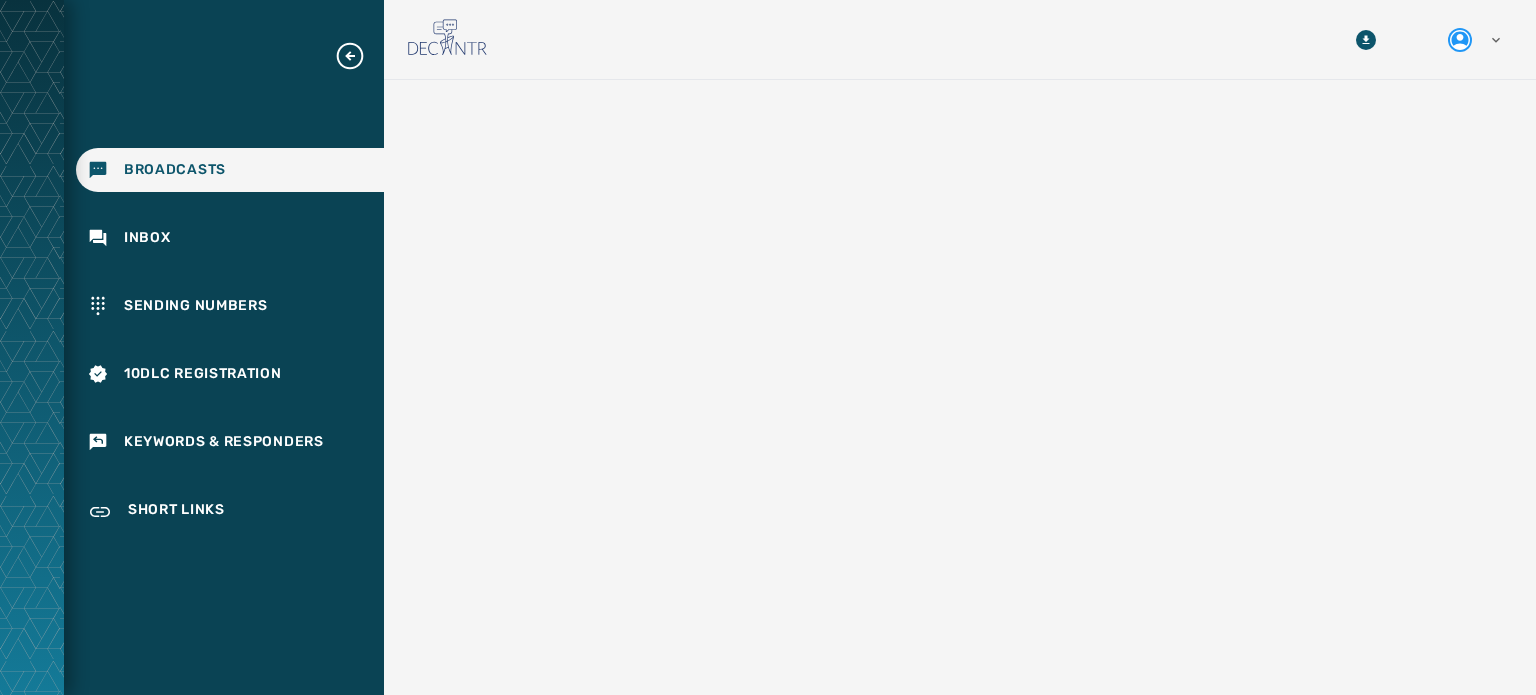 scroll, scrollTop: 0, scrollLeft: 0, axis: both 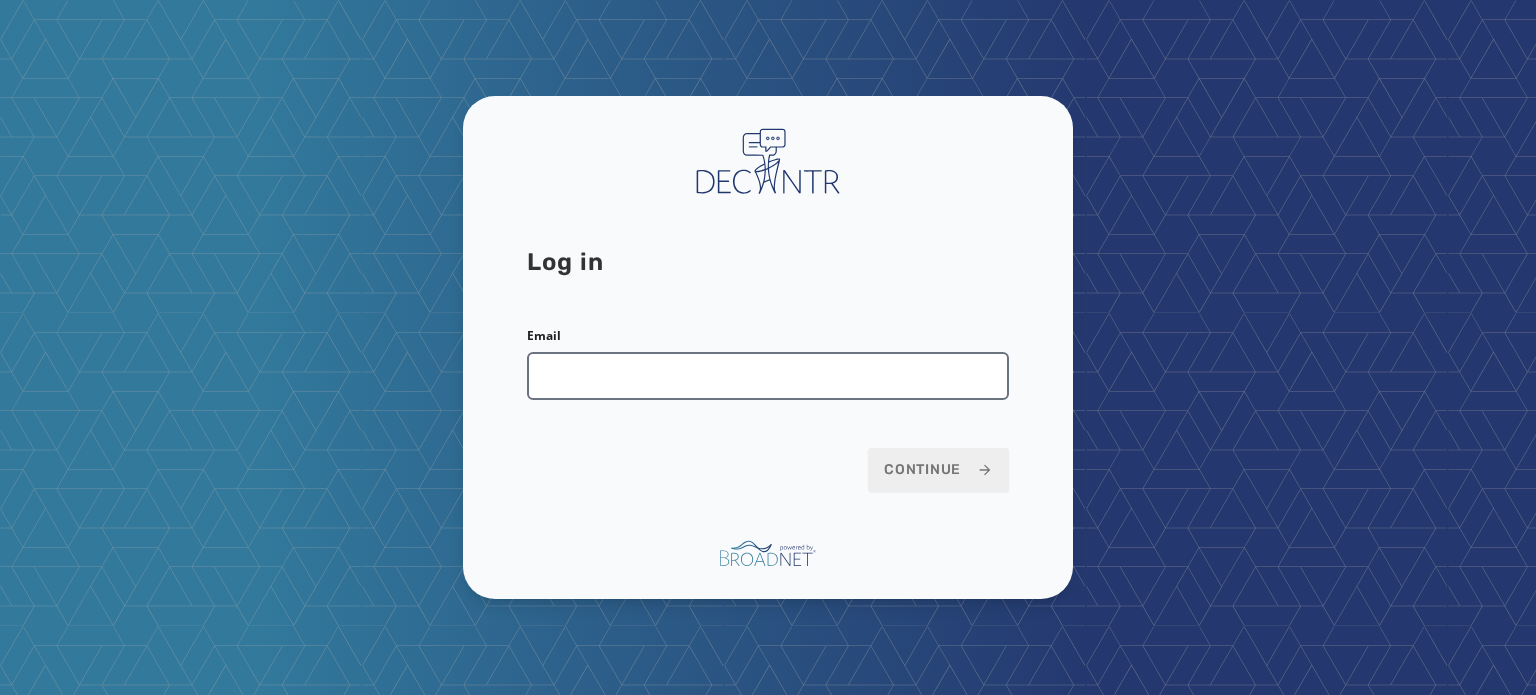 click on "Email" at bounding box center (768, 376) 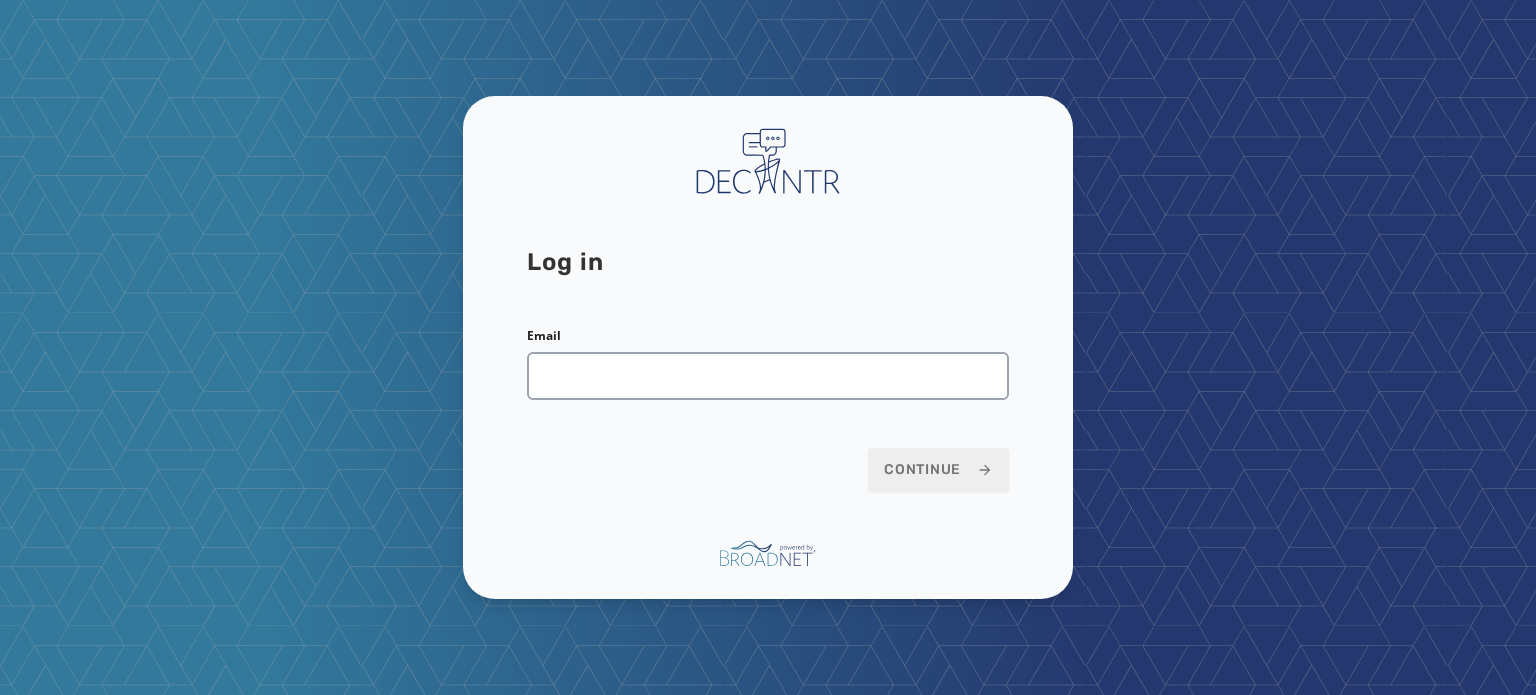 type on "**********" 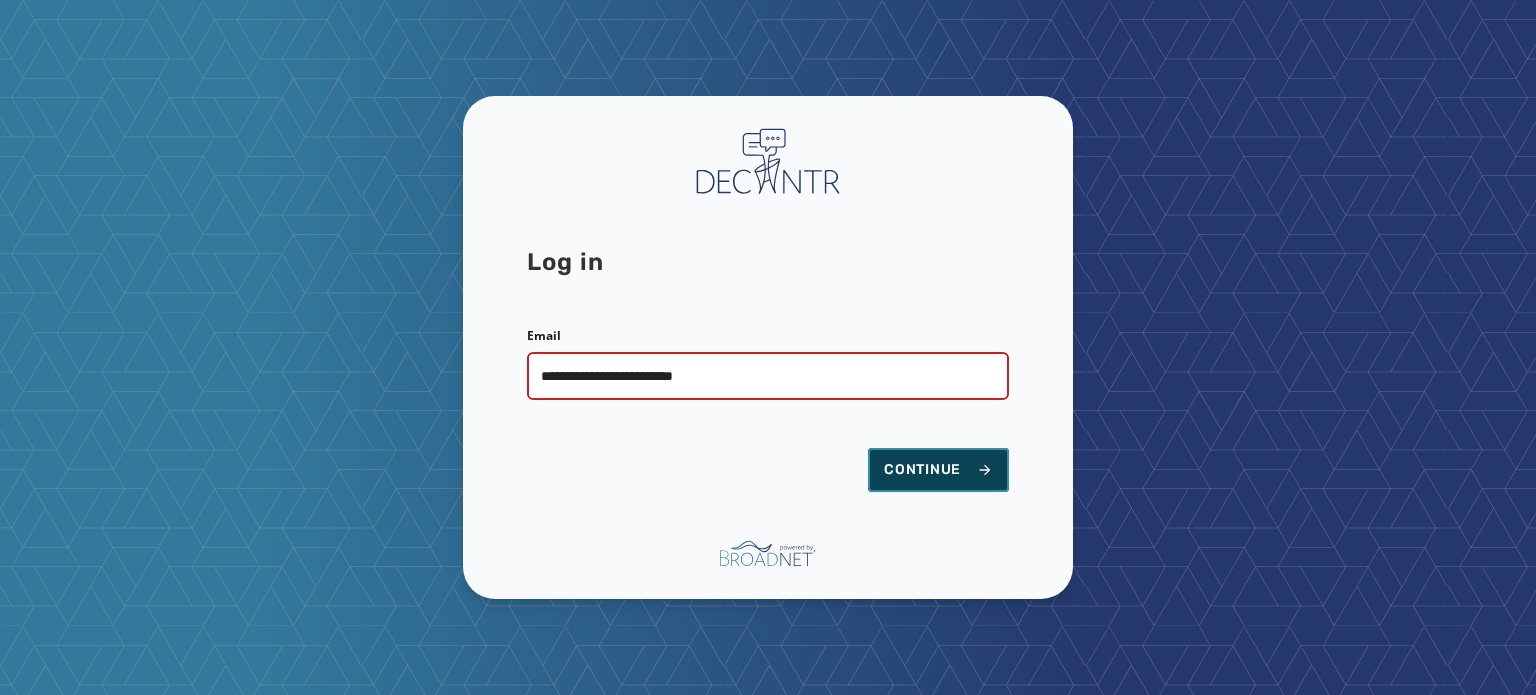 click on "Continue" at bounding box center [938, 470] 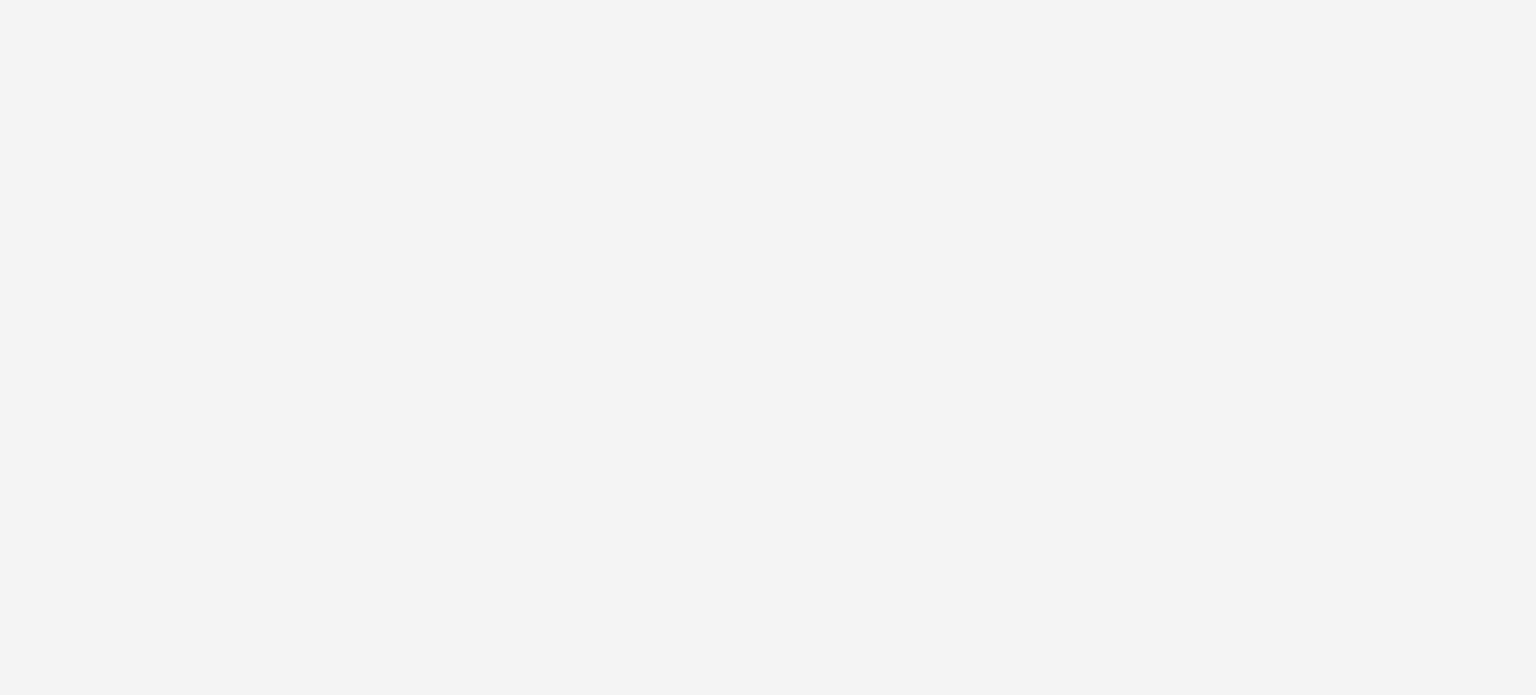 scroll, scrollTop: 0, scrollLeft: 0, axis: both 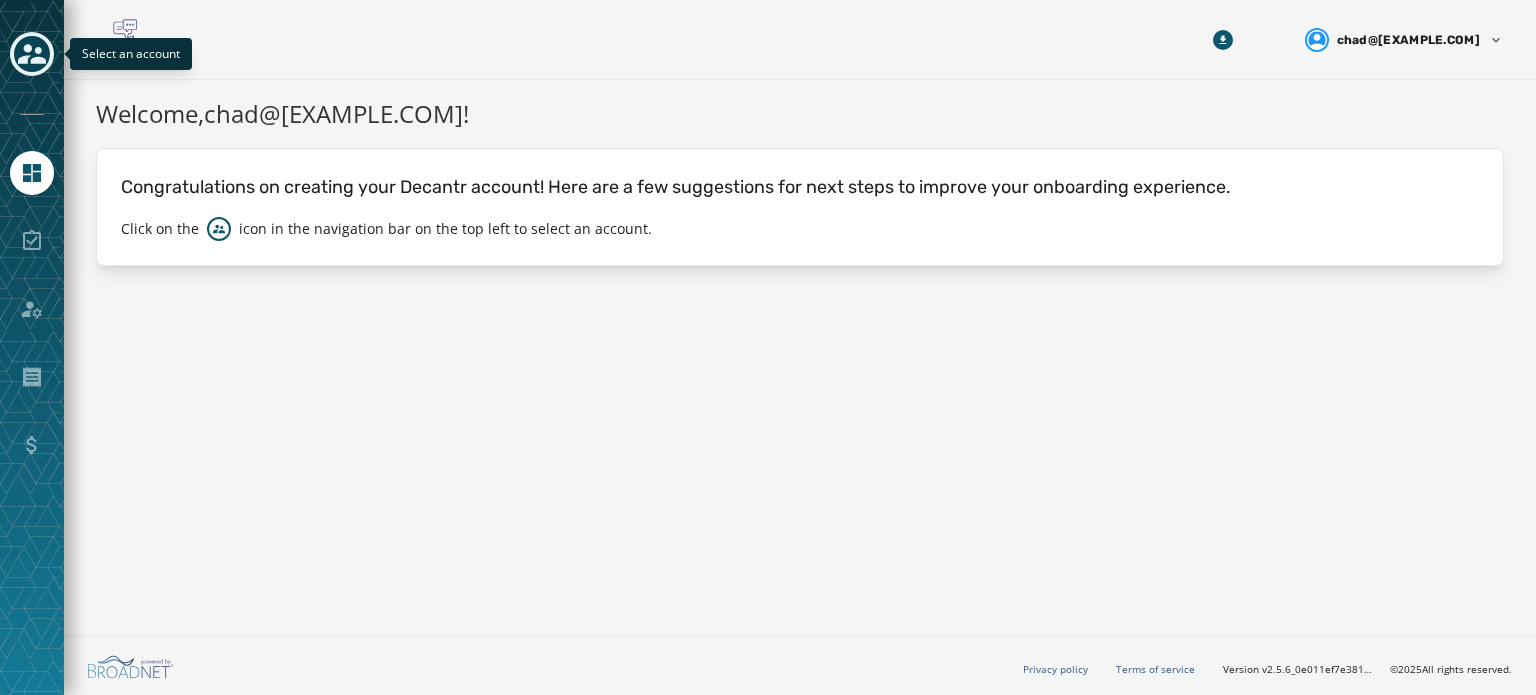 click 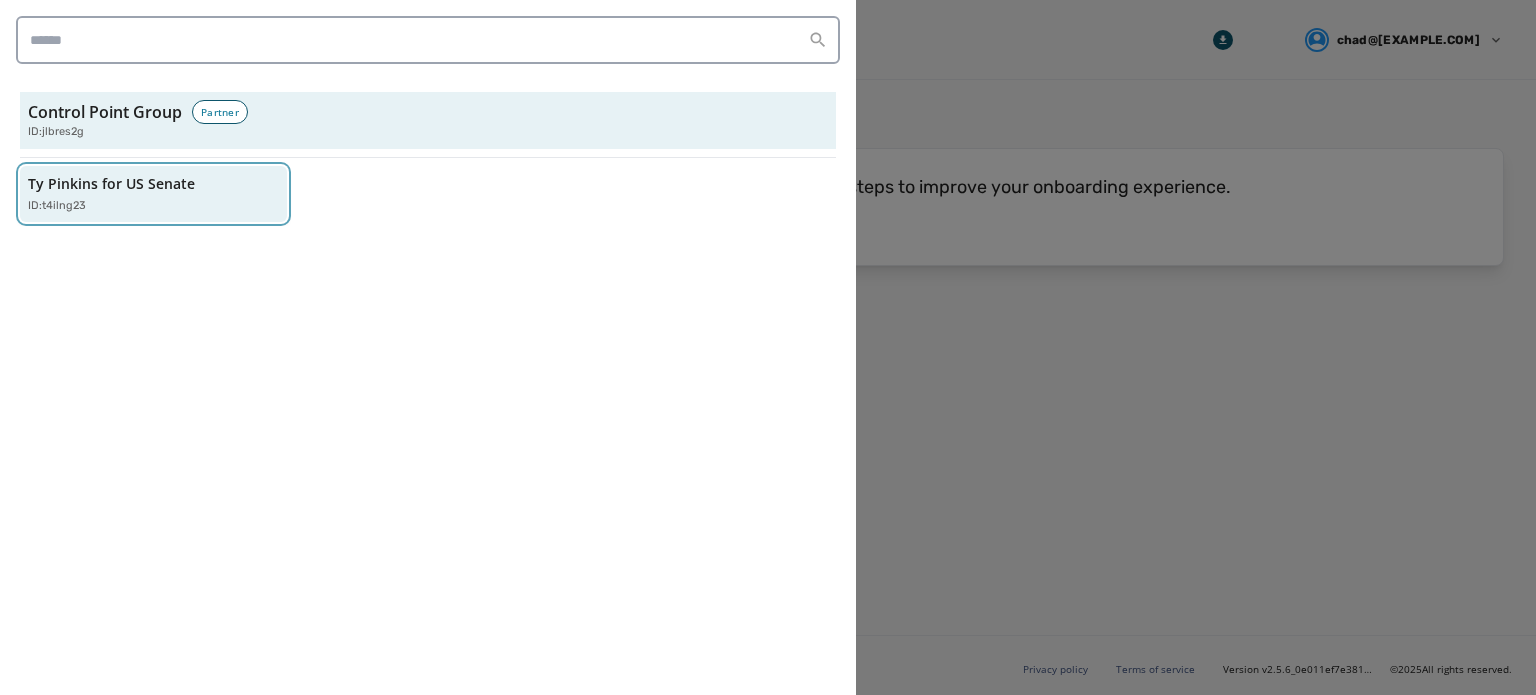 click on "Ty Pinkins for US Senate" at bounding box center [111, 184] 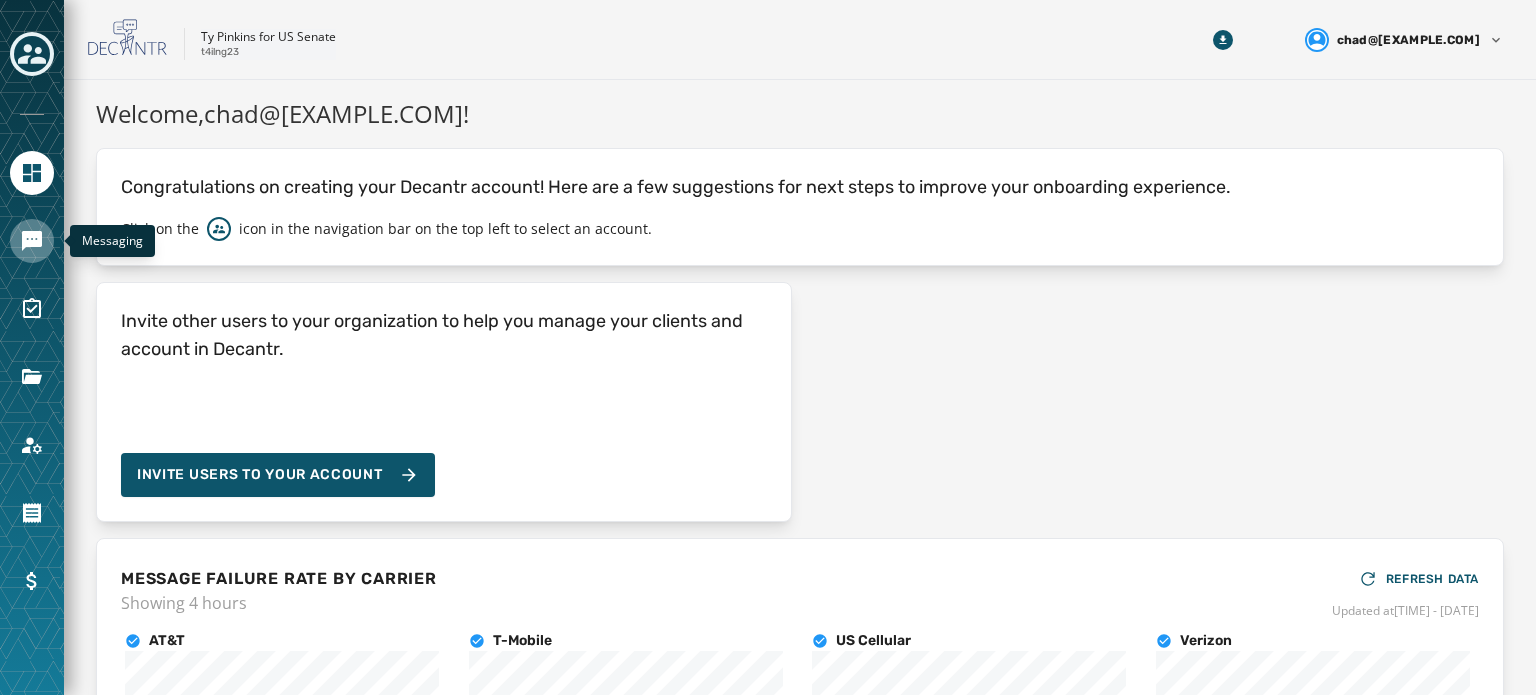 click 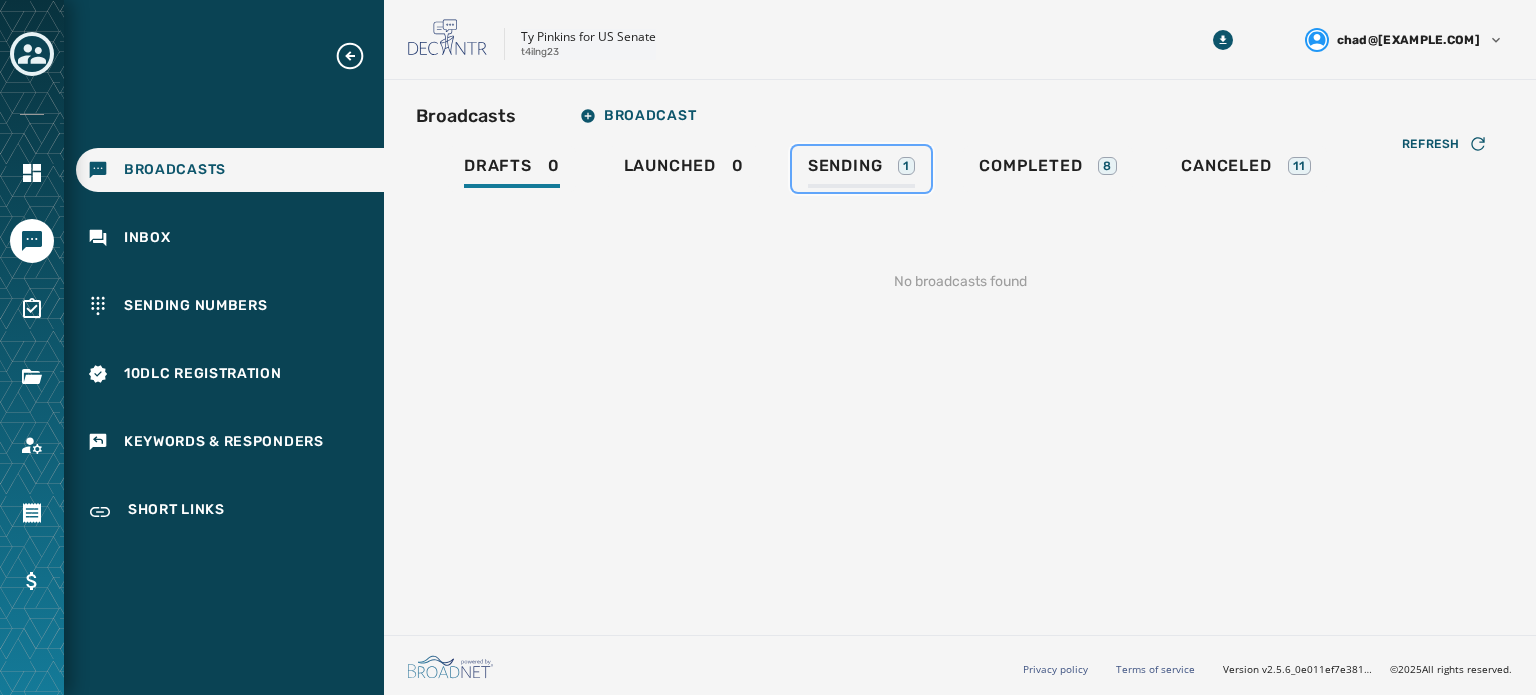 click on "Sending" at bounding box center (845, 166) 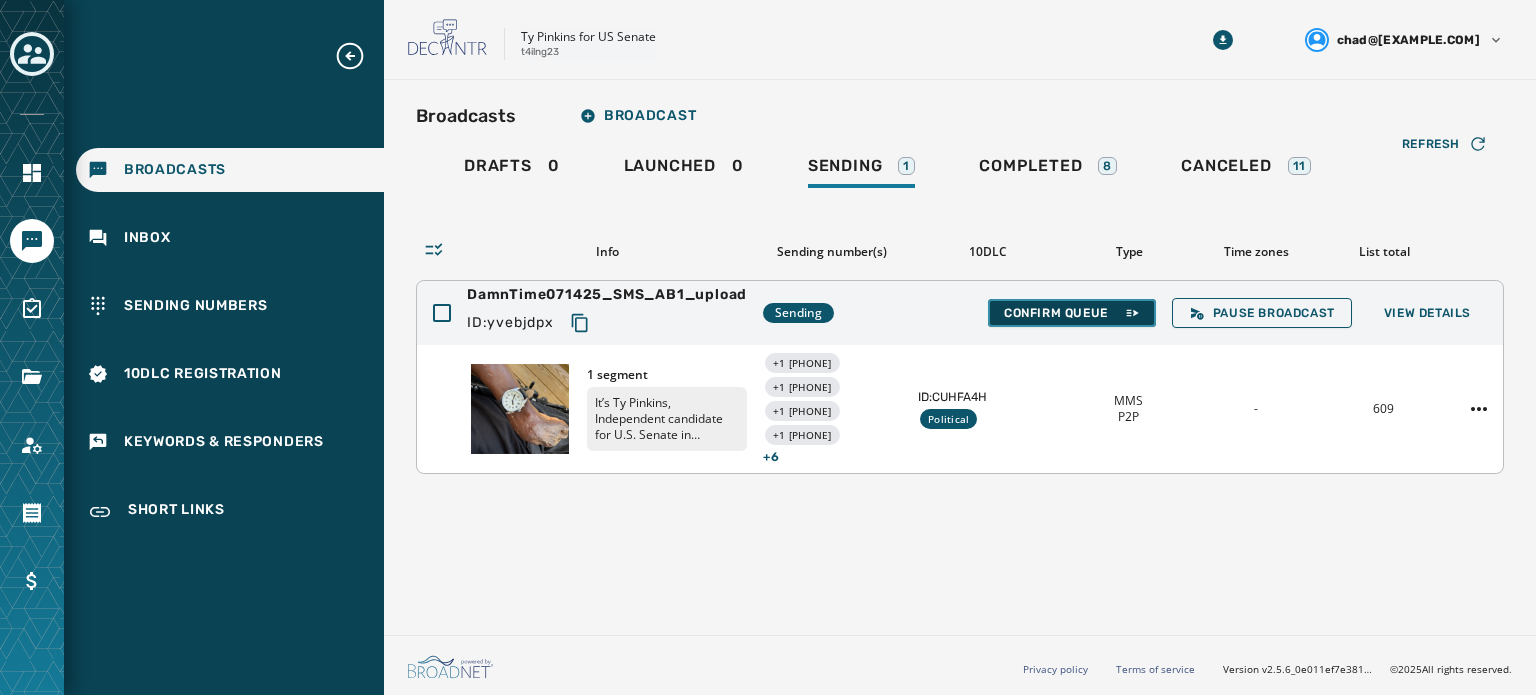 click on "Confirm Queue" at bounding box center (1072, 313) 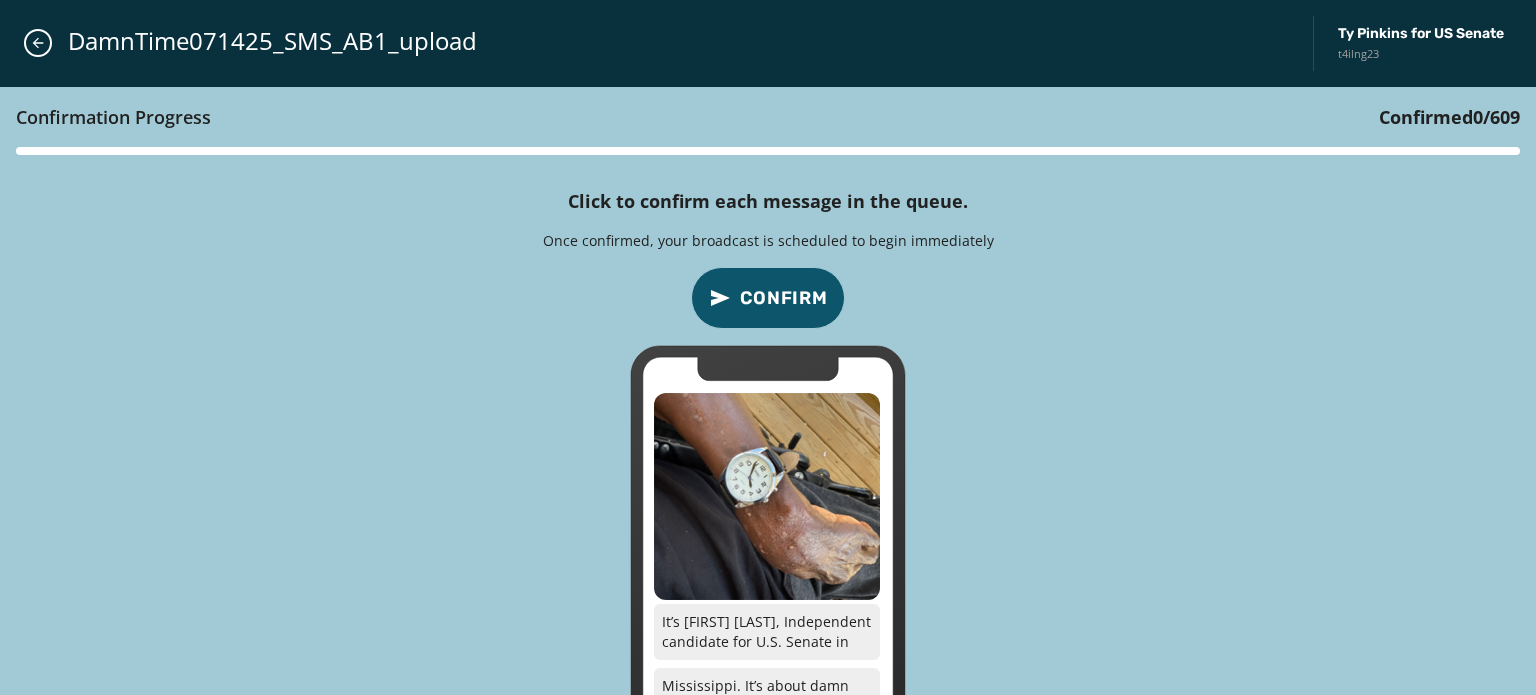 click on "Confirm" at bounding box center (784, 298) 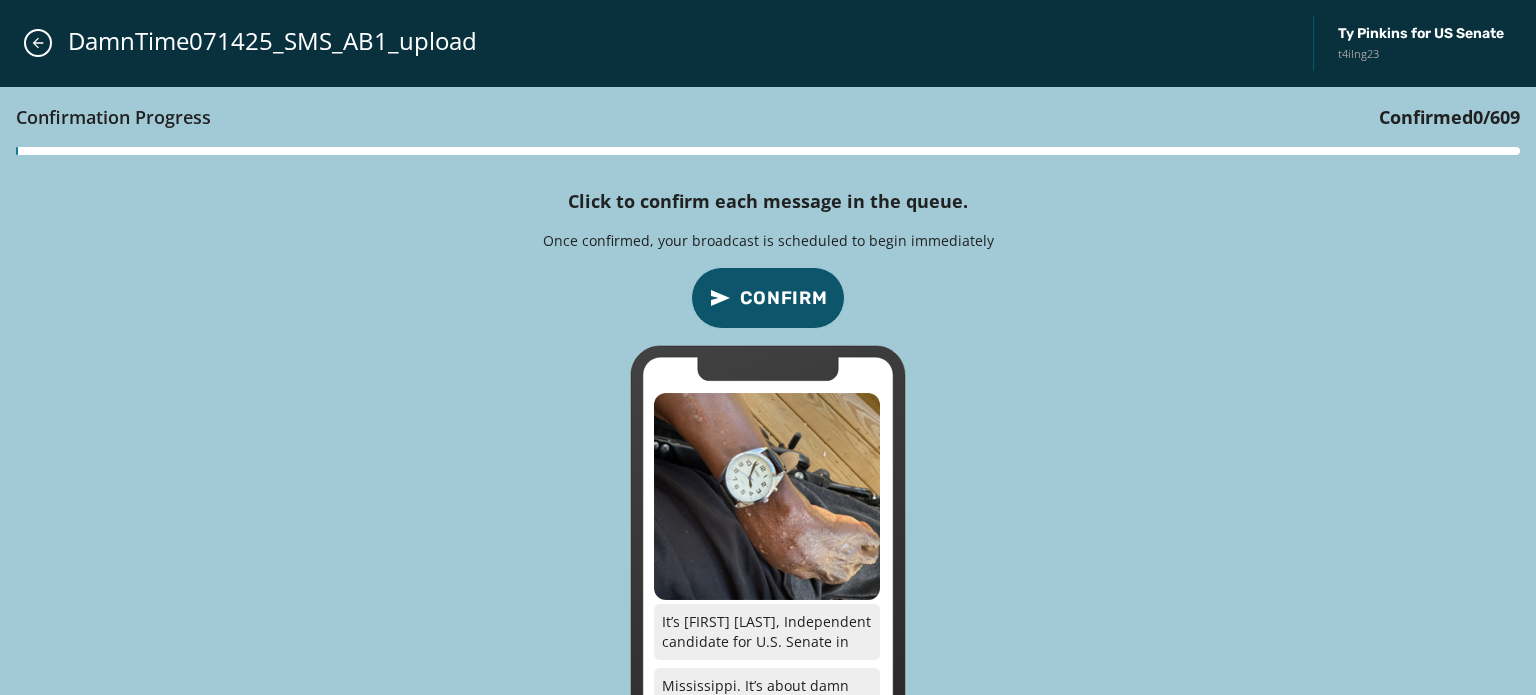 click on "Confirm" at bounding box center [784, 298] 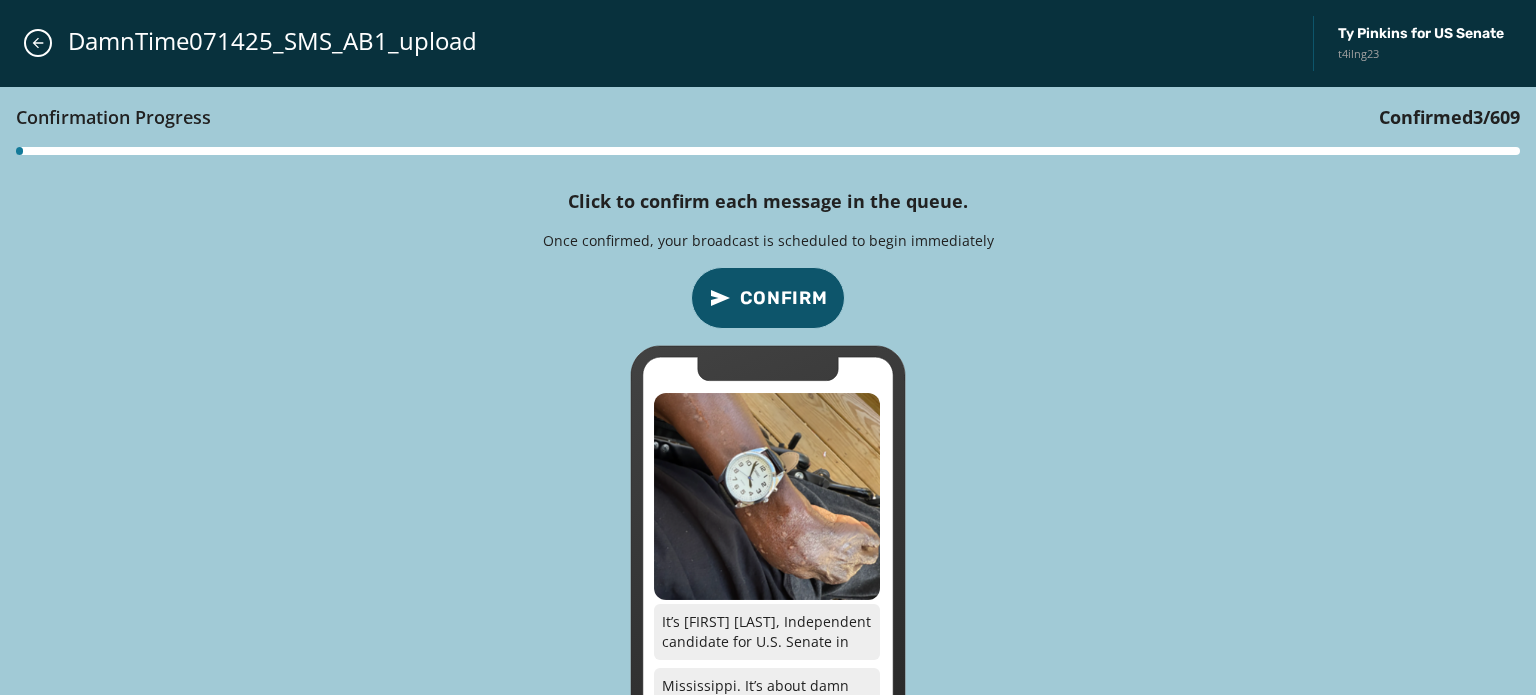 click on "Confirm" at bounding box center (784, 298) 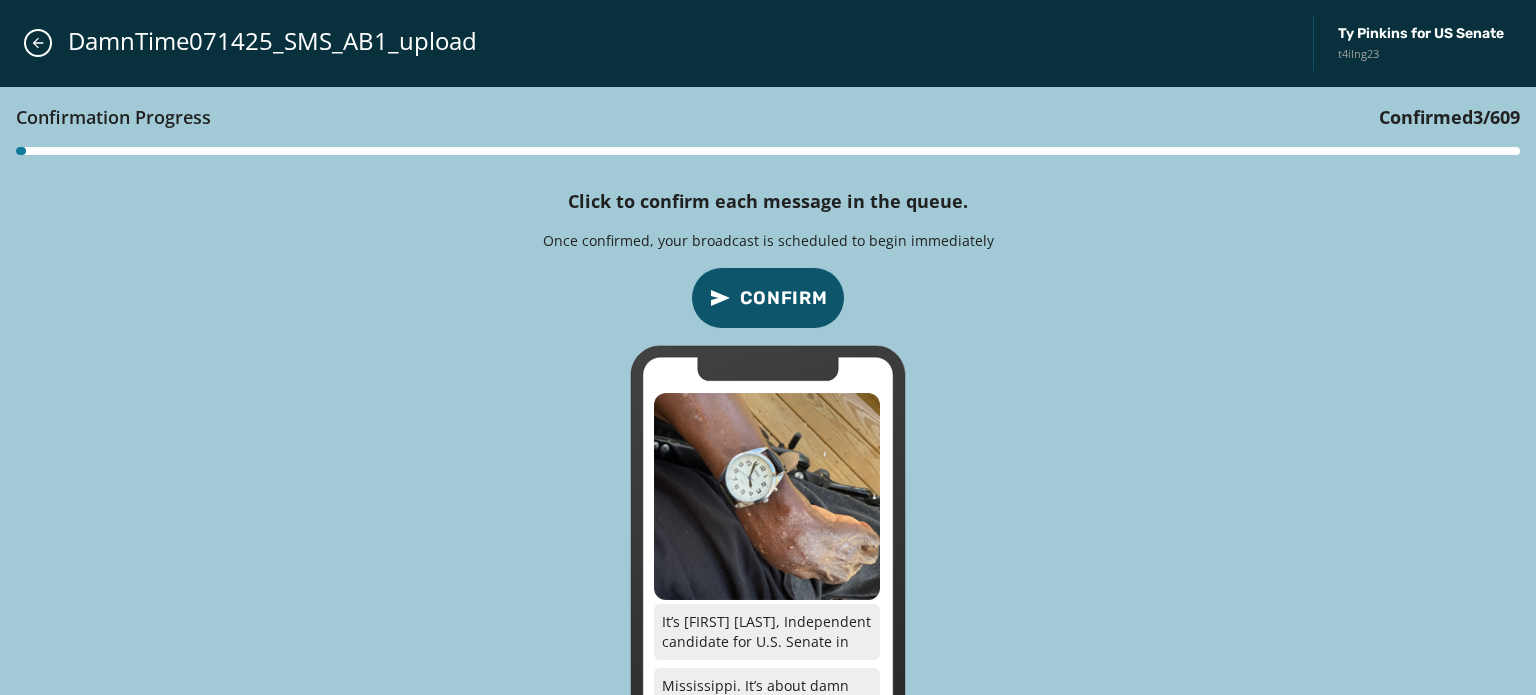 click on "Confirm" at bounding box center (784, 298) 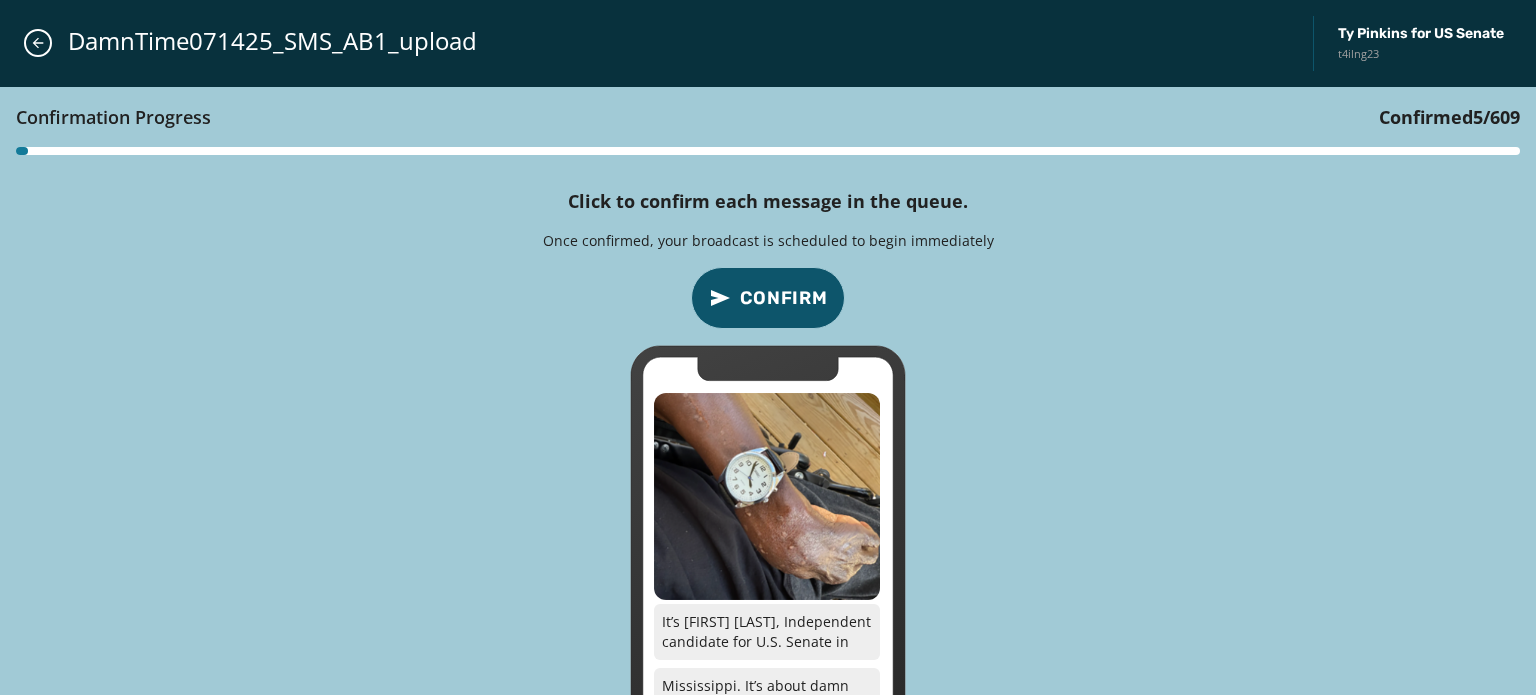 click on "Confirm" at bounding box center (784, 298) 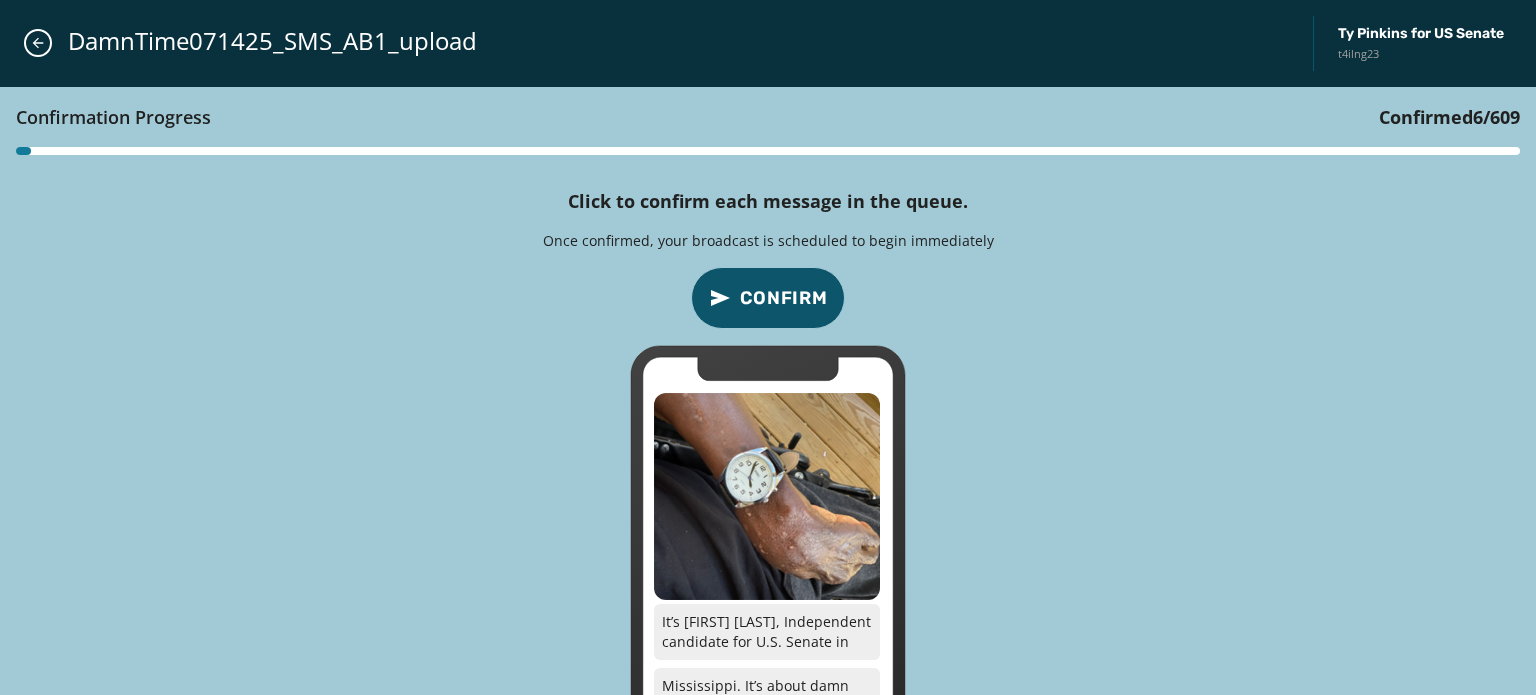click on "Confirm" at bounding box center [784, 298] 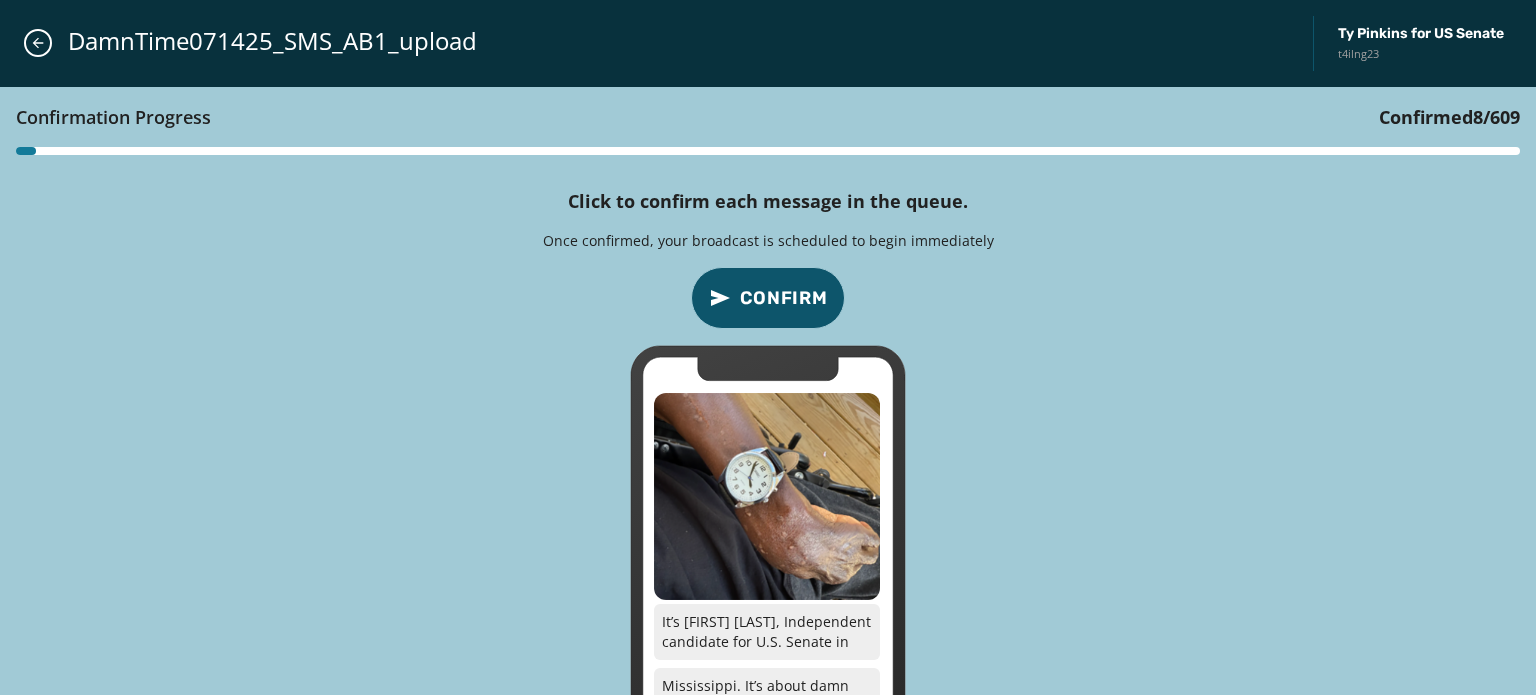 click on "Confirm" at bounding box center [784, 298] 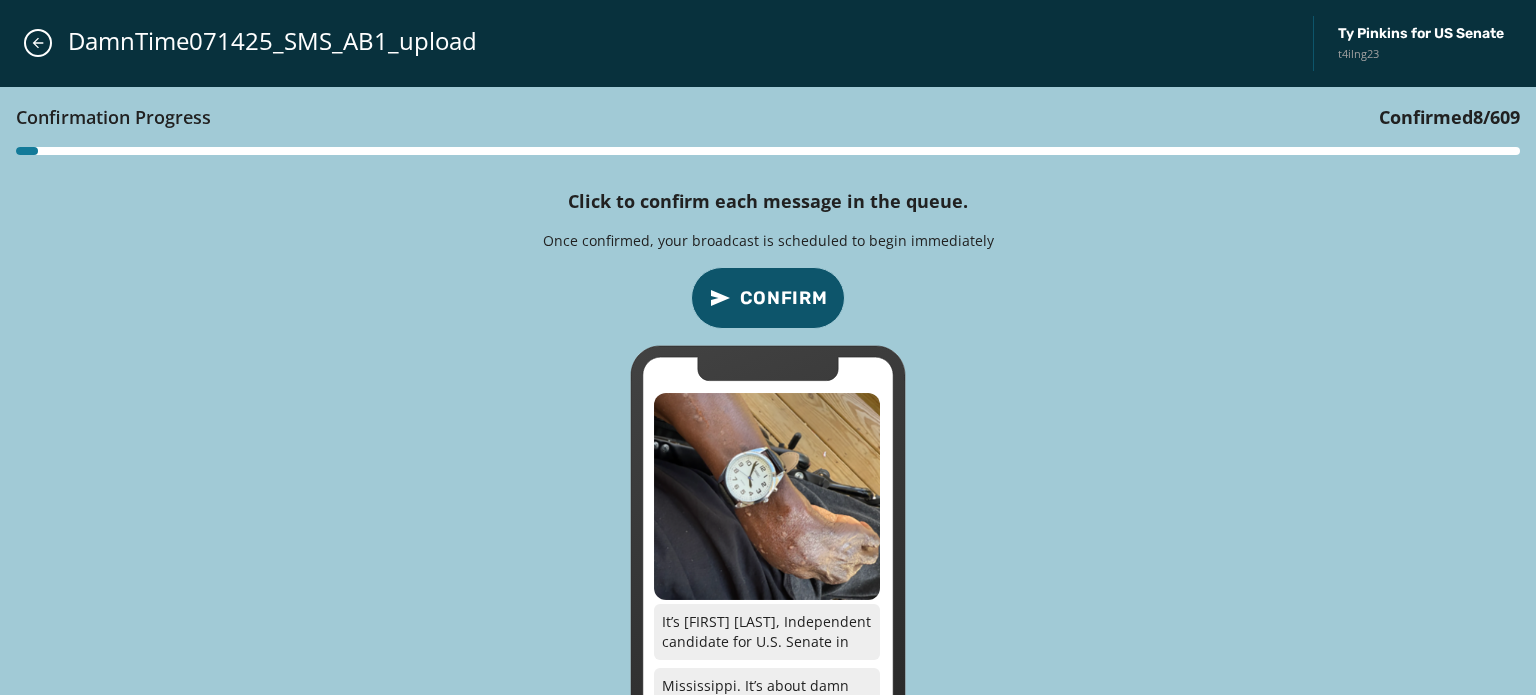 click on "Confirm" at bounding box center (784, 298) 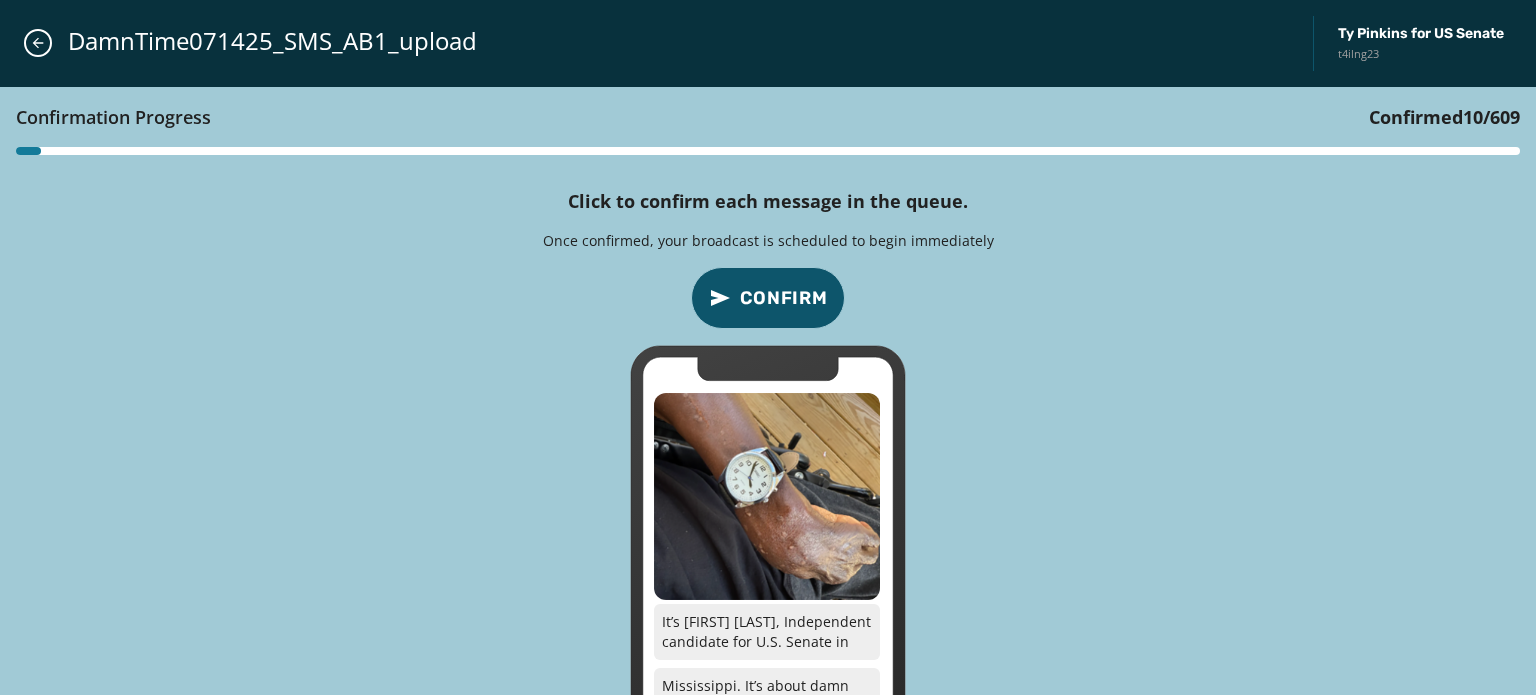 click on "Confirm" at bounding box center (784, 298) 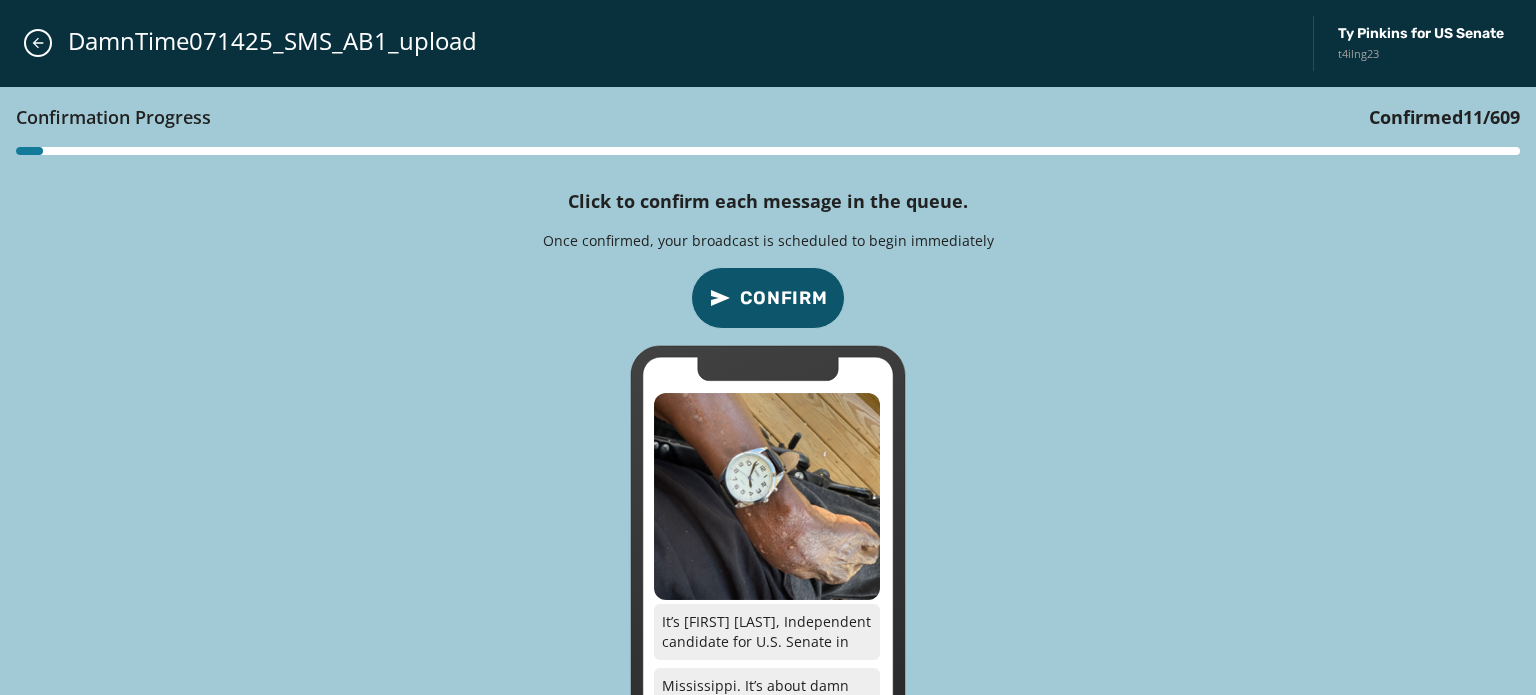 click on "Confirm" at bounding box center (784, 298) 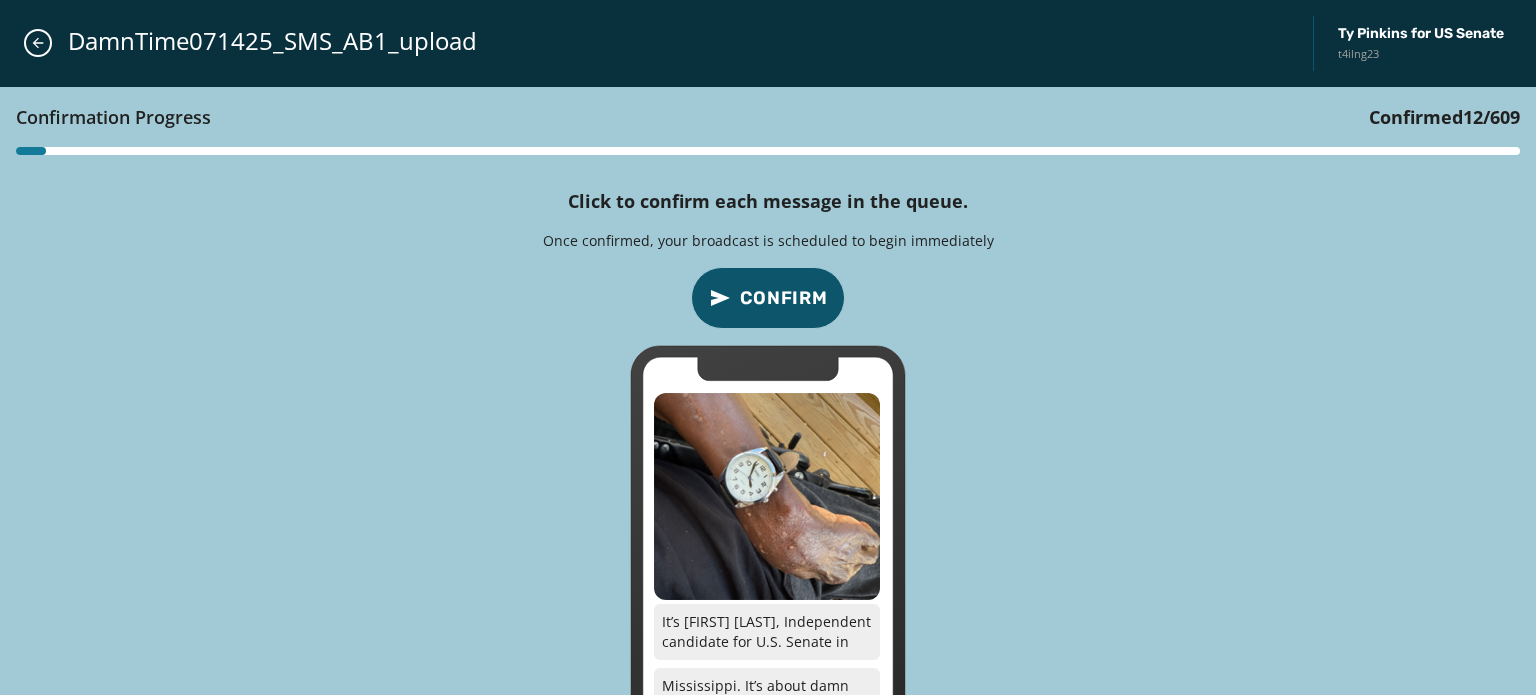 click on "Confirm" at bounding box center [784, 298] 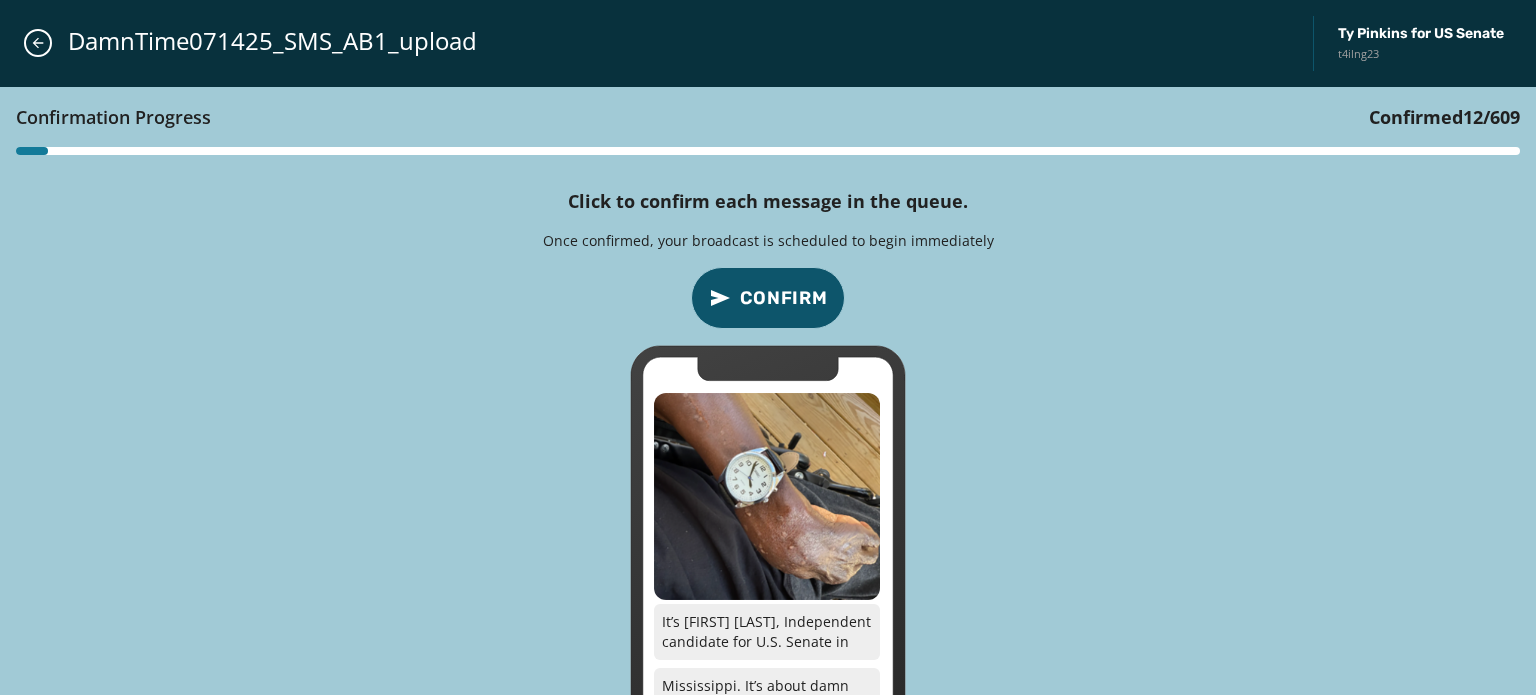 click on "Confirm" at bounding box center (784, 298) 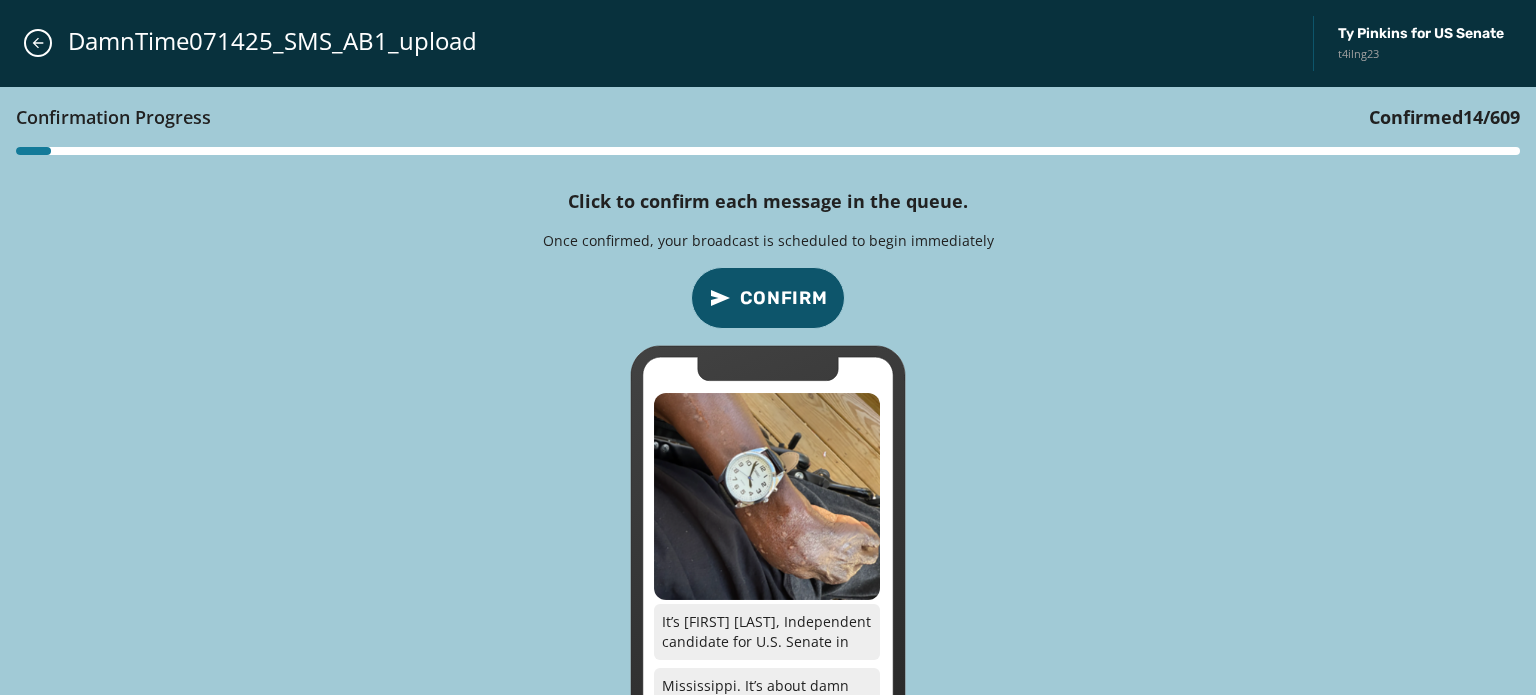 click on "Confirm" at bounding box center [784, 298] 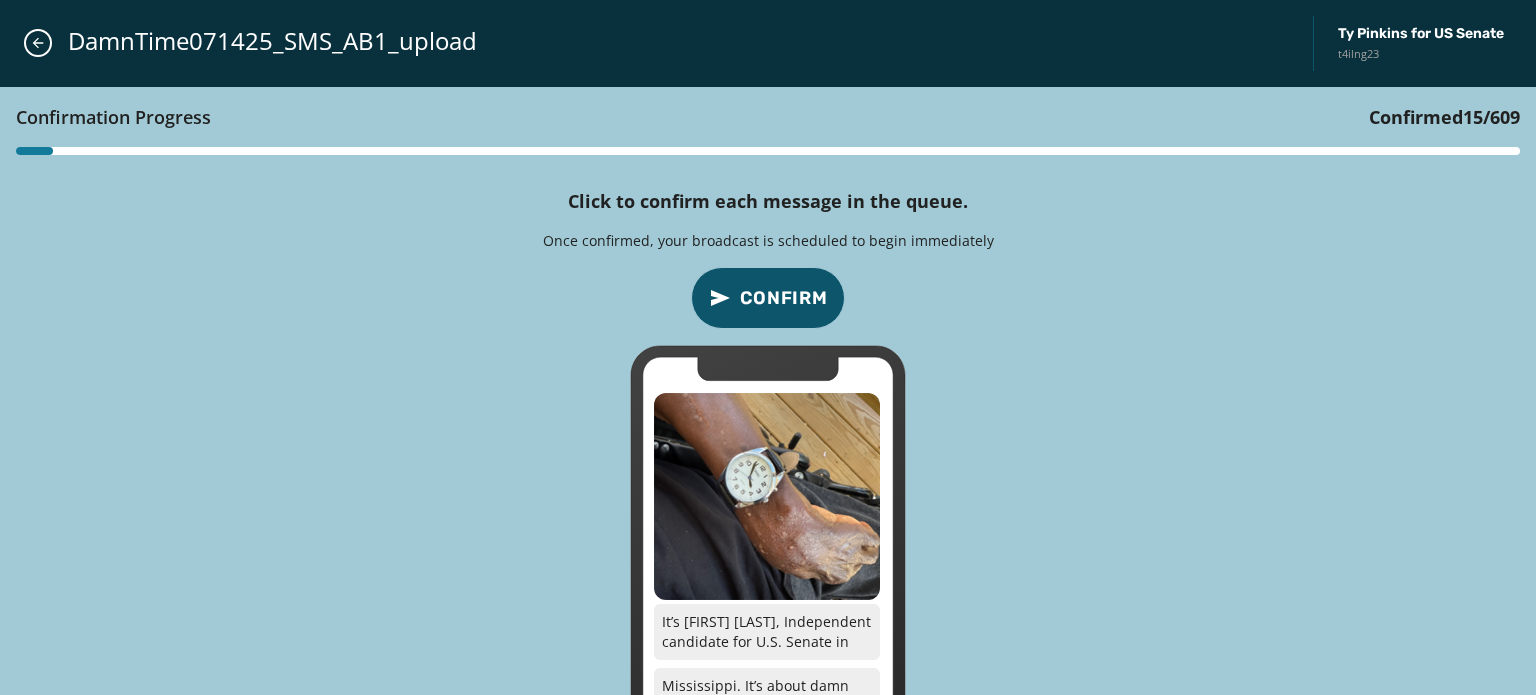 click on "Confirm" at bounding box center (784, 298) 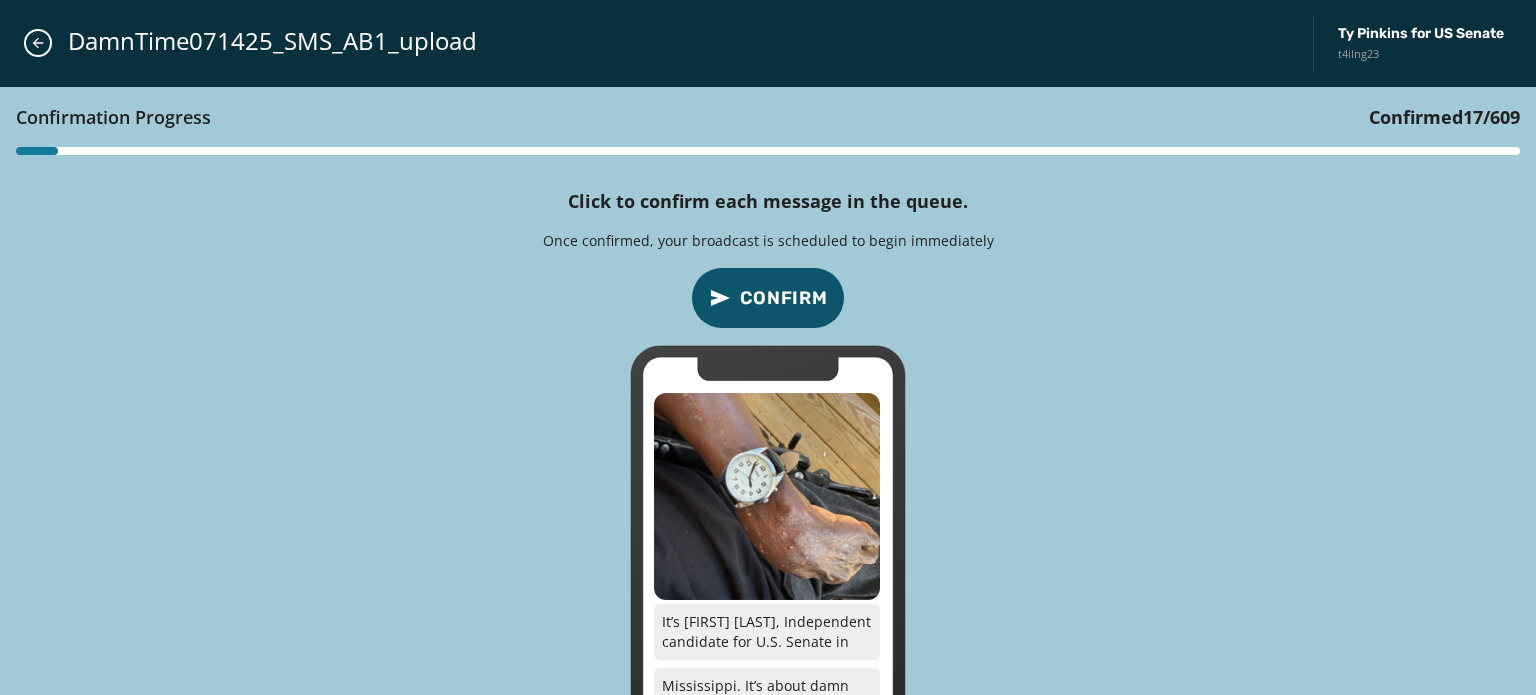 click on "Confirm" at bounding box center [784, 298] 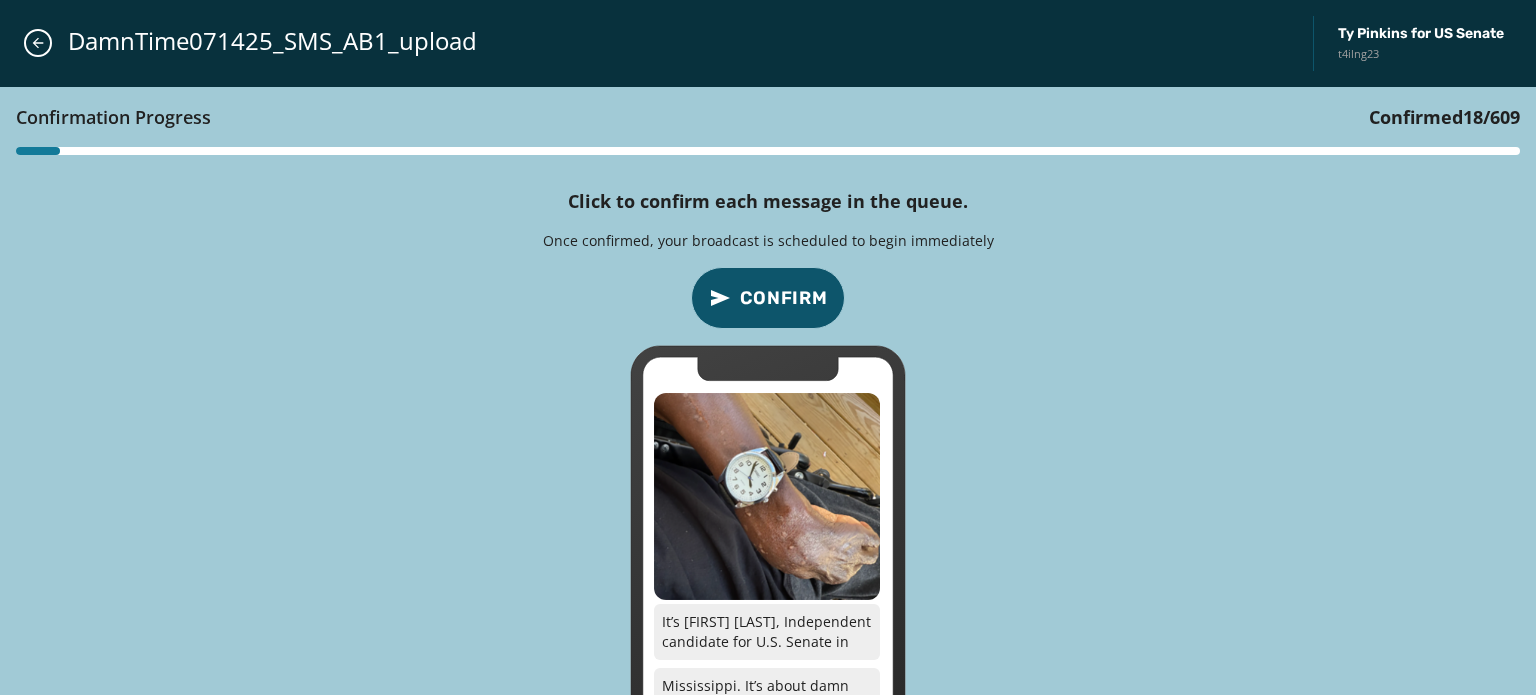 click on "Confirm" at bounding box center (784, 298) 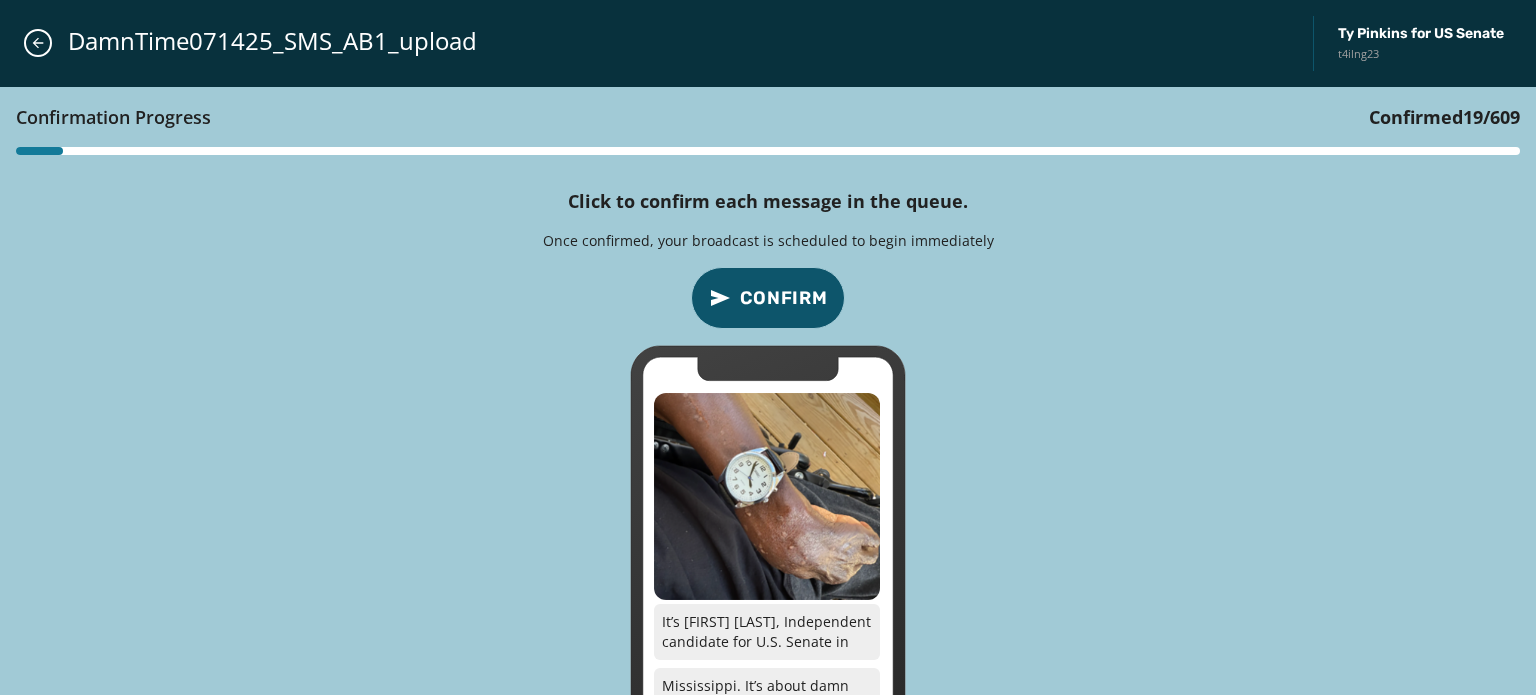 click on "Confirm" at bounding box center [784, 298] 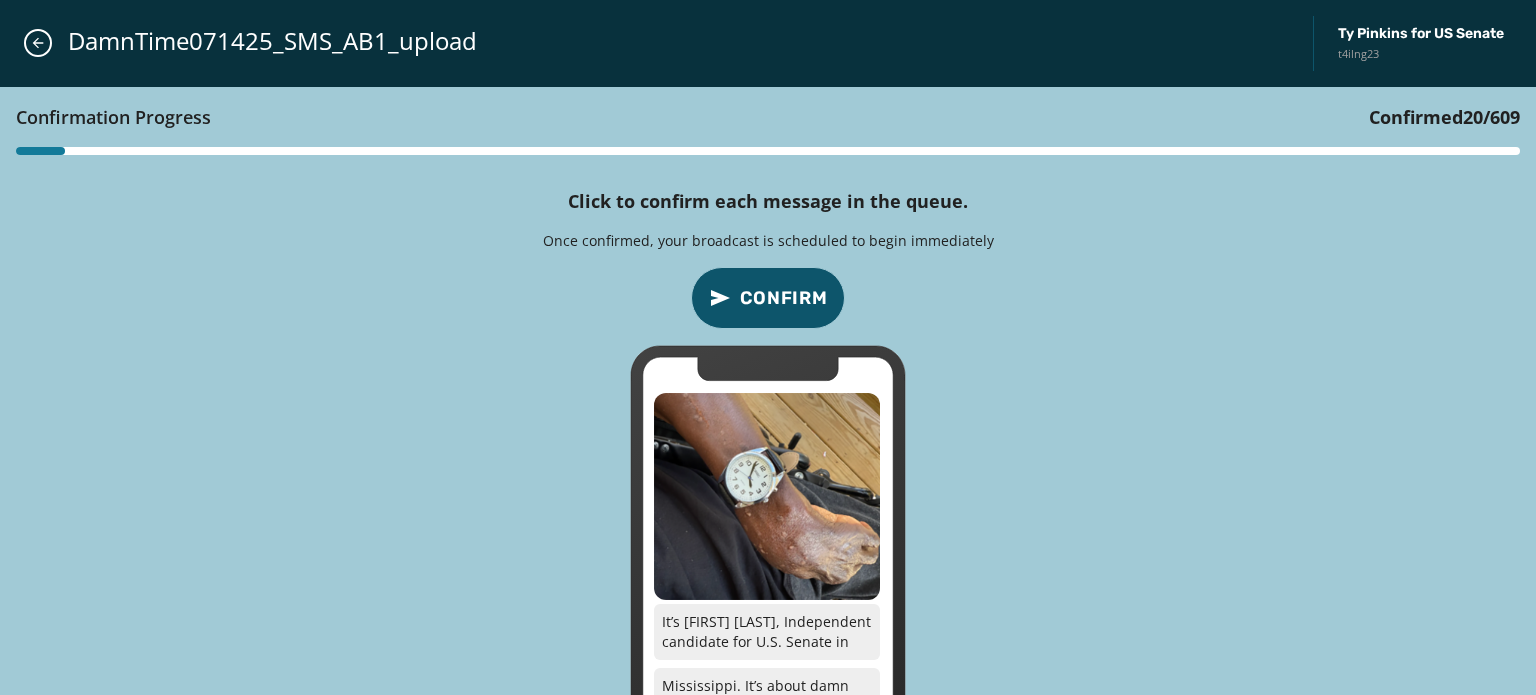 click on "Confirm" at bounding box center [784, 298] 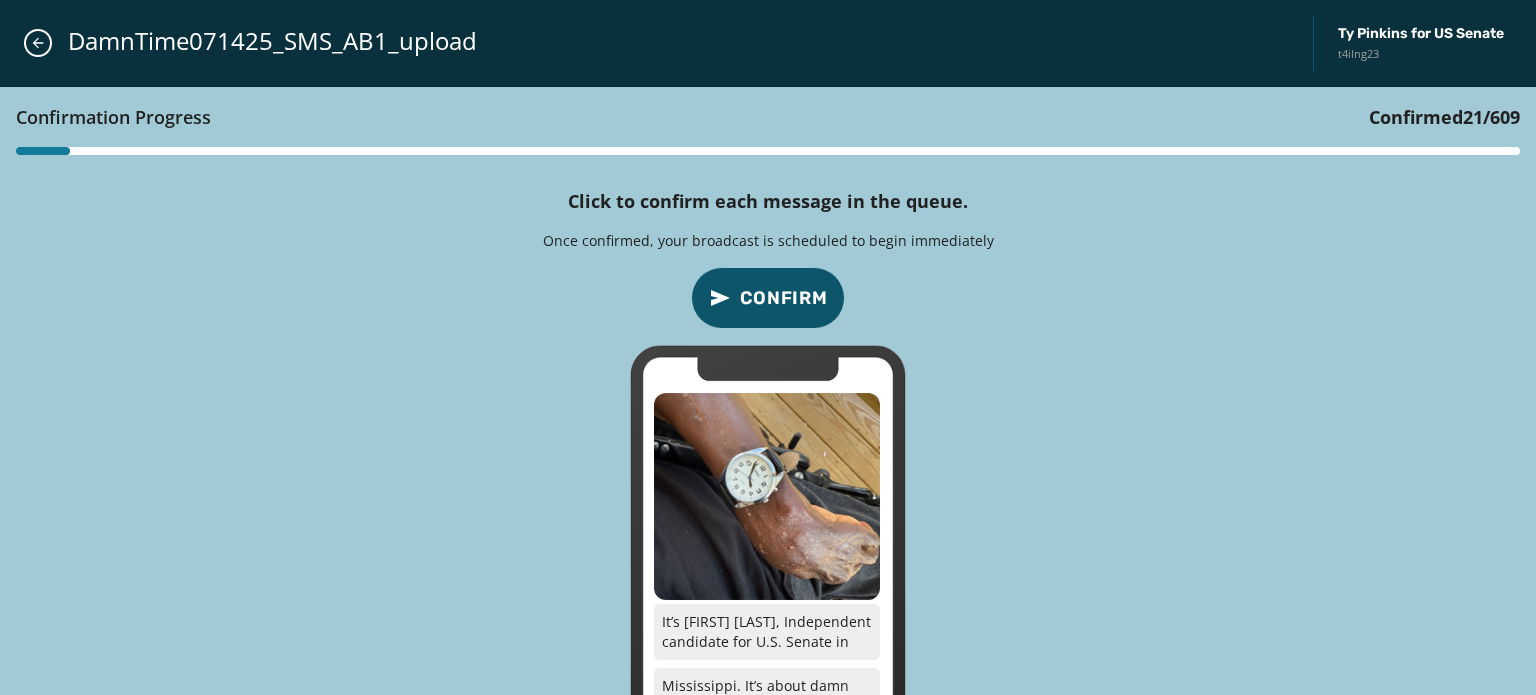 click on "Confirm" at bounding box center (784, 298) 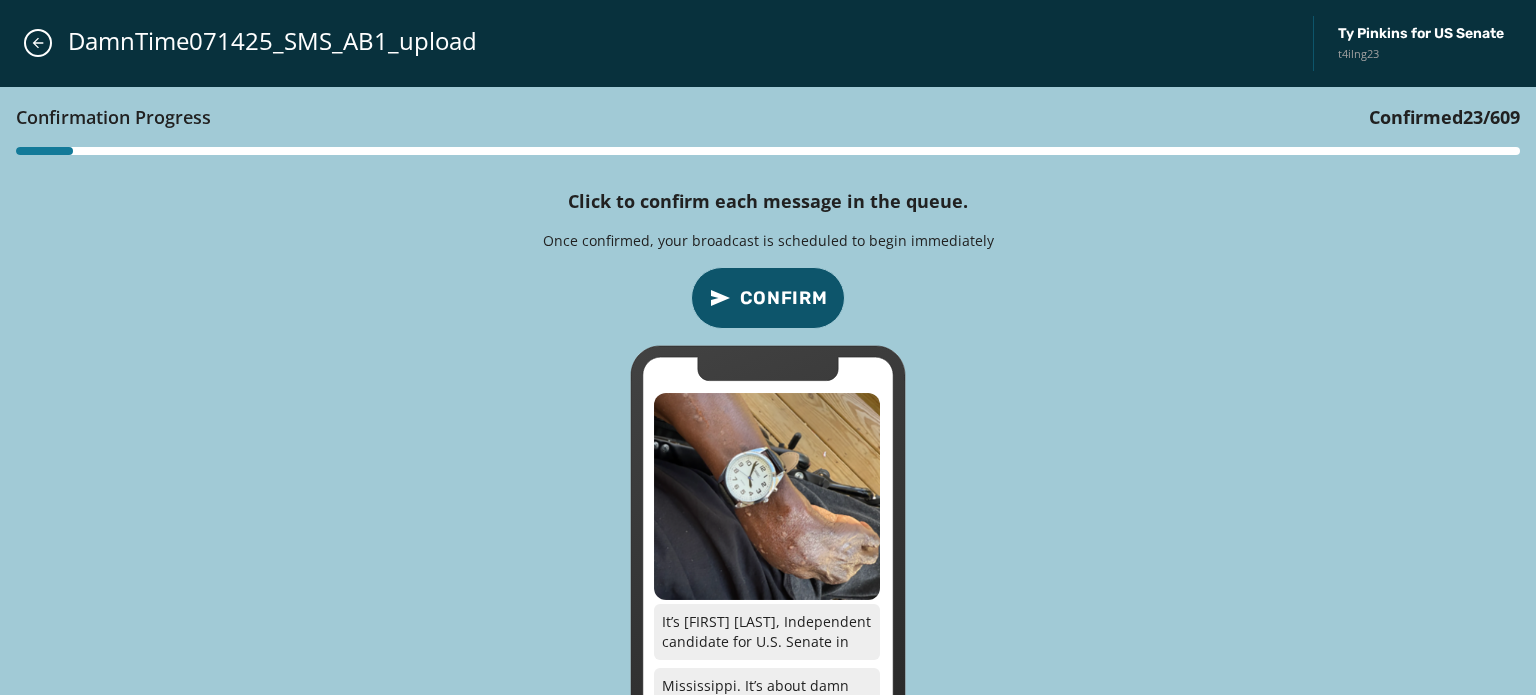 click on "Confirm" at bounding box center (784, 298) 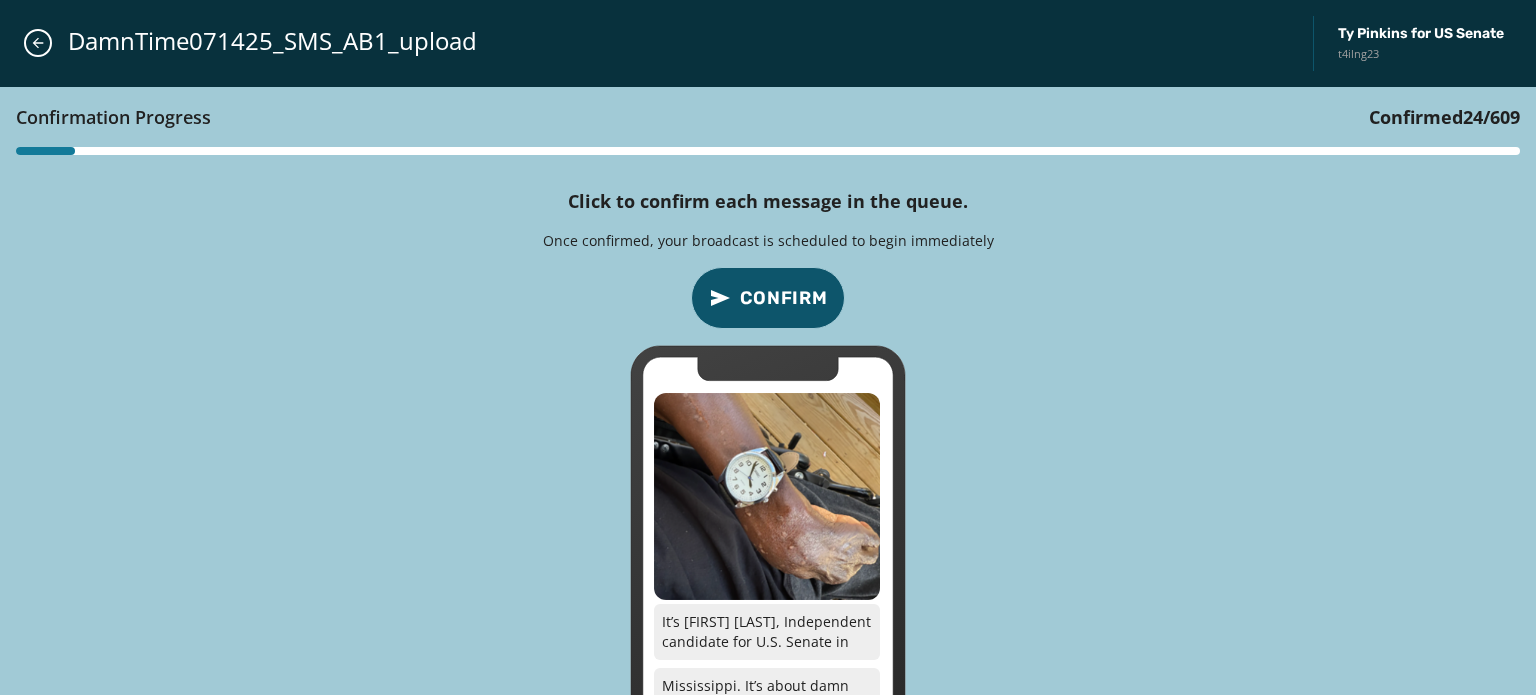 click on "Confirm" at bounding box center [784, 298] 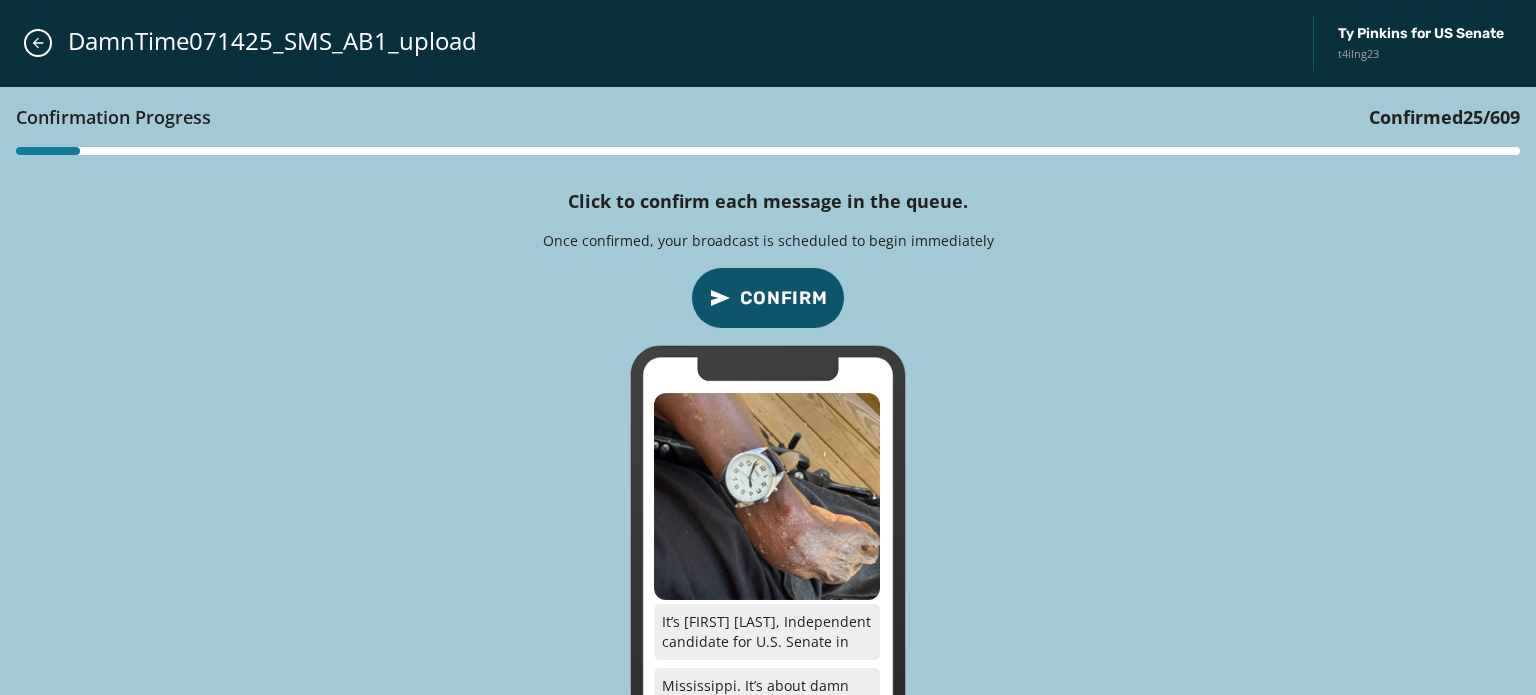 click on "Confirm" at bounding box center (784, 298) 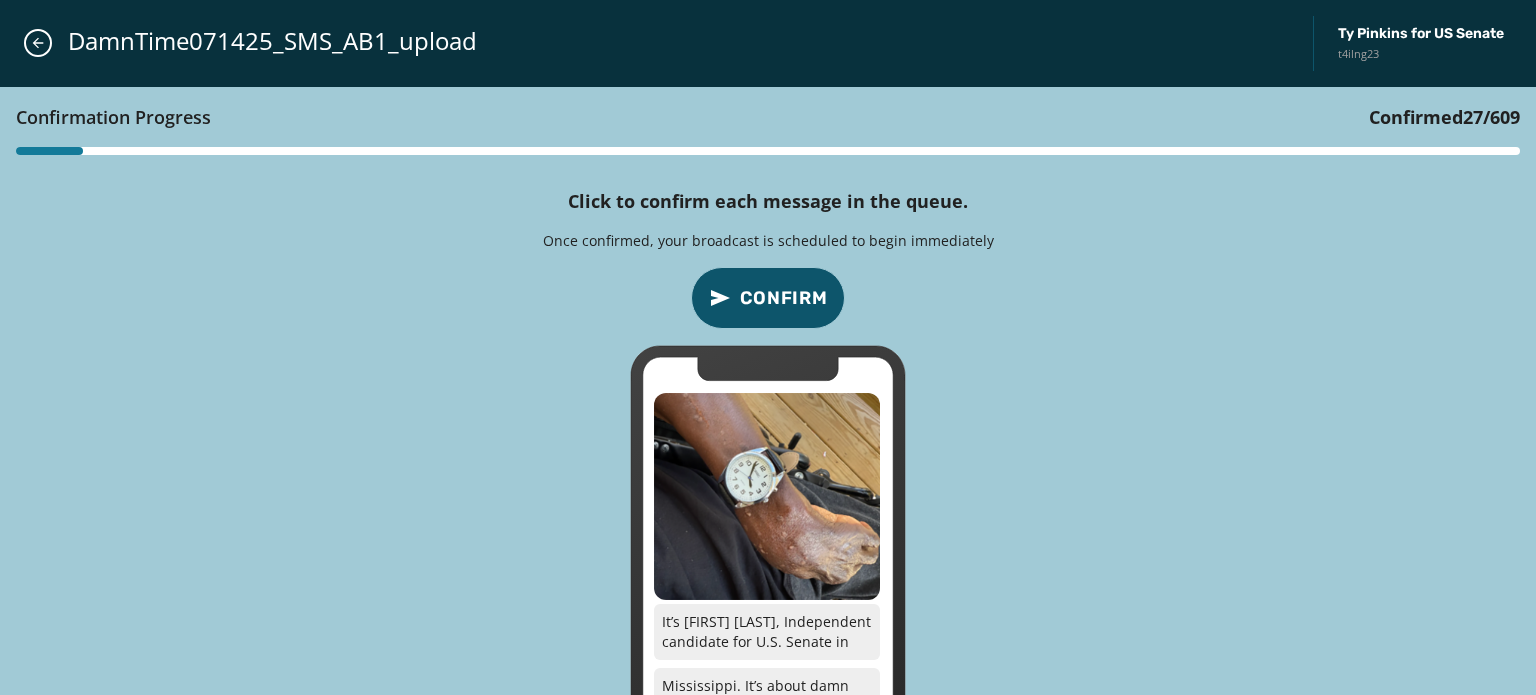 click on "Confirm" at bounding box center (784, 298) 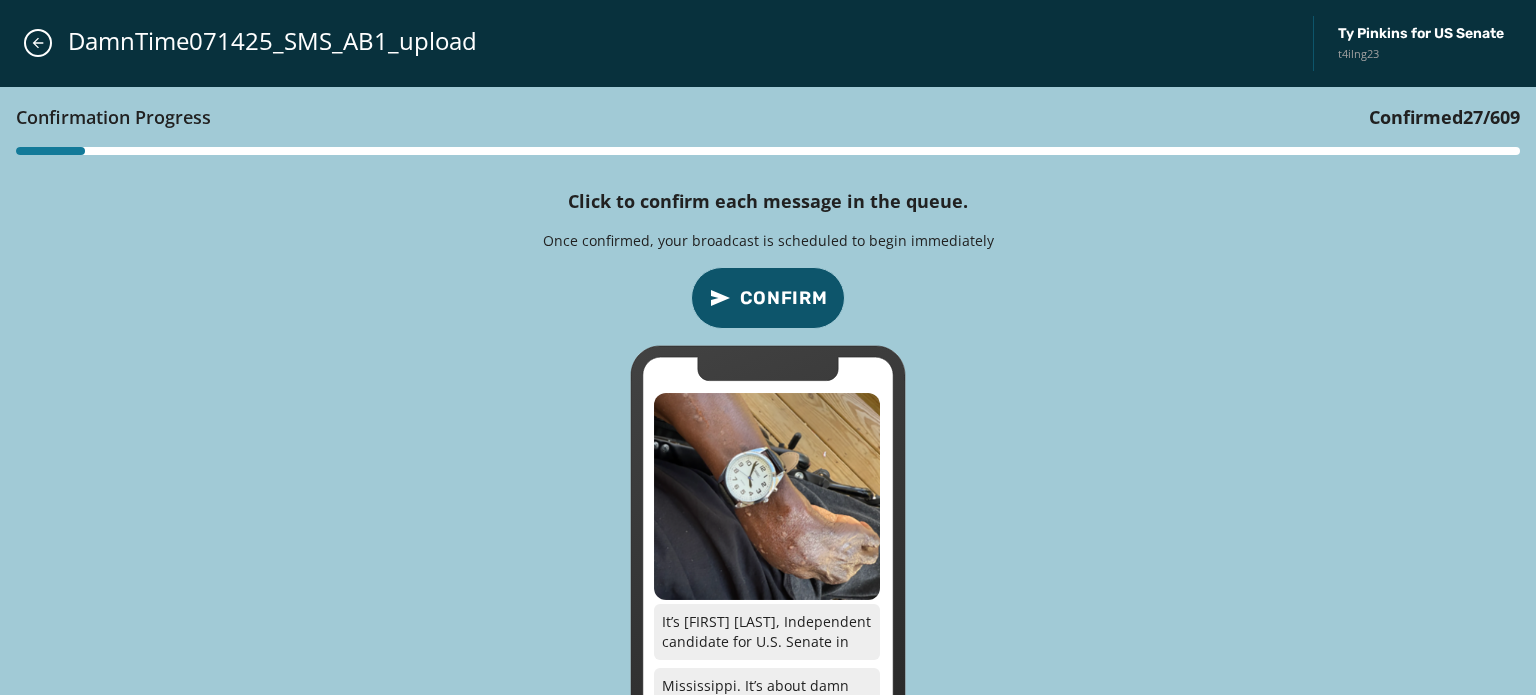 click on "Confirm" at bounding box center (784, 298) 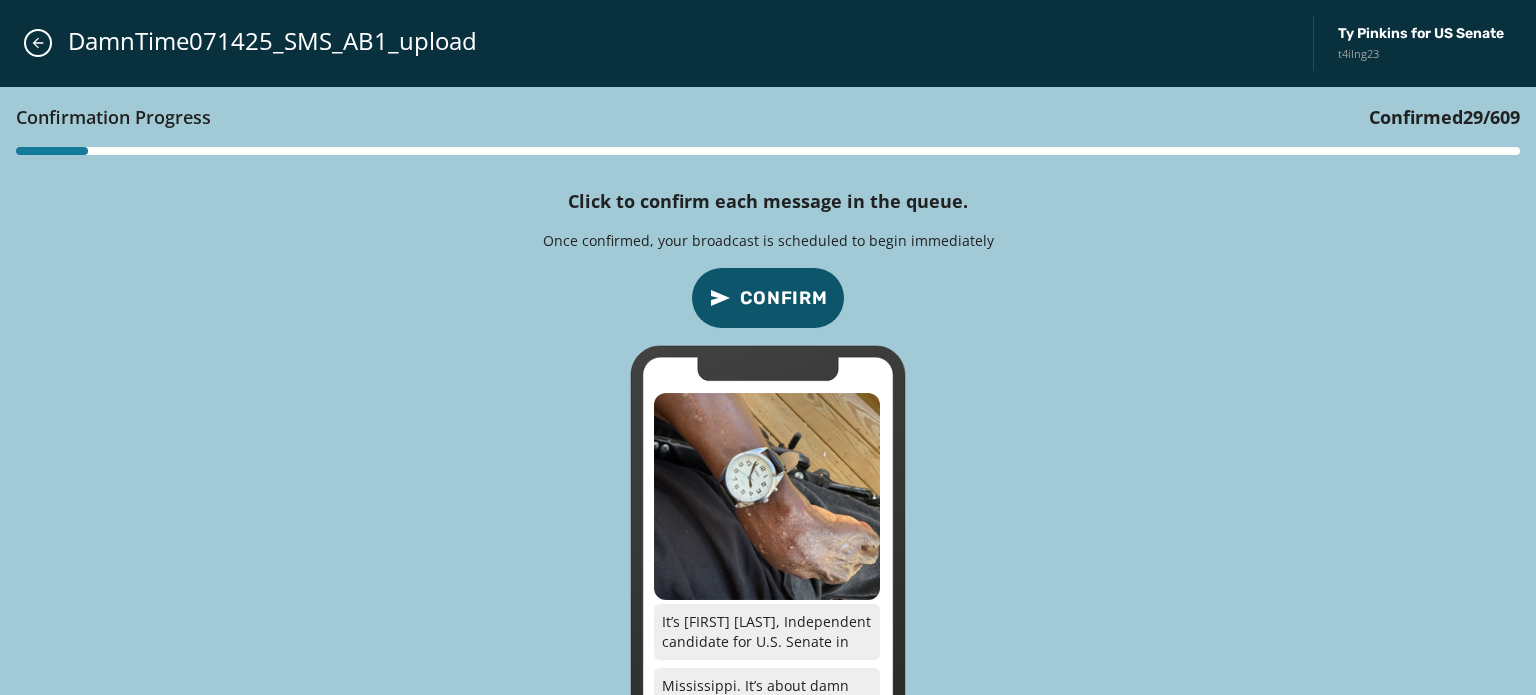 click on "Confirm" at bounding box center (784, 298) 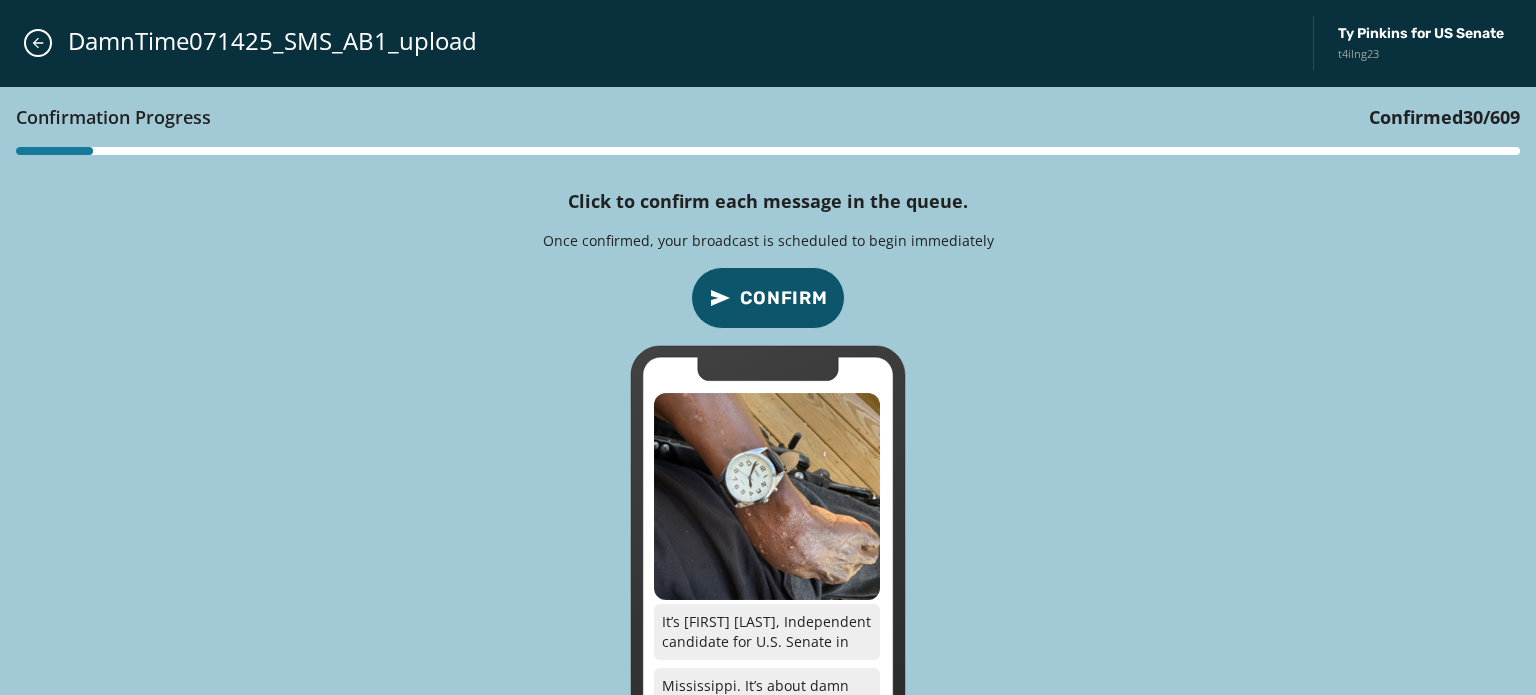 click on "Confirm" at bounding box center (784, 298) 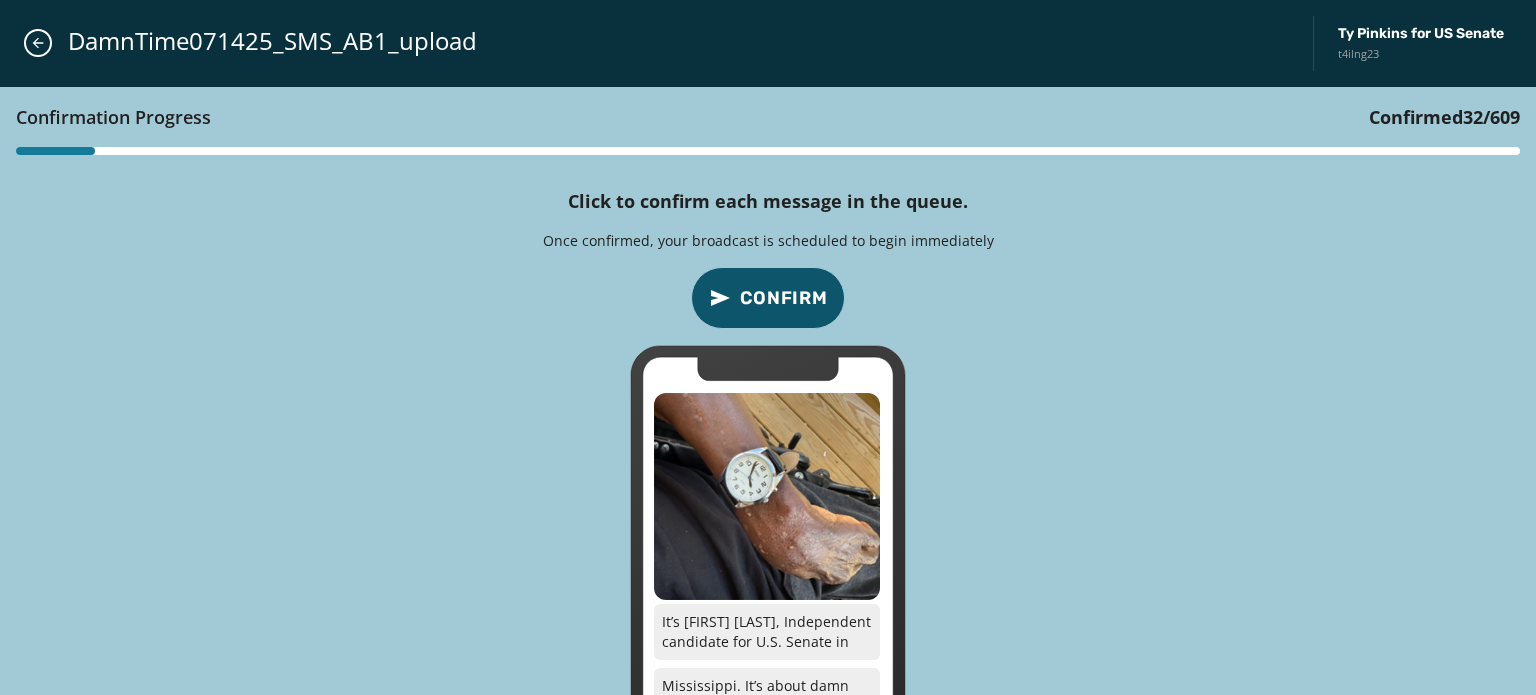 click on "Confirm" at bounding box center [784, 298] 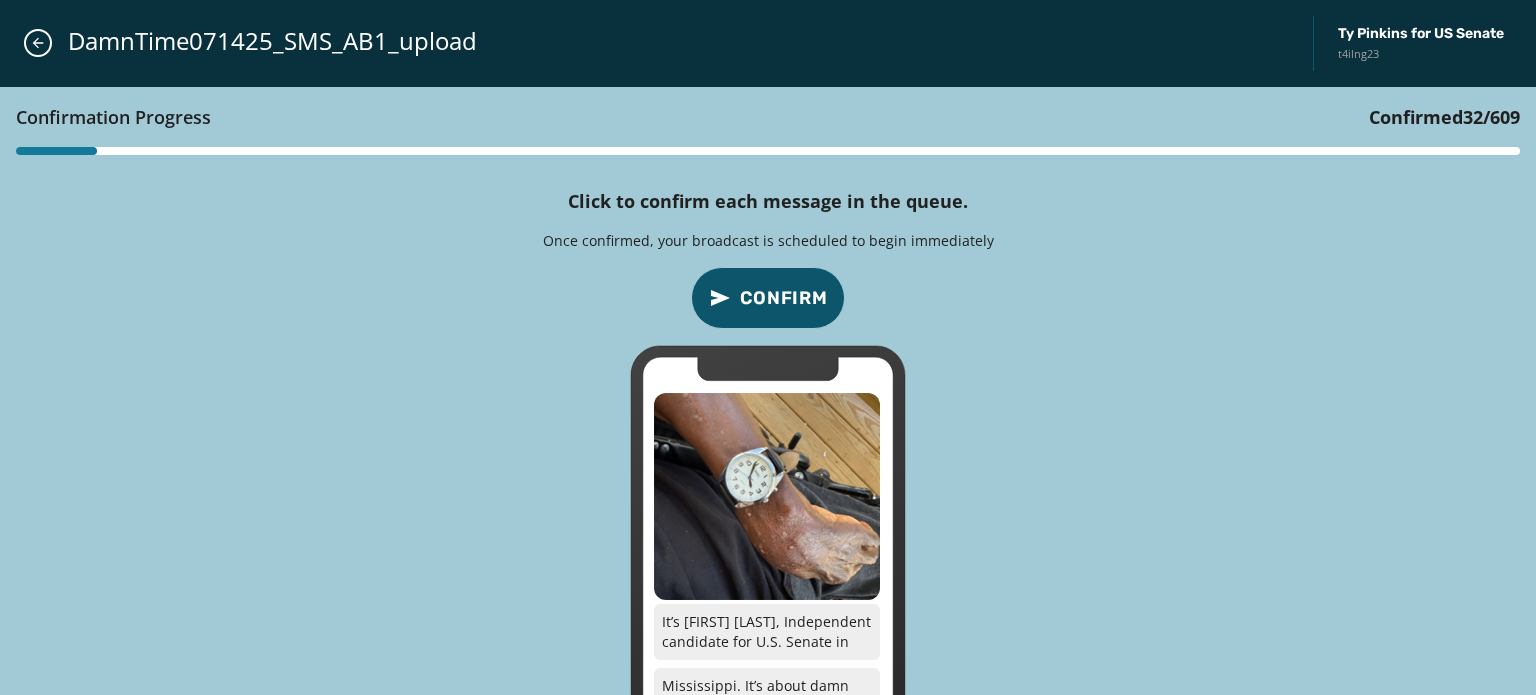 click on "Confirm" at bounding box center [784, 298] 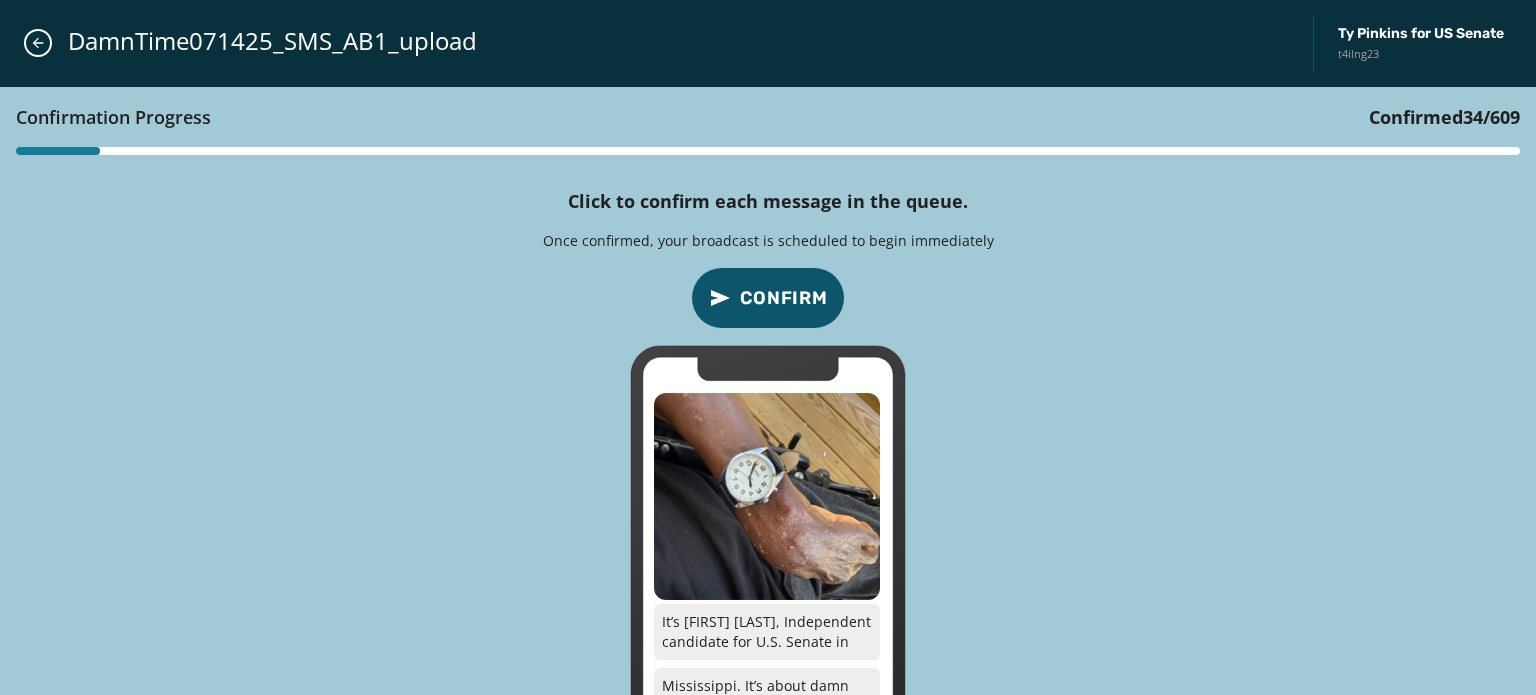 click on "Confirm" at bounding box center (784, 298) 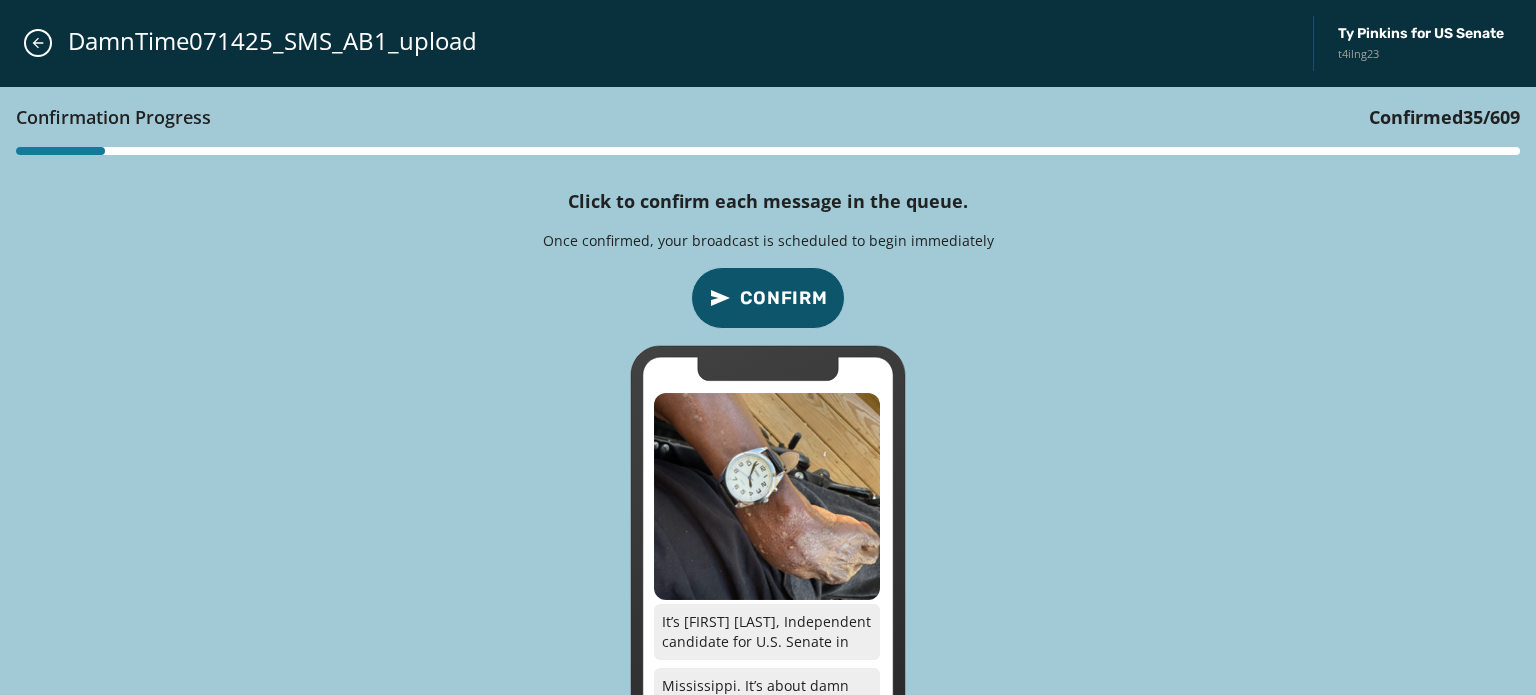 click on "Confirm" at bounding box center [784, 298] 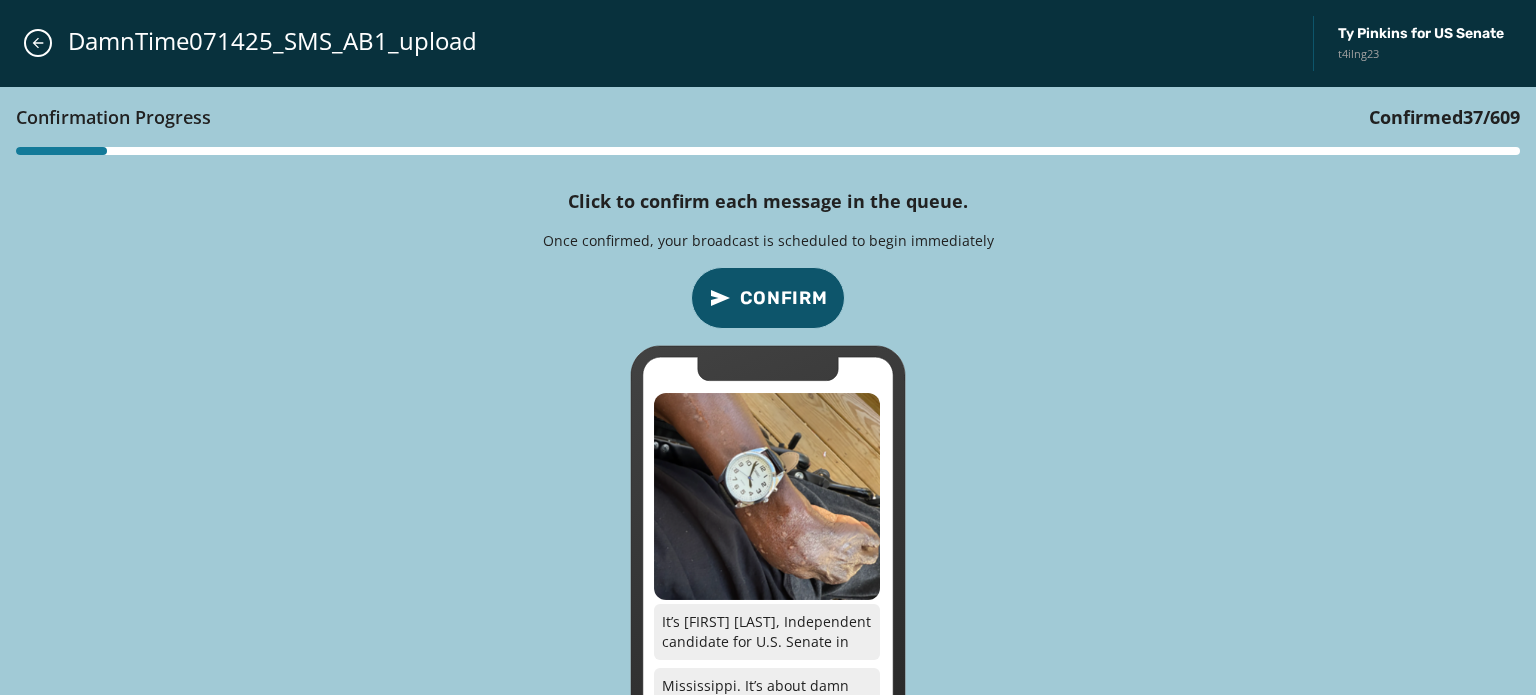 click on "Confirm" at bounding box center (784, 298) 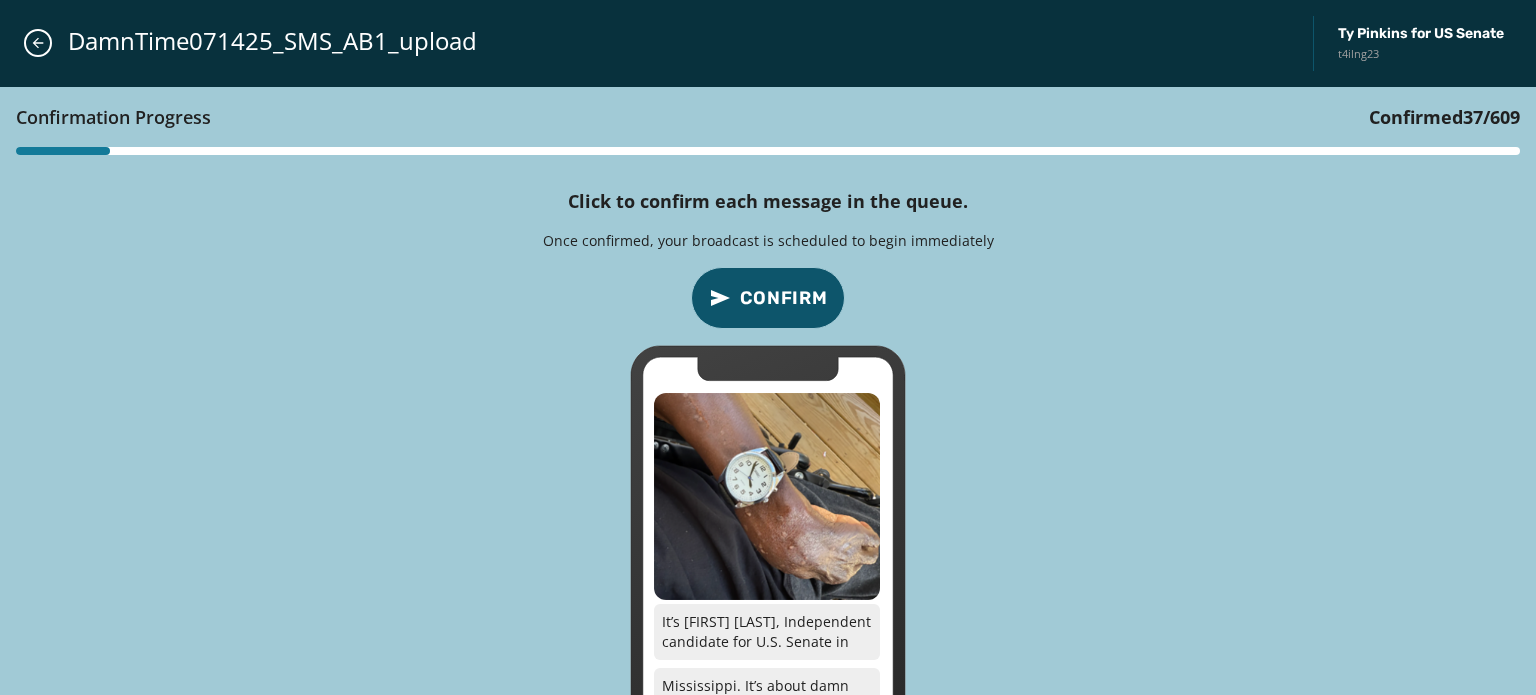 click on "Confirm" at bounding box center (784, 298) 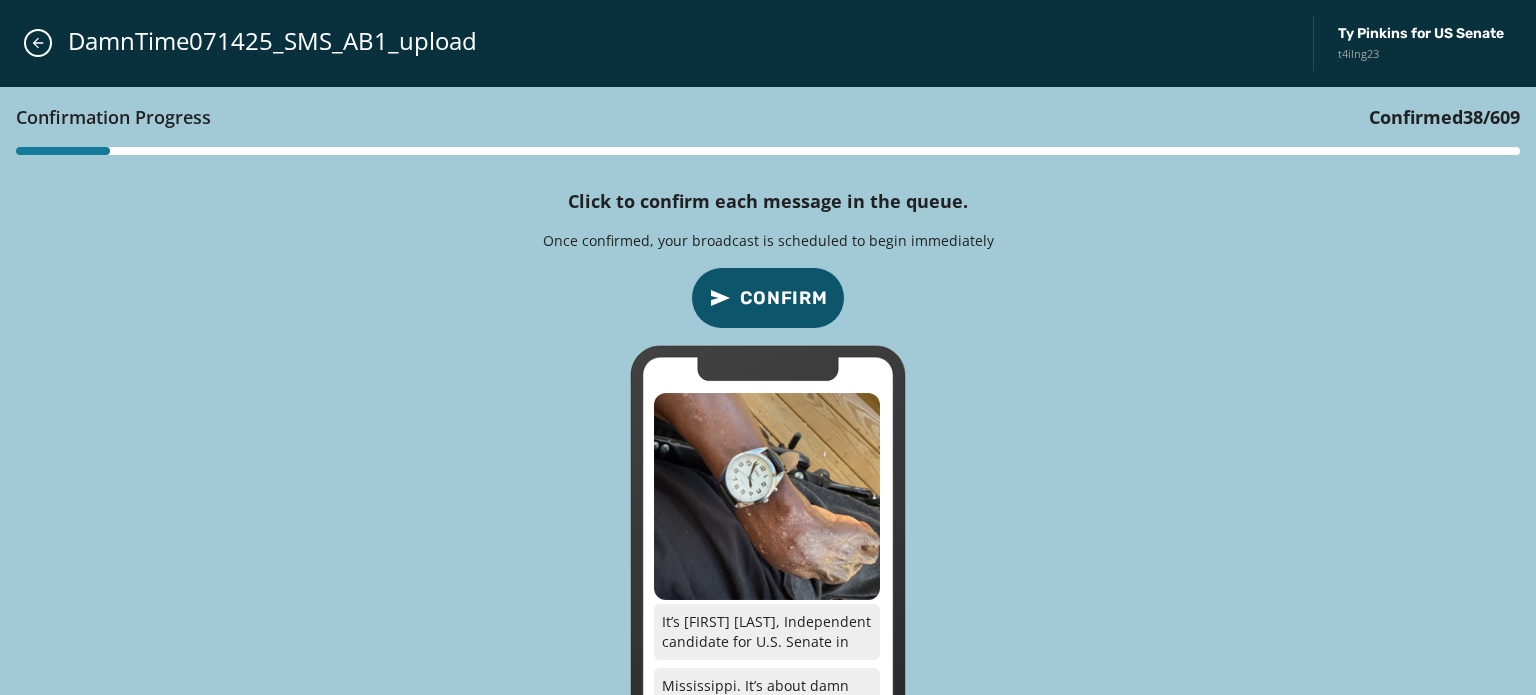 click on "Confirm" at bounding box center (784, 298) 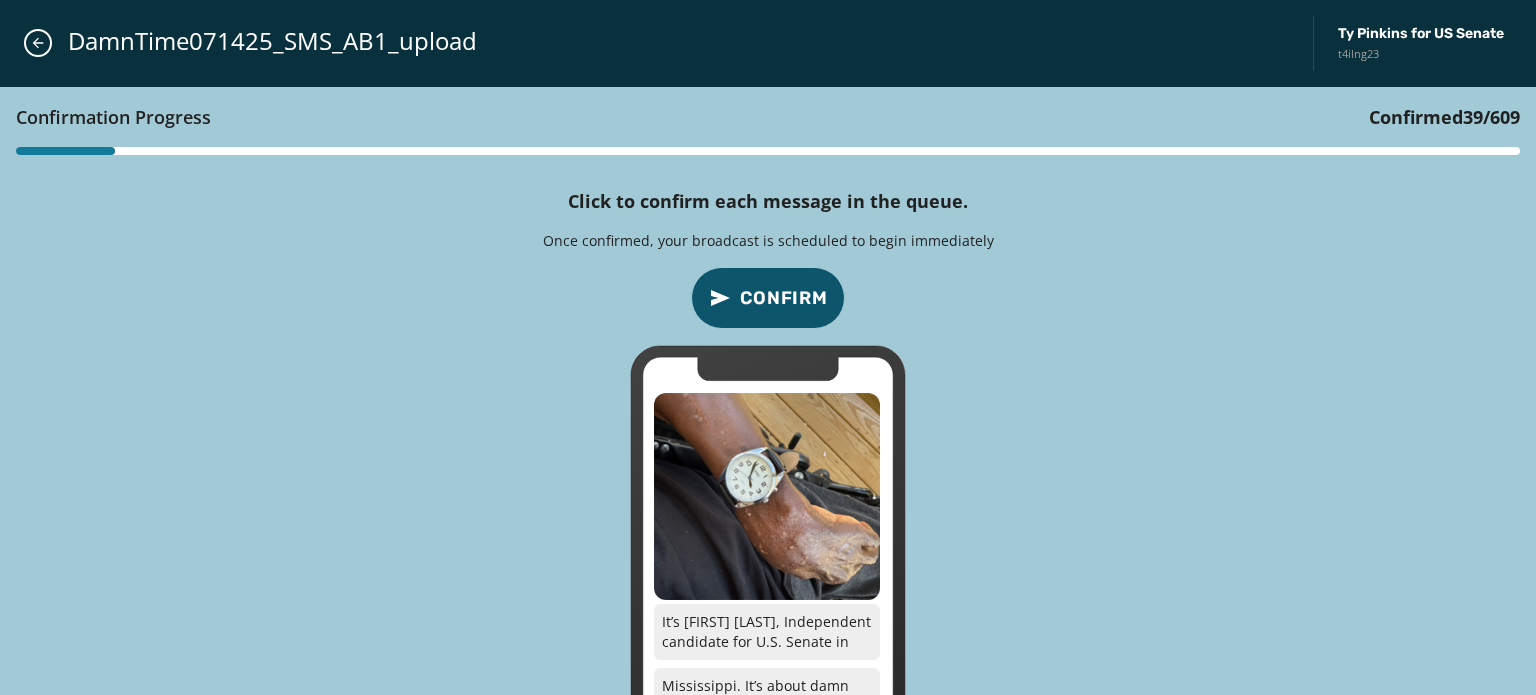 click on "Confirm" at bounding box center (784, 298) 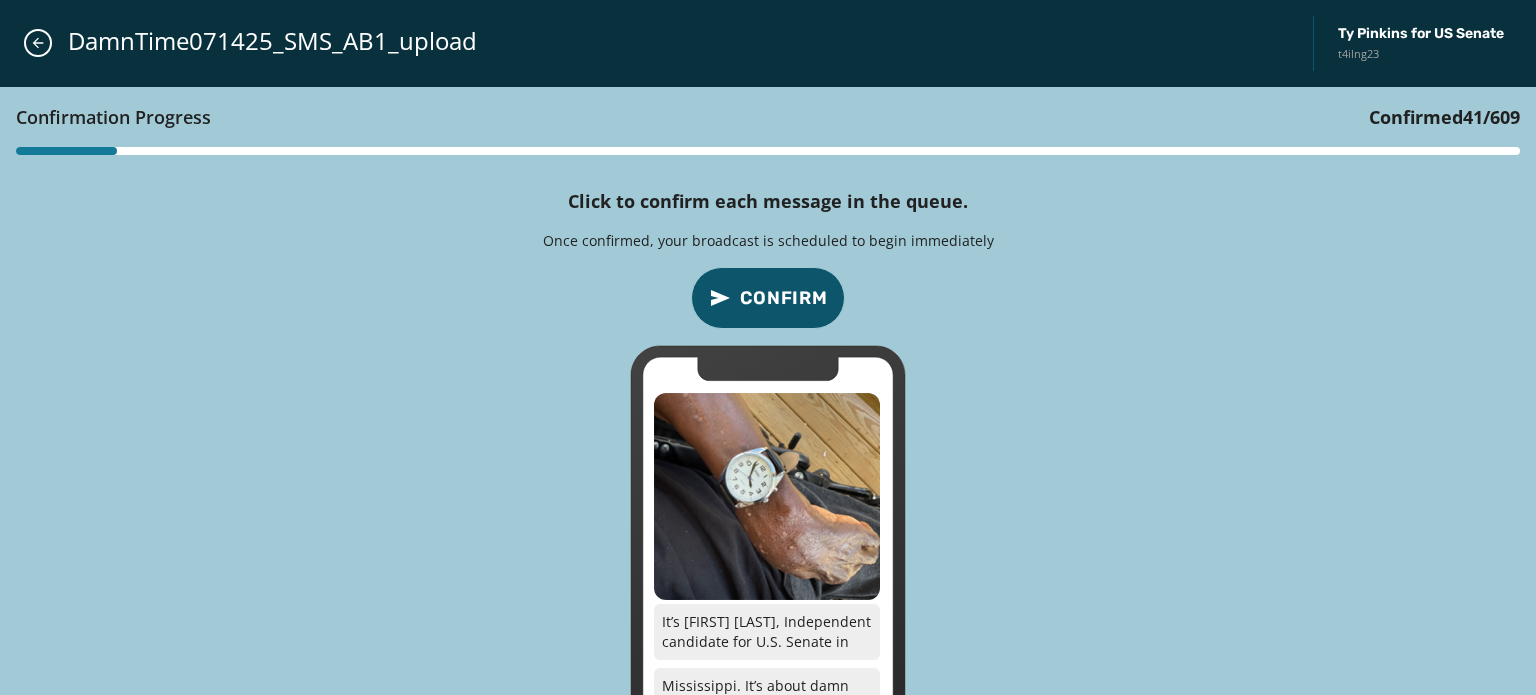 click on "Confirm" at bounding box center [784, 298] 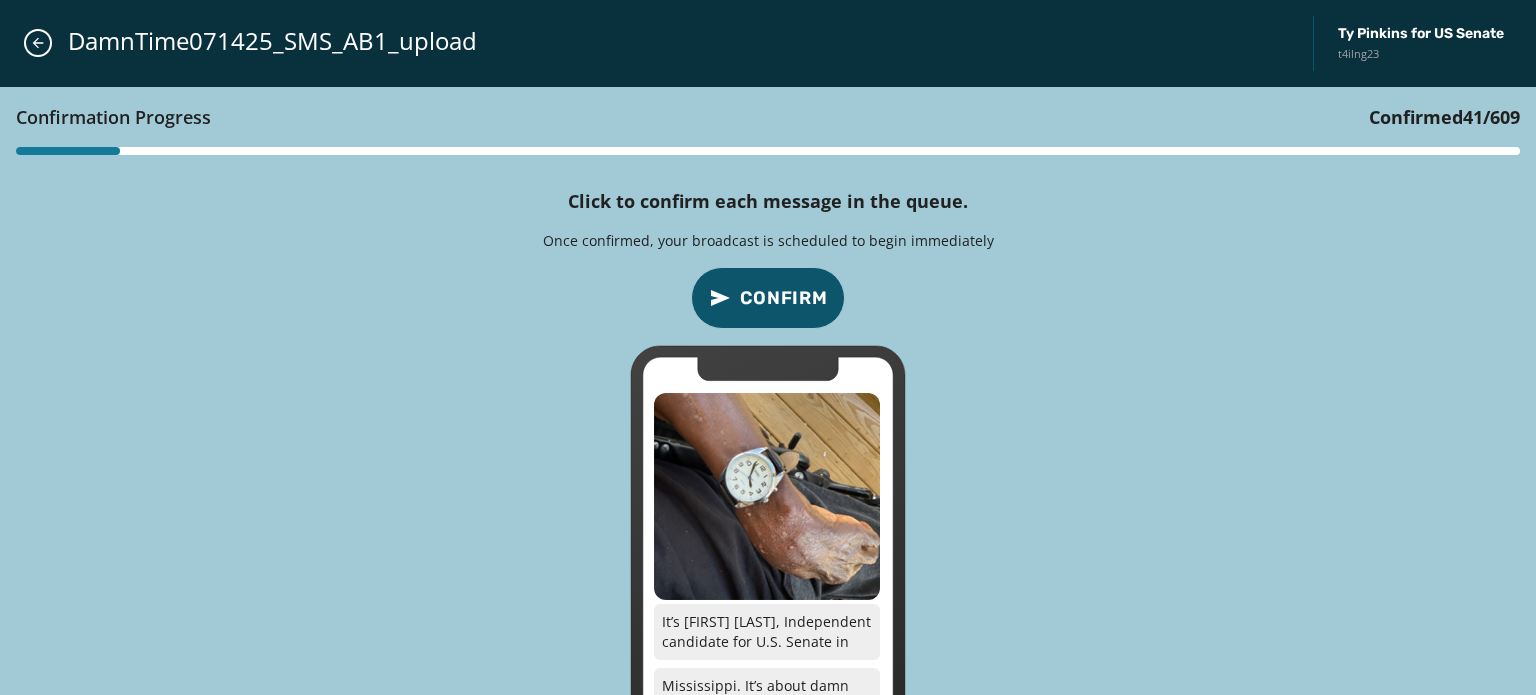 click on "Confirm" at bounding box center (784, 298) 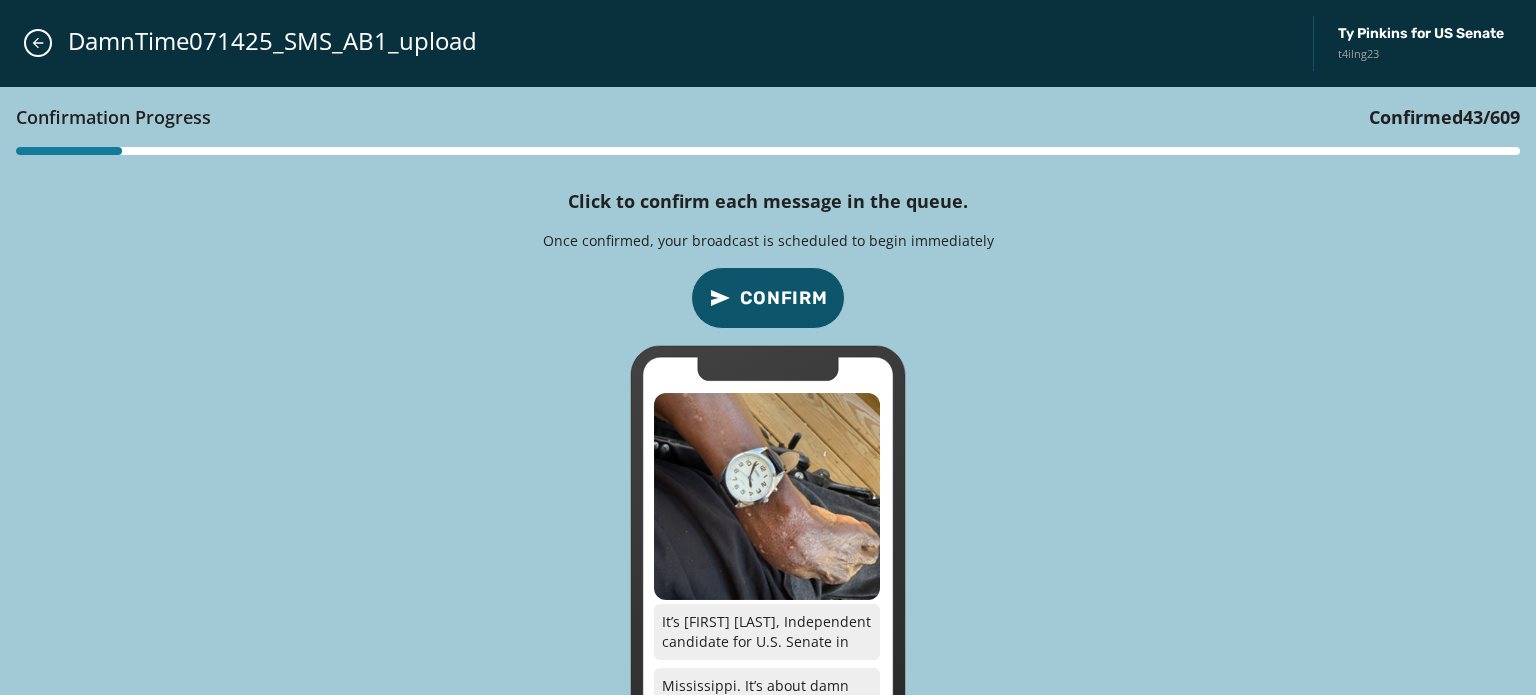 click on "Confirm" at bounding box center (784, 298) 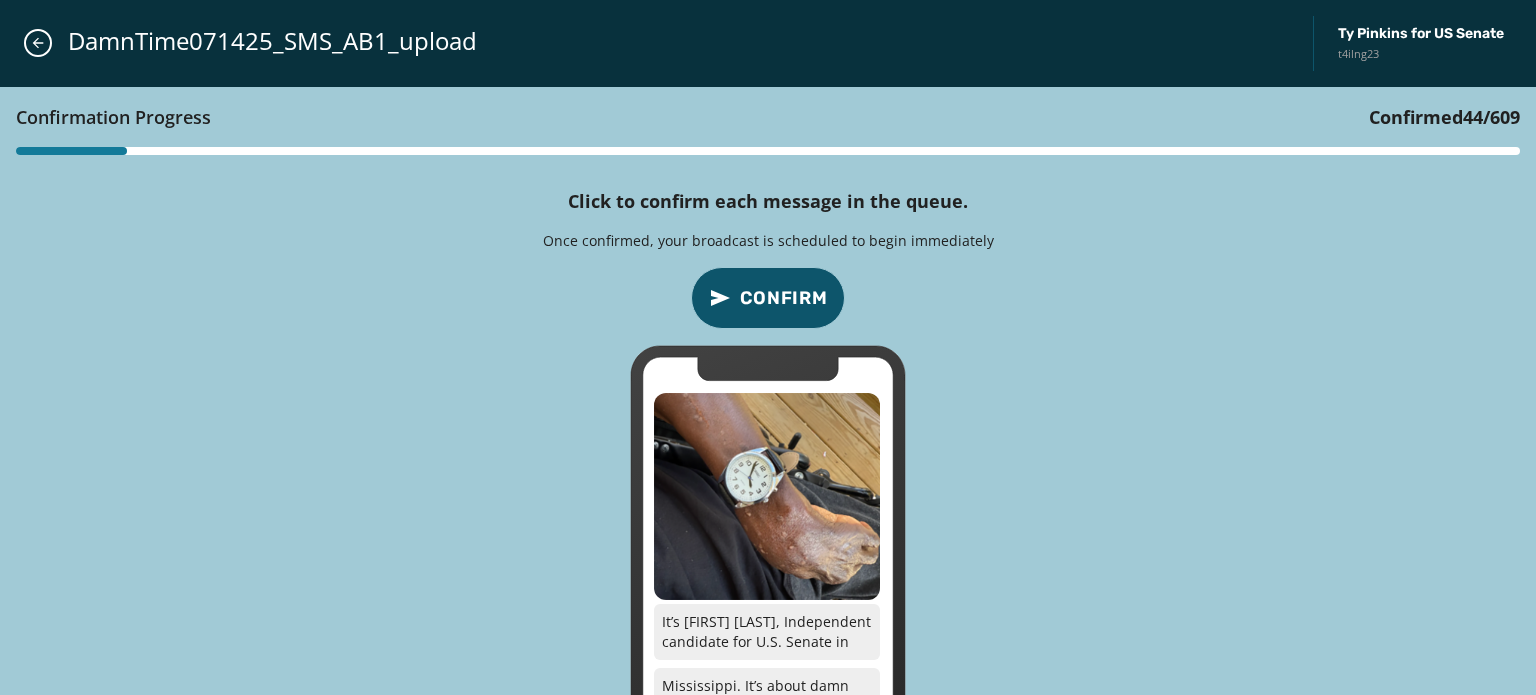 click on "Confirm" at bounding box center [784, 298] 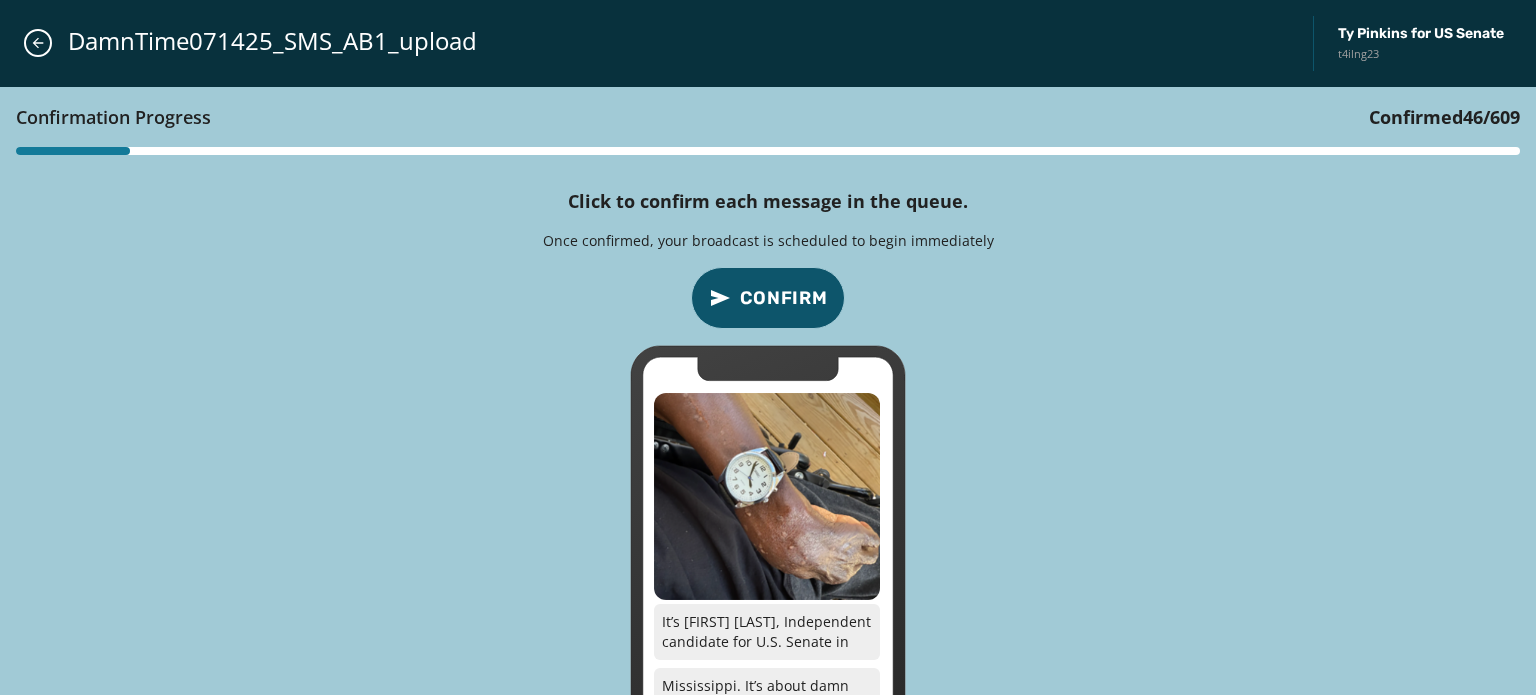 click on "Confirm" at bounding box center (784, 298) 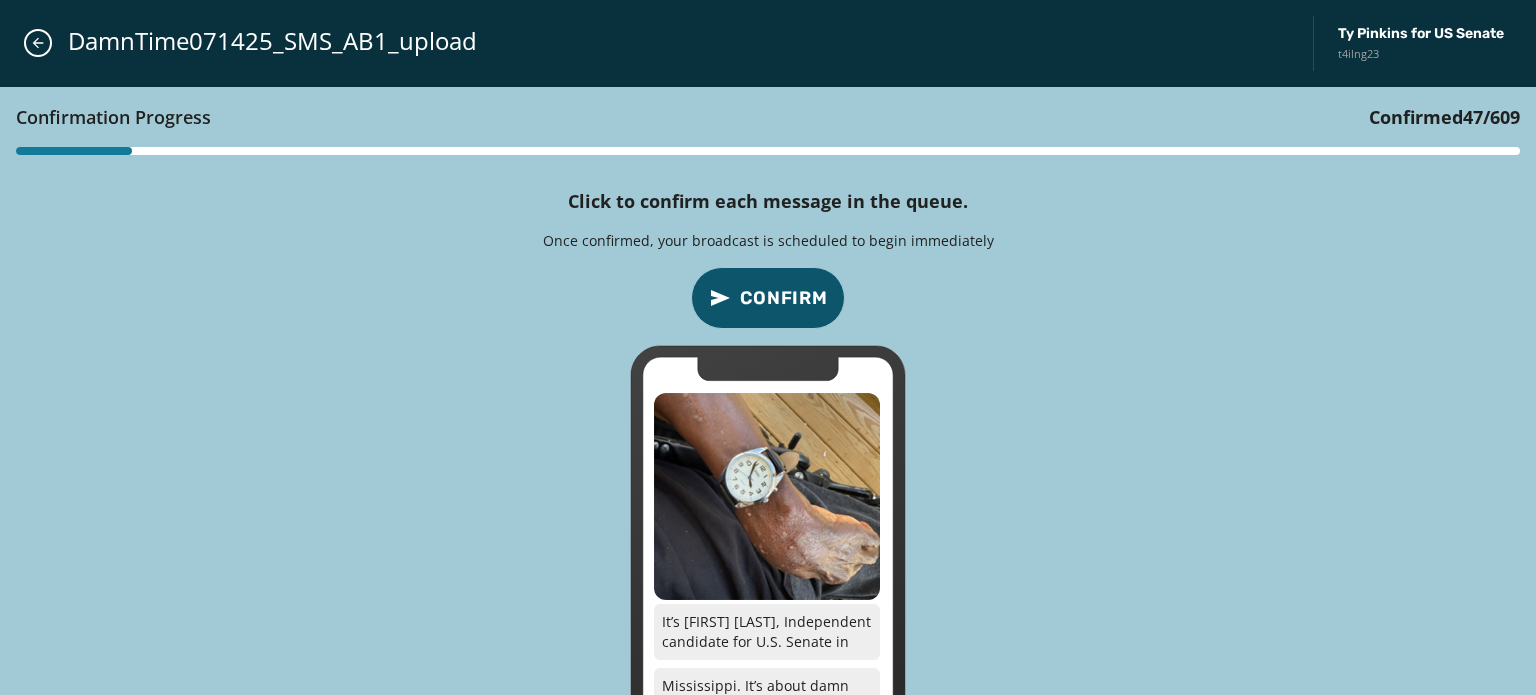 click on "Confirm" at bounding box center (784, 298) 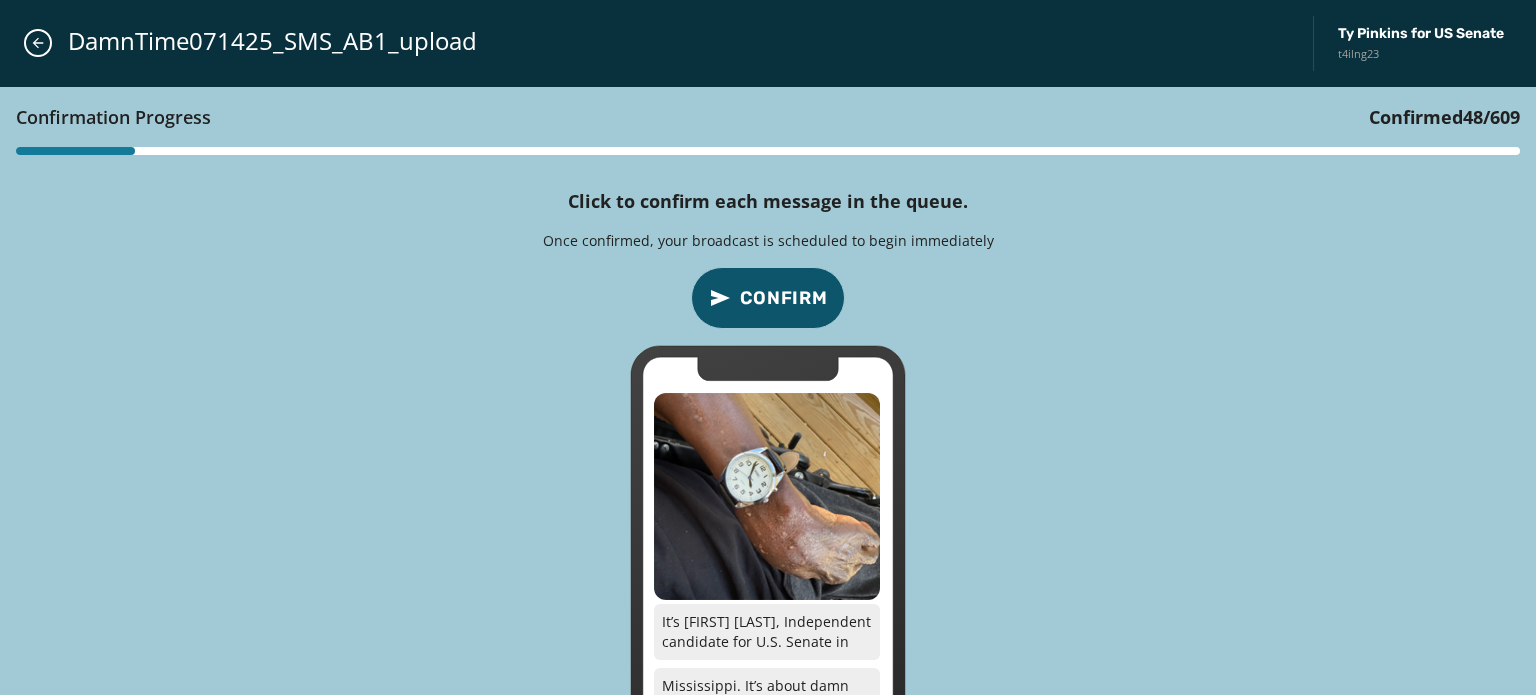 click on "Confirm" at bounding box center (784, 298) 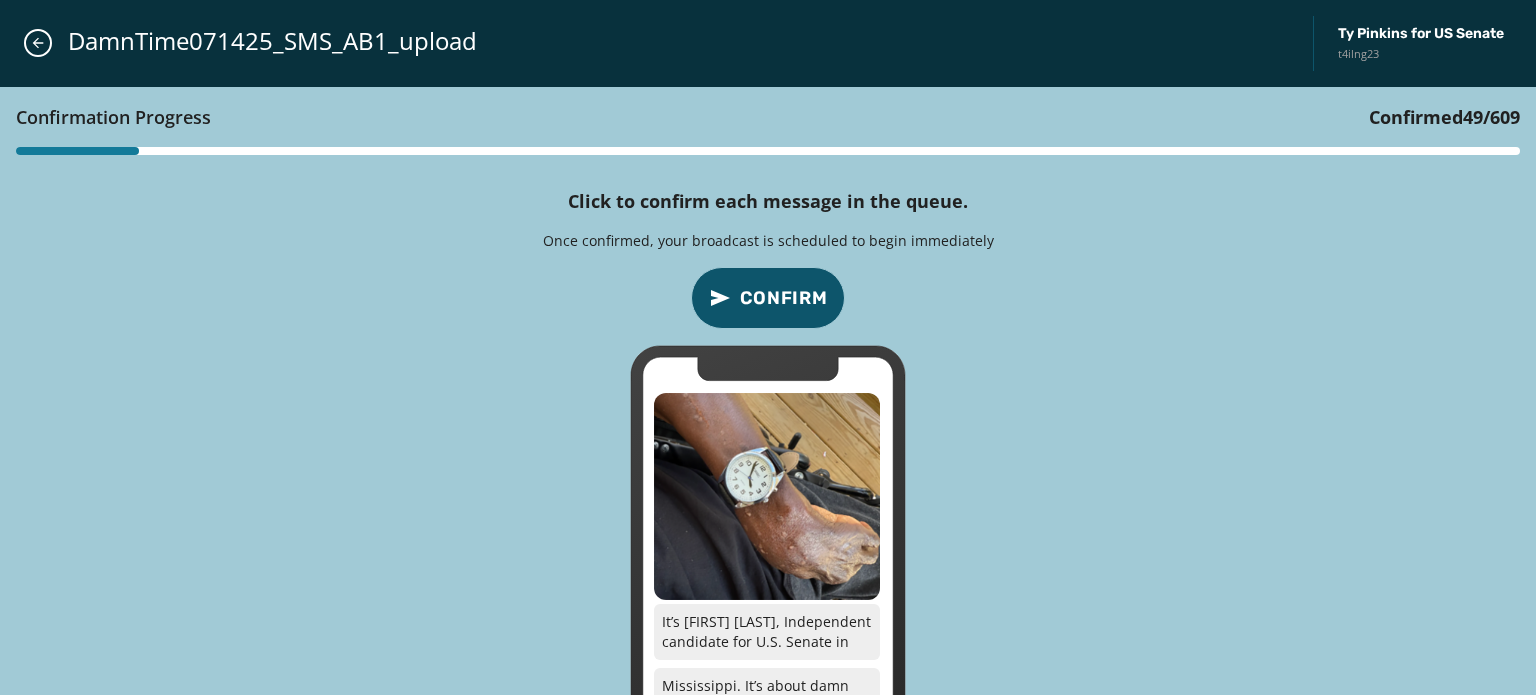 click on "Confirm" at bounding box center (784, 298) 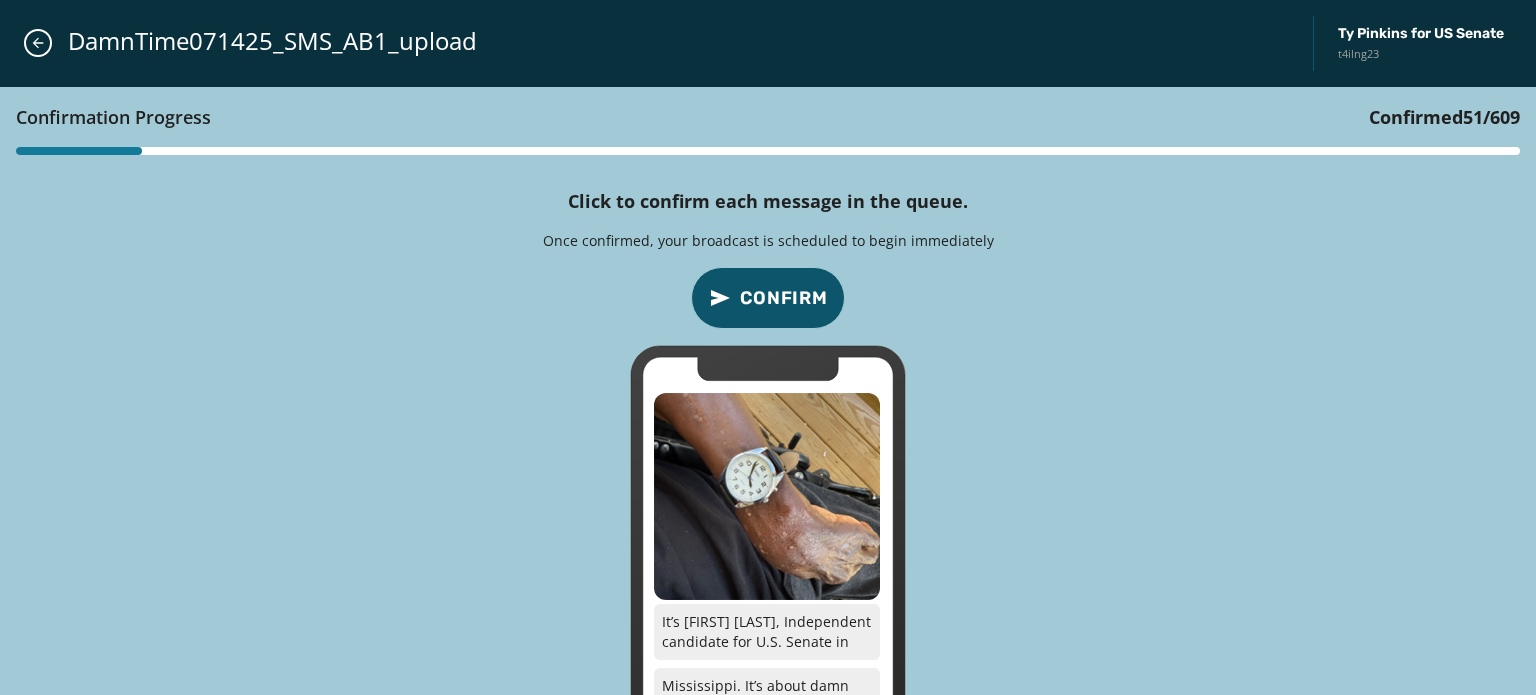 click on "Confirm" at bounding box center (784, 298) 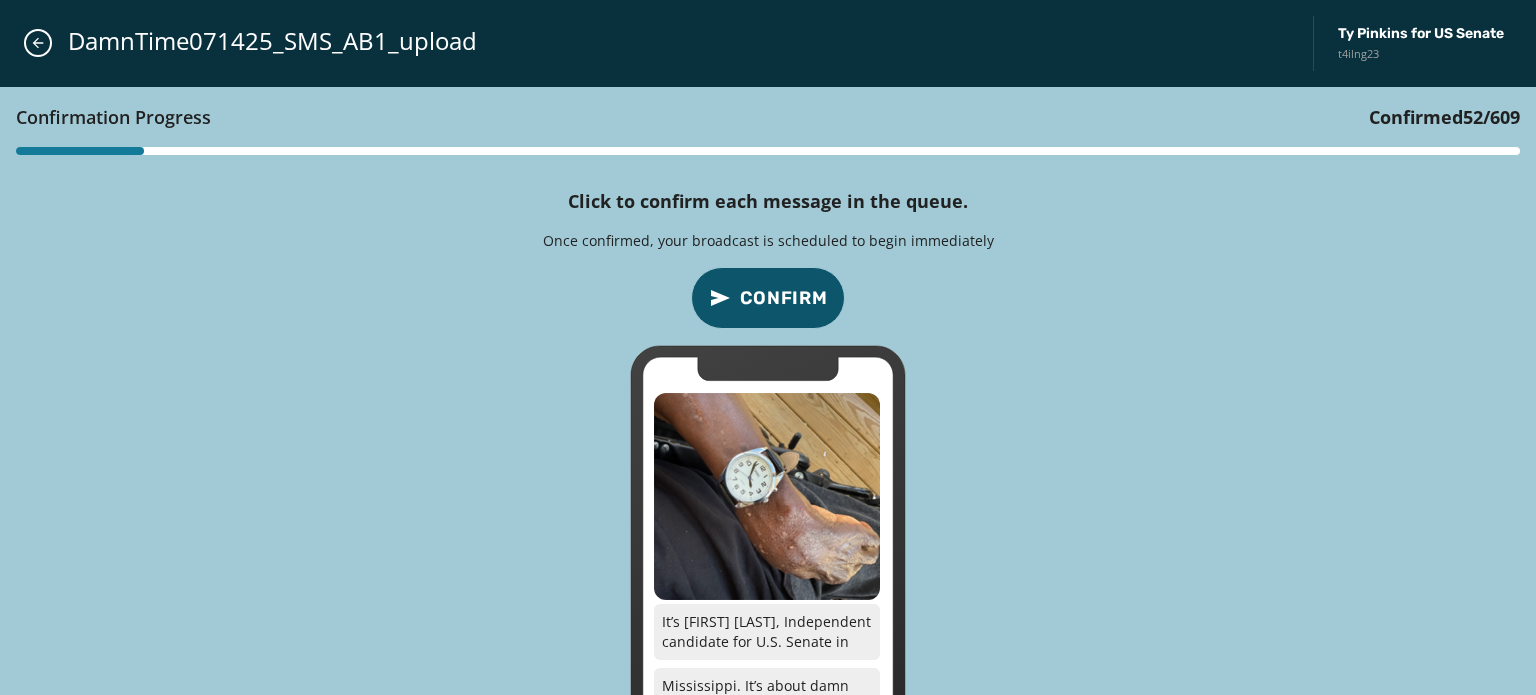 click on "Confirm" at bounding box center (784, 298) 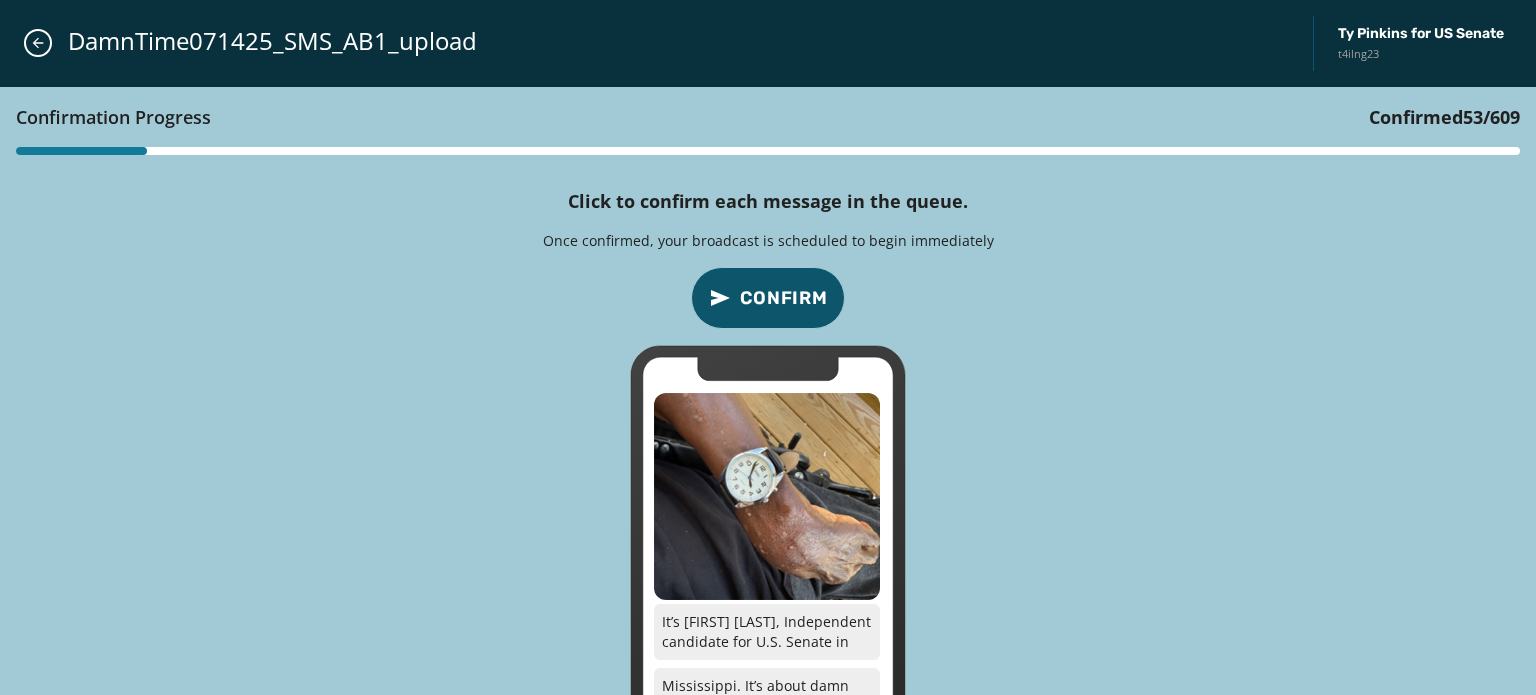 click on "Confirm" at bounding box center [784, 298] 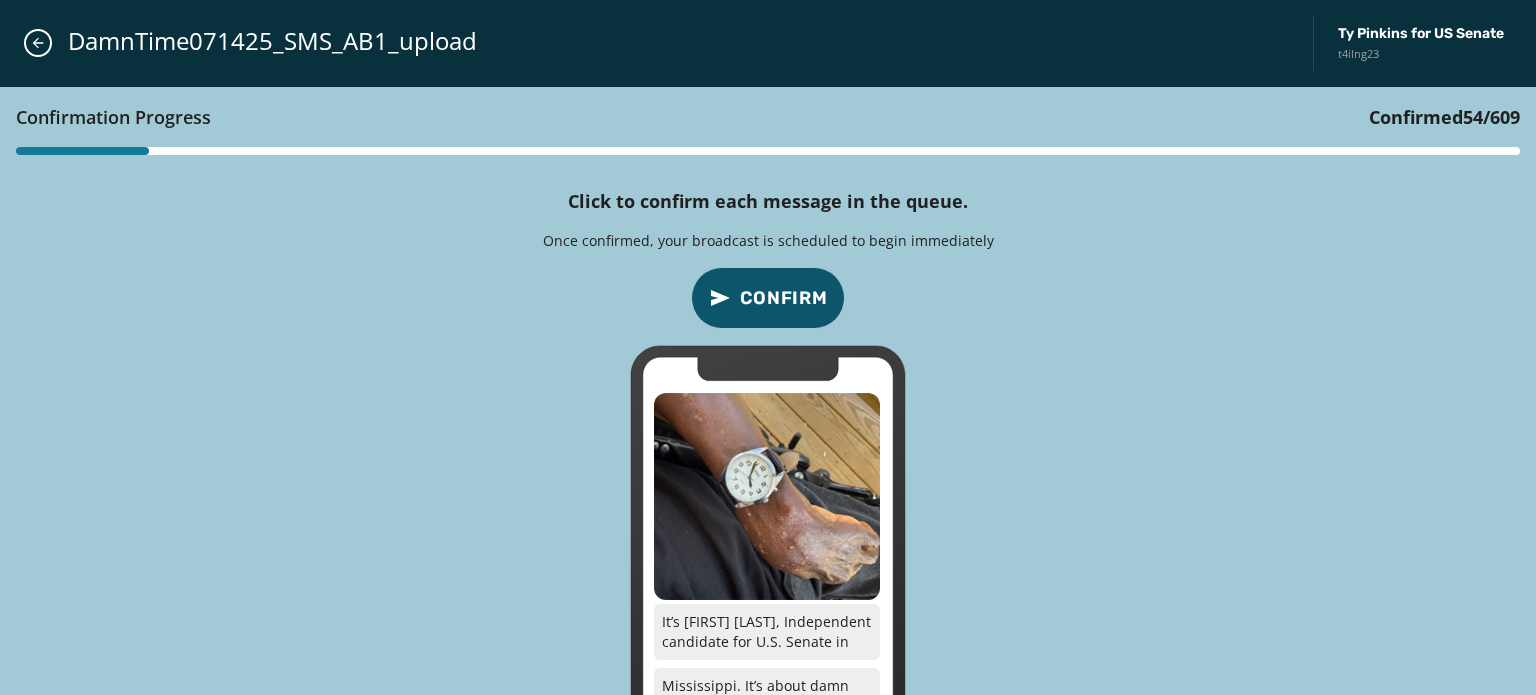 click on "Confirm" at bounding box center (784, 298) 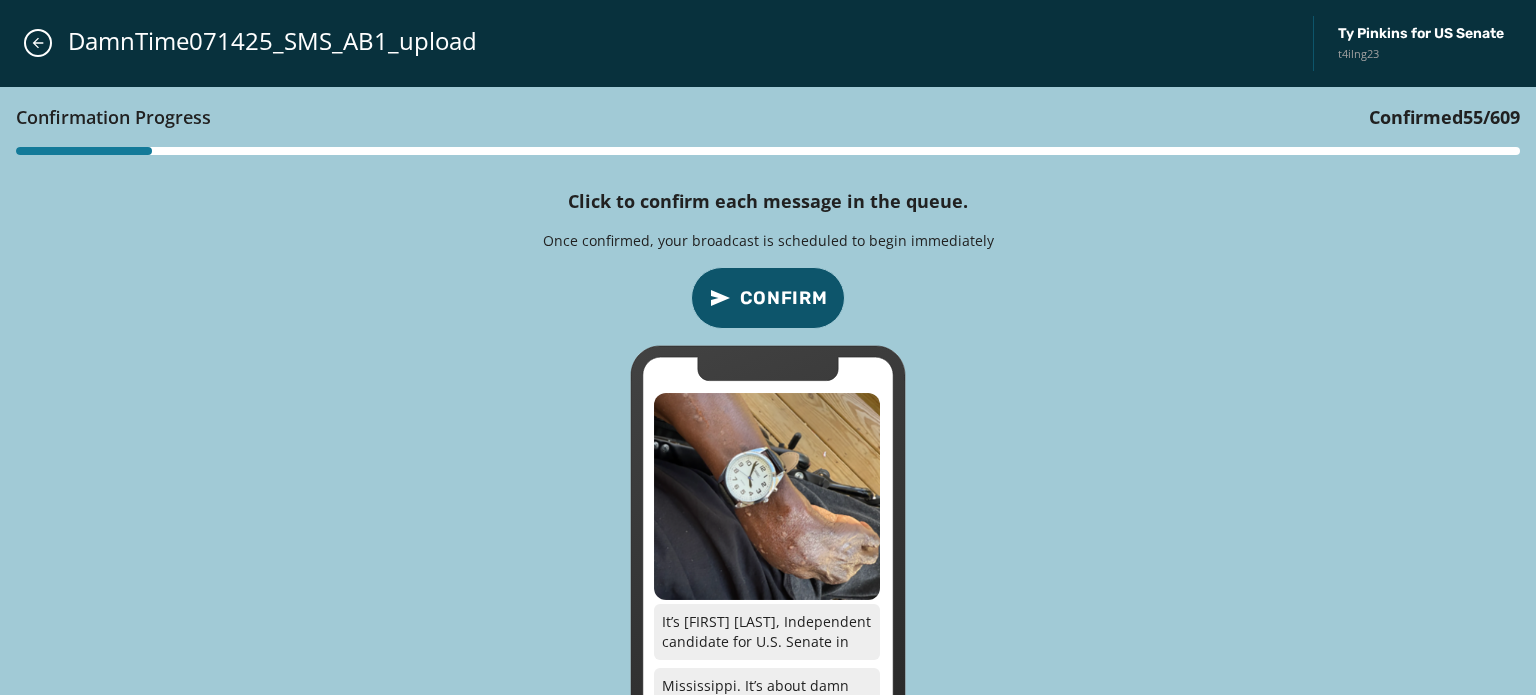 click on "Confirm" at bounding box center (784, 298) 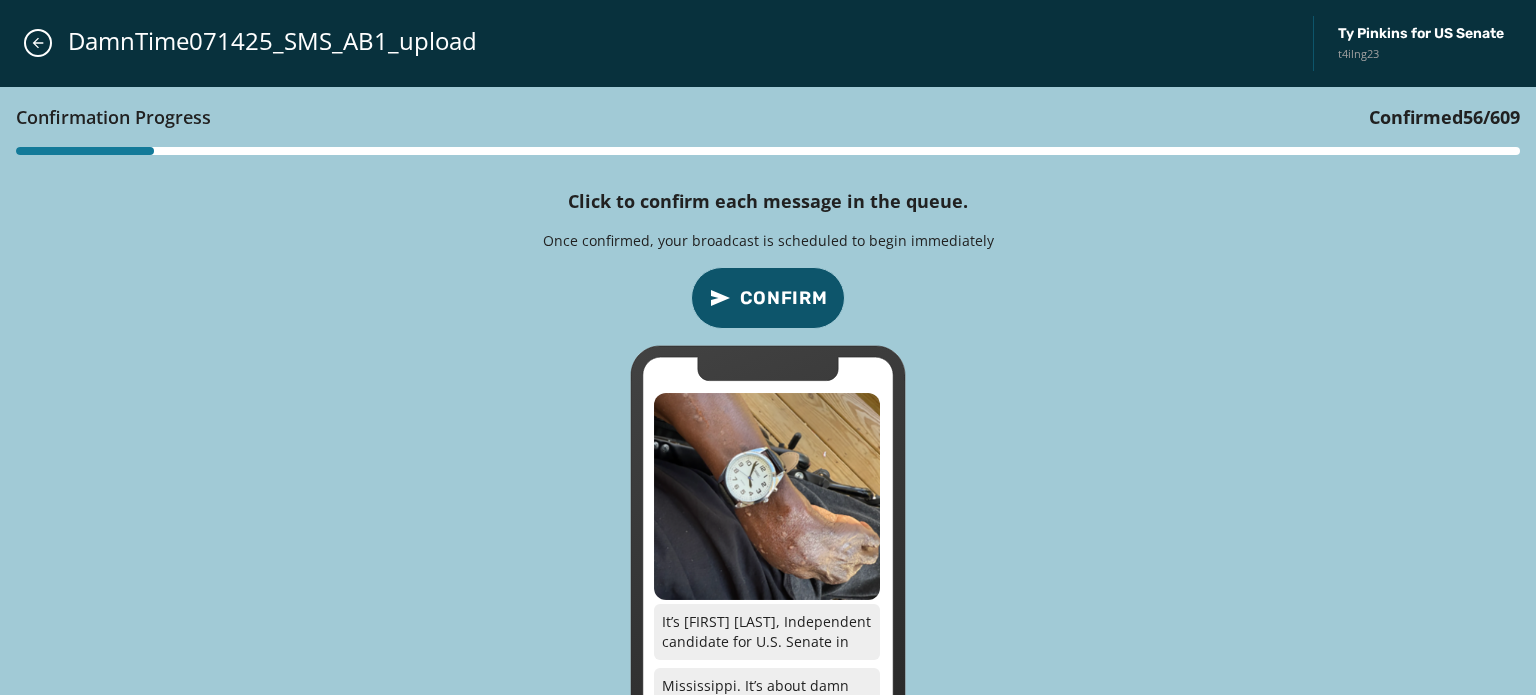 click on "Confirm" at bounding box center (784, 298) 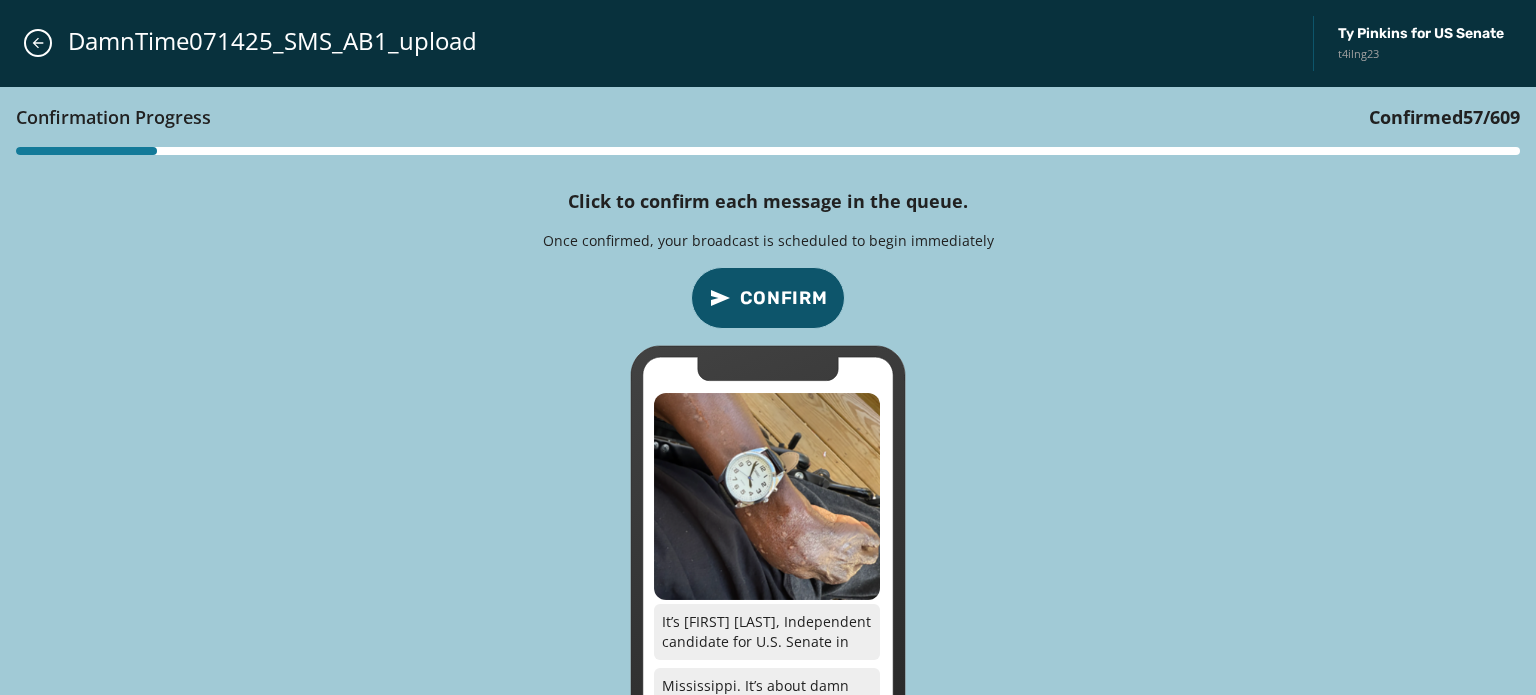 click on "Confirm" at bounding box center [784, 298] 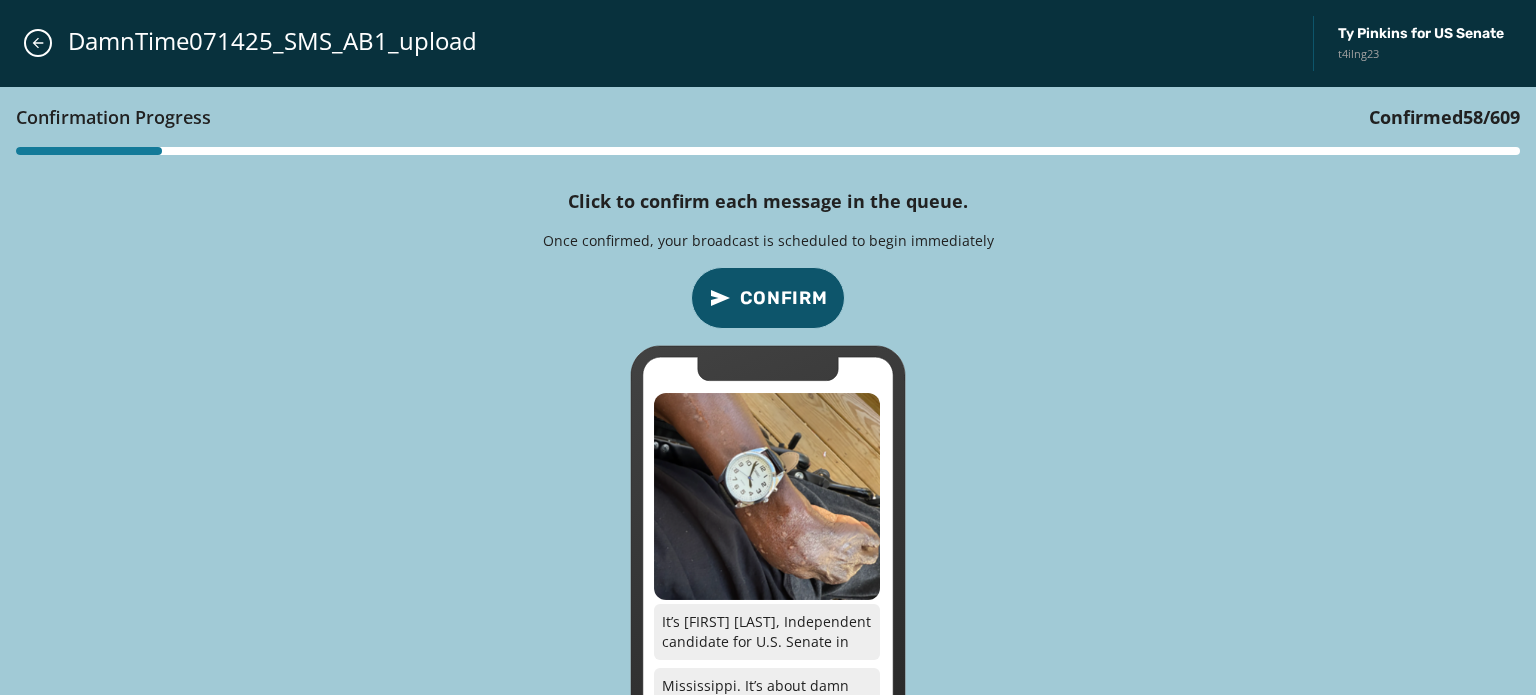 click on "Confirm" at bounding box center (784, 298) 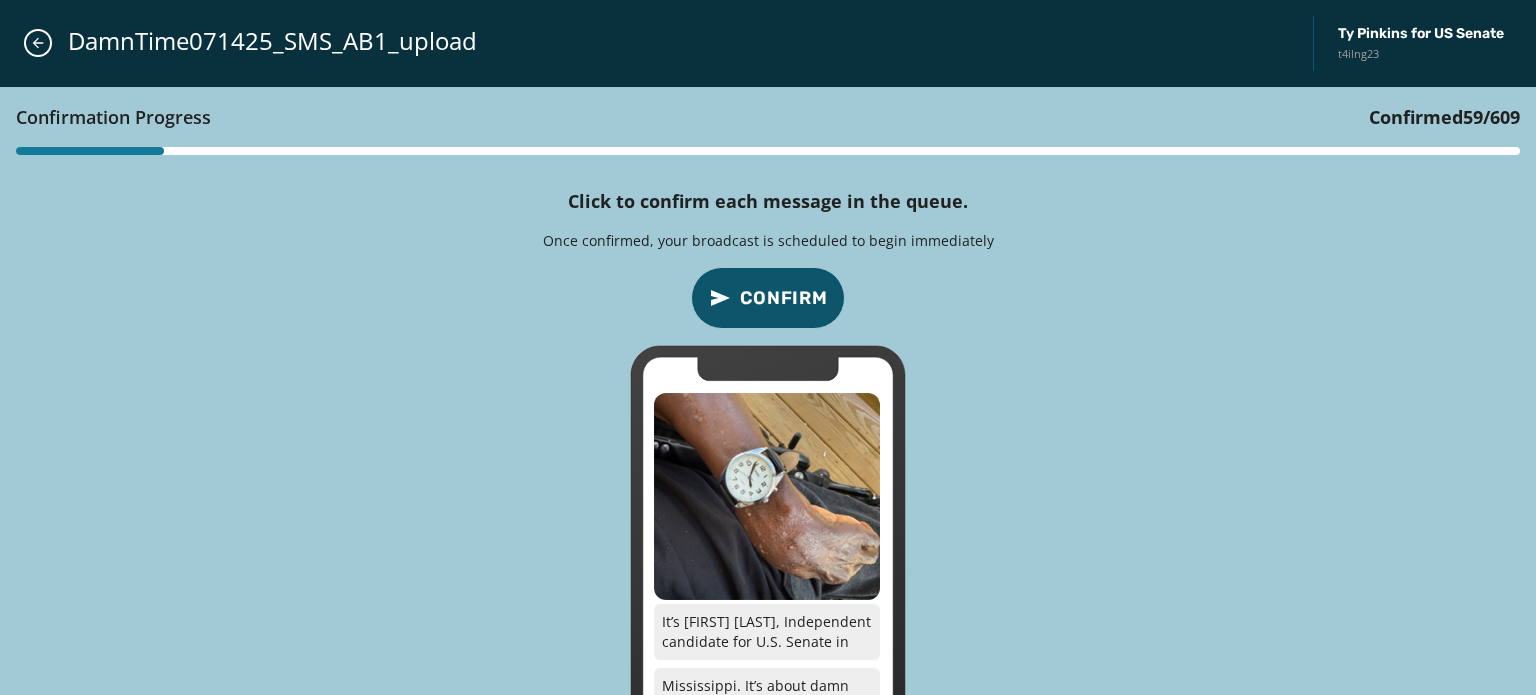 click on "Confirm" at bounding box center [784, 298] 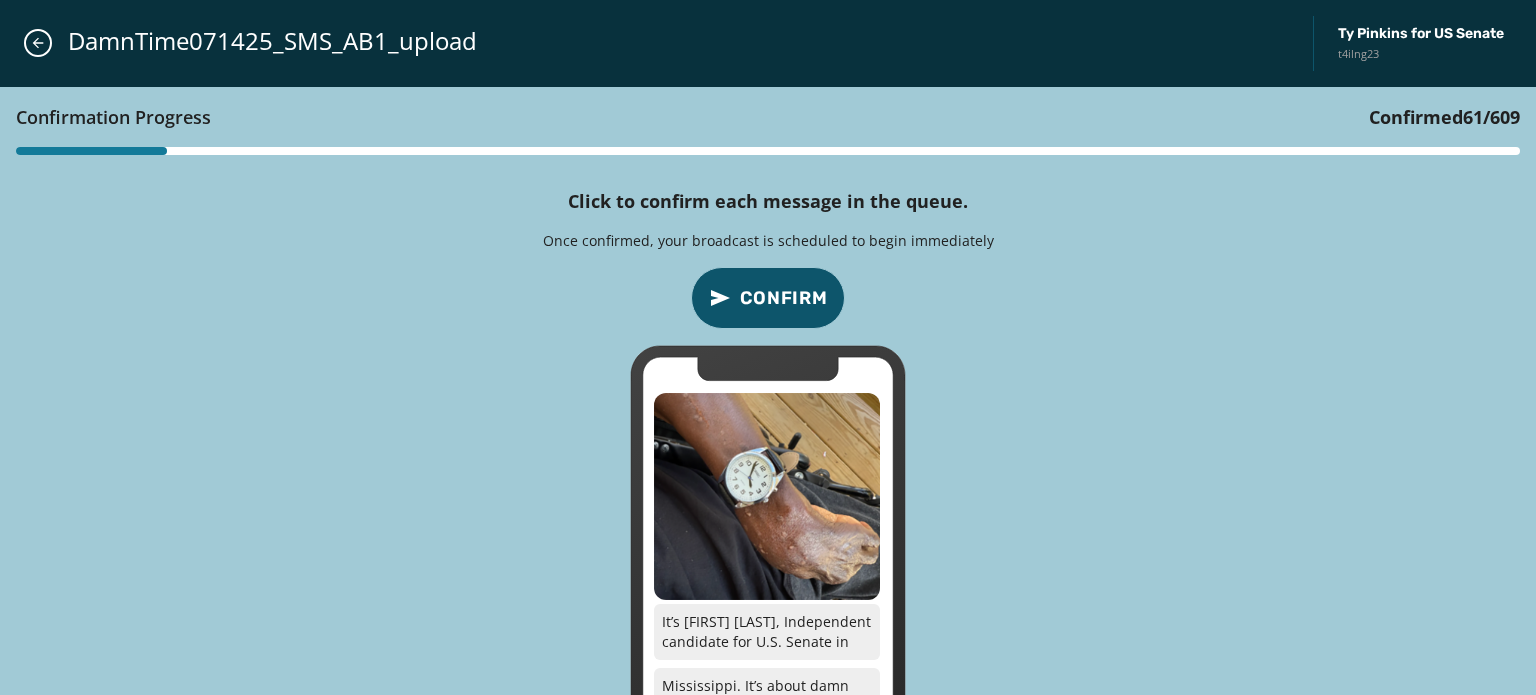 click on "Confirm" at bounding box center [784, 298] 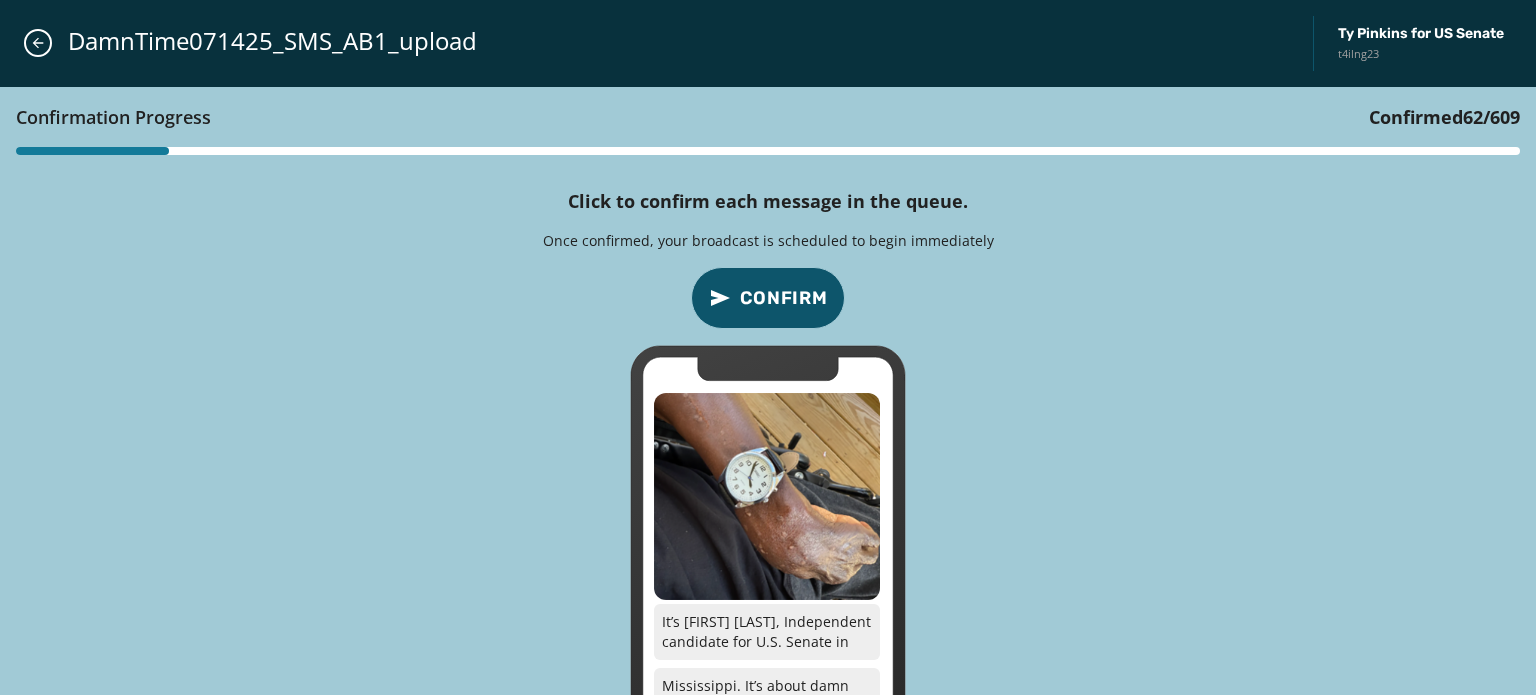 click on "Confirm" at bounding box center [784, 298] 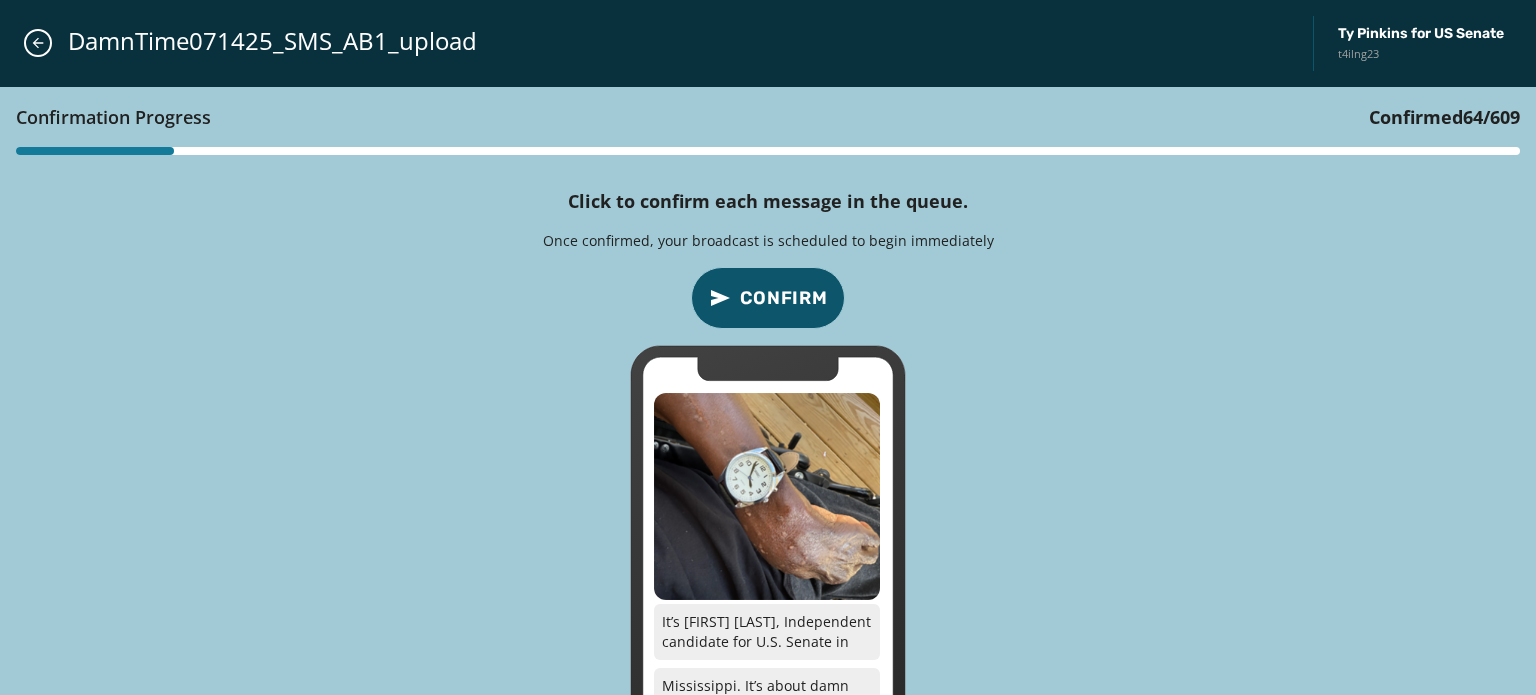 click on "Confirm" at bounding box center (784, 298) 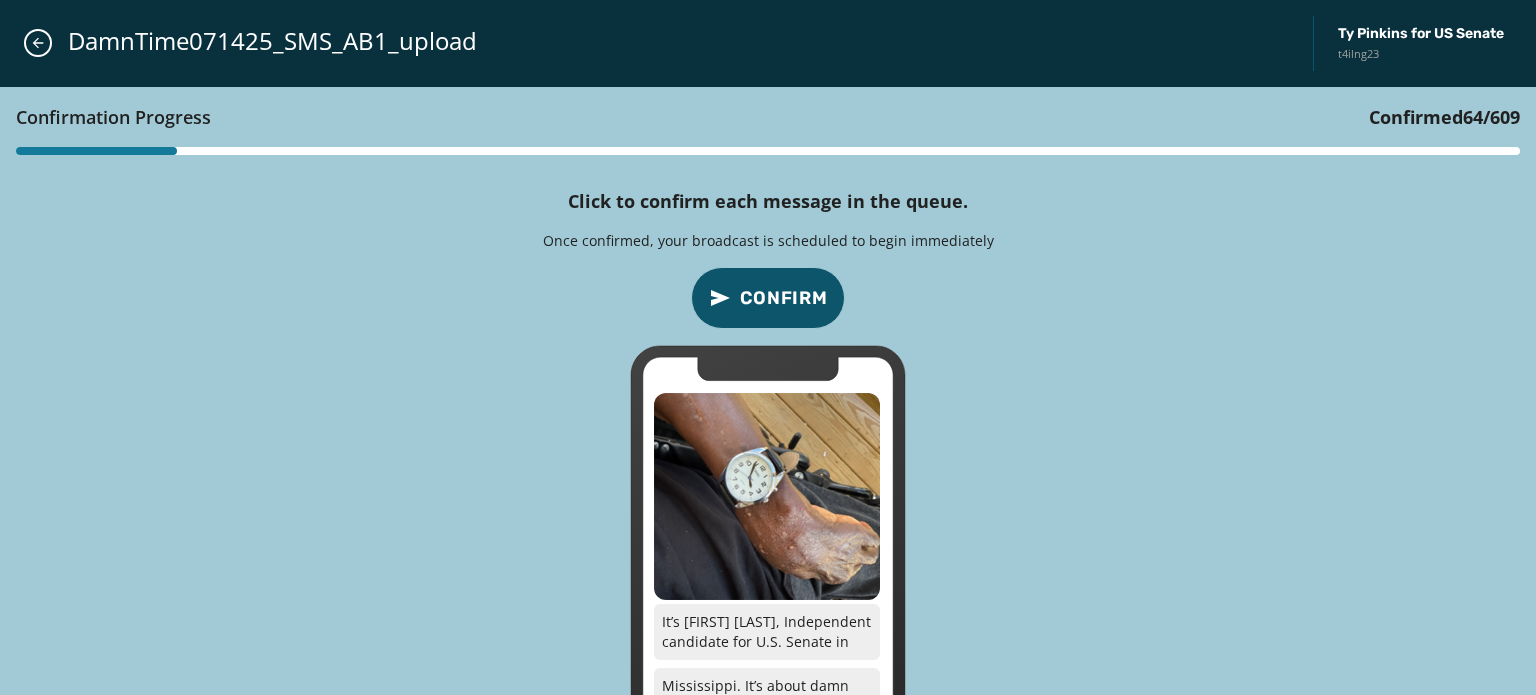 click on "Confirm" at bounding box center [784, 298] 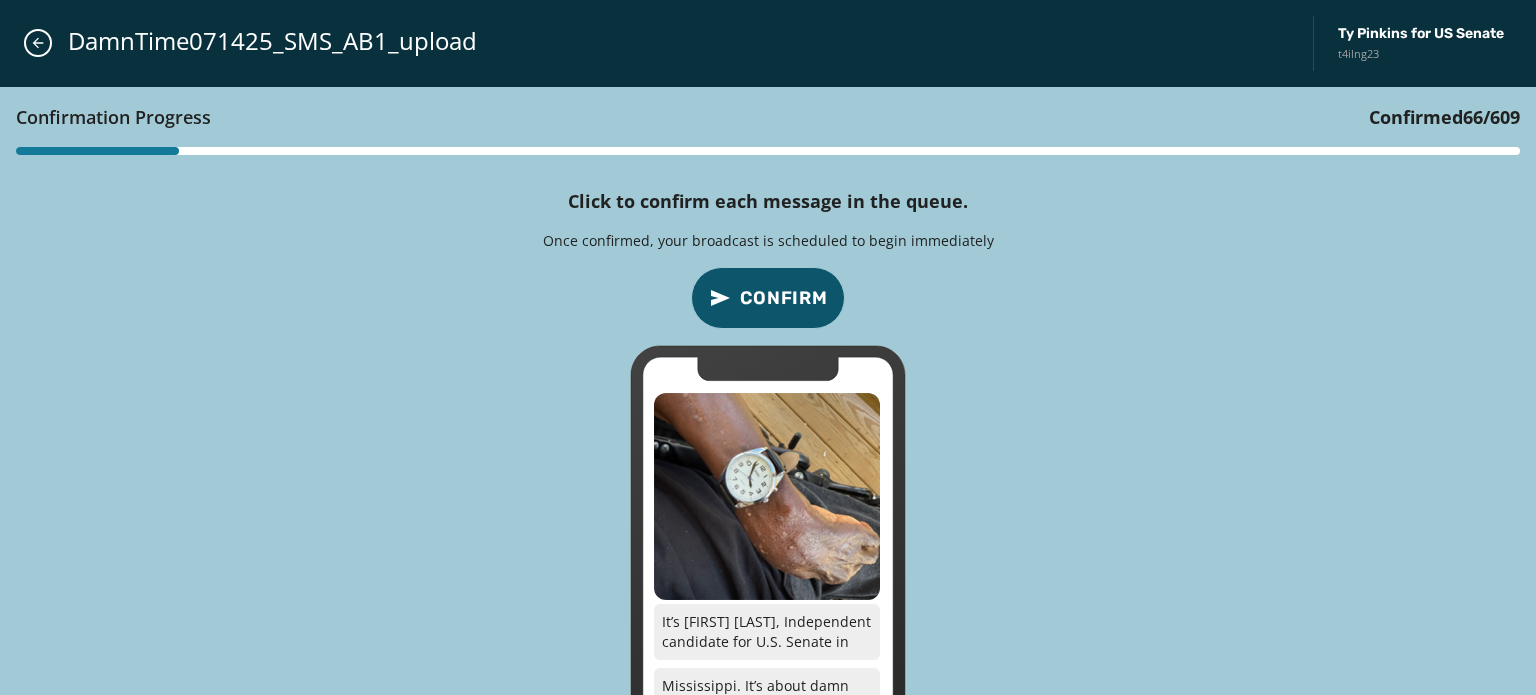 click on "Confirm" at bounding box center (784, 298) 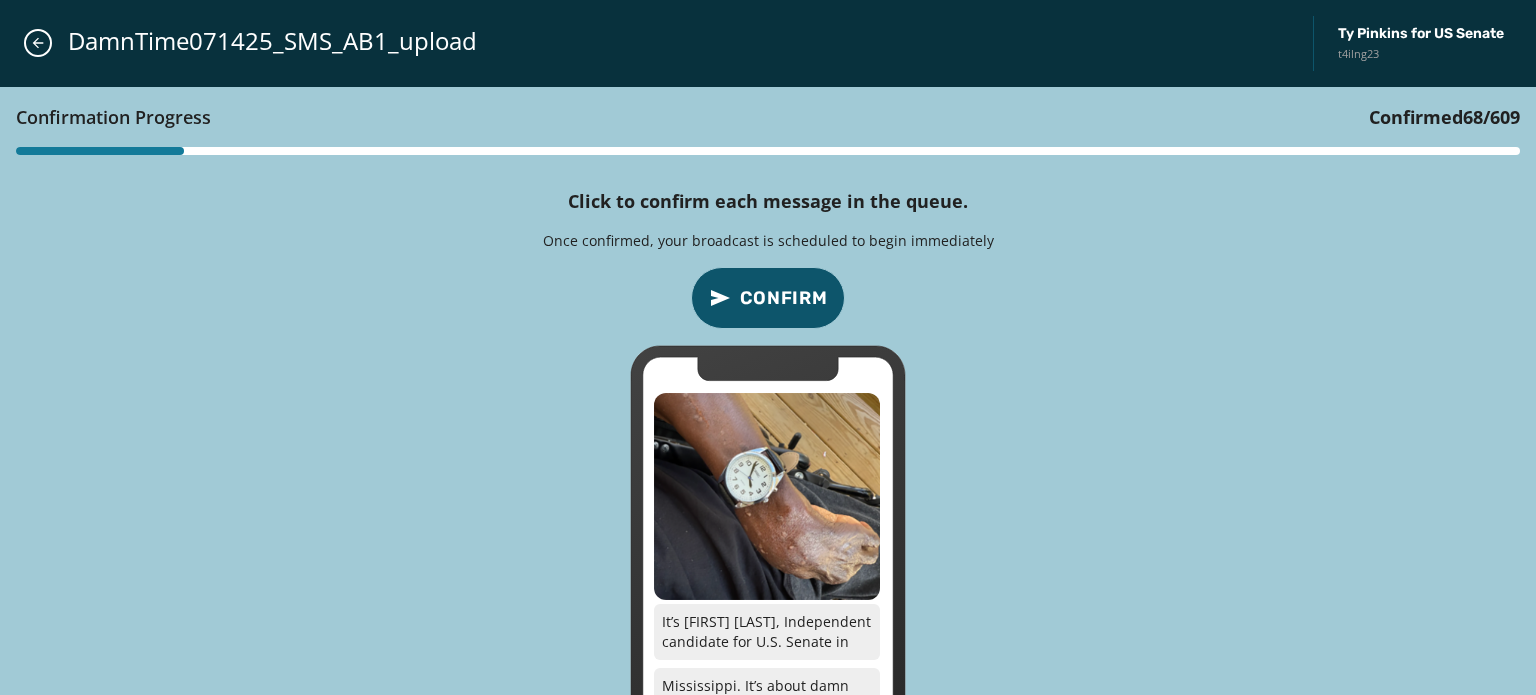 click on "Confirm" at bounding box center (784, 298) 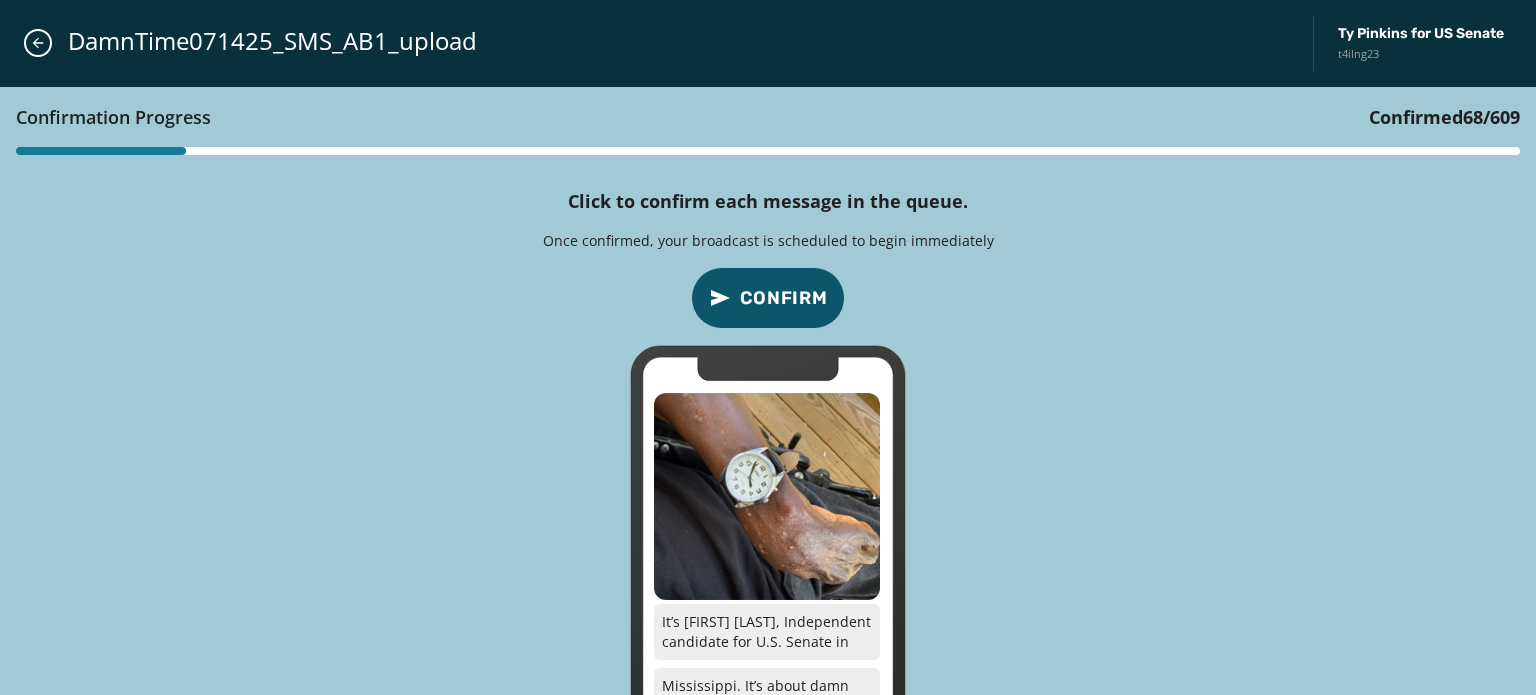 click on "Confirm" at bounding box center [784, 298] 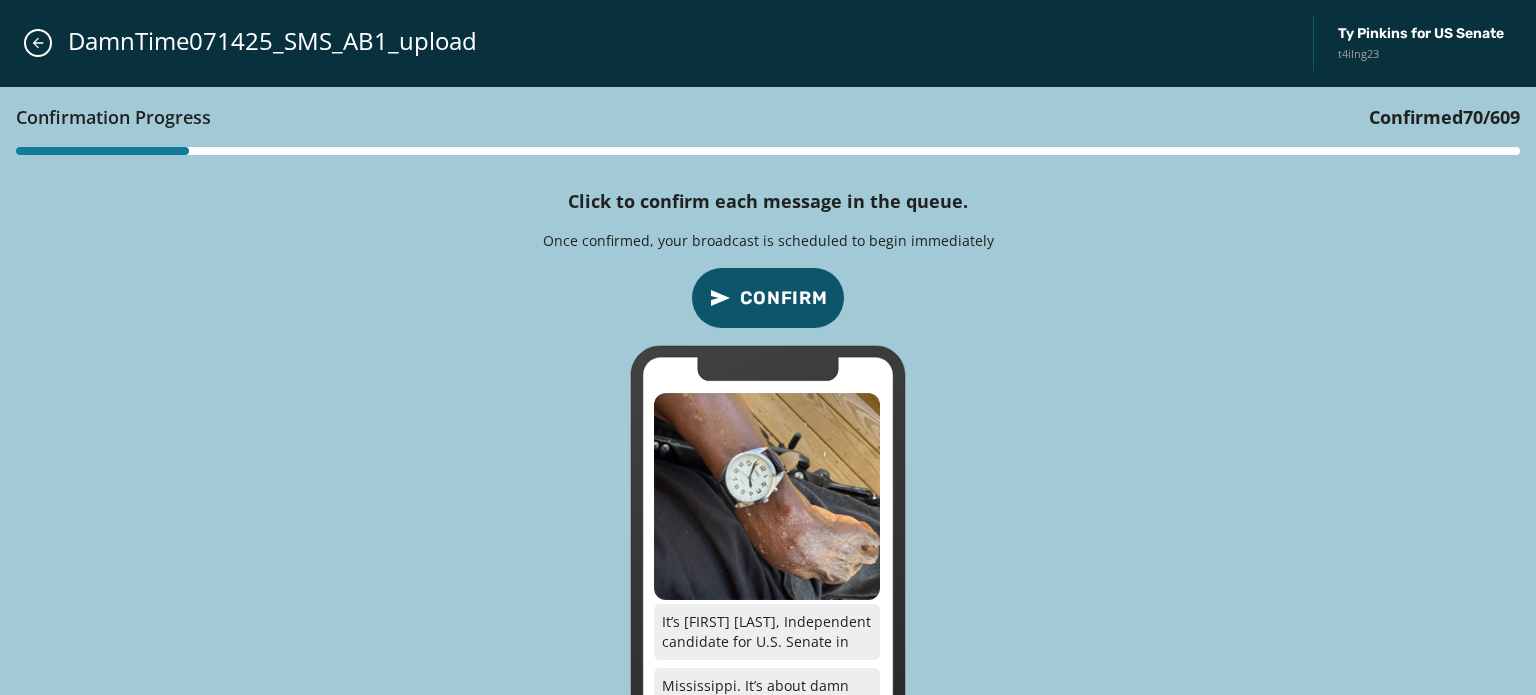 click on "Confirm" at bounding box center (784, 298) 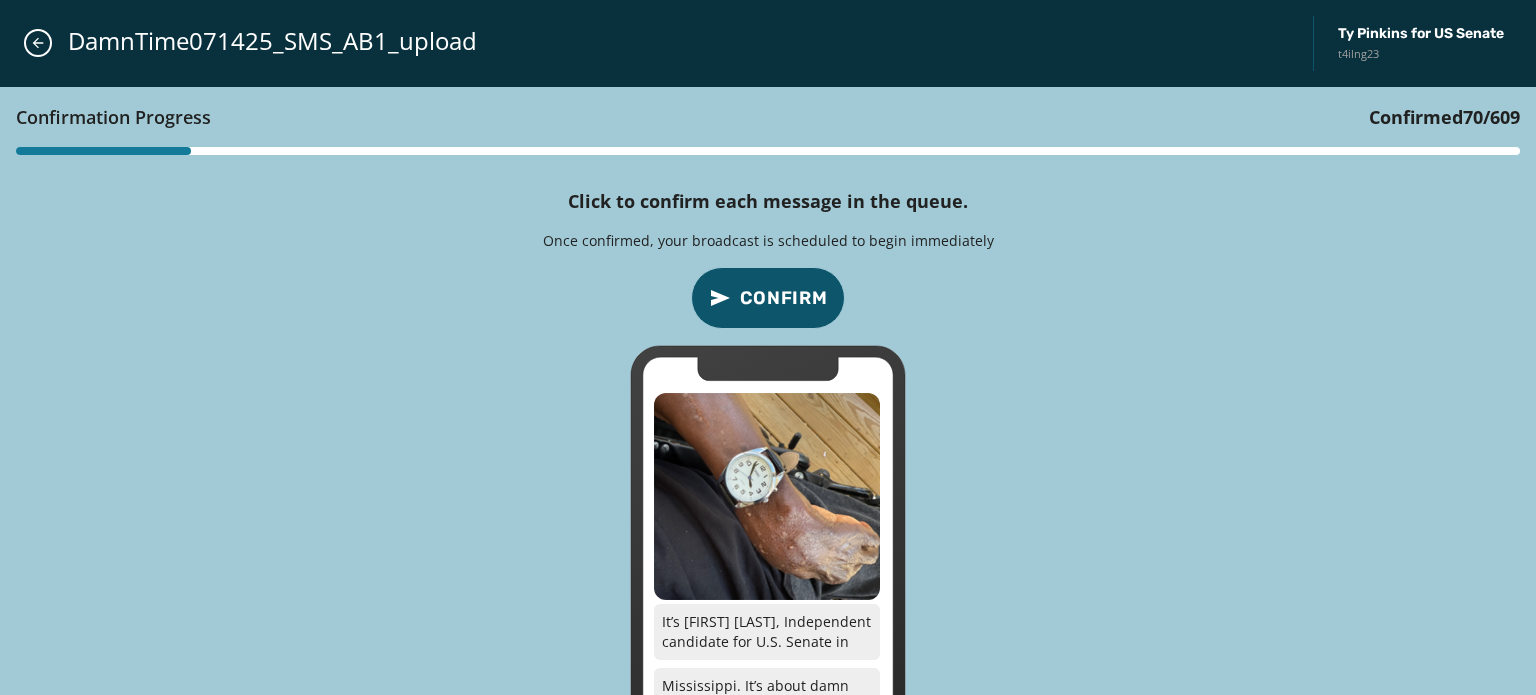 click on "Confirm" at bounding box center [784, 298] 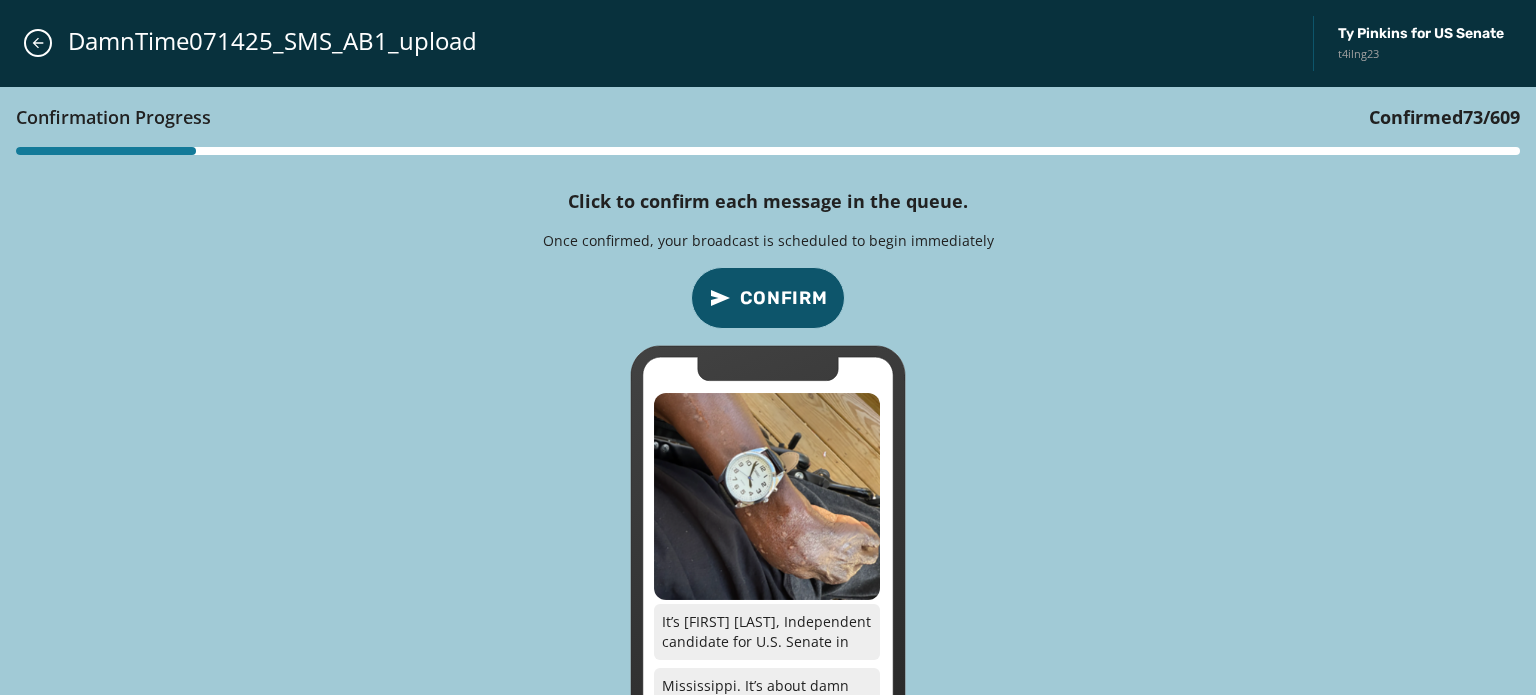 click on "Confirm" at bounding box center (784, 298) 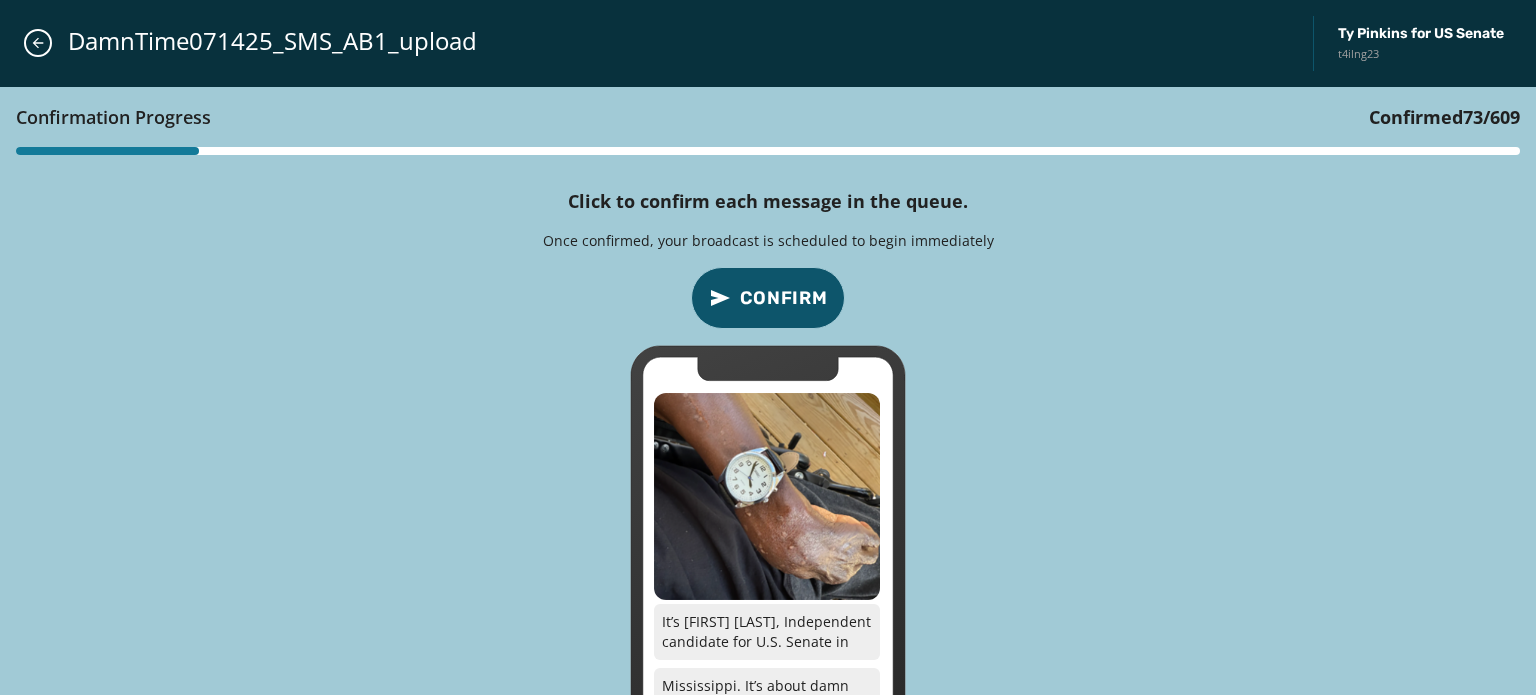 click on "Confirm" at bounding box center (784, 298) 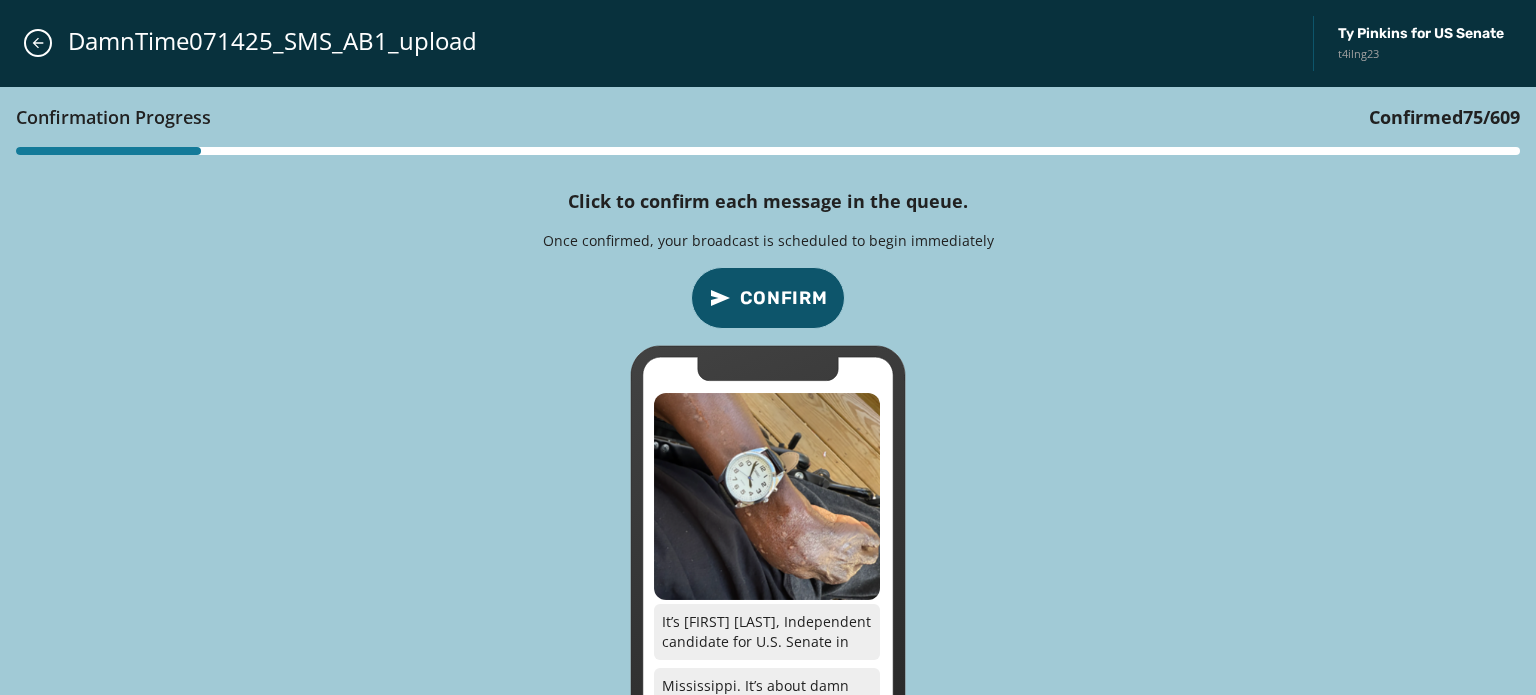 click on "Confirm" at bounding box center (784, 298) 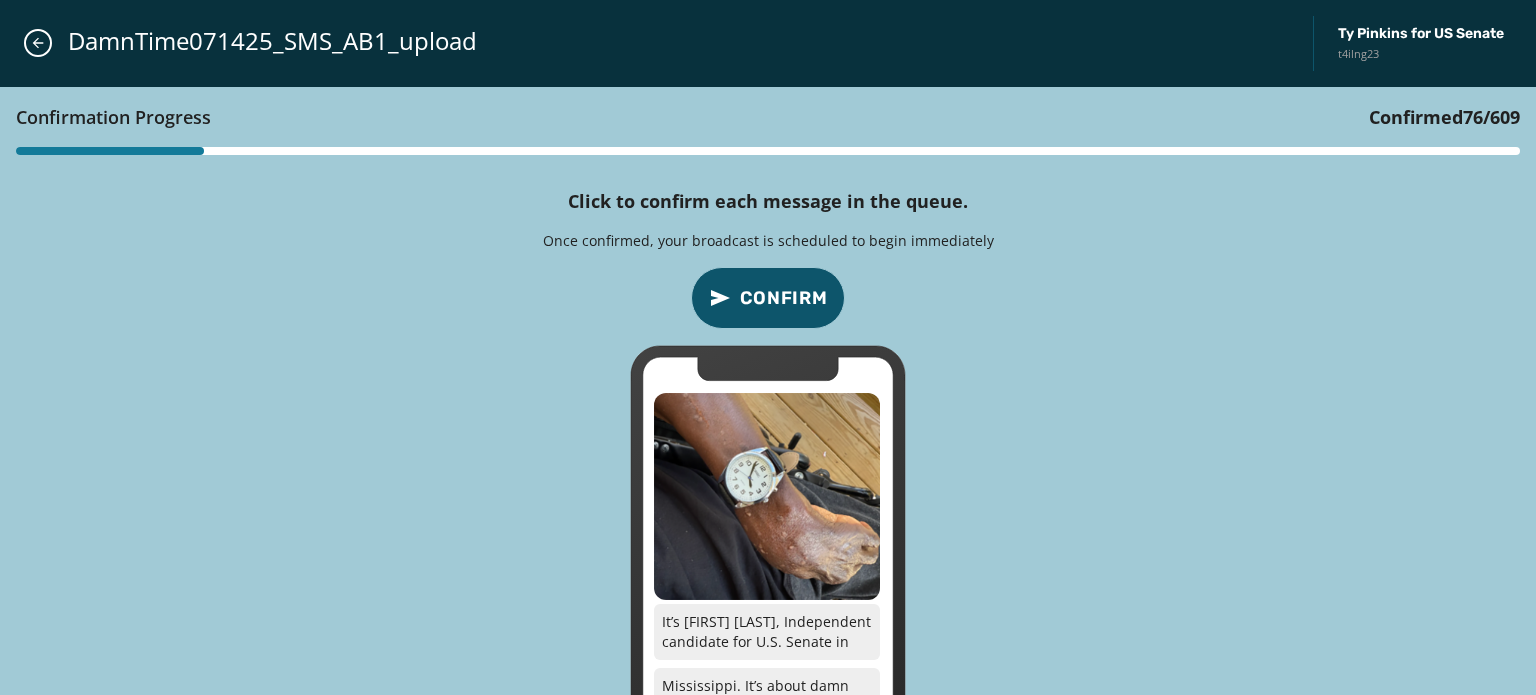 click on "Confirm" at bounding box center [784, 298] 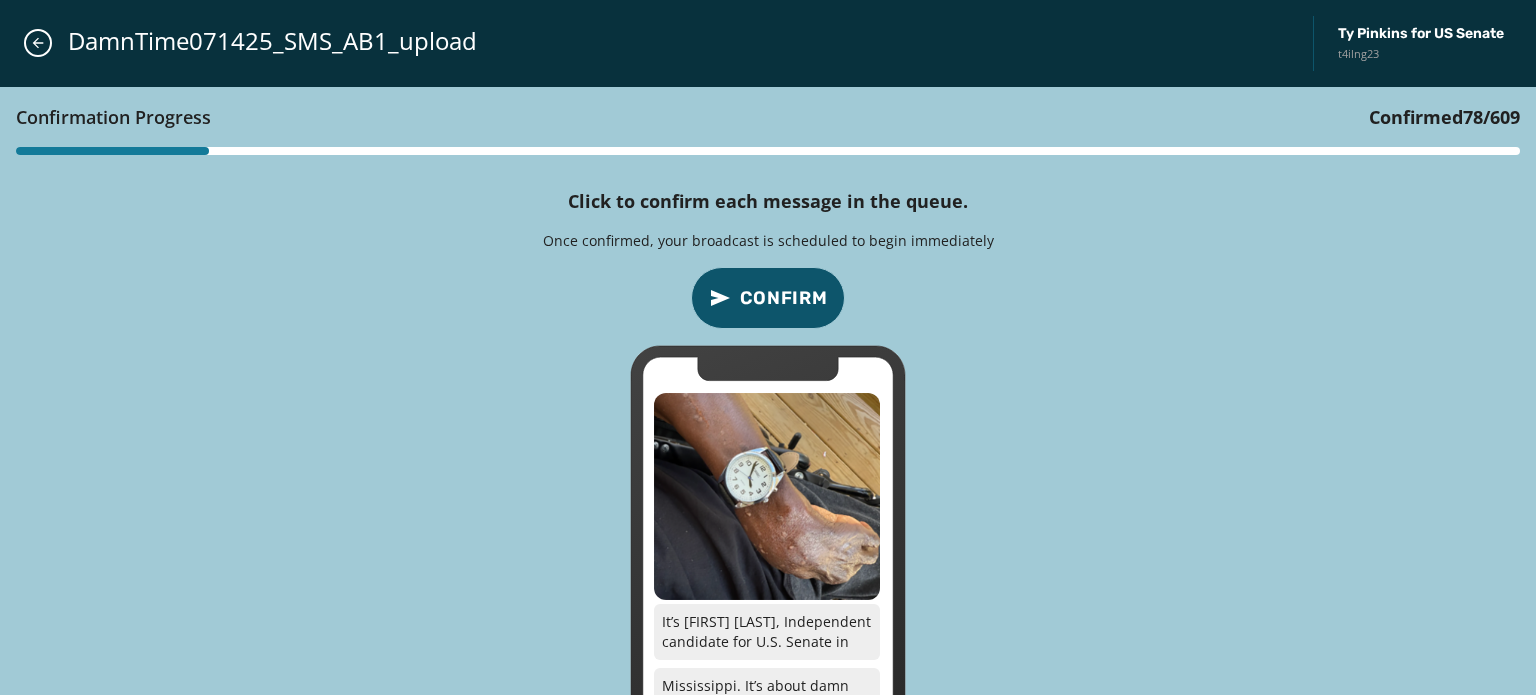click on "Confirm" at bounding box center [784, 298] 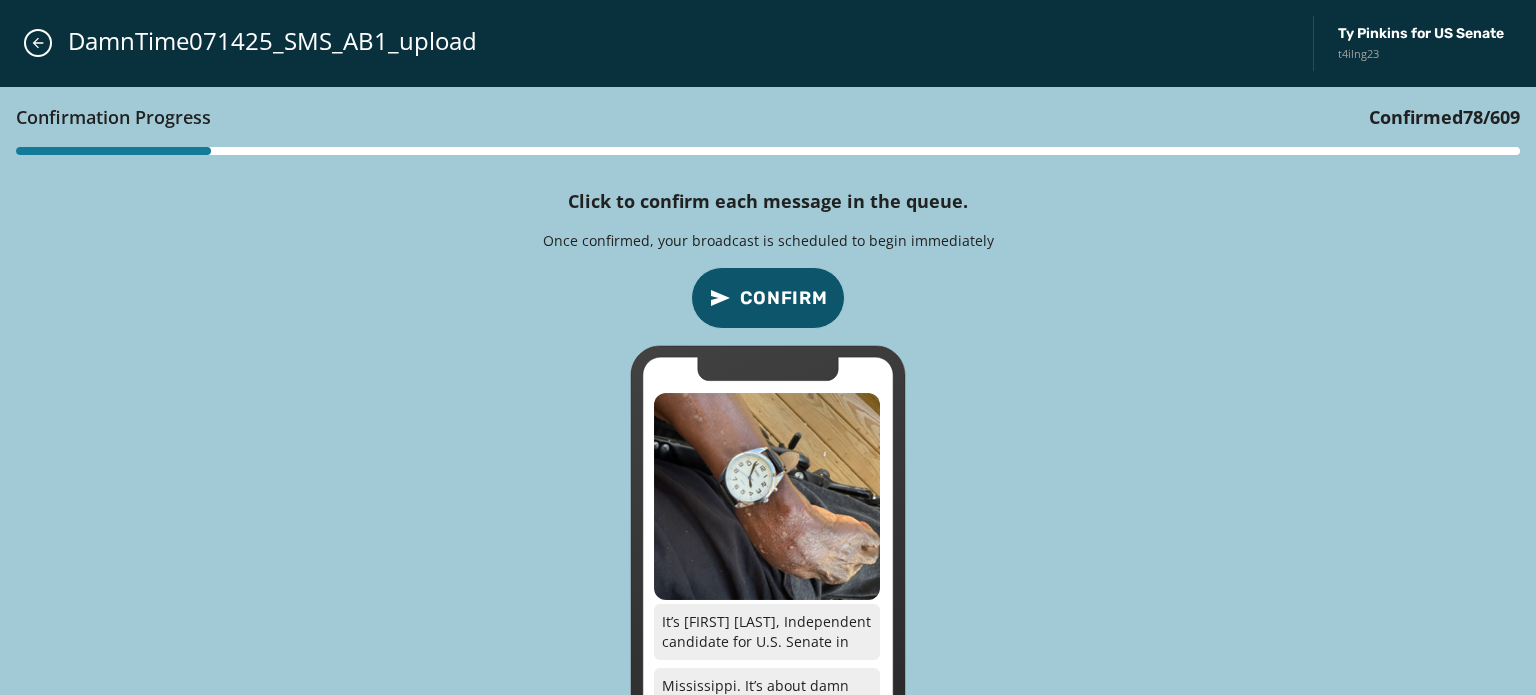 click on "Confirm" at bounding box center [784, 298] 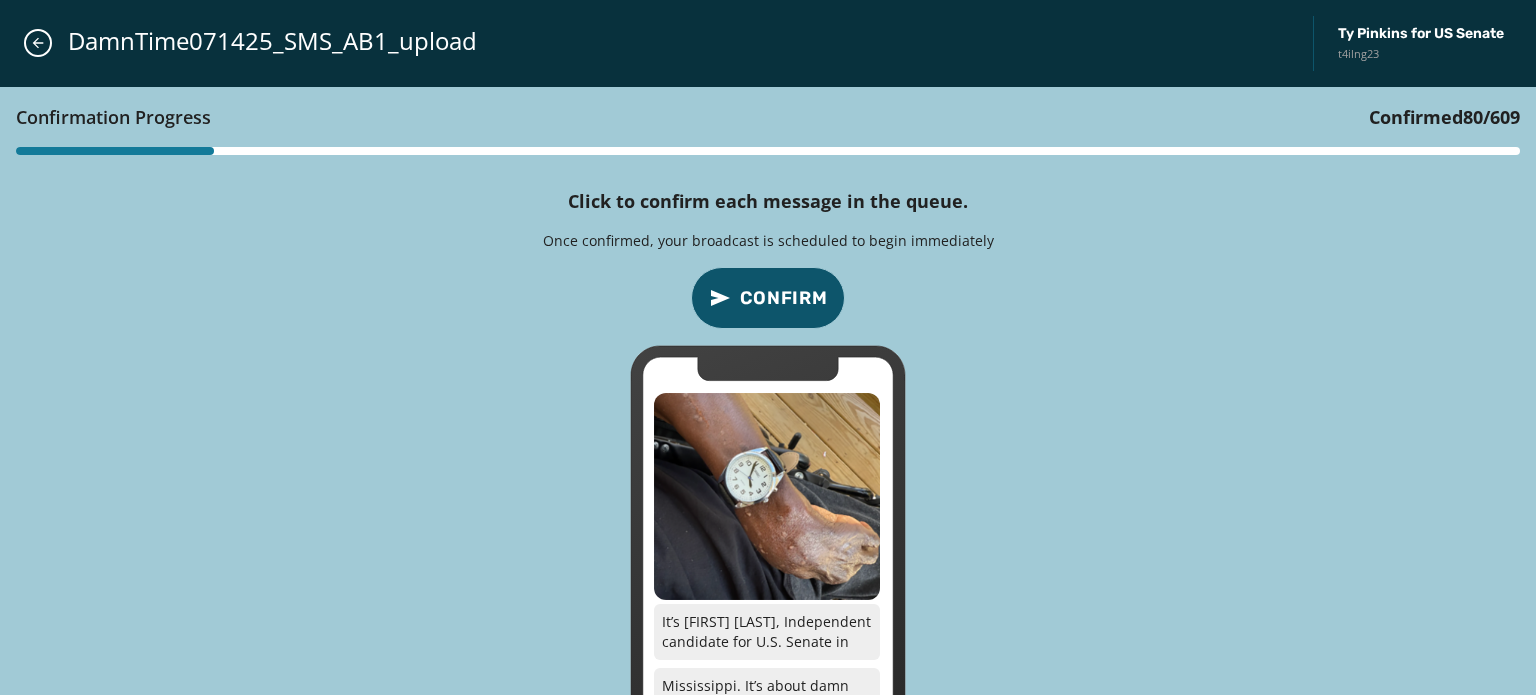 click on "Confirm" at bounding box center [784, 298] 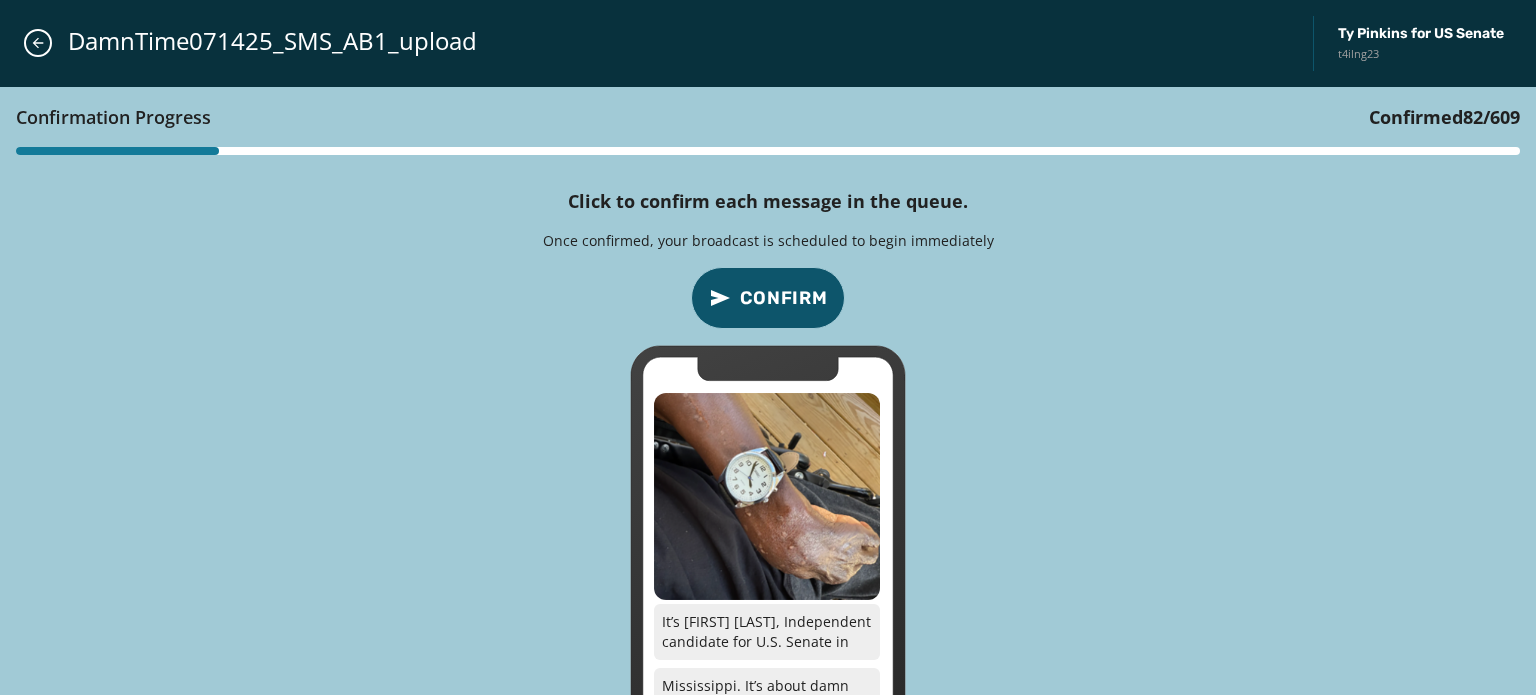 click on "Confirm" at bounding box center [784, 298] 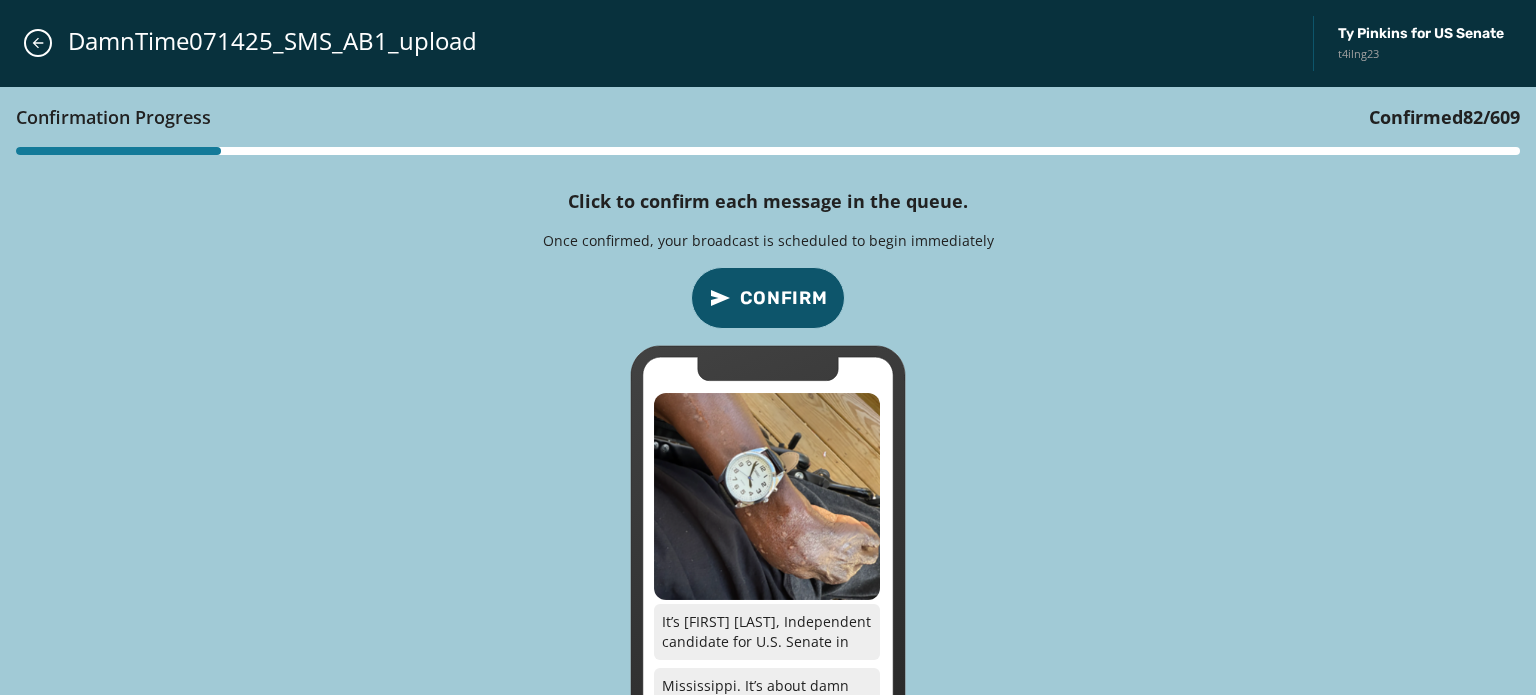 click on "Confirm" at bounding box center (784, 298) 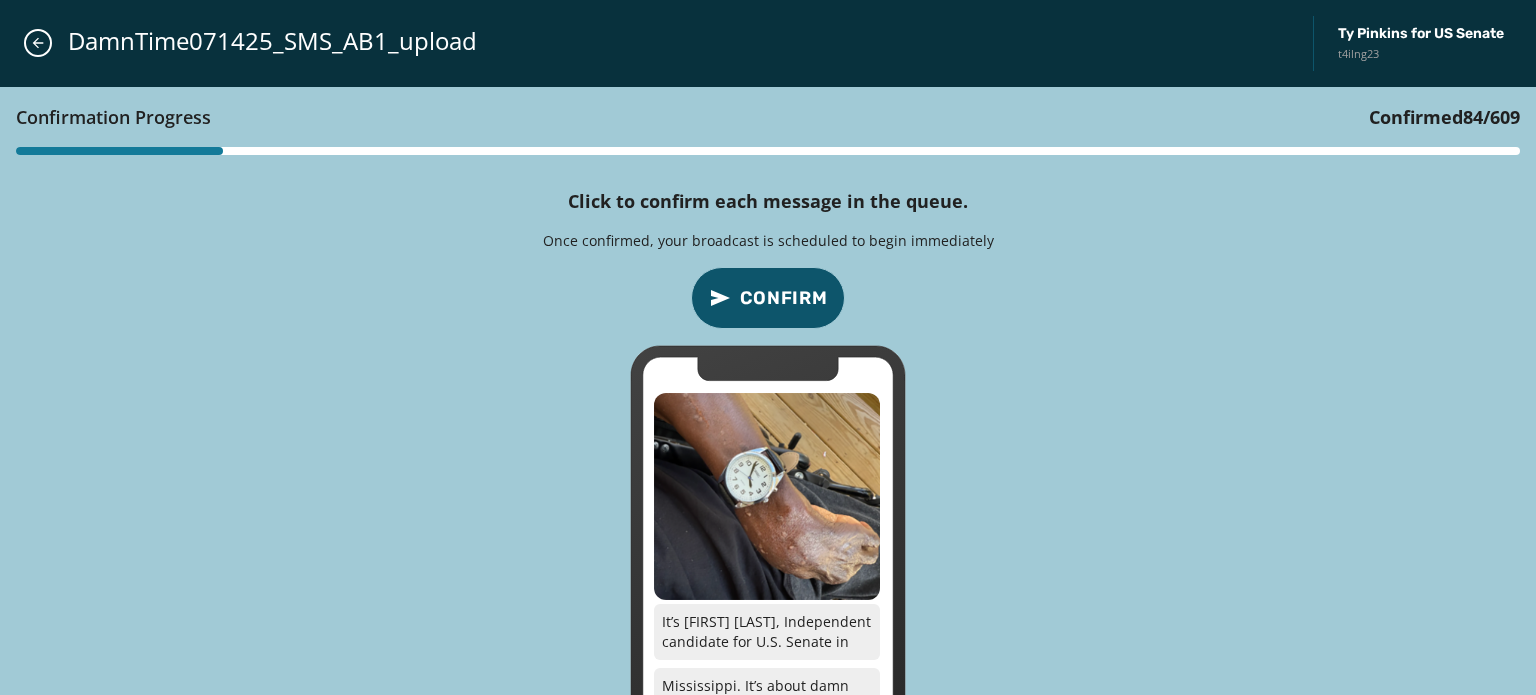 click on "Confirm" at bounding box center (784, 298) 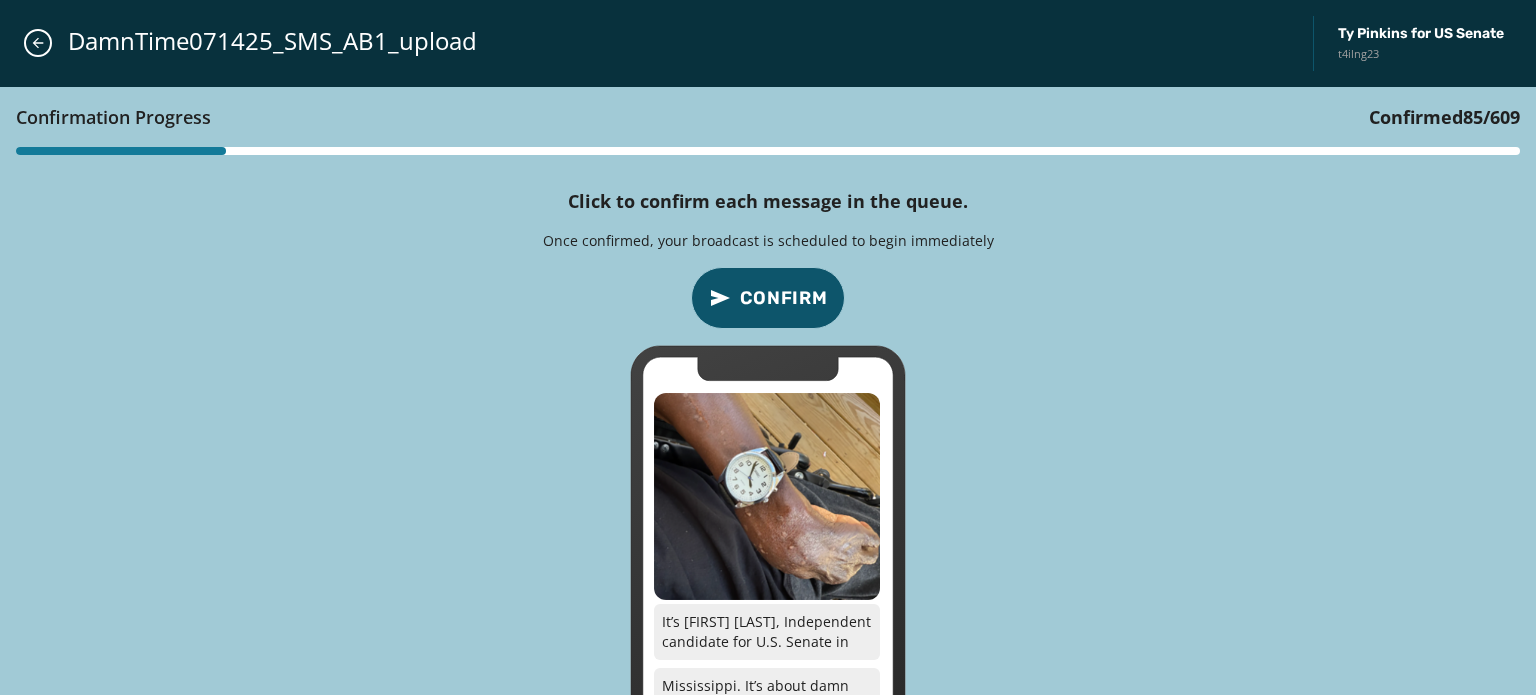 click on "Confirm" at bounding box center (784, 298) 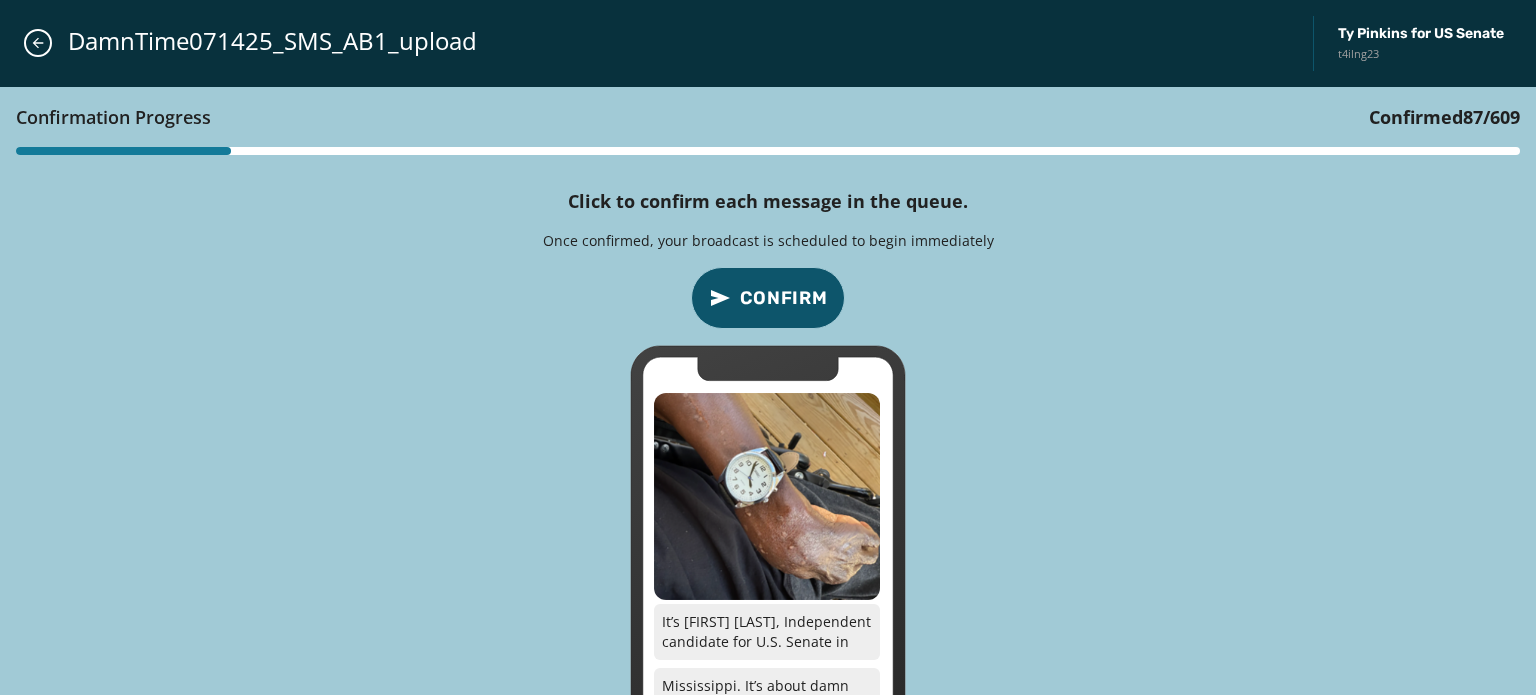 click on "Confirm" at bounding box center [784, 298] 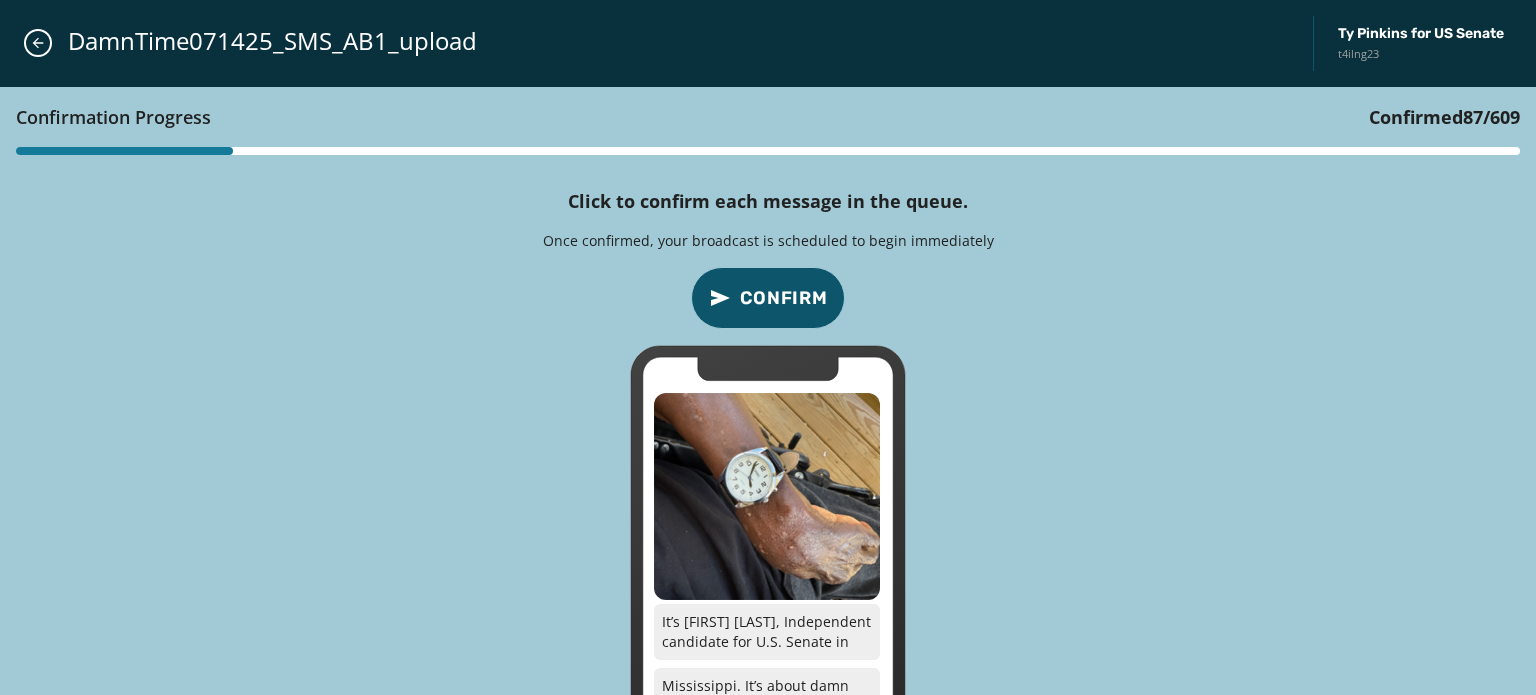 click on "Confirm" at bounding box center (784, 298) 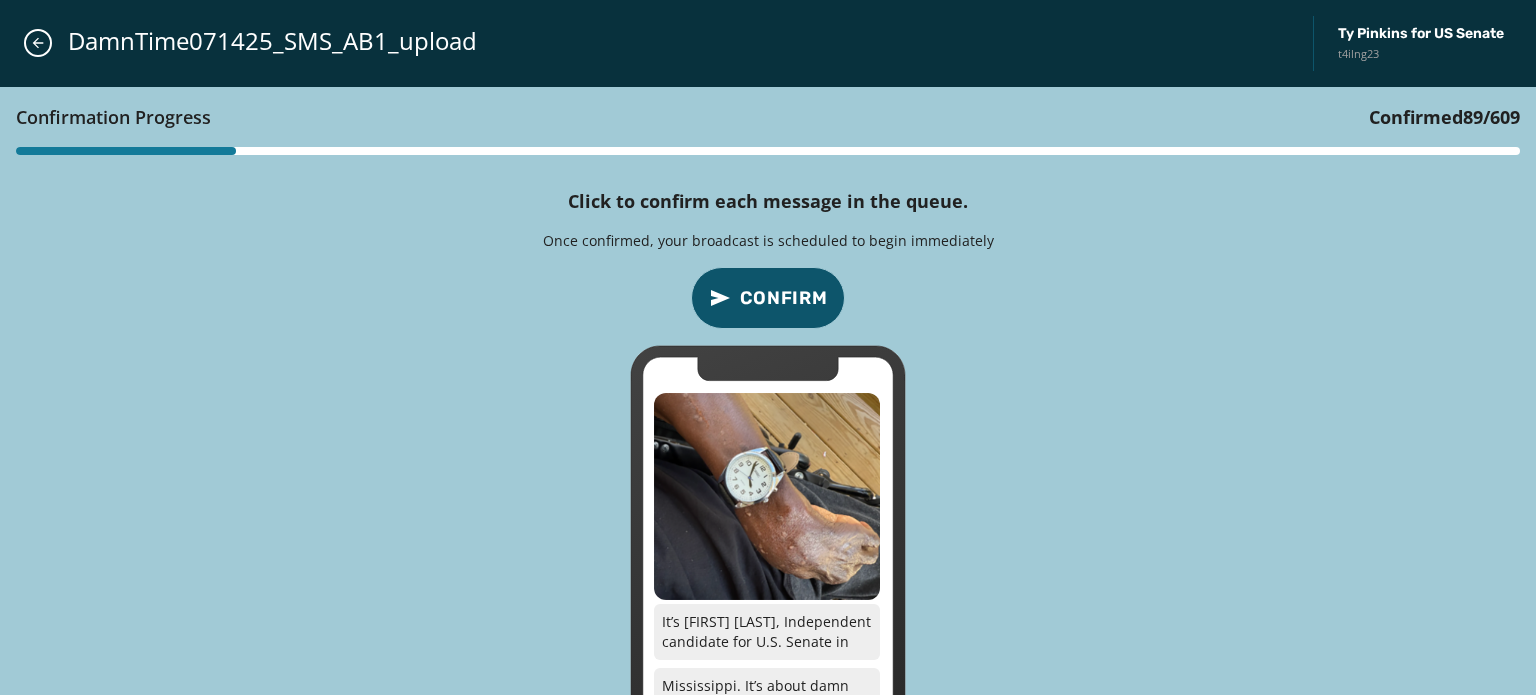click on "Confirm" at bounding box center (784, 298) 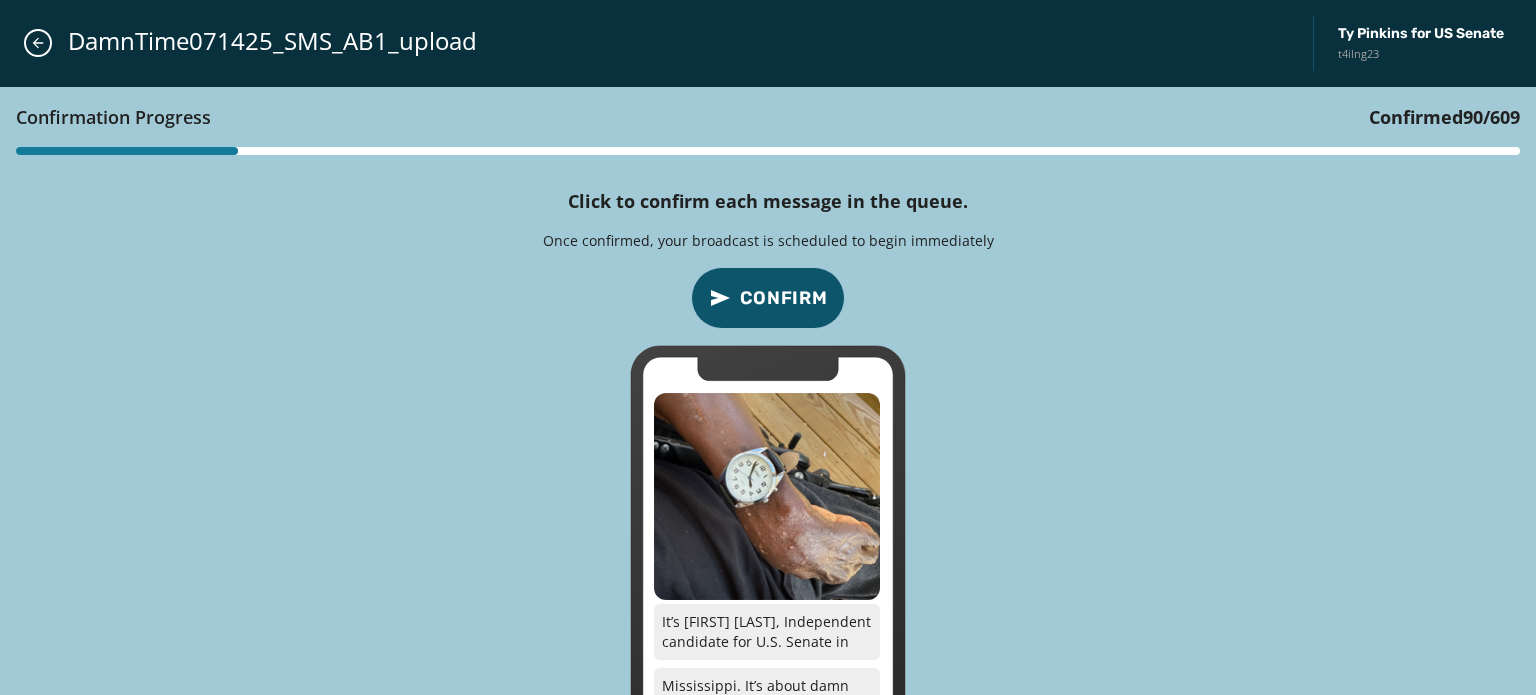 click on "Confirm" at bounding box center [784, 298] 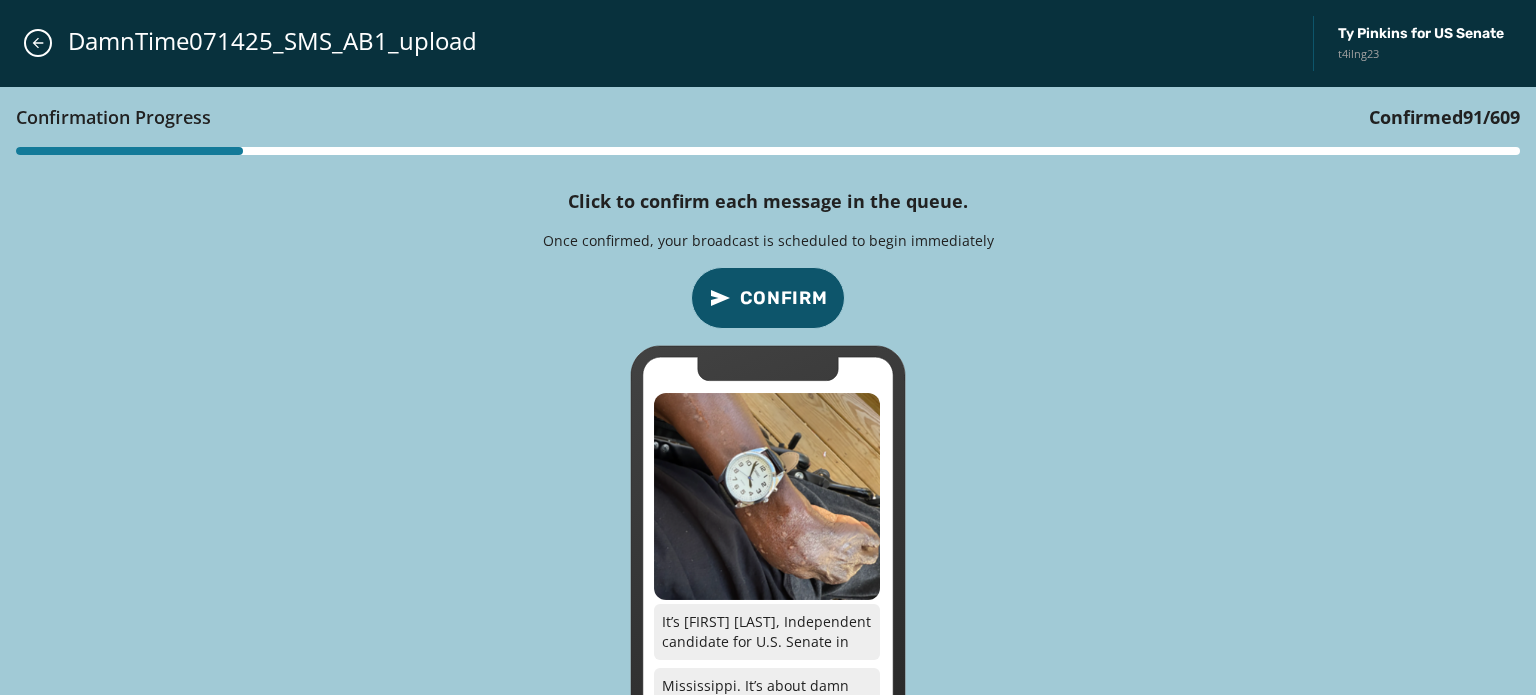click on "Confirm" at bounding box center [784, 298] 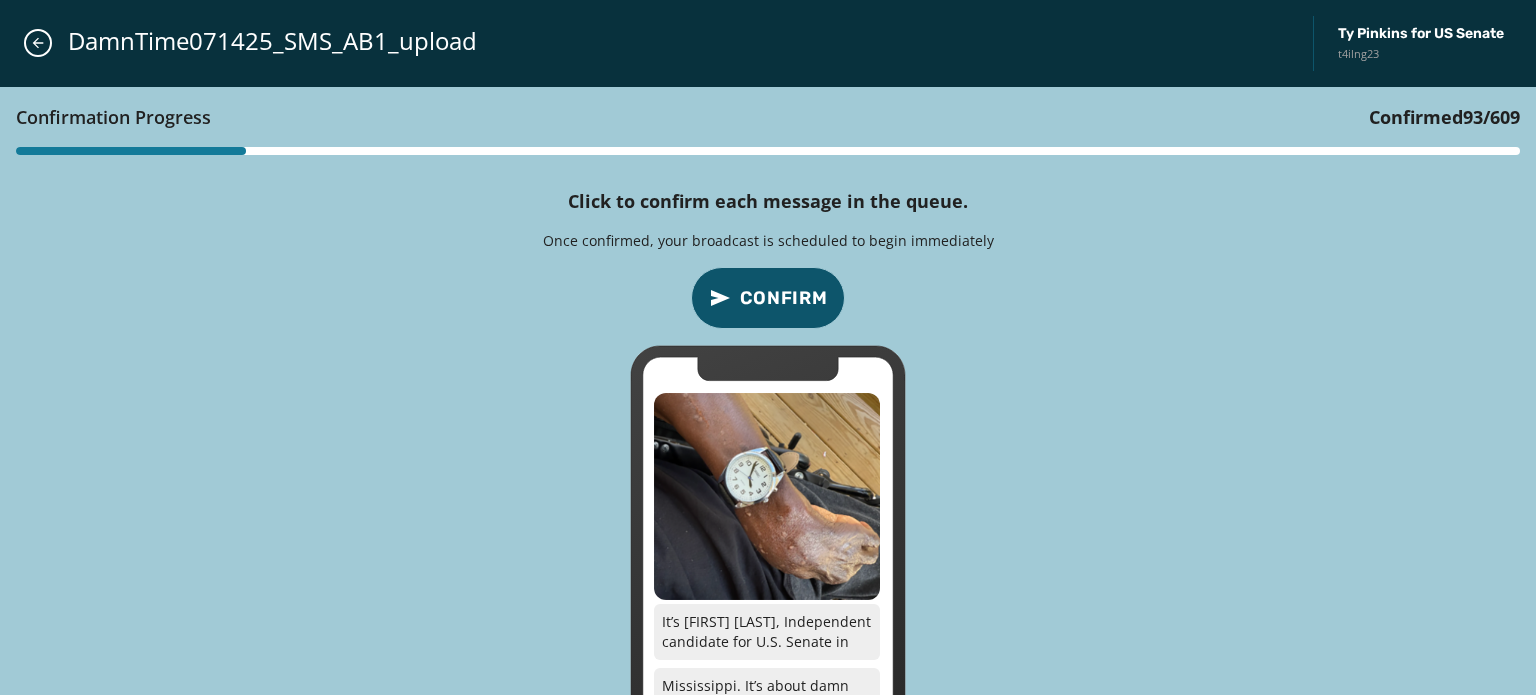 click on "Confirm" at bounding box center [784, 298] 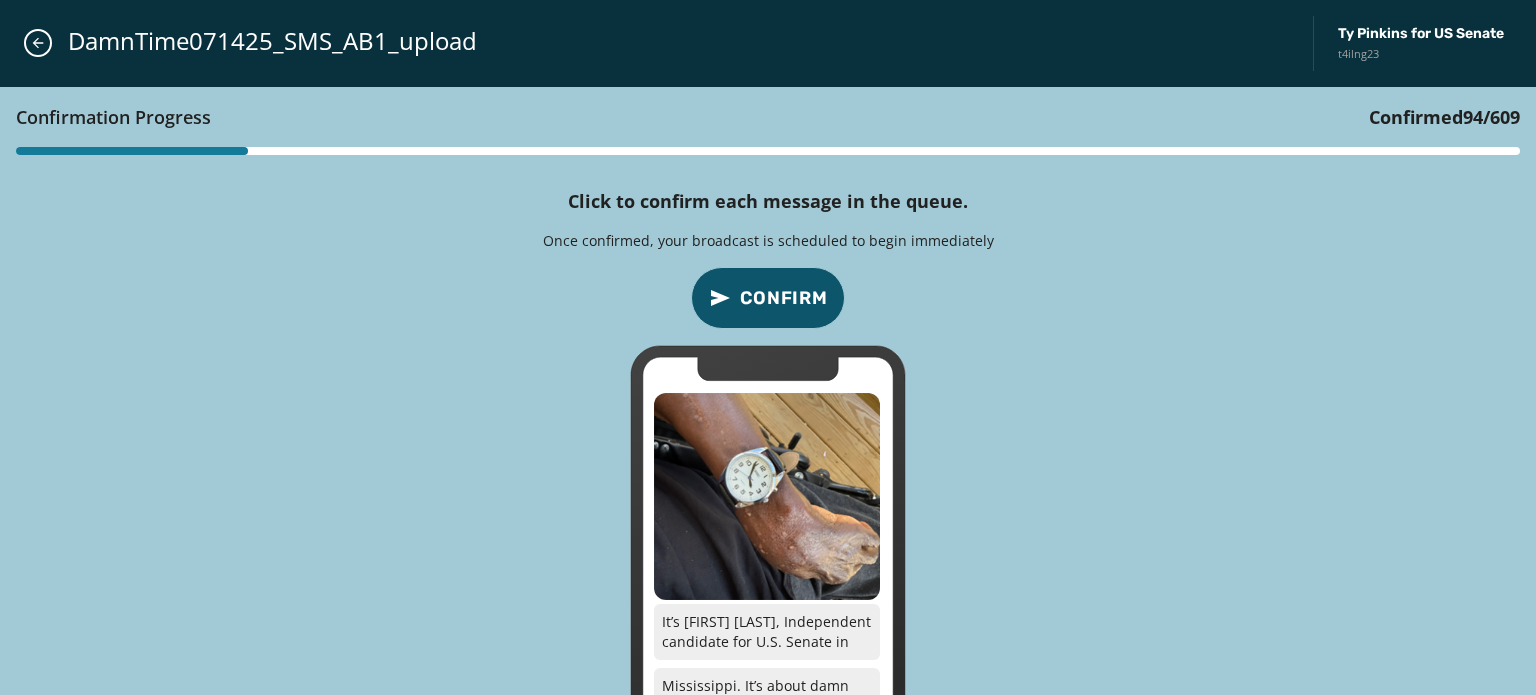 click on "Confirm" at bounding box center (784, 298) 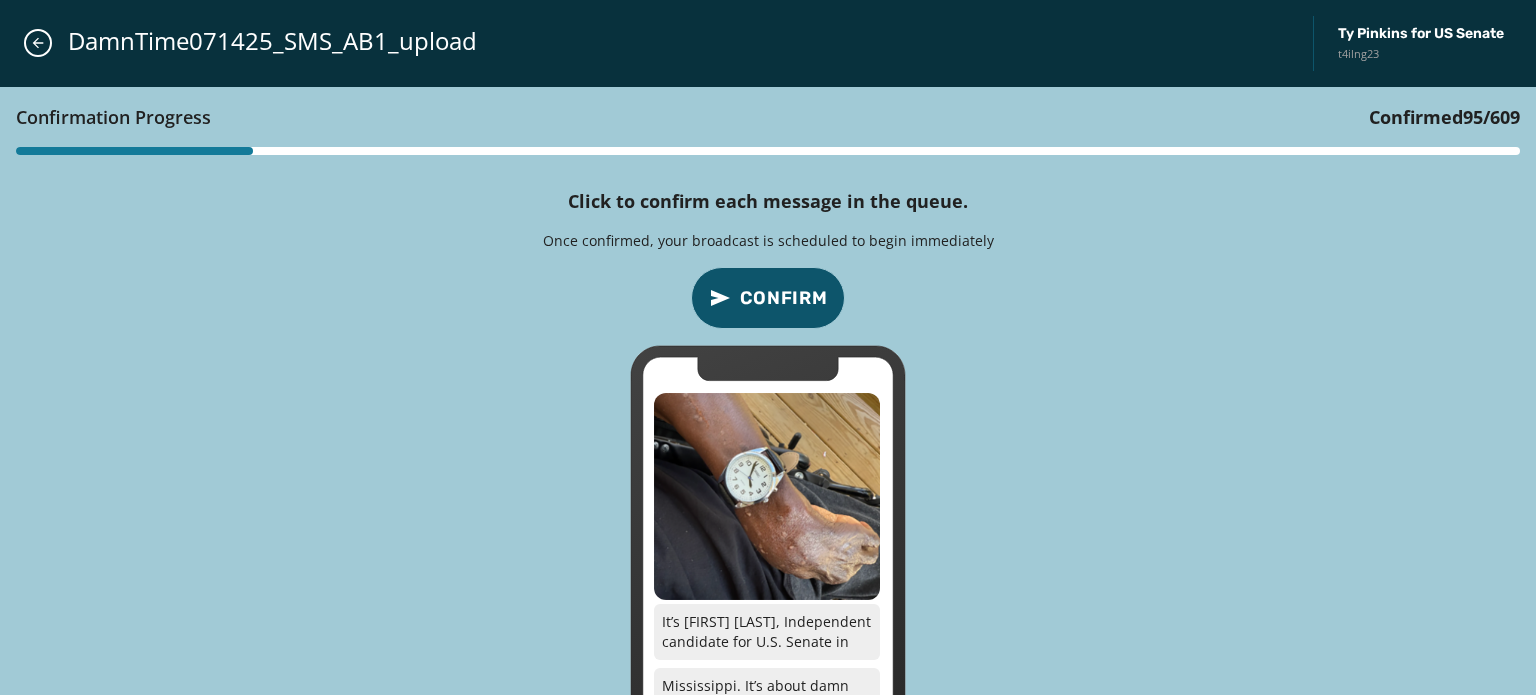 click on "Confirm" at bounding box center (784, 298) 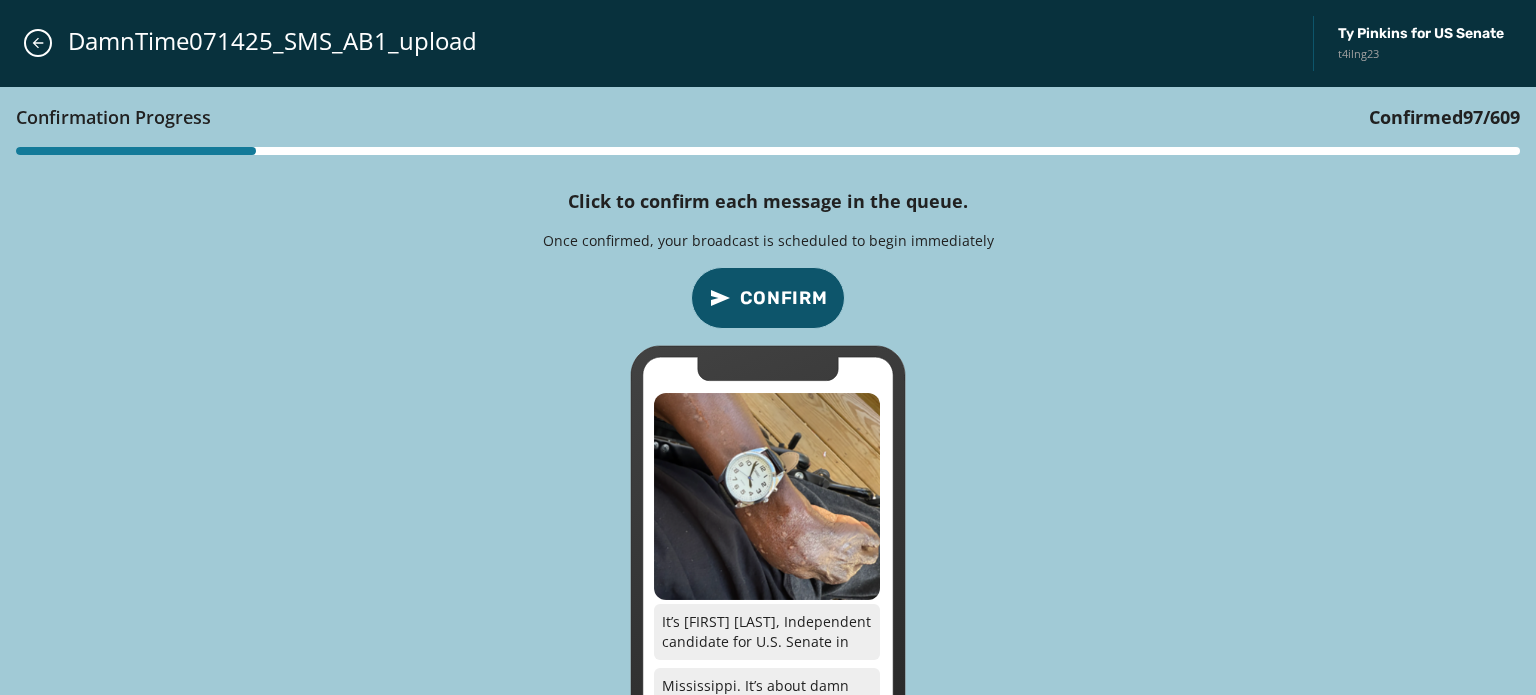 click on "Confirm" at bounding box center (784, 298) 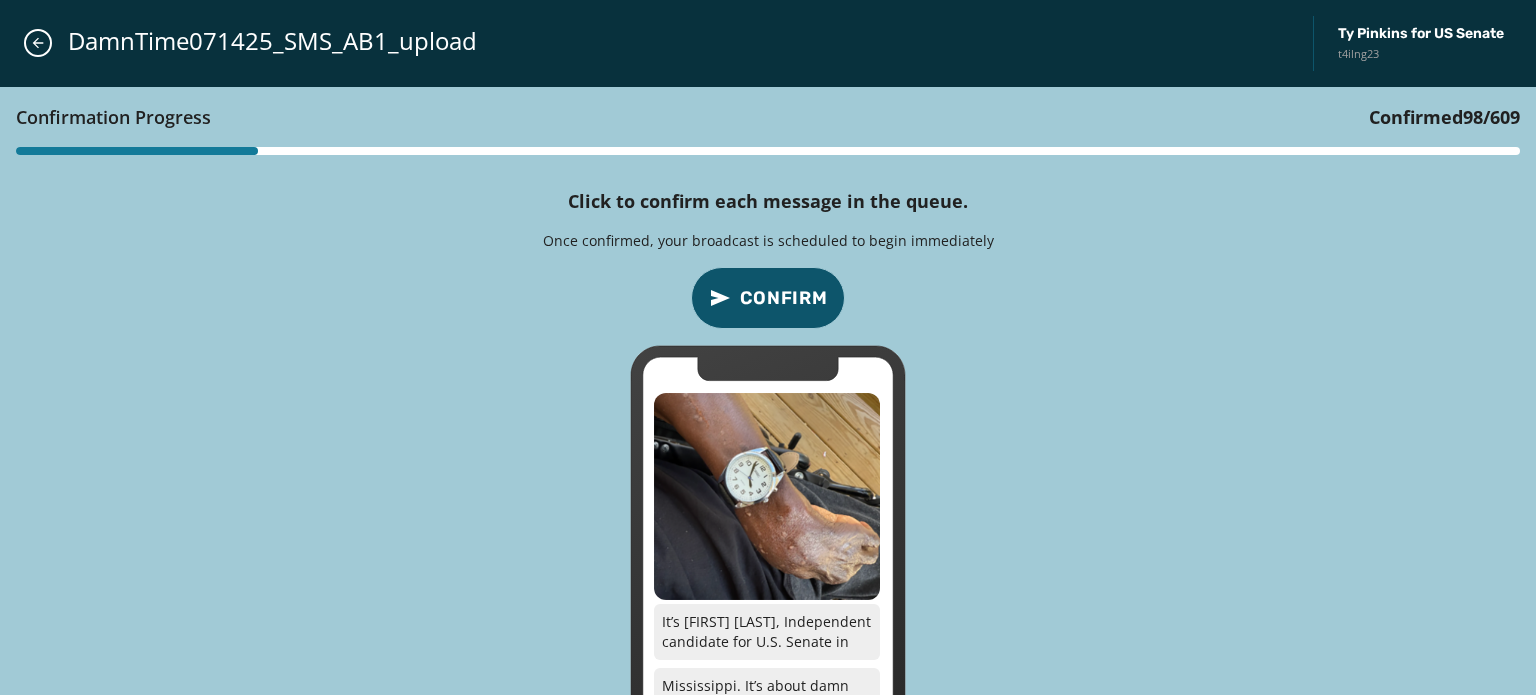click on "Confirm" at bounding box center (784, 298) 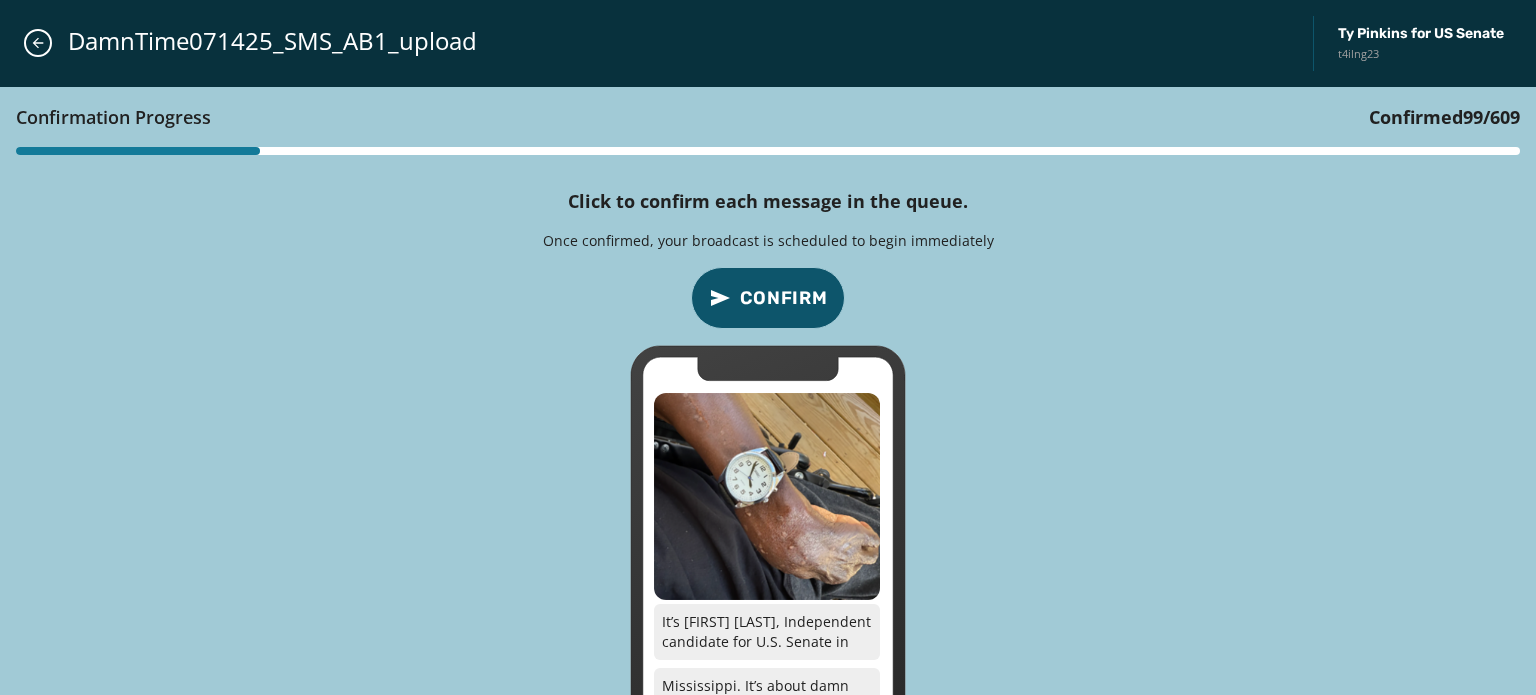 click on "Confirm" at bounding box center [784, 298] 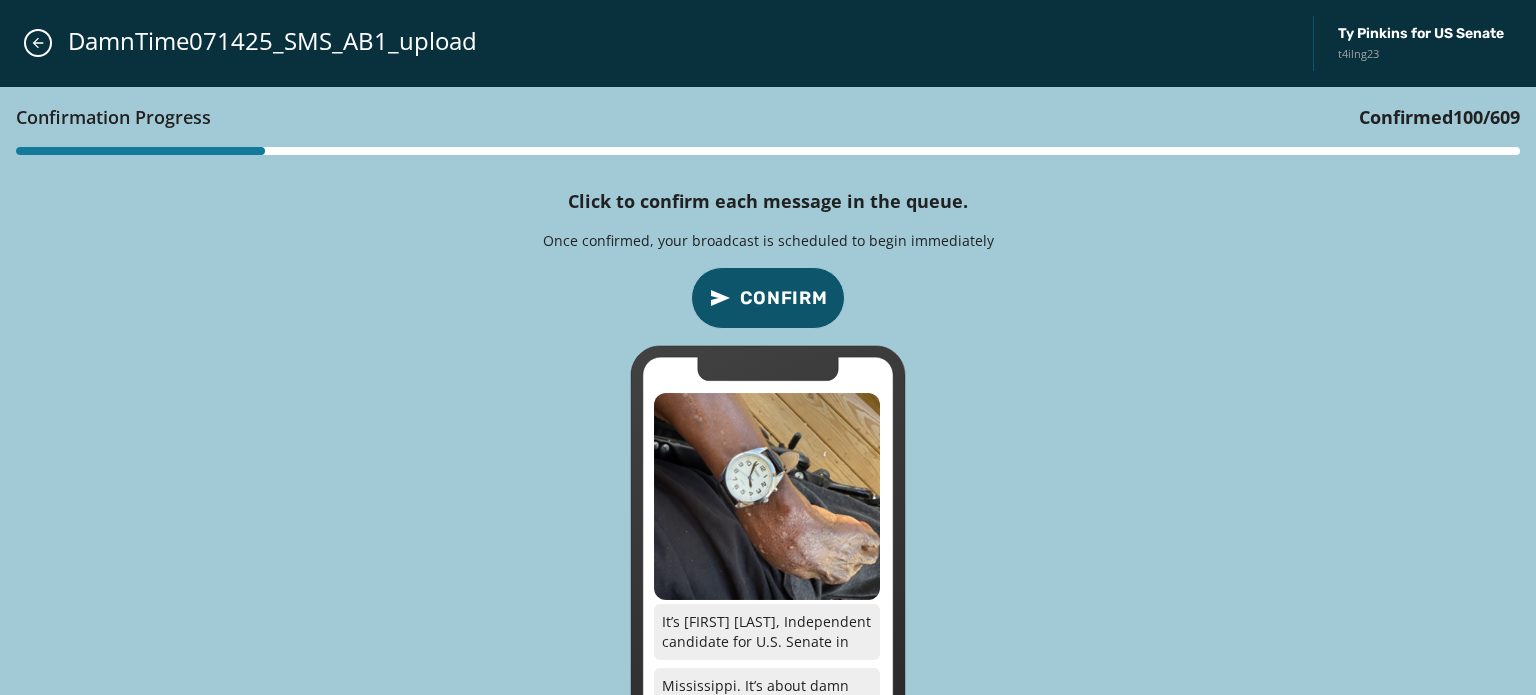 click on "Confirm" at bounding box center (784, 298) 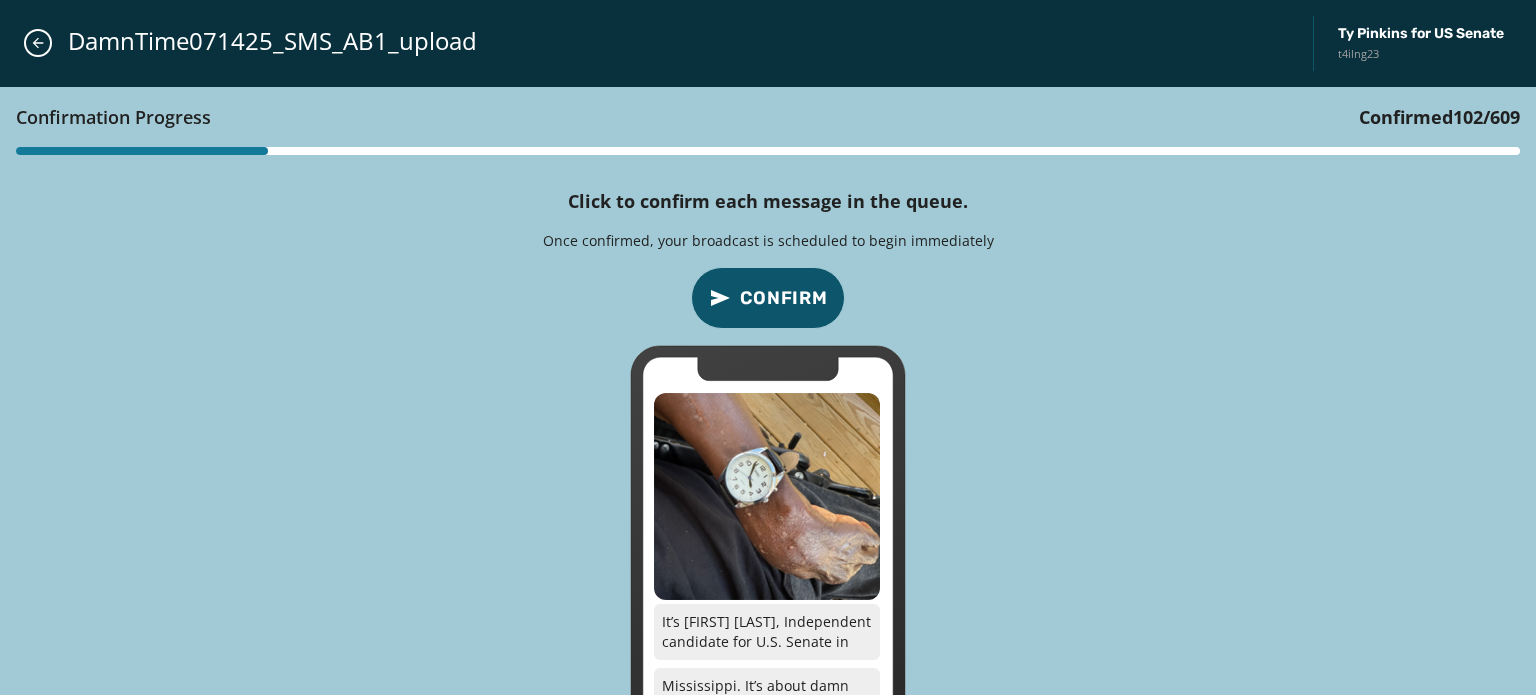 click on "Confirm" at bounding box center (784, 298) 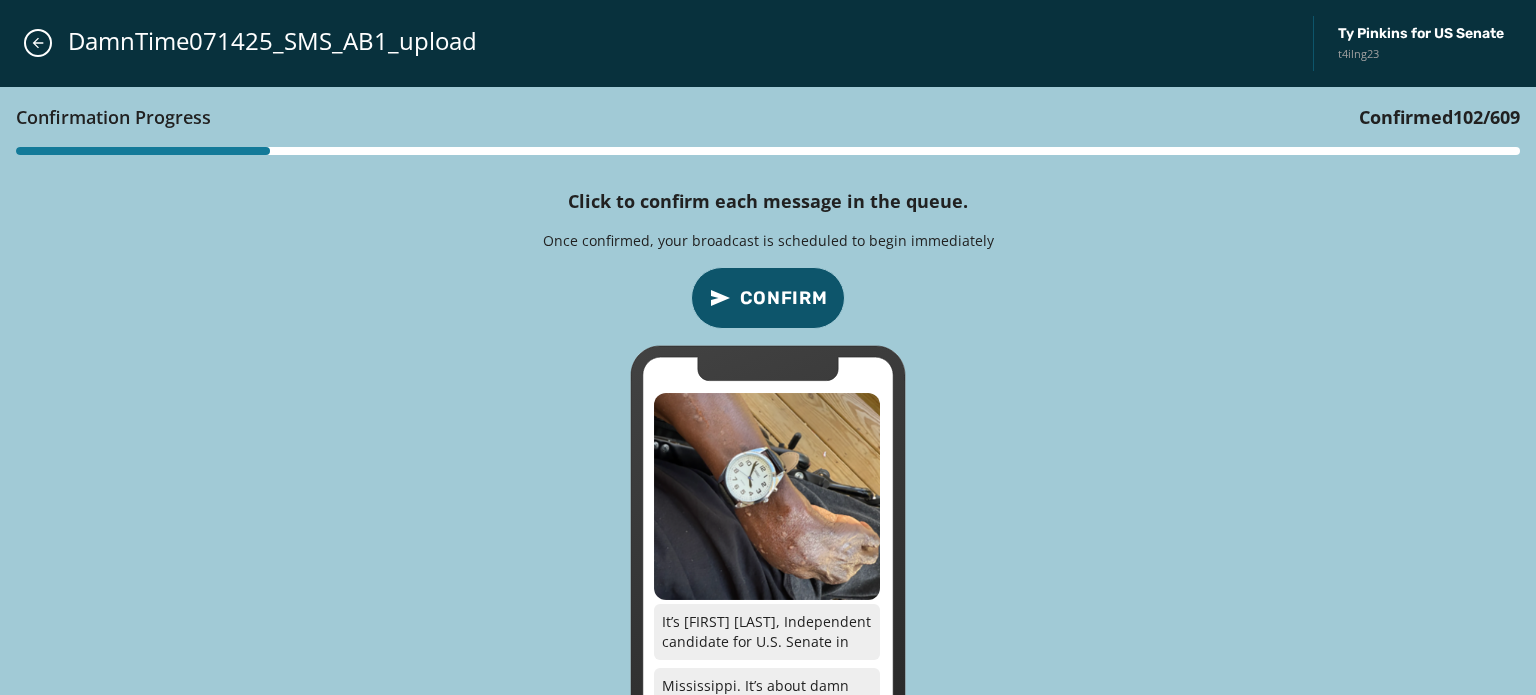 click on "Confirm" at bounding box center [784, 298] 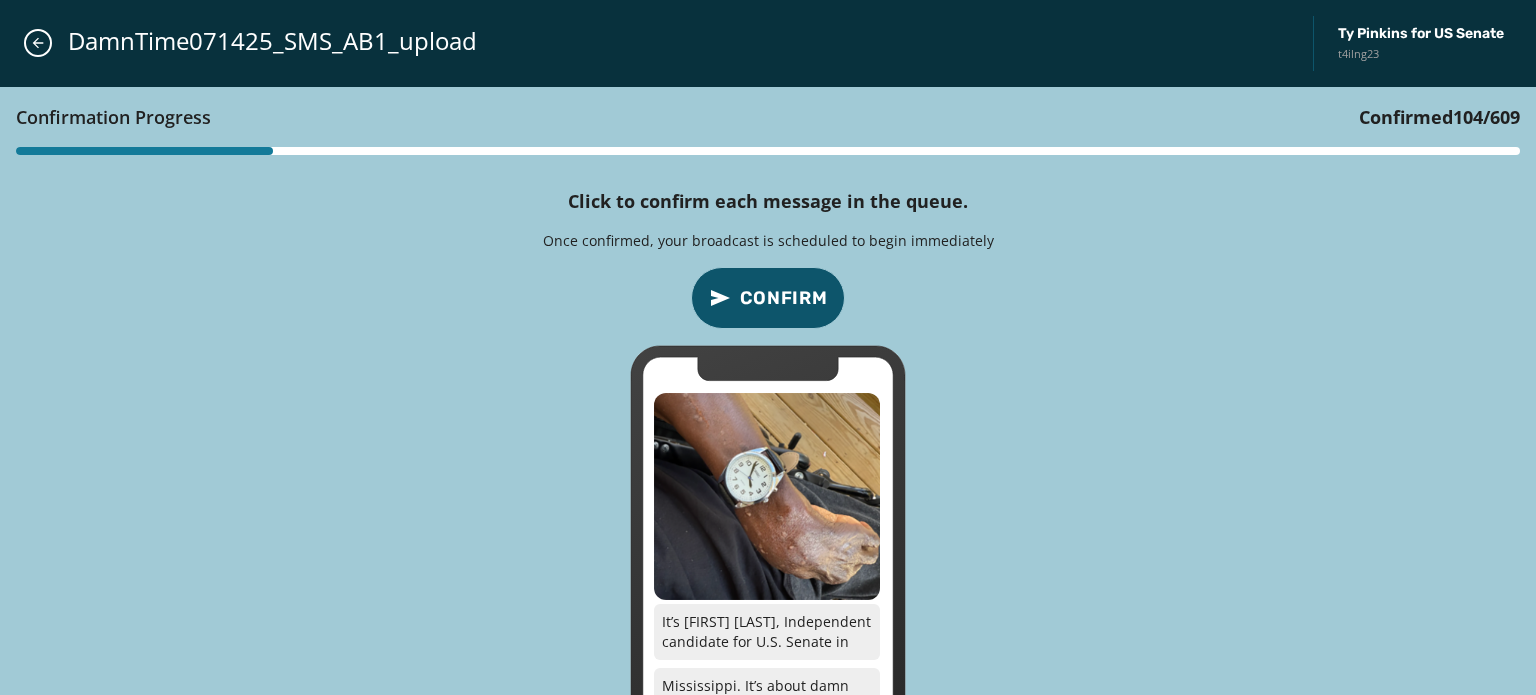 click on "Confirm" at bounding box center (784, 298) 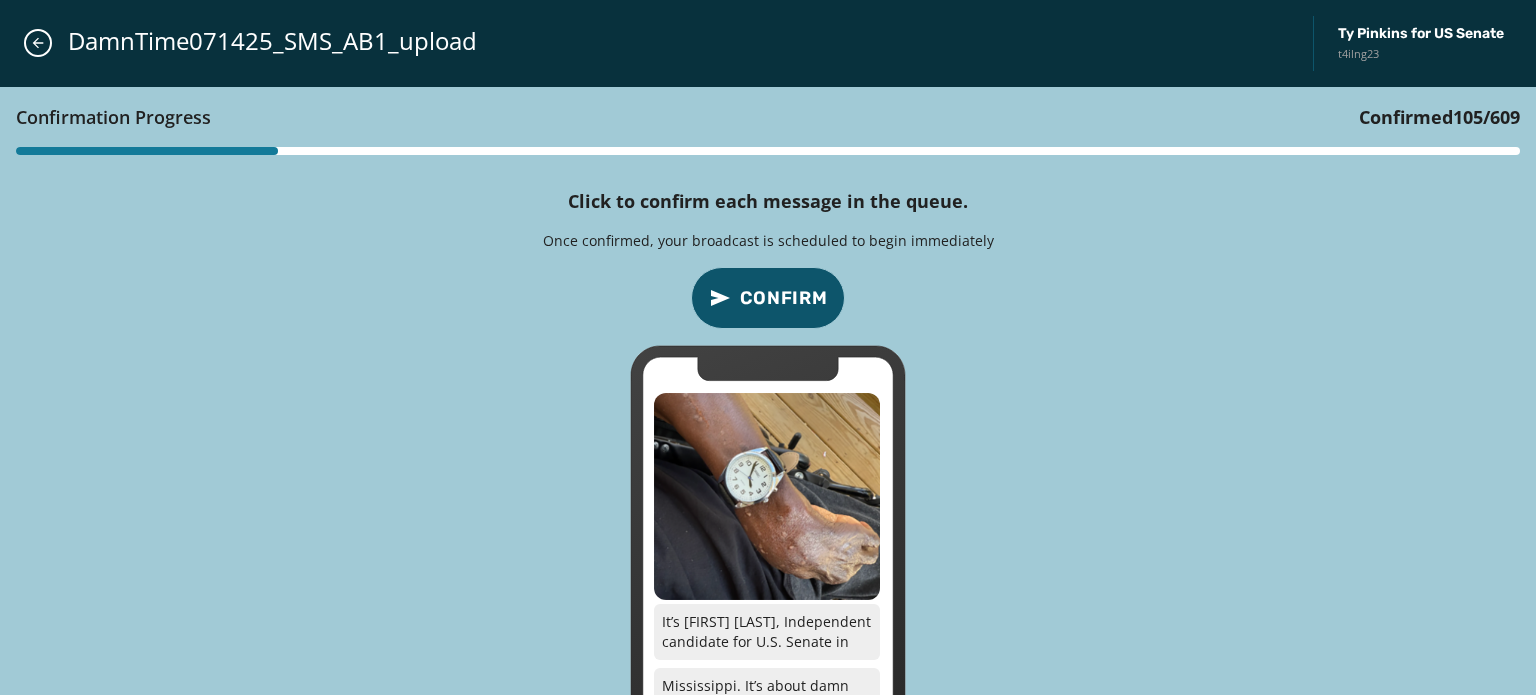 click on "Confirm" at bounding box center (784, 298) 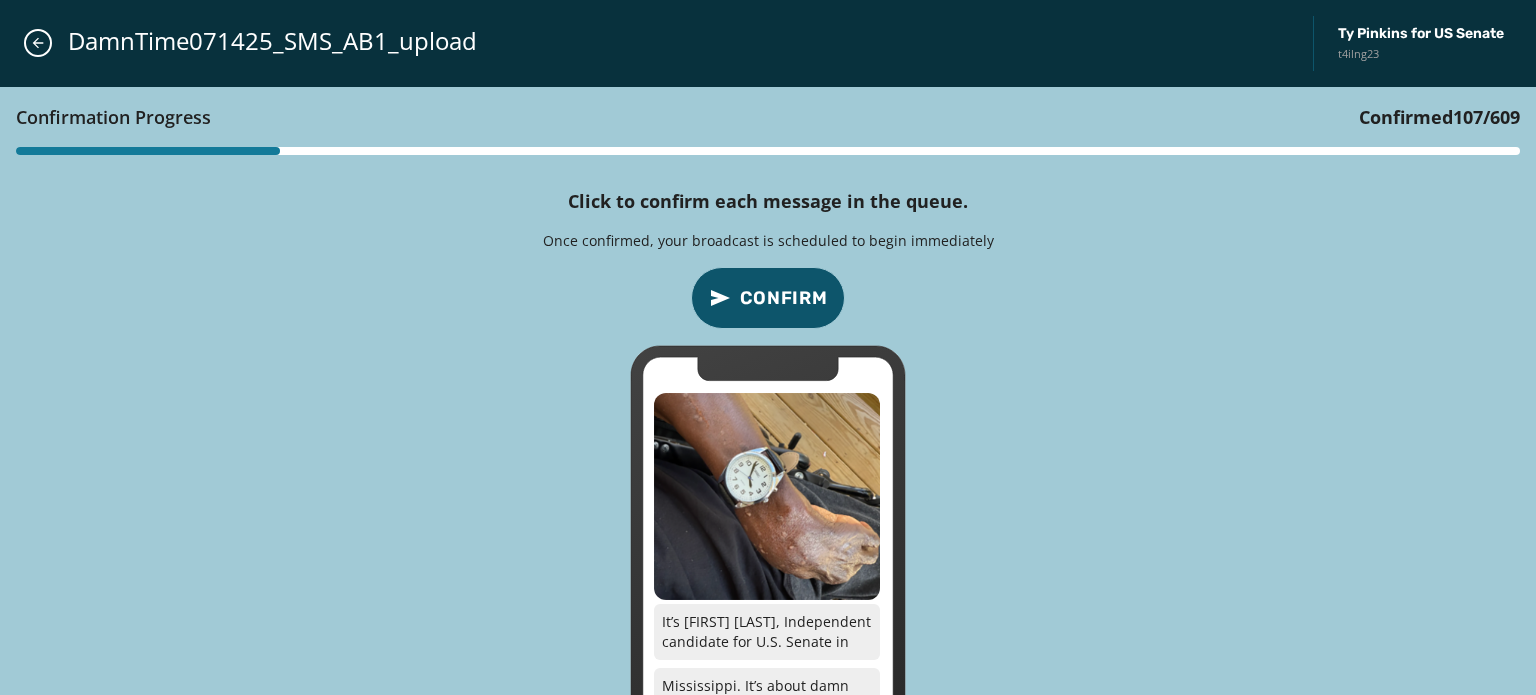 click on "Confirm" at bounding box center [784, 298] 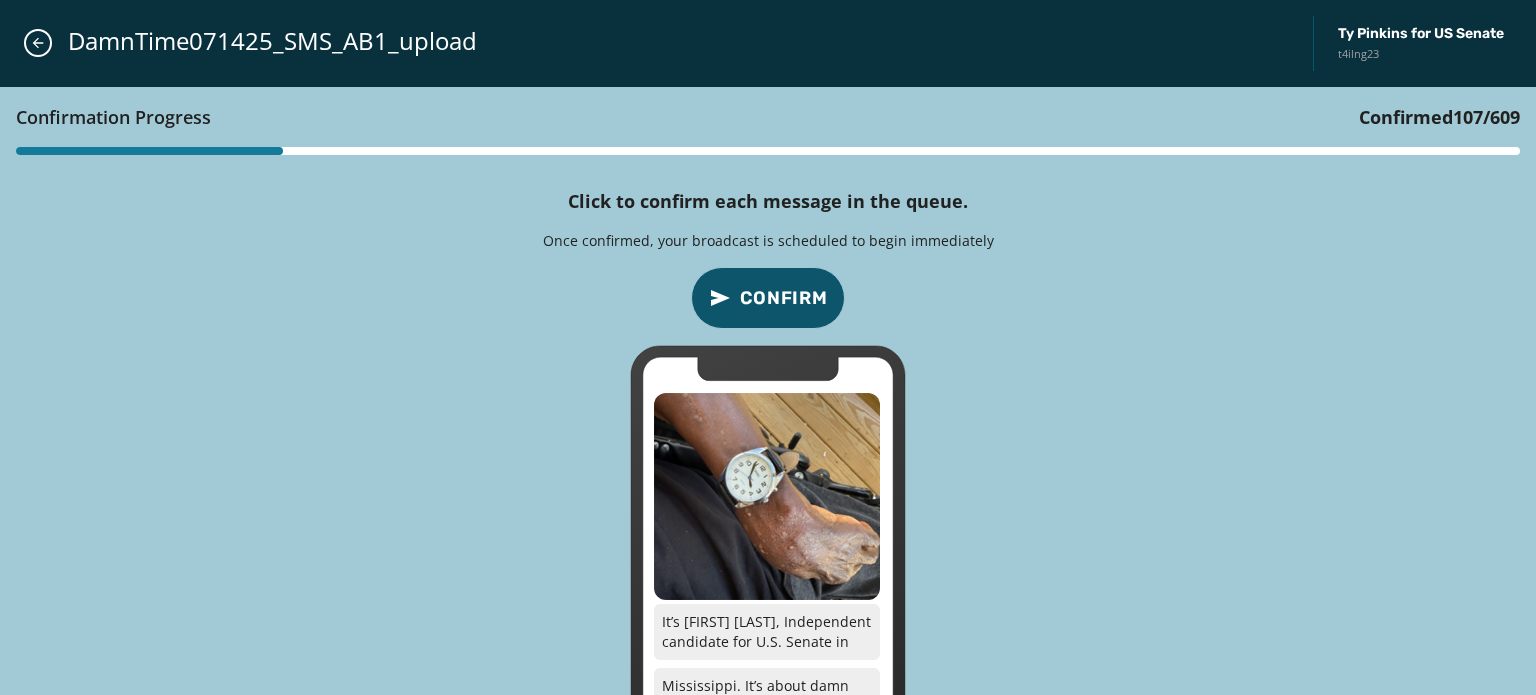click on "Confirm" at bounding box center [784, 298] 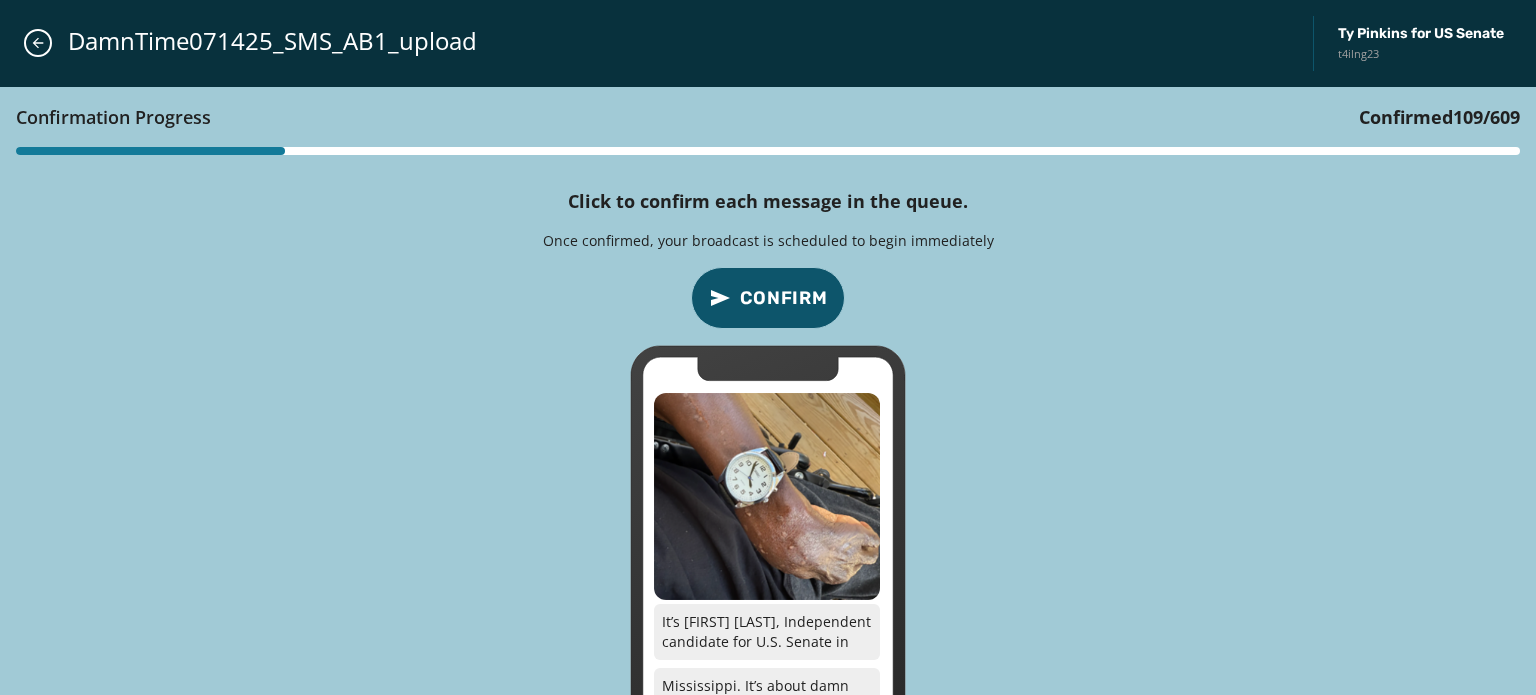 click on "Confirm" at bounding box center [784, 298] 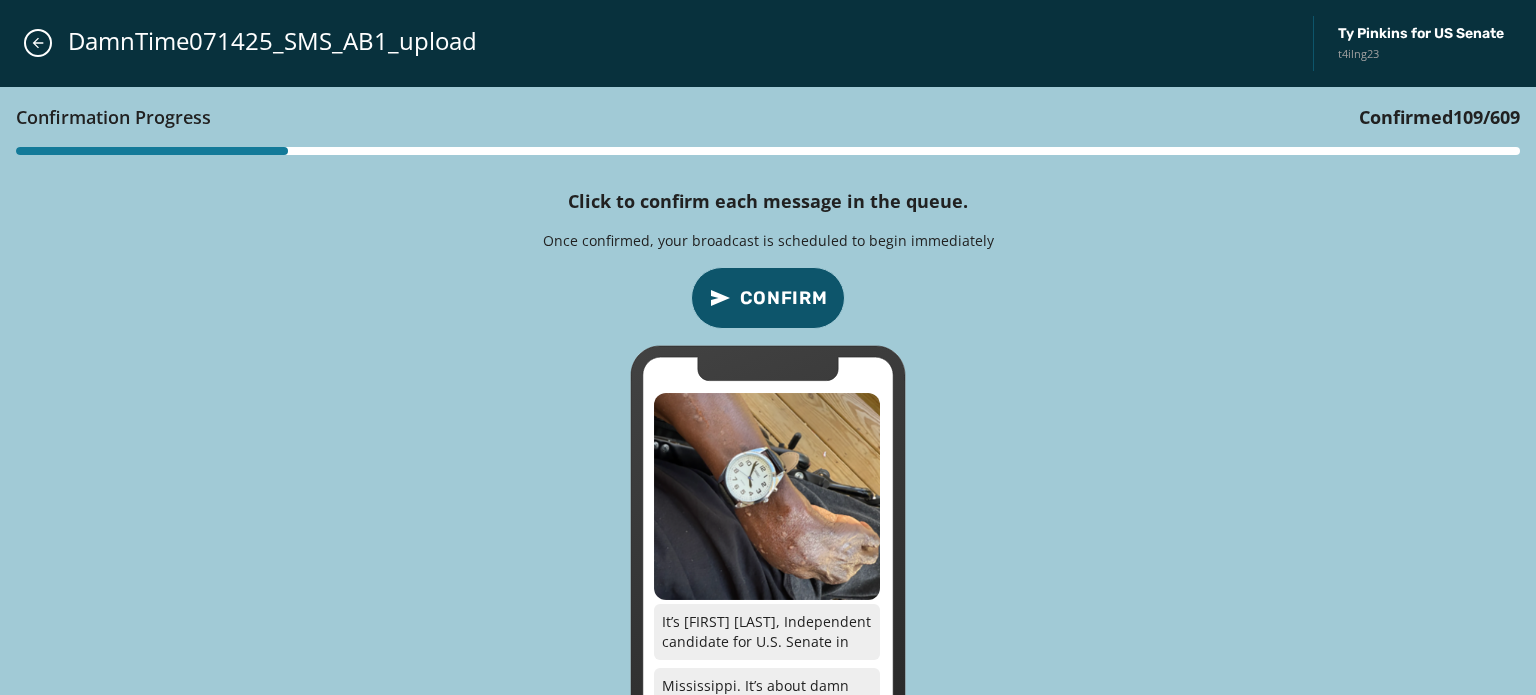 click on "Confirm" at bounding box center (784, 298) 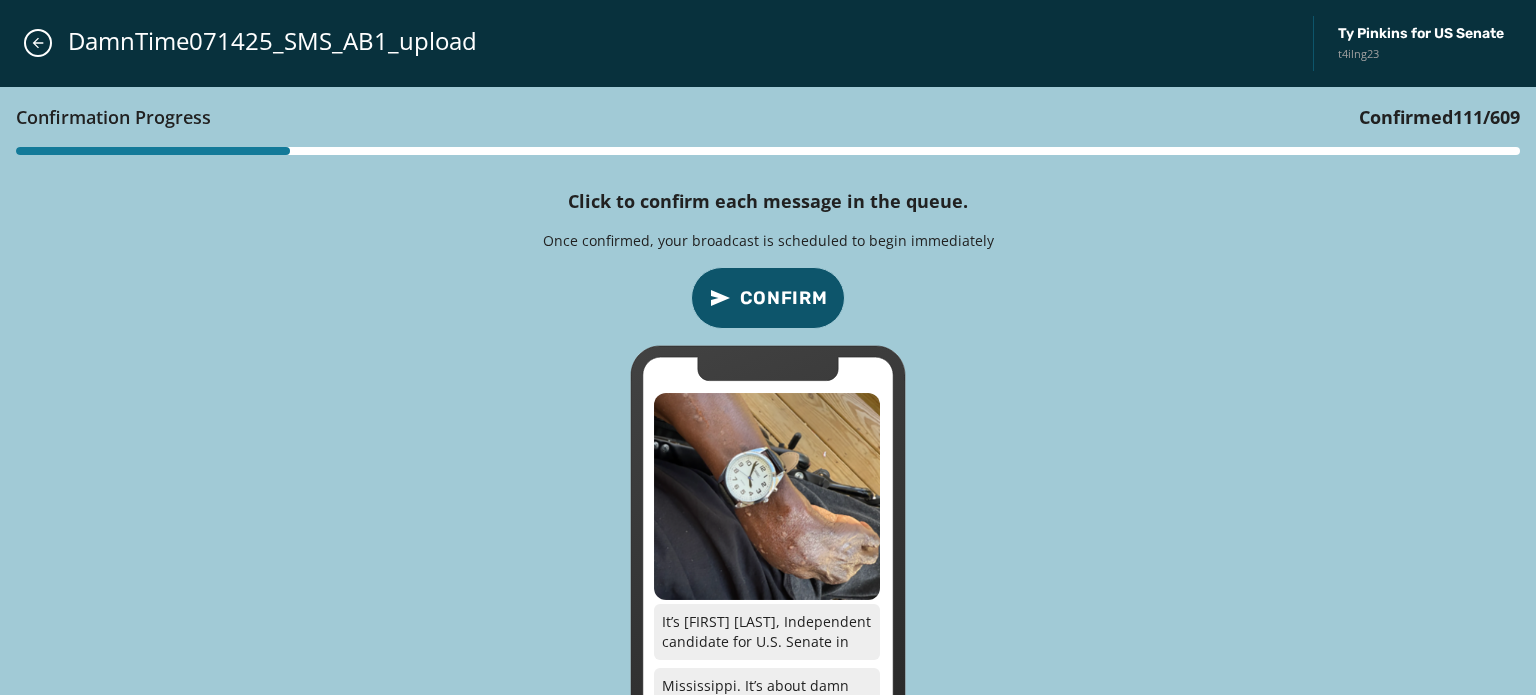 click on "Confirm" at bounding box center (784, 298) 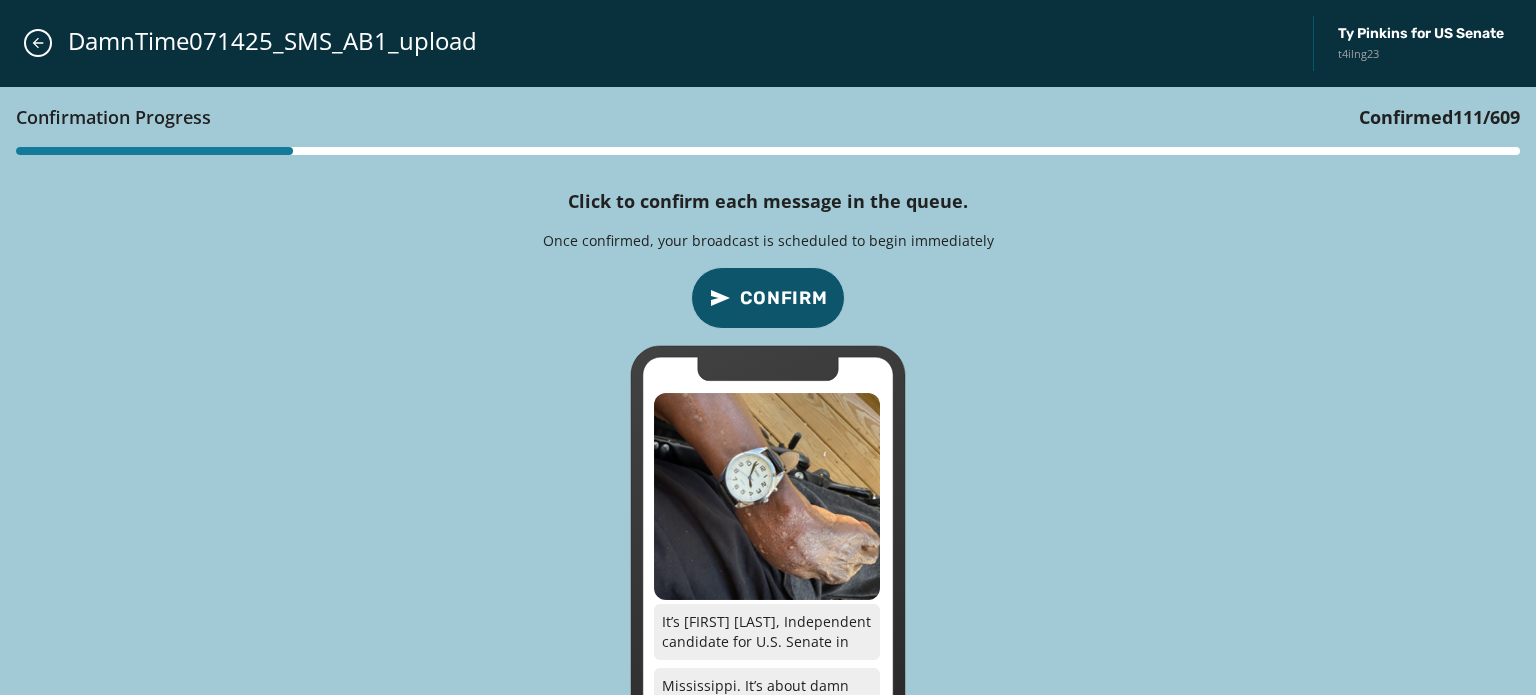 click on "Confirm" at bounding box center (784, 298) 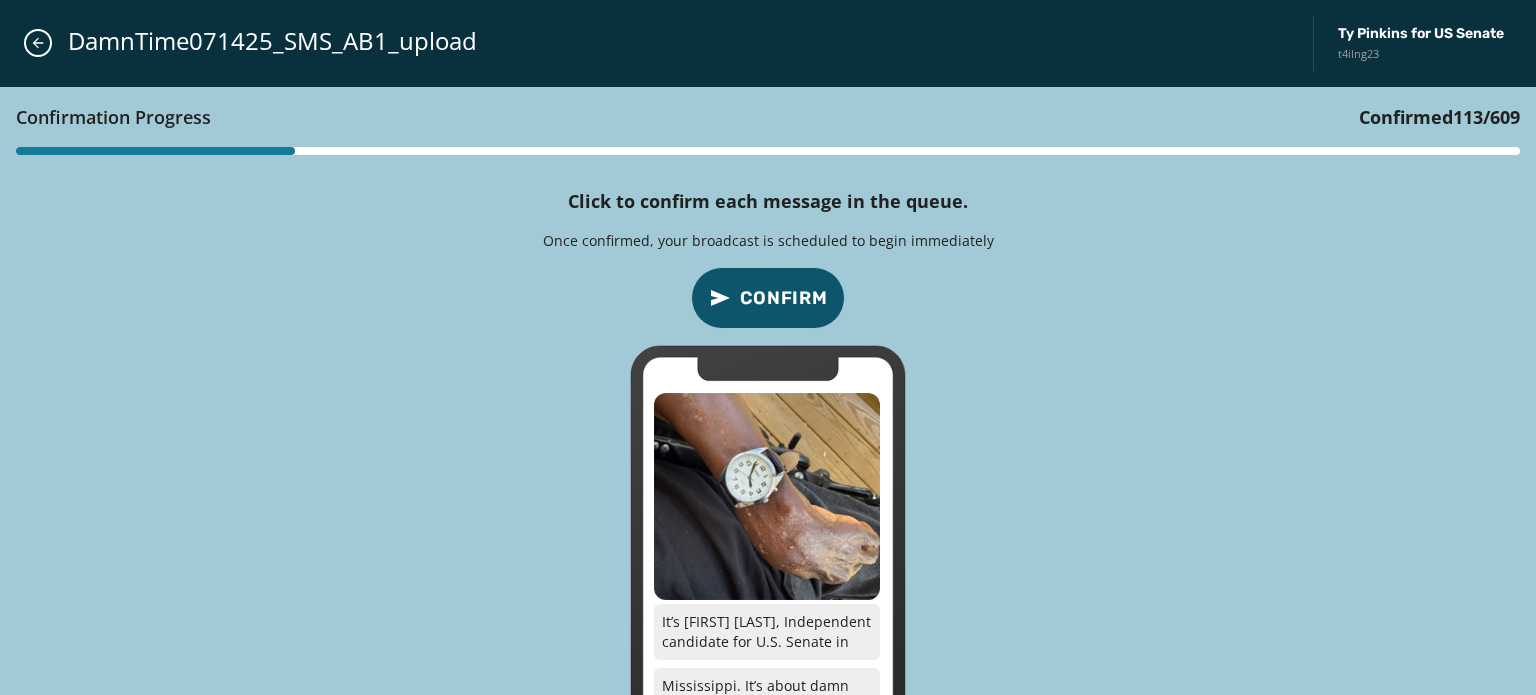 click on "Confirm" at bounding box center (784, 298) 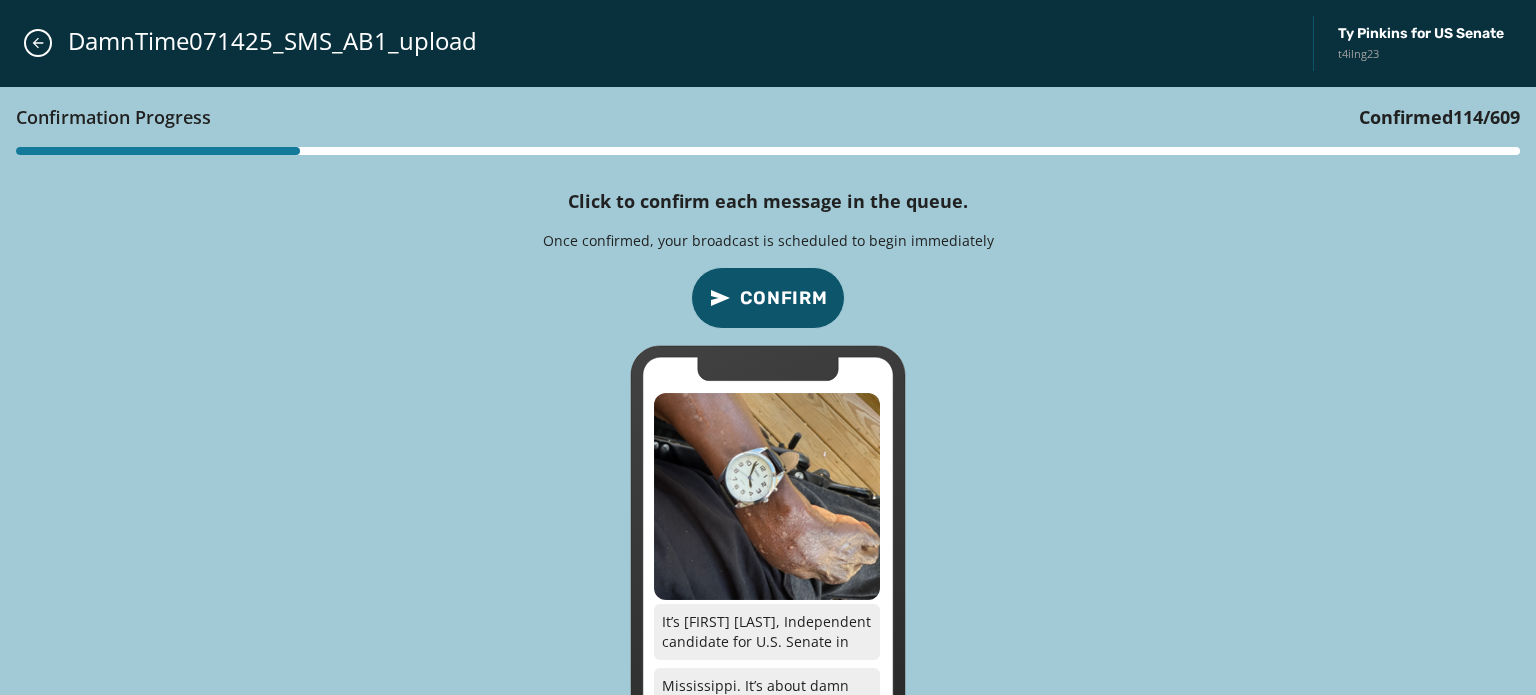 click on "Confirm" at bounding box center (784, 298) 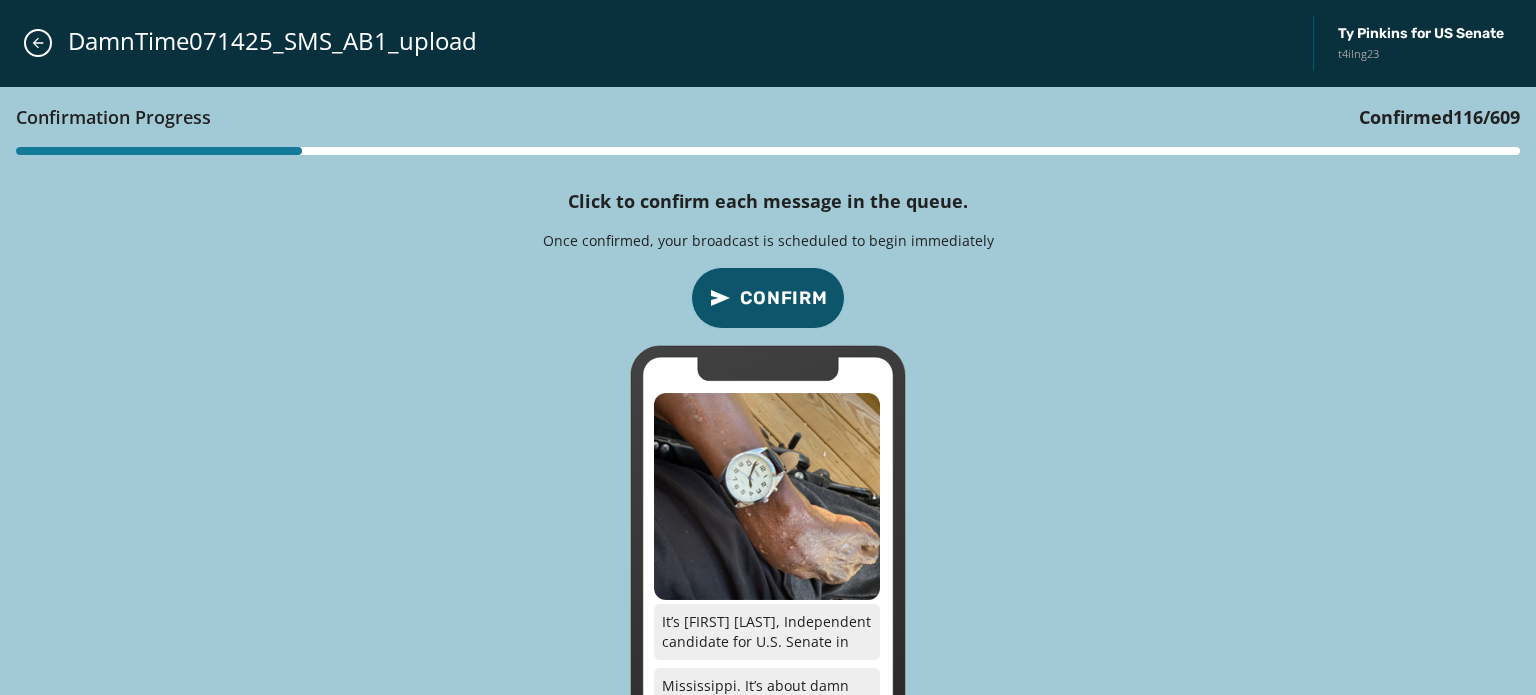 click on "Confirm" at bounding box center [784, 298] 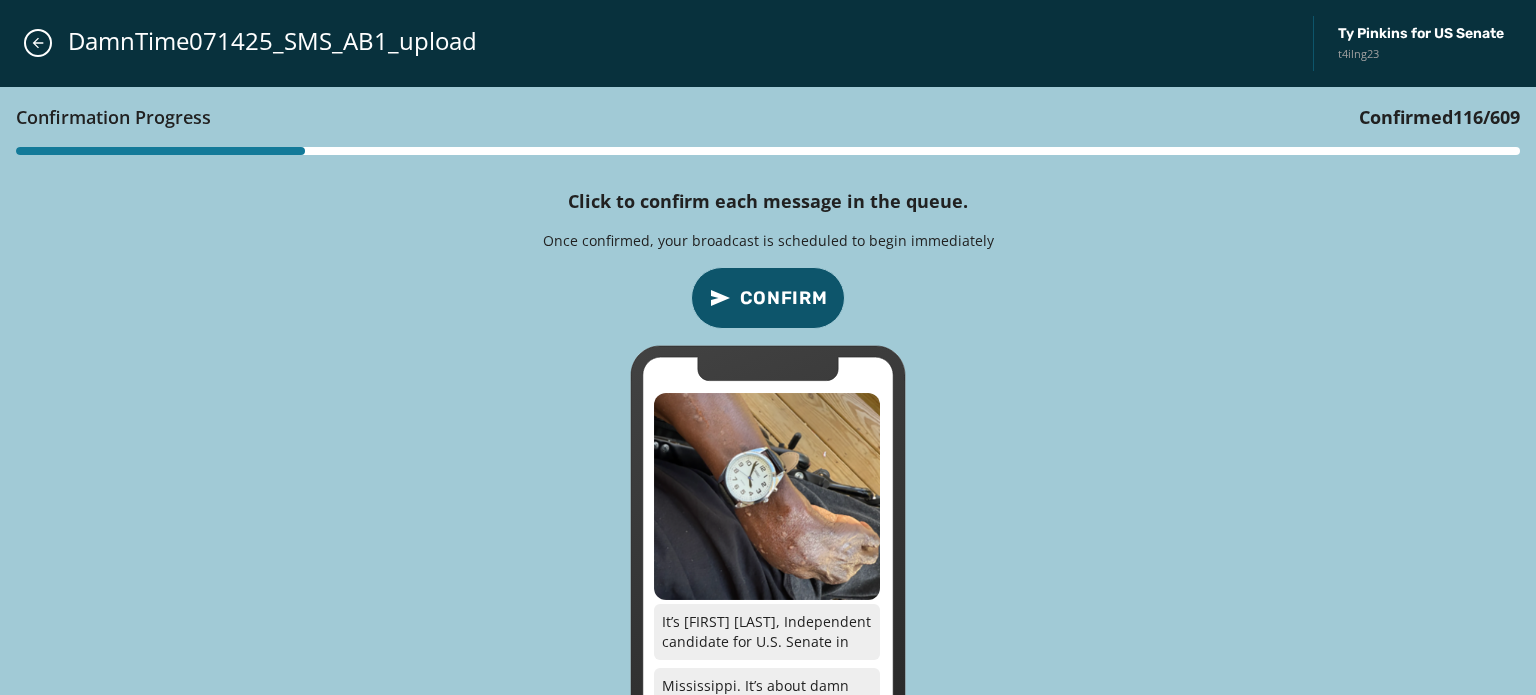 click on "Confirm" at bounding box center [784, 298] 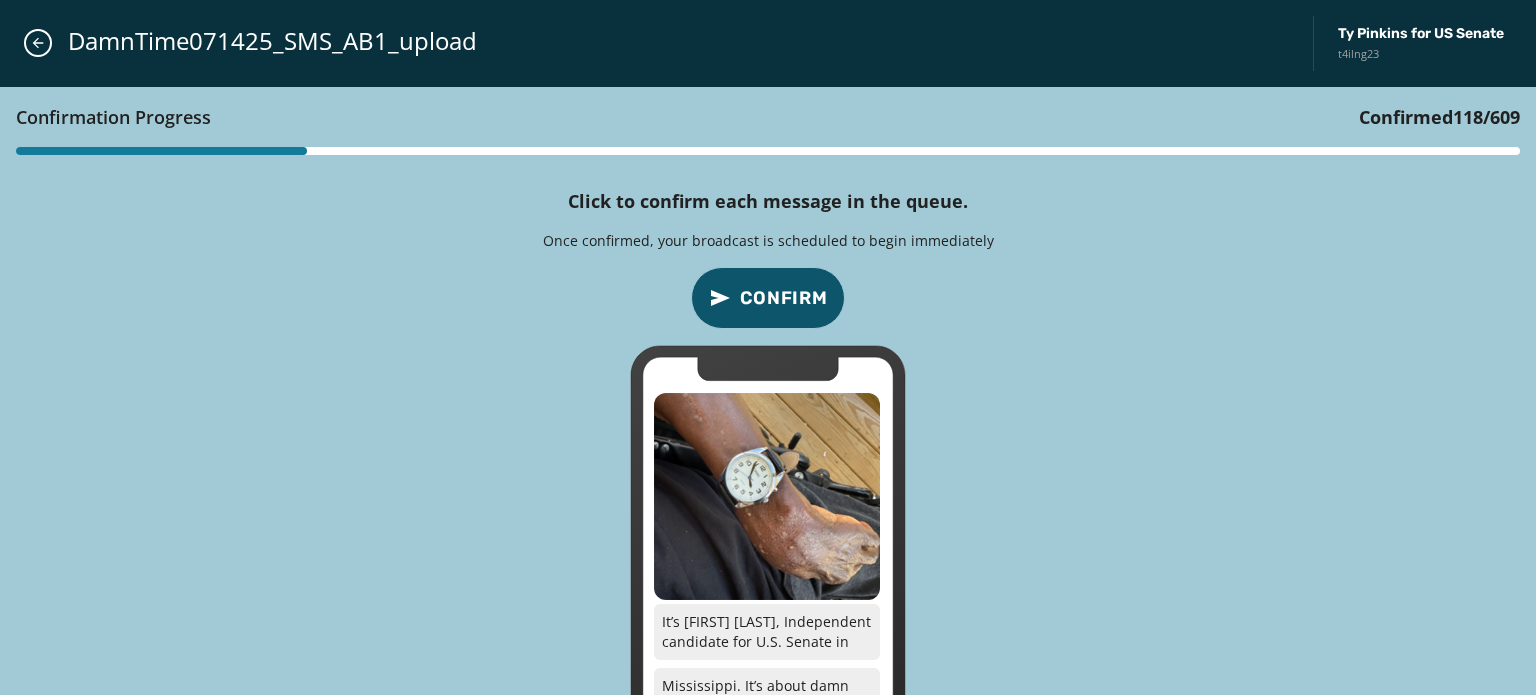 click on "Confirm" at bounding box center (784, 298) 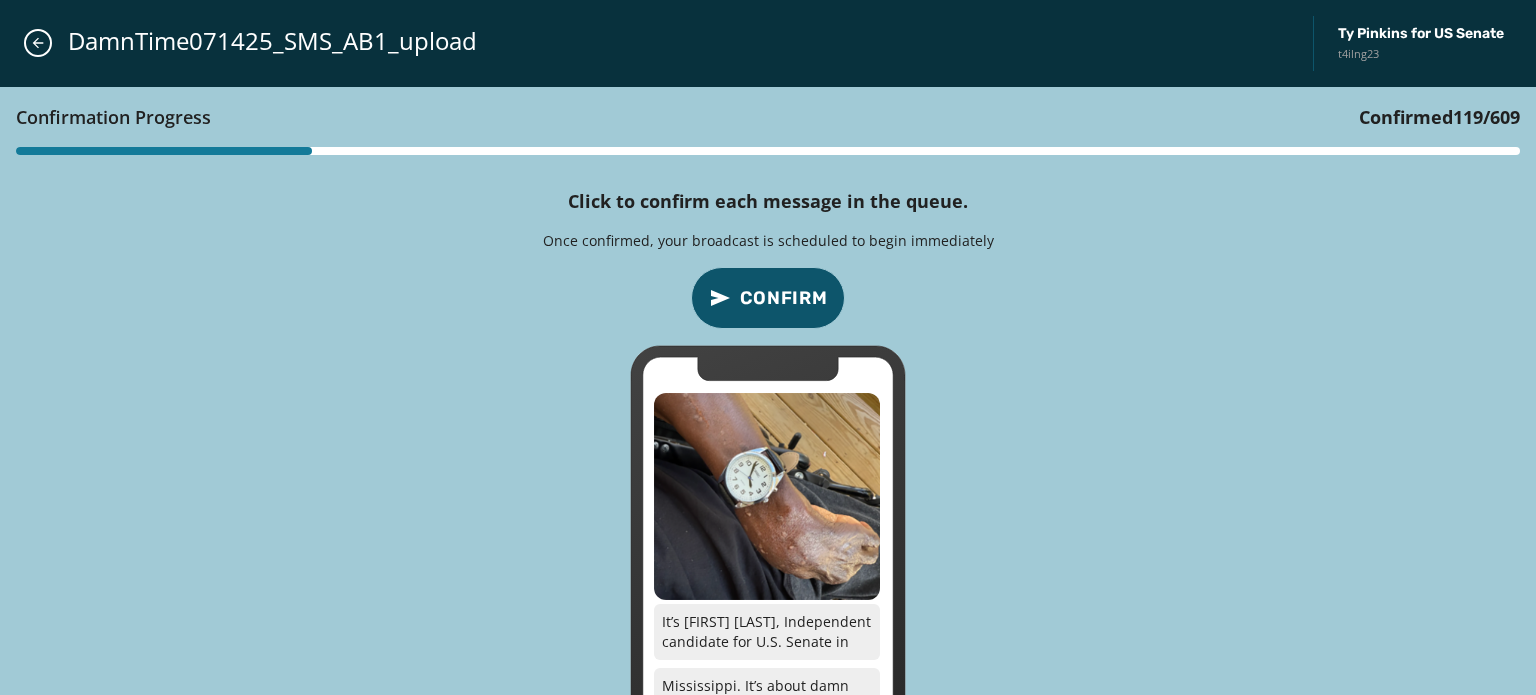 click on "Confirm" at bounding box center (784, 298) 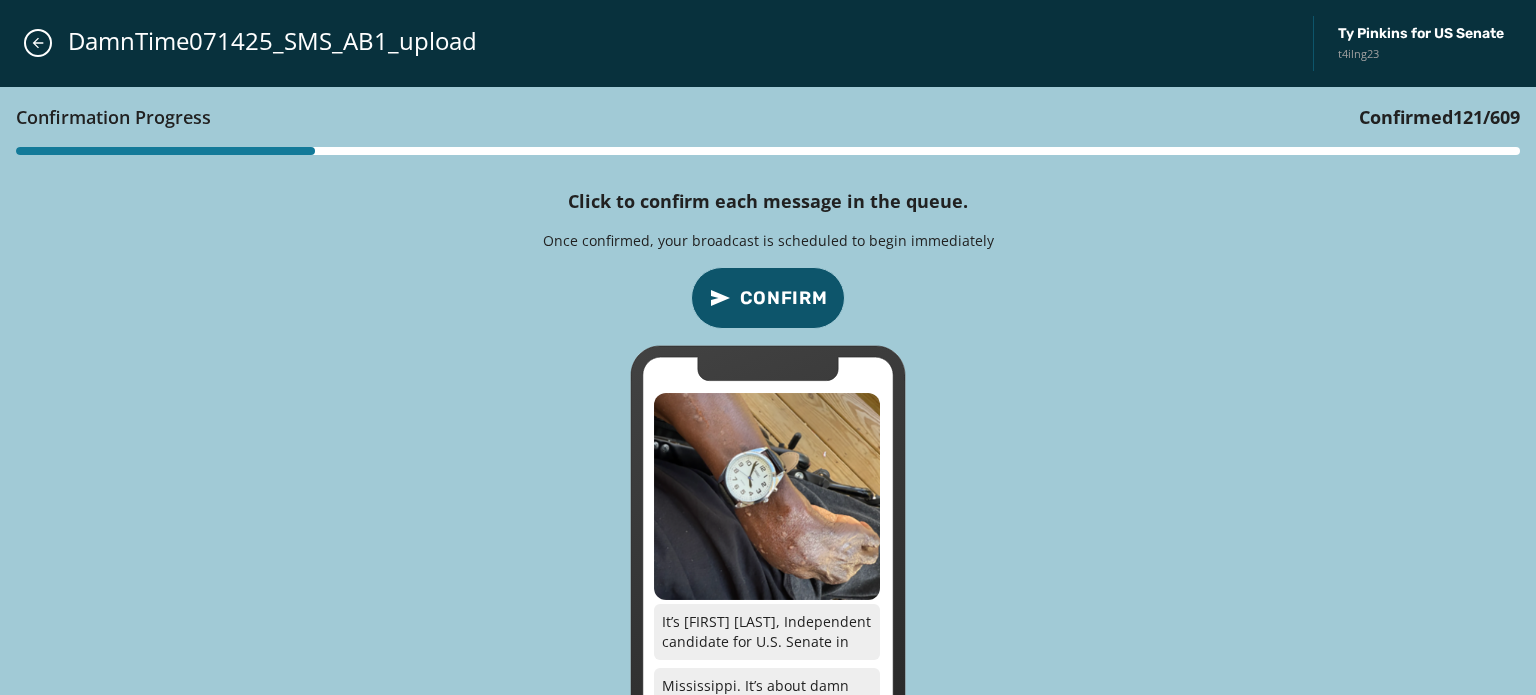 click on "Confirm" at bounding box center (784, 298) 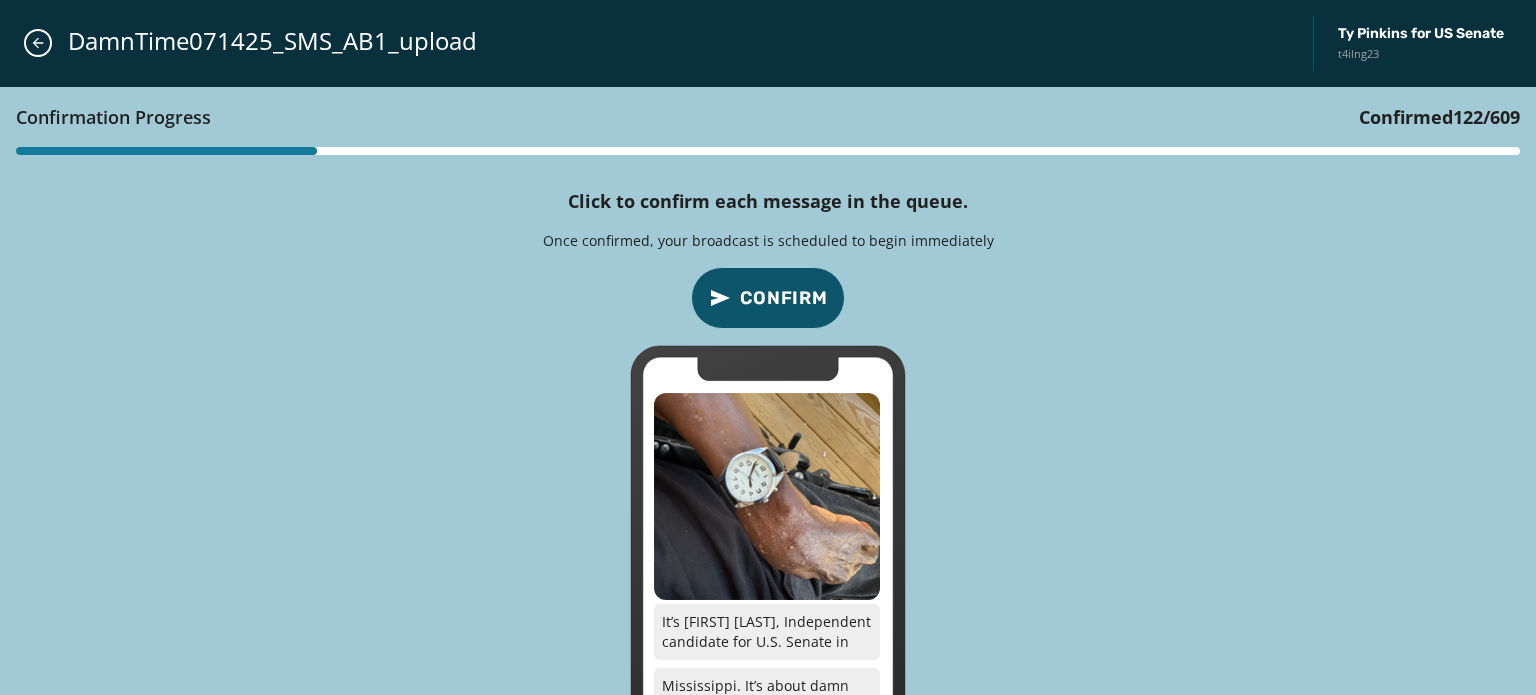 click on "Confirm" at bounding box center [784, 298] 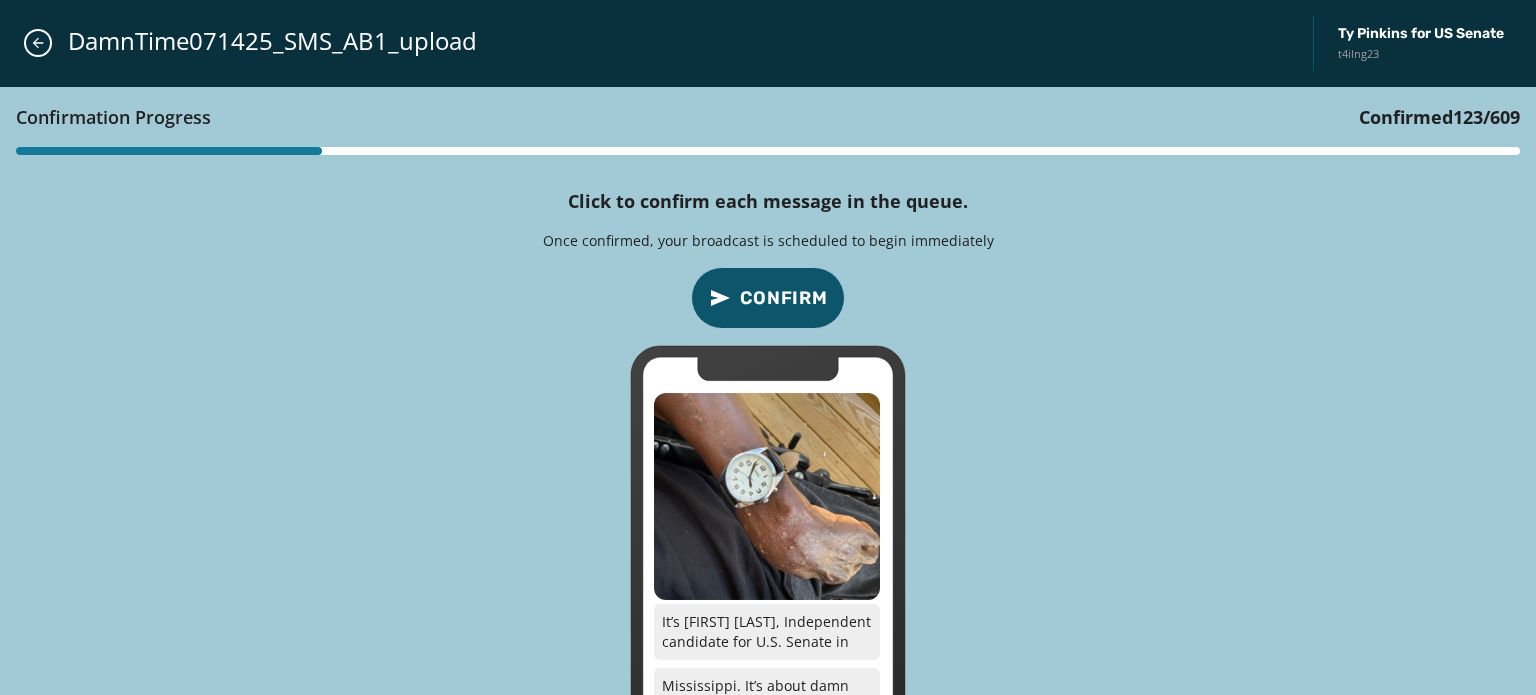 click on "Confirm" at bounding box center (784, 298) 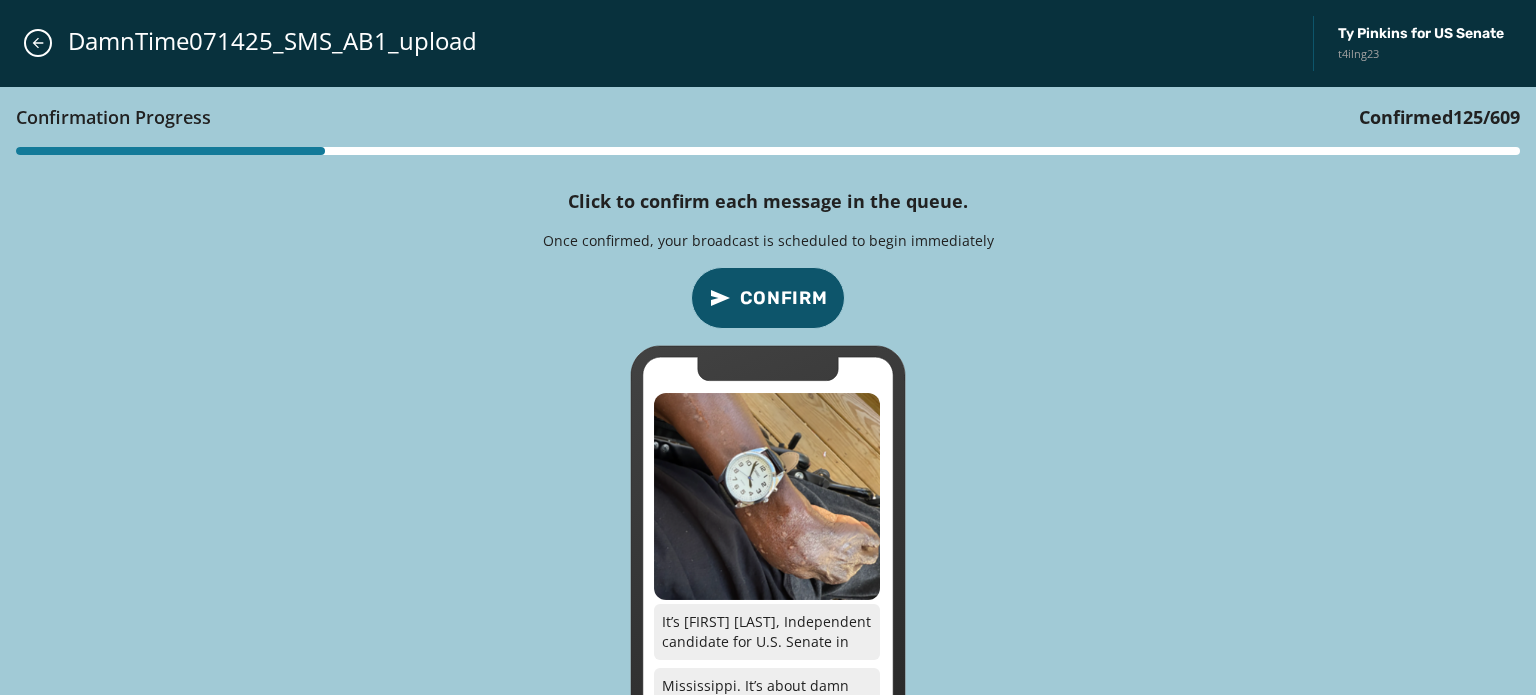 click on "Confirm" at bounding box center (784, 298) 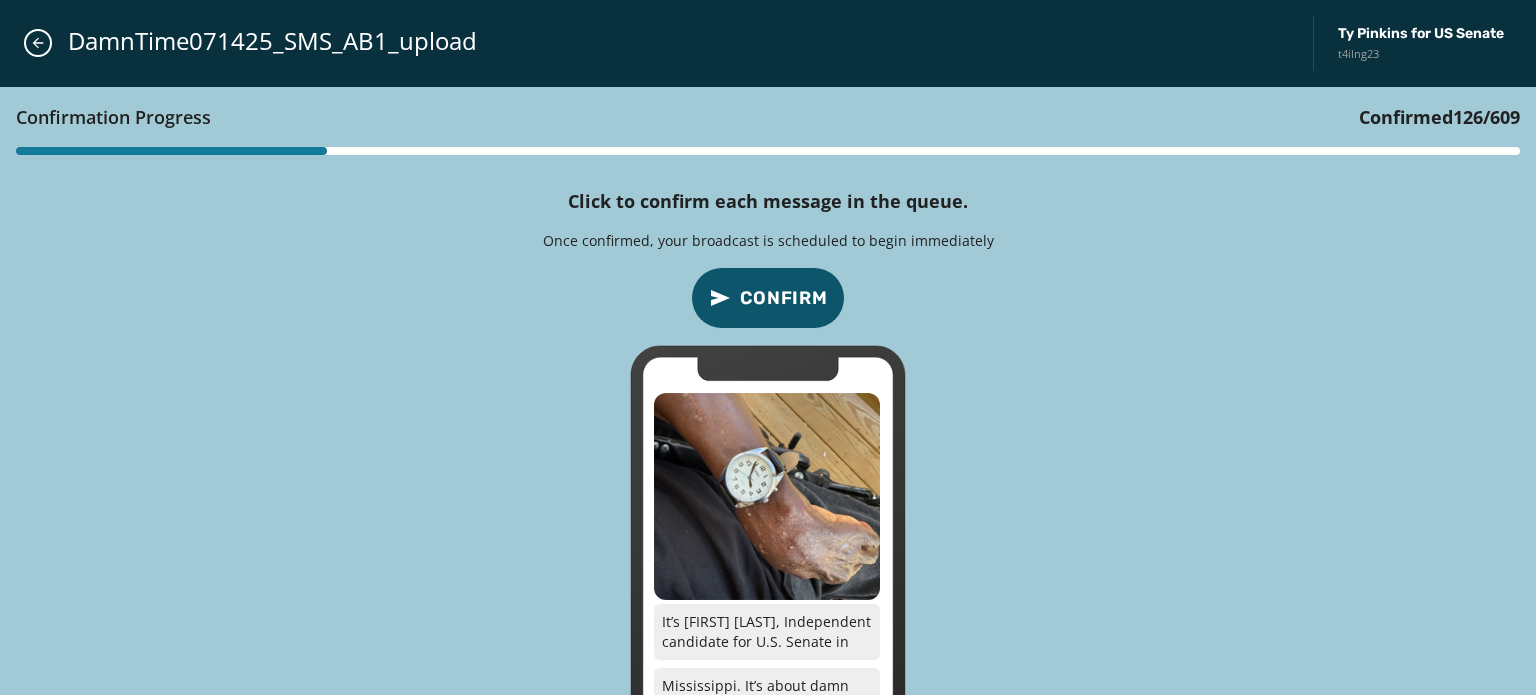 click on "Confirm" at bounding box center [784, 298] 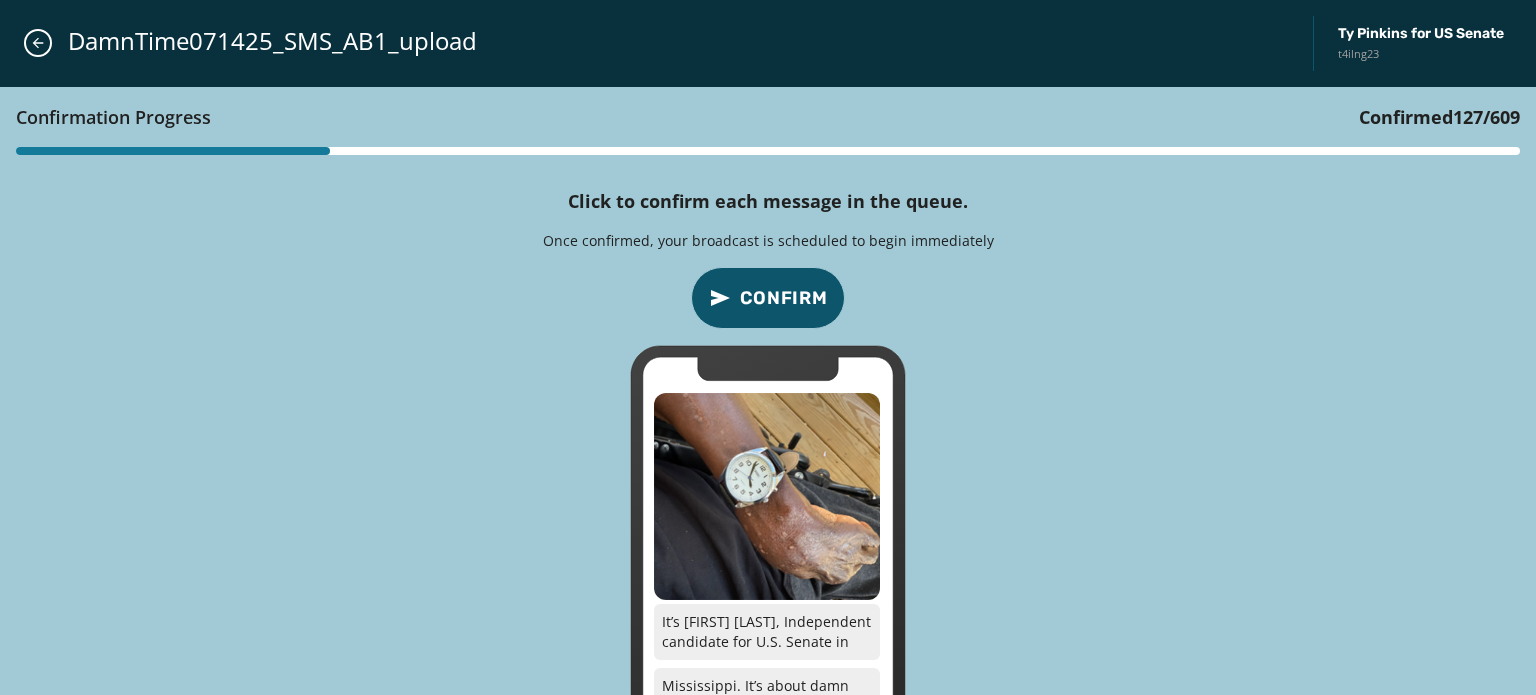 click on "Confirm" at bounding box center (784, 298) 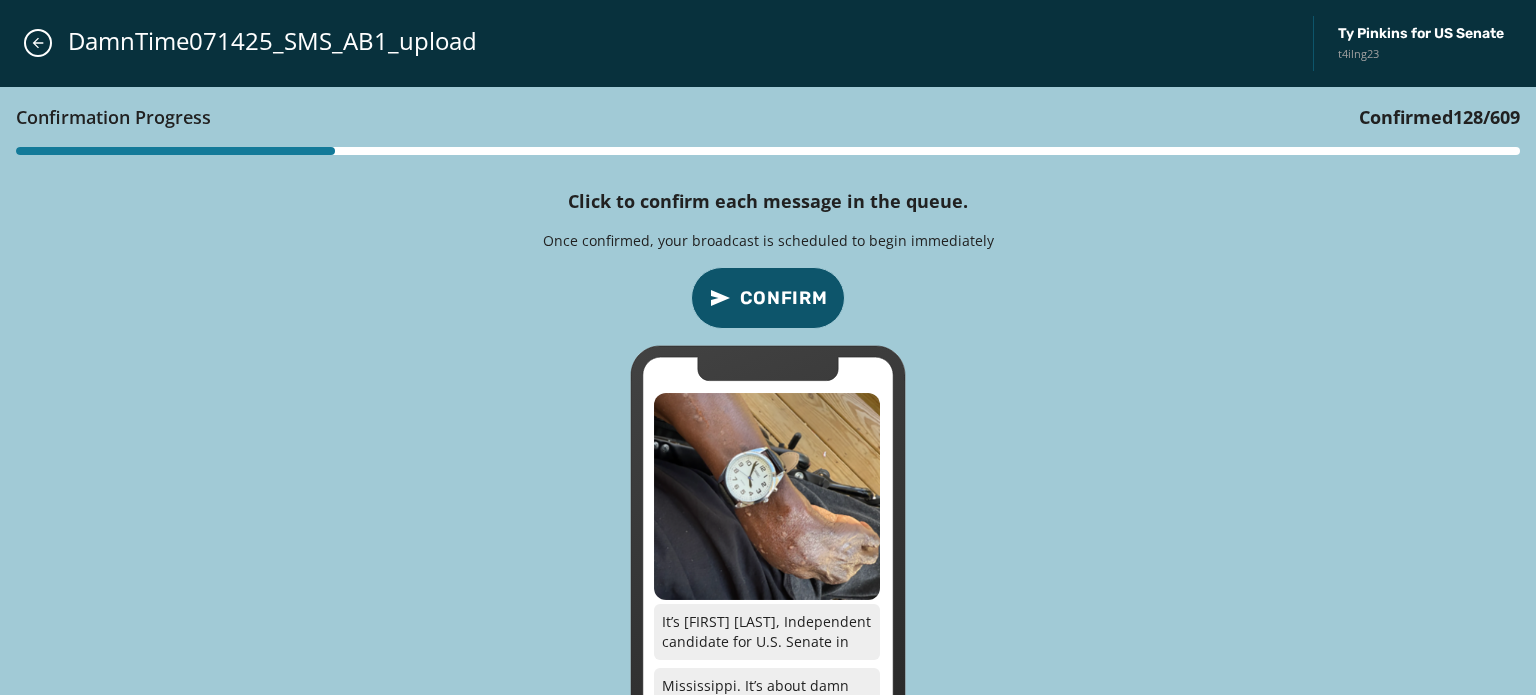 click on "Confirm" at bounding box center (784, 298) 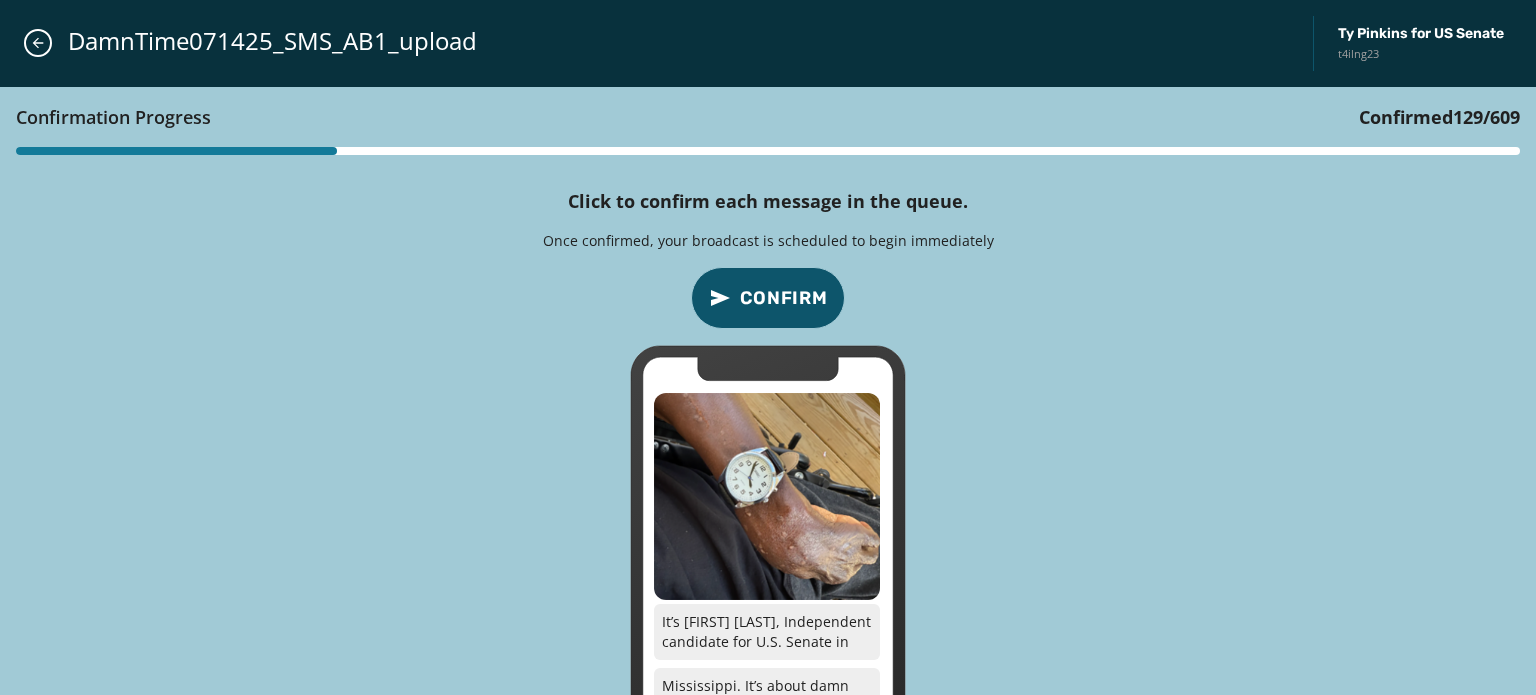click on "Confirm" at bounding box center [784, 298] 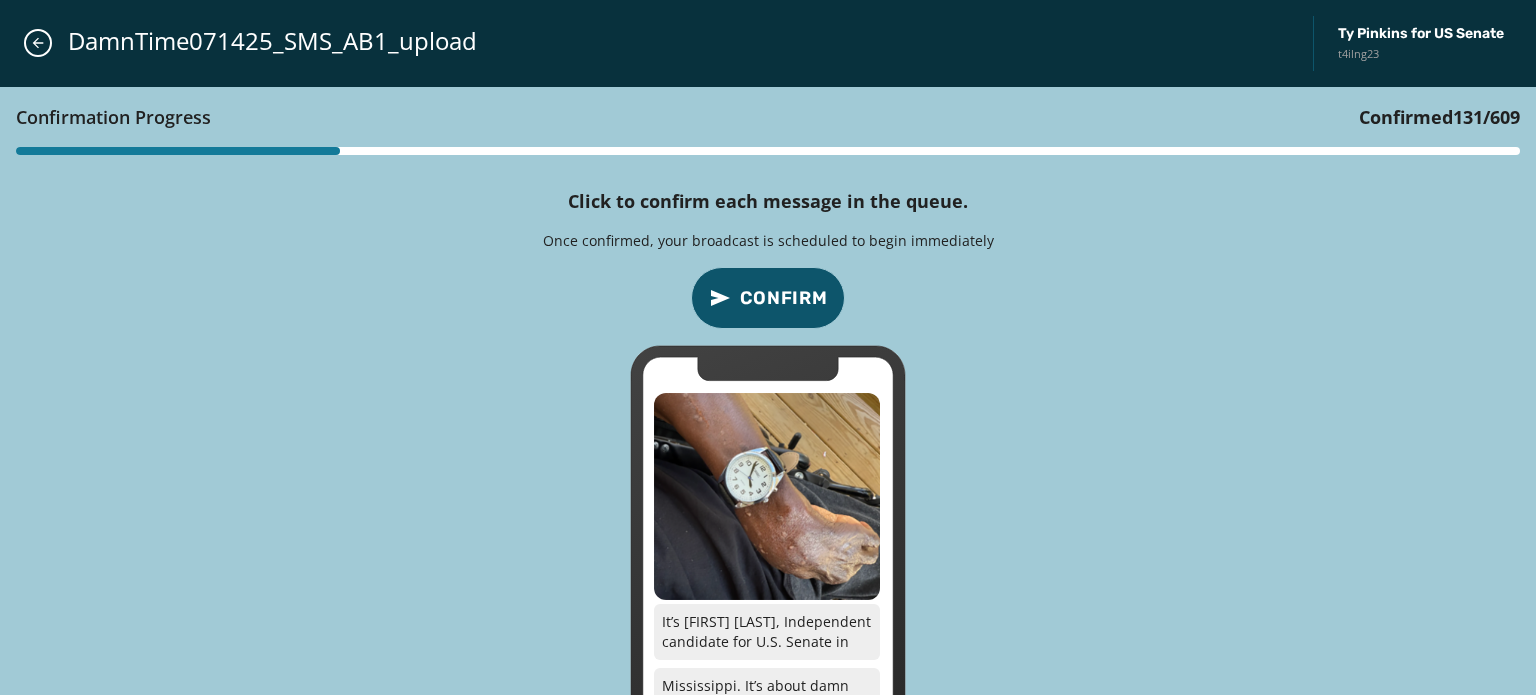 click on "Confirm" at bounding box center (784, 298) 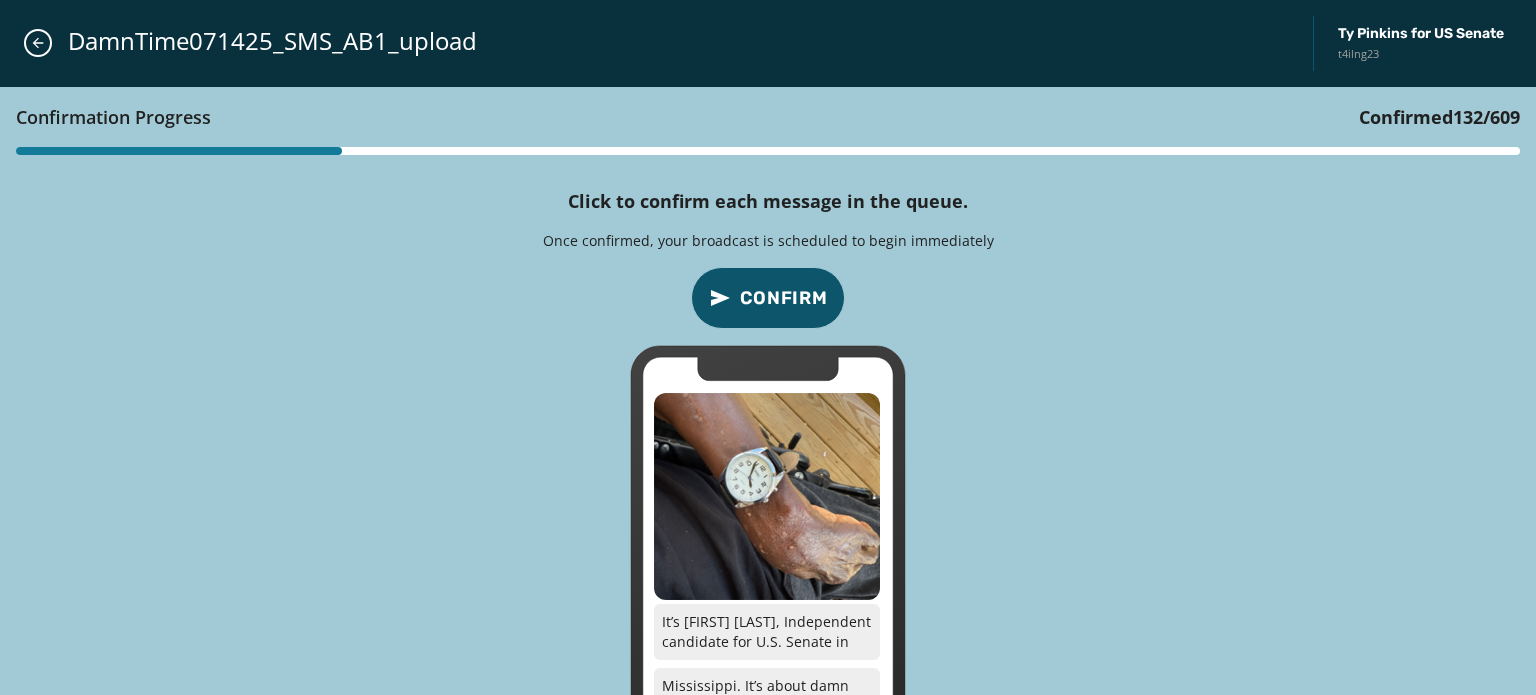 click on "Confirm" at bounding box center [784, 298] 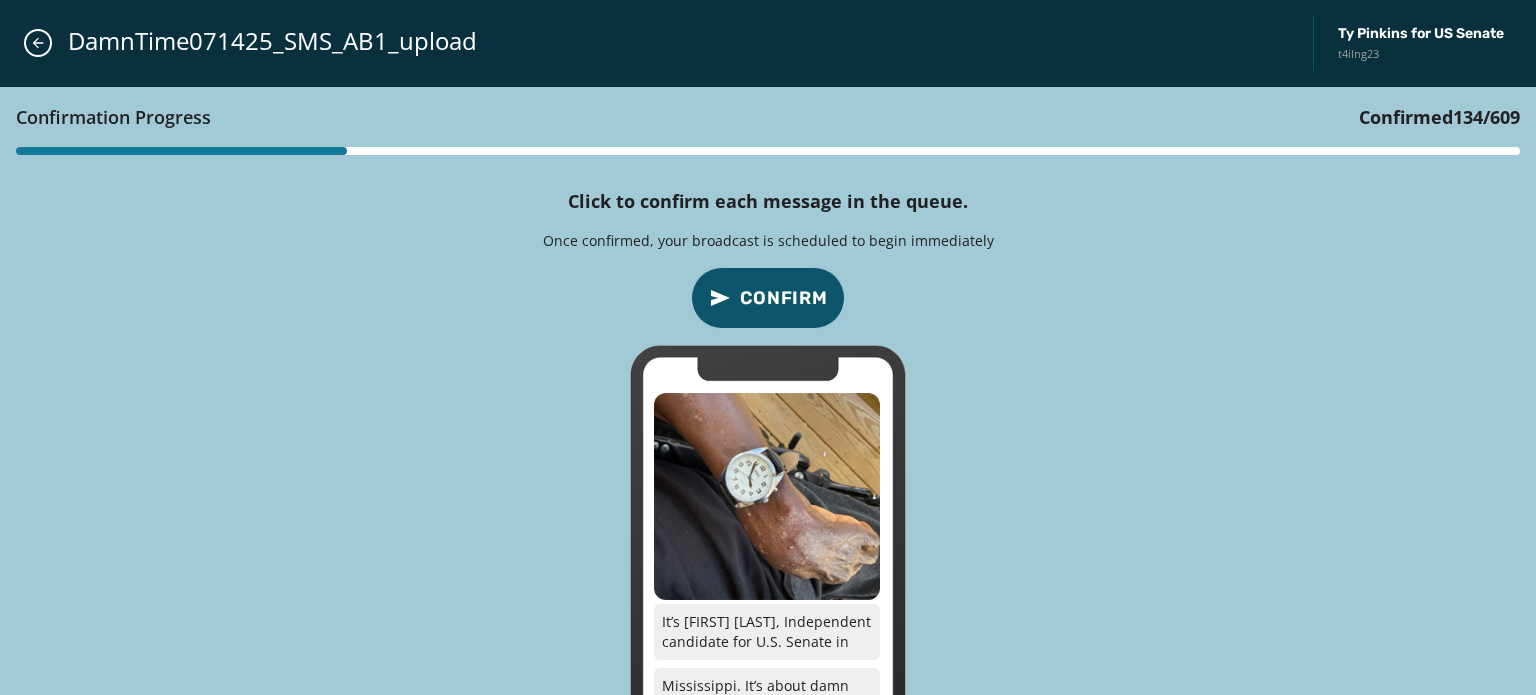 click on "Confirm" at bounding box center (784, 298) 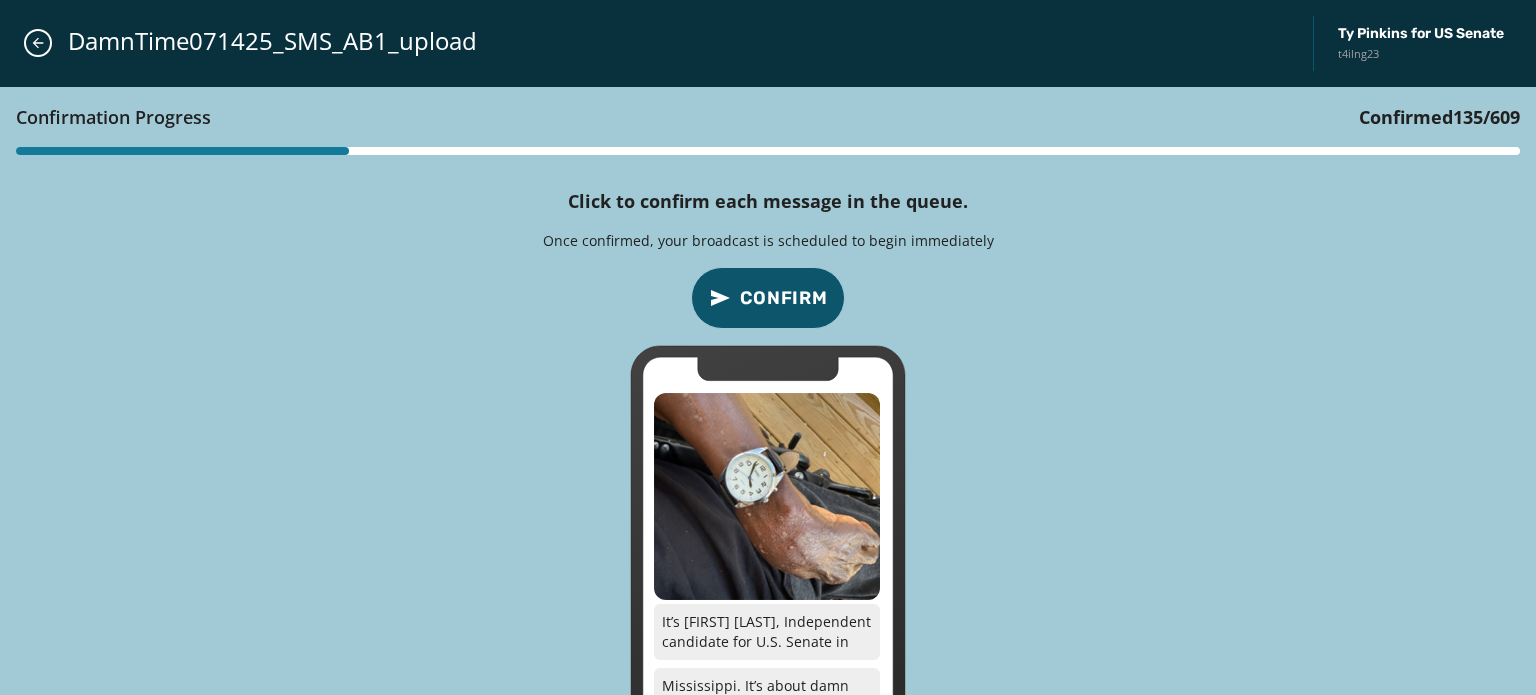 click on "Confirm" at bounding box center [784, 298] 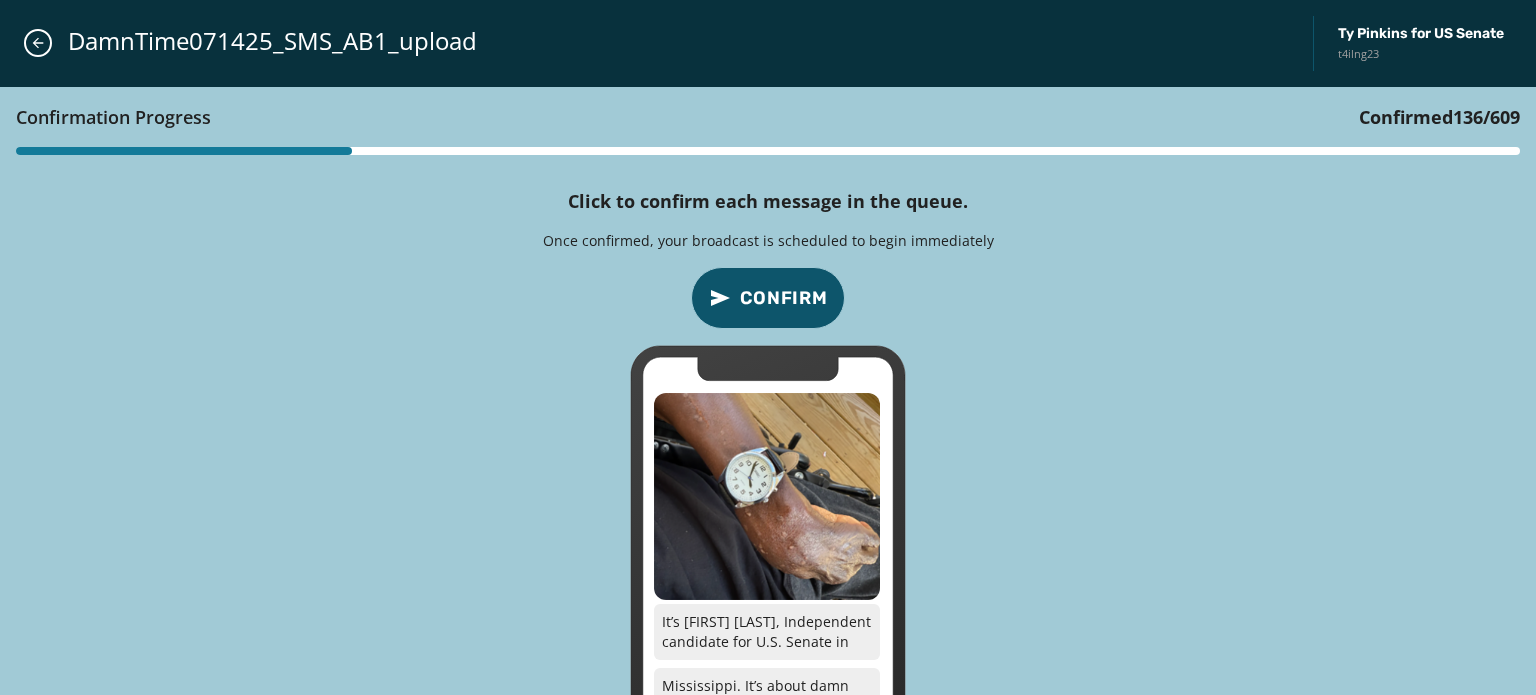 click on "Confirm" at bounding box center (784, 298) 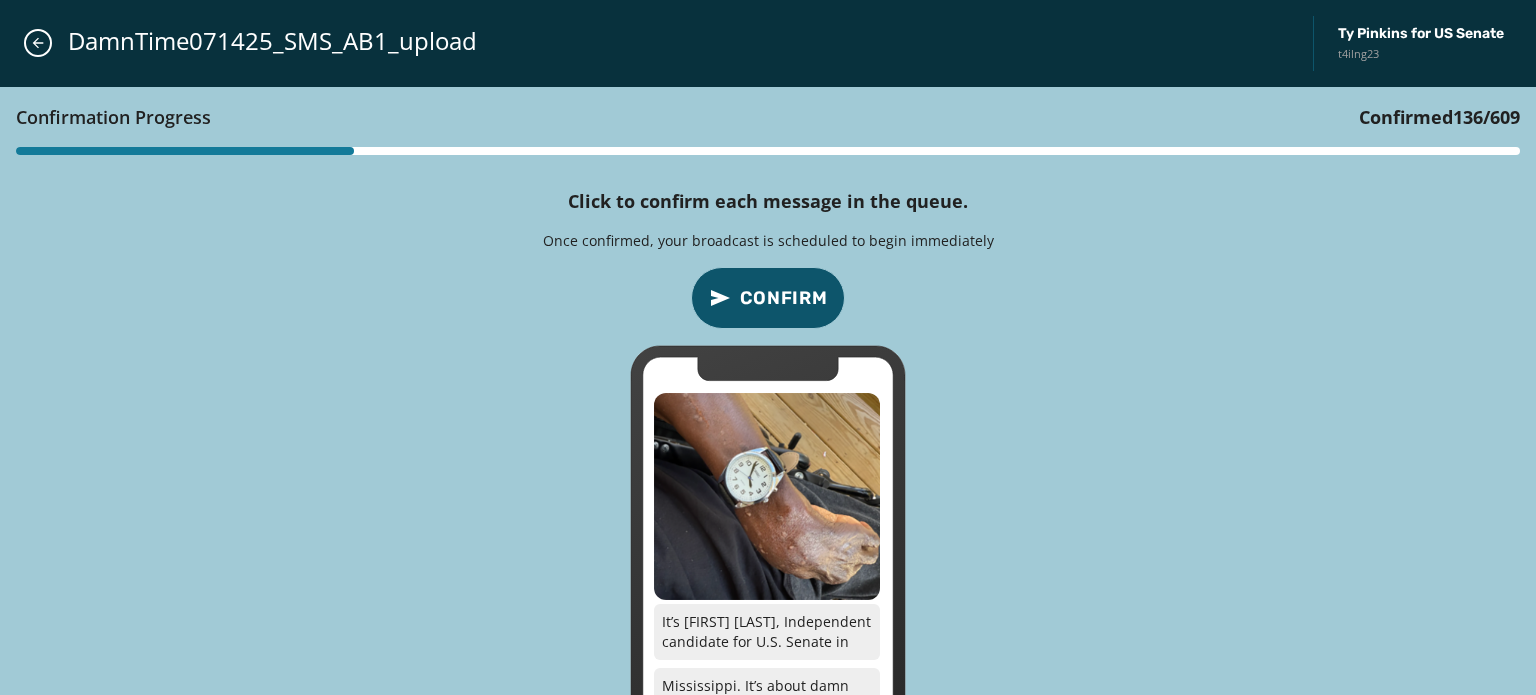 click on "Confirm" at bounding box center (784, 298) 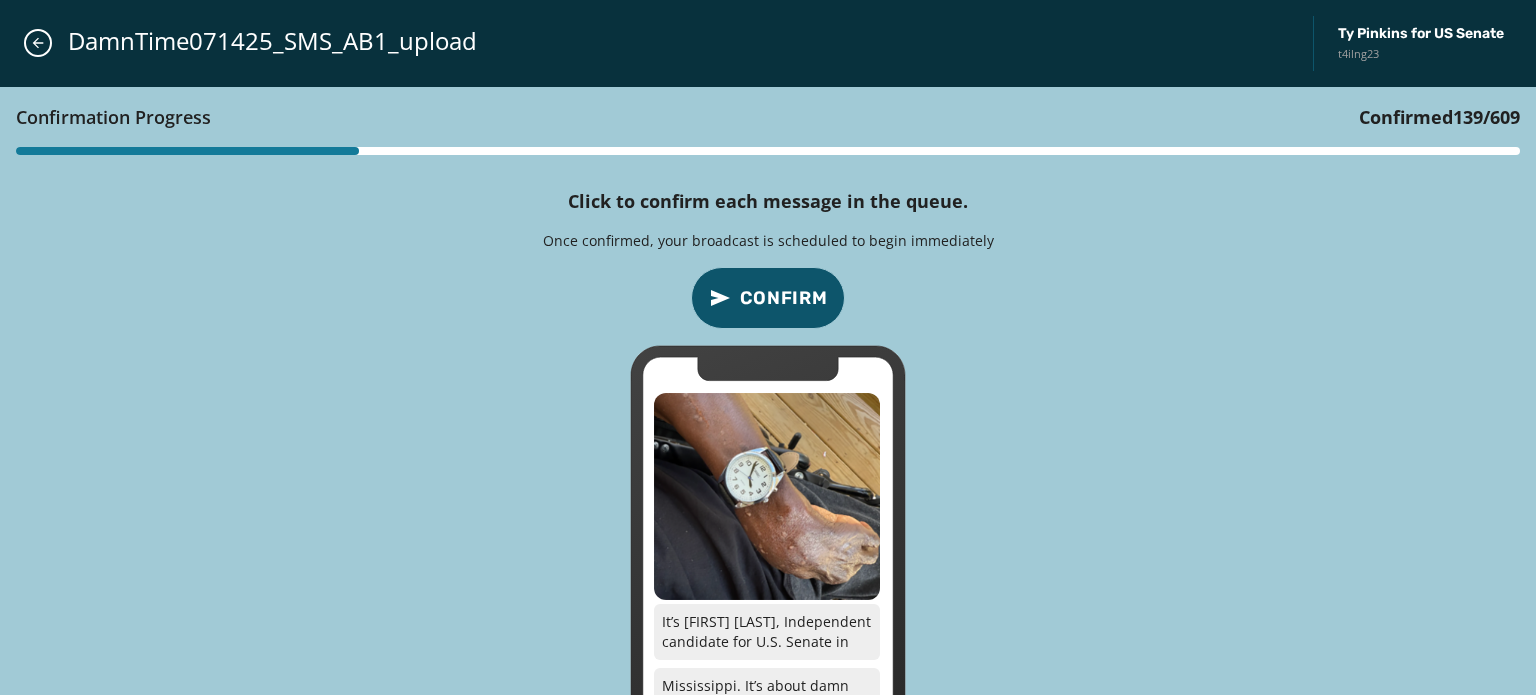 click on "Confirm" at bounding box center [784, 298] 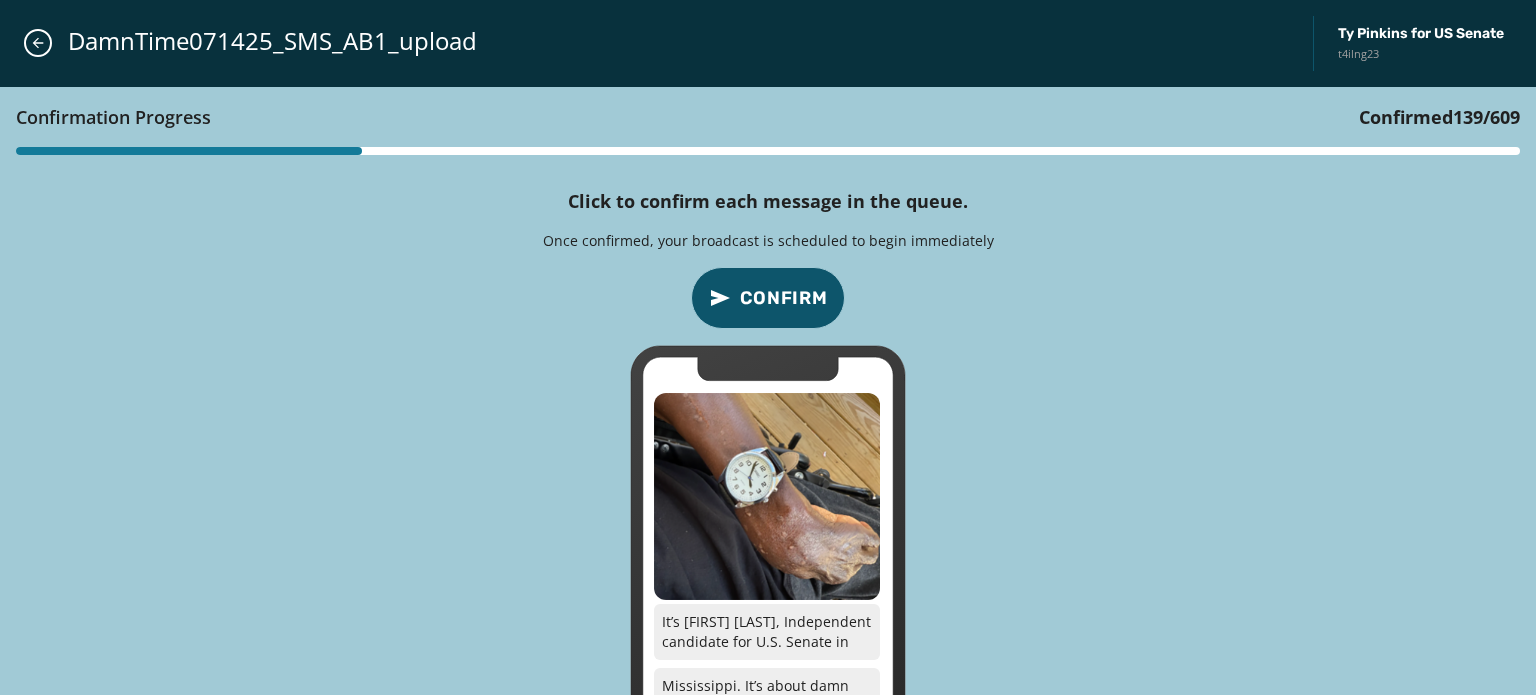 click on "Confirm" at bounding box center (784, 298) 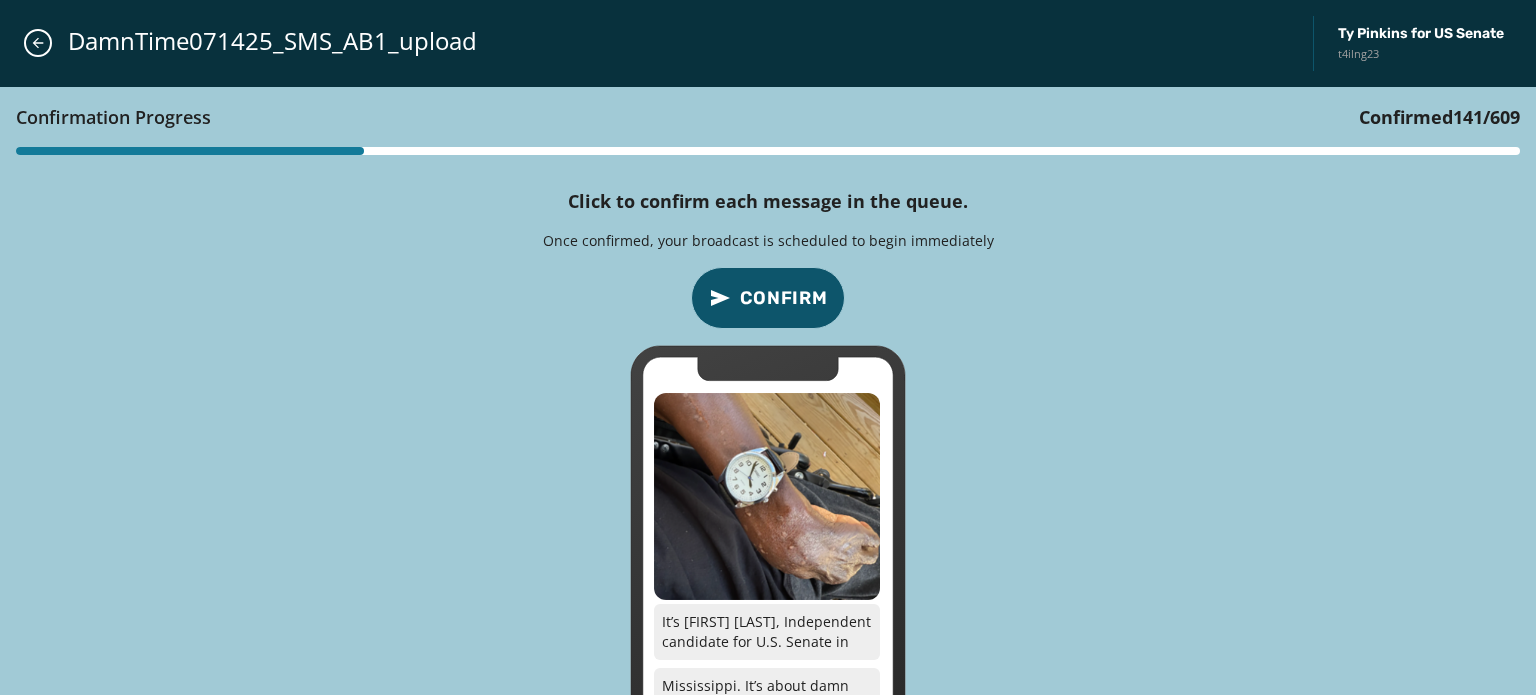 click on "Confirm" at bounding box center (784, 298) 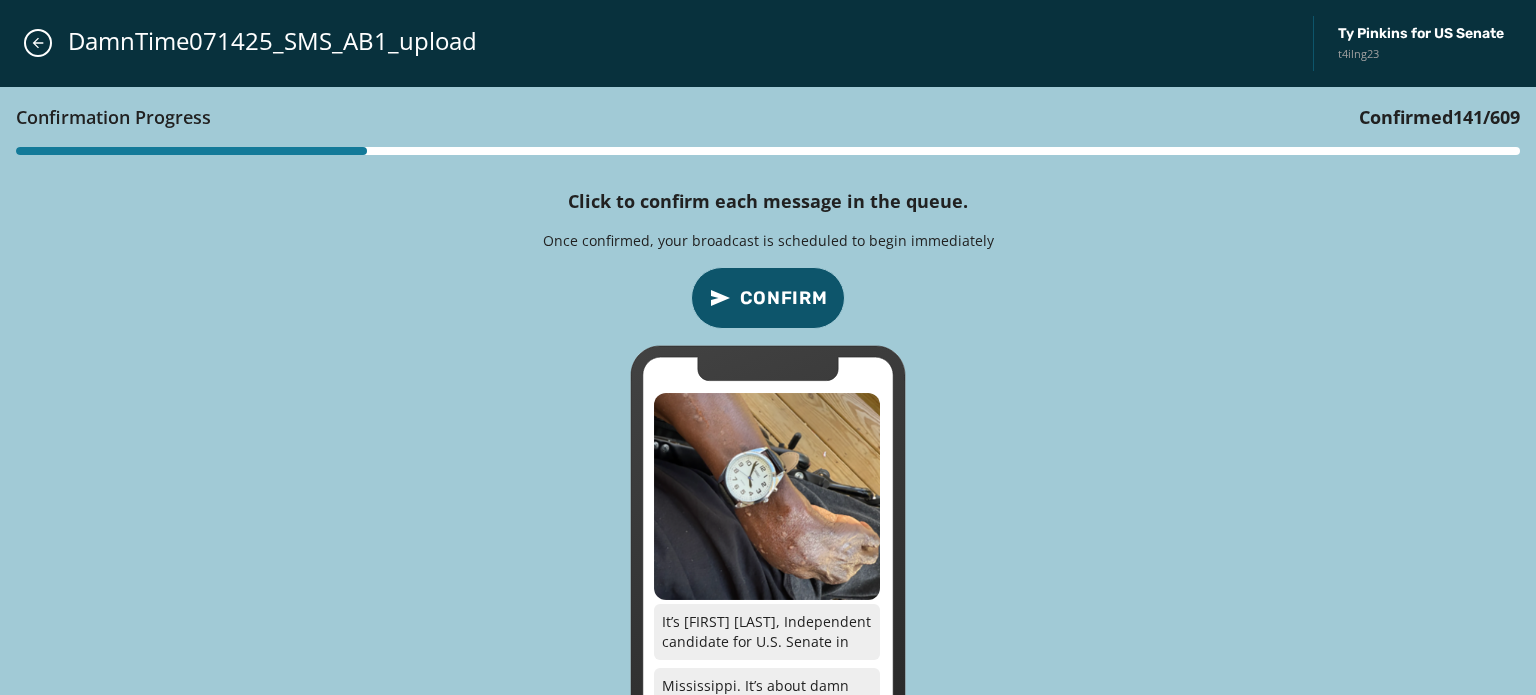 click on "Confirm" at bounding box center (784, 298) 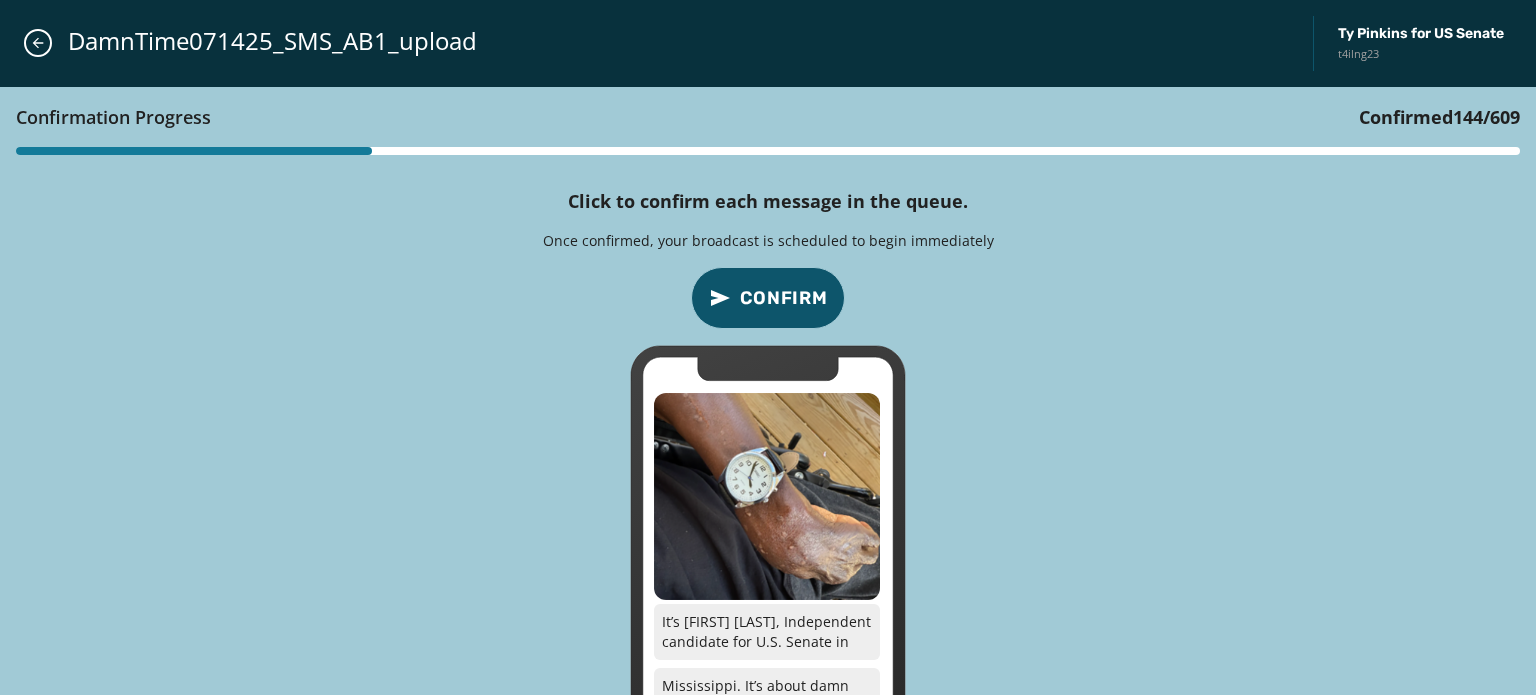 click on "Confirm" at bounding box center [784, 298] 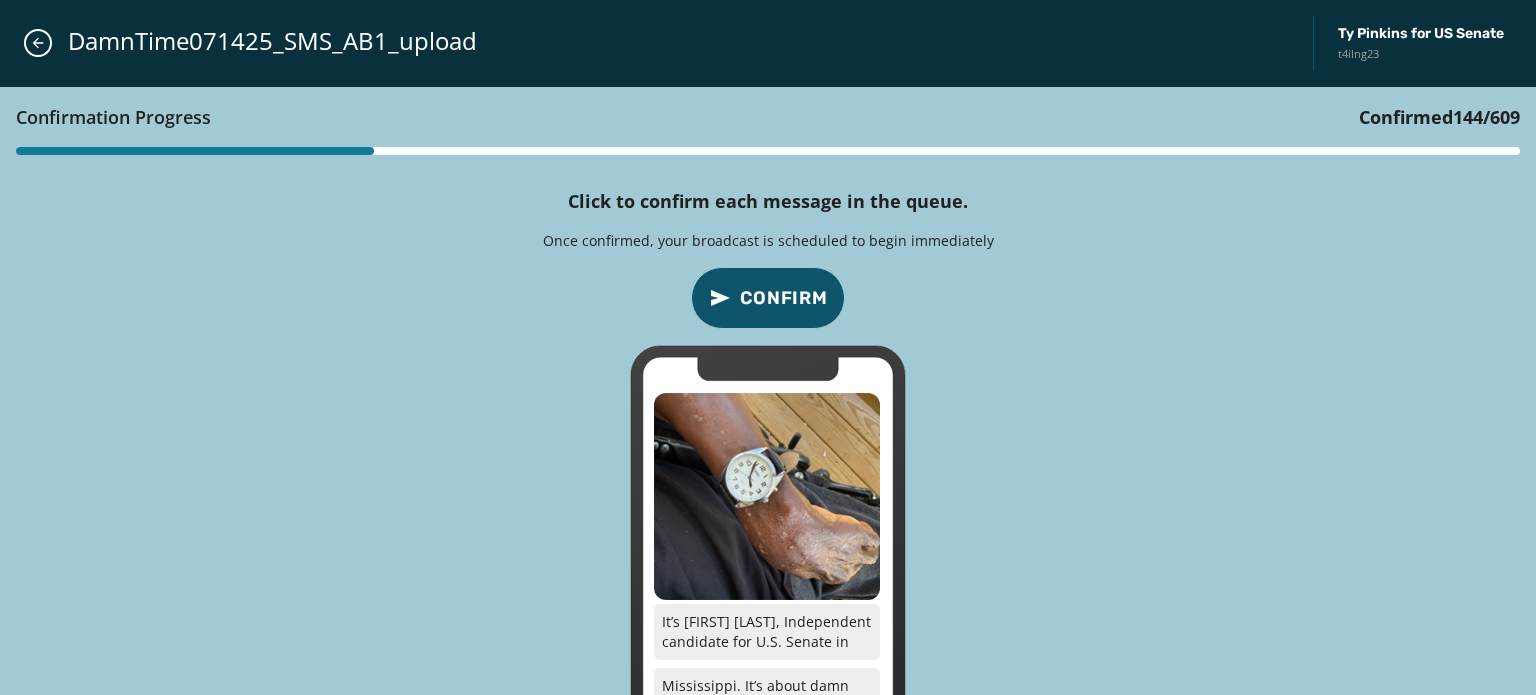 click on "Confirm" at bounding box center (784, 298) 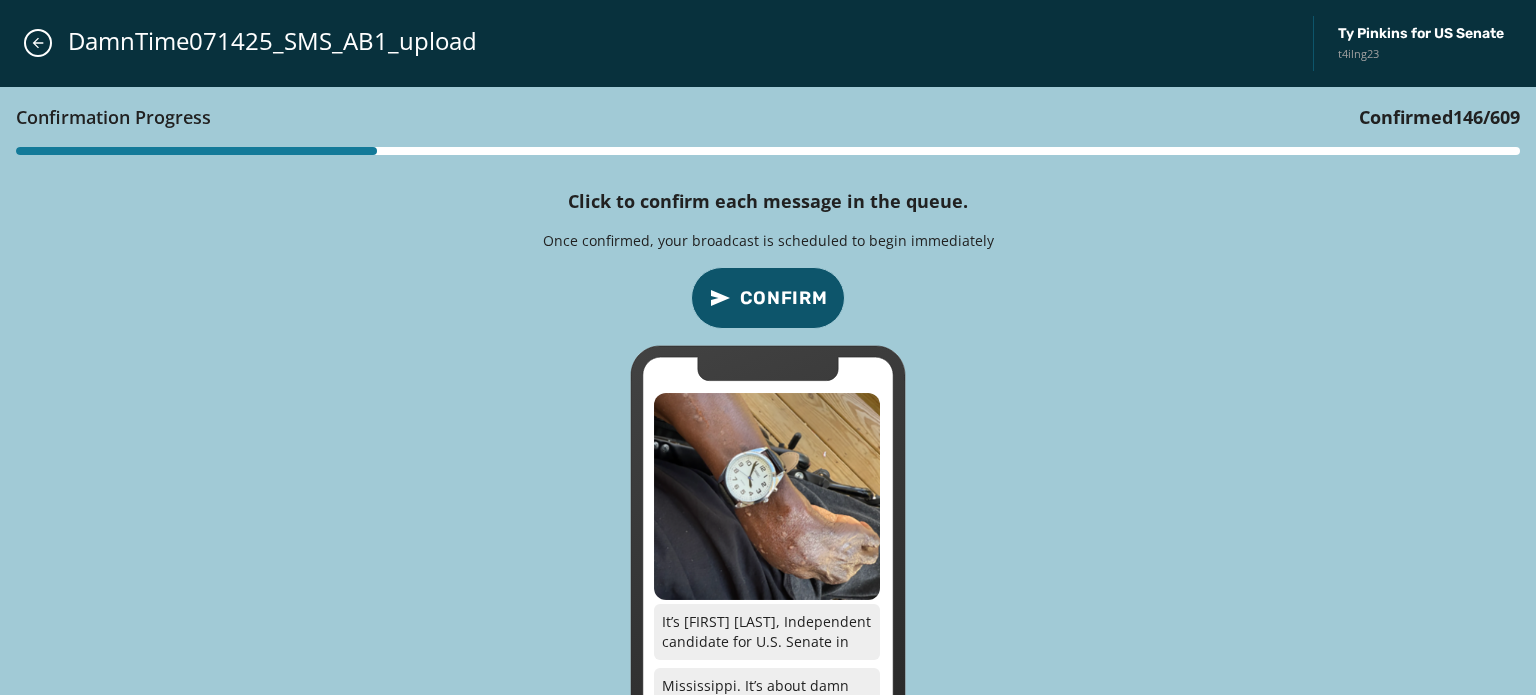 click on "Confirm" at bounding box center (784, 298) 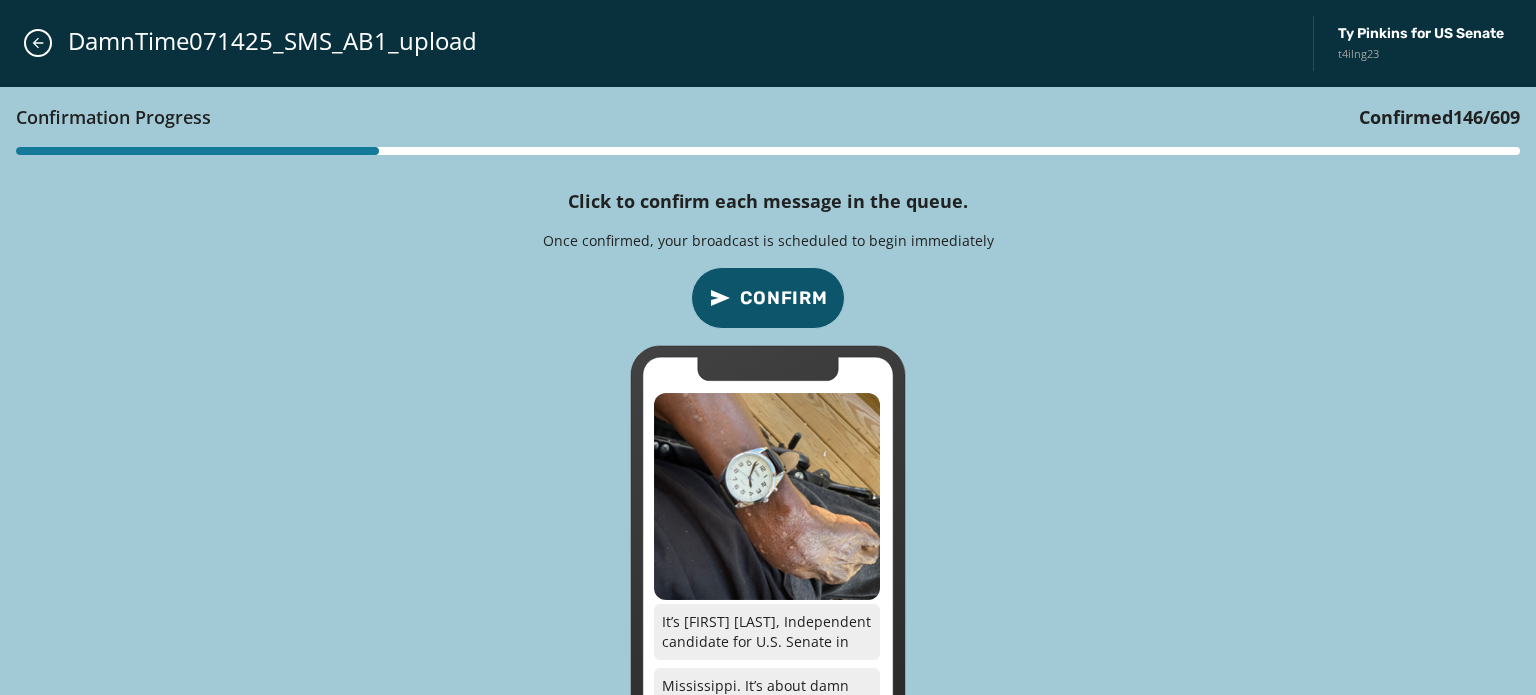 click on "Confirm" at bounding box center [784, 298] 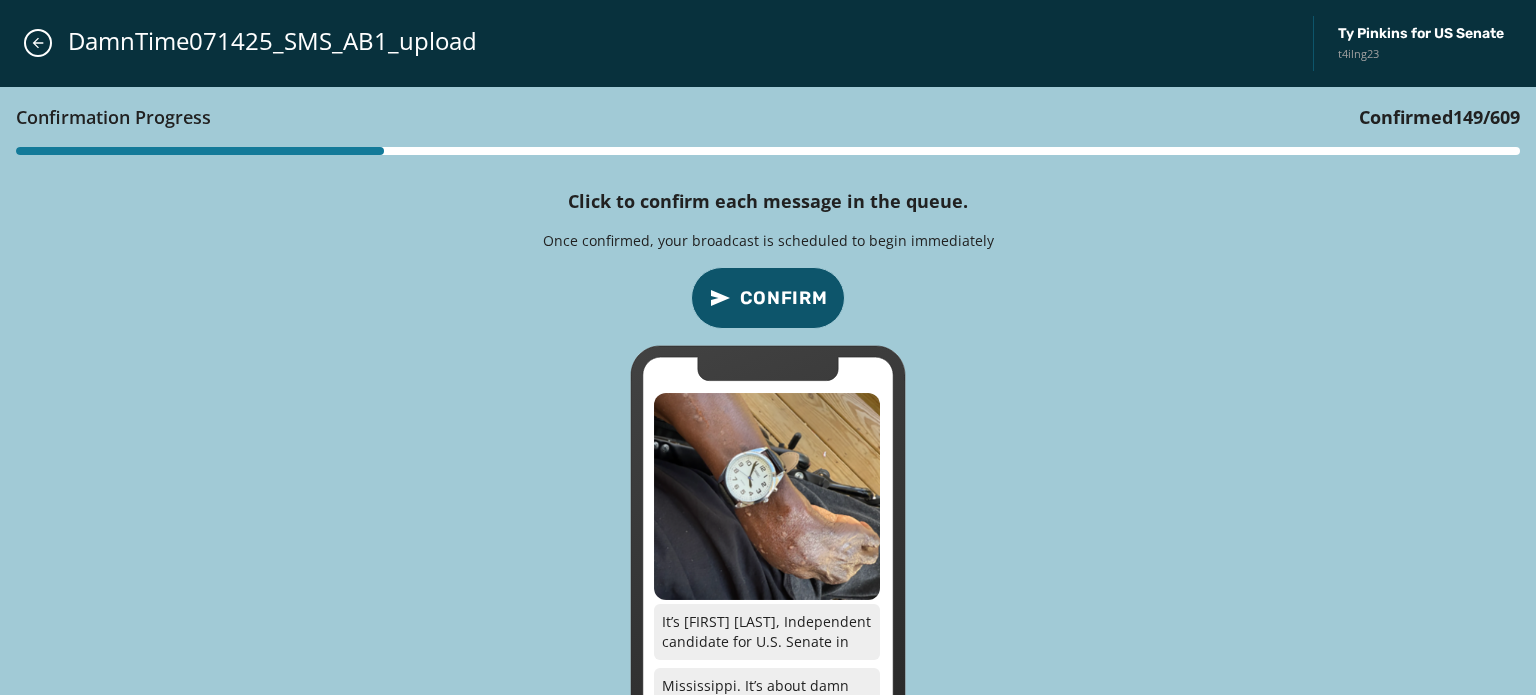 click on "Confirm" at bounding box center (784, 298) 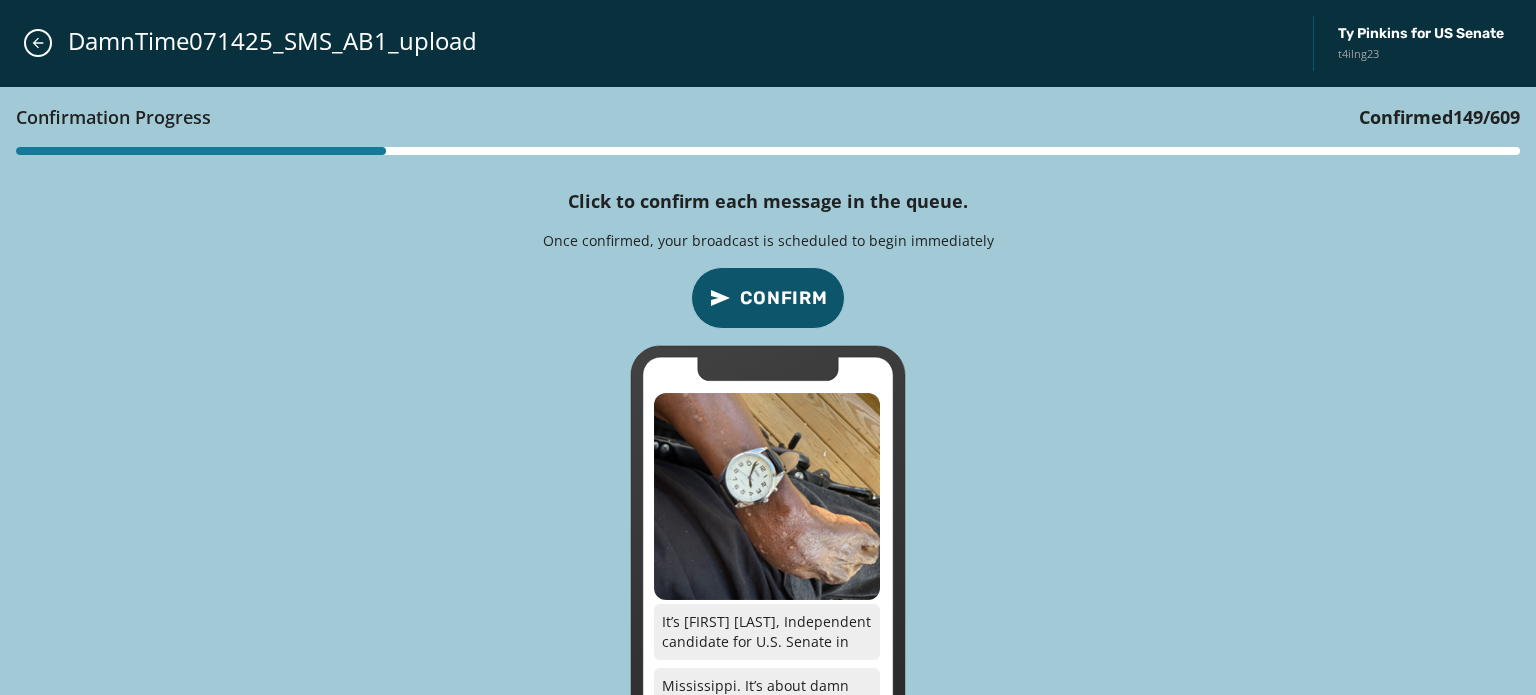 click on "Confirm" at bounding box center (784, 298) 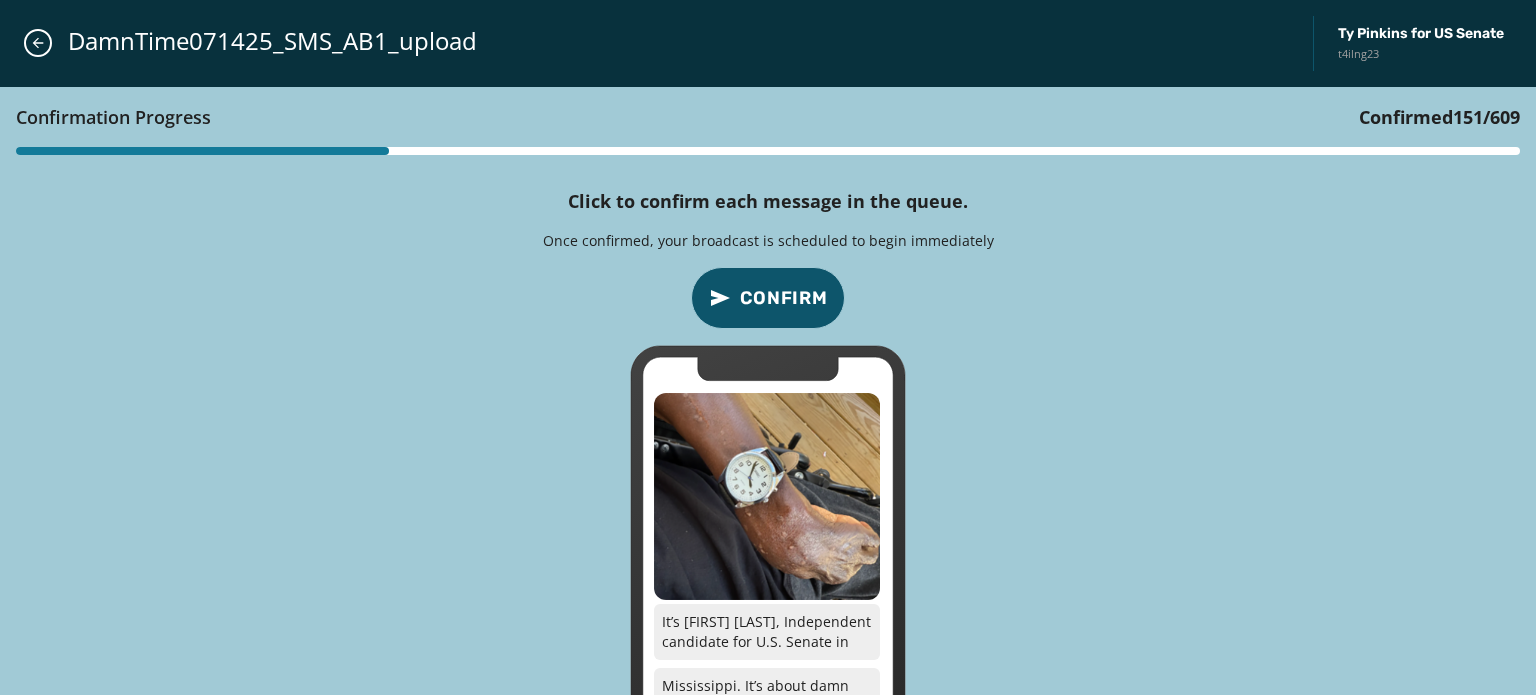 click on "Confirm" at bounding box center [784, 298] 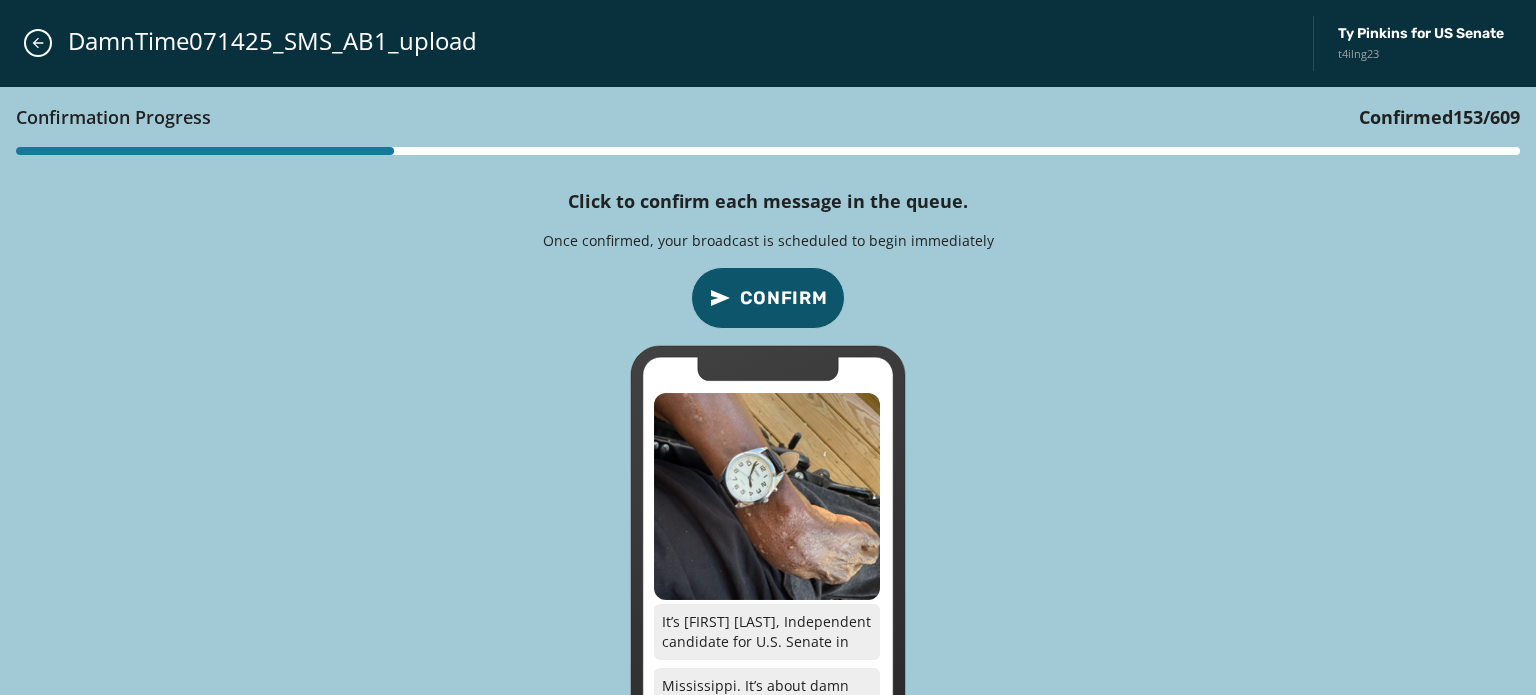 click on "Confirm" at bounding box center (784, 298) 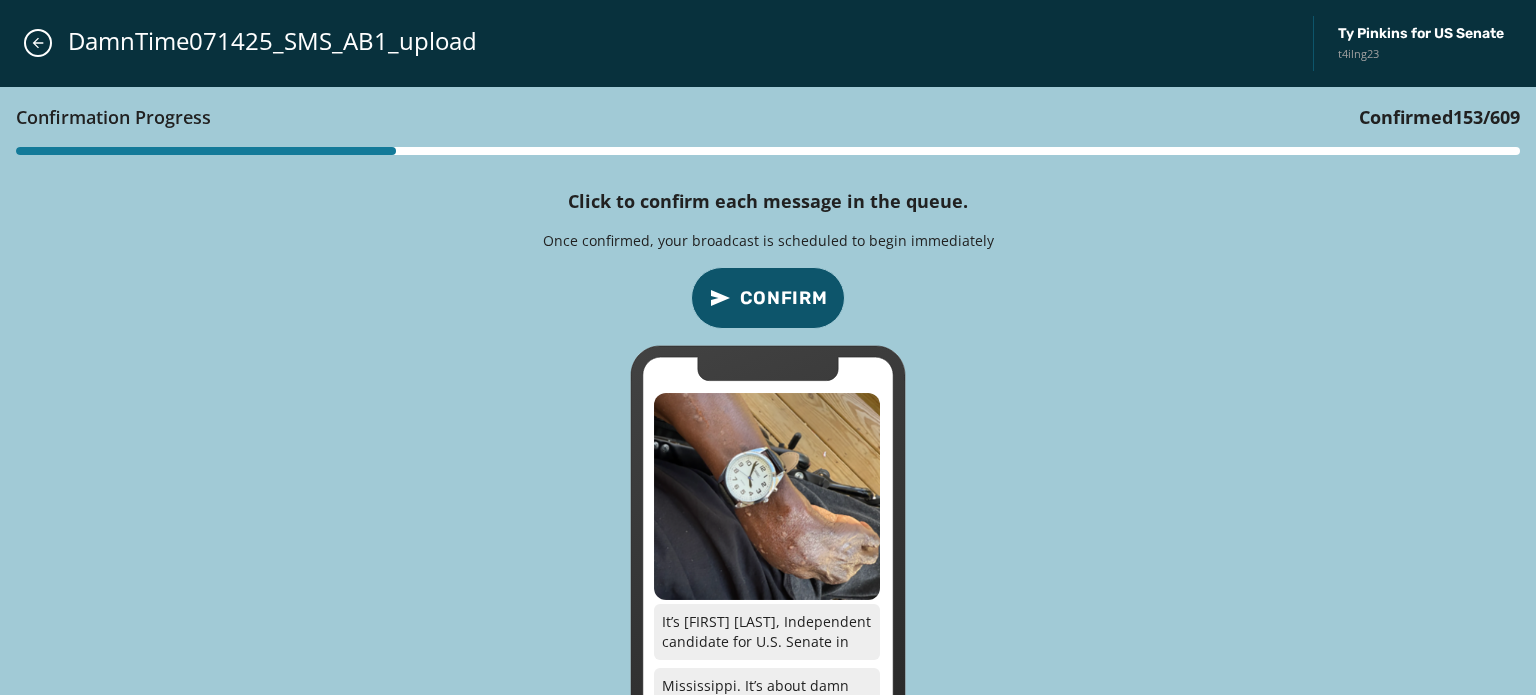 click on "Confirm" at bounding box center [784, 298] 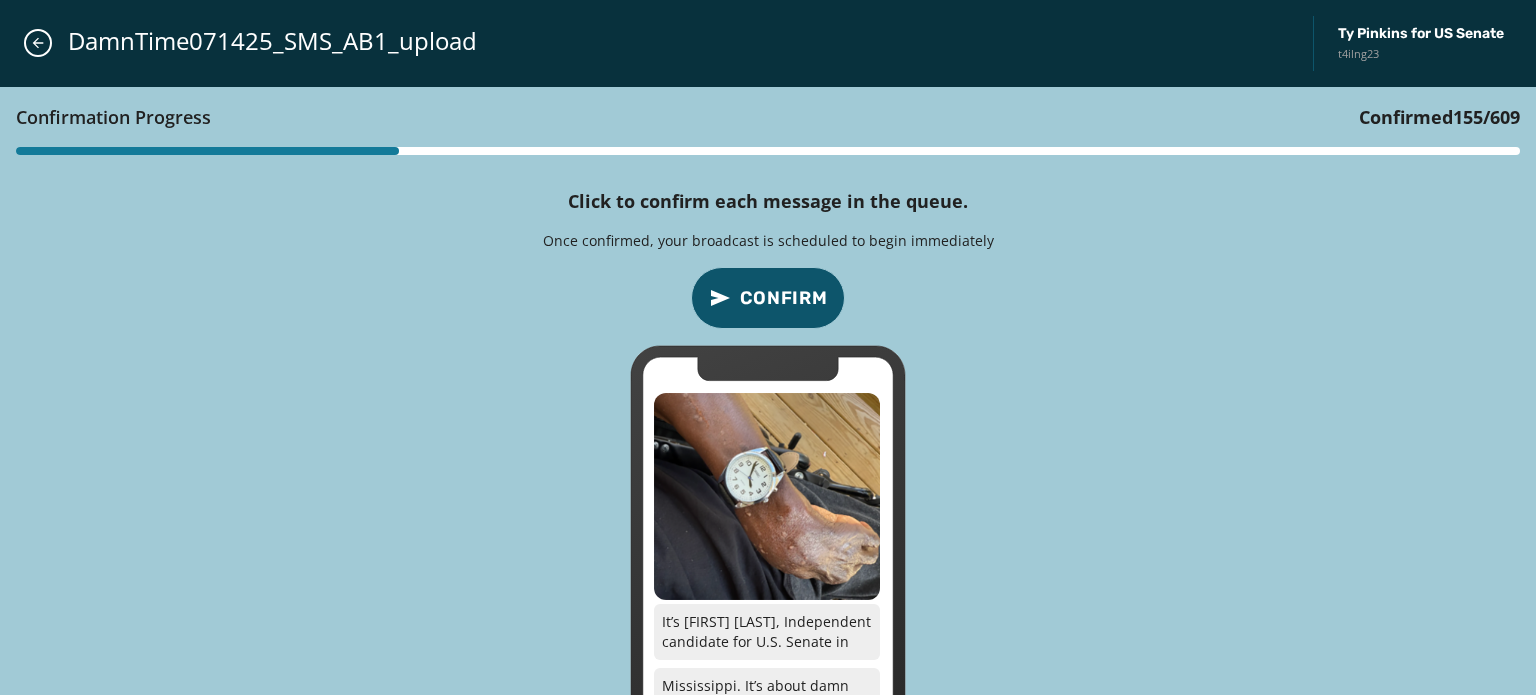 click on "Confirm" at bounding box center (784, 298) 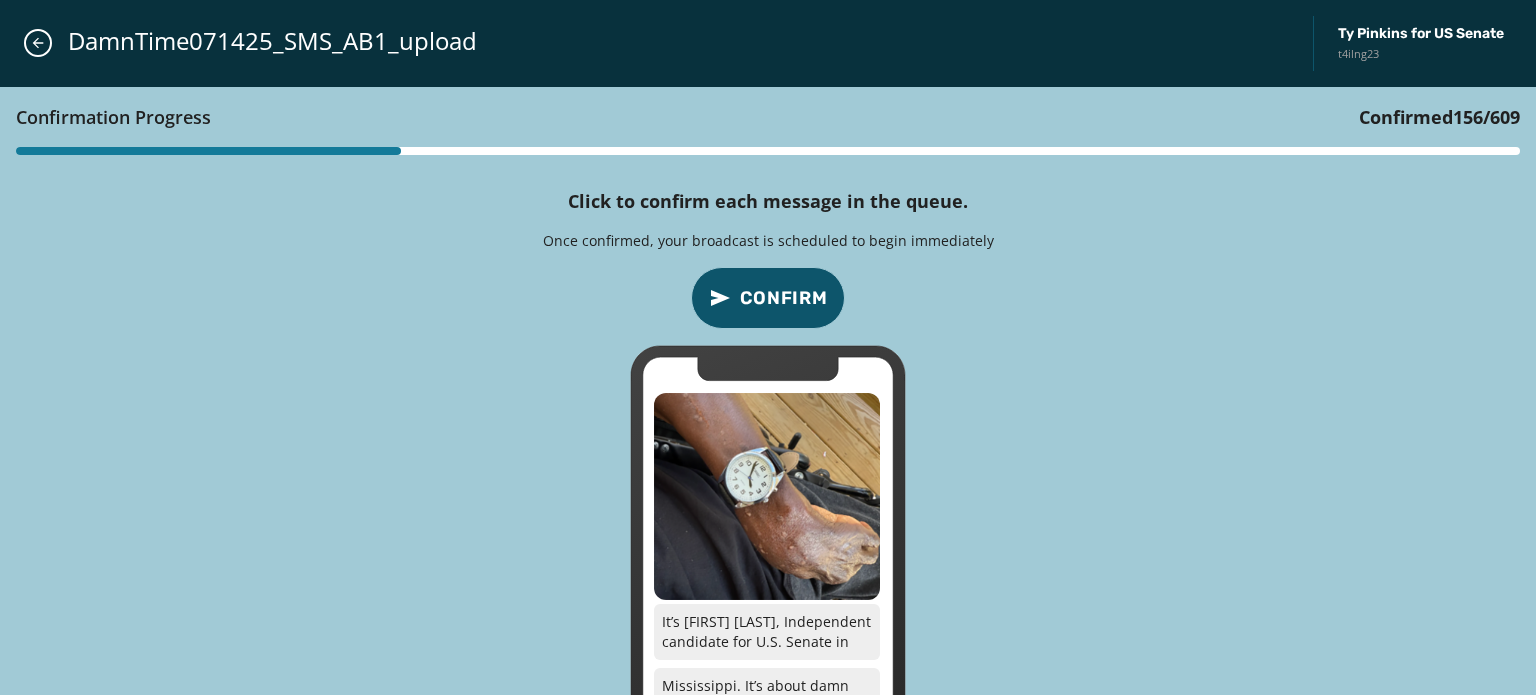 click on "Confirm" at bounding box center (784, 298) 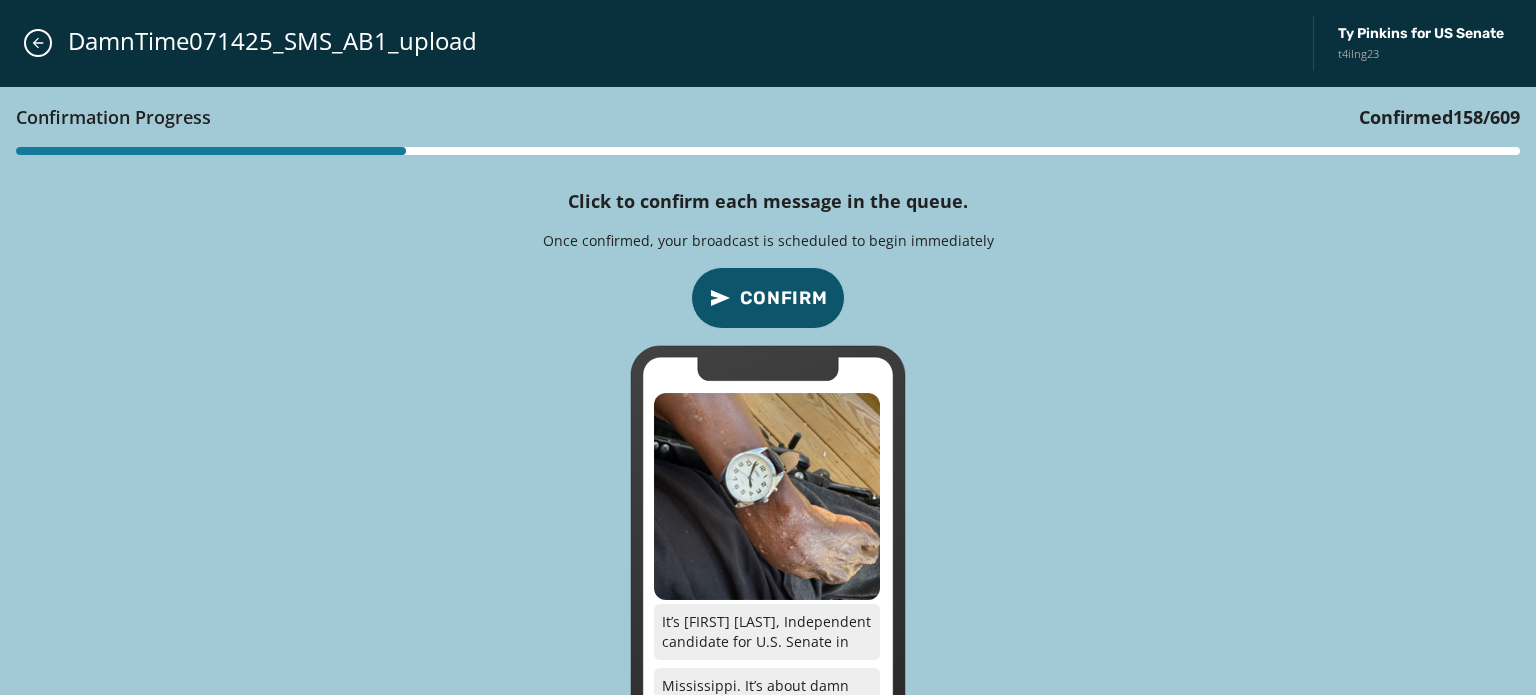 click on "Confirm" at bounding box center (784, 298) 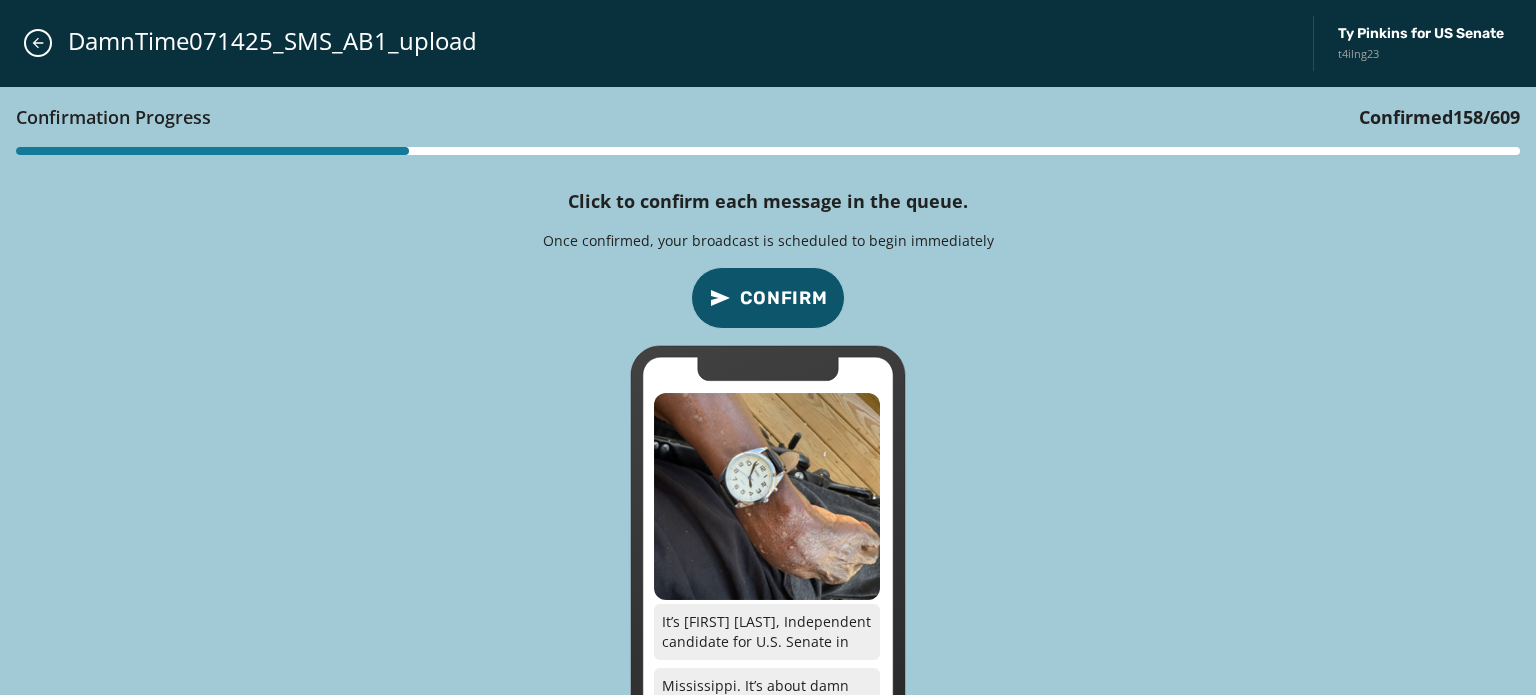 click on "Confirm" at bounding box center (784, 298) 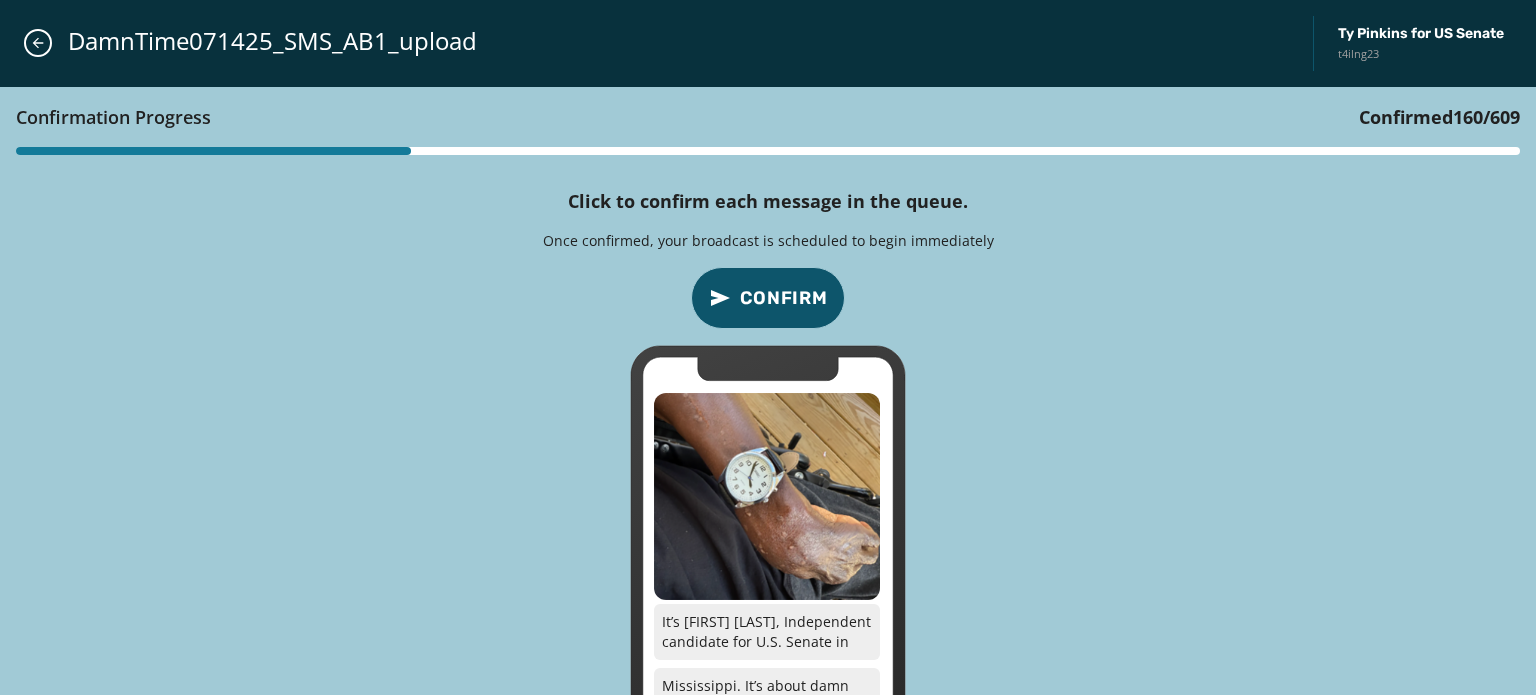 click on "Confirm" at bounding box center (784, 298) 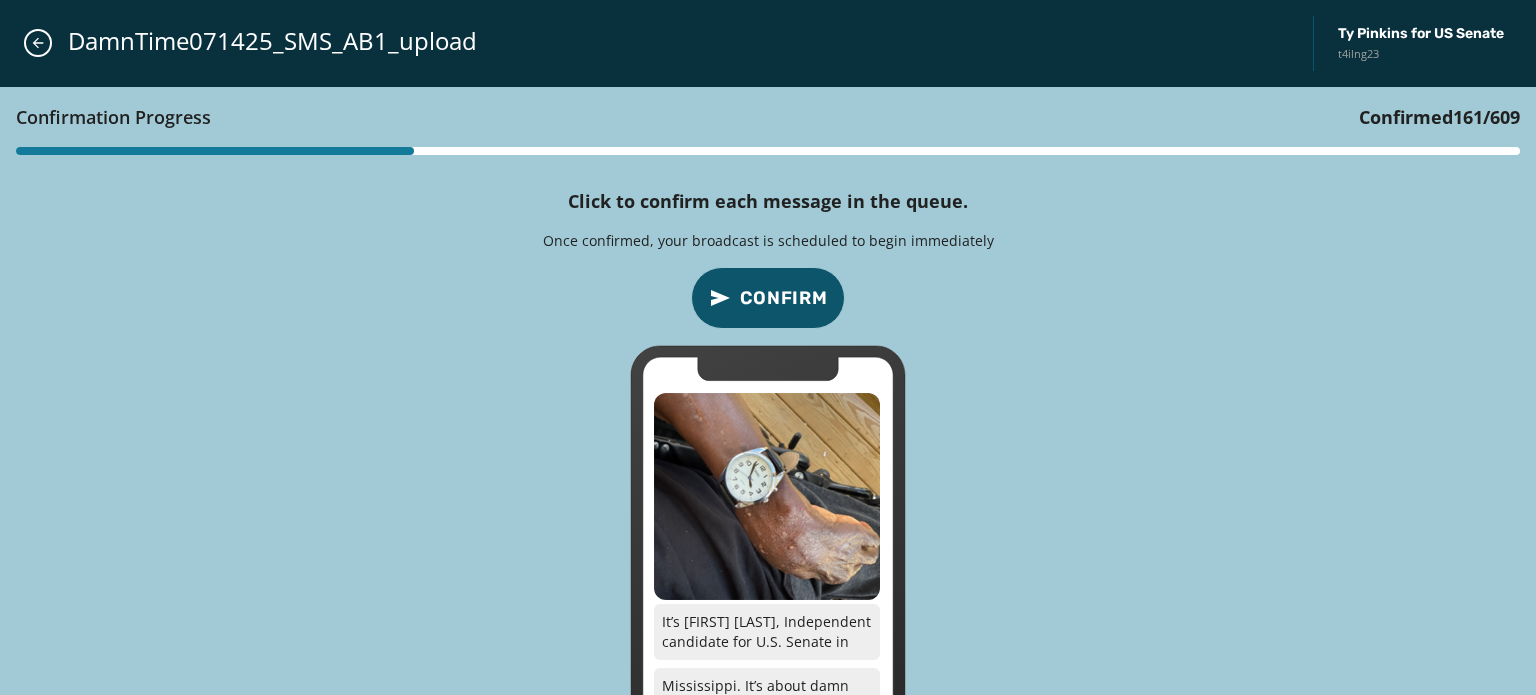 click on "Confirm" at bounding box center (784, 298) 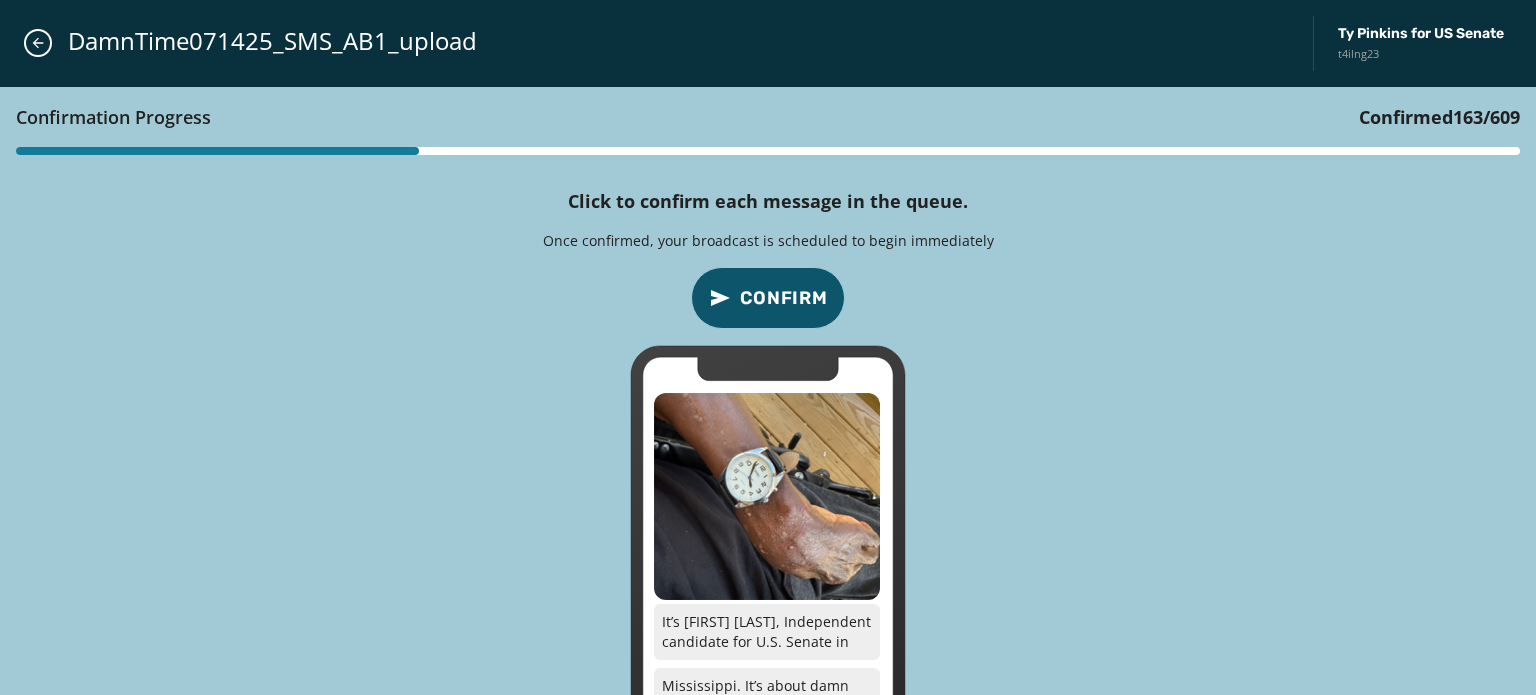 click on "Confirm" at bounding box center (784, 298) 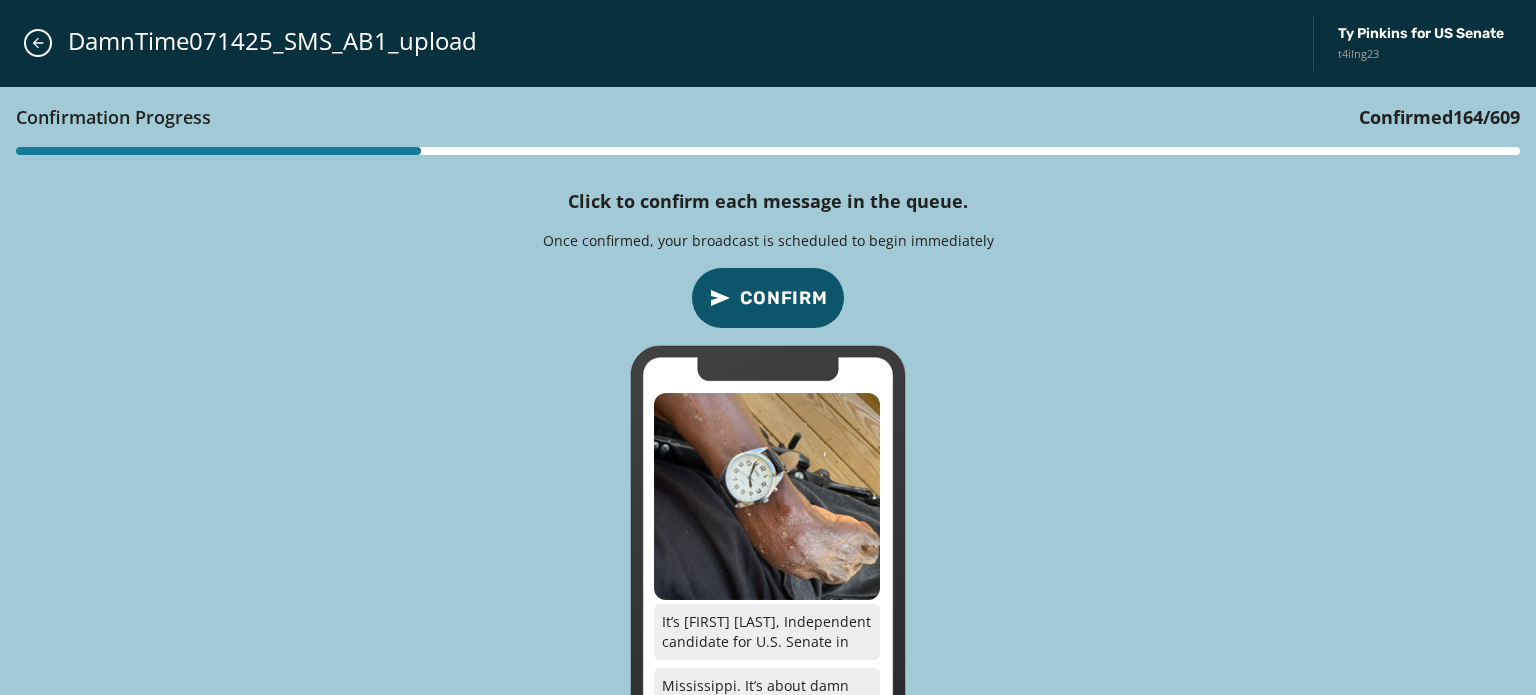 click on "Confirm" at bounding box center (784, 298) 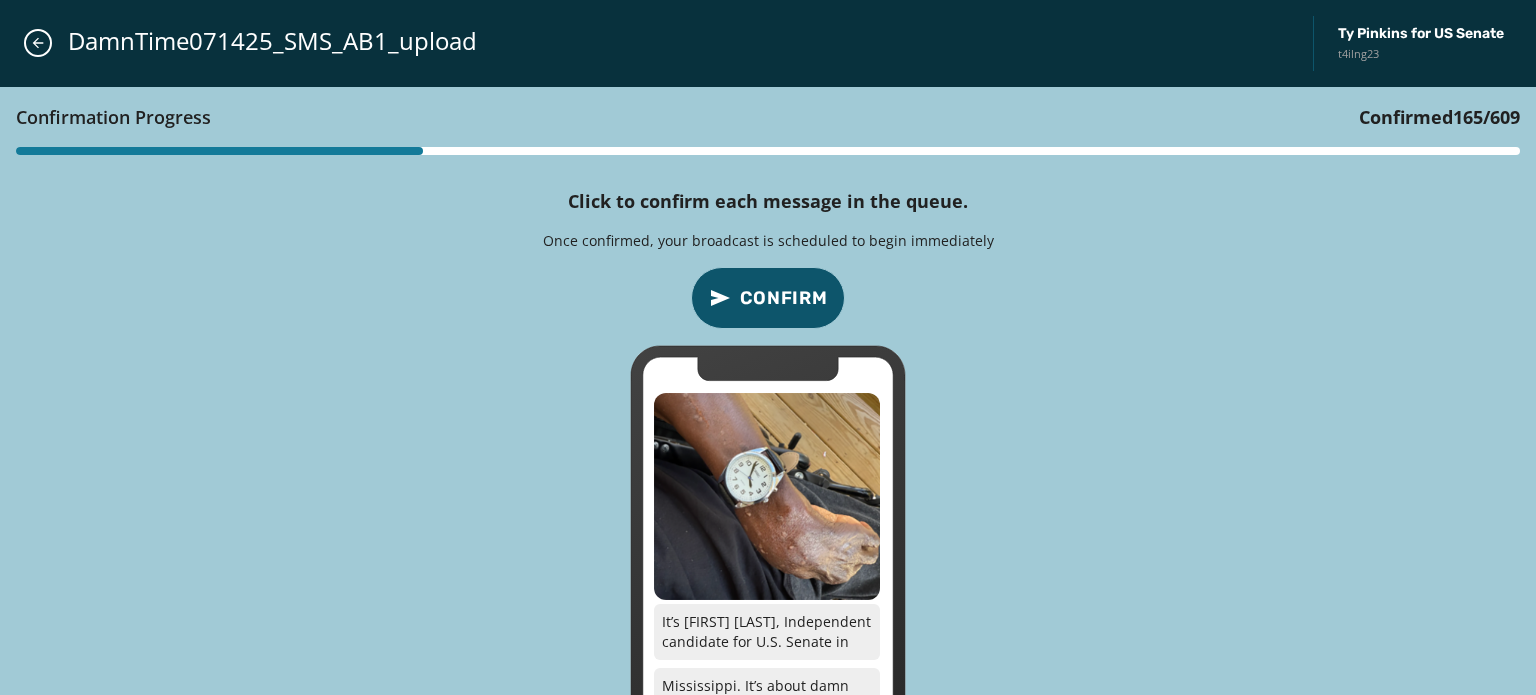 click on "Confirm" at bounding box center [784, 298] 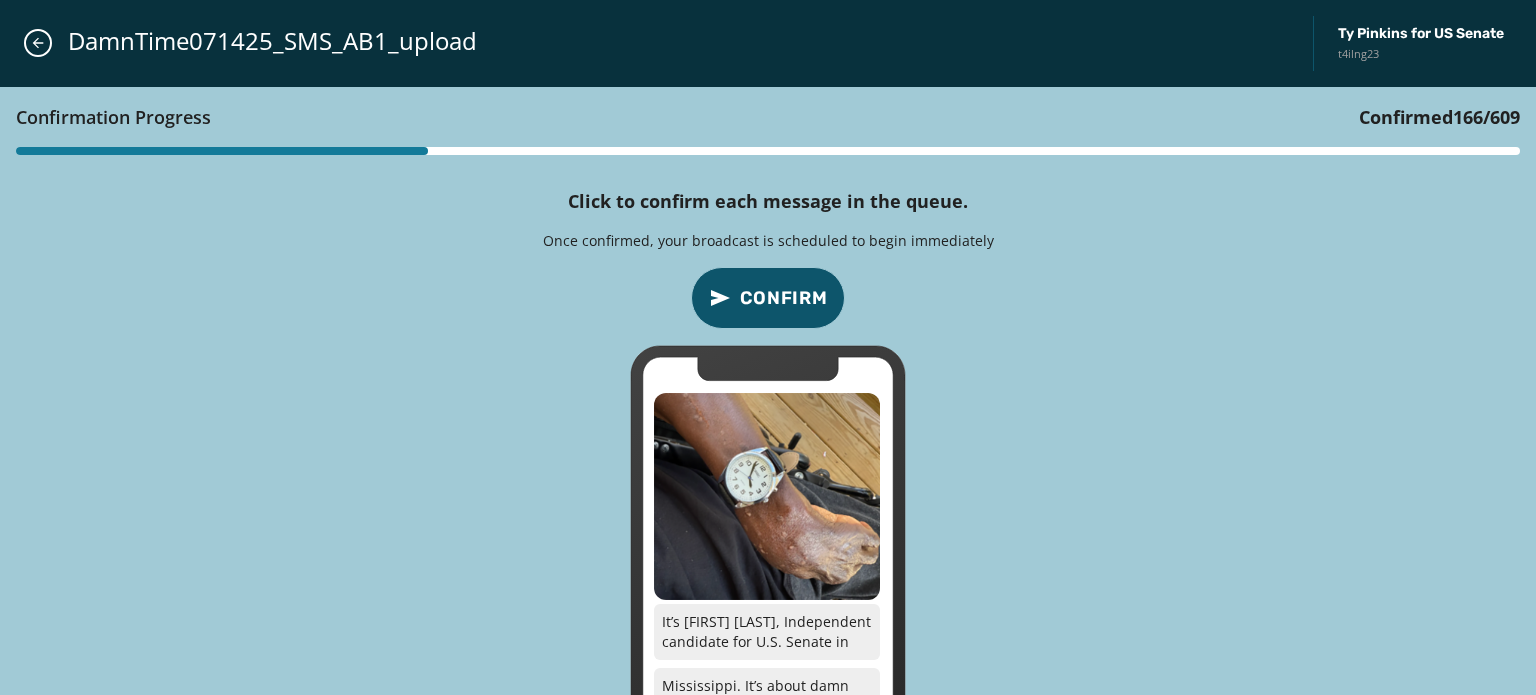 click on "Confirm" at bounding box center [784, 298] 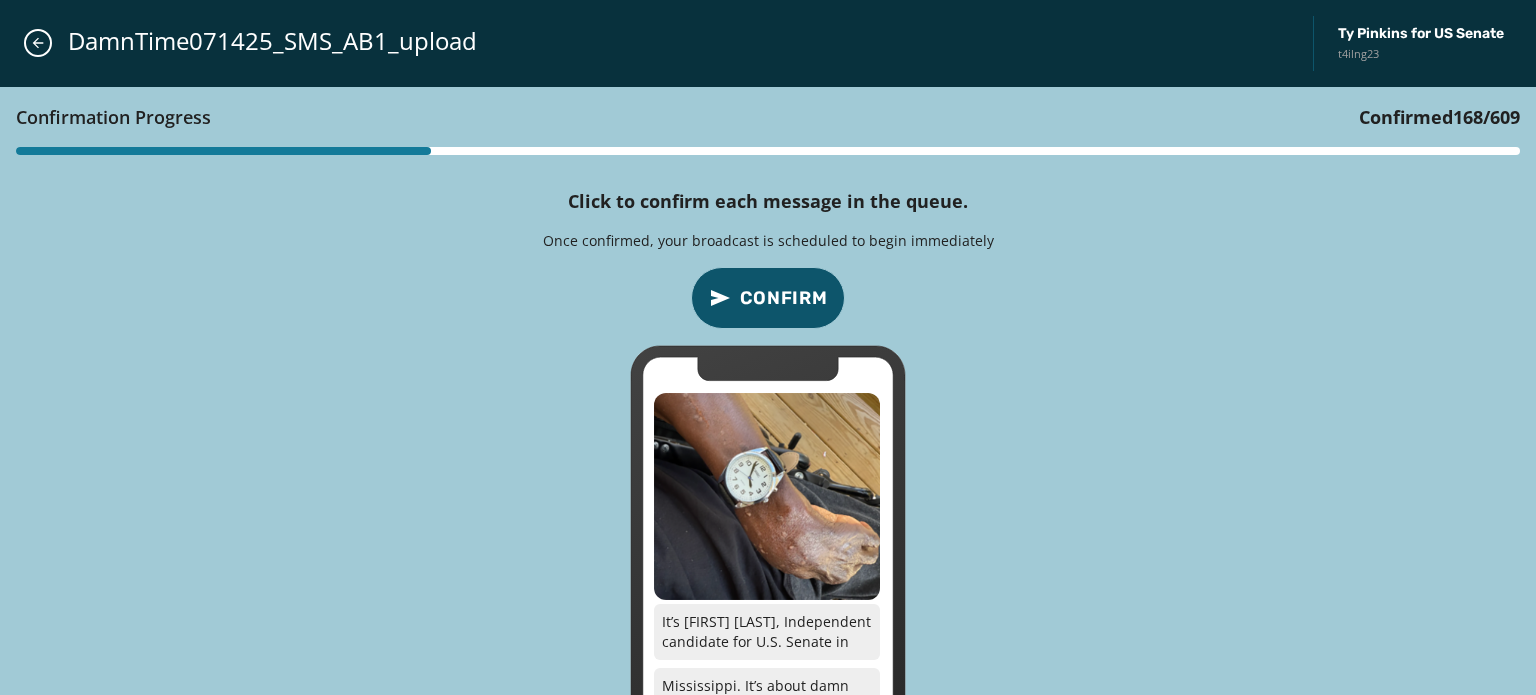 click on "Confirm" at bounding box center (784, 298) 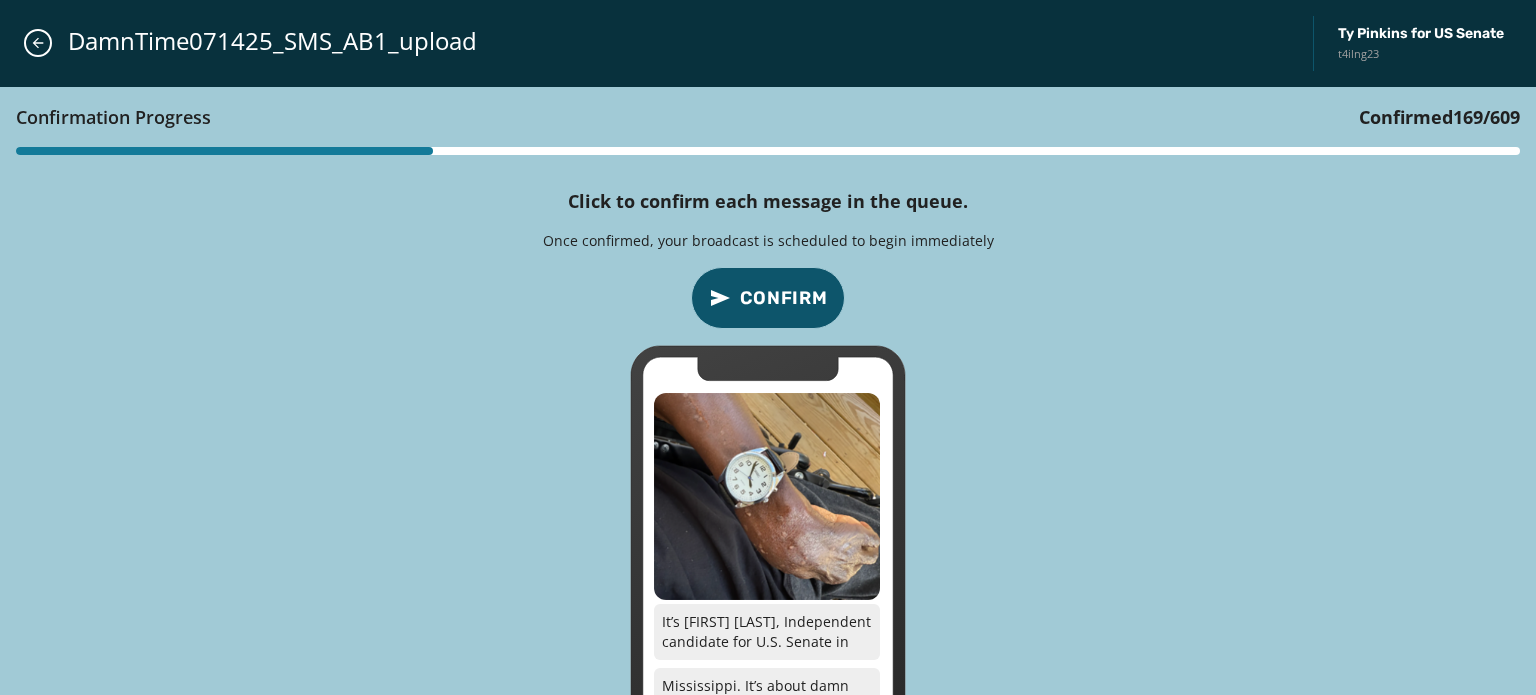click on "Confirm" at bounding box center (784, 298) 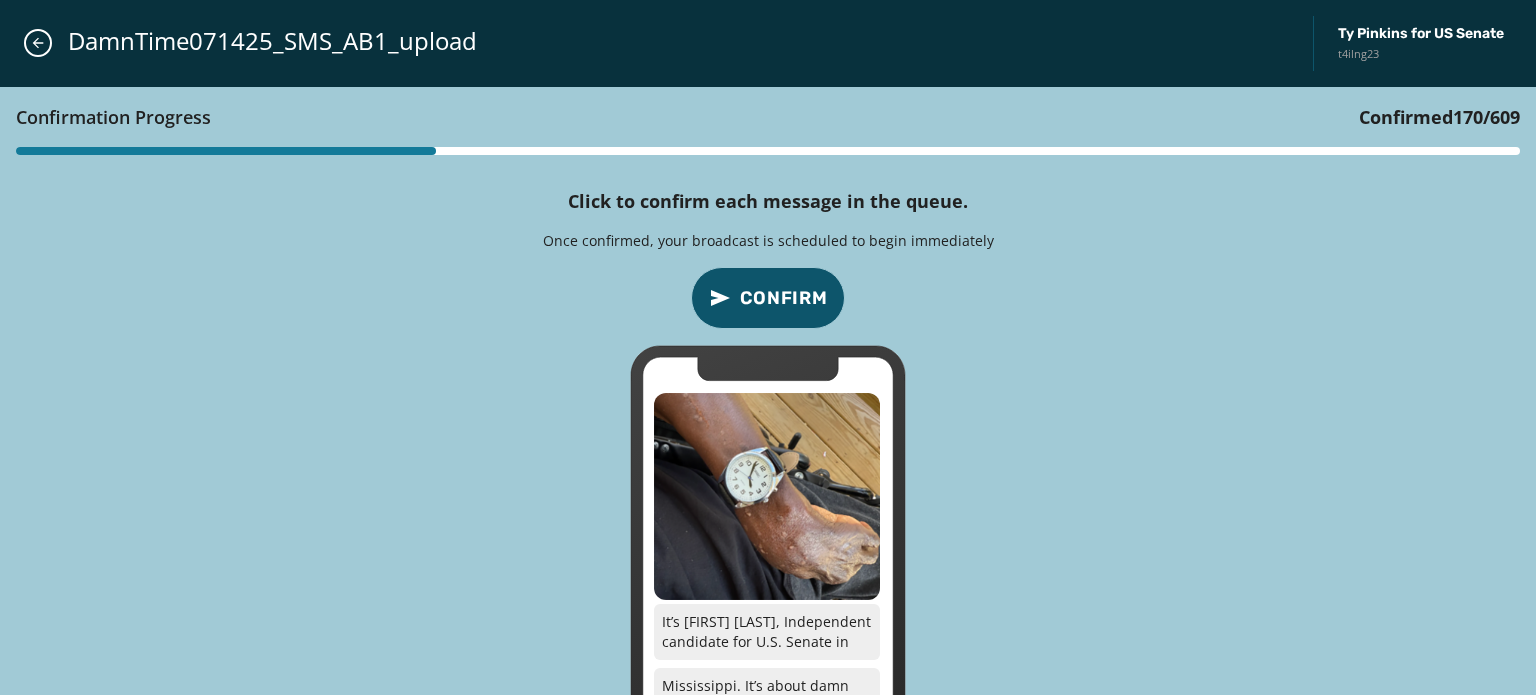 click on "Confirm" at bounding box center [784, 298] 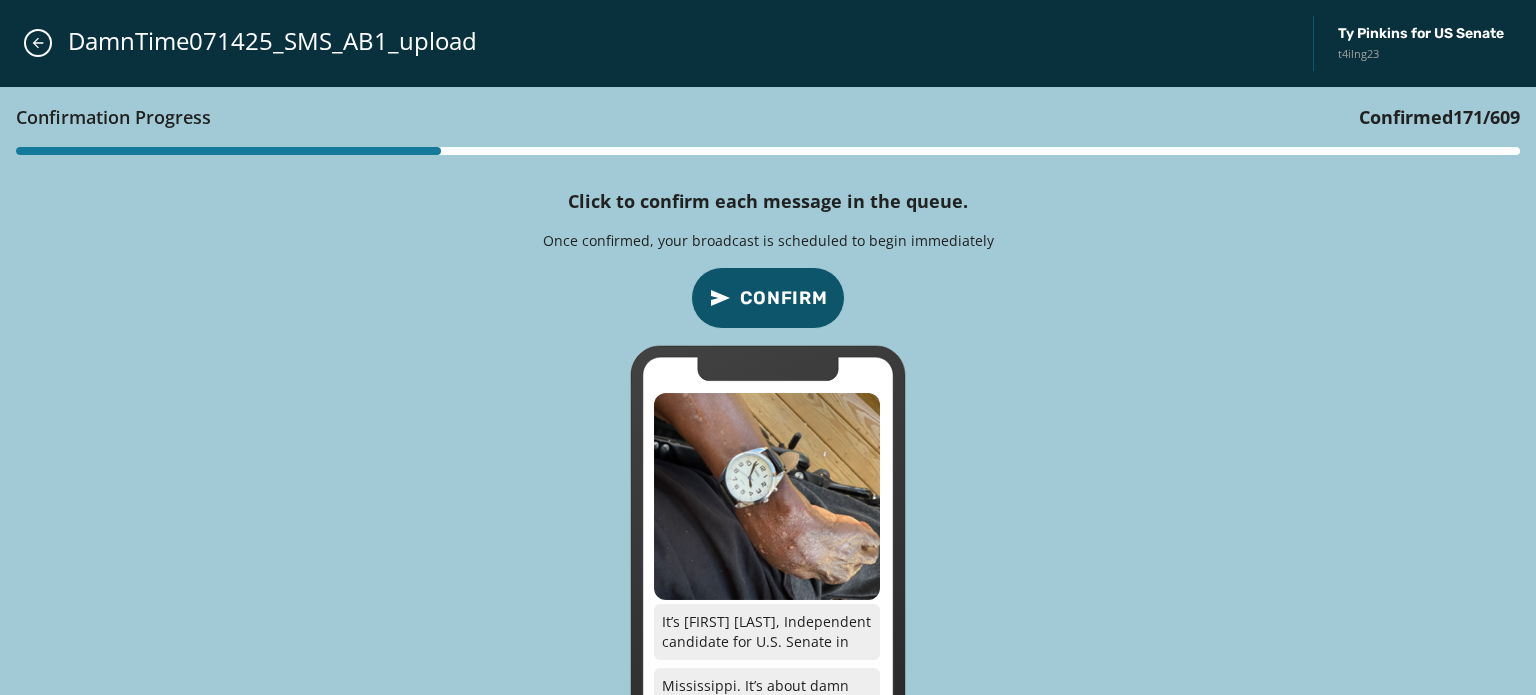 click on "Confirm" at bounding box center [784, 298] 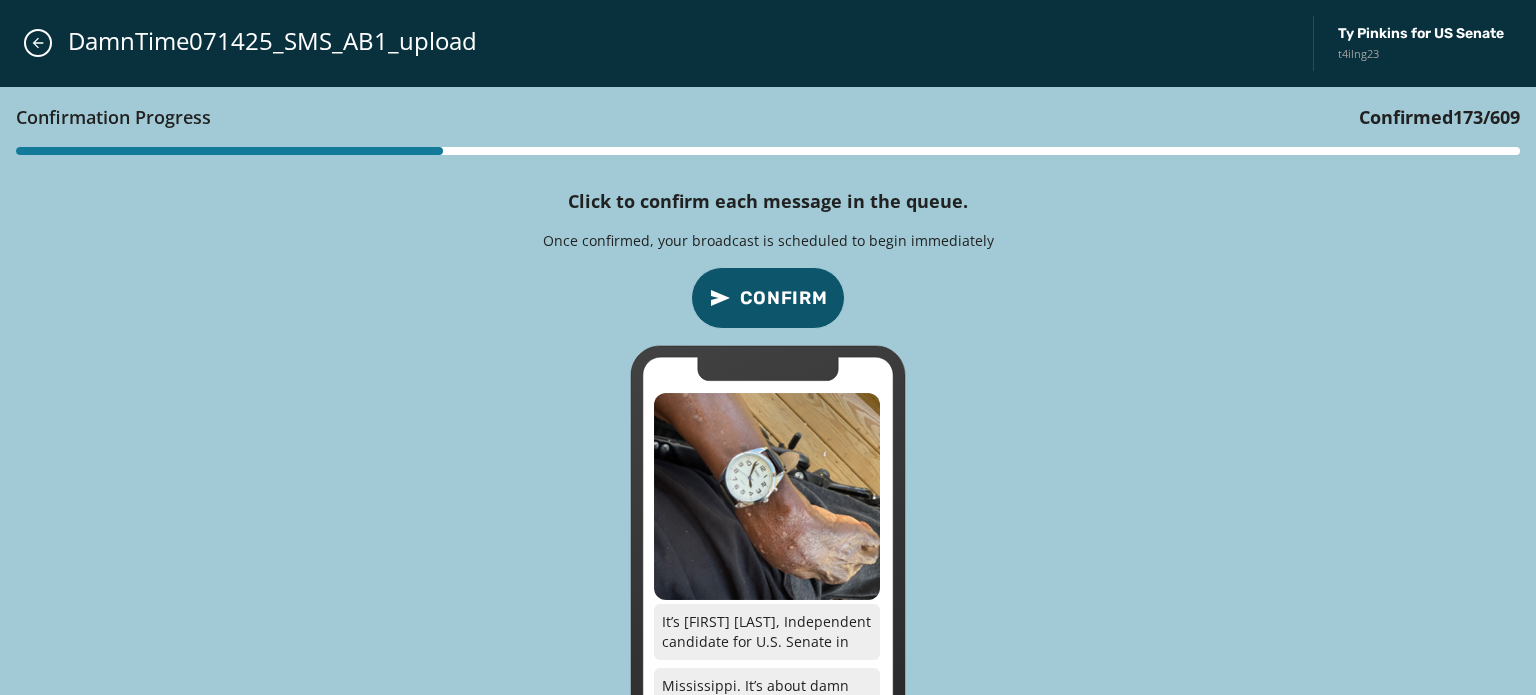 click on "Confirm" at bounding box center [784, 298] 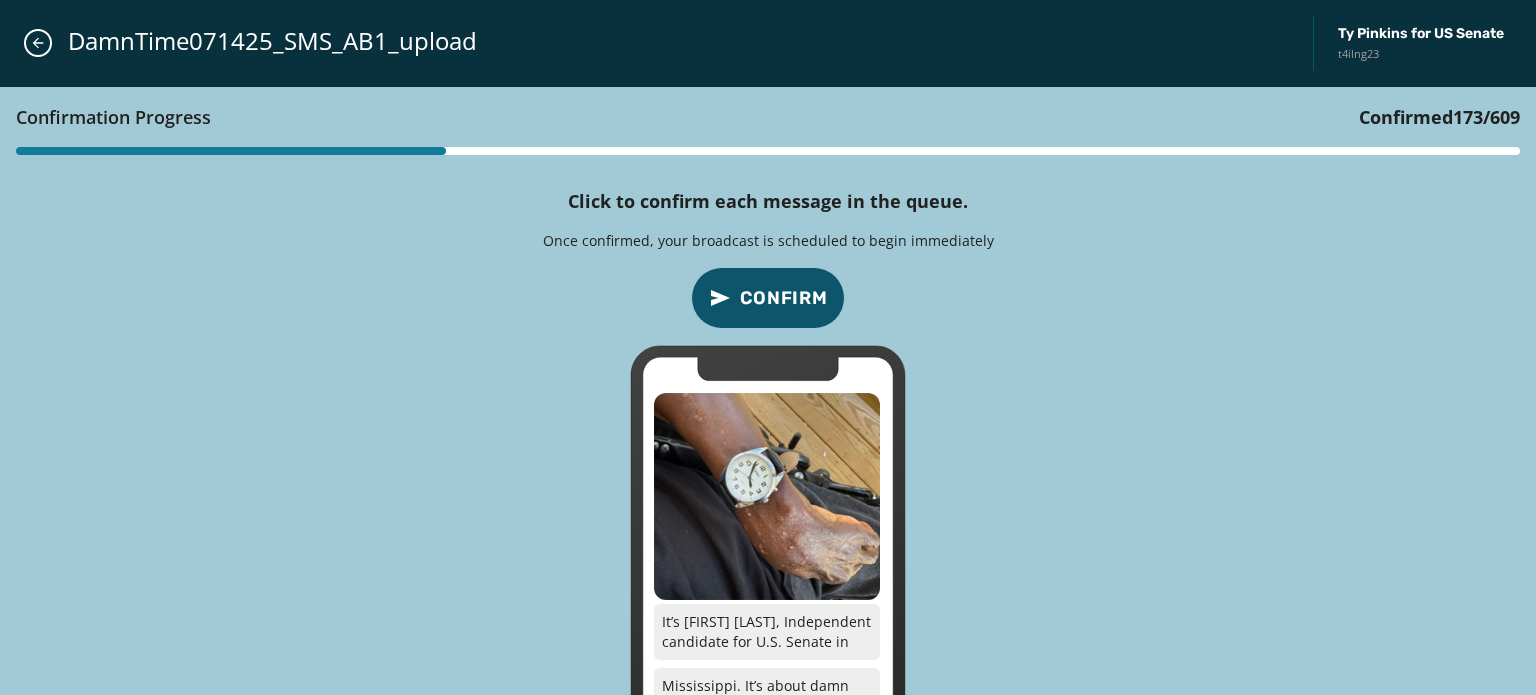 click on "Confirm" at bounding box center (784, 298) 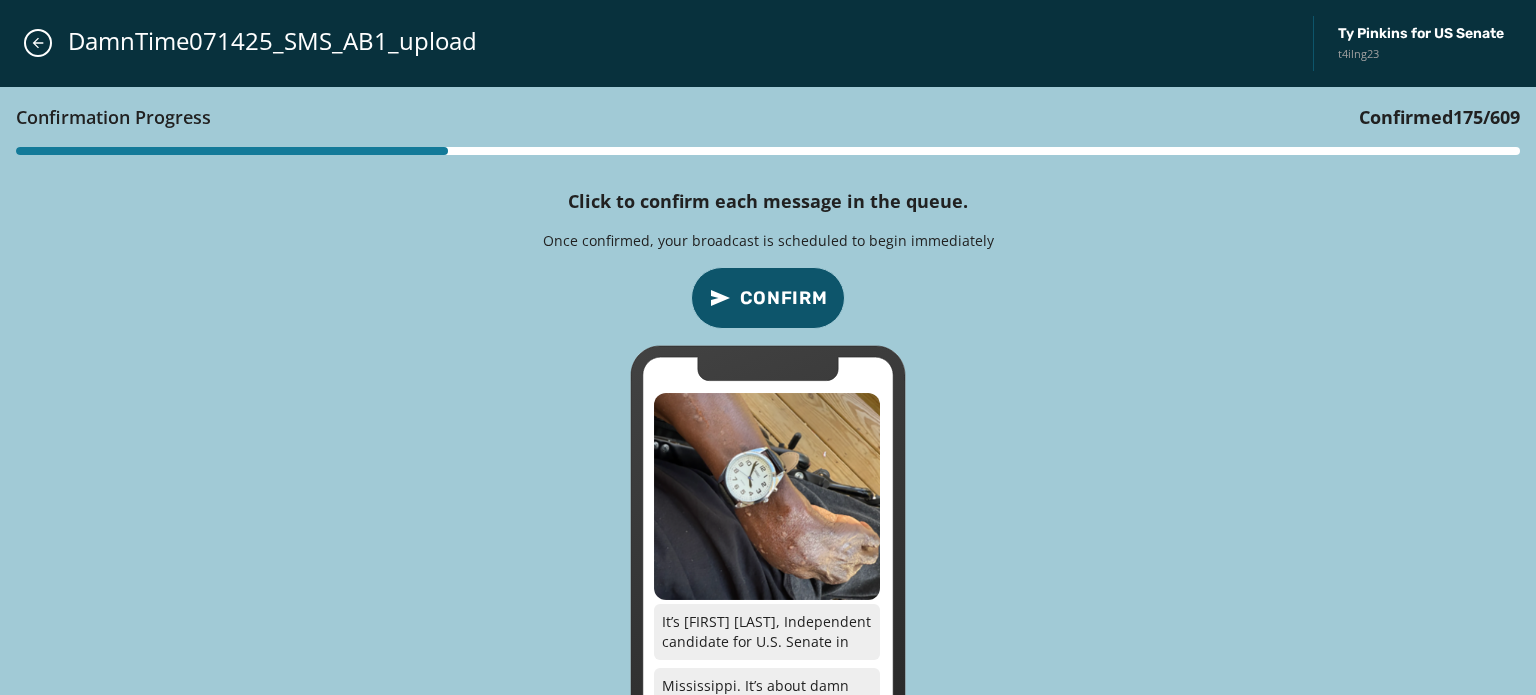 click on "Confirm" at bounding box center (784, 298) 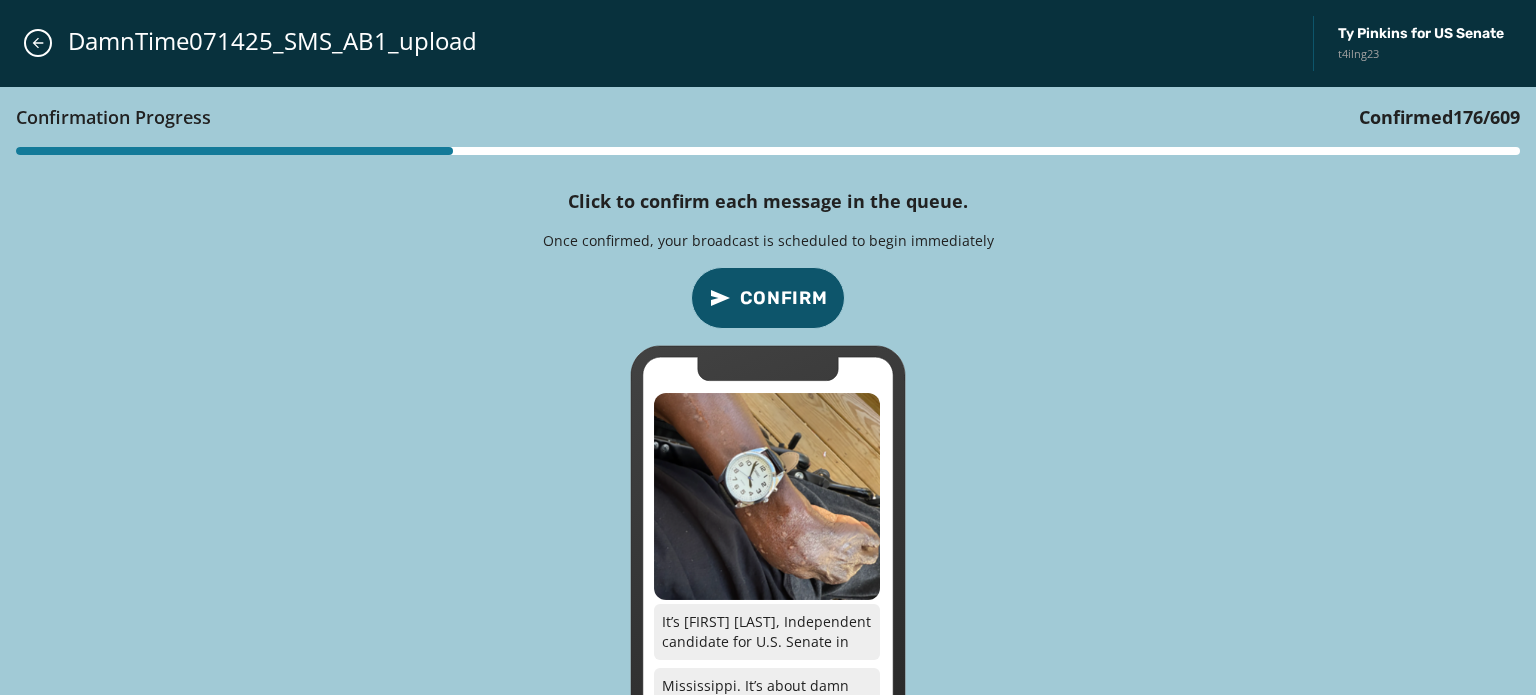 click on "Confirm" at bounding box center (784, 298) 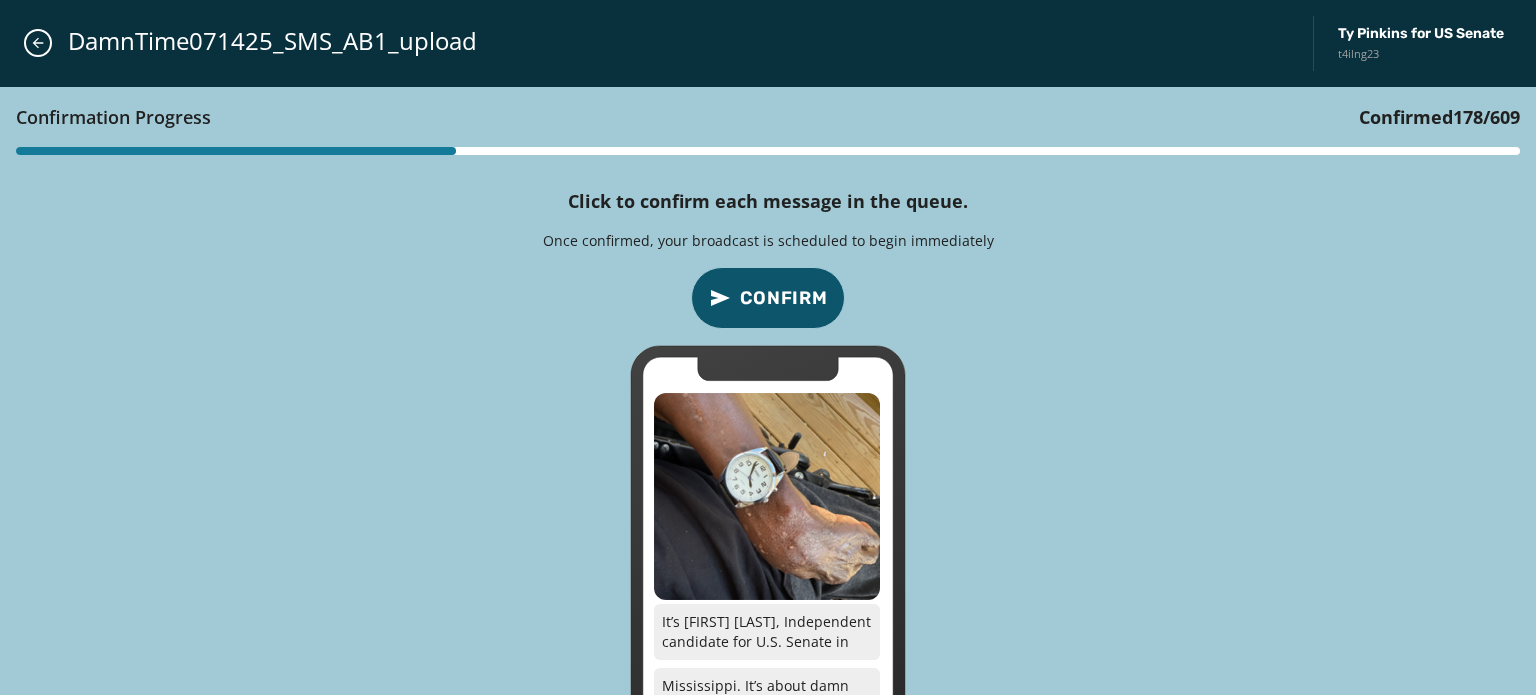 click on "Confirm" at bounding box center (784, 298) 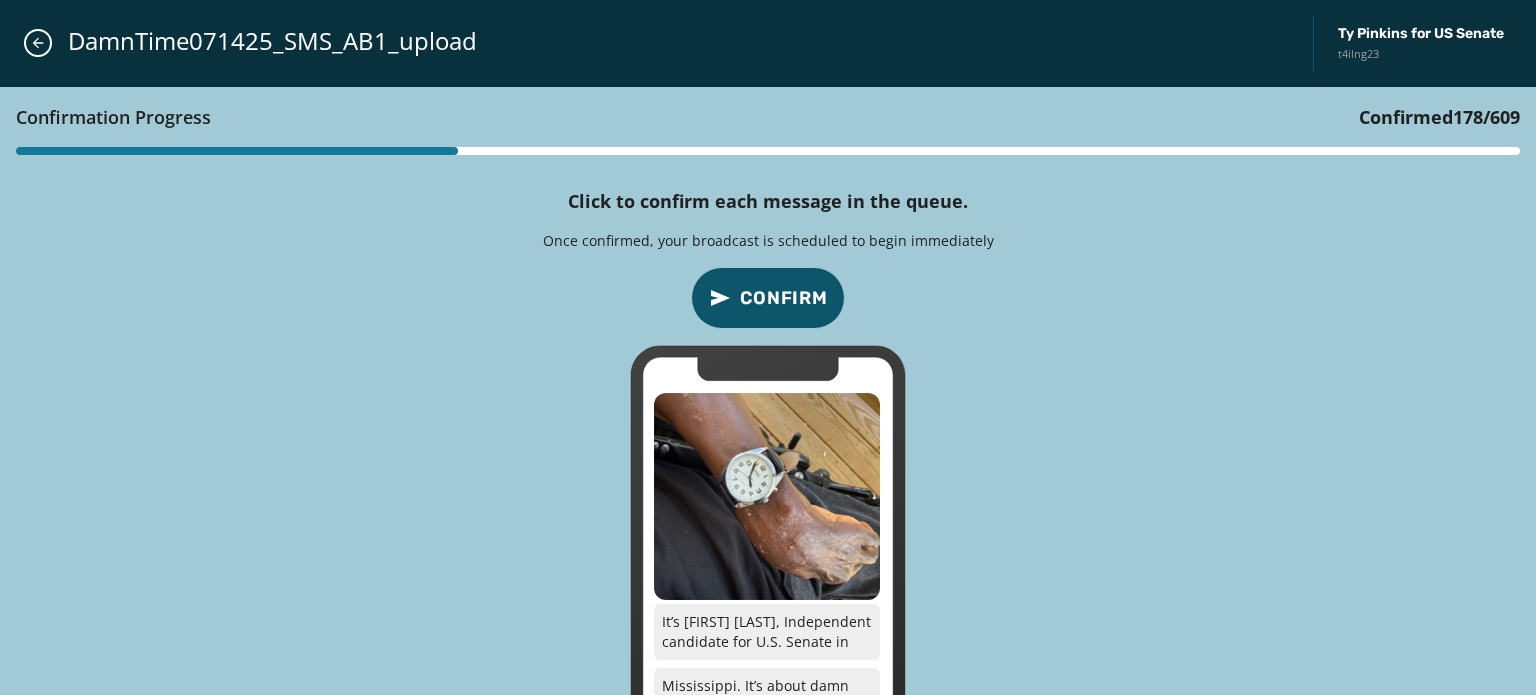 click on "Confirm" at bounding box center [784, 298] 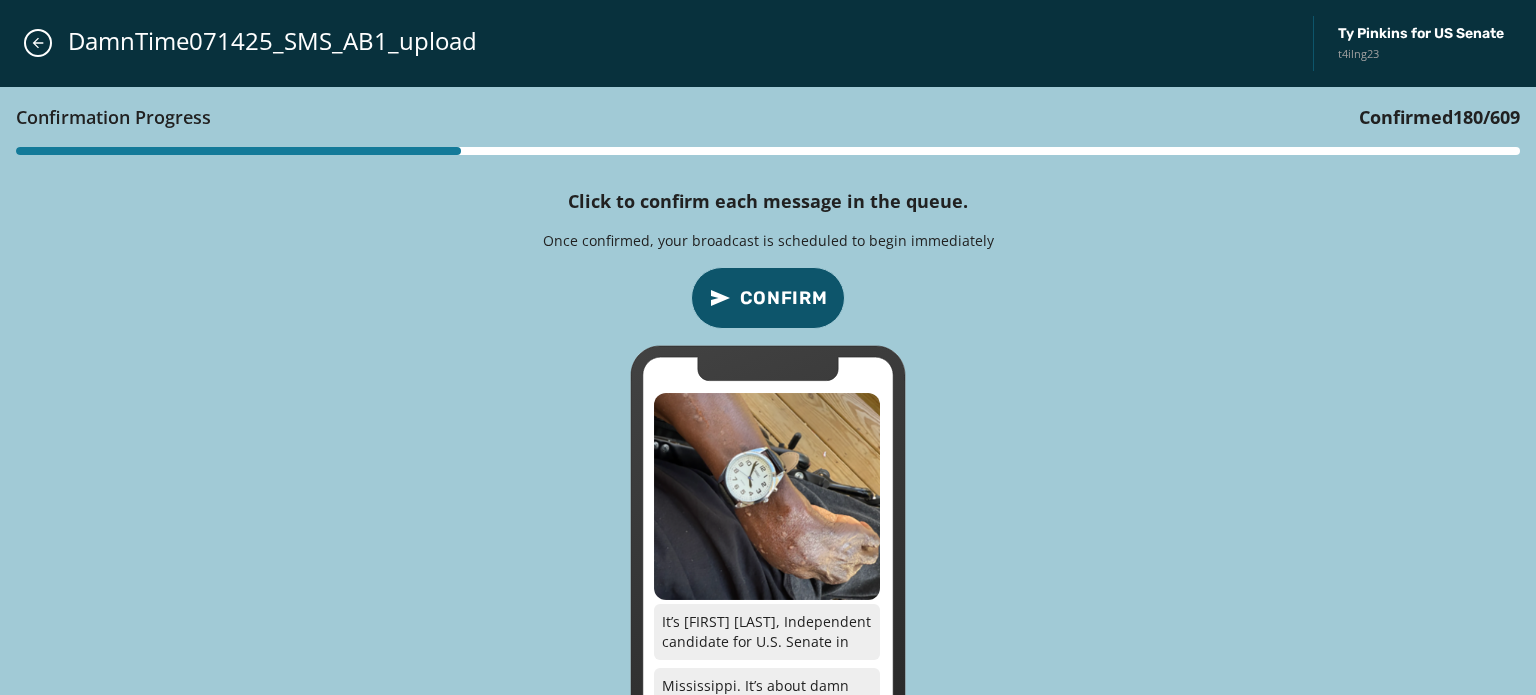 click on "Confirm" at bounding box center (784, 298) 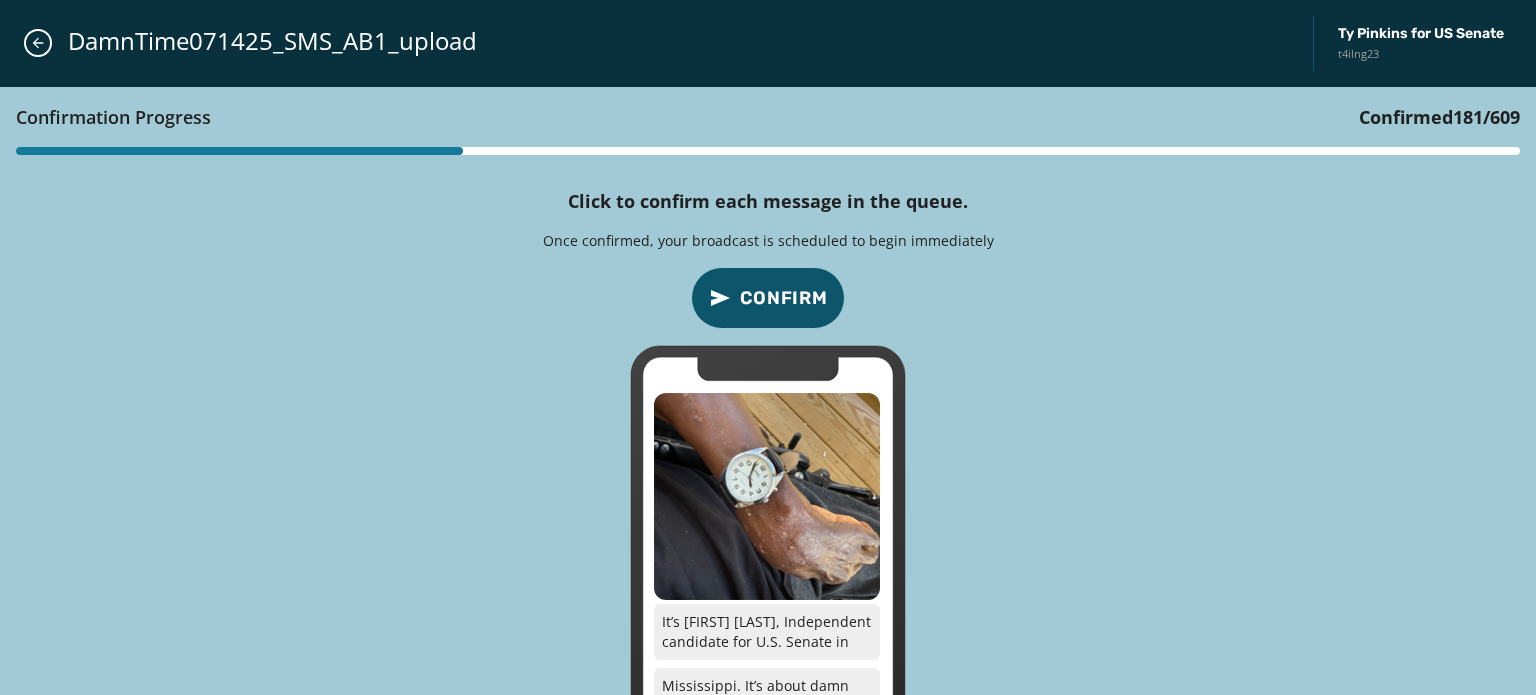 click on "Confirm" at bounding box center (784, 298) 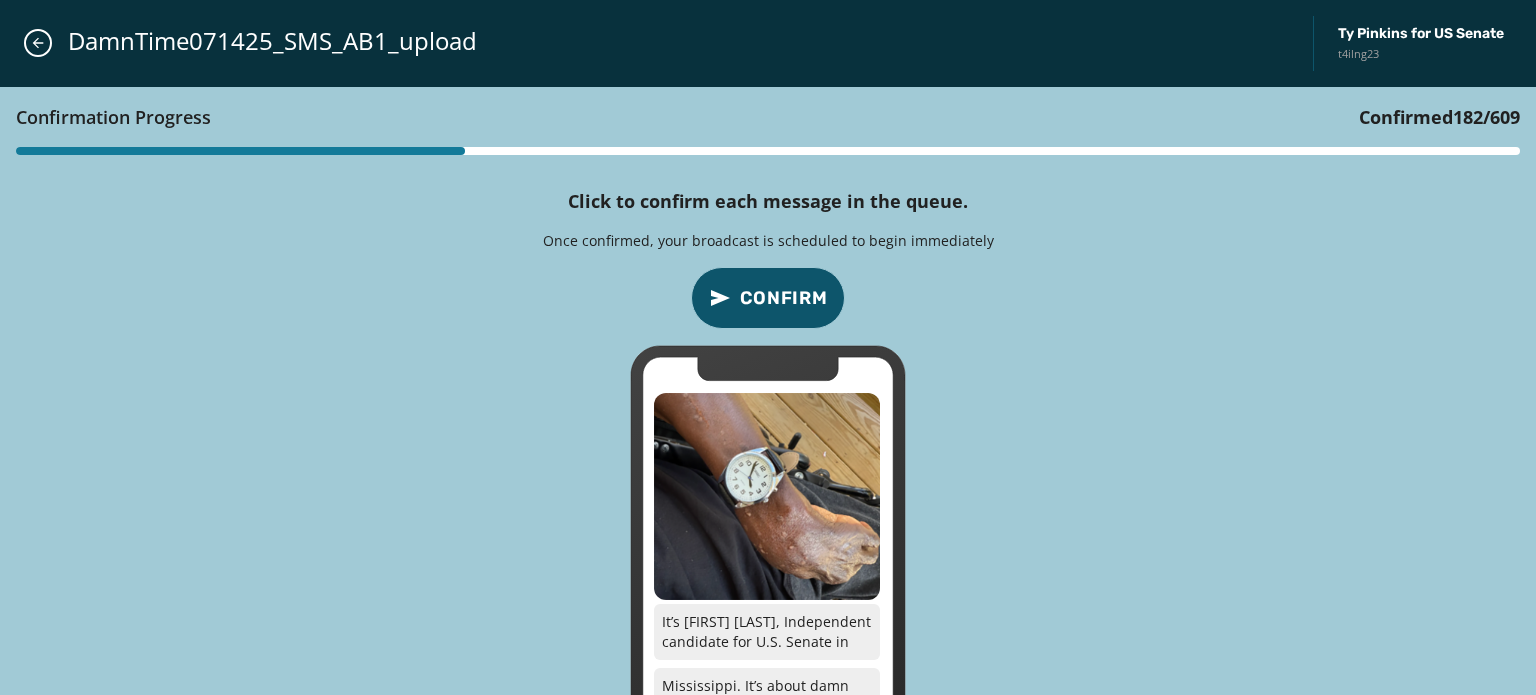 click on "Confirm" at bounding box center (784, 298) 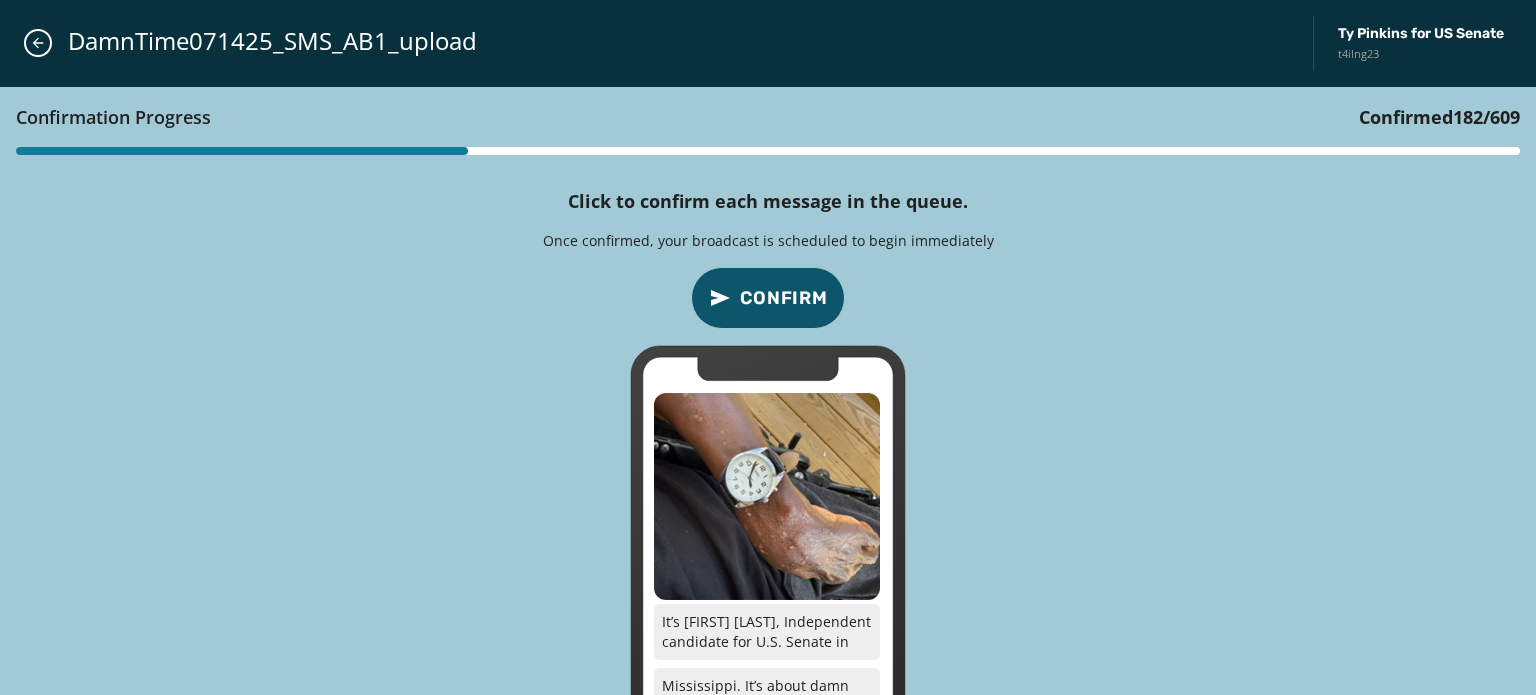 click on "Confirm" at bounding box center (784, 298) 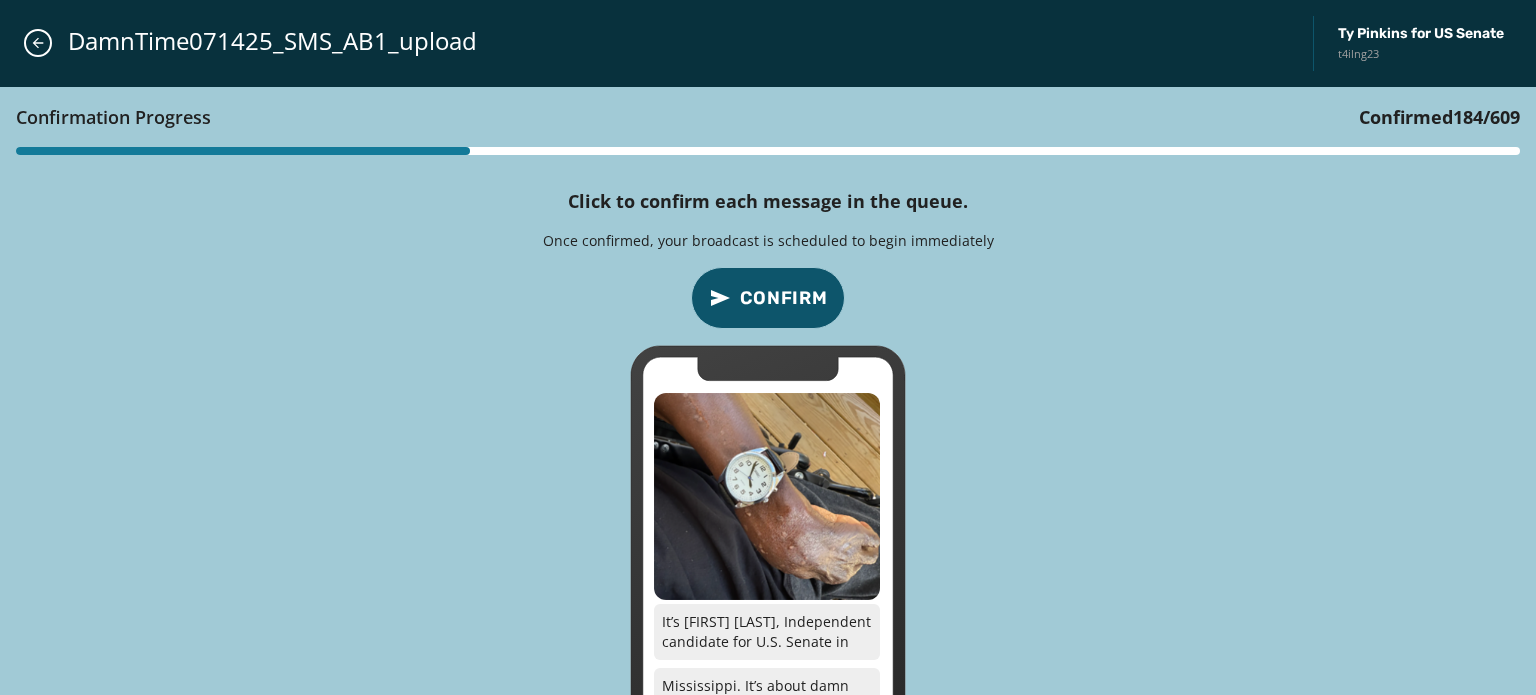 click on "Confirm" at bounding box center [784, 298] 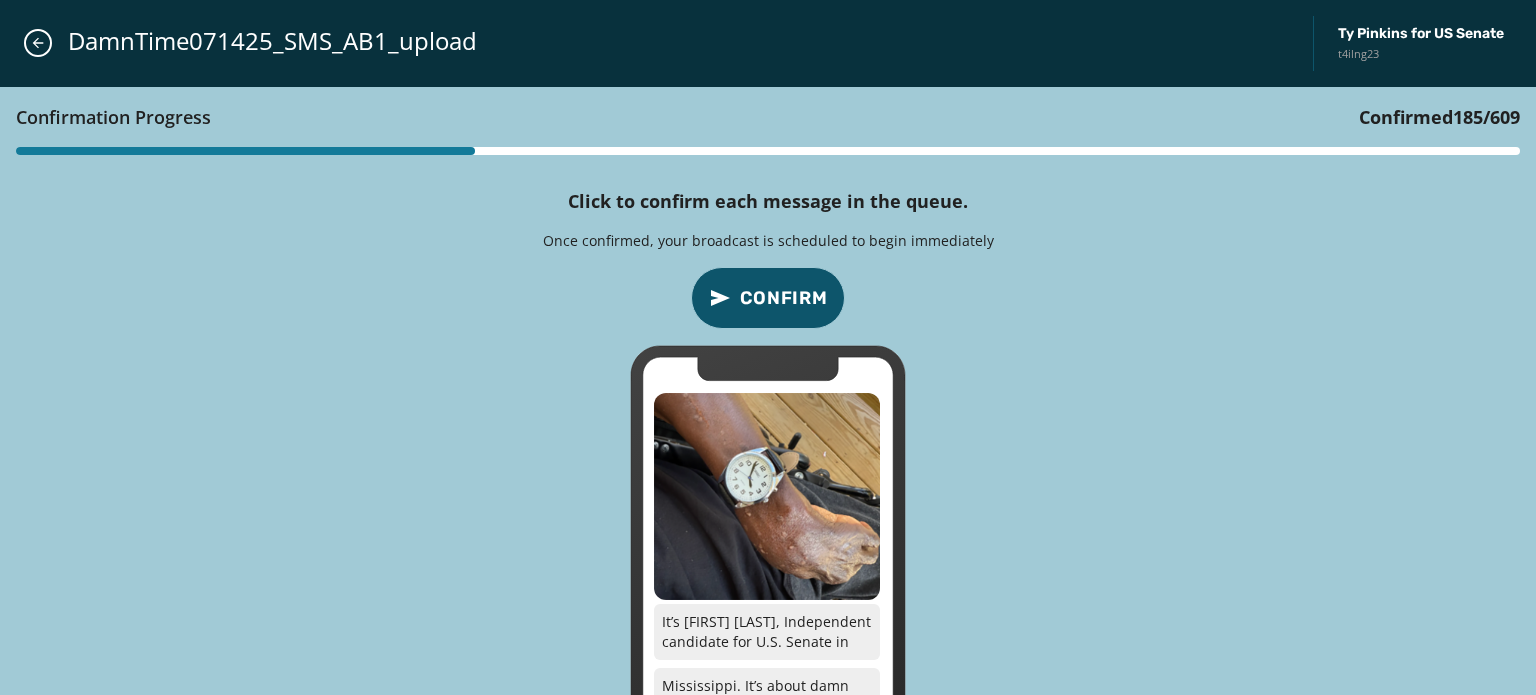 click on "Confirm" at bounding box center [784, 298] 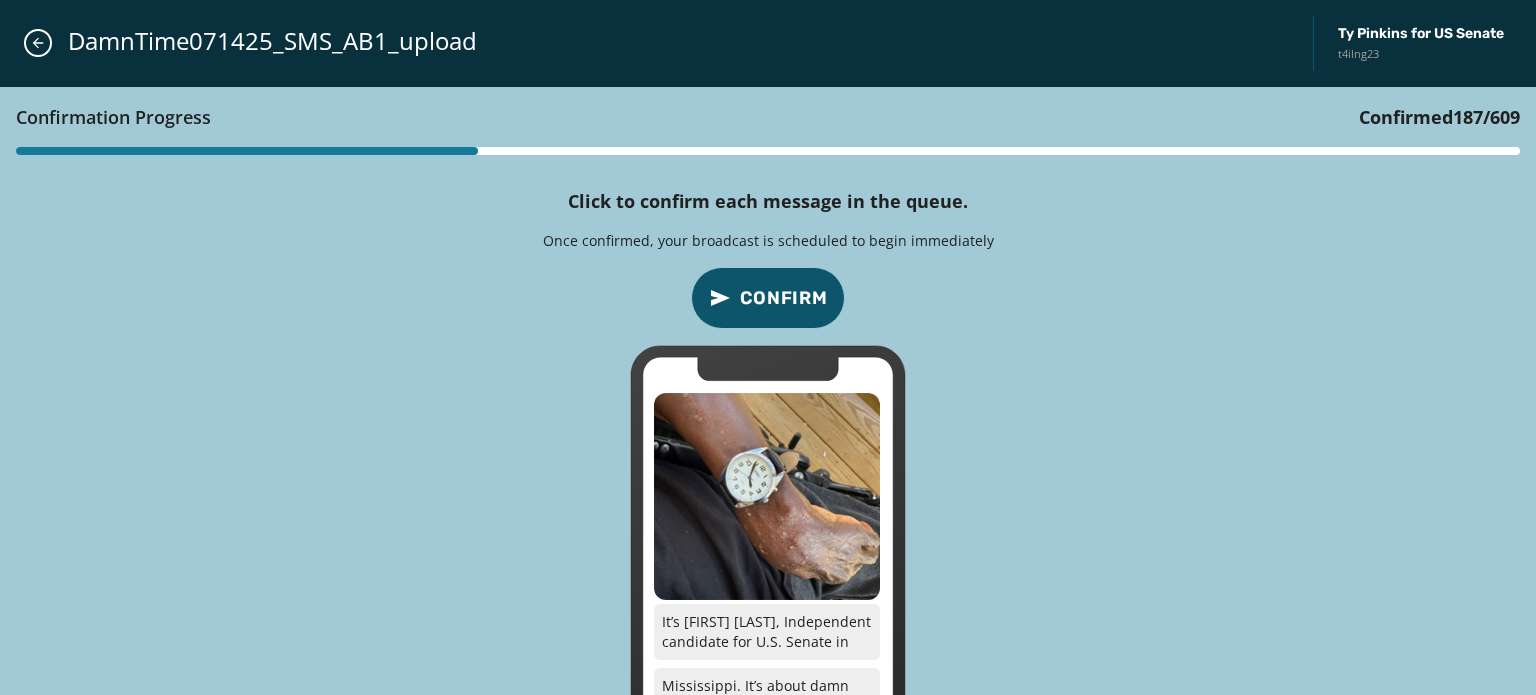 click on "Confirm" at bounding box center [784, 298] 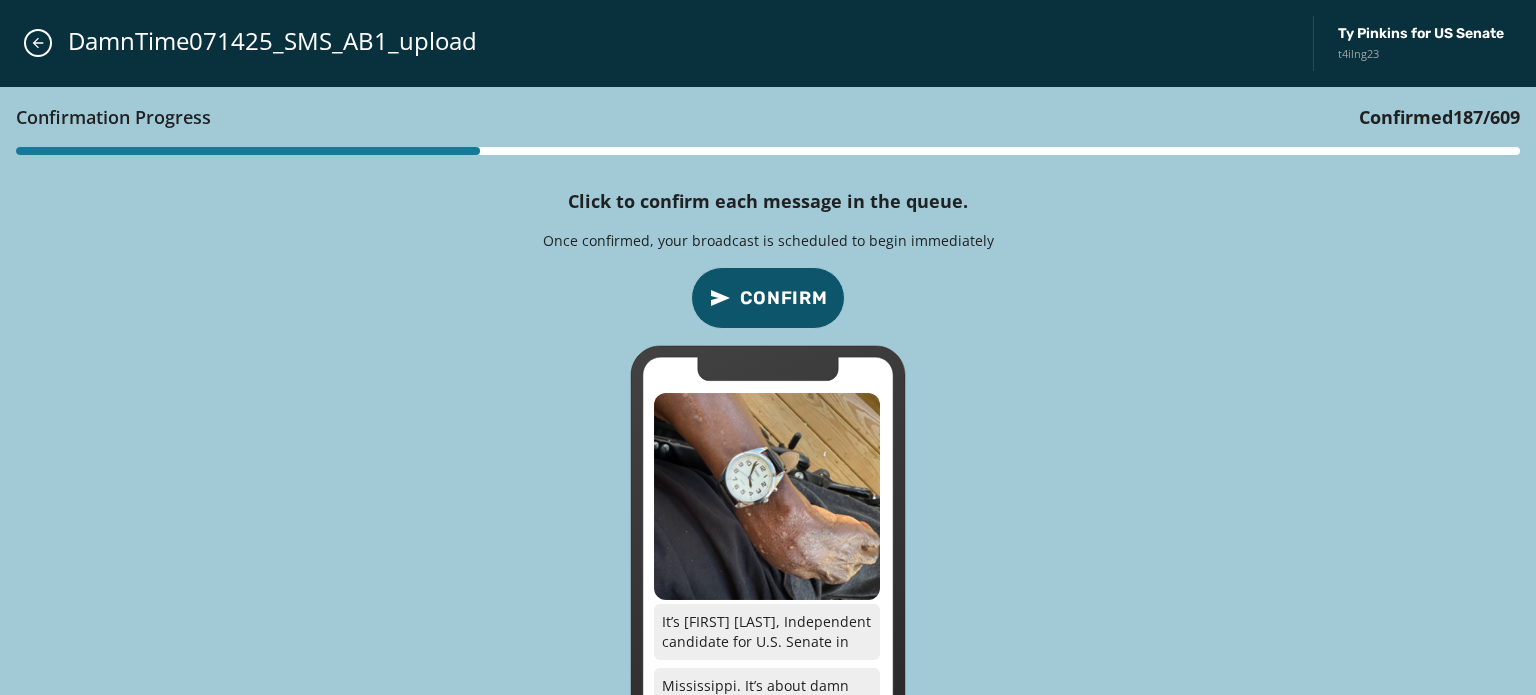 click on "Confirm" at bounding box center (784, 298) 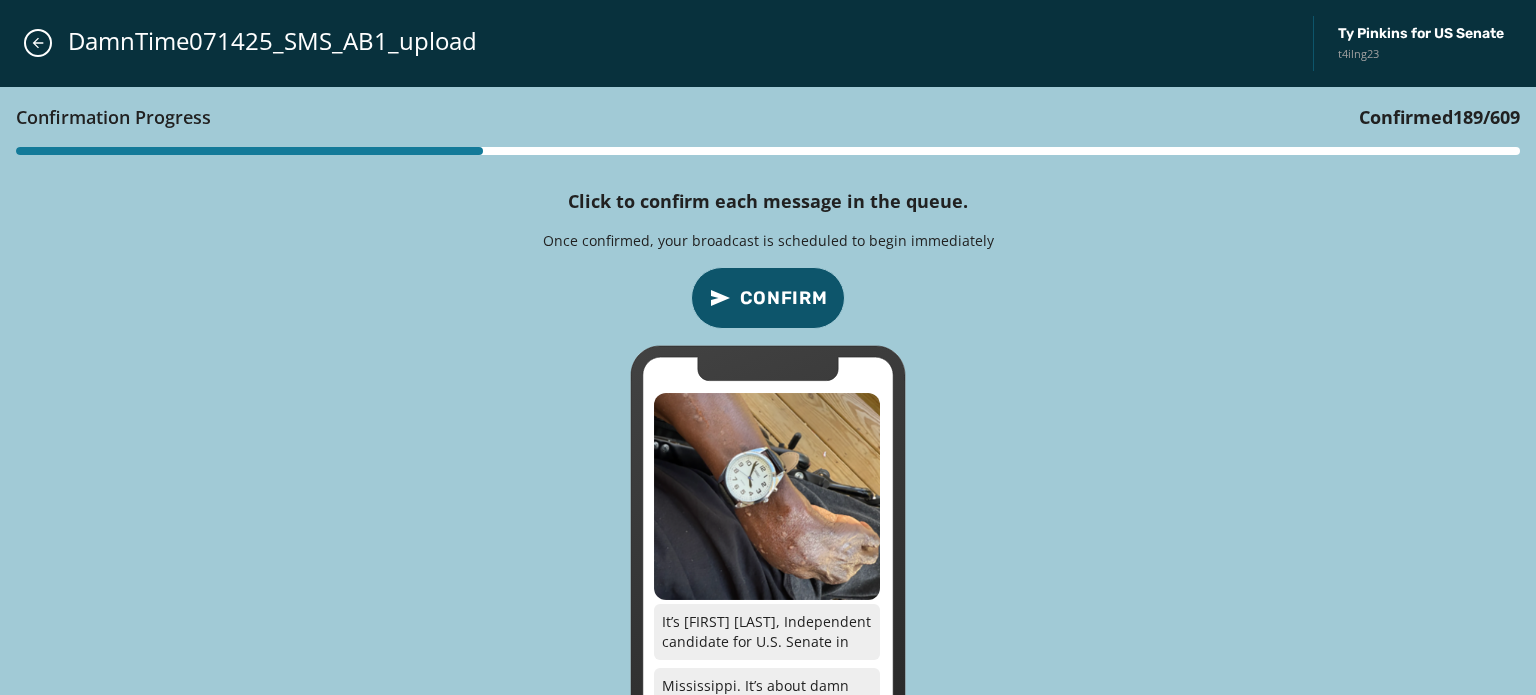click on "Confirm" at bounding box center [784, 298] 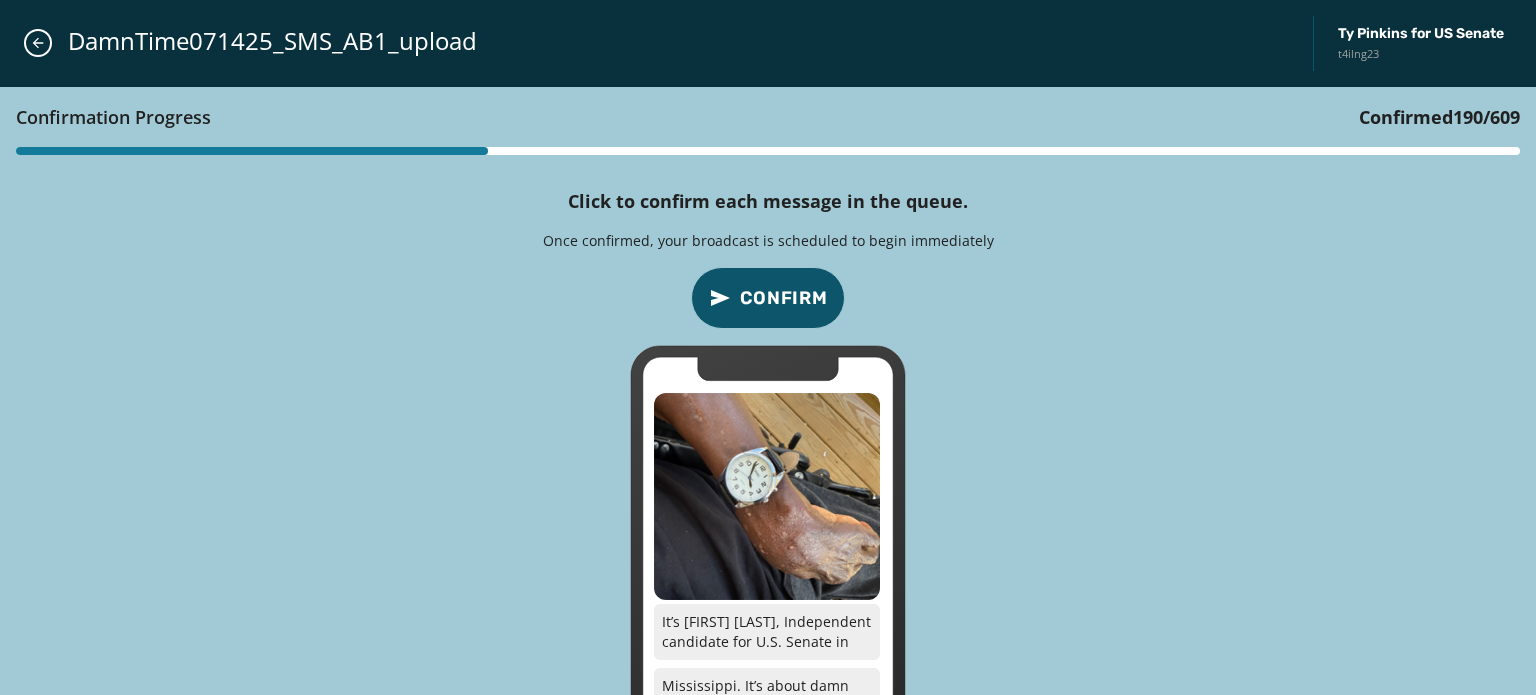click on "Confirm" at bounding box center [784, 298] 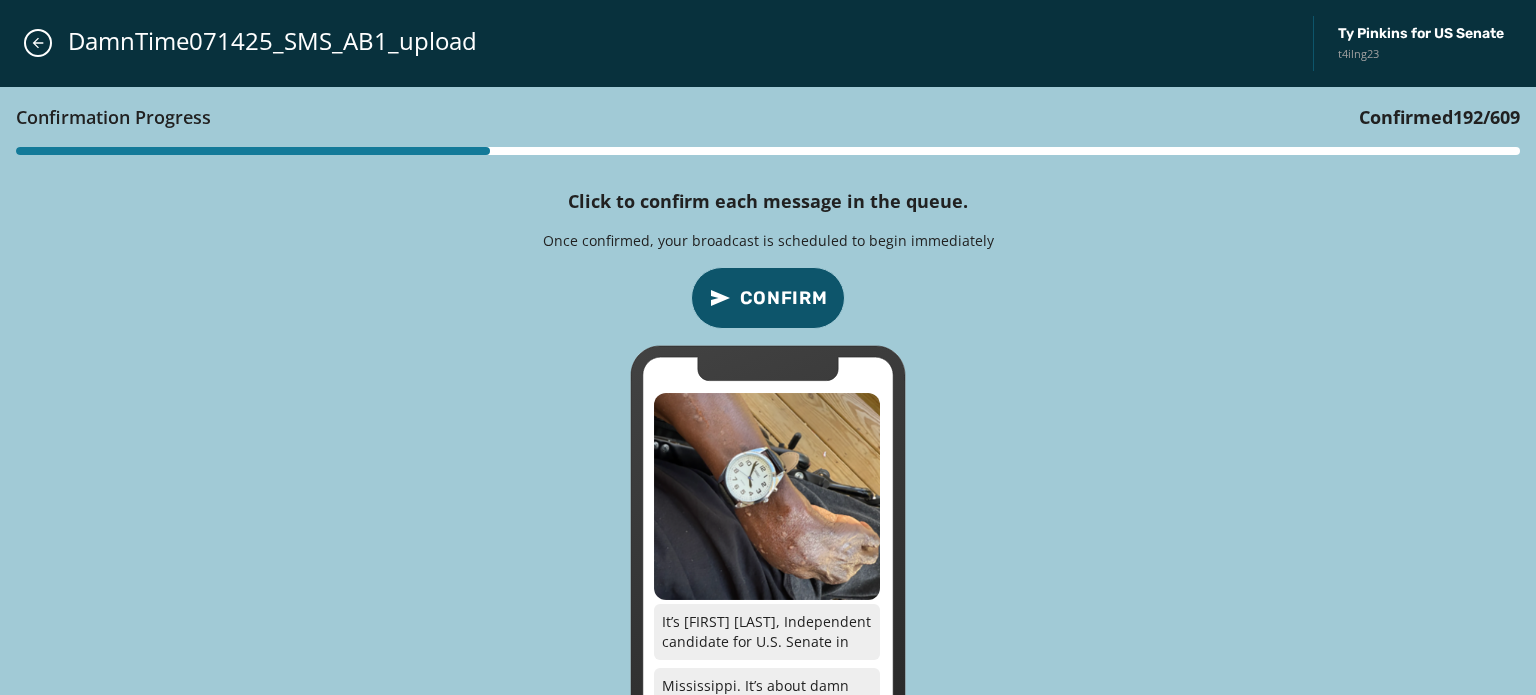 click on "Confirm" at bounding box center (784, 298) 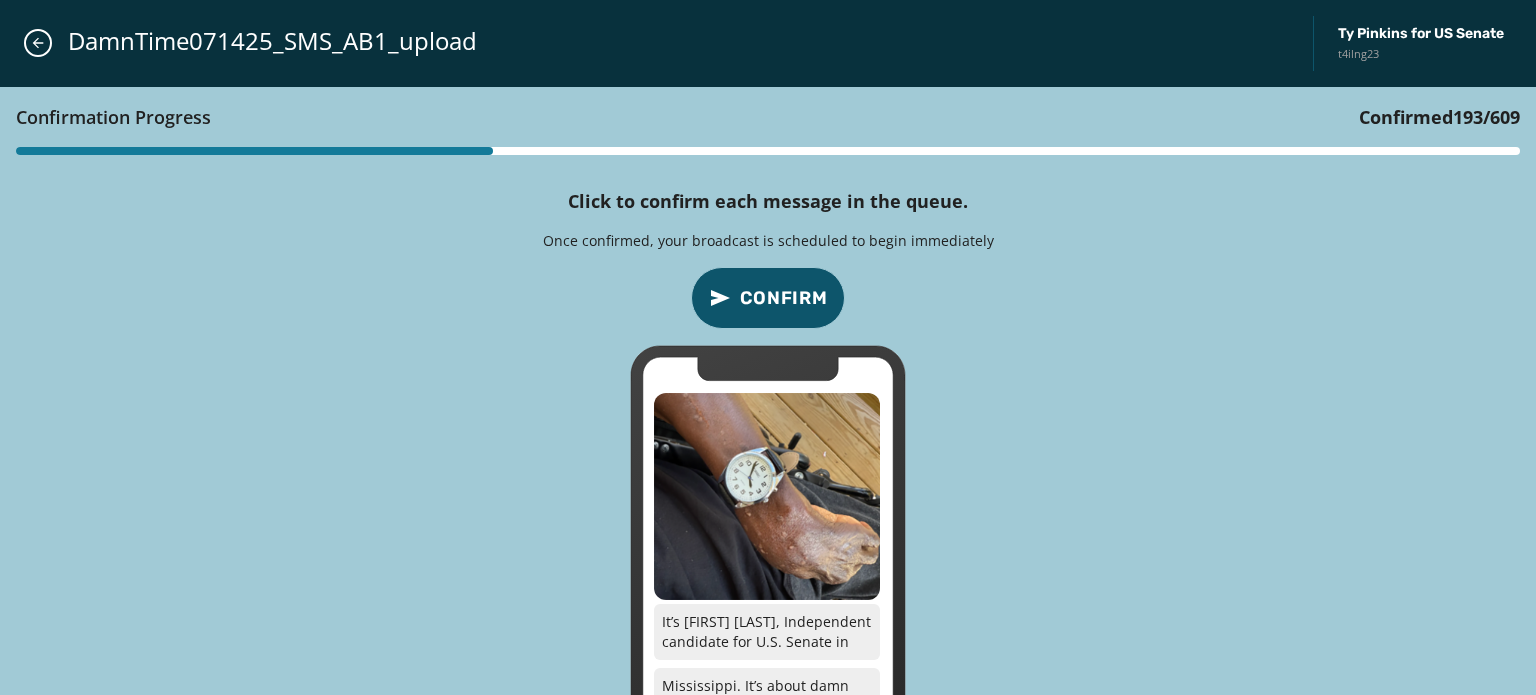 click on "Confirm" at bounding box center [784, 298] 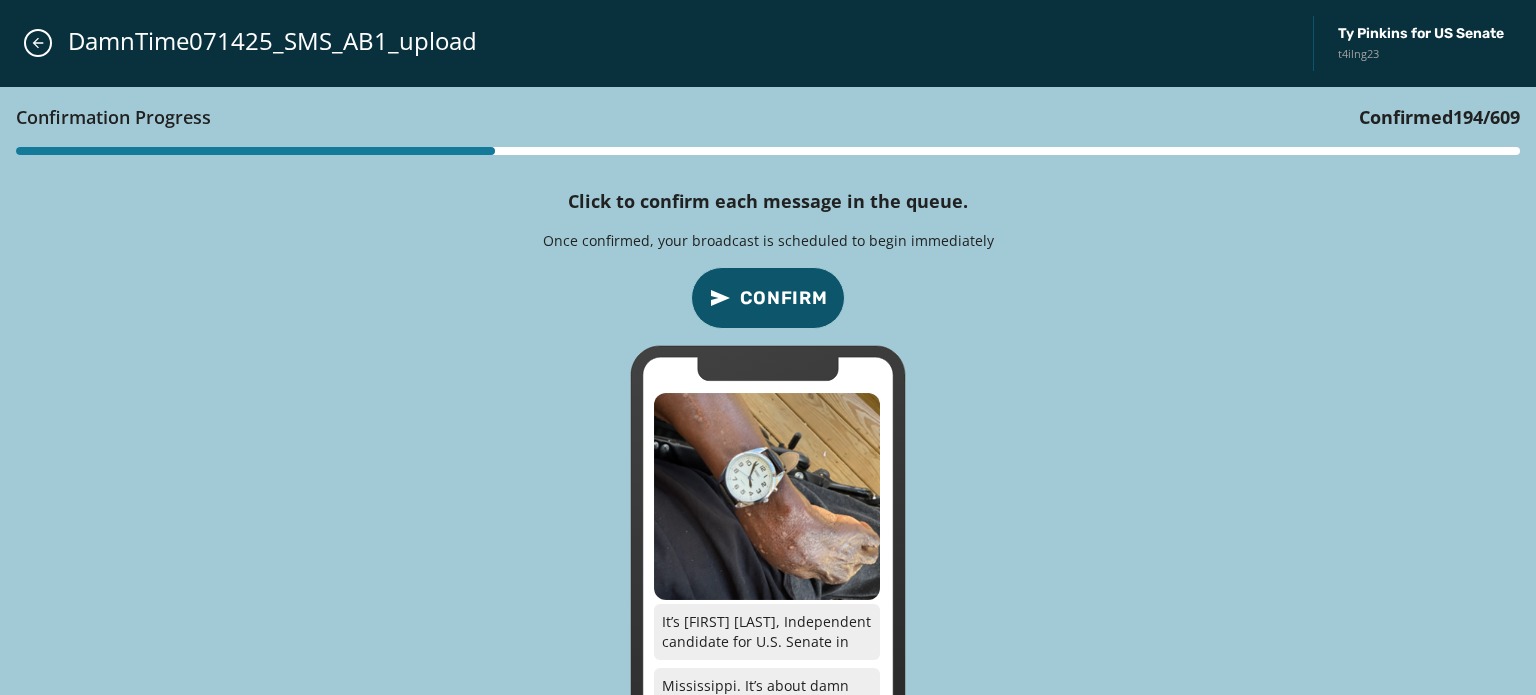 click on "Confirm" at bounding box center [784, 298] 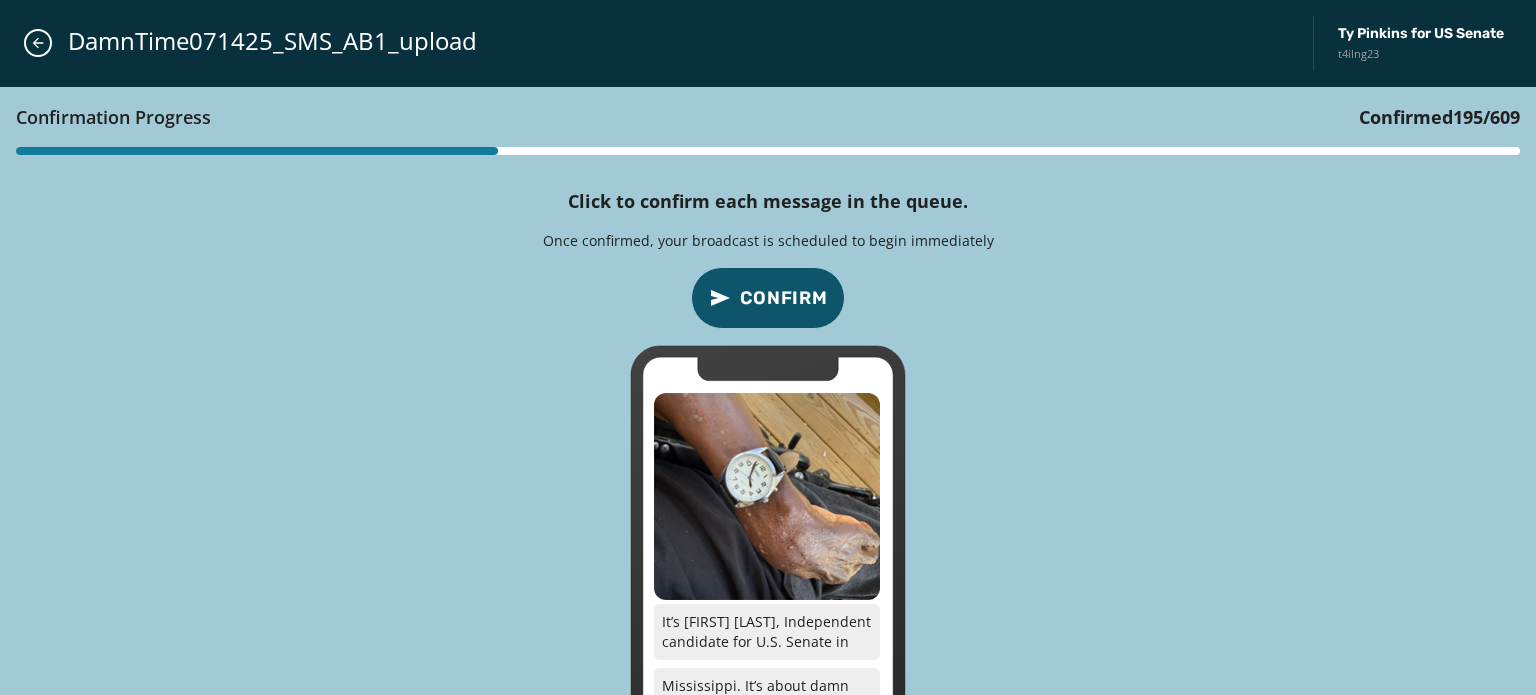 click on "Confirm" at bounding box center (784, 298) 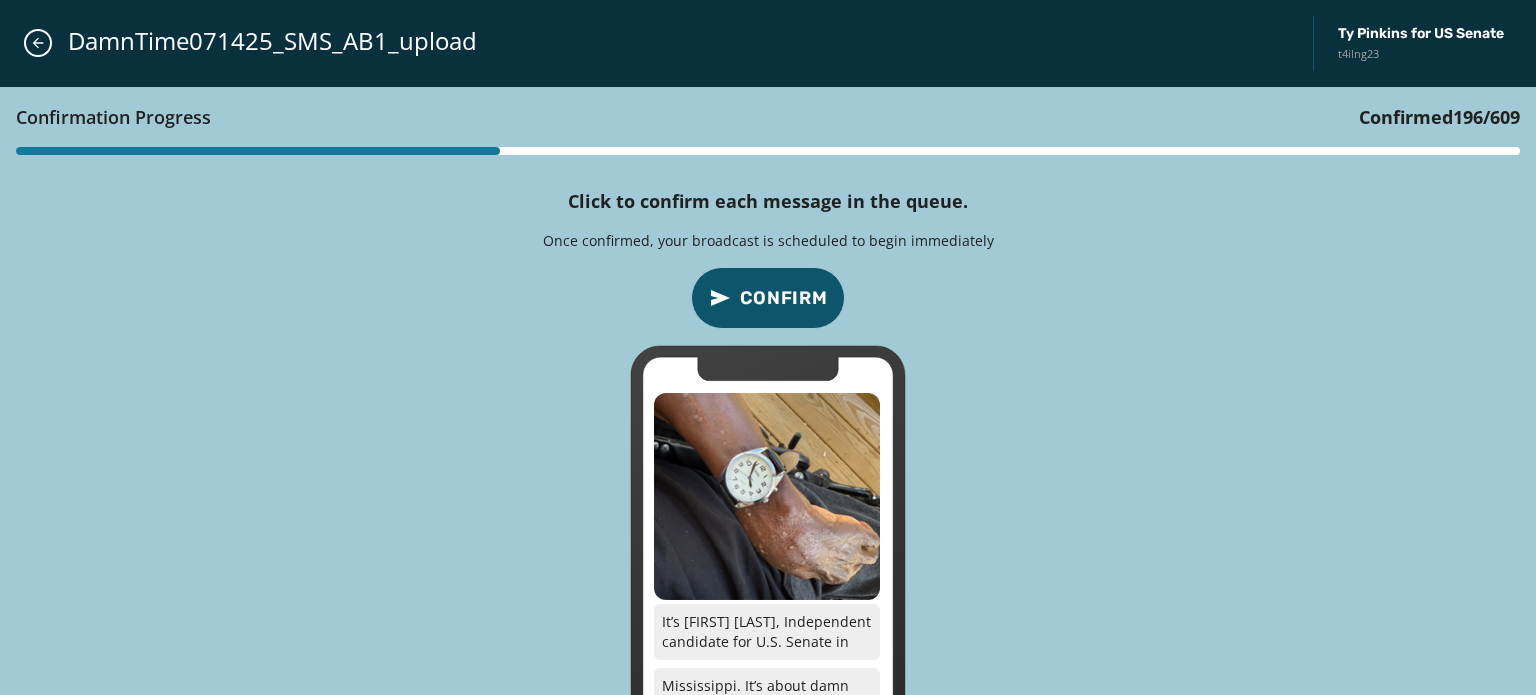 click on "Confirm" at bounding box center [784, 298] 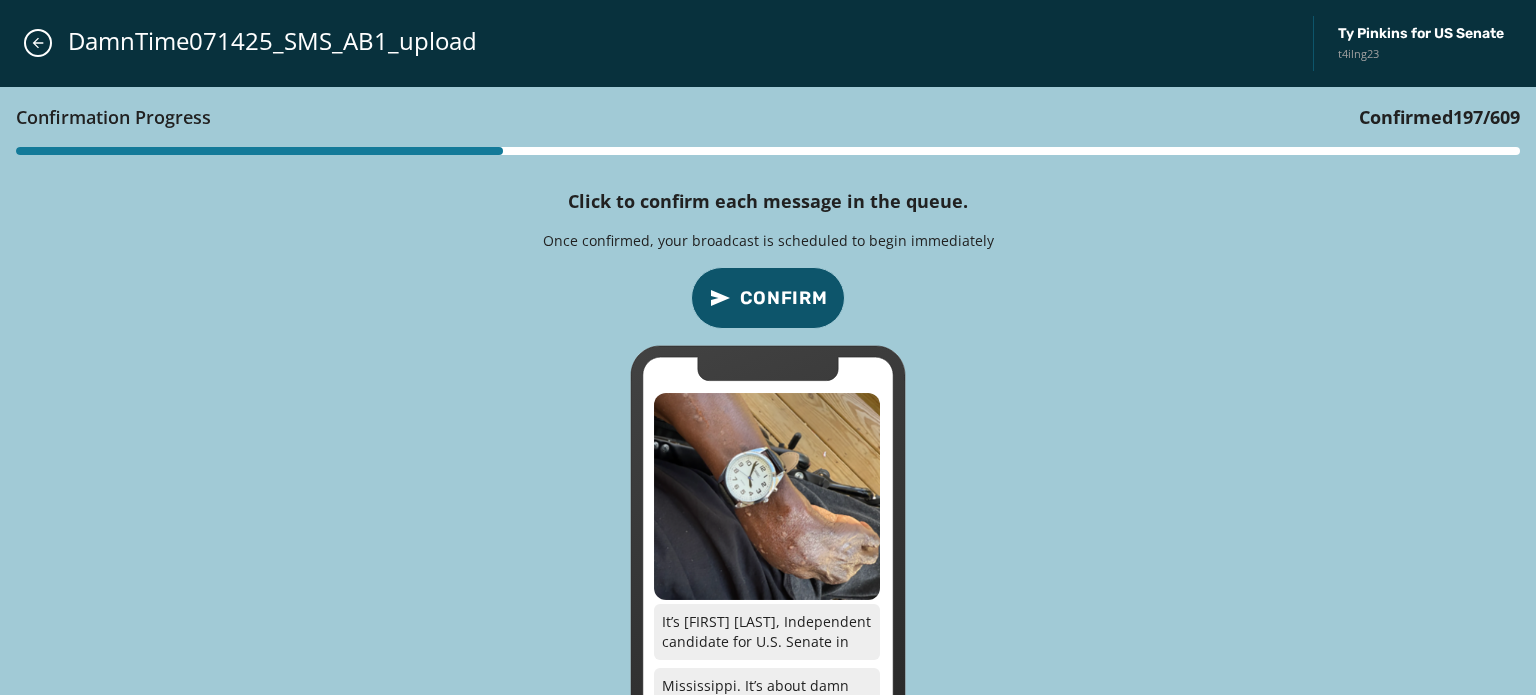 click on "Confirm" at bounding box center (784, 298) 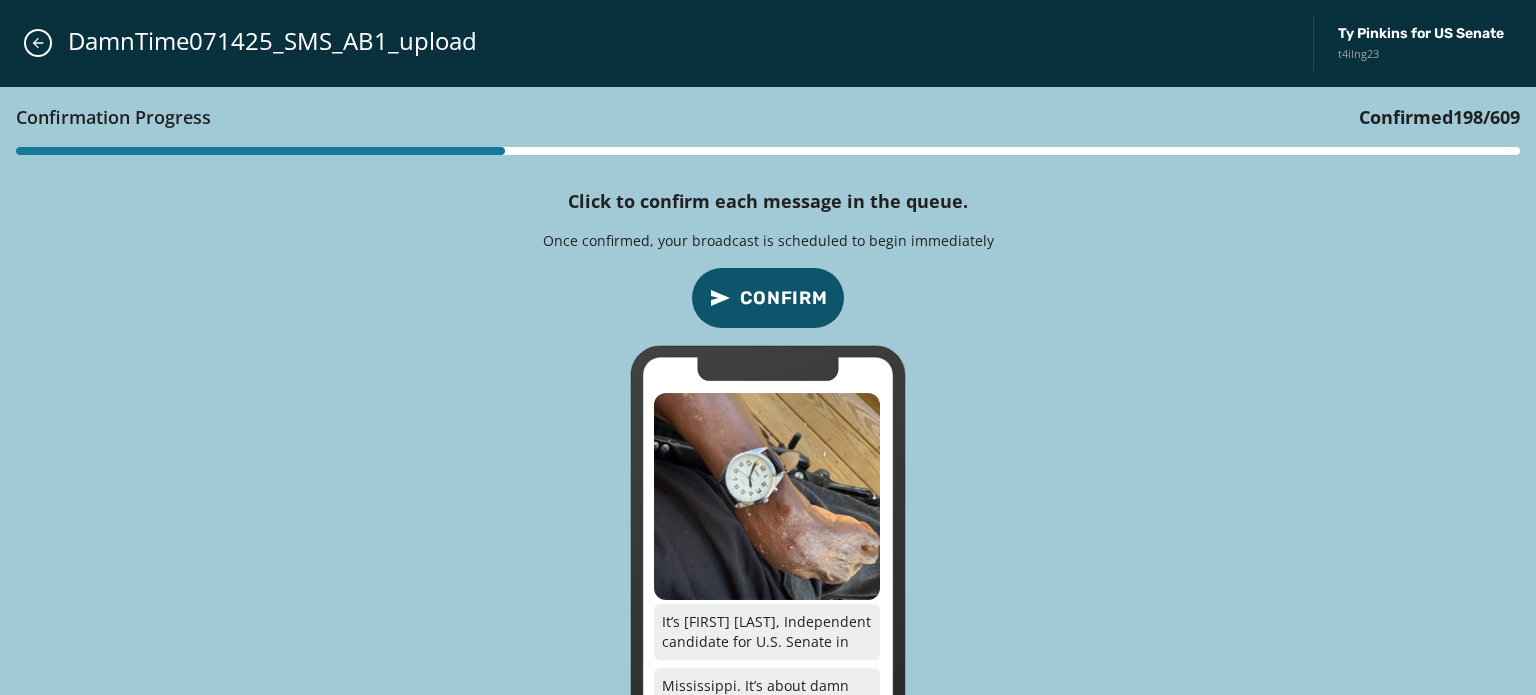 click on "Confirm" at bounding box center [784, 298] 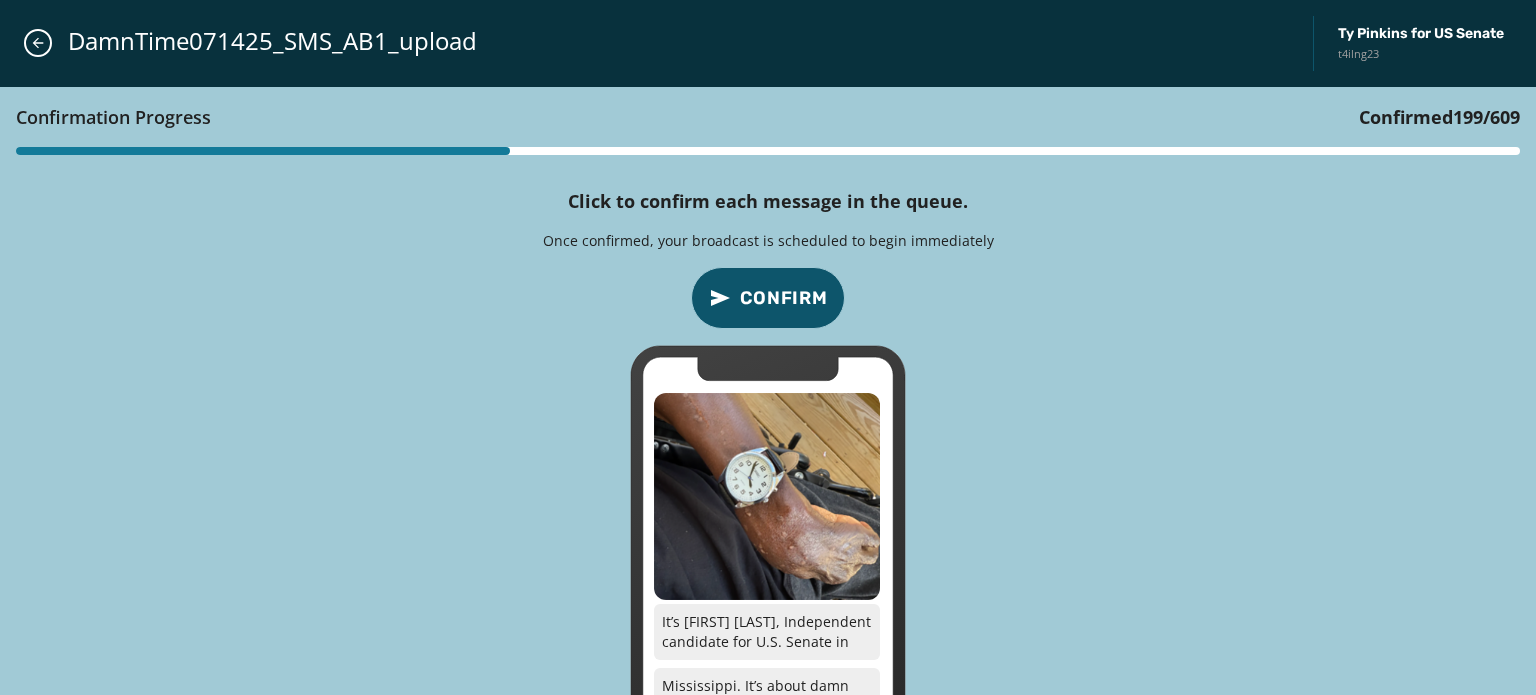 click on "Confirm" at bounding box center (784, 298) 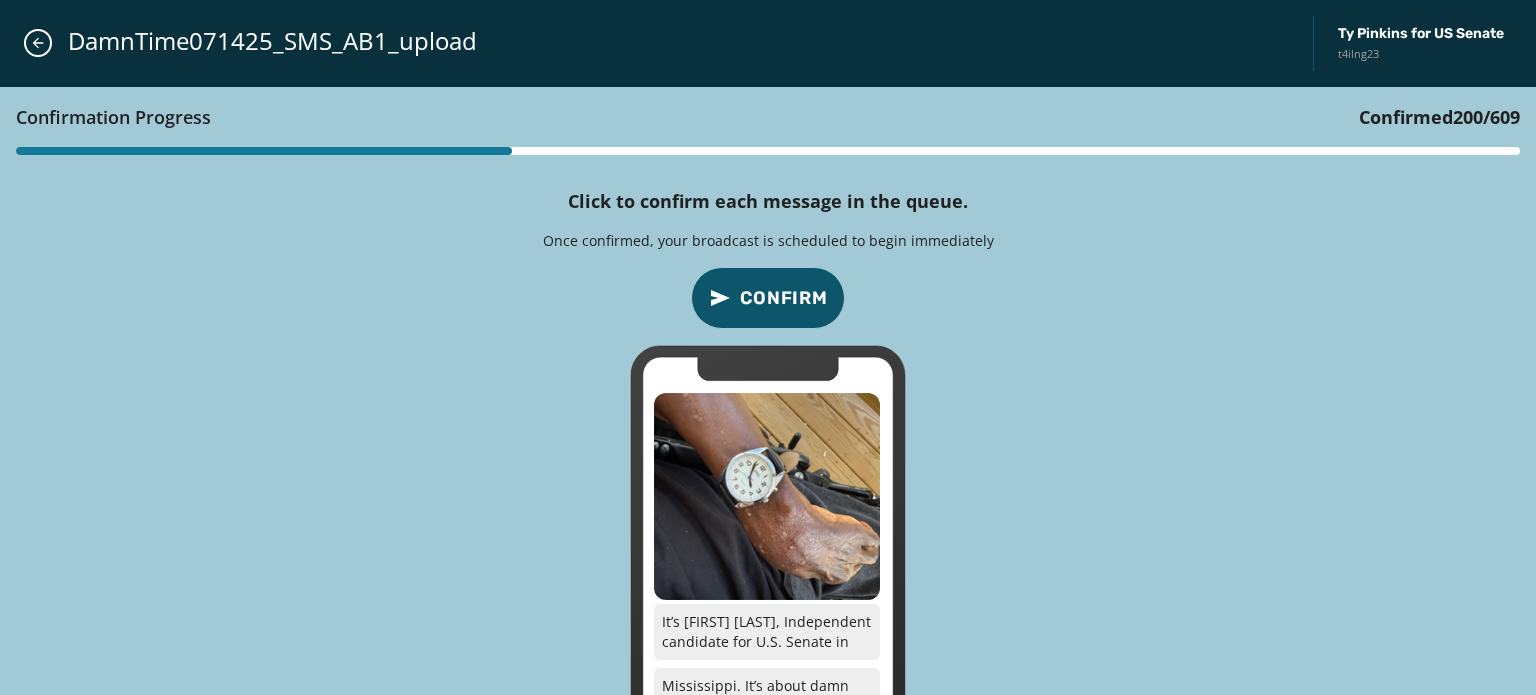 click on "Confirm" at bounding box center [784, 298] 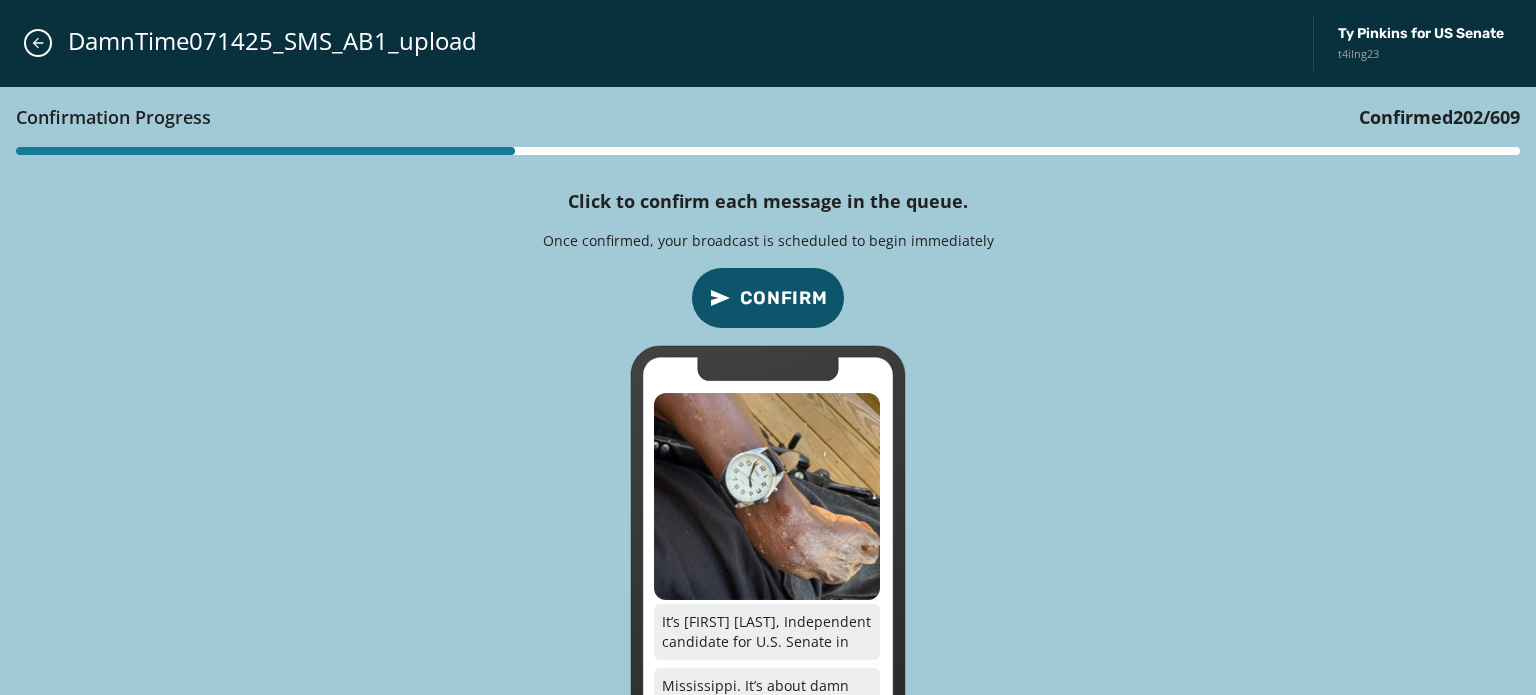click on "Confirm" at bounding box center [784, 298] 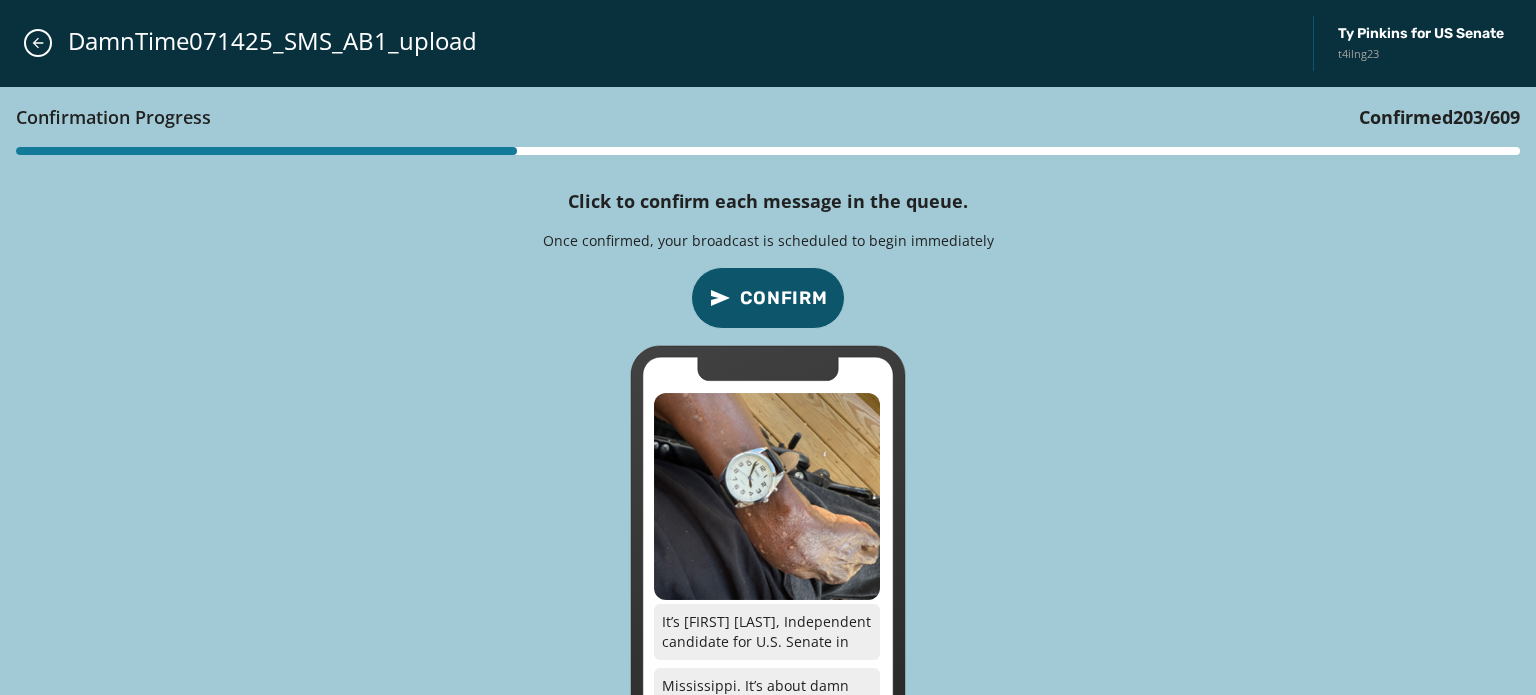 click on "Confirm" at bounding box center (784, 298) 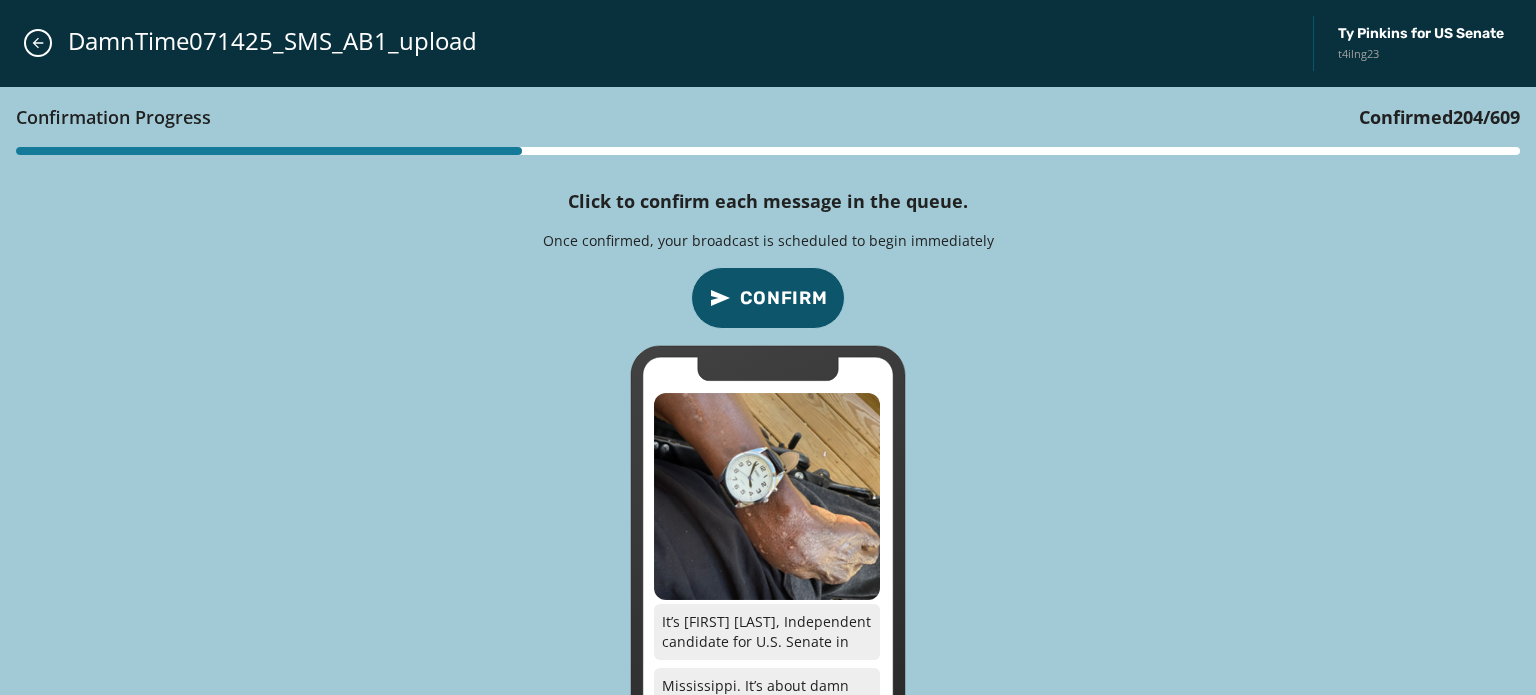 click on "Confirm" at bounding box center [784, 298] 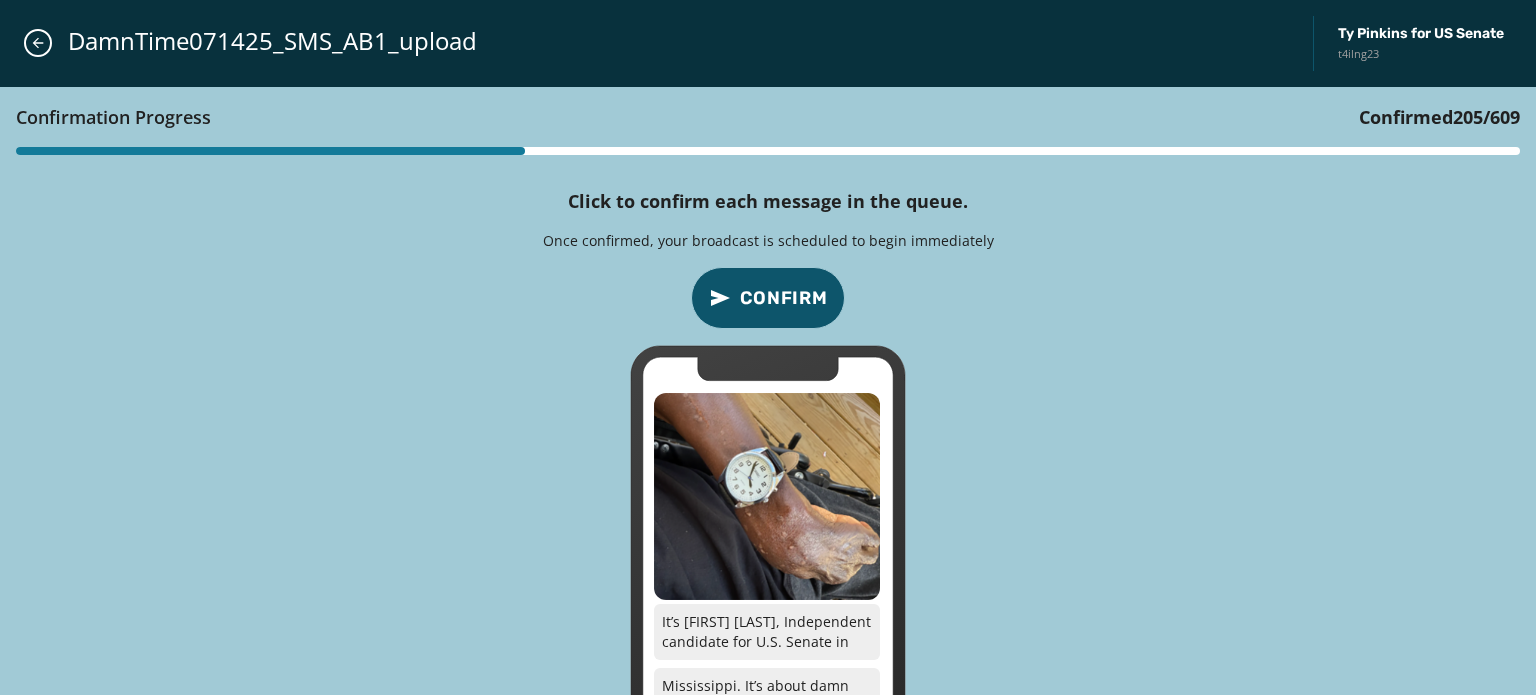 click on "Confirm" at bounding box center (784, 298) 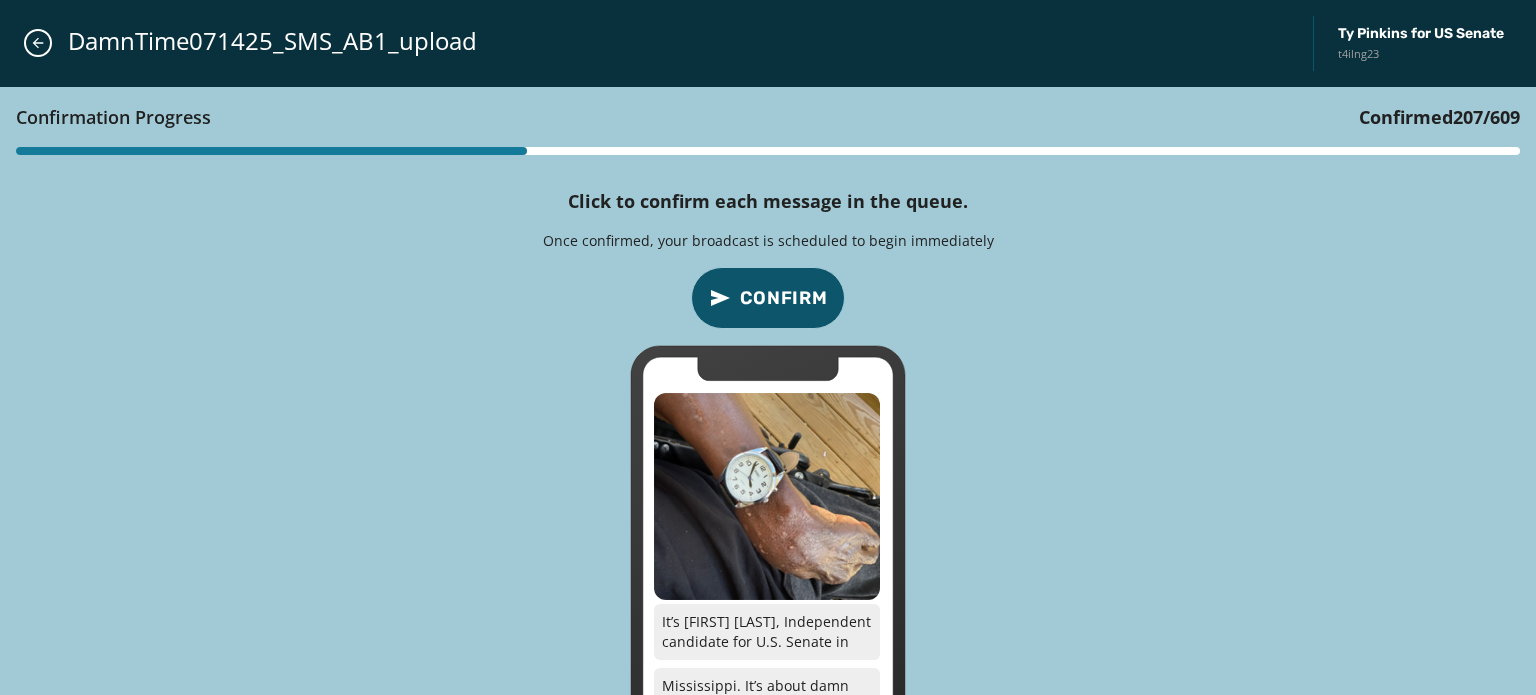 click on "Confirm" at bounding box center (784, 298) 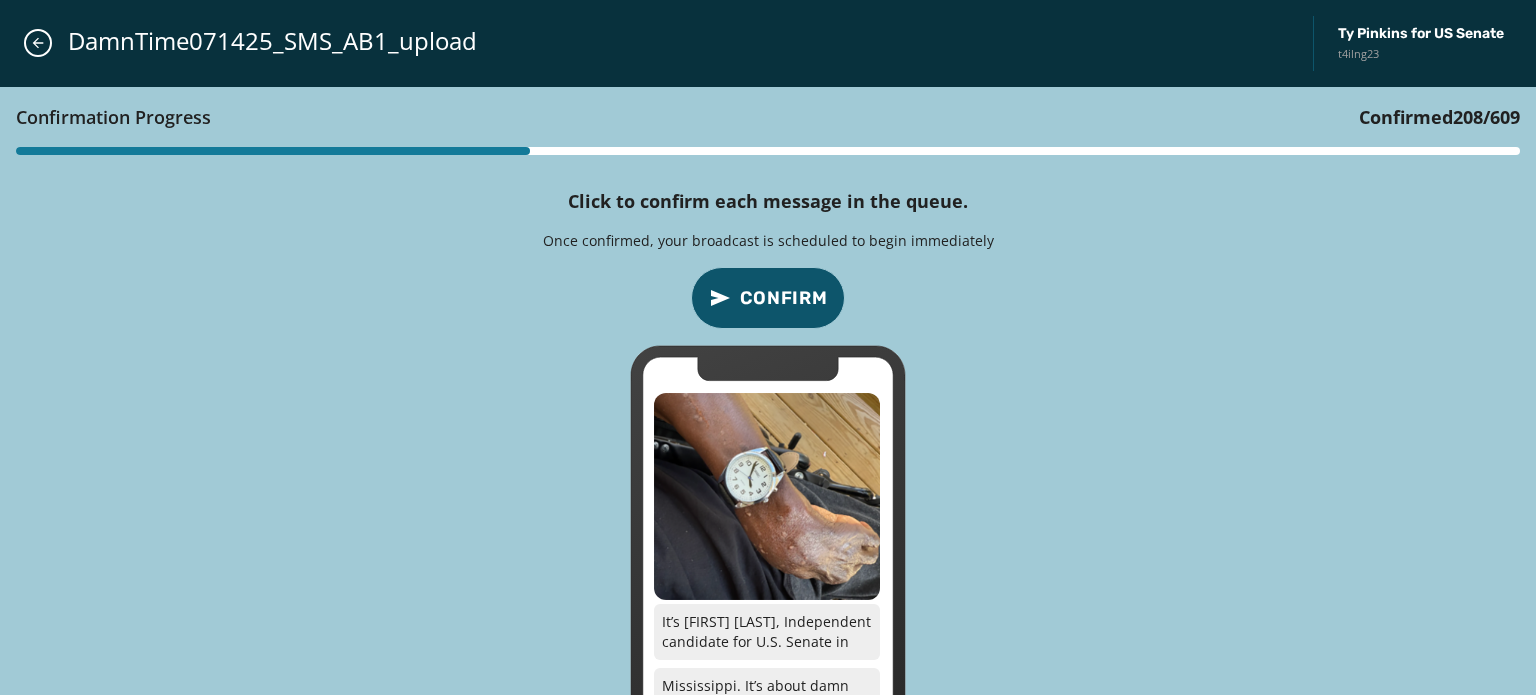 click on "Confirm" at bounding box center (784, 298) 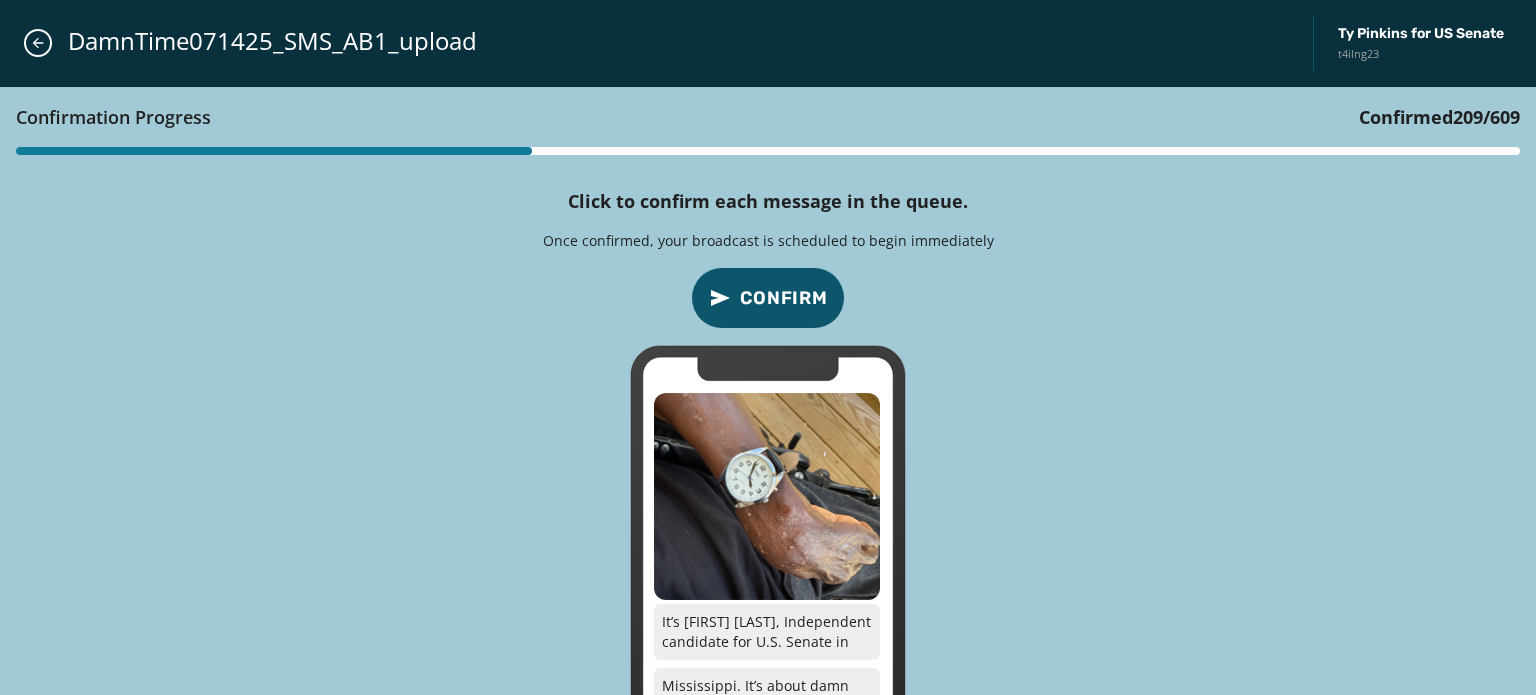 click on "Confirm" at bounding box center [784, 298] 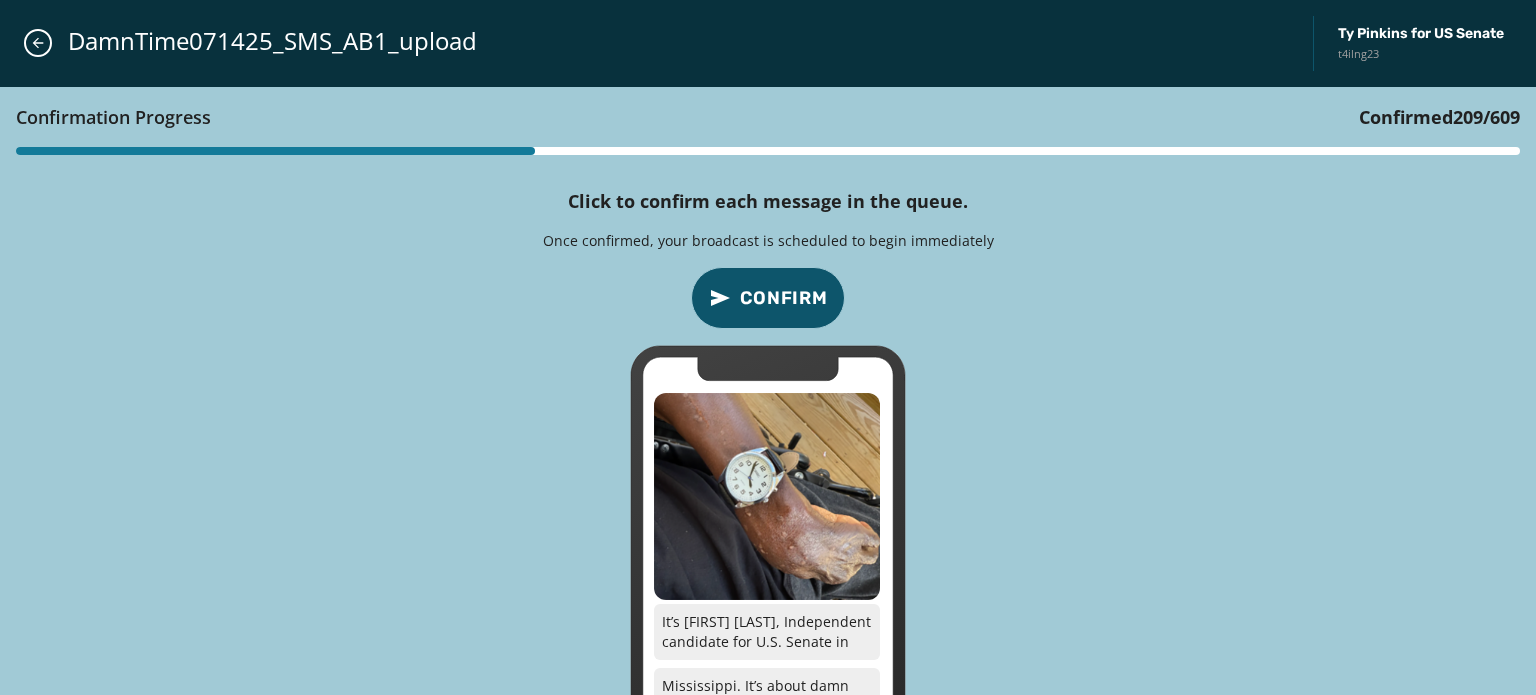 click on "Confirm" at bounding box center [784, 298] 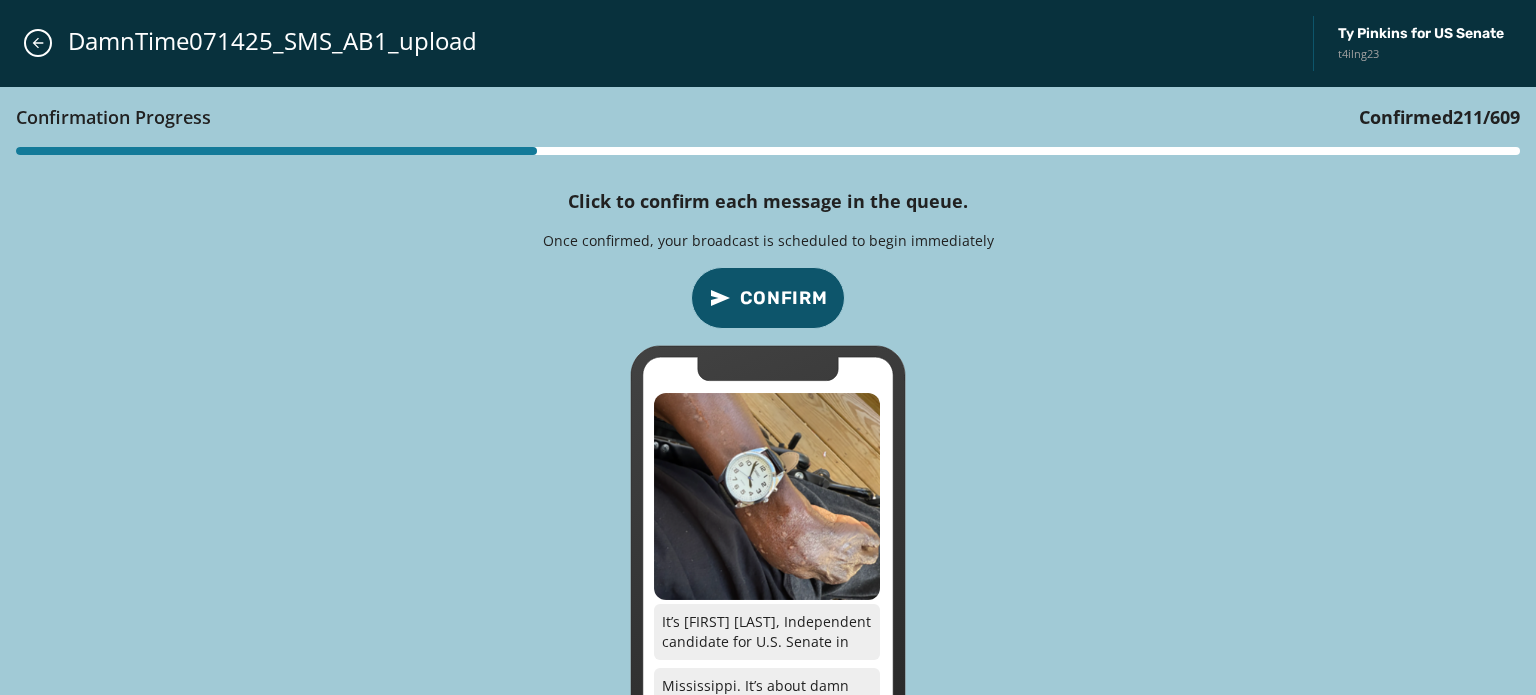 click on "Confirm" at bounding box center (784, 298) 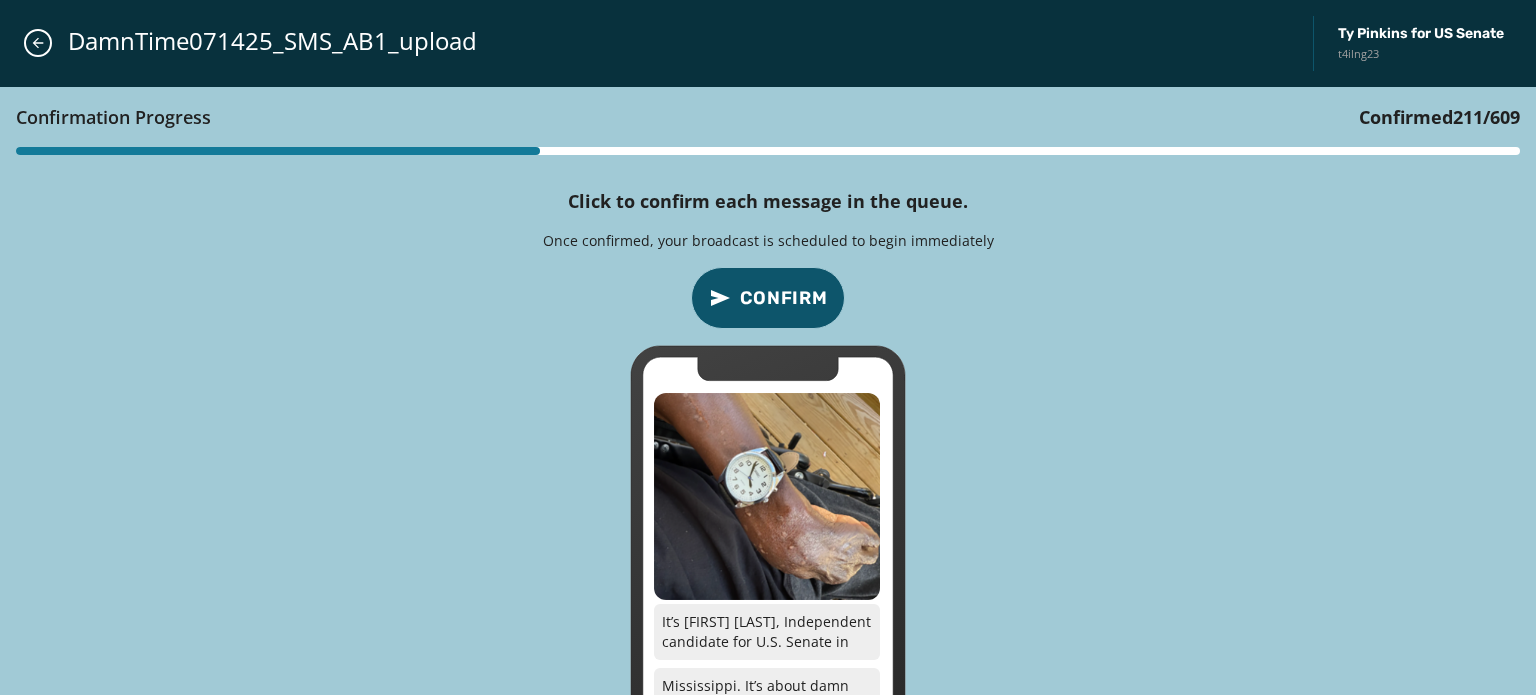 click on "Confirm" at bounding box center [784, 298] 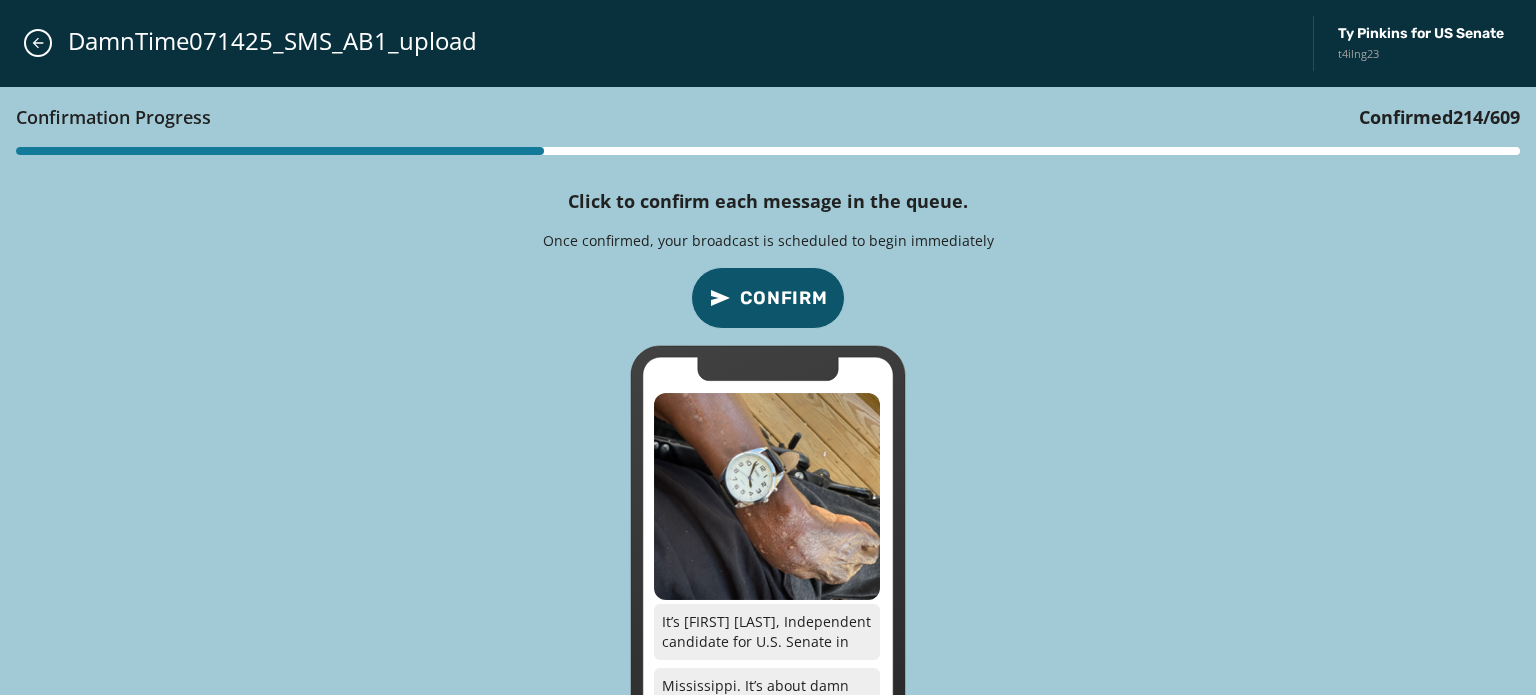 click on "Confirm" at bounding box center (784, 298) 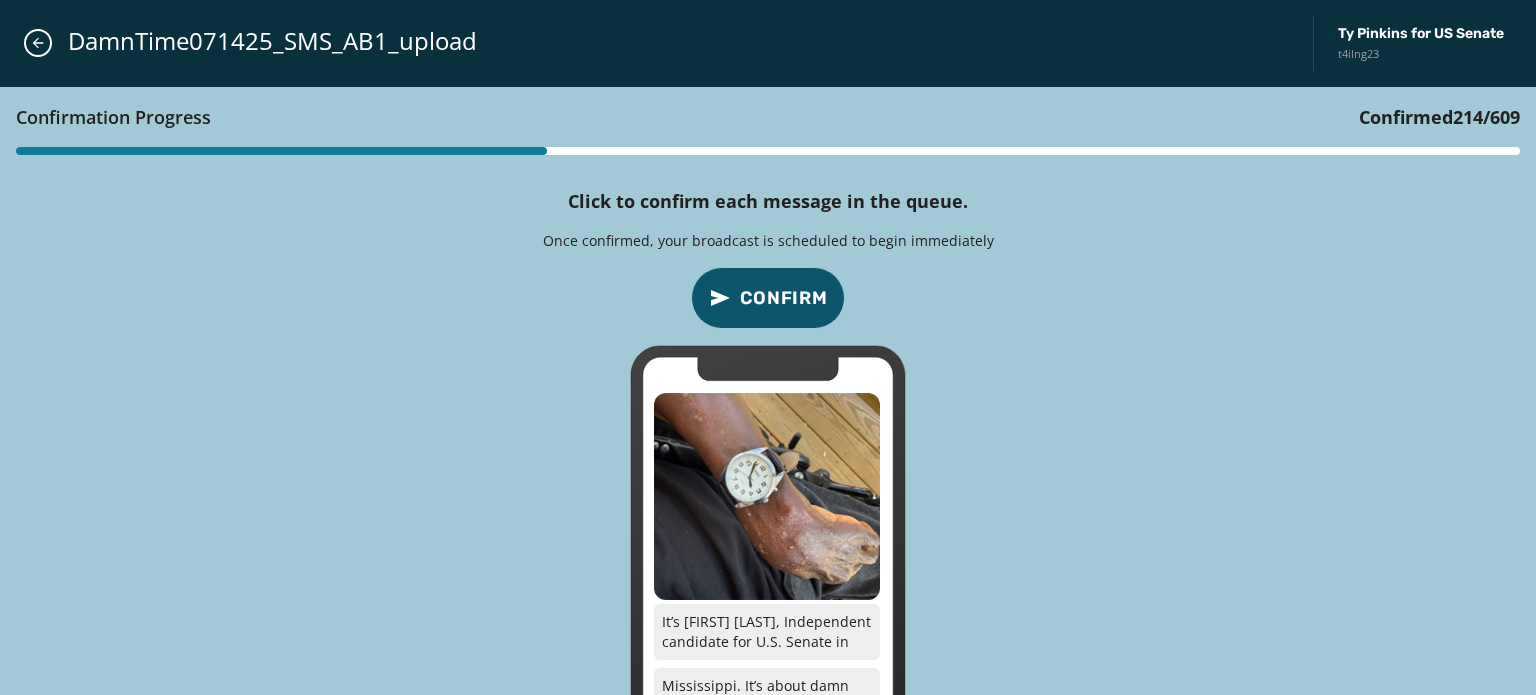 click on "Confirm" at bounding box center (784, 298) 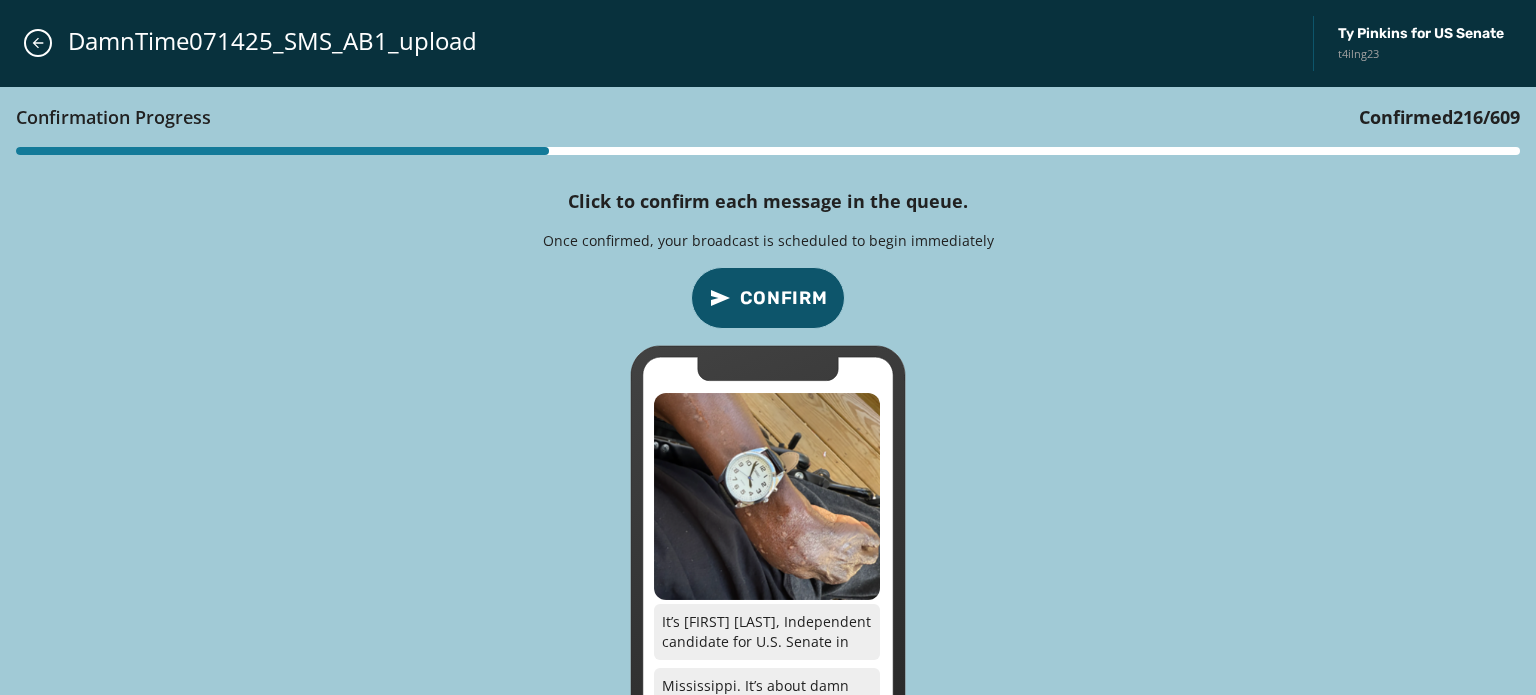 click on "Confirm" at bounding box center (784, 298) 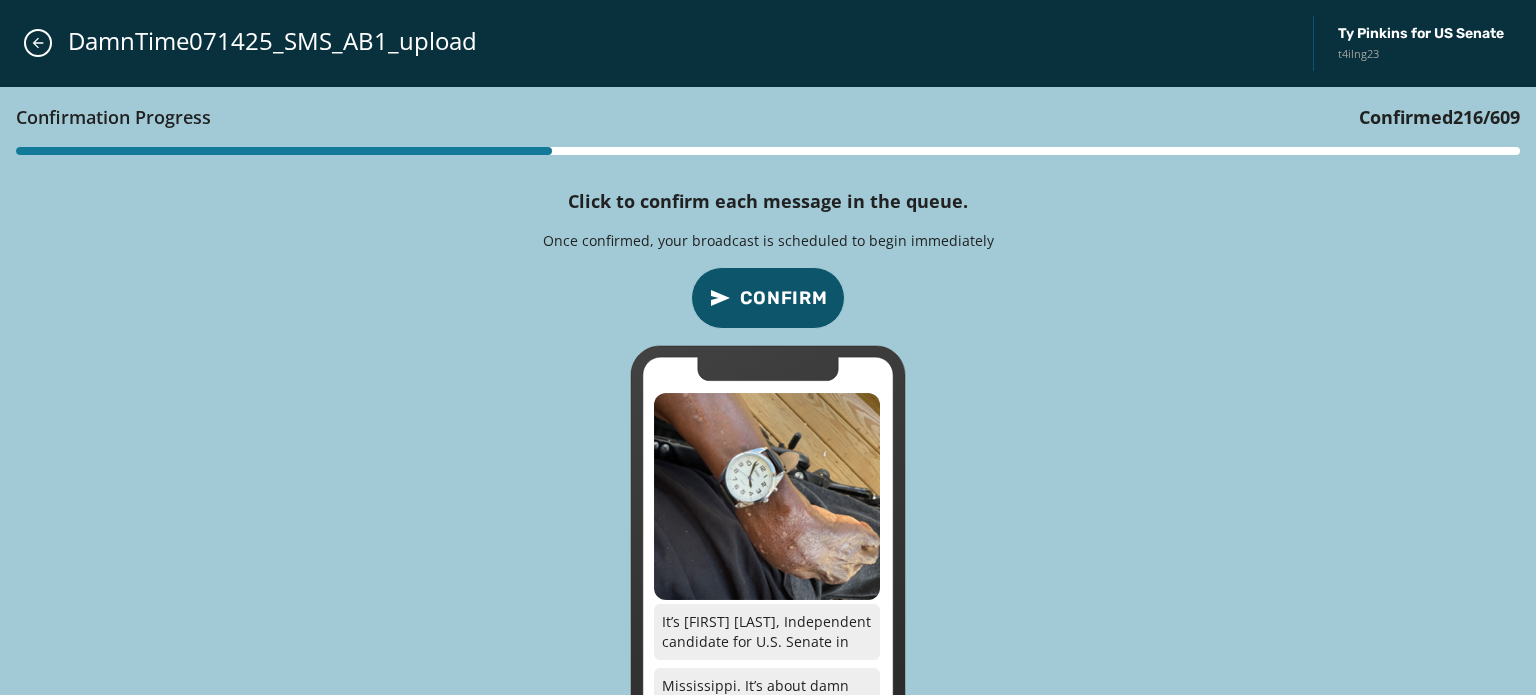 click on "Confirm" at bounding box center [784, 298] 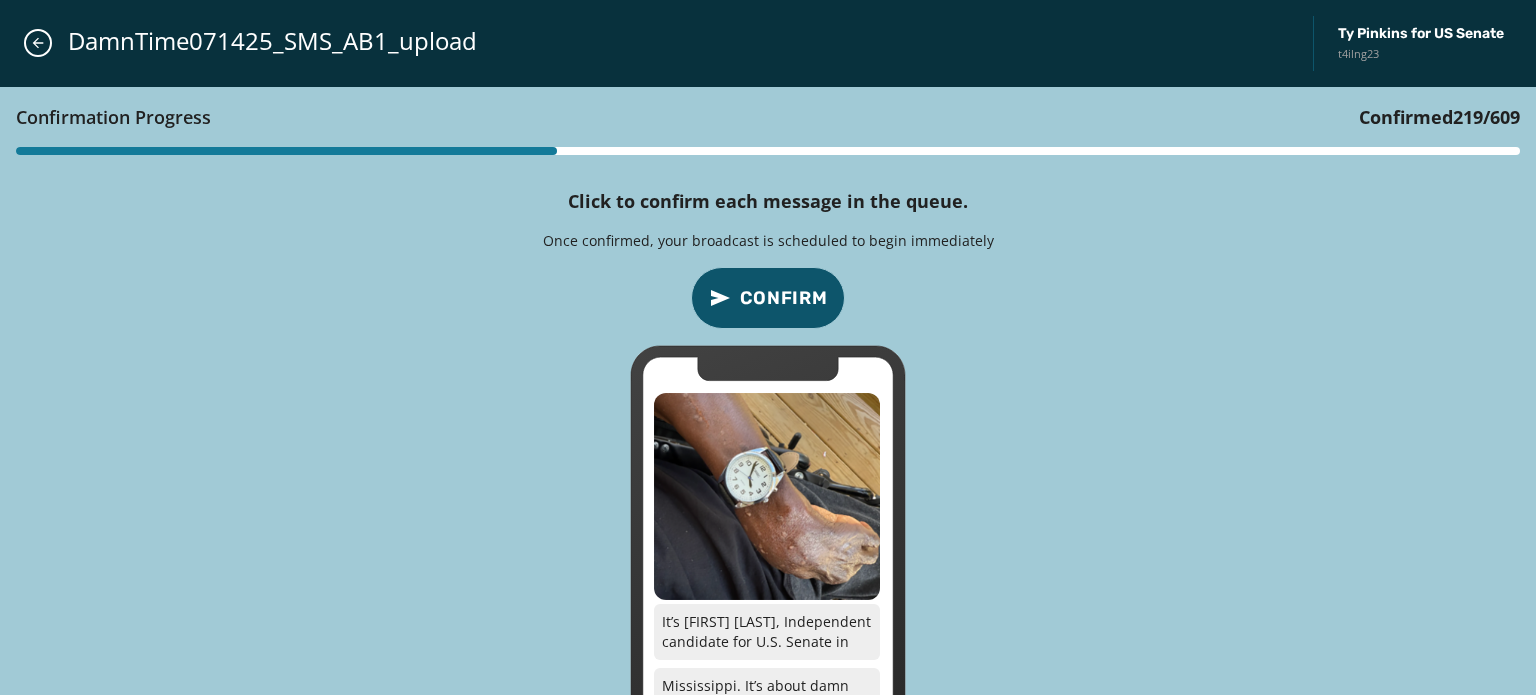 click on "Confirm" at bounding box center (784, 298) 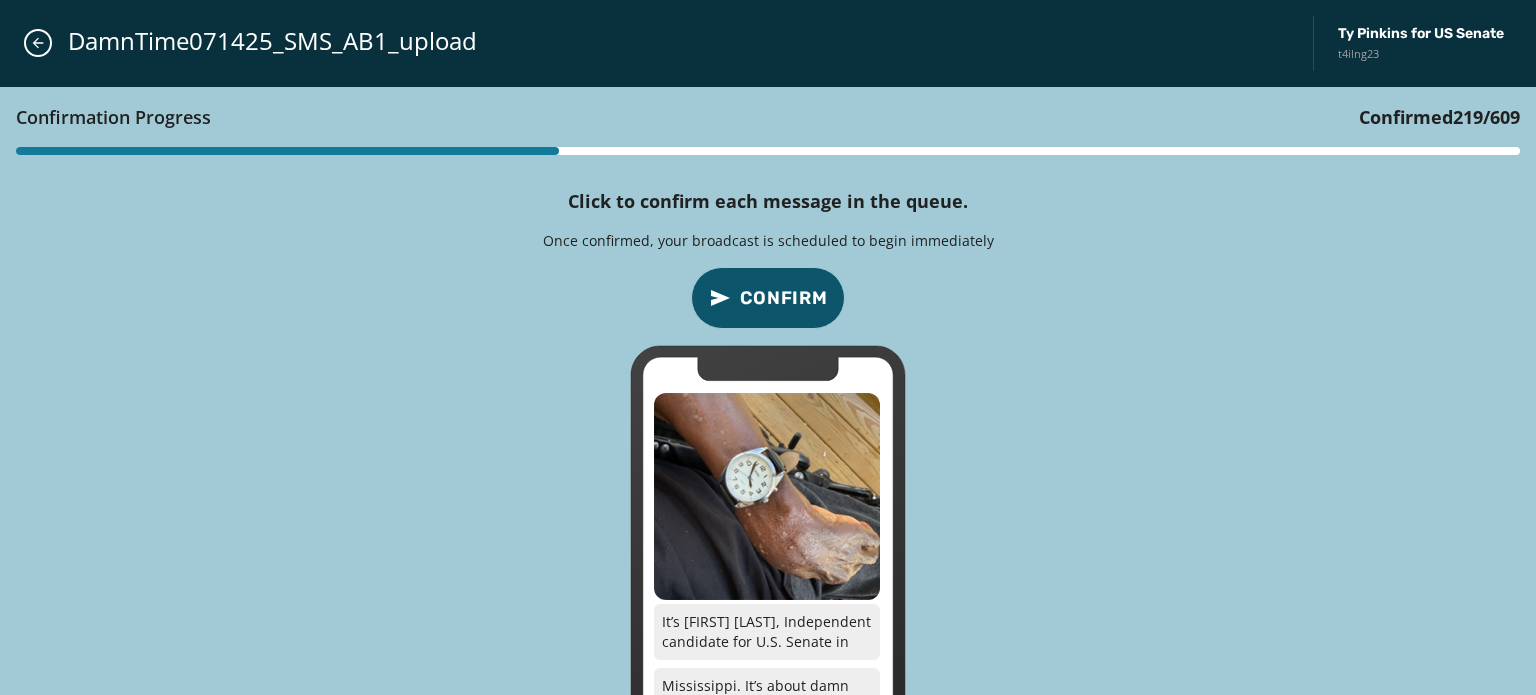 click on "Confirm" at bounding box center (784, 298) 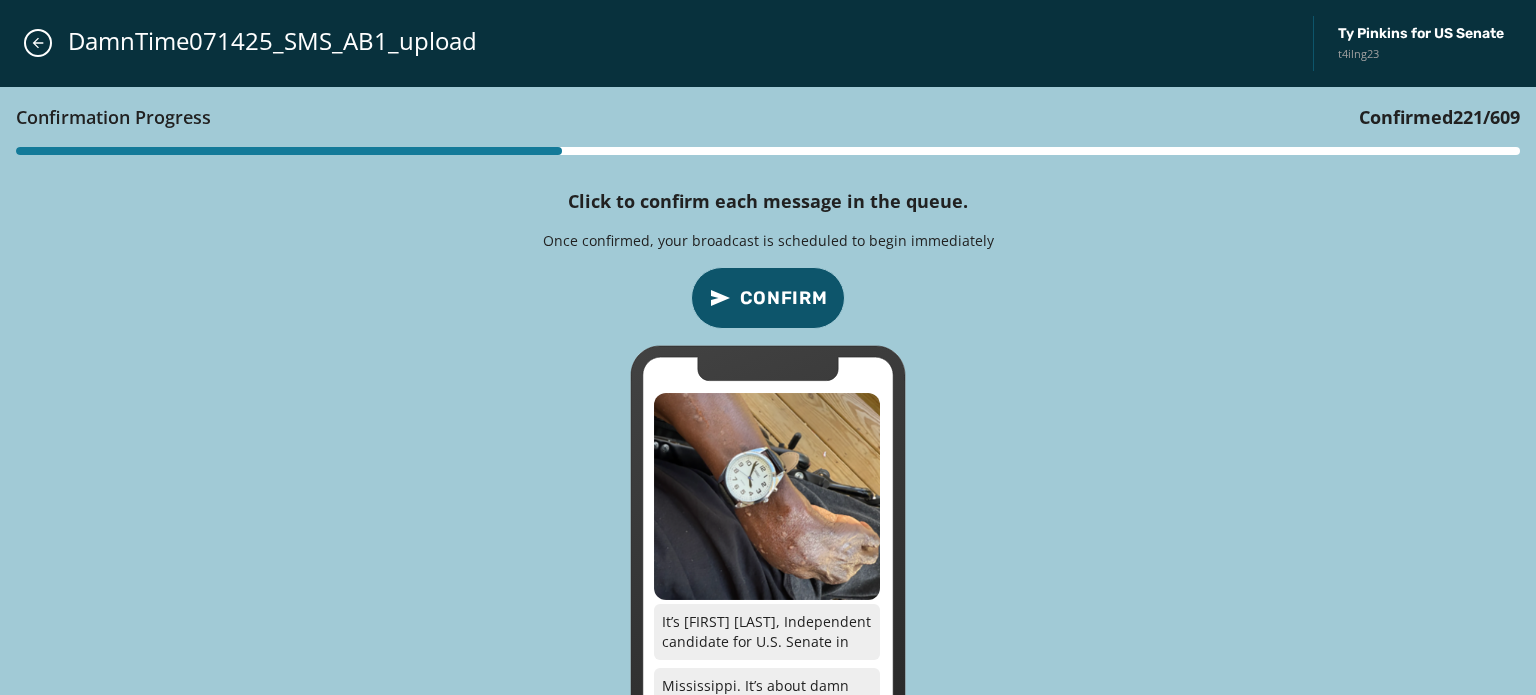 click on "Confirm" at bounding box center [784, 298] 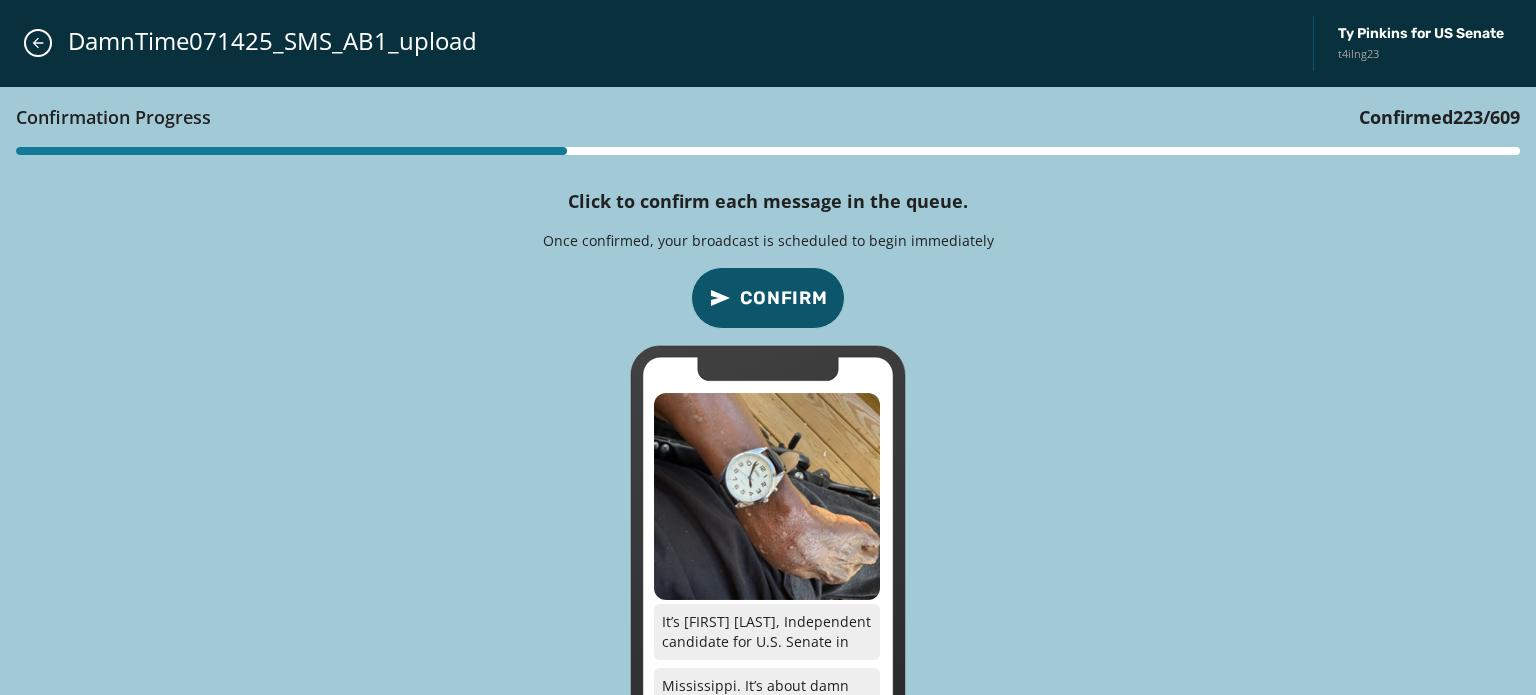 click on "Confirm" at bounding box center (784, 298) 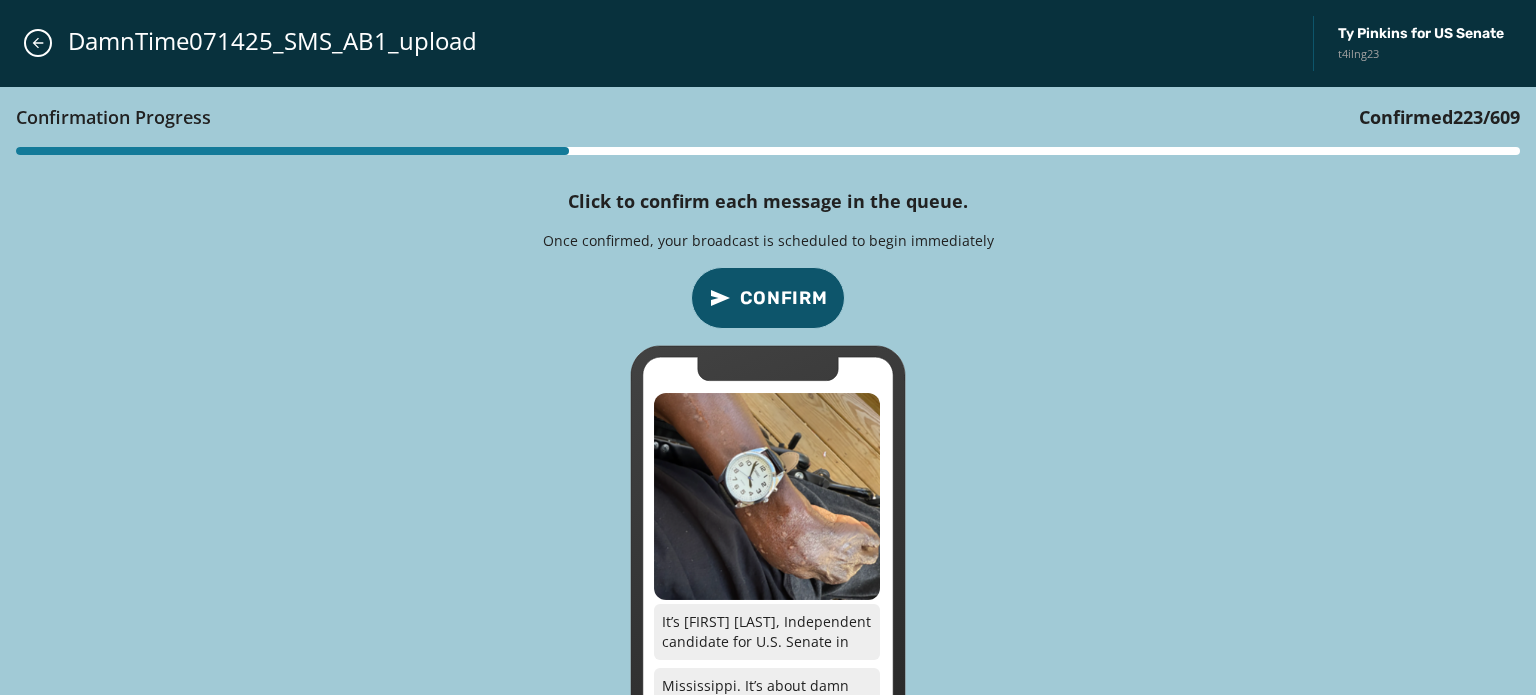 click on "Confirm" at bounding box center (784, 298) 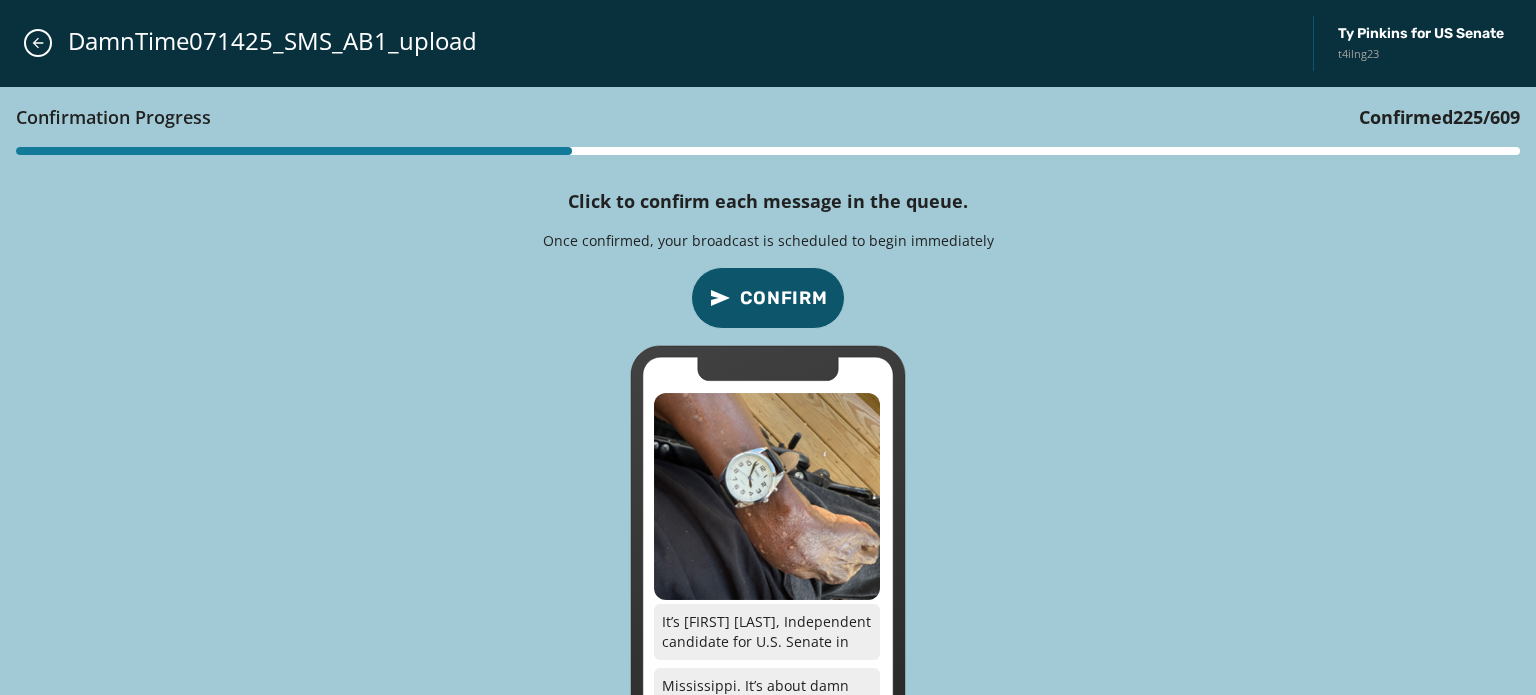 click on "Confirm" at bounding box center (784, 298) 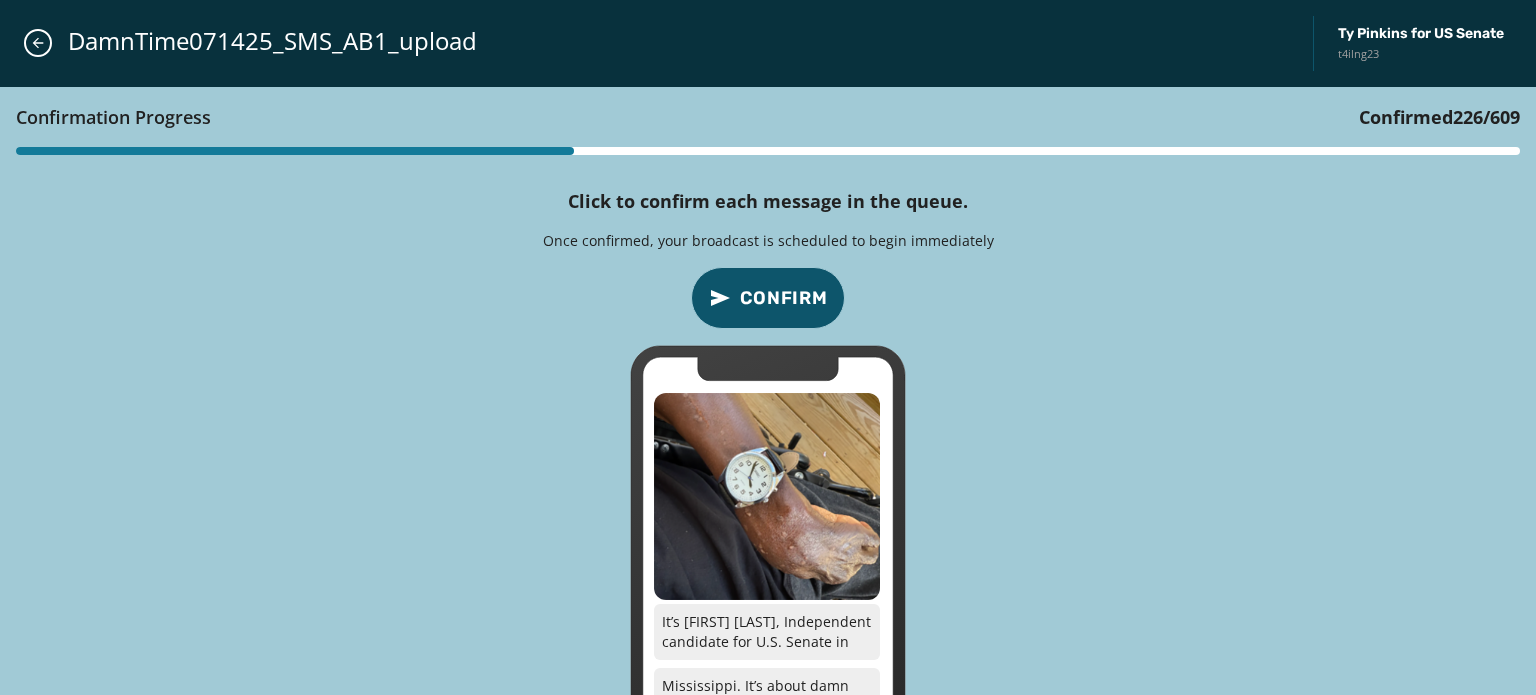 click on "Confirm" at bounding box center (784, 298) 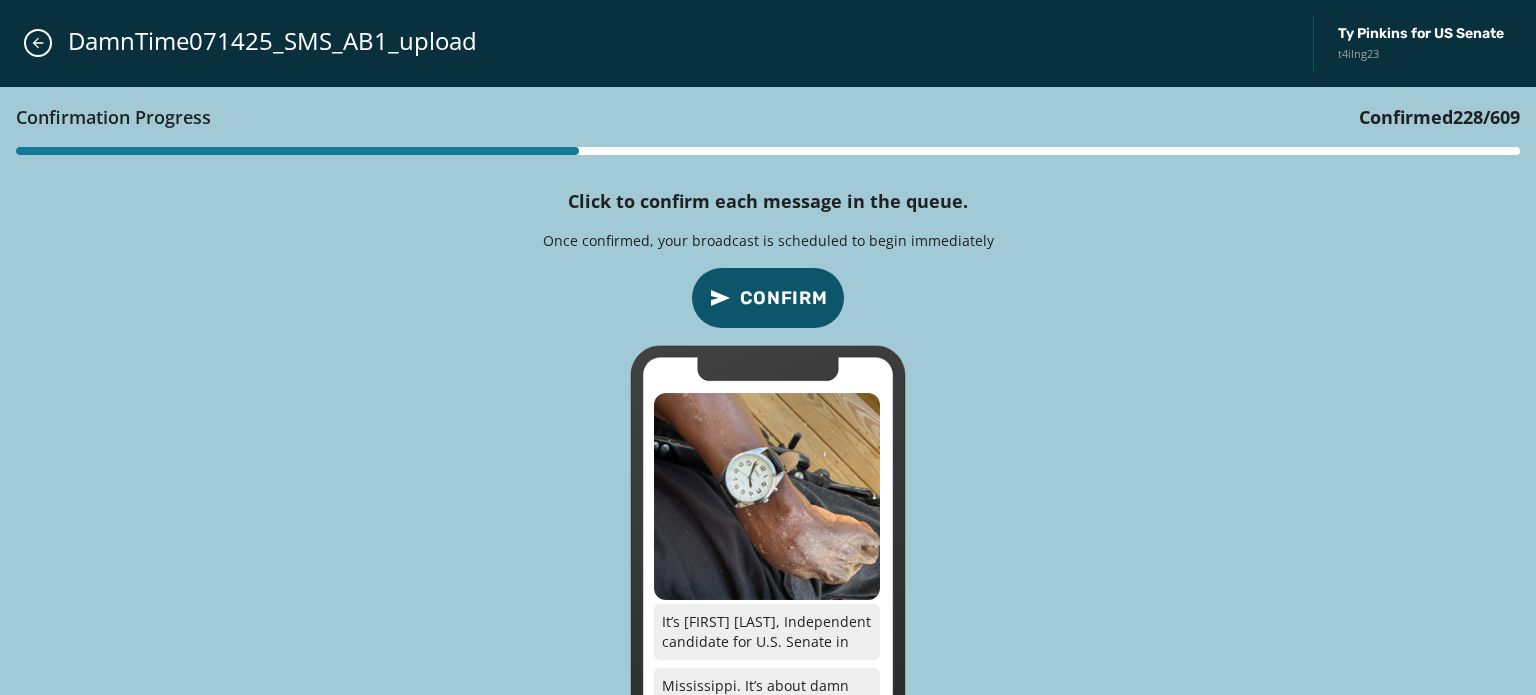 click on "Confirm" at bounding box center (784, 298) 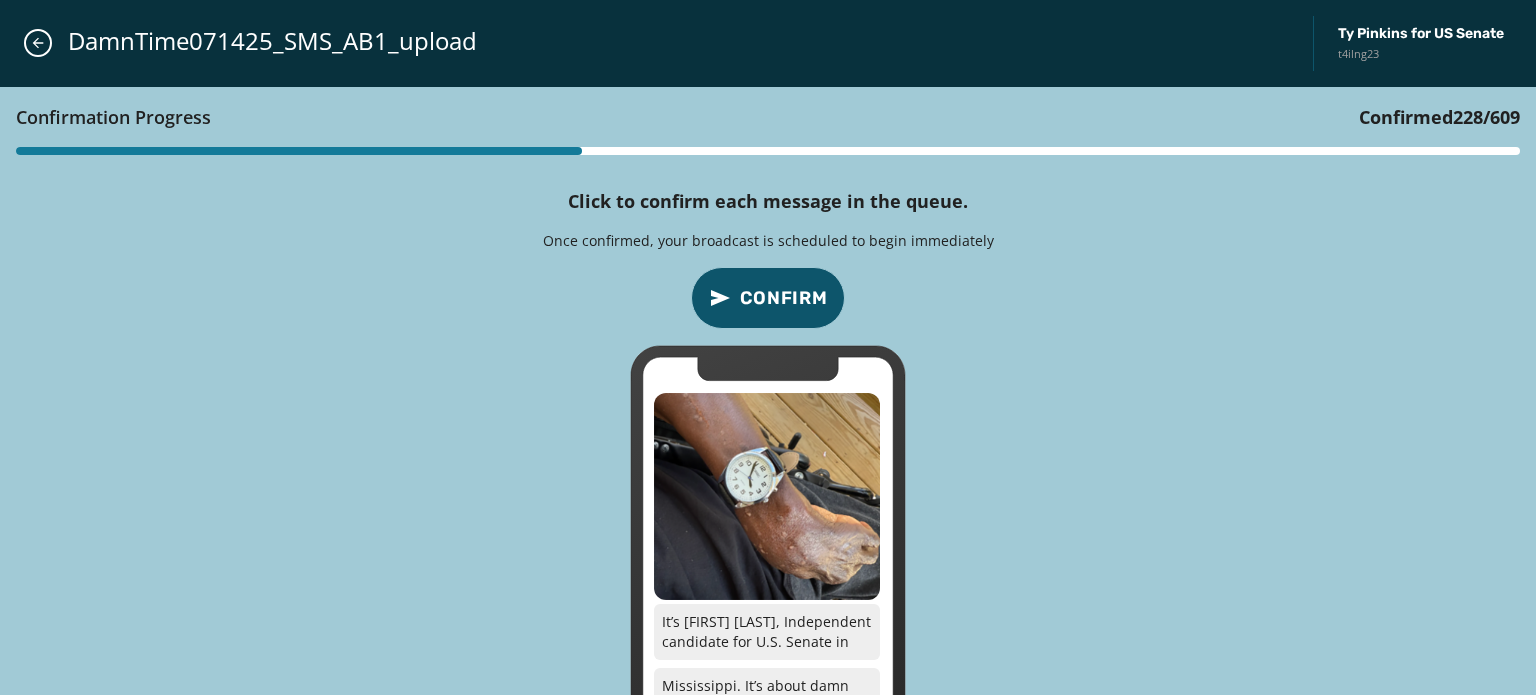 click on "Confirm" at bounding box center (784, 298) 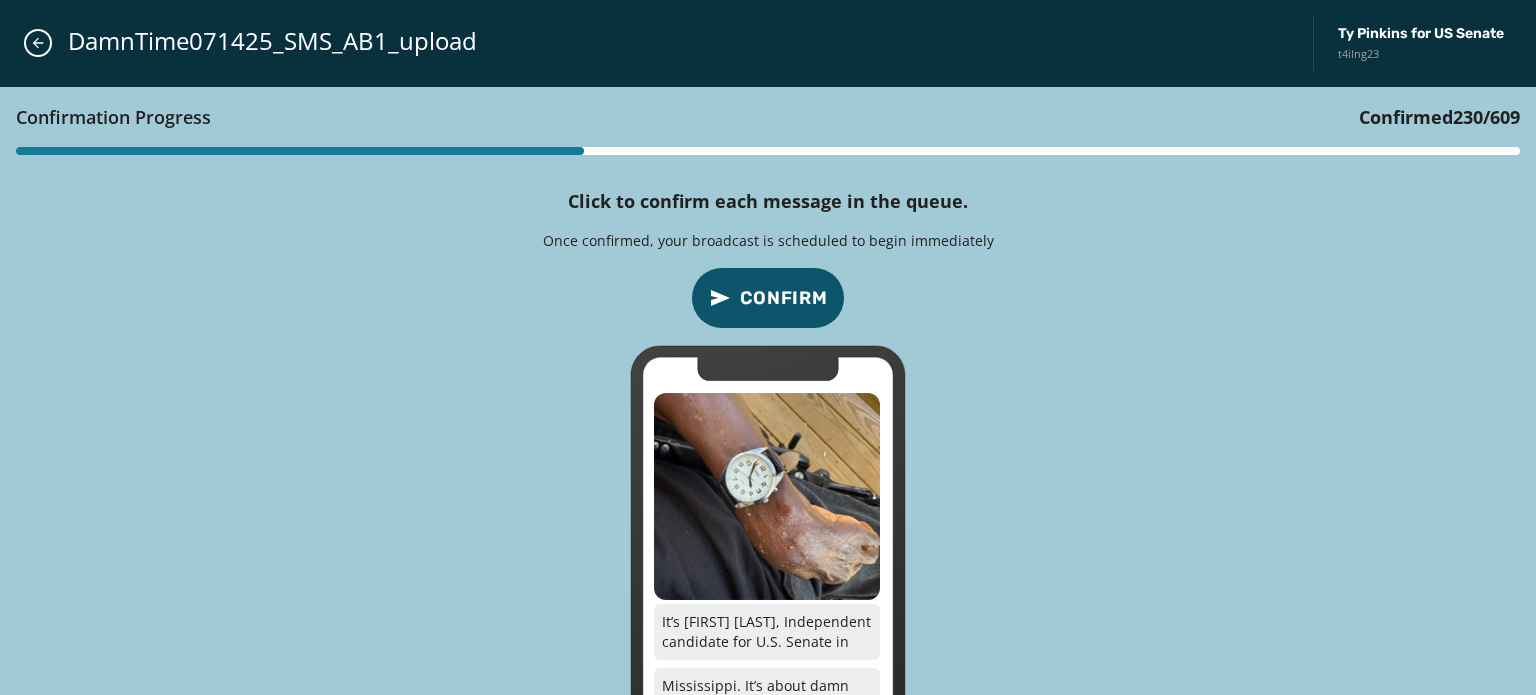 click on "Confirm" at bounding box center (784, 298) 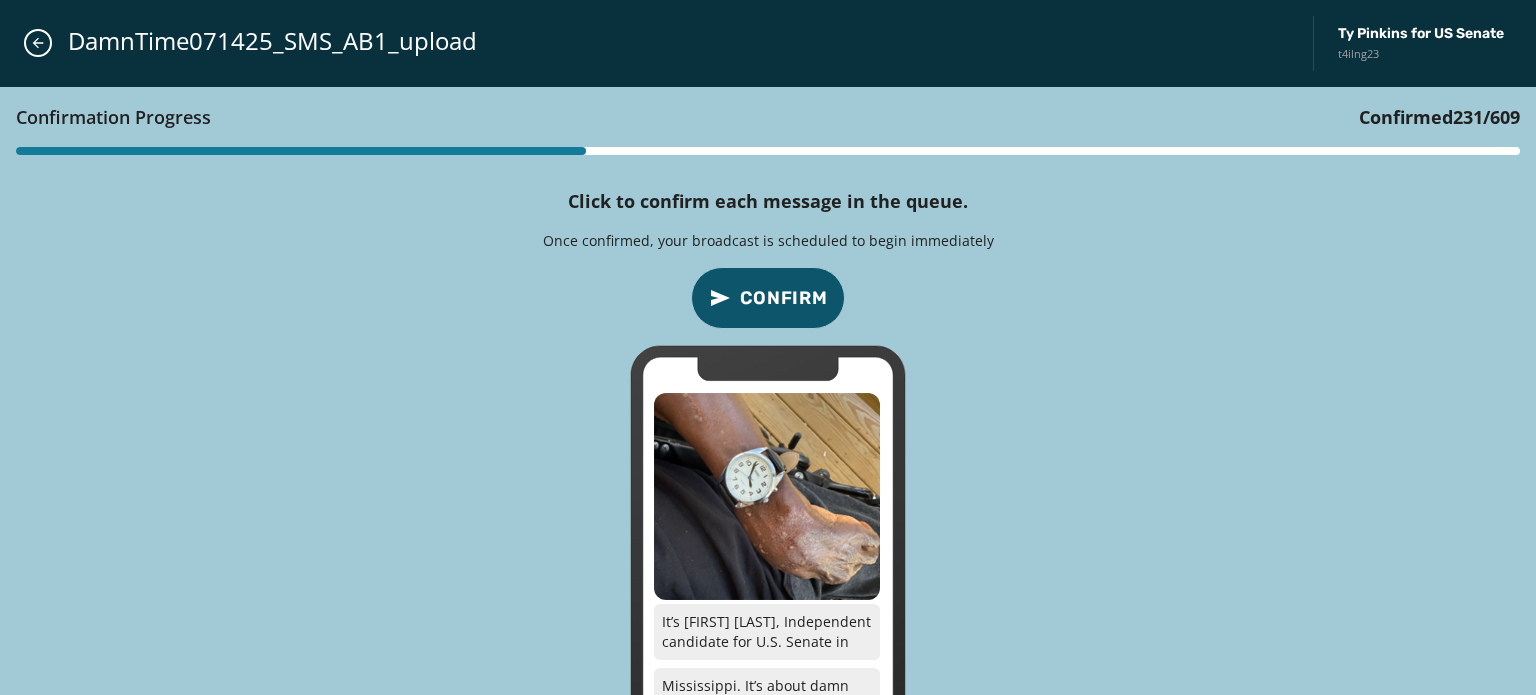 click on "Confirm" at bounding box center [784, 298] 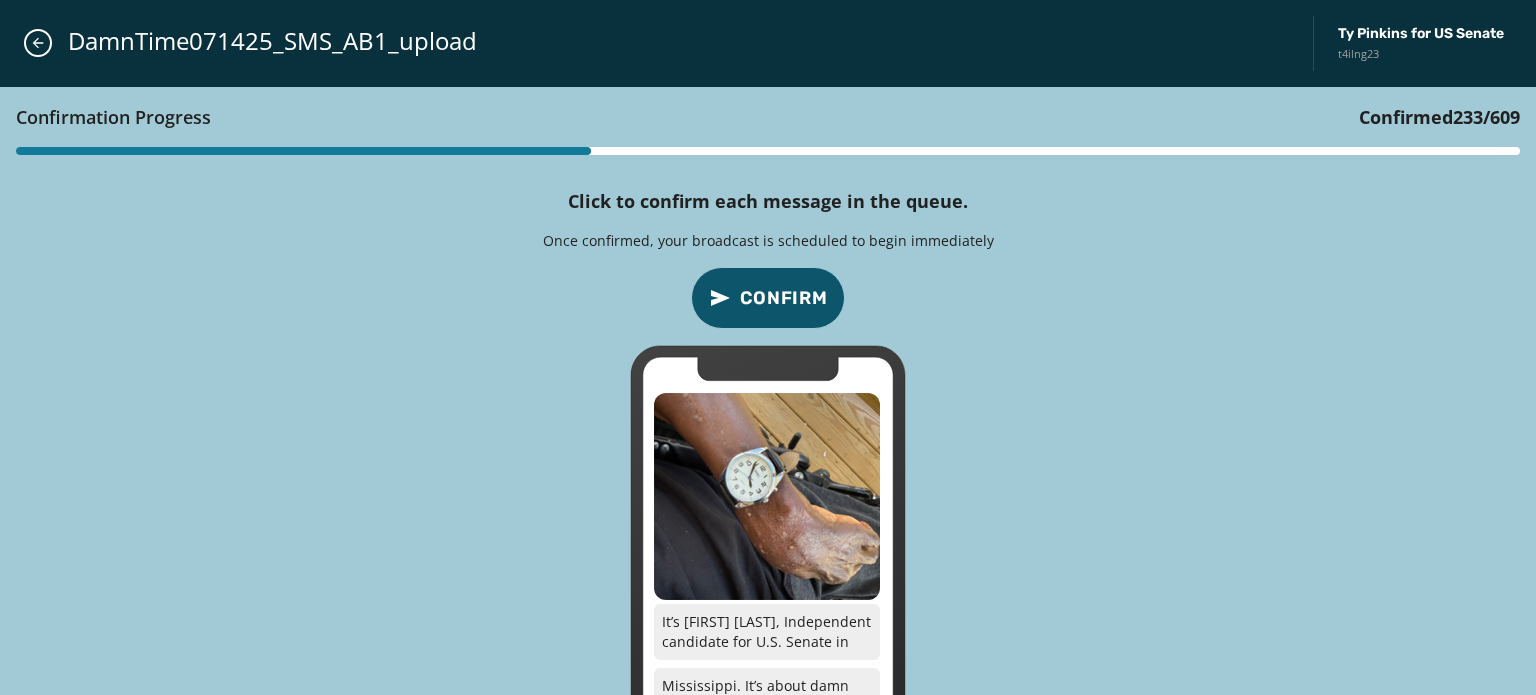 click on "Confirm" at bounding box center [784, 298] 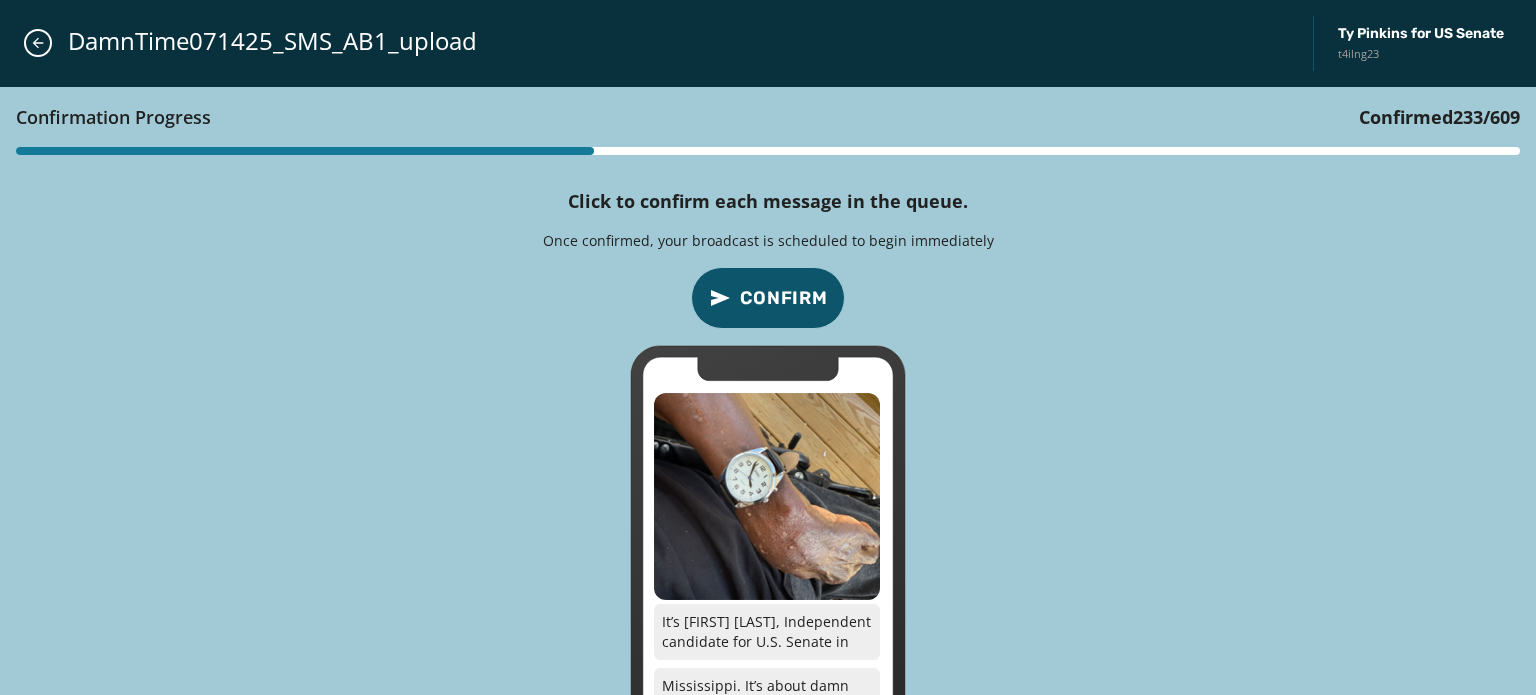 click on "Confirm" at bounding box center [784, 298] 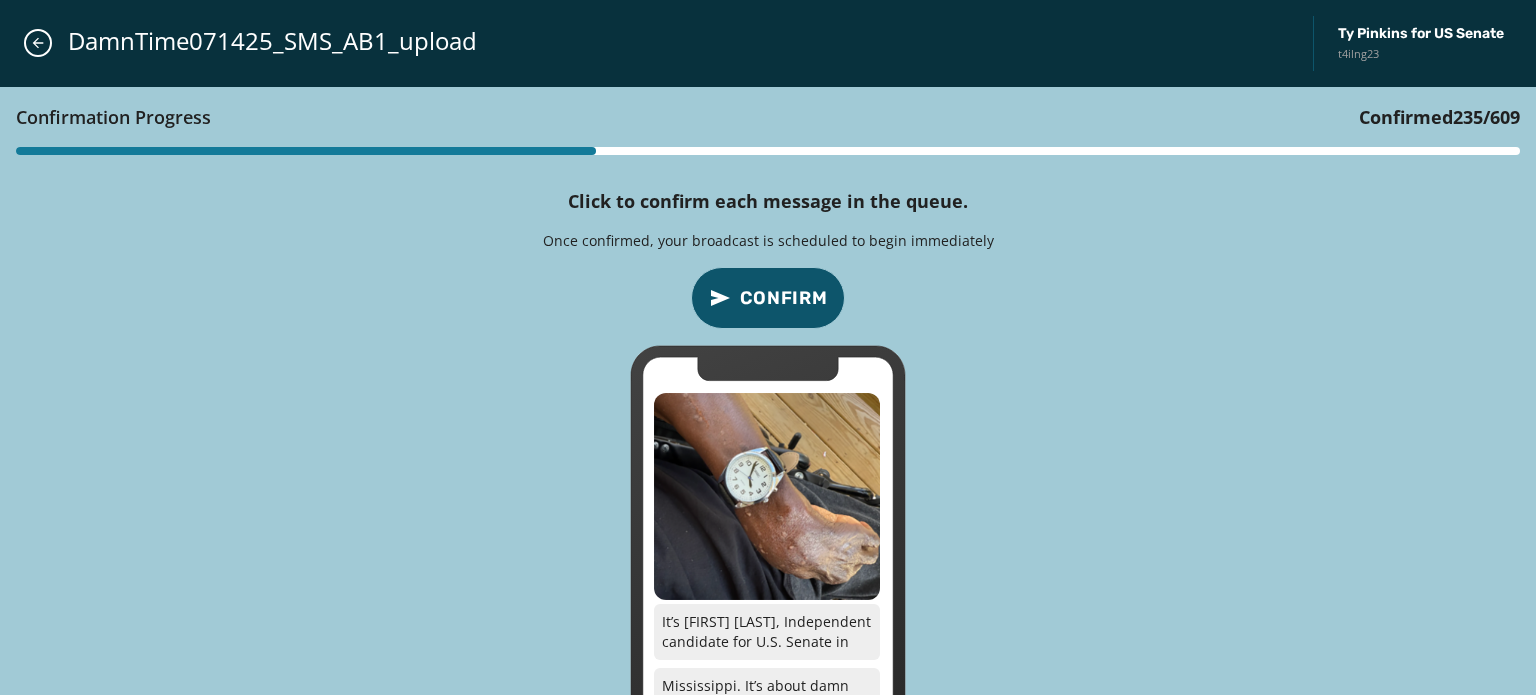 click on "Confirm" at bounding box center (784, 298) 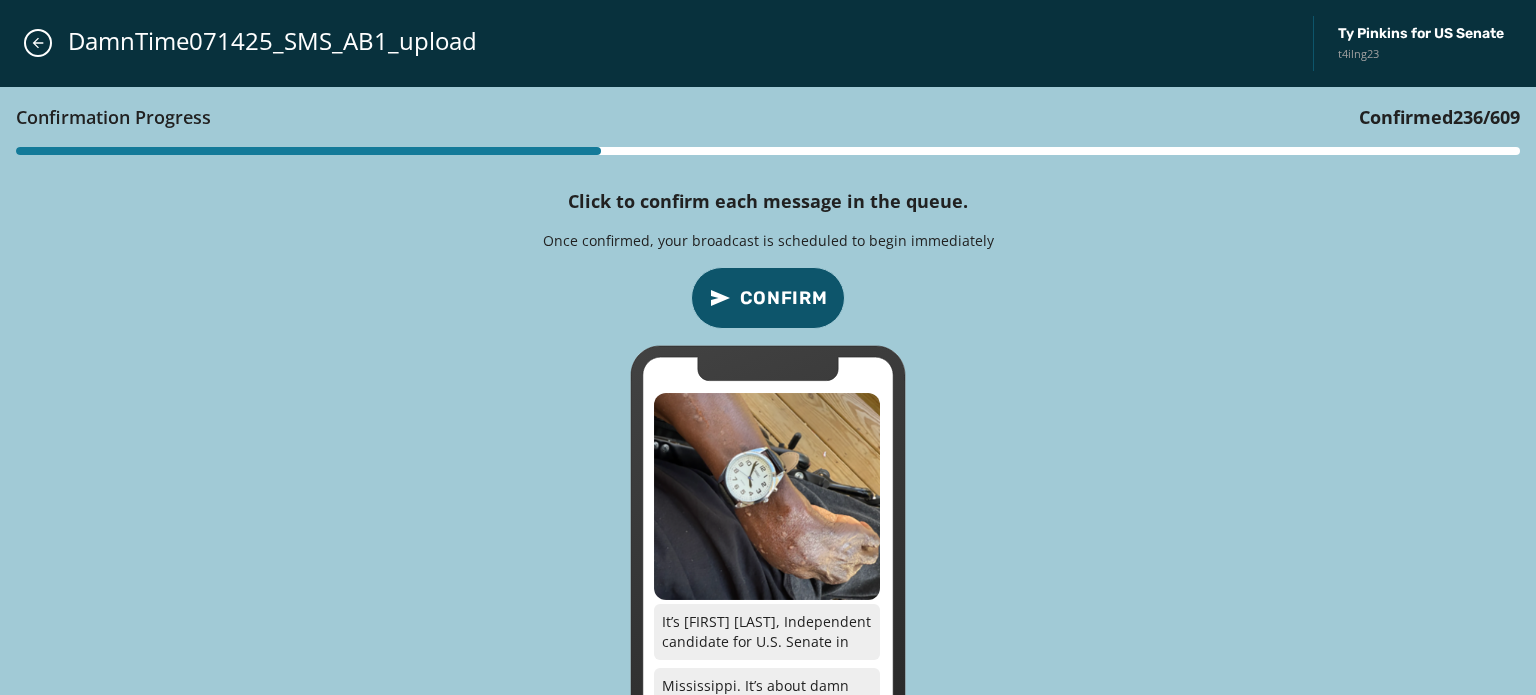 click on "Confirm" at bounding box center (784, 298) 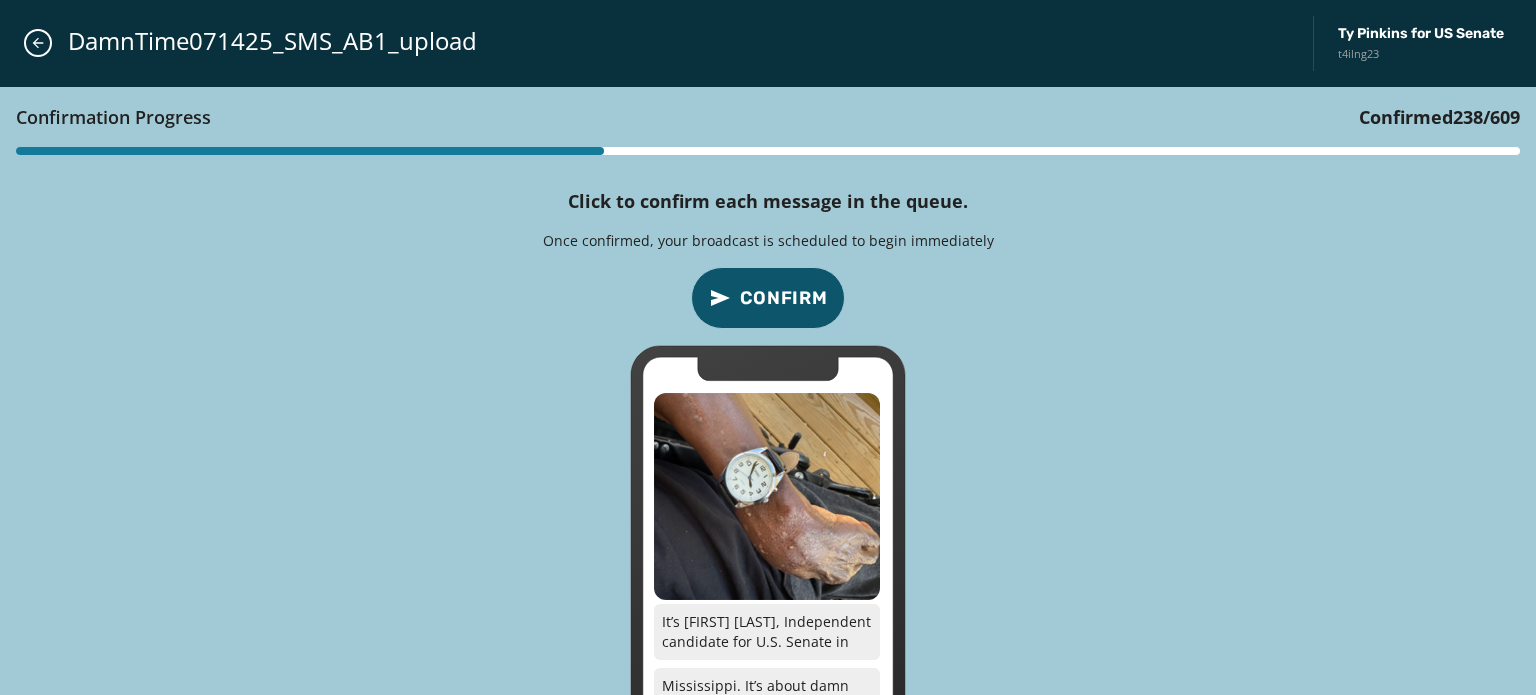 click on "Confirm" at bounding box center [784, 298] 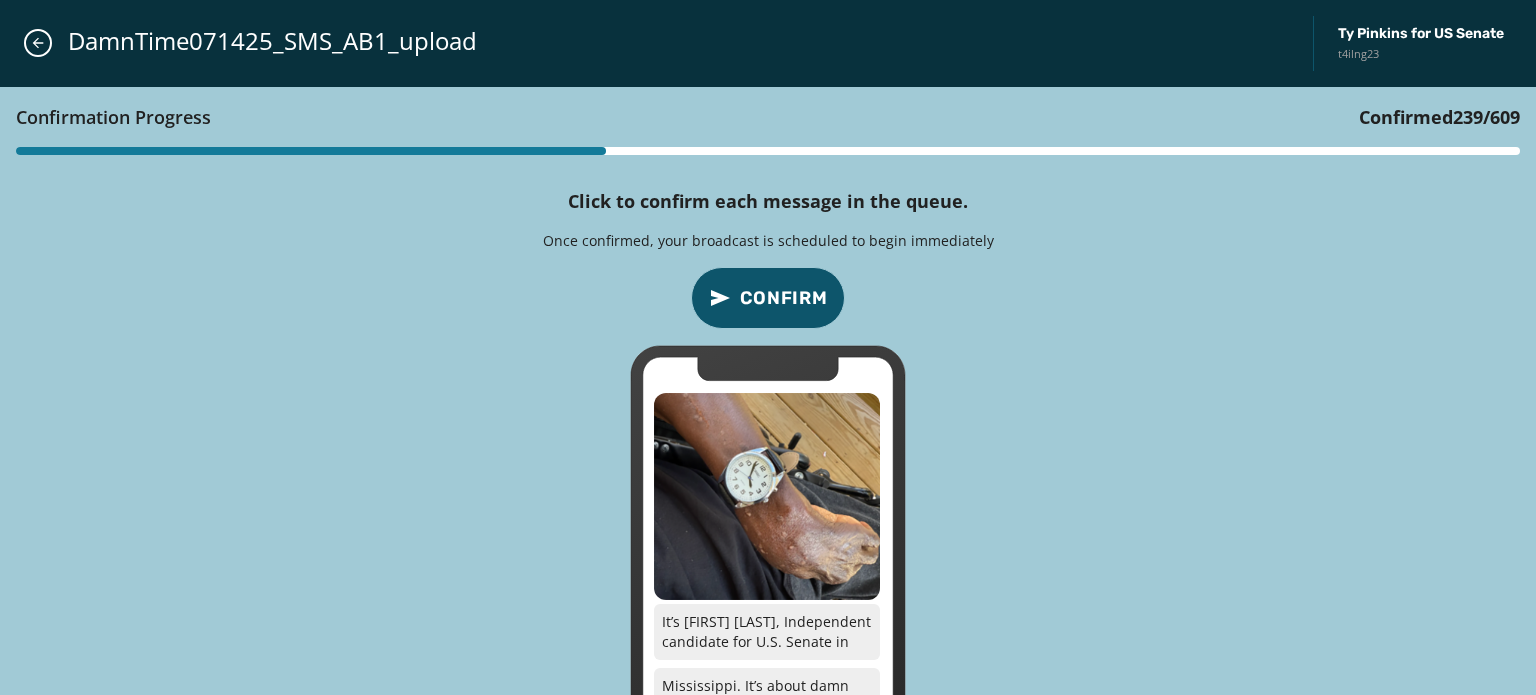 click on "Confirm" at bounding box center [784, 298] 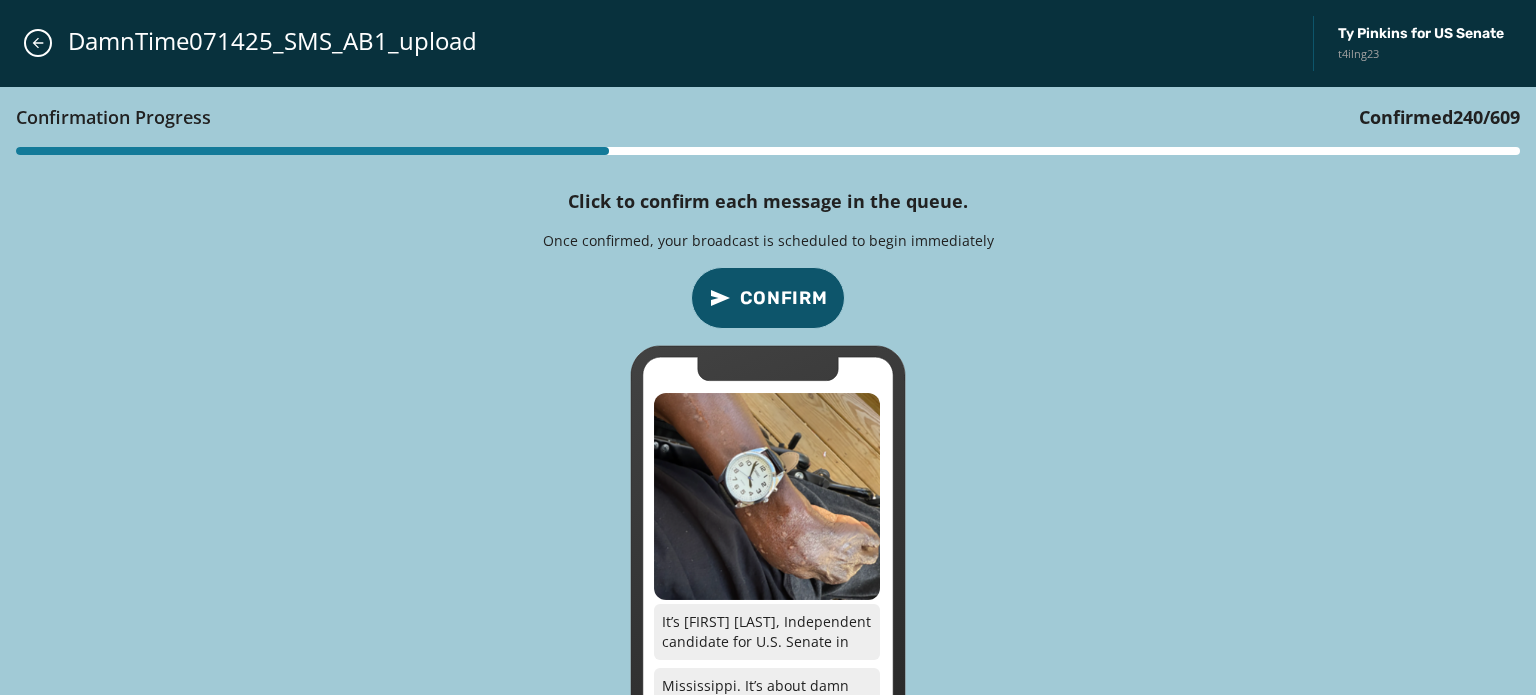 click on "Confirm" at bounding box center (784, 298) 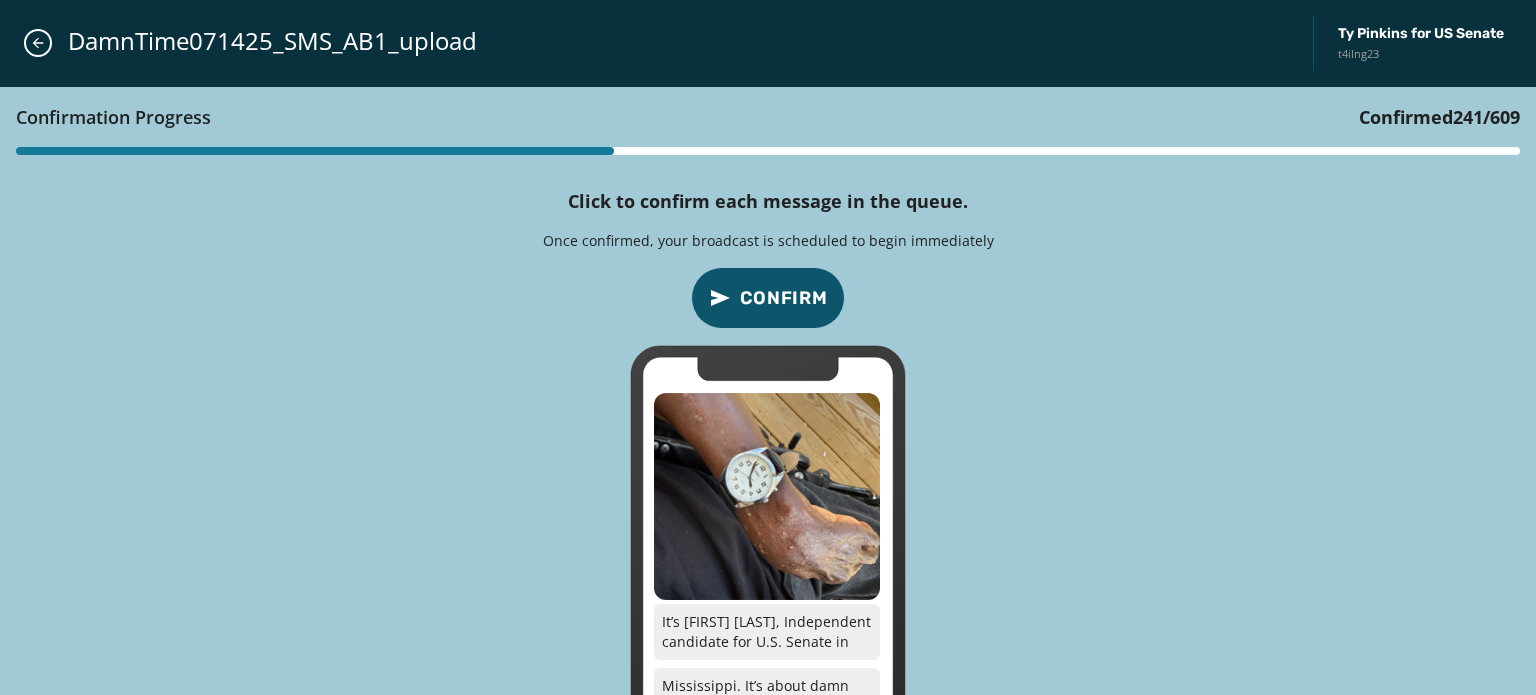 click on "Confirm" at bounding box center (784, 298) 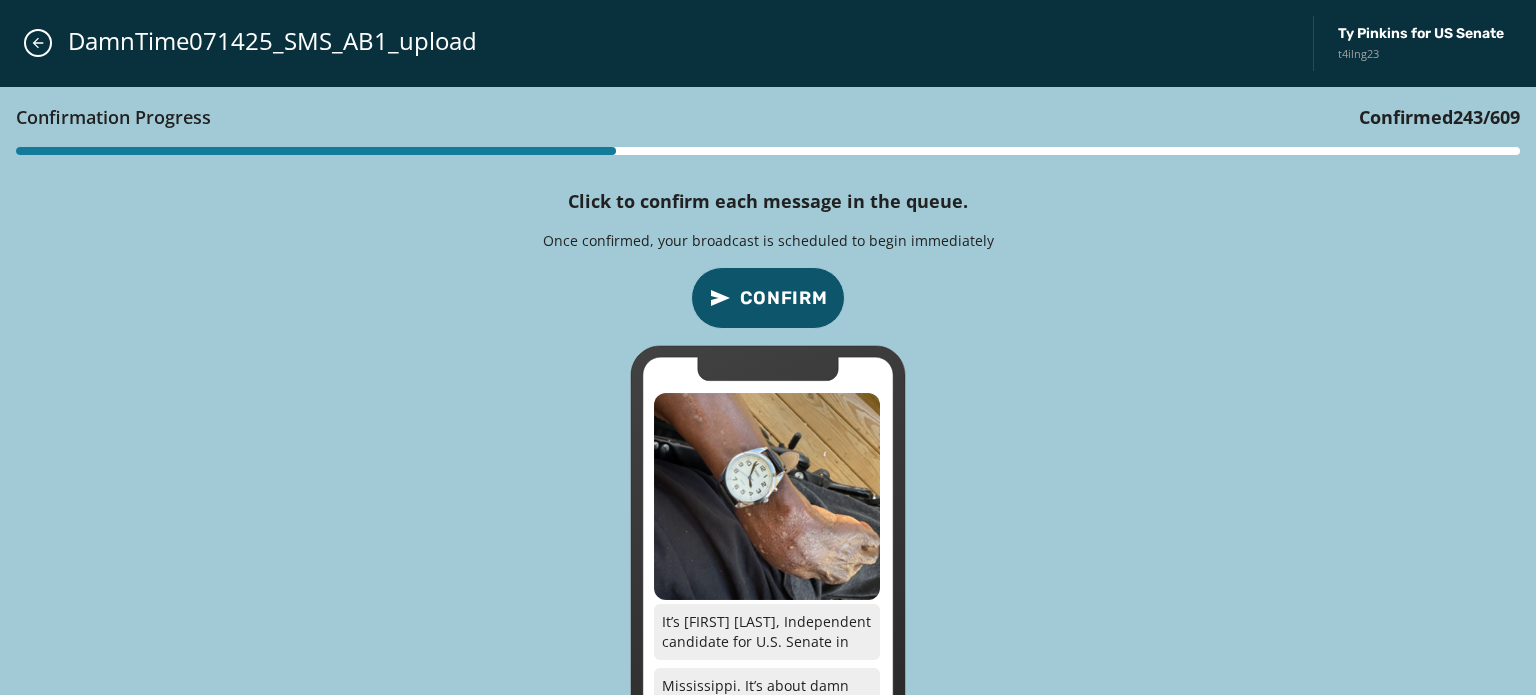 click on "Confirm" at bounding box center [784, 298] 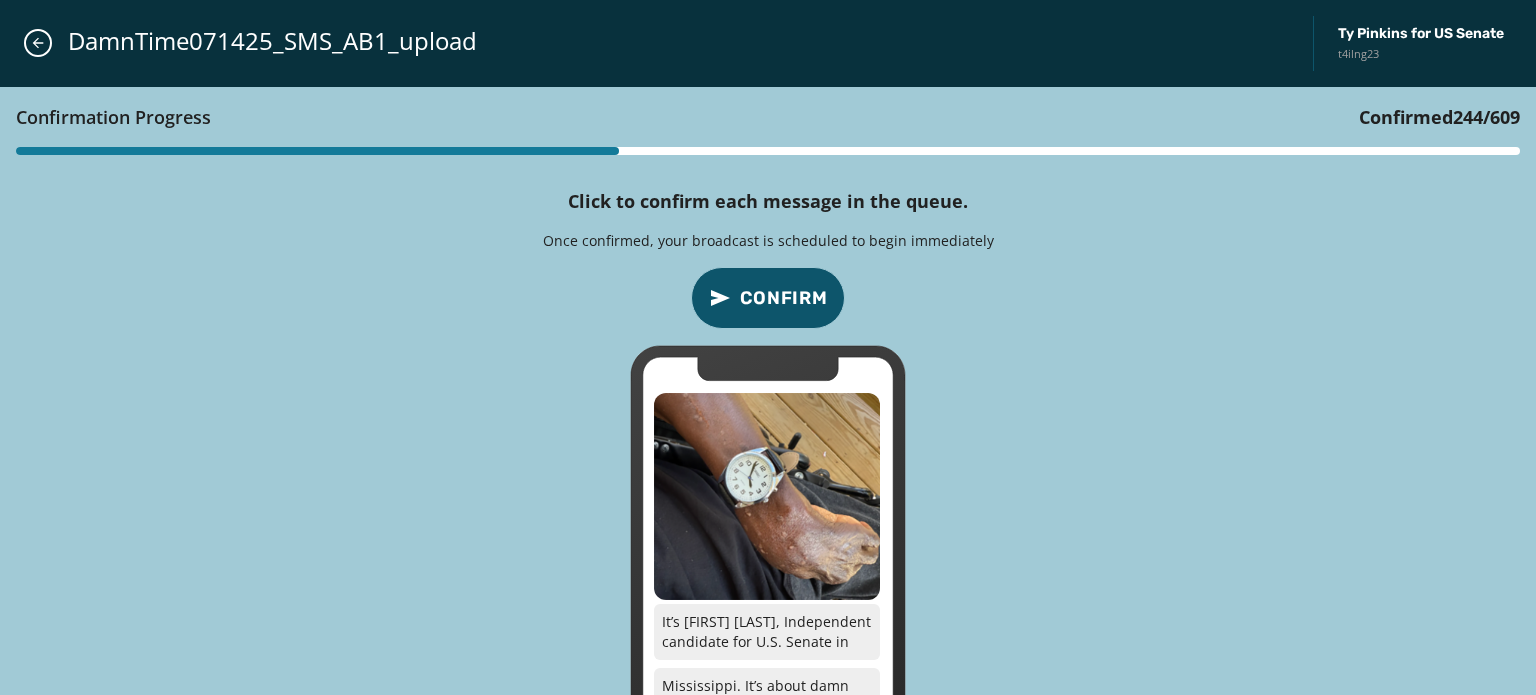 click on "Confirm" at bounding box center (784, 298) 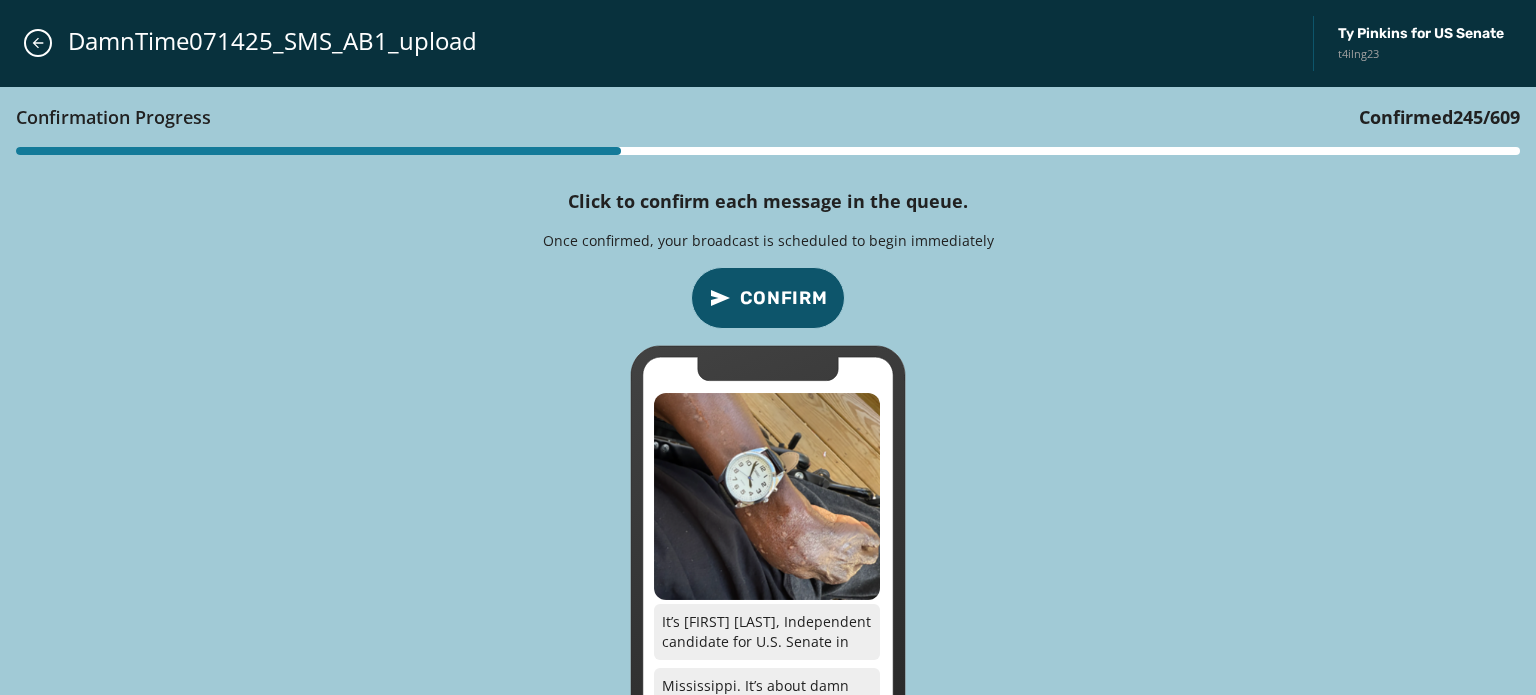 click on "Confirm" at bounding box center [784, 298] 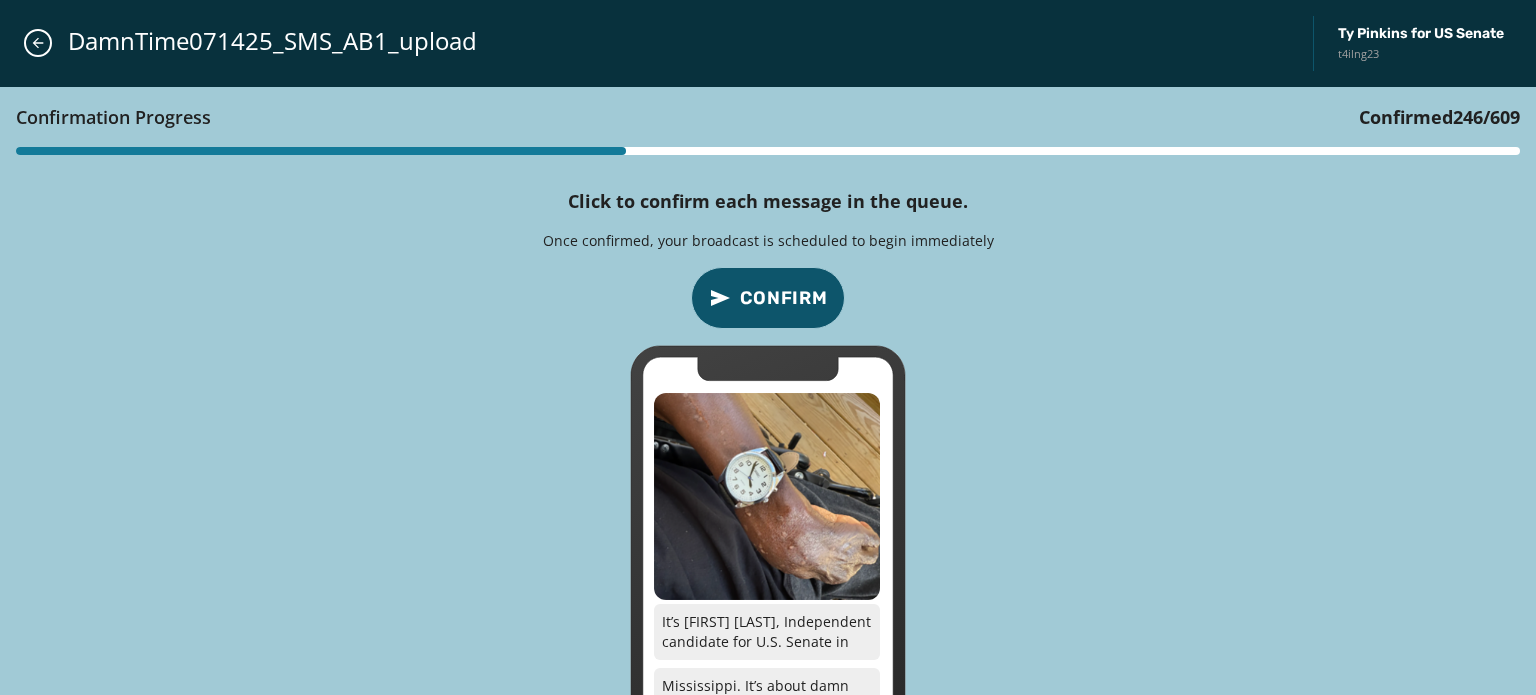 click on "Confirm" at bounding box center (784, 298) 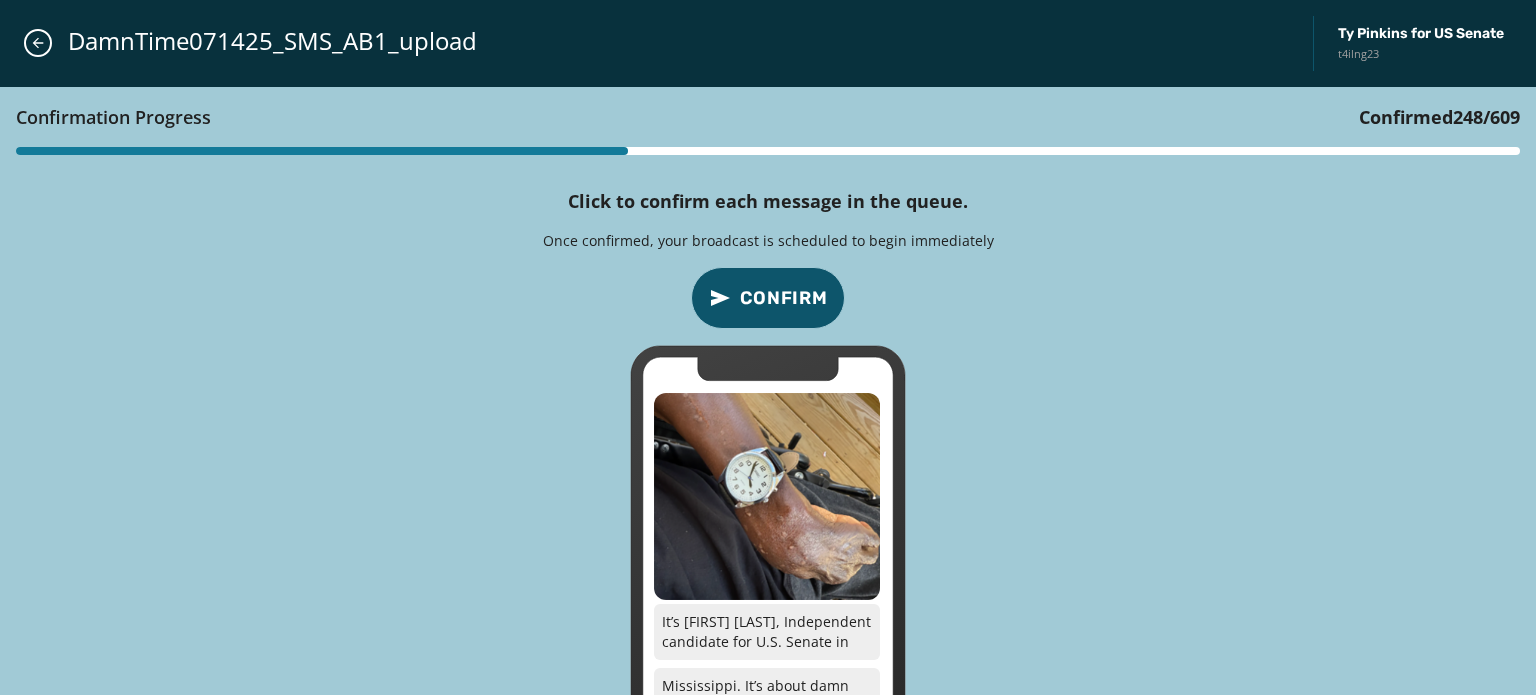 click on "Confirm" at bounding box center (784, 298) 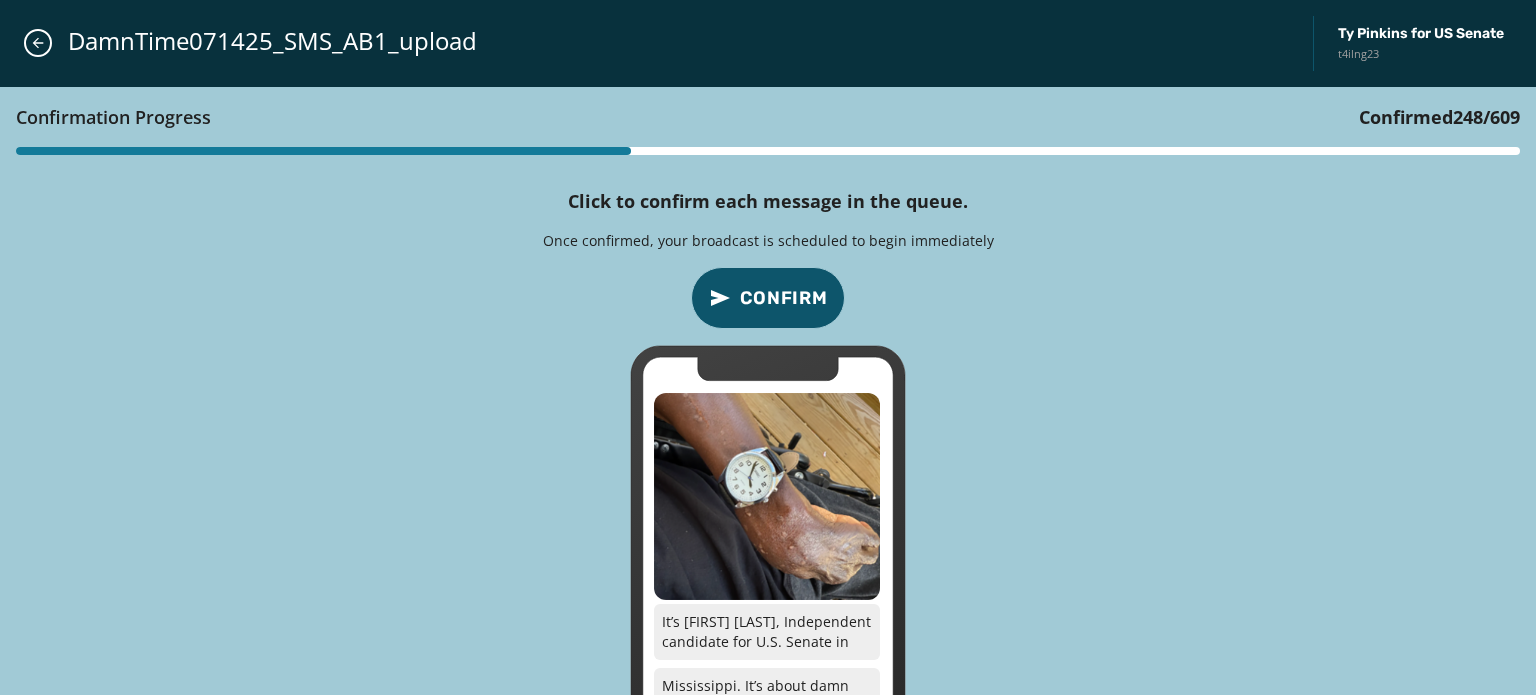 click on "Confirm" at bounding box center (784, 298) 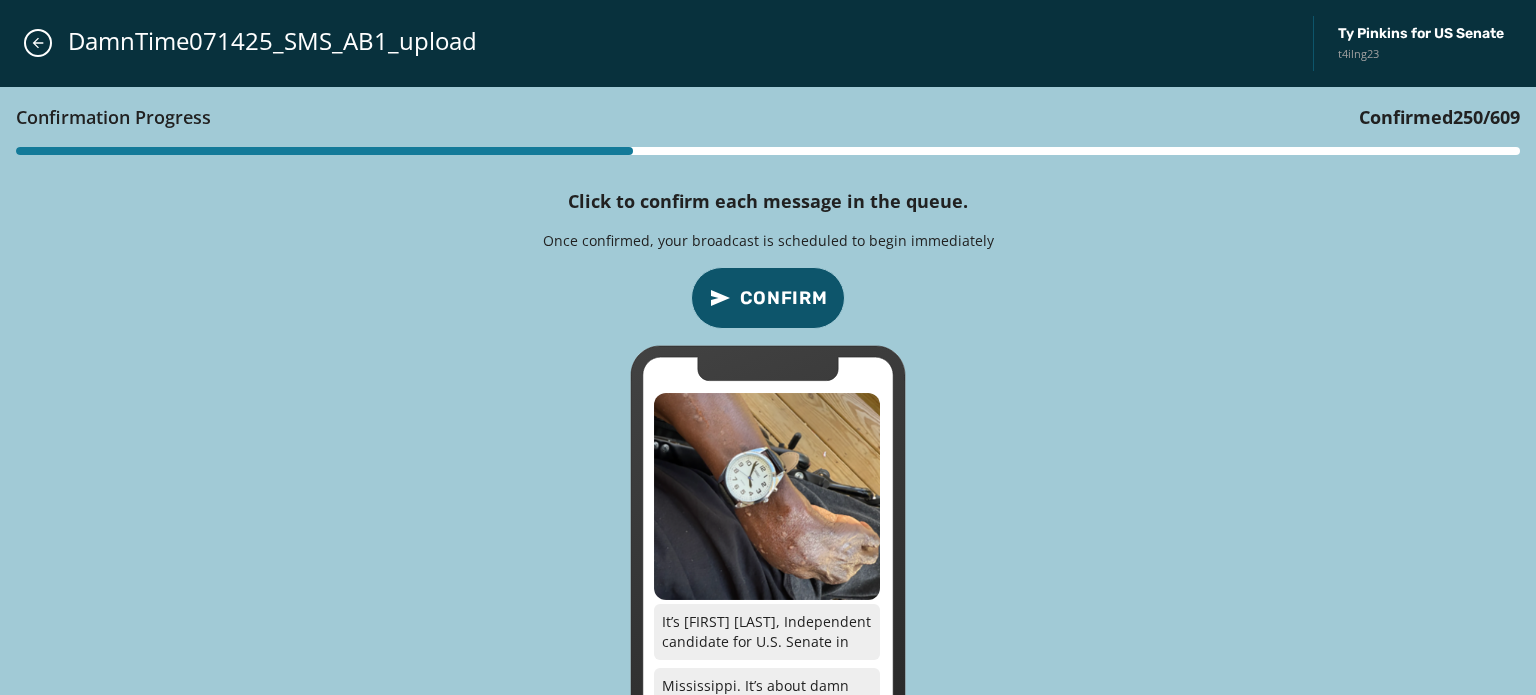 click on "Confirm" at bounding box center [784, 298] 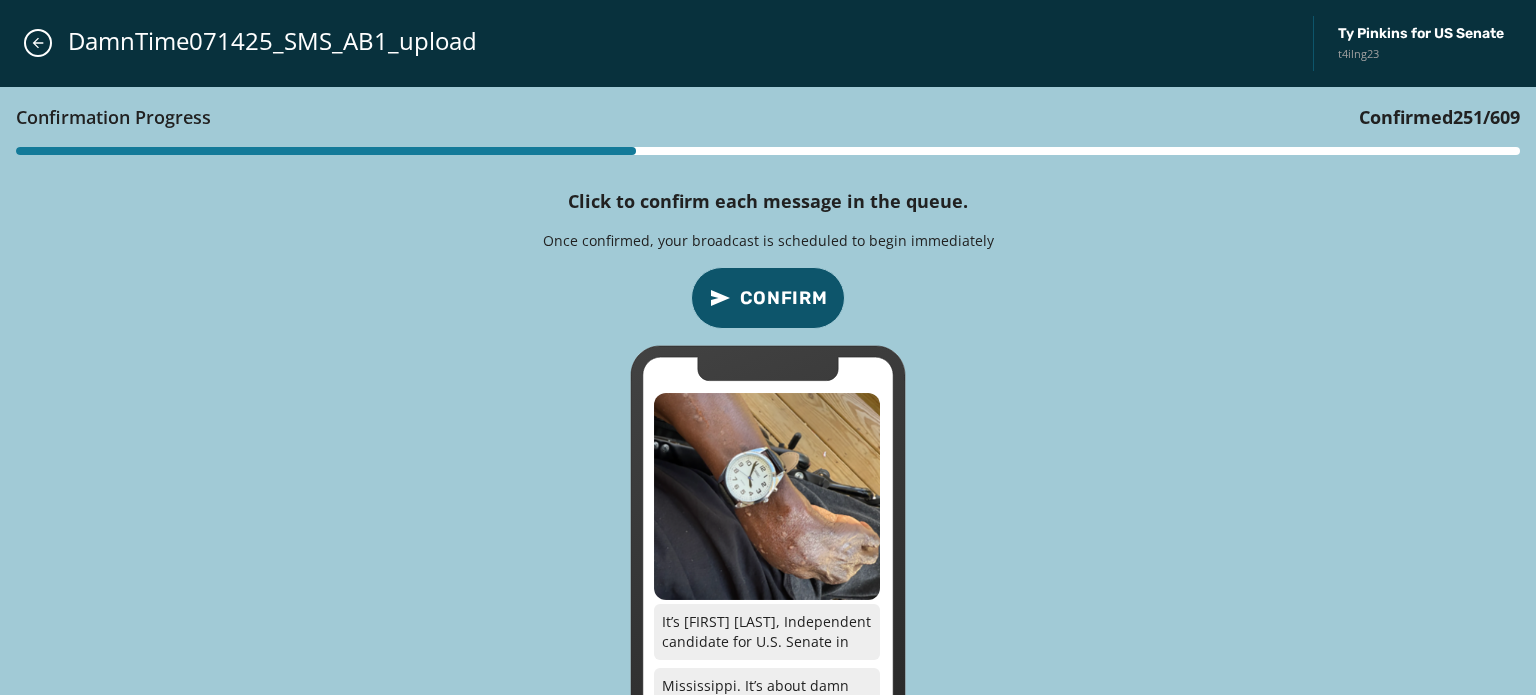 click on "Confirm" at bounding box center (784, 298) 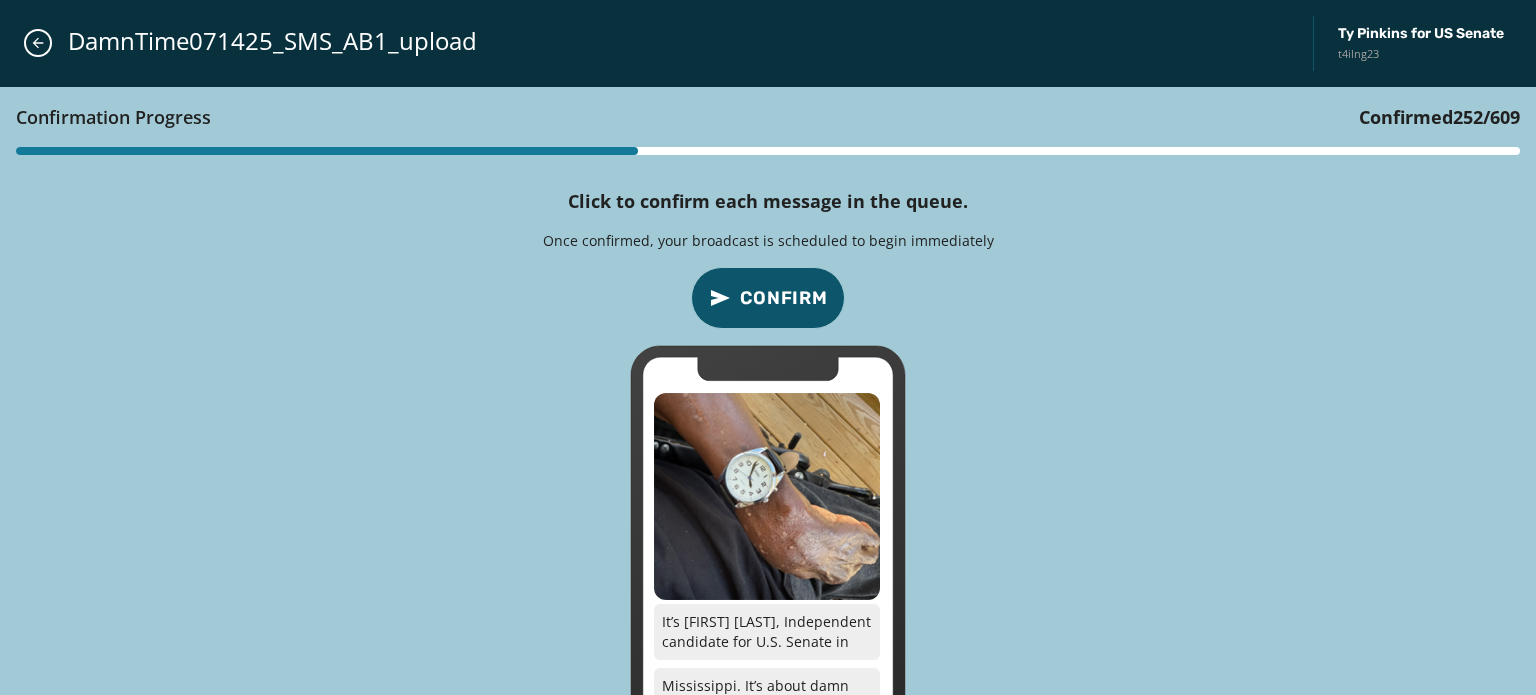 click on "Confirm" at bounding box center [784, 298] 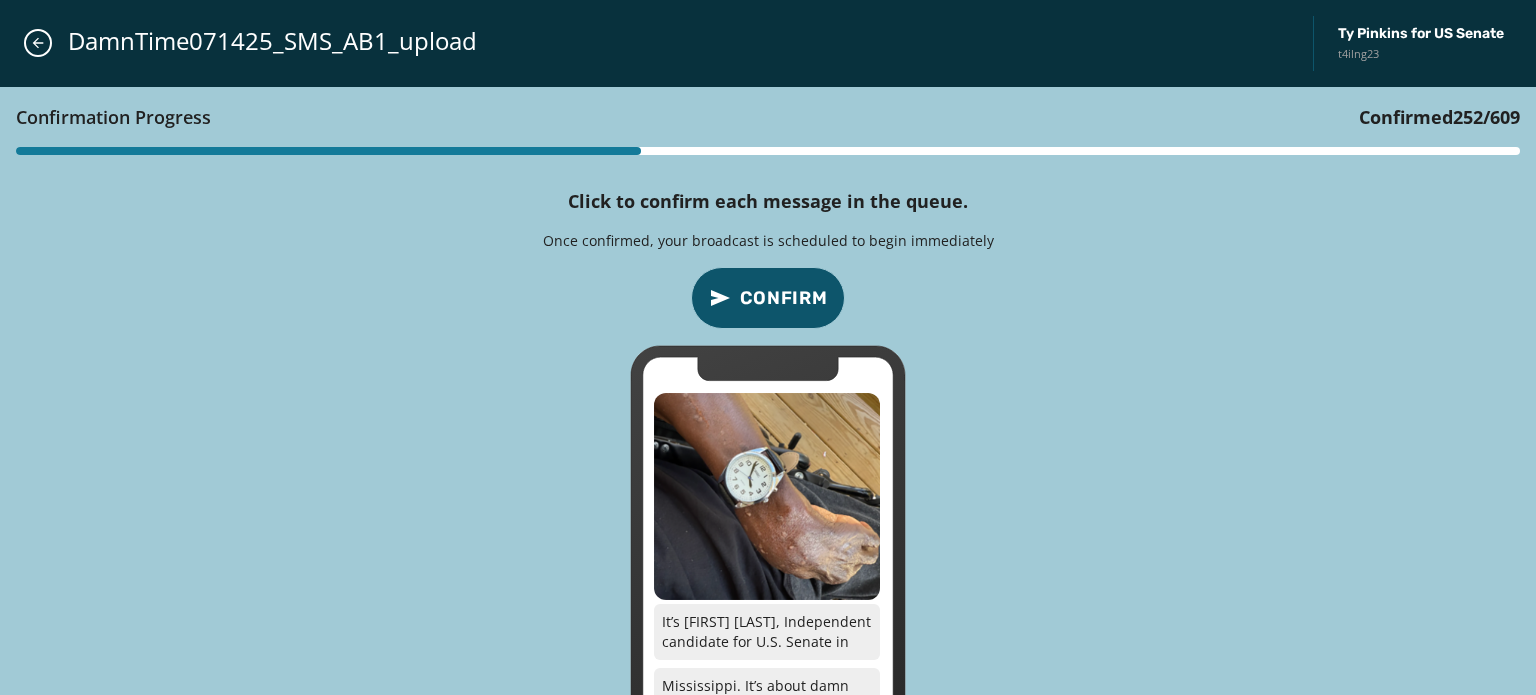 click on "Confirm" at bounding box center (784, 298) 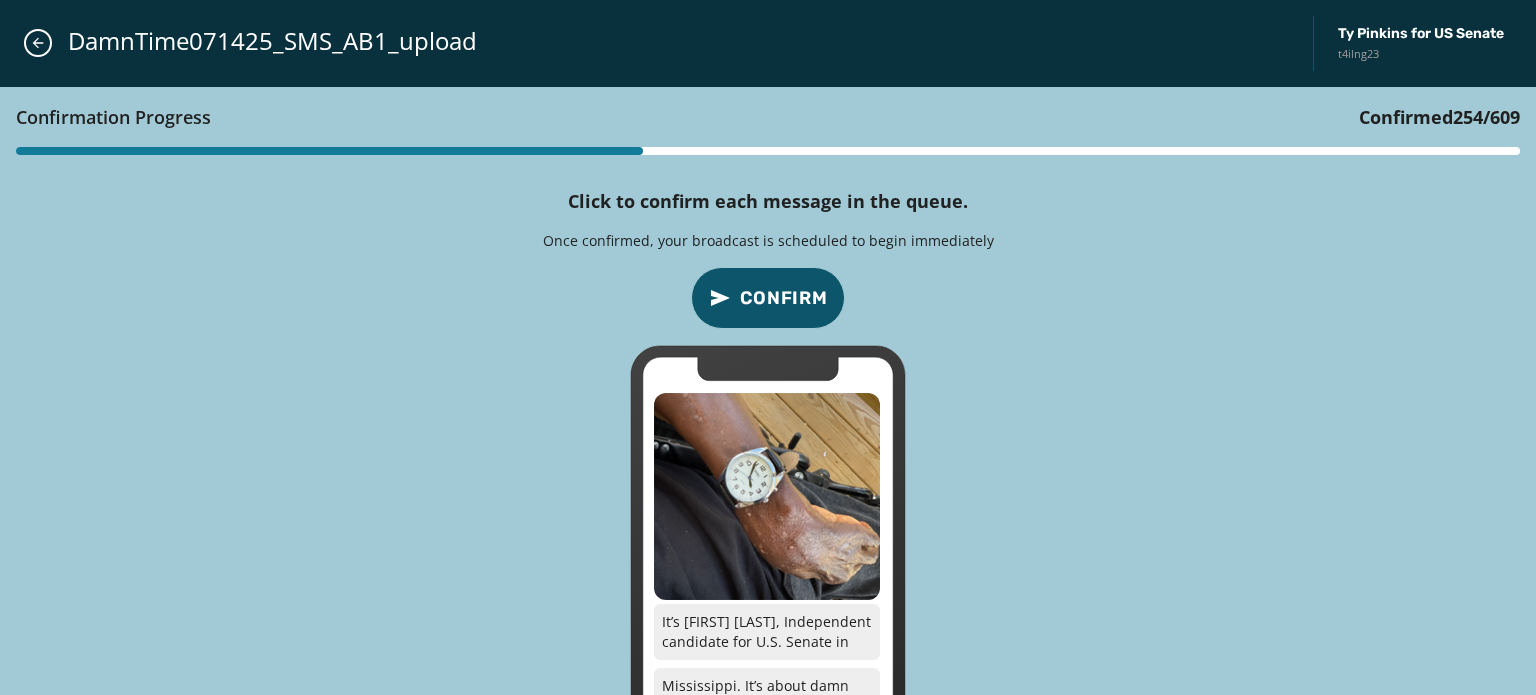 click on "Confirm" at bounding box center [784, 298] 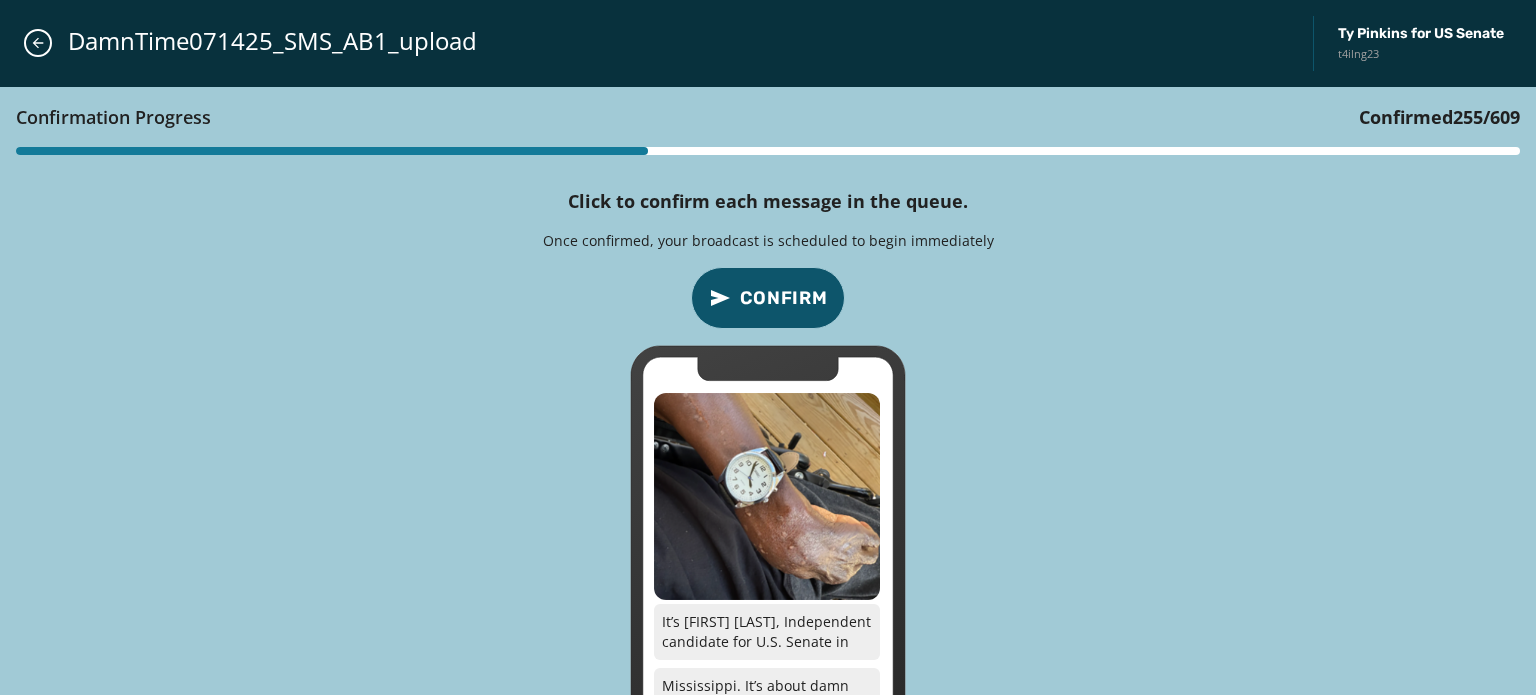 click on "Confirm" at bounding box center (784, 298) 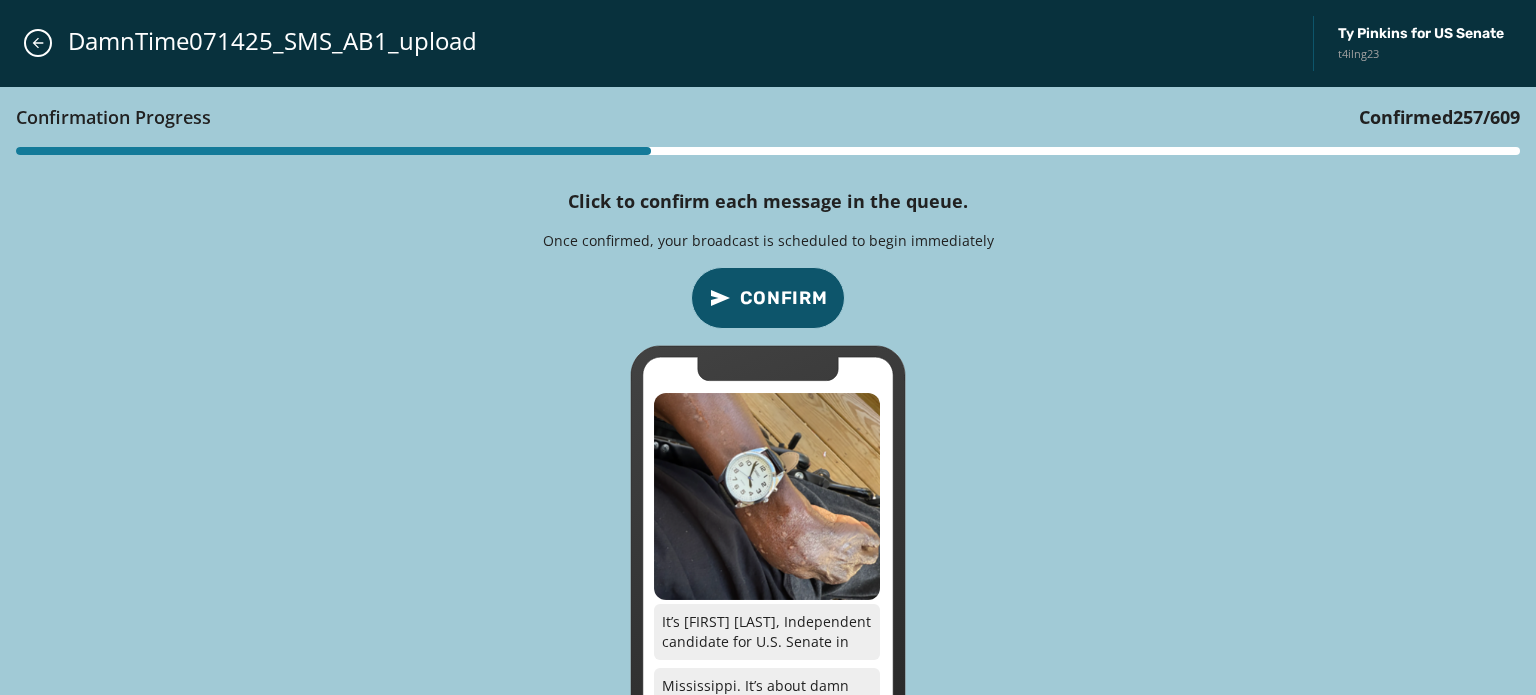 click on "Confirm" at bounding box center (784, 298) 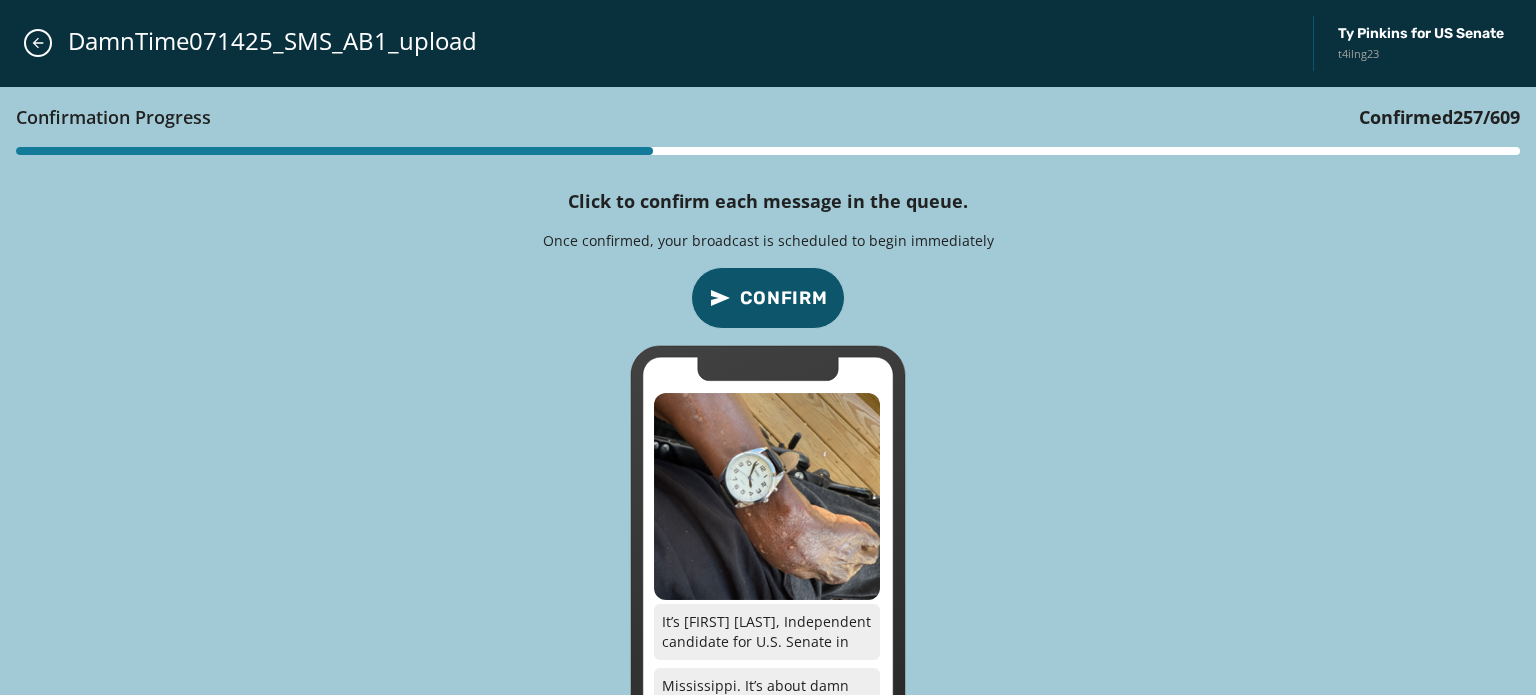 click on "Confirm" at bounding box center [784, 298] 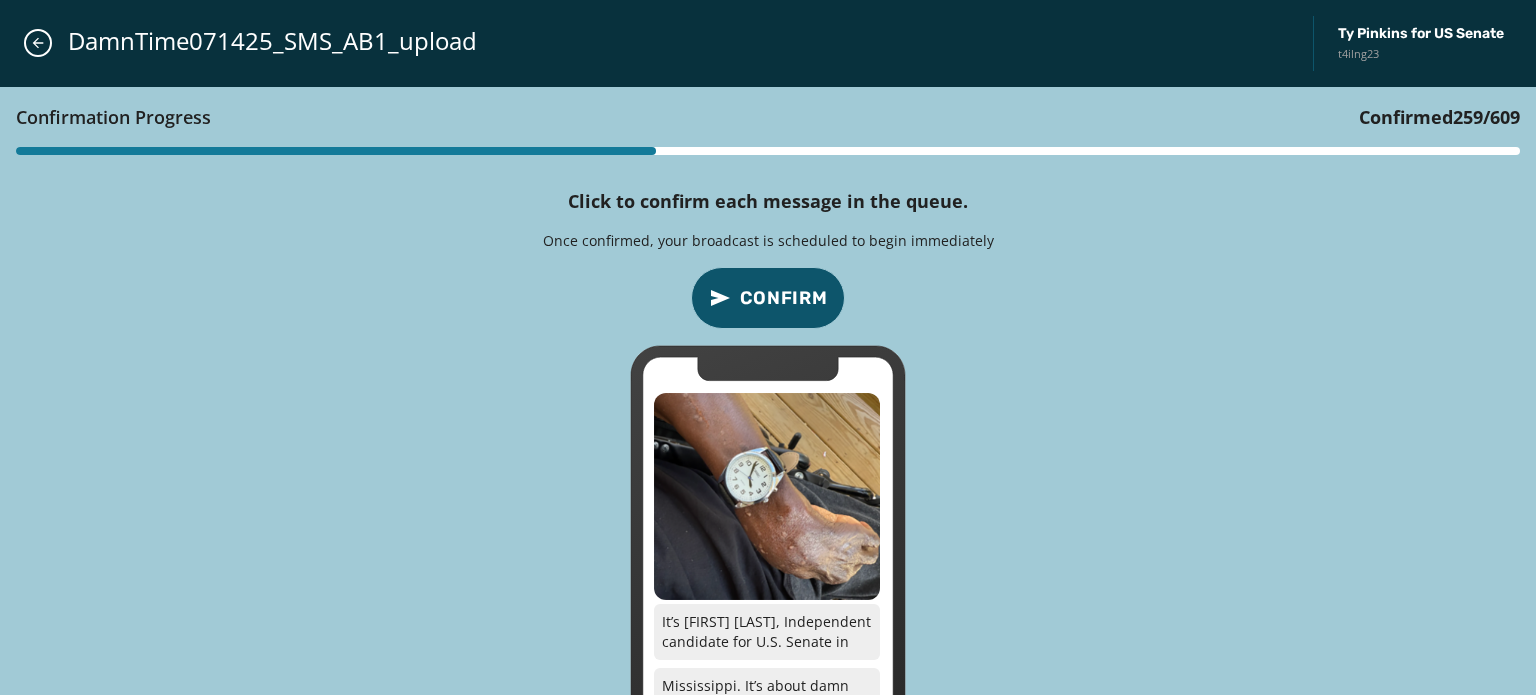 click on "Confirm" at bounding box center (784, 298) 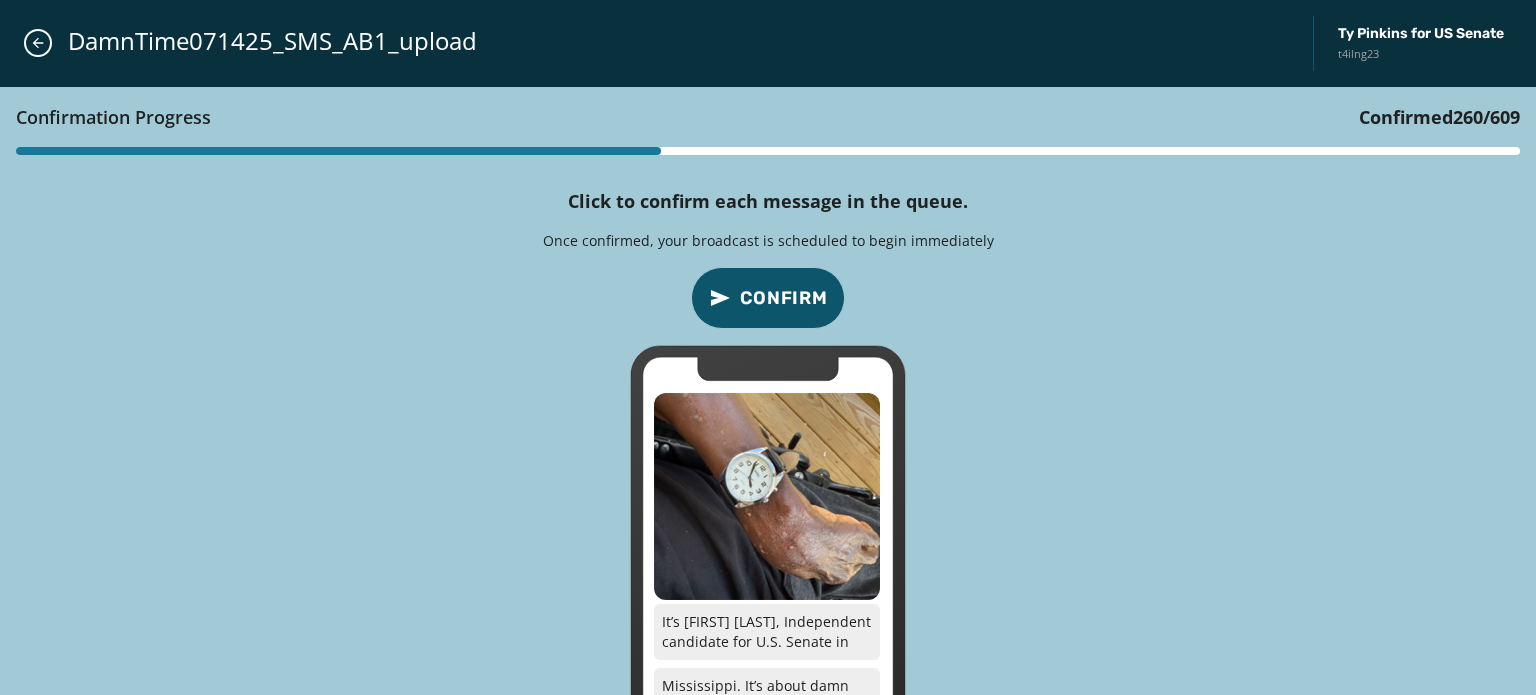 click on "Confirm" at bounding box center [784, 298] 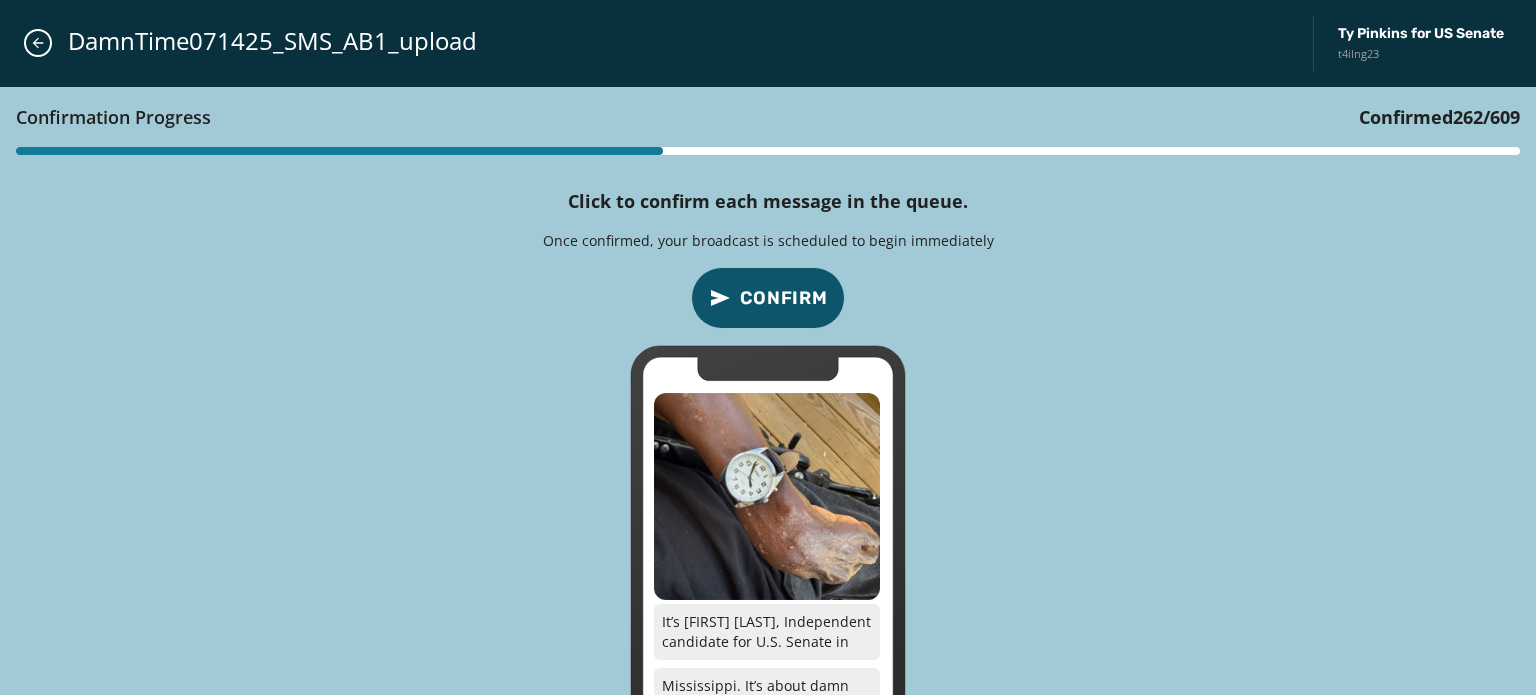 click on "Confirm" at bounding box center (784, 298) 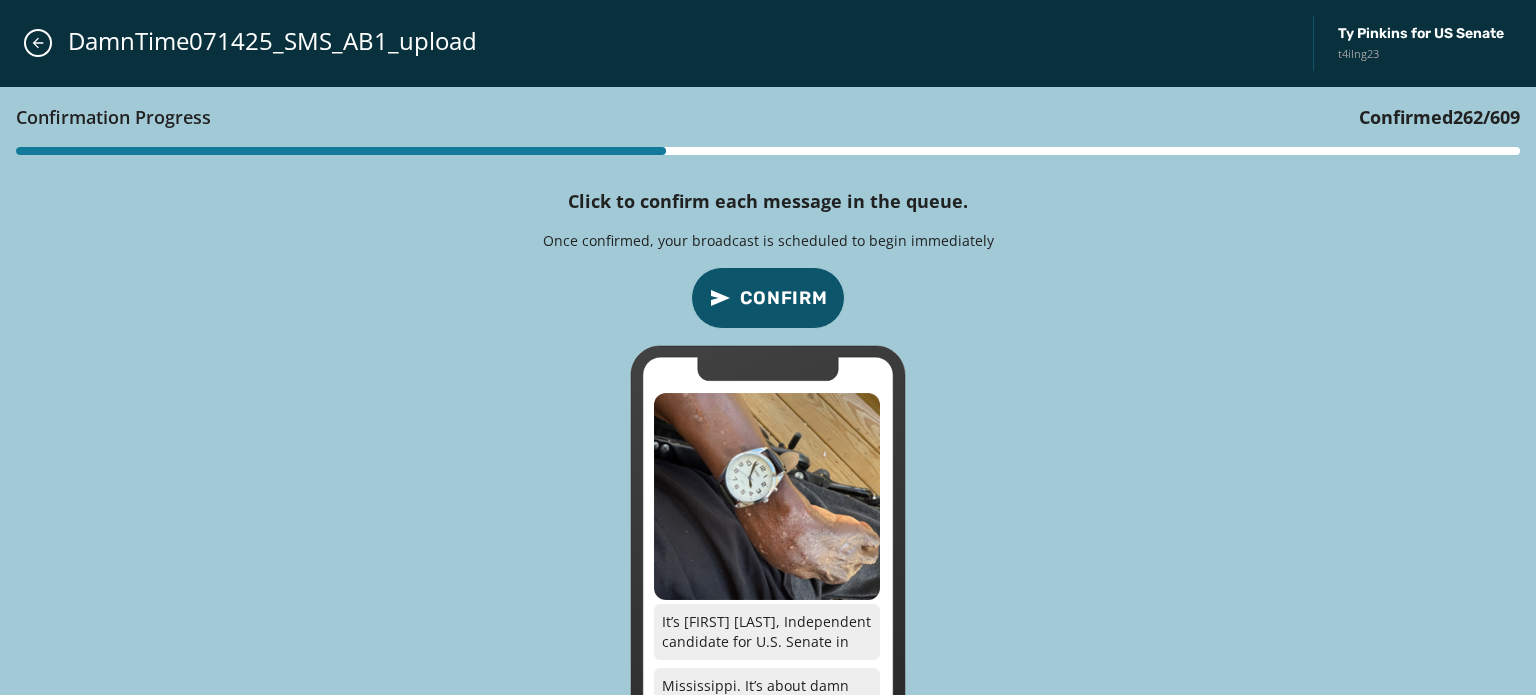 click on "Confirm" at bounding box center (784, 298) 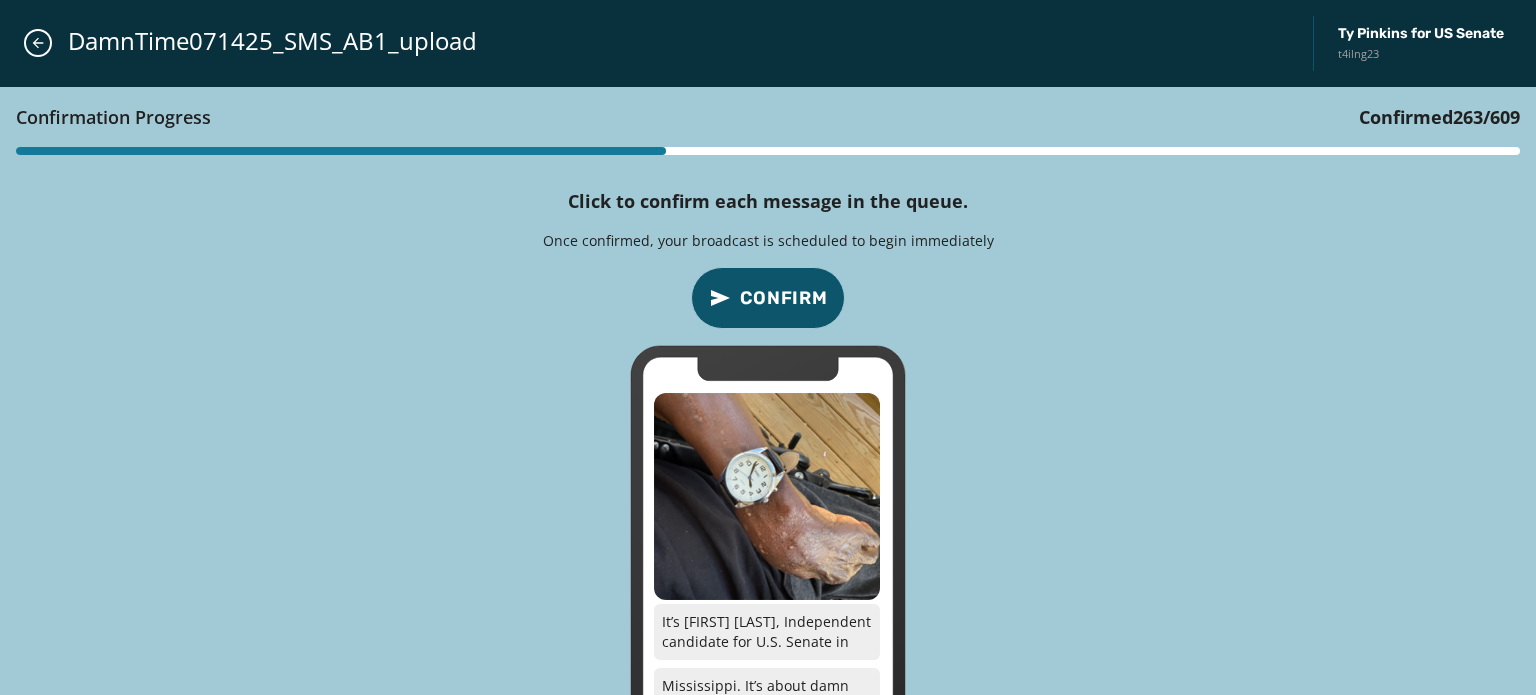 click on "Confirm" at bounding box center (784, 298) 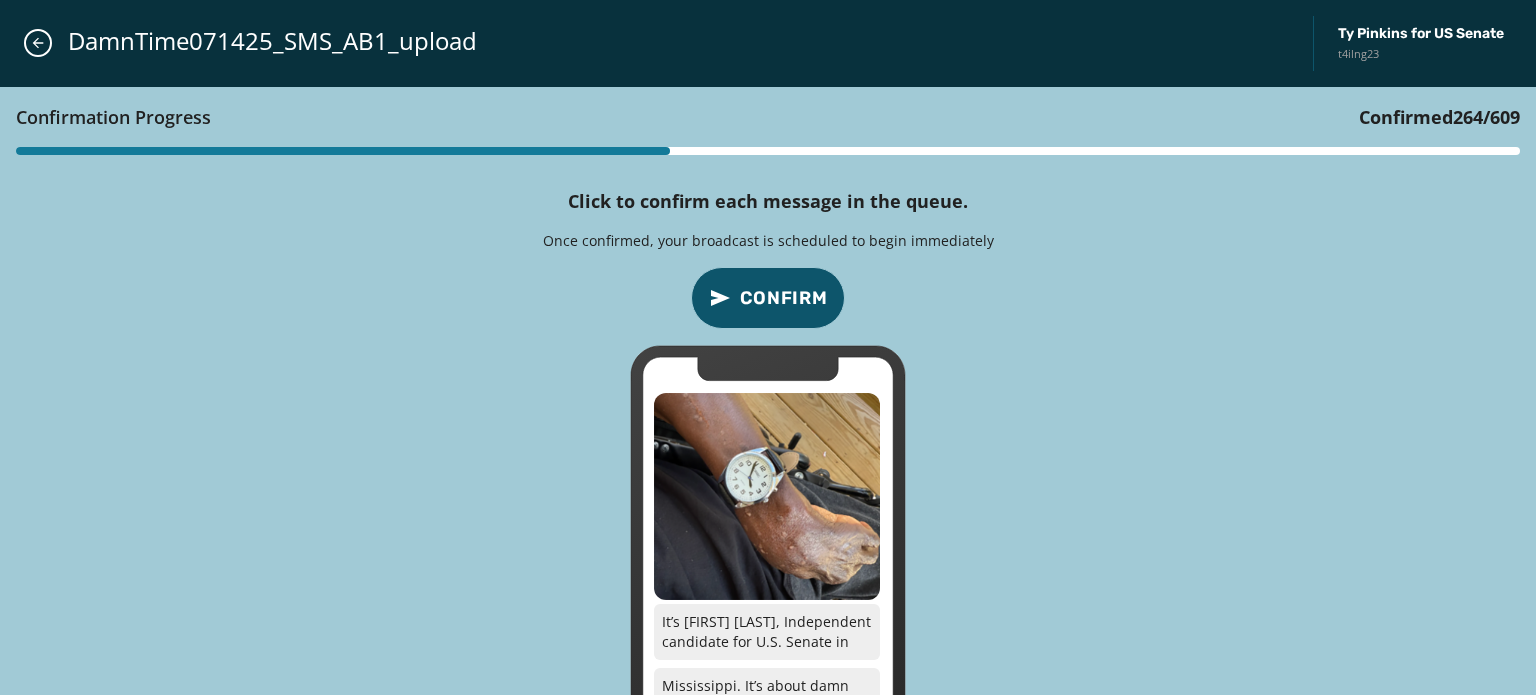 click on "Confirm" at bounding box center [784, 298] 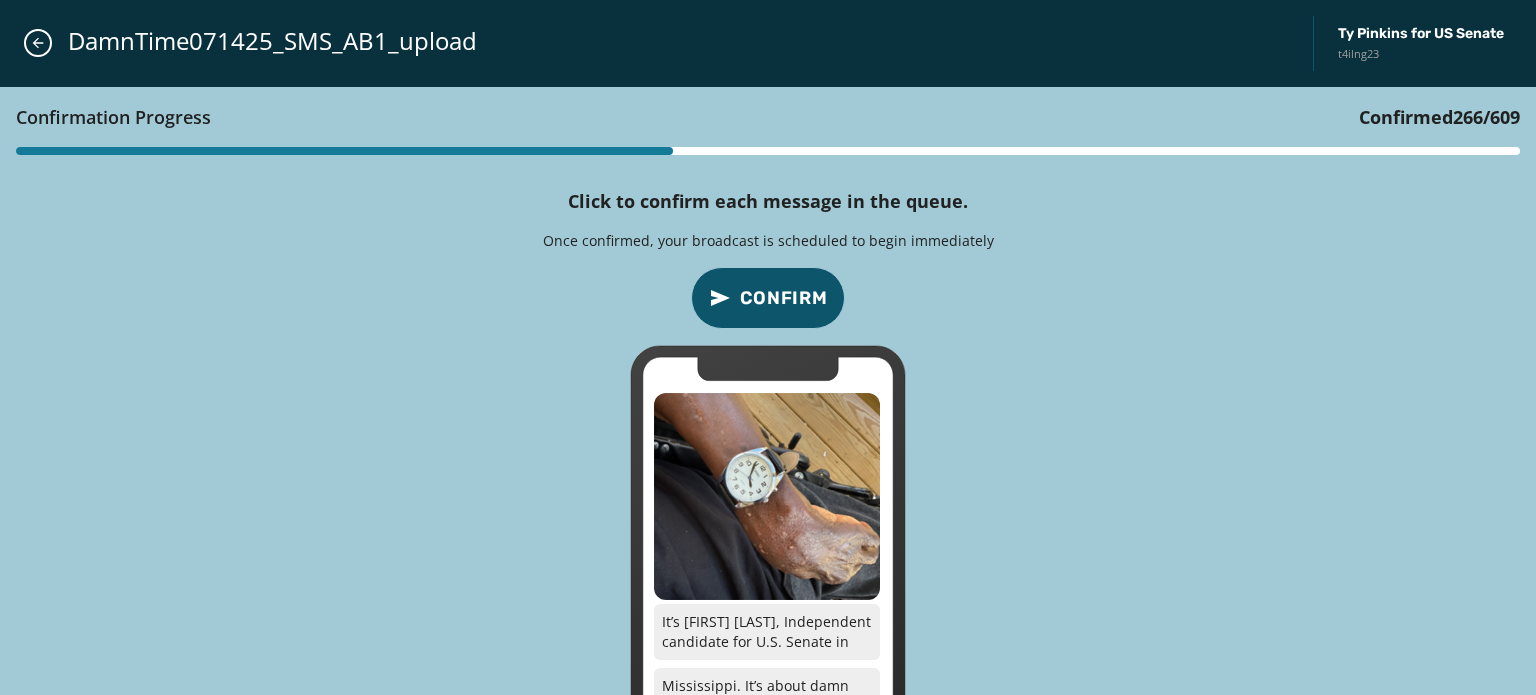 click on "Confirm" at bounding box center [784, 298] 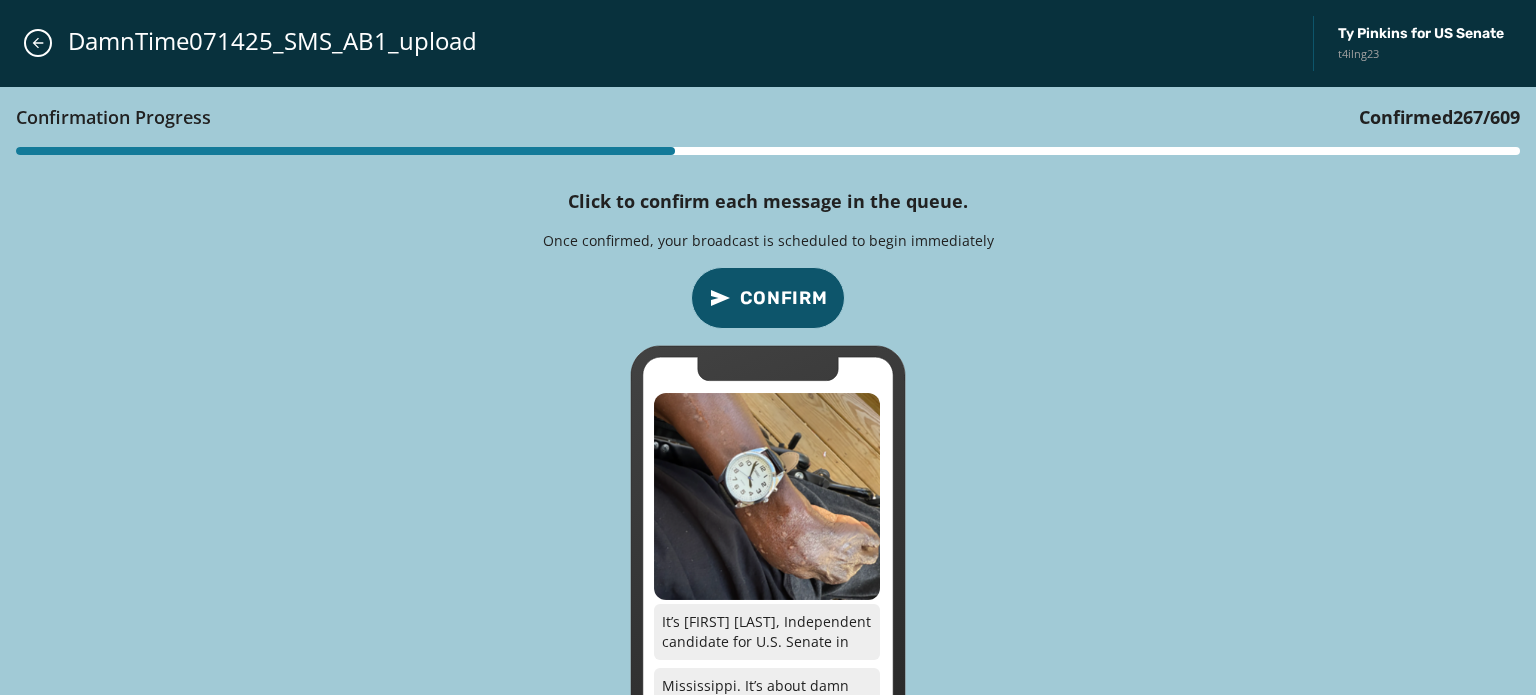 click on "Confirm" at bounding box center (784, 298) 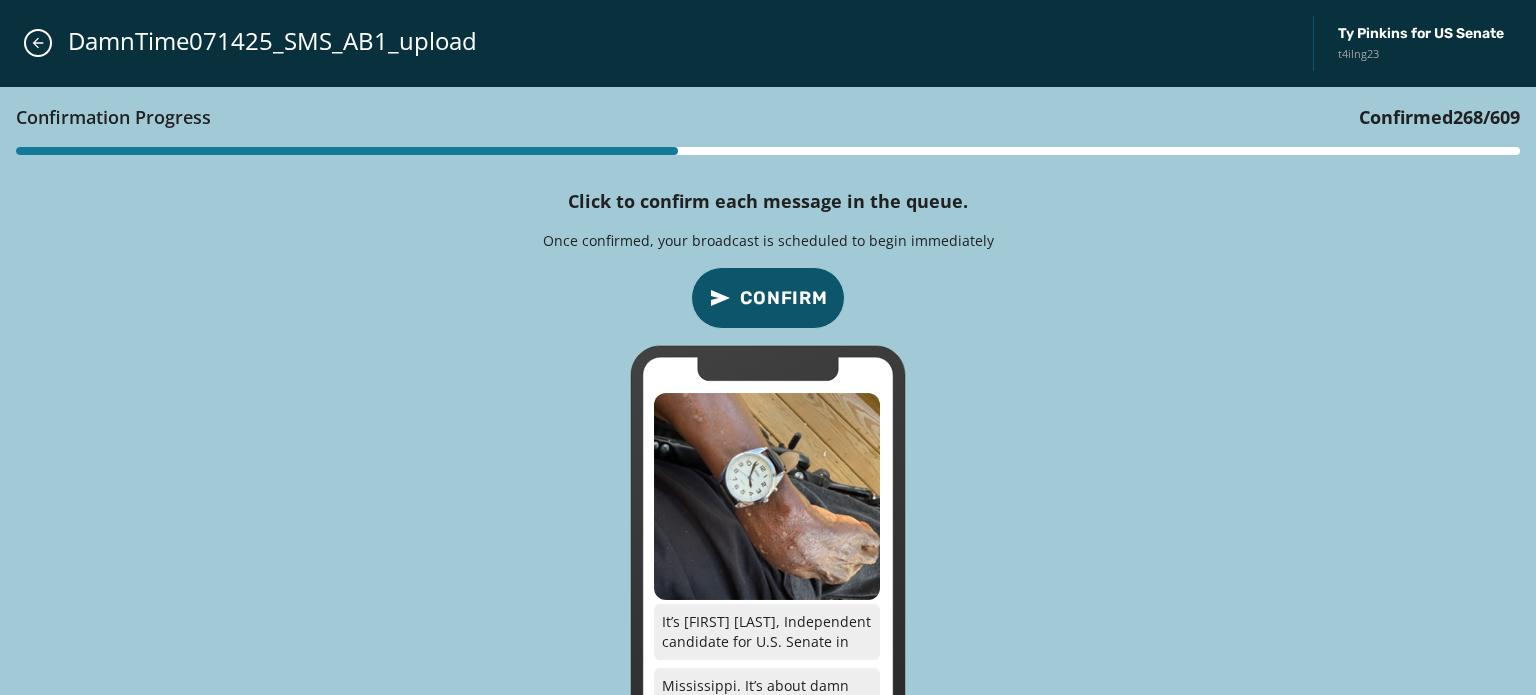 click on "Confirm" at bounding box center (784, 298) 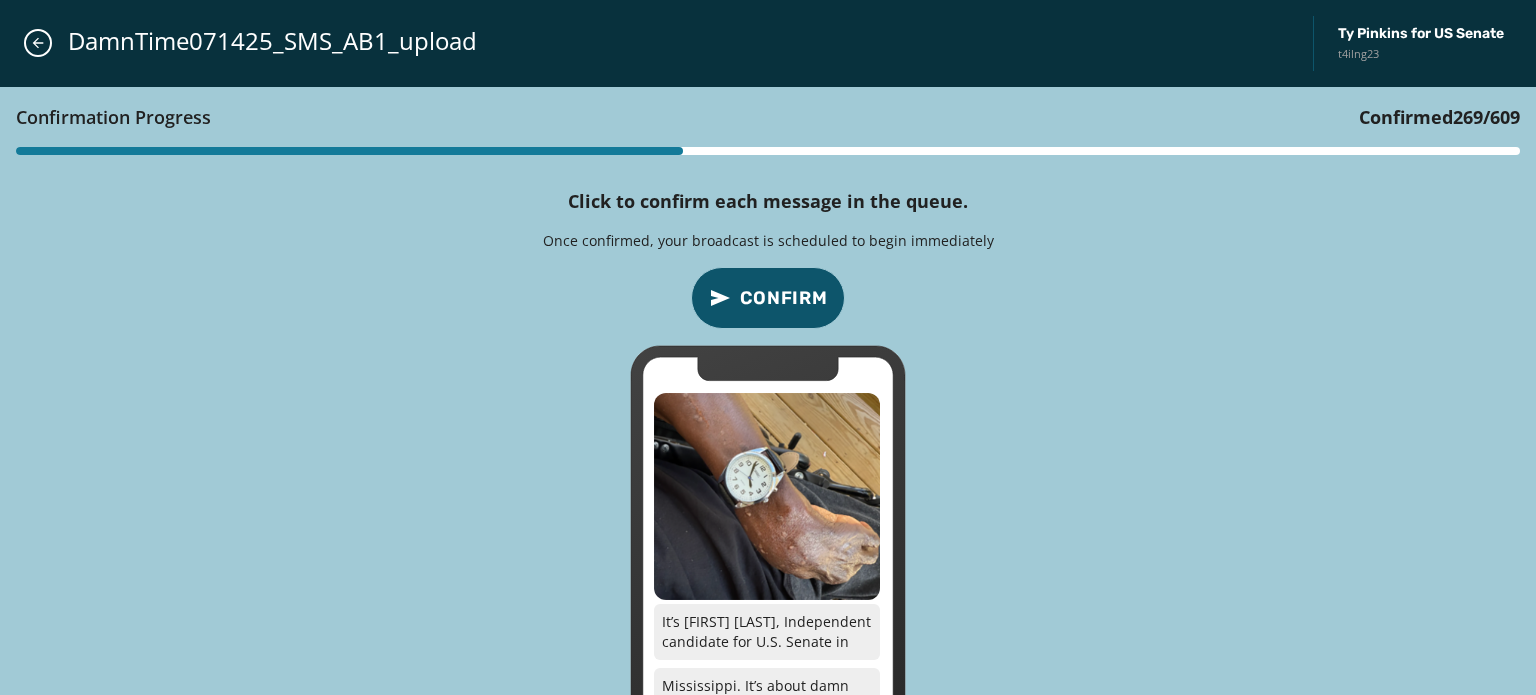 click on "Confirm" at bounding box center [784, 298] 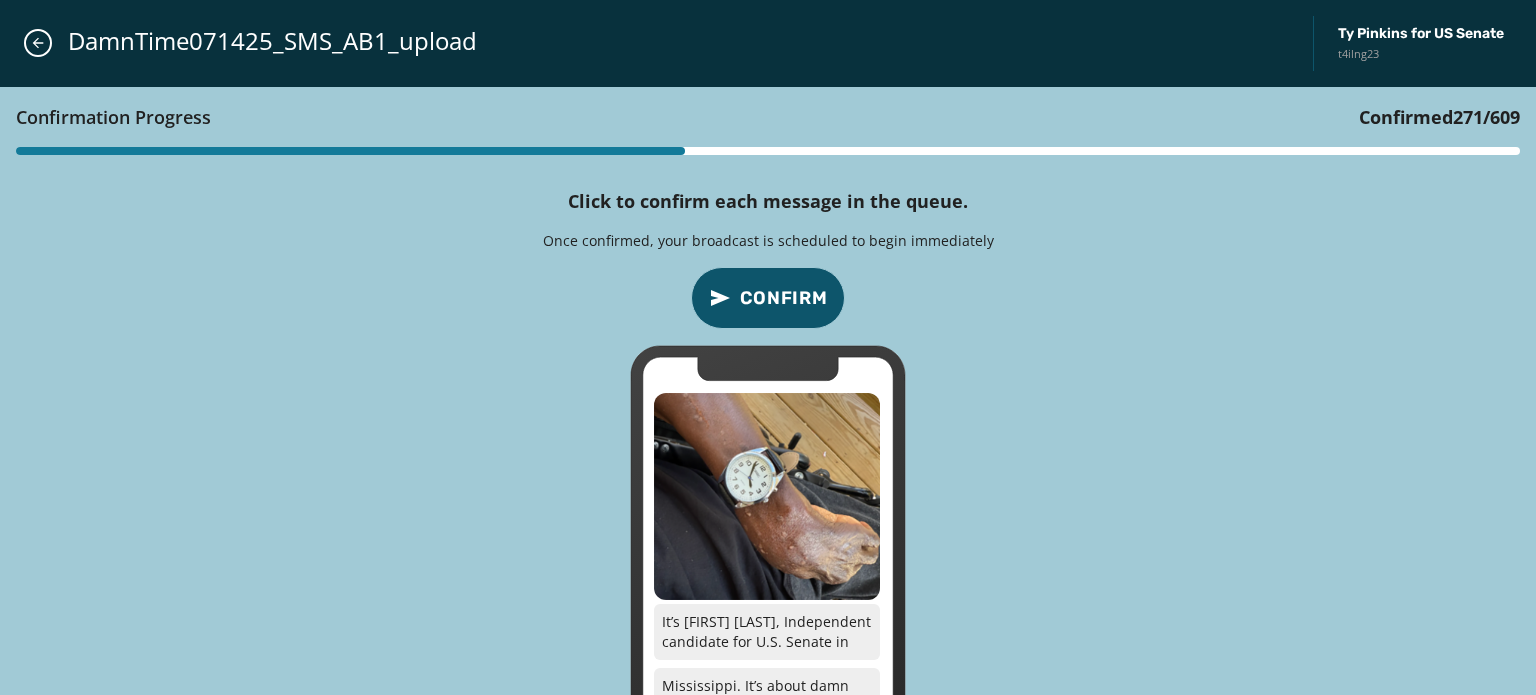 click on "Confirm" at bounding box center (784, 298) 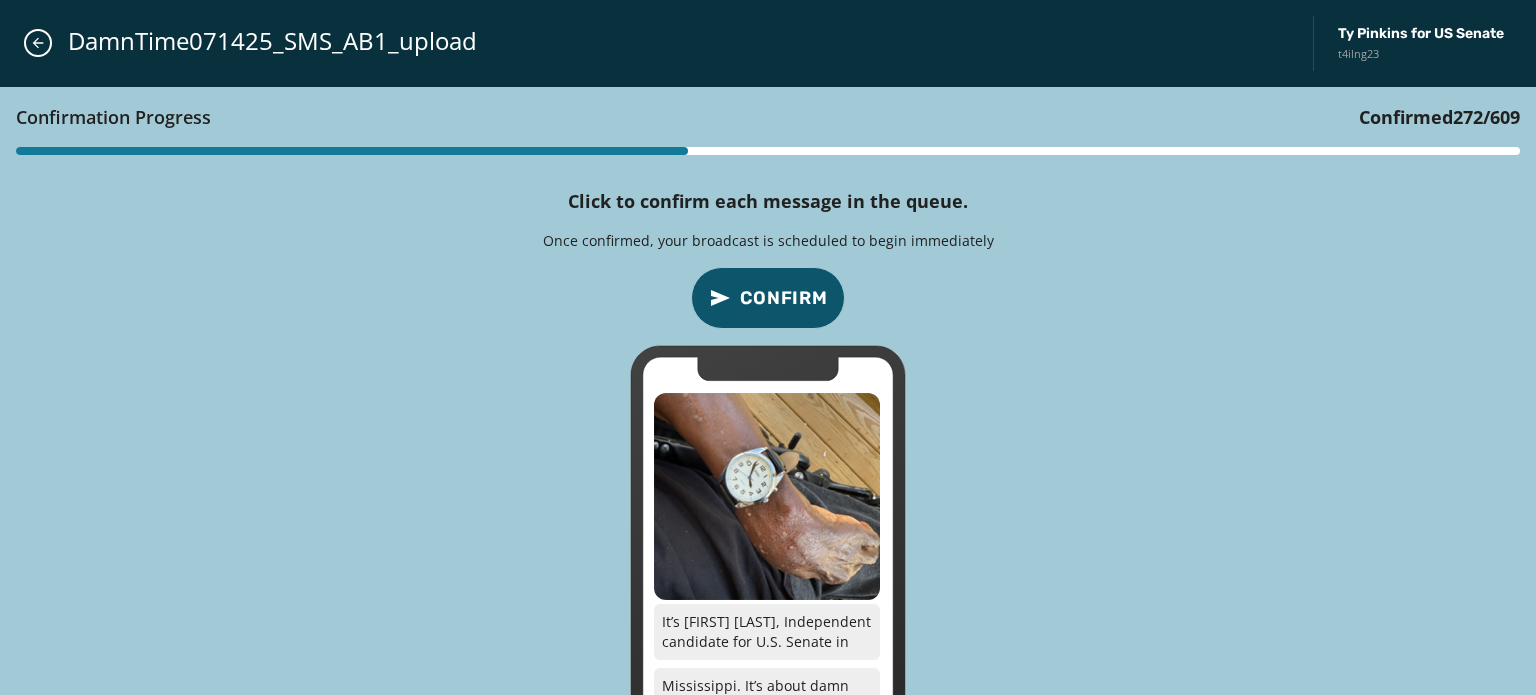 click on "Confirm" at bounding box center (784, 298) 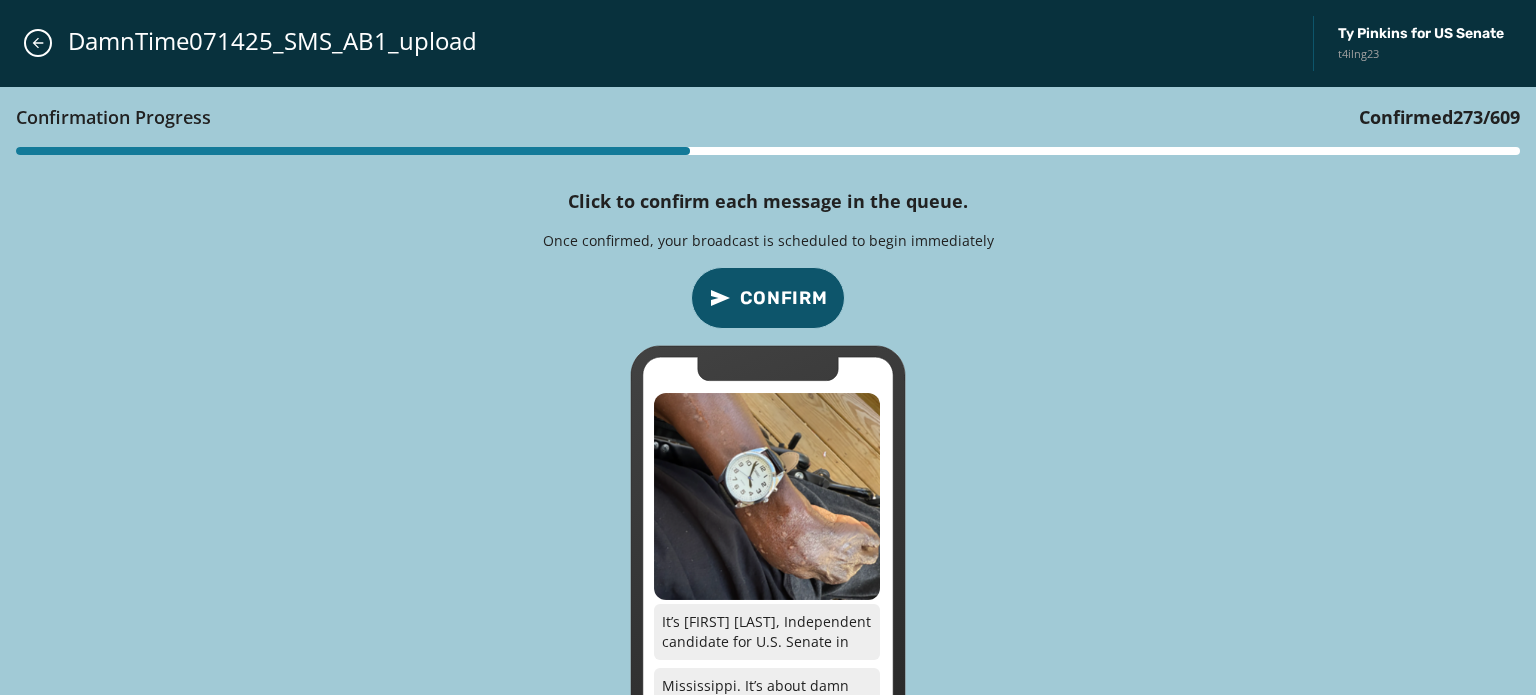 click on "Confirm" at bounding box center [784, 298] 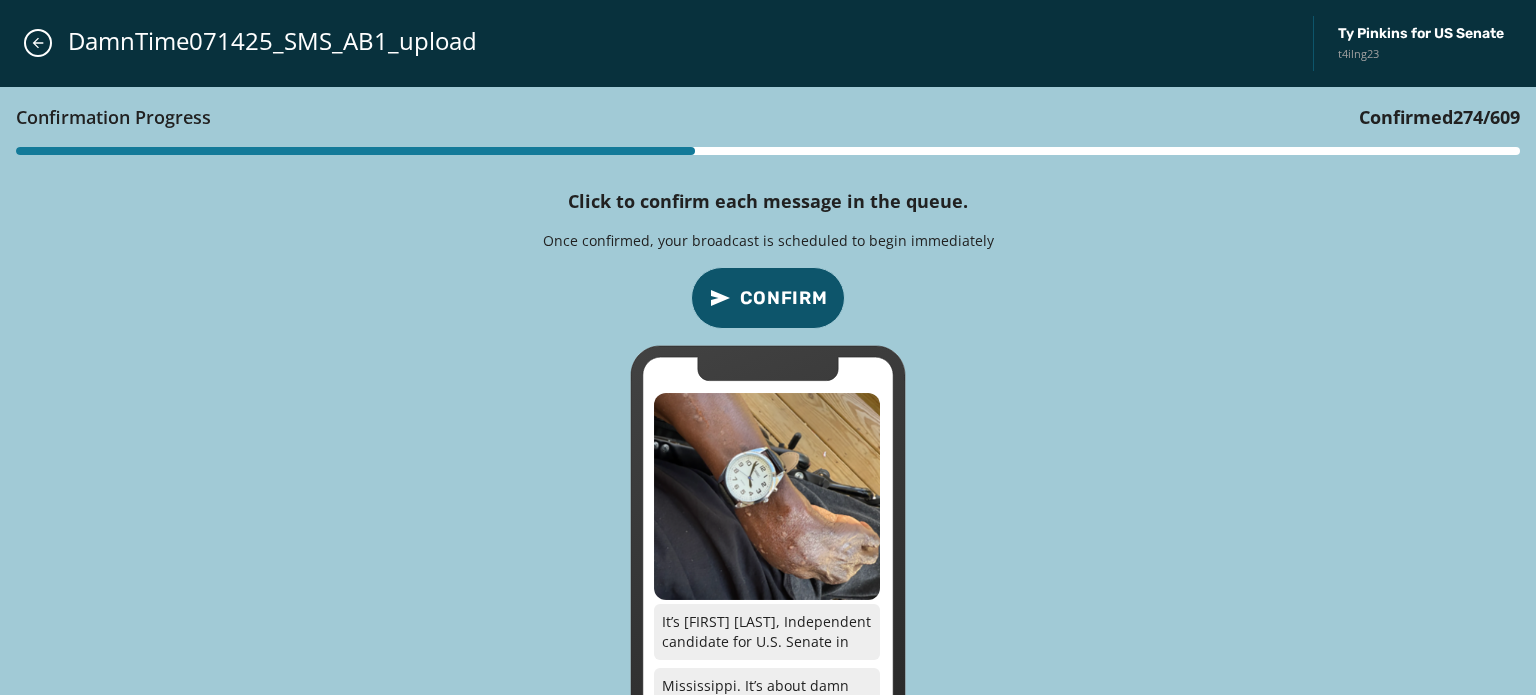 click on "Confirm" at bounding box center (784, 298) 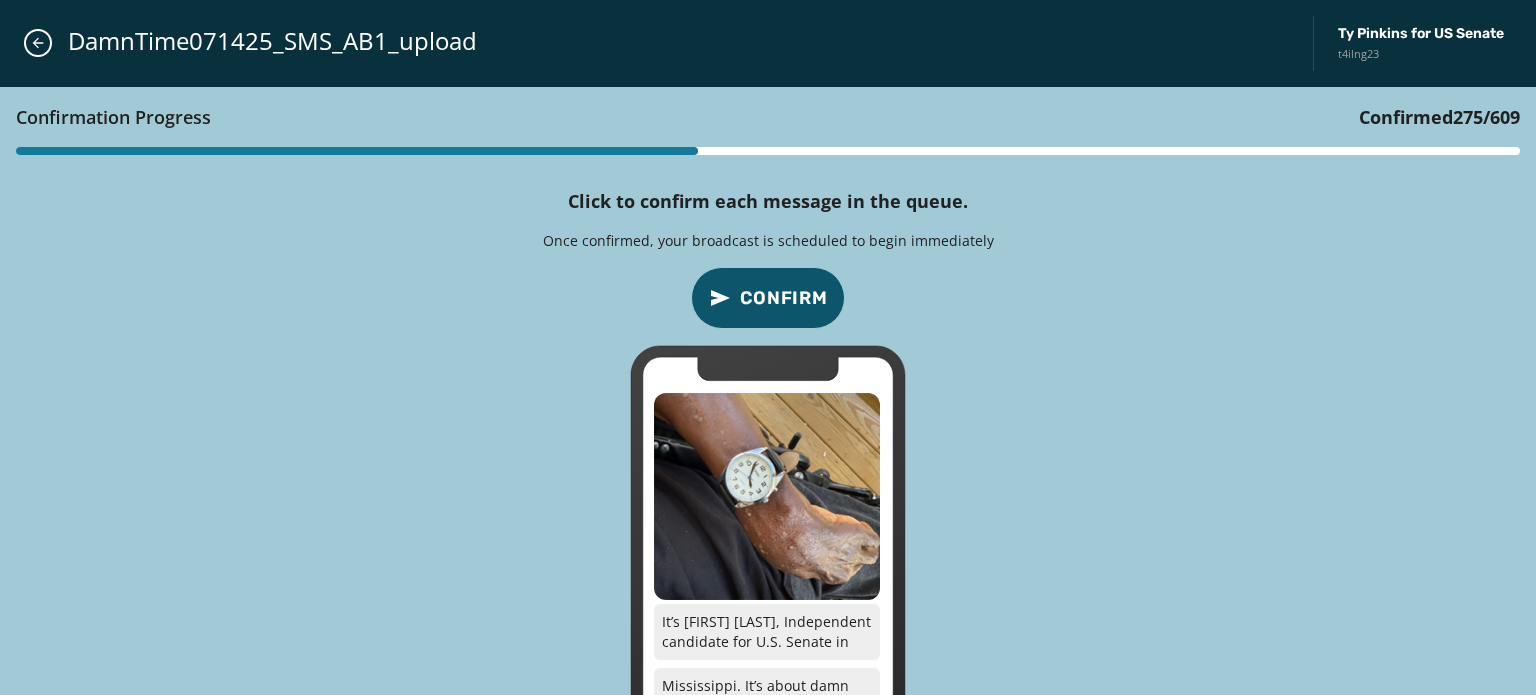 click on "Confirm" at bounding box center [784, 298] 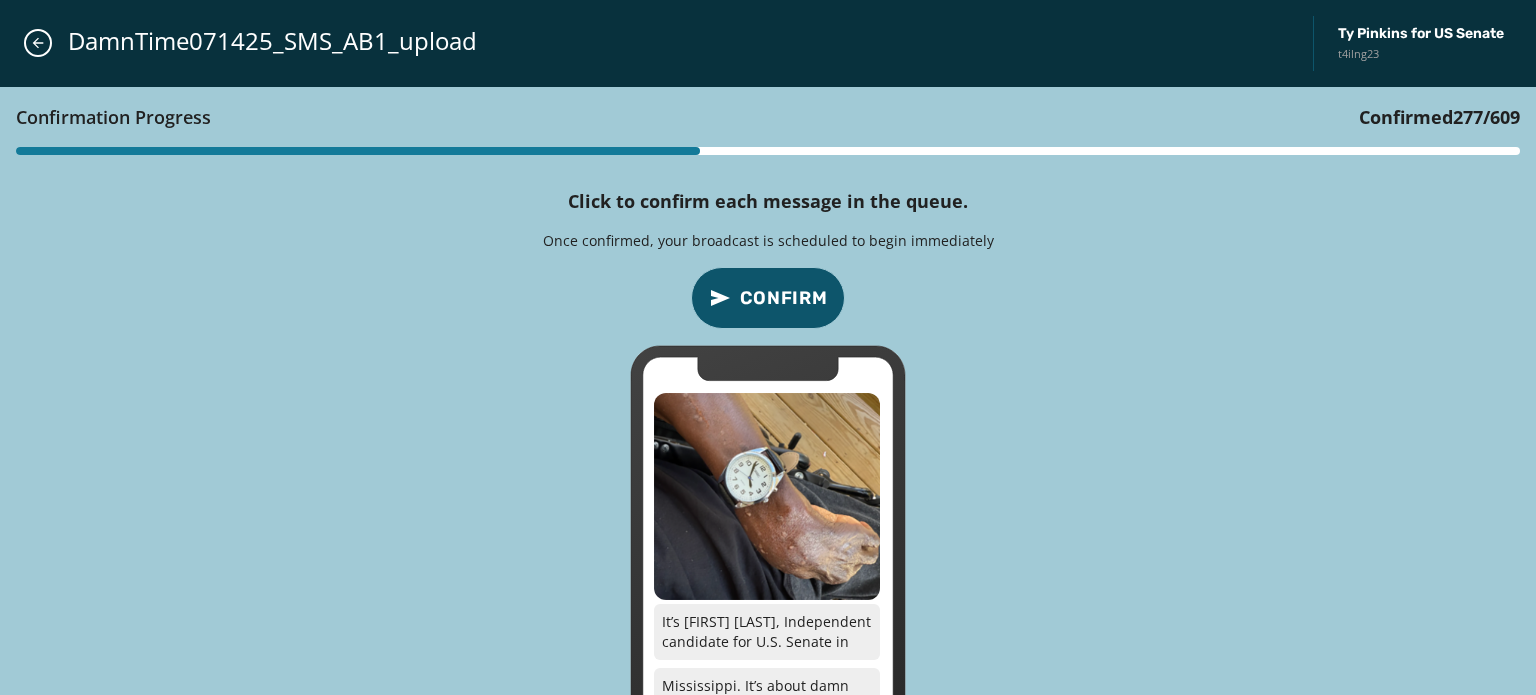click on "Confirm" at bounding box center [784, 298] 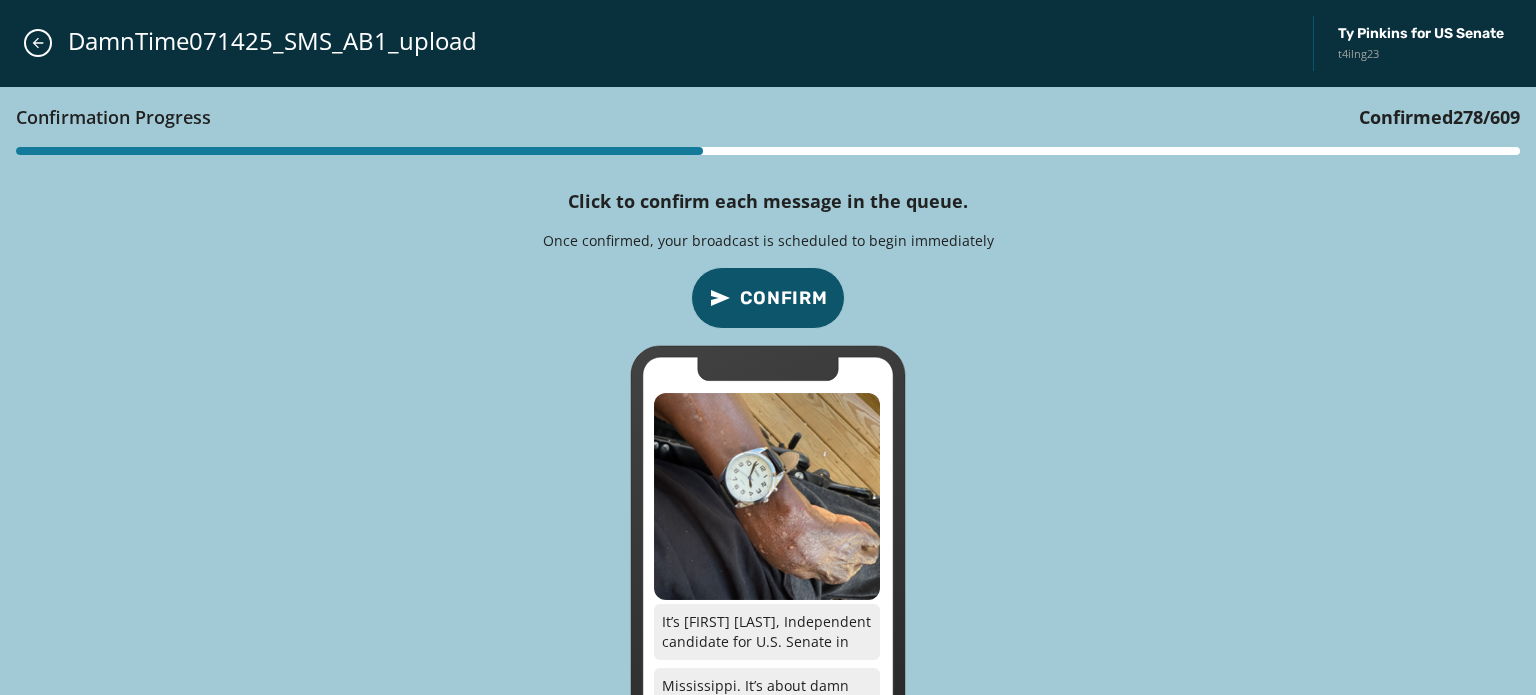 click on "Confirm" at bounding box center (784, 298) 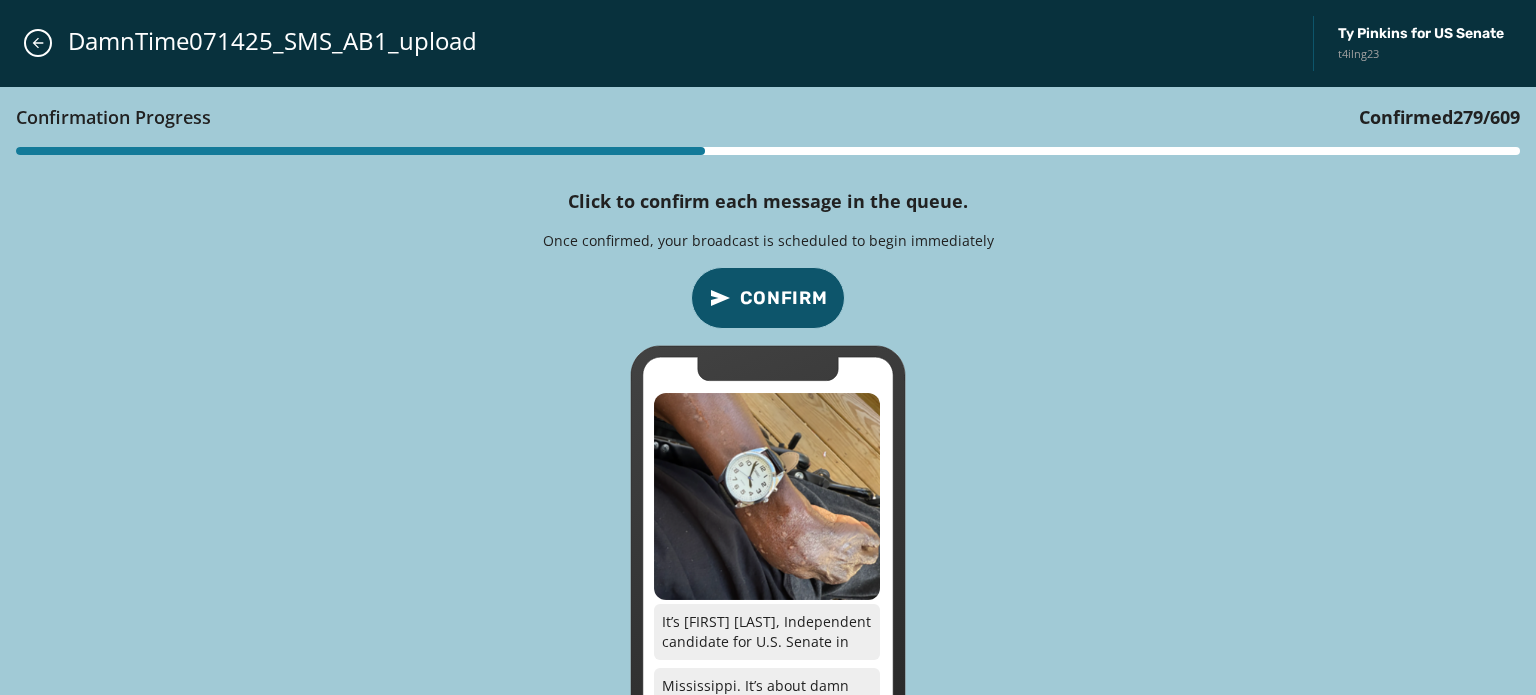 click on "Confirm" at bounding box center [784, 298] 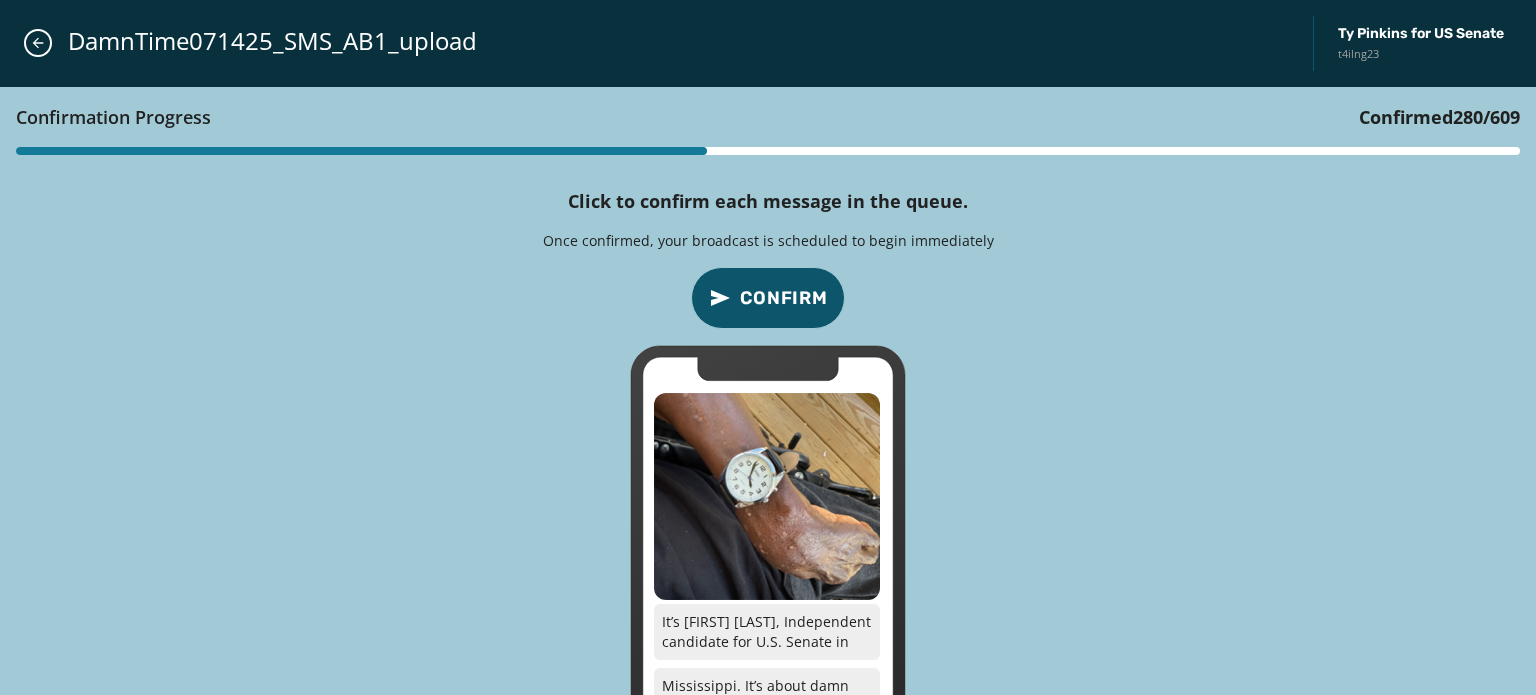 click on "Confirm" at bounding box center (784, 298) 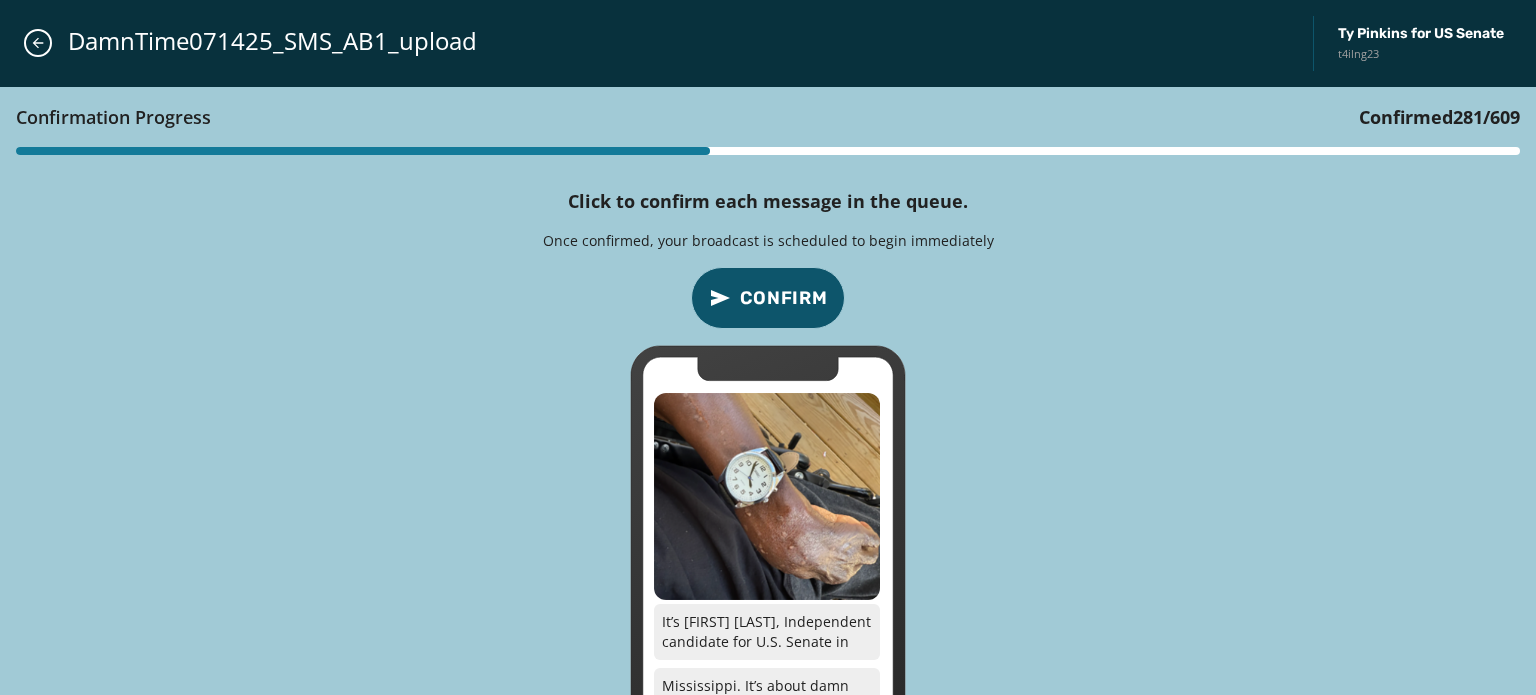 click on "Confirm" at bounding box center (784, 298) 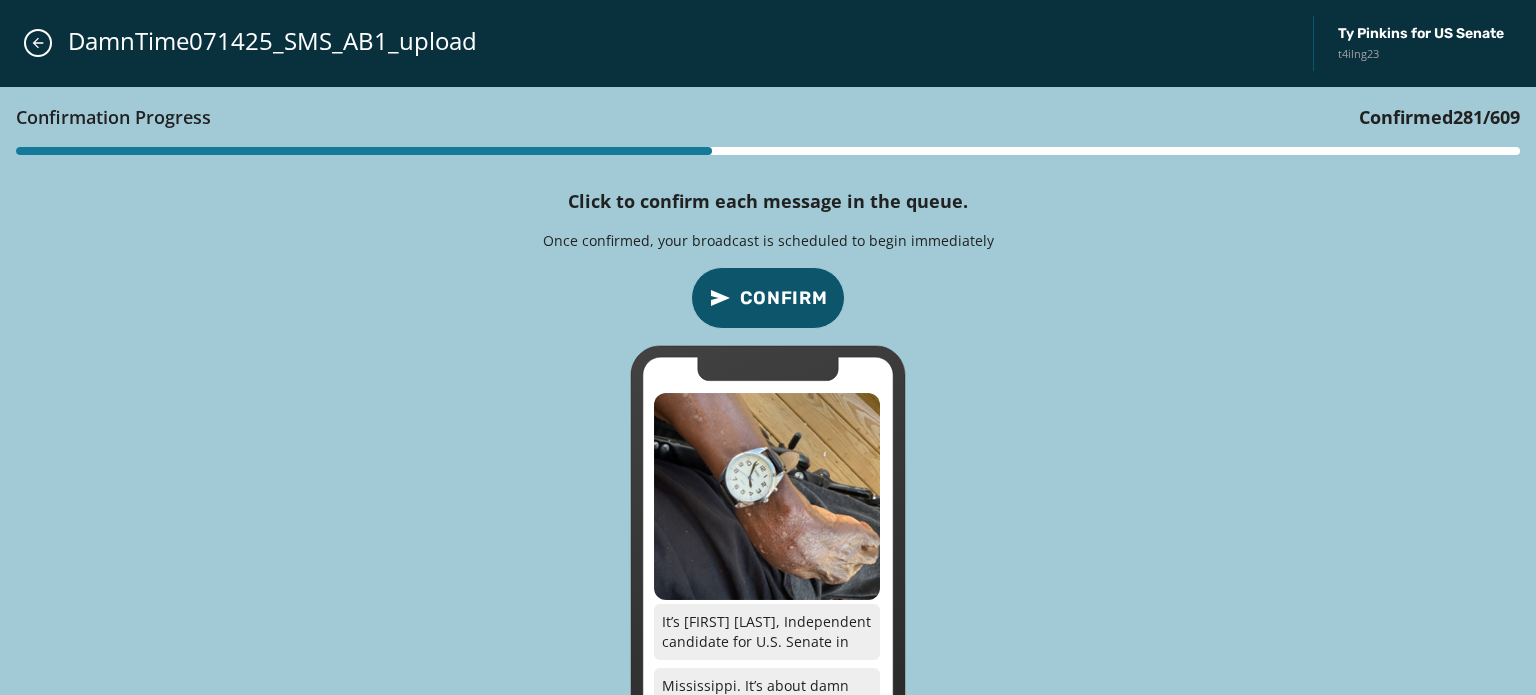 click on "Confirm" at bounding box center (784, 298) 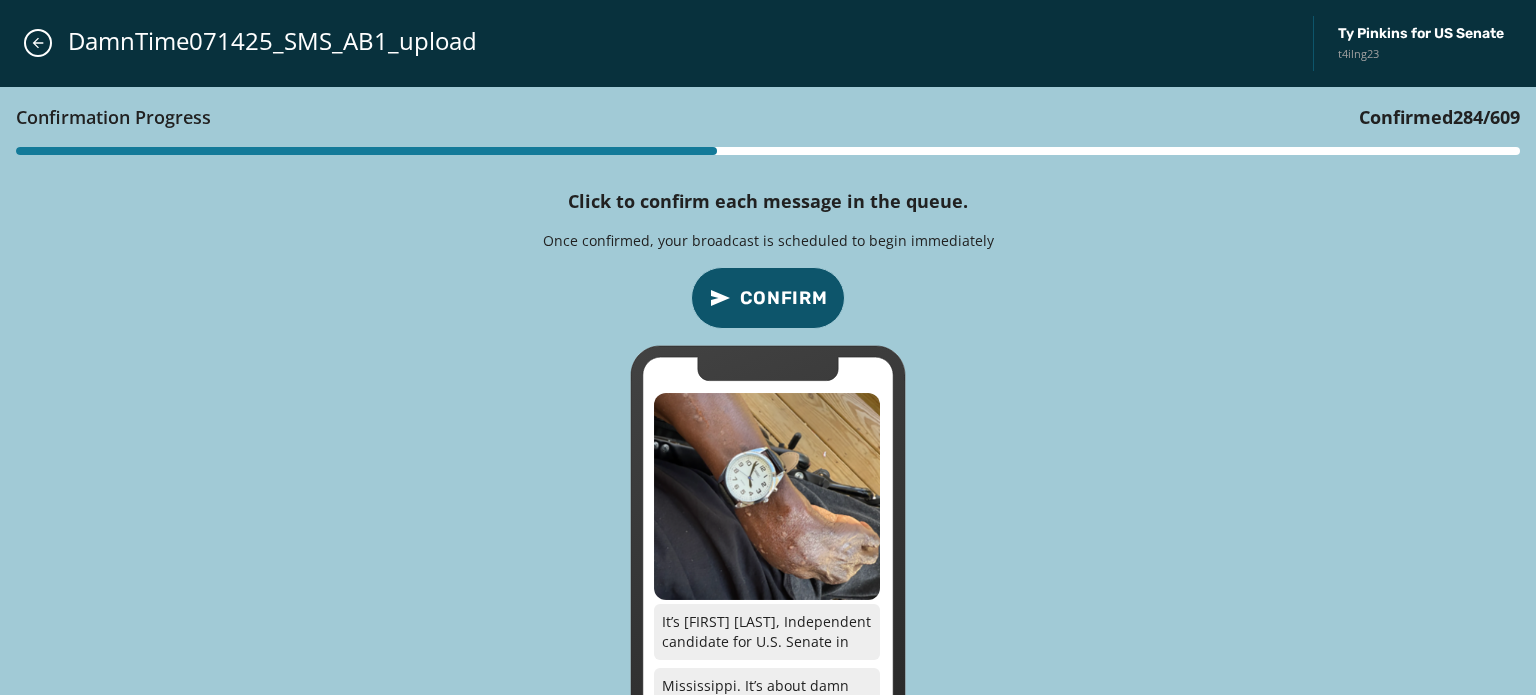 click on "Confirm" at bounding box center [784, 298] 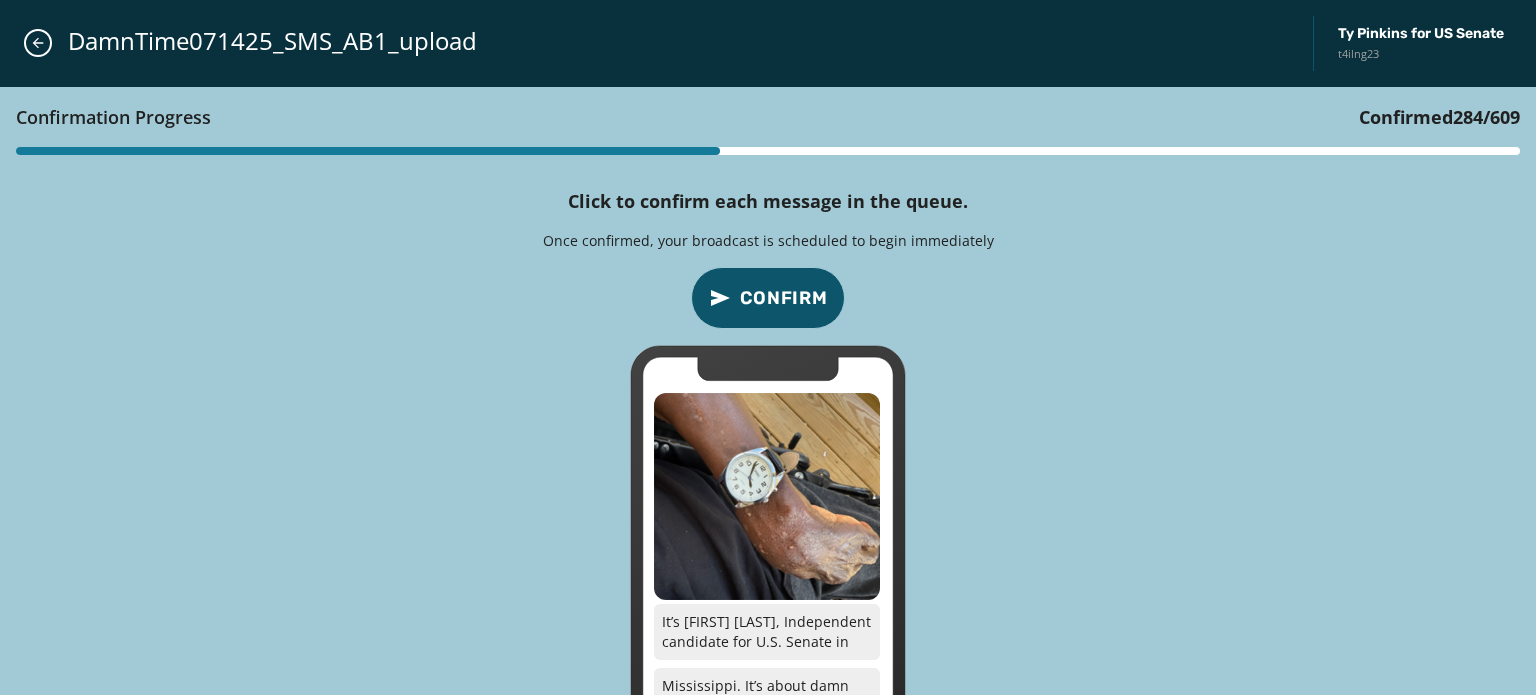 click on "Confirm" at bounding box center [784, 298] 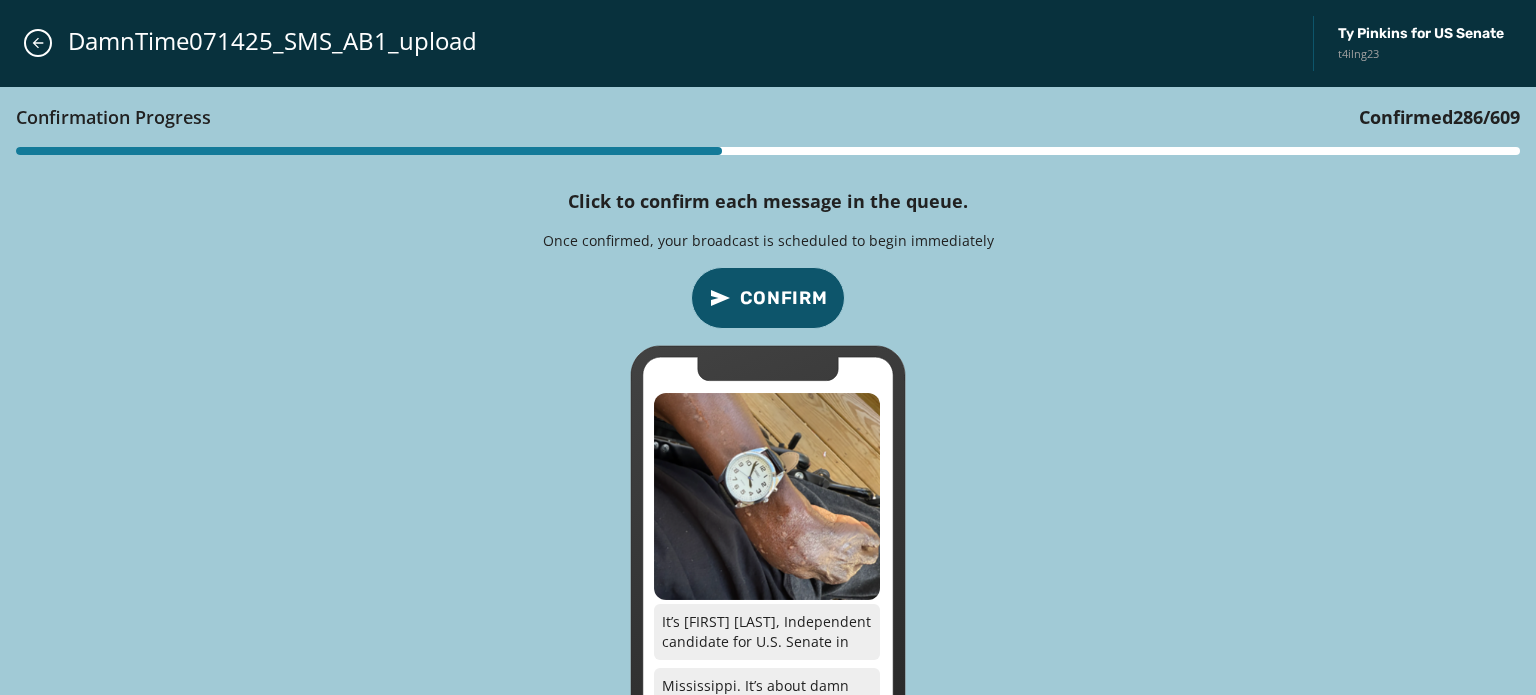 click on "Confirm" at bounding box center (784, 298) 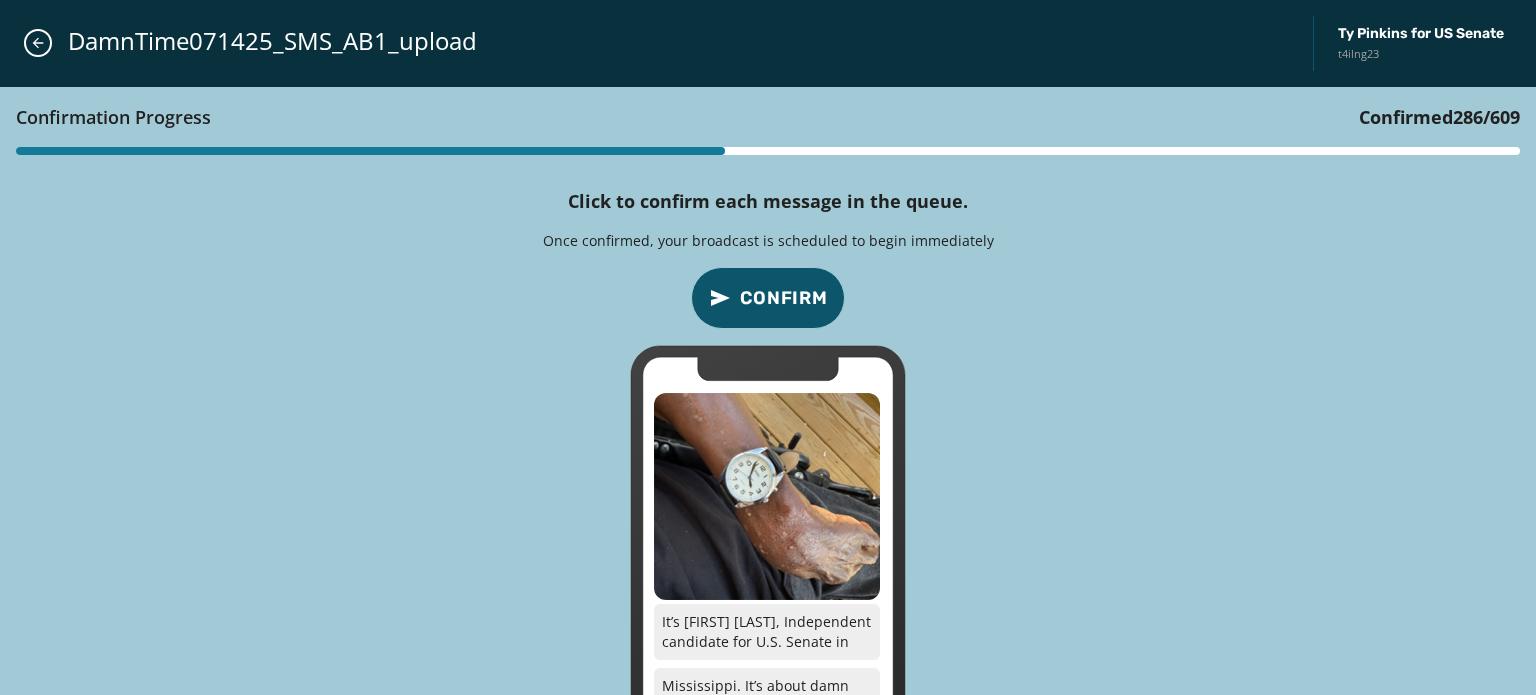 click on "Confirm" at bounding box center [784, 298] 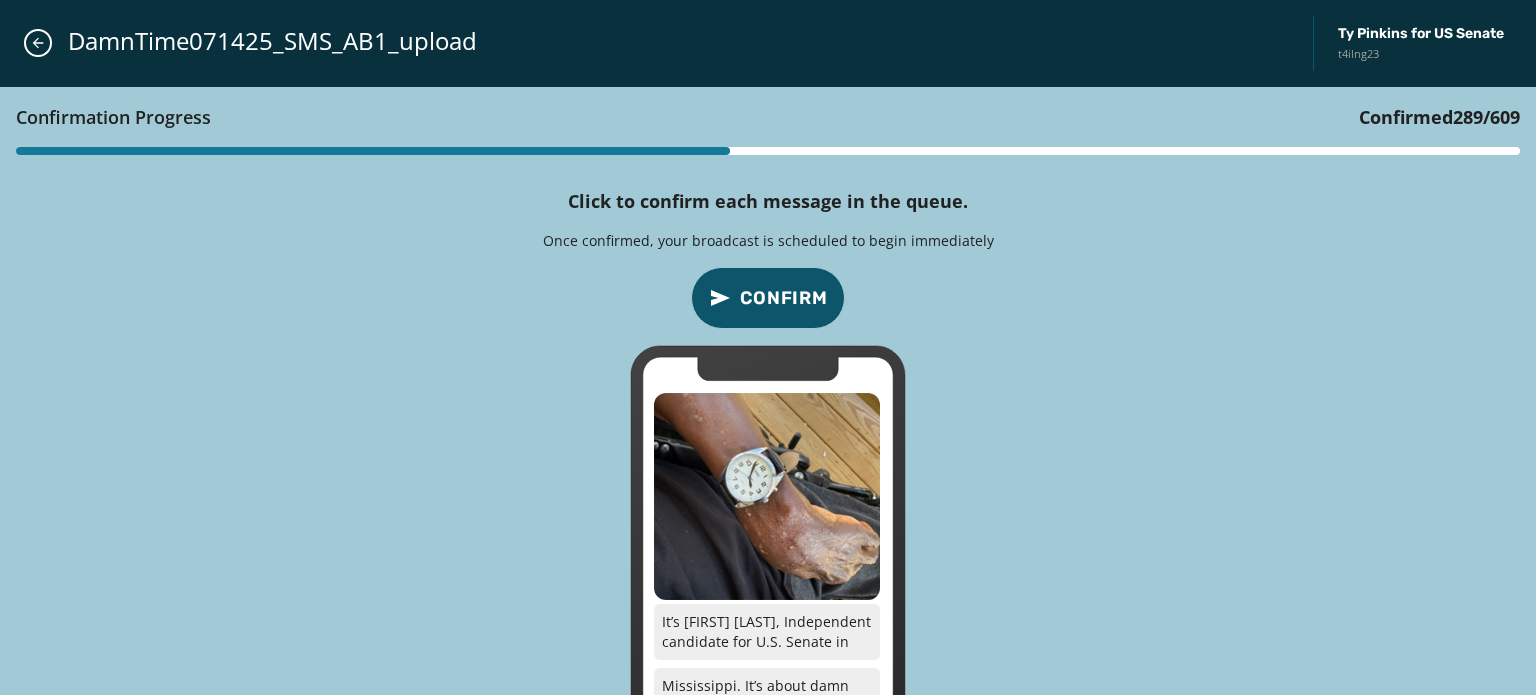 click on "Confirm" at bounding box center (784, 298) 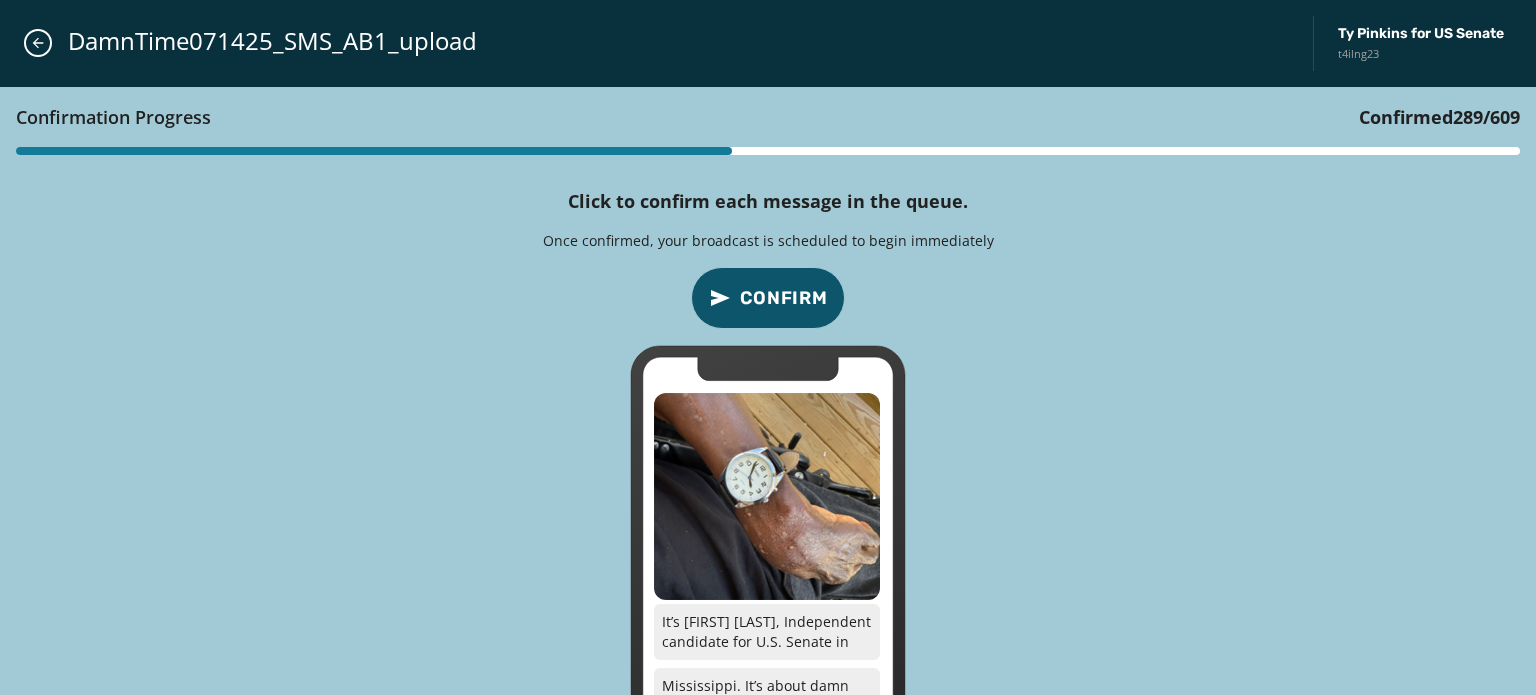 click on "Confirm" at bounding box center (784, 298) 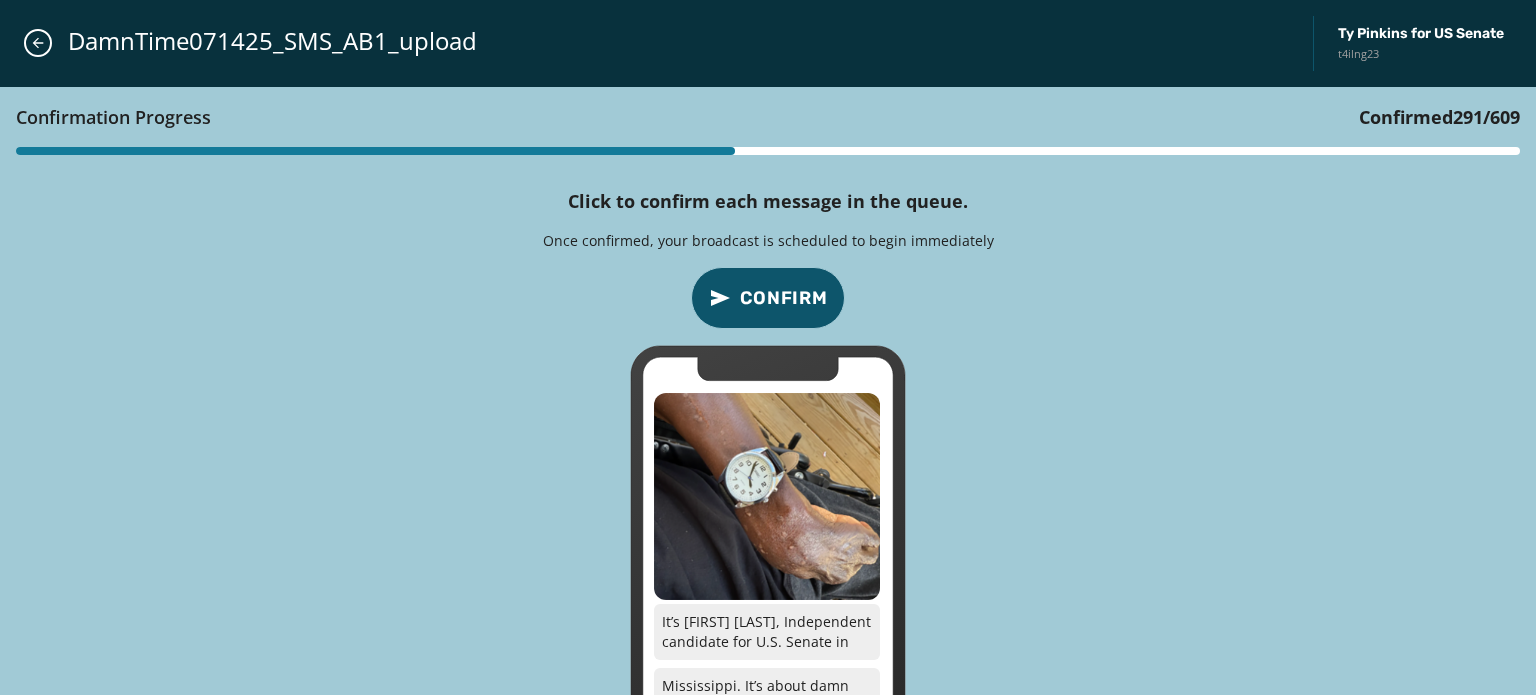 click on "Confirm" at bounding box center [784, 298] 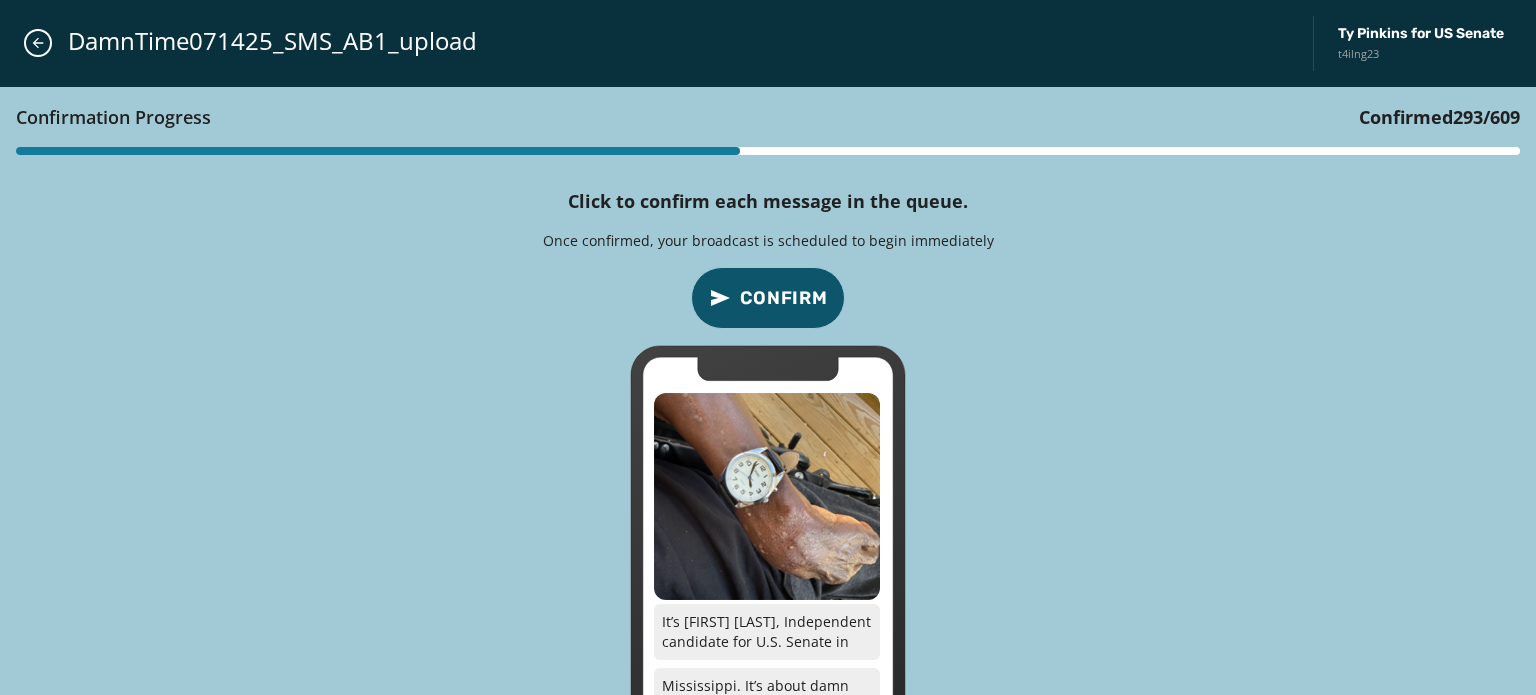 click on "Confirm" at bounding box center (784, 298) 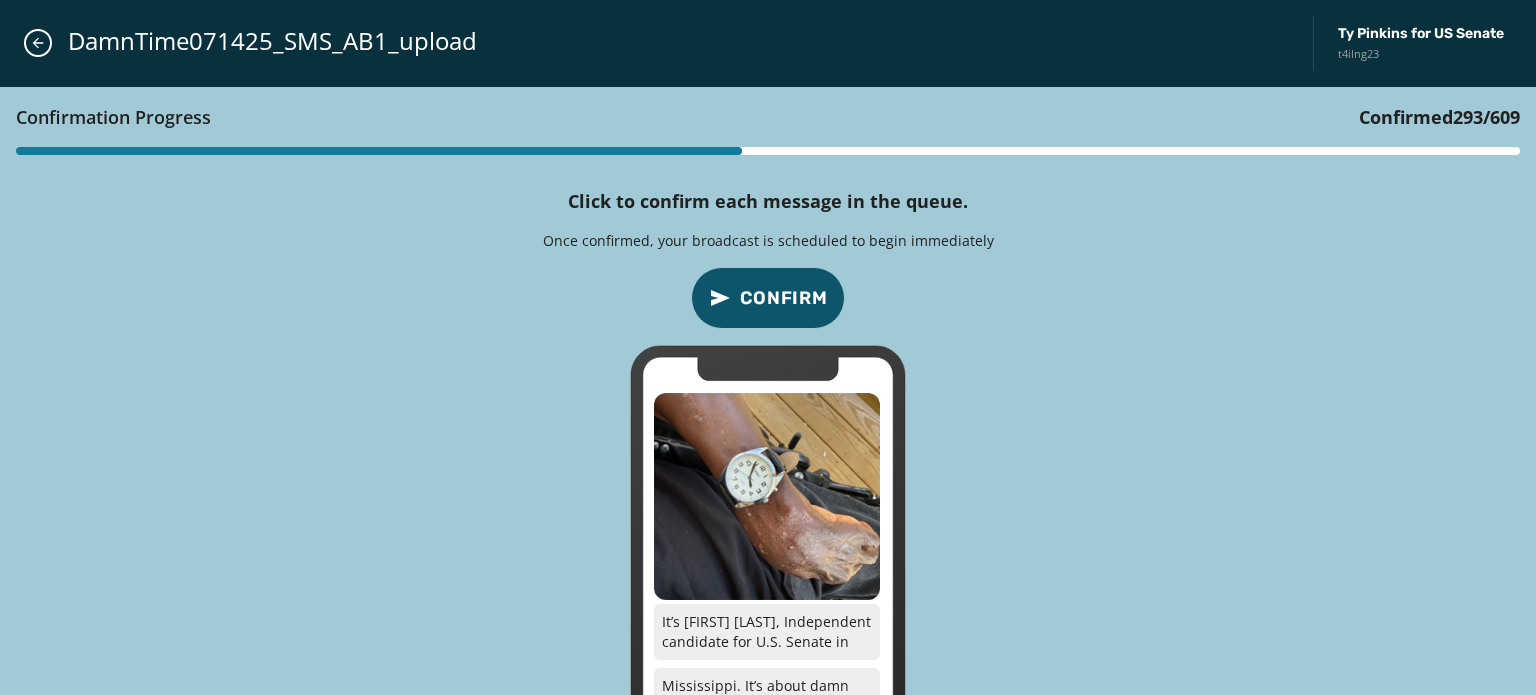 click on "Confirm" at bounding box center [784, 298] 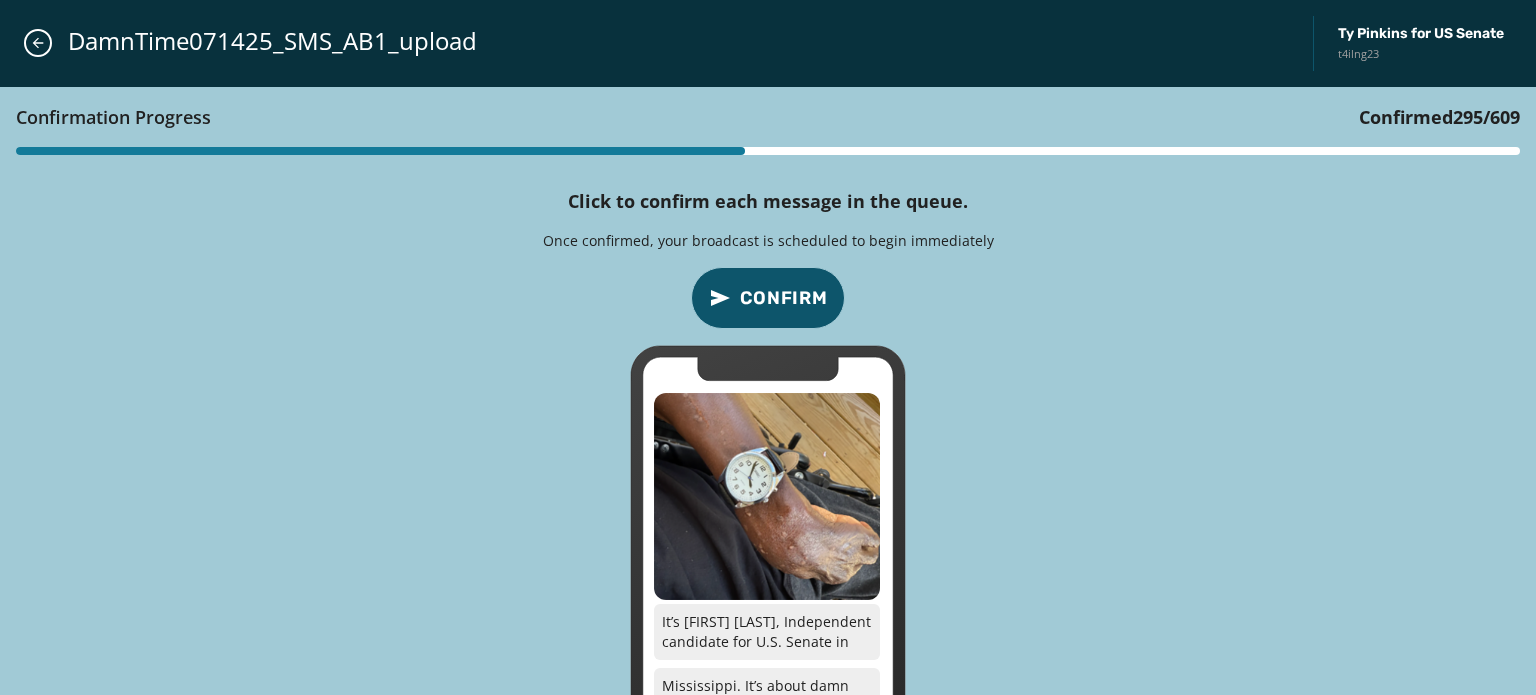 click on "Confirm" at bounding box center [784, 298] 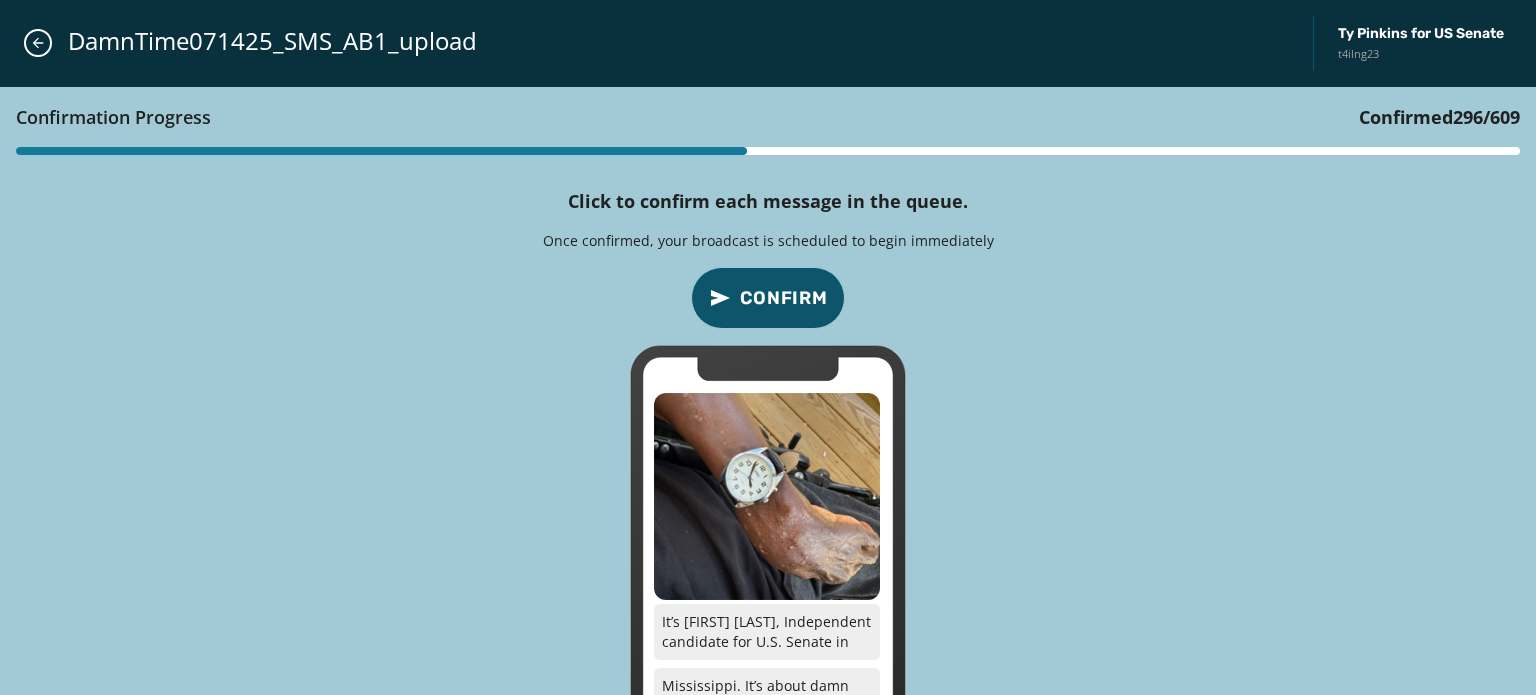 click on "Confirm" at bounding box center [784, 298] 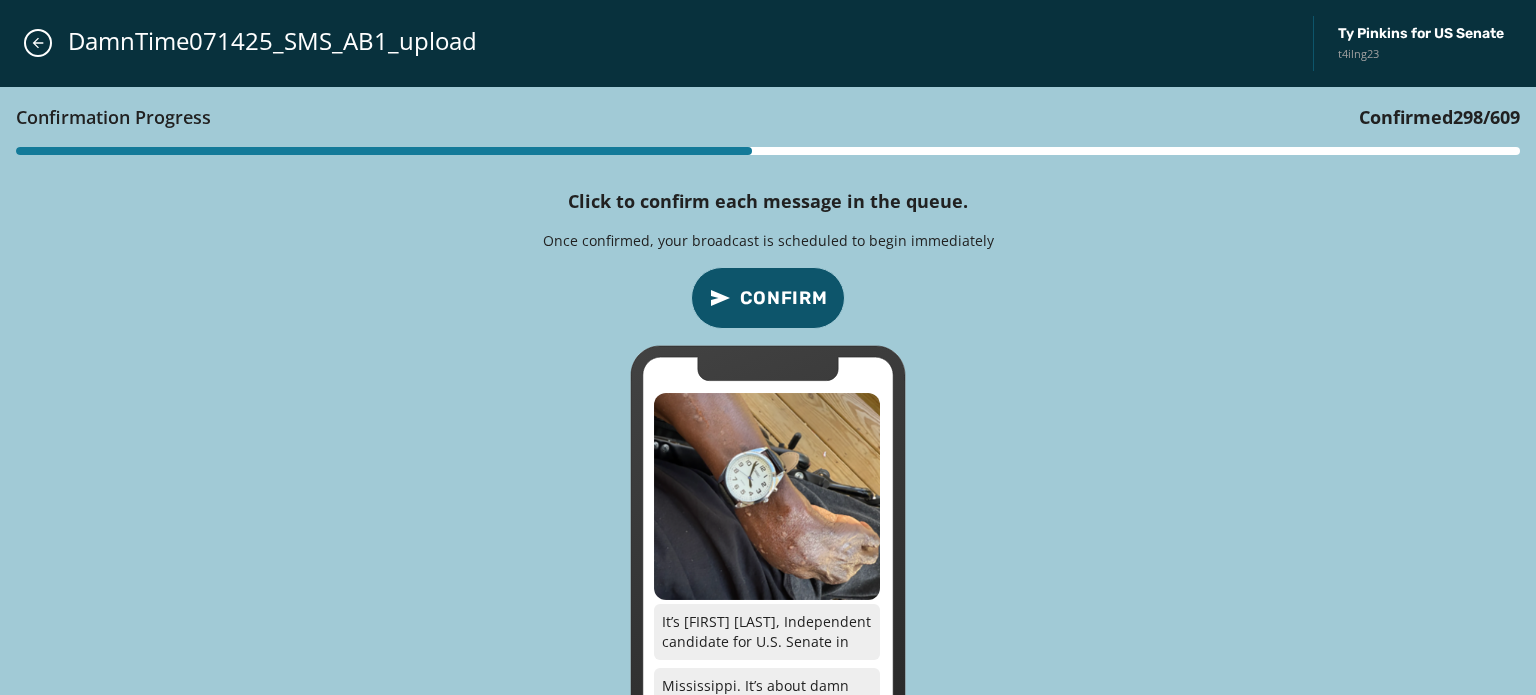 click on "Confirm" at bounding box center (784, 298) 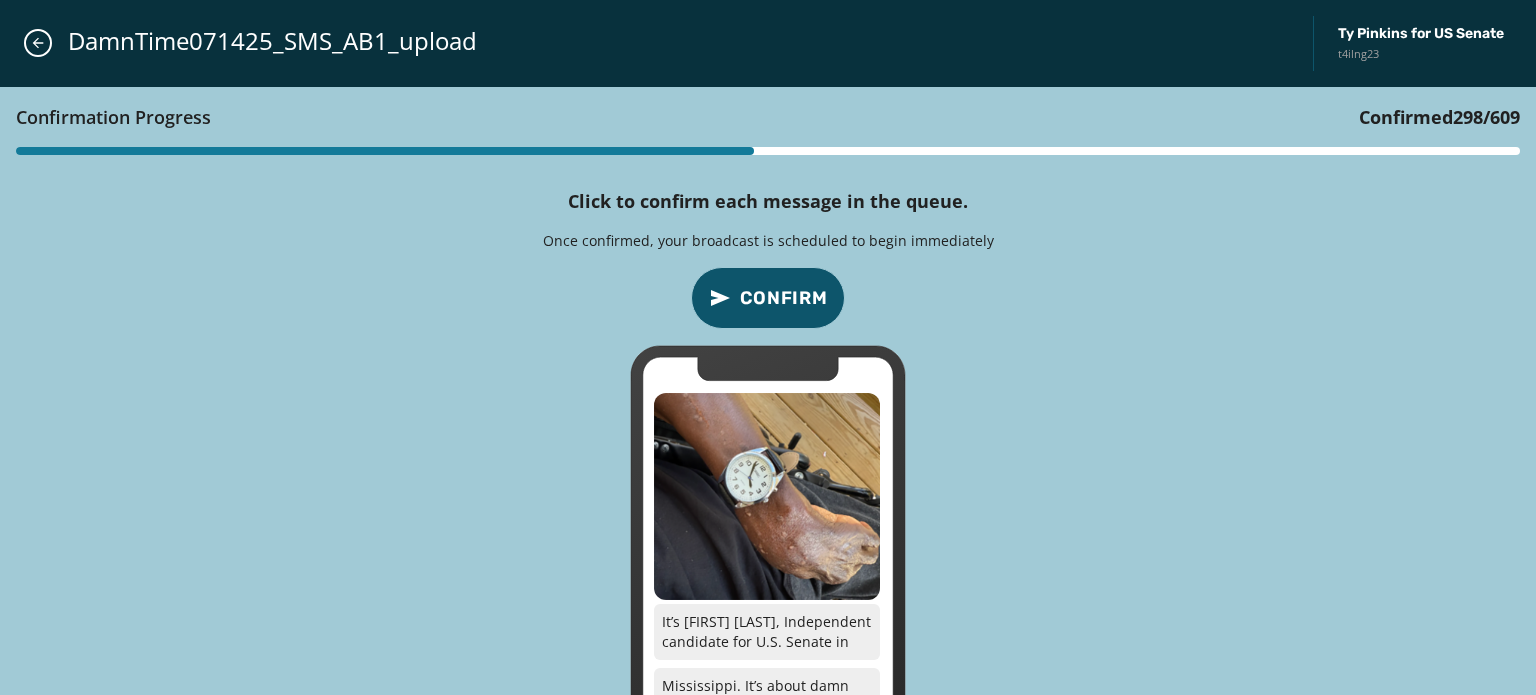 click on "Confirm" at bounding box center [784, 298] 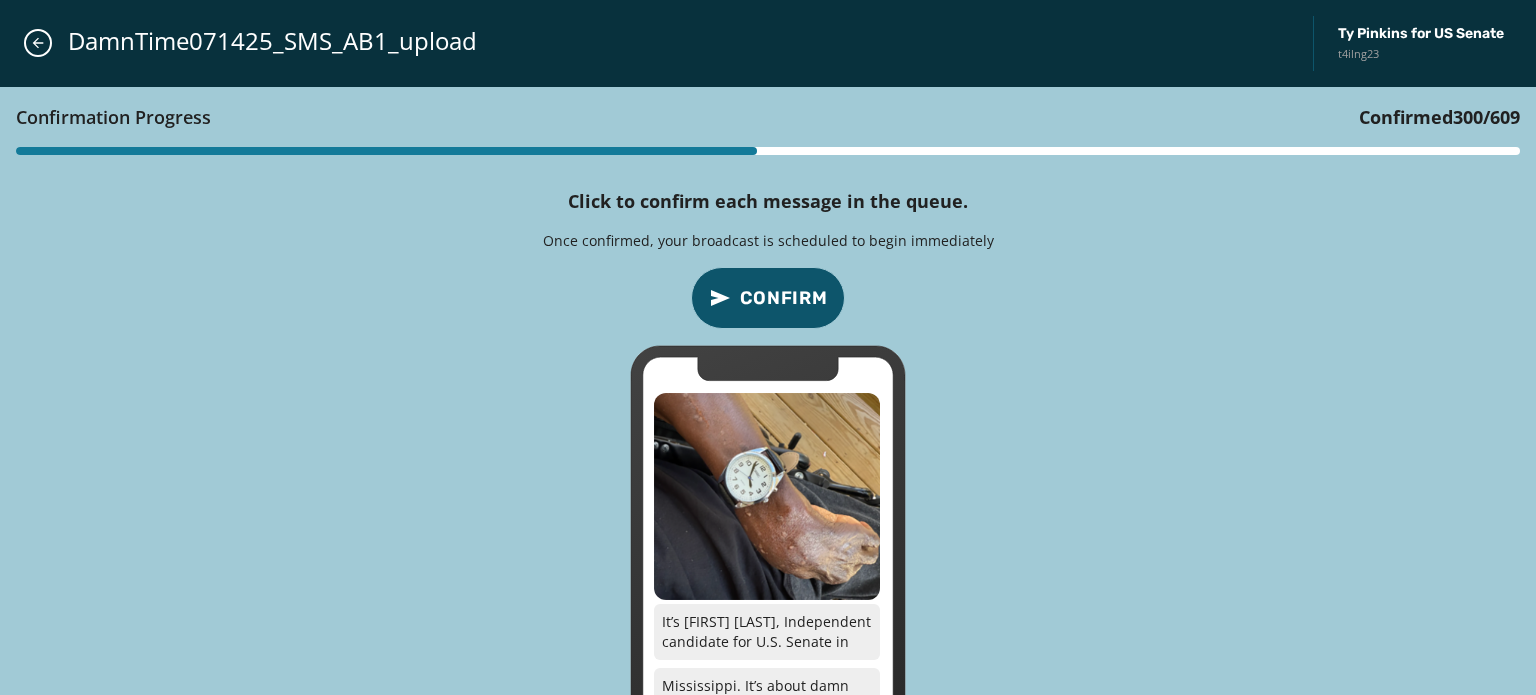 click on "Confirm" at bounding box center (784, 298) 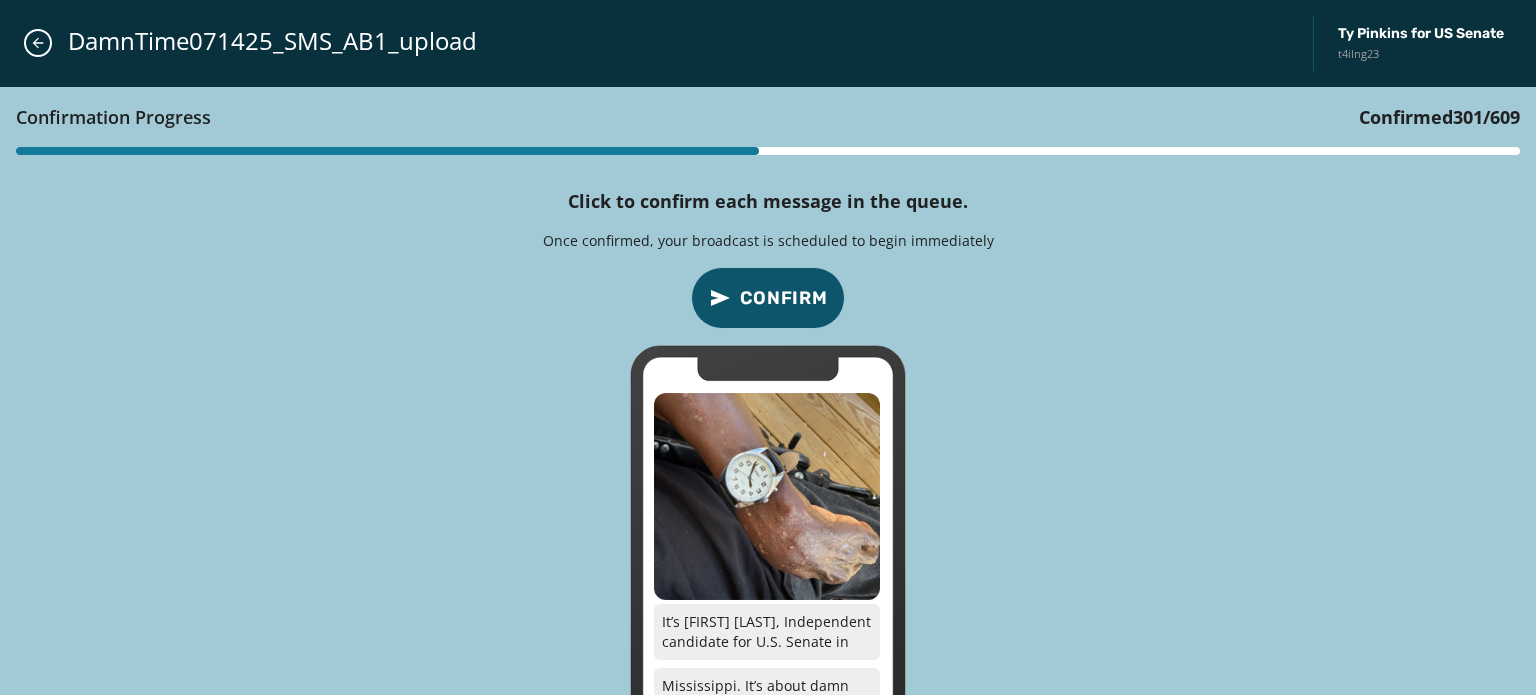 click on "Confirm" at bounding box center [784, 298] 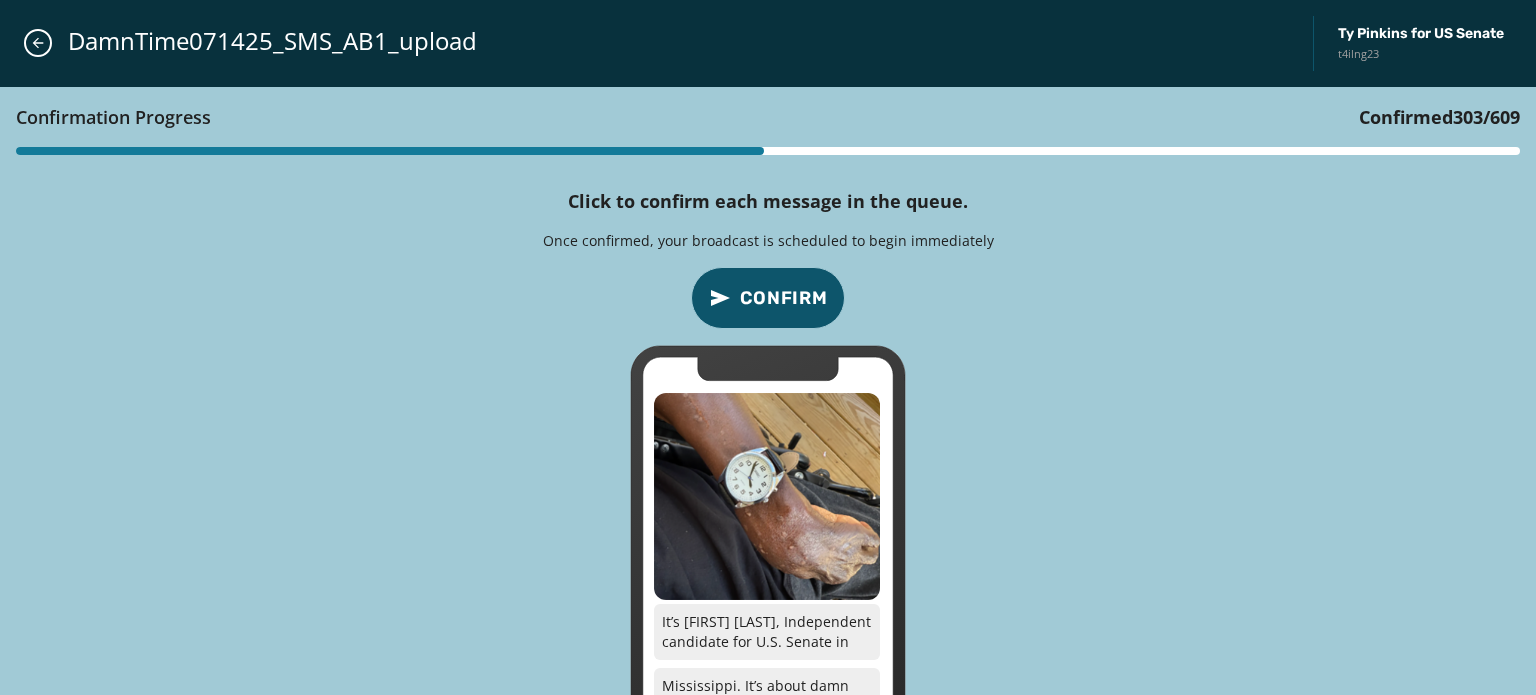 click on "Confirm" at bounding box center [784, 298] 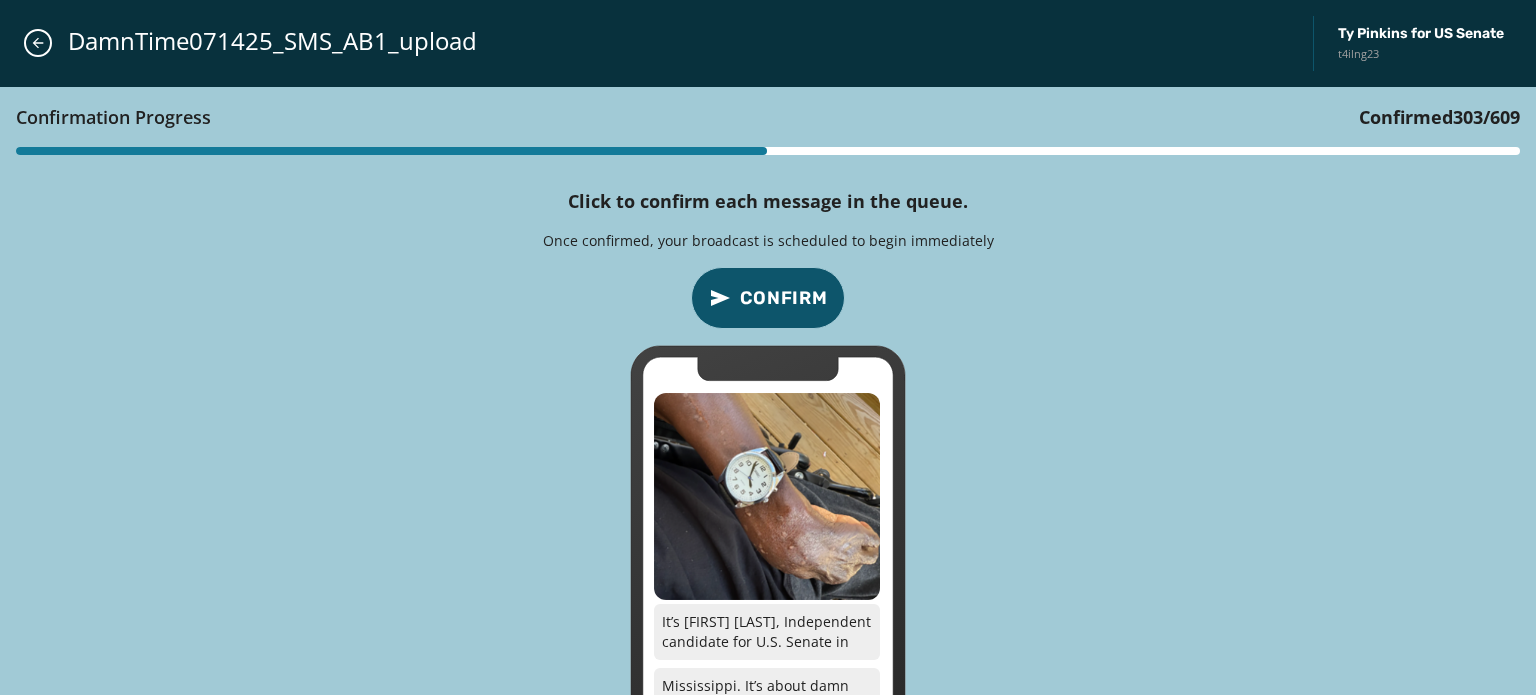 click on "Confirm" at bounding box center [784, 298] 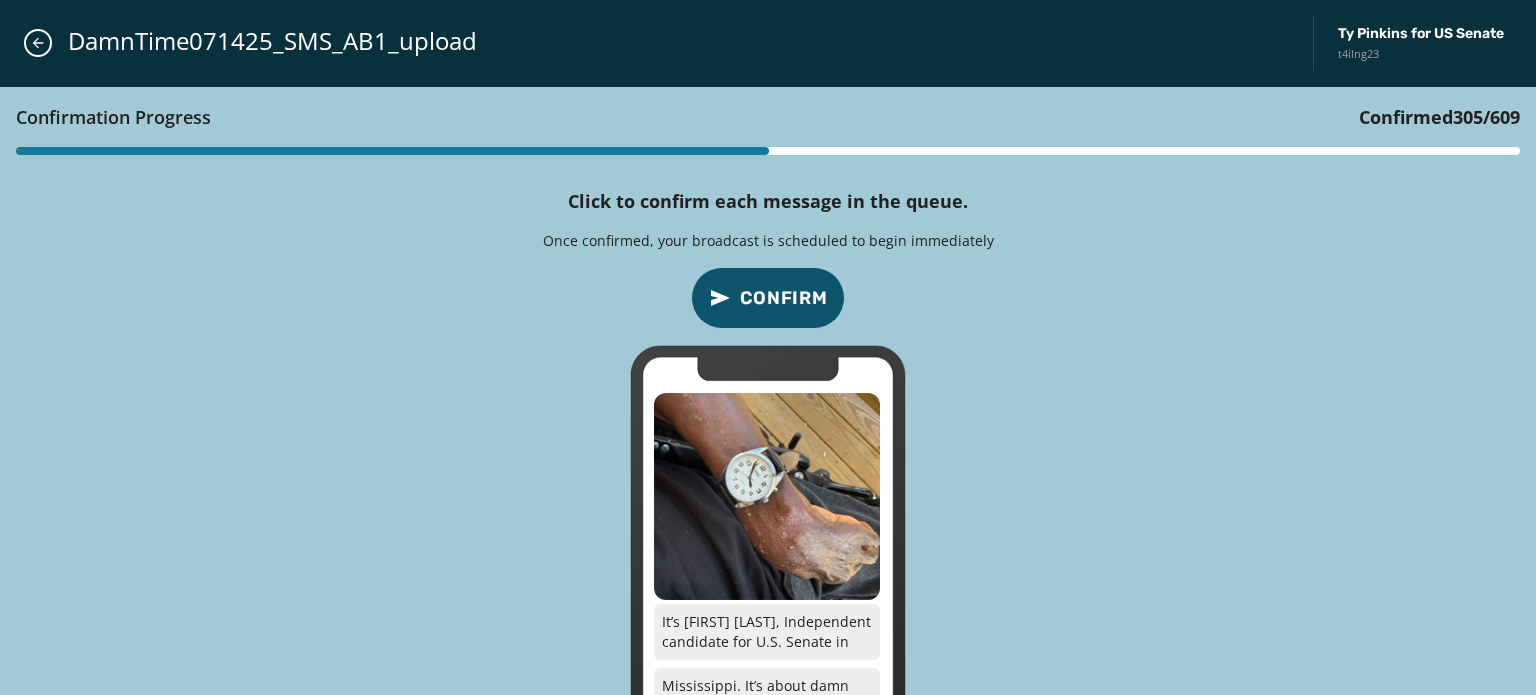 click on "Confirm" at bounding box center (784, 298) 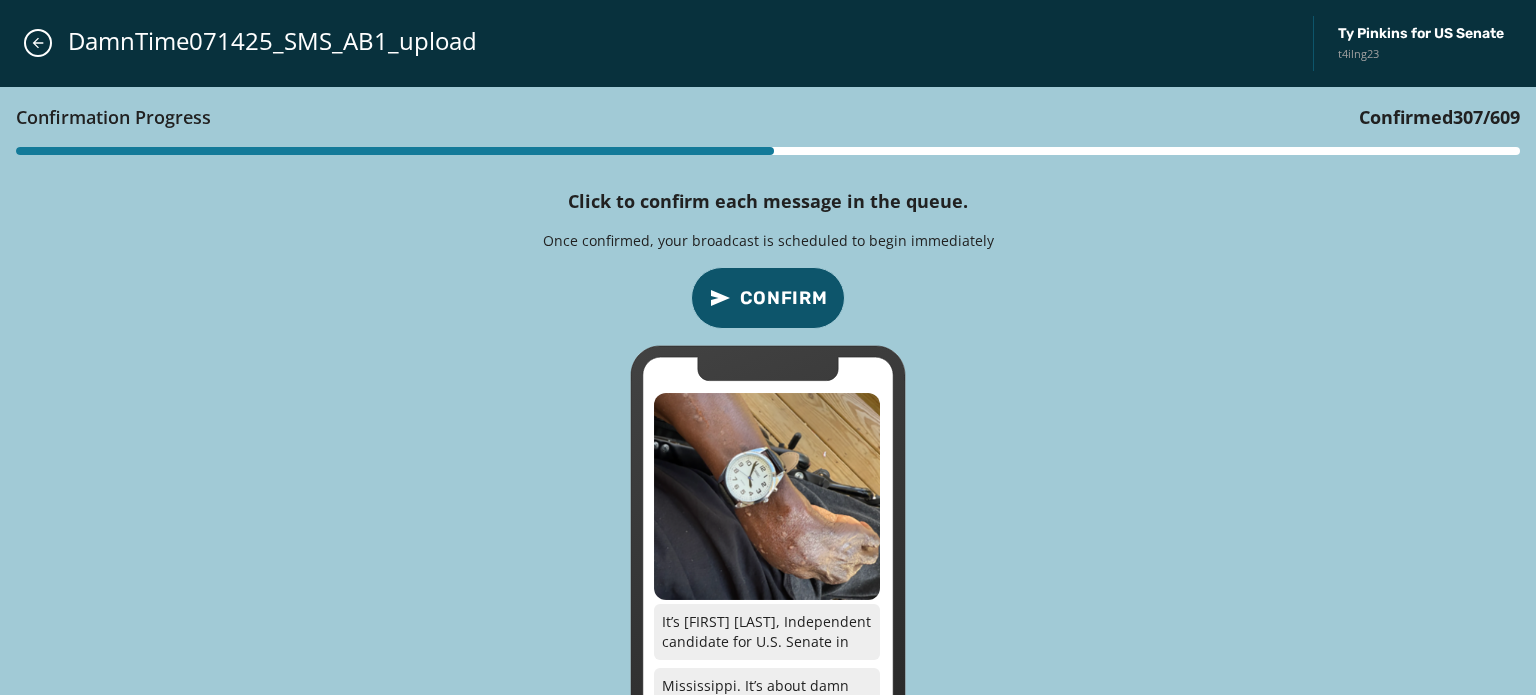 click on "Confirm" at bounding box center [784, 298] 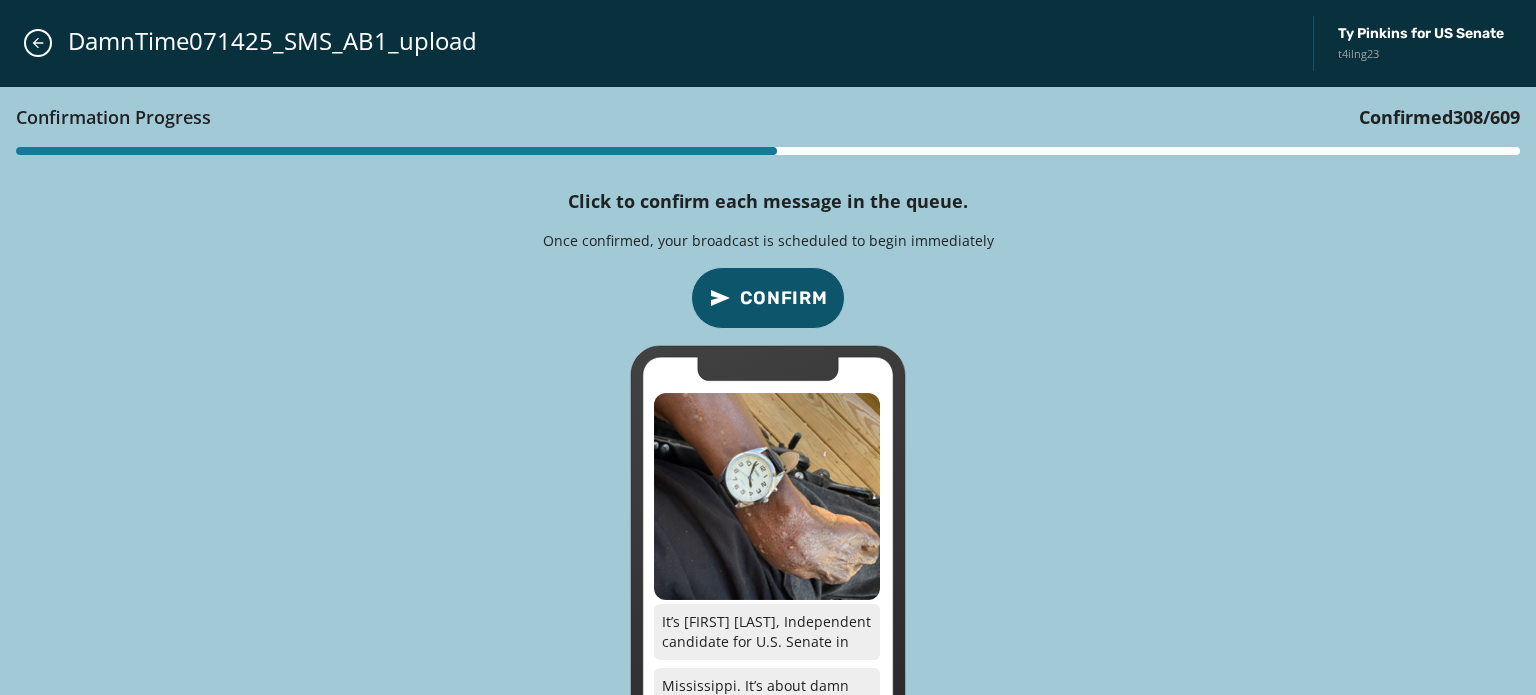 click on "Confirm" at bounding box center [784, 298] 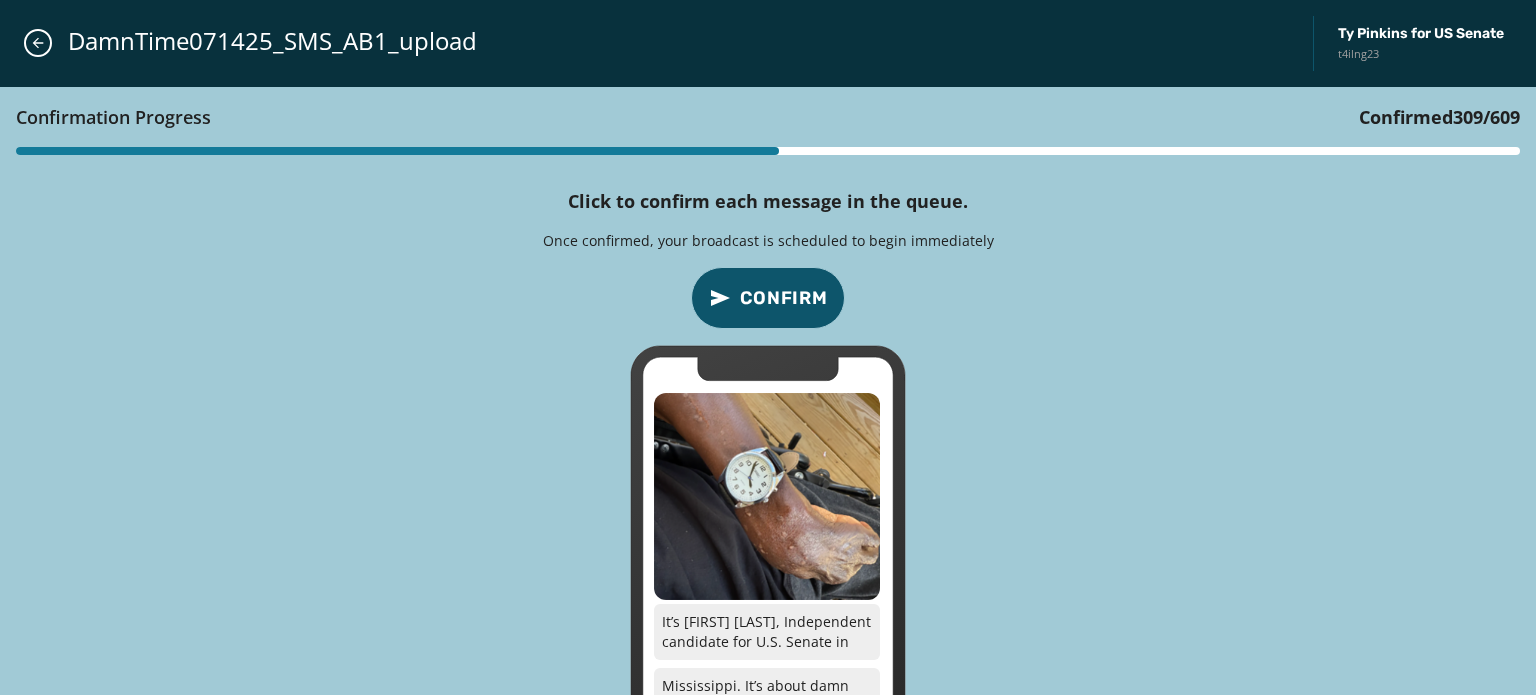 click on "Confirm" at bounding box center [784, 298] 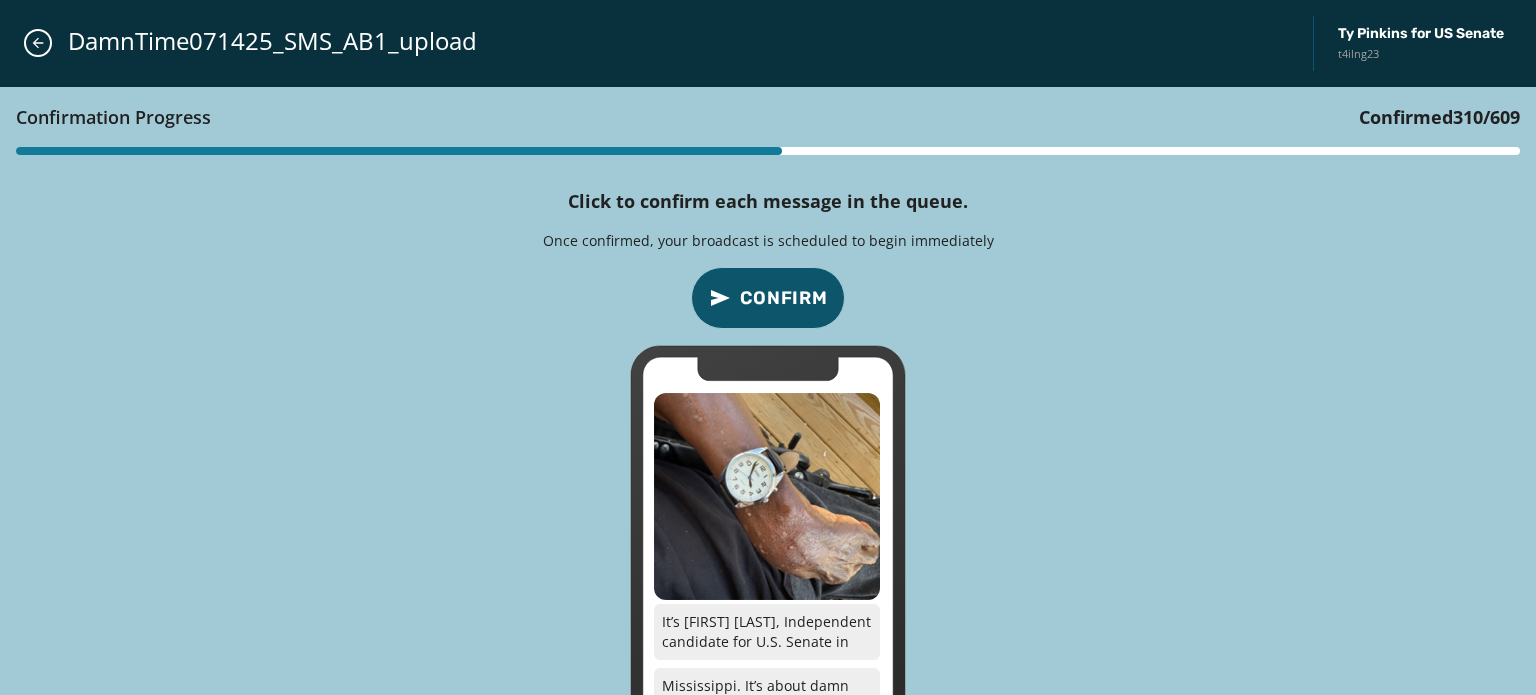 click on "Confirm" at bounding box center [784, 298] 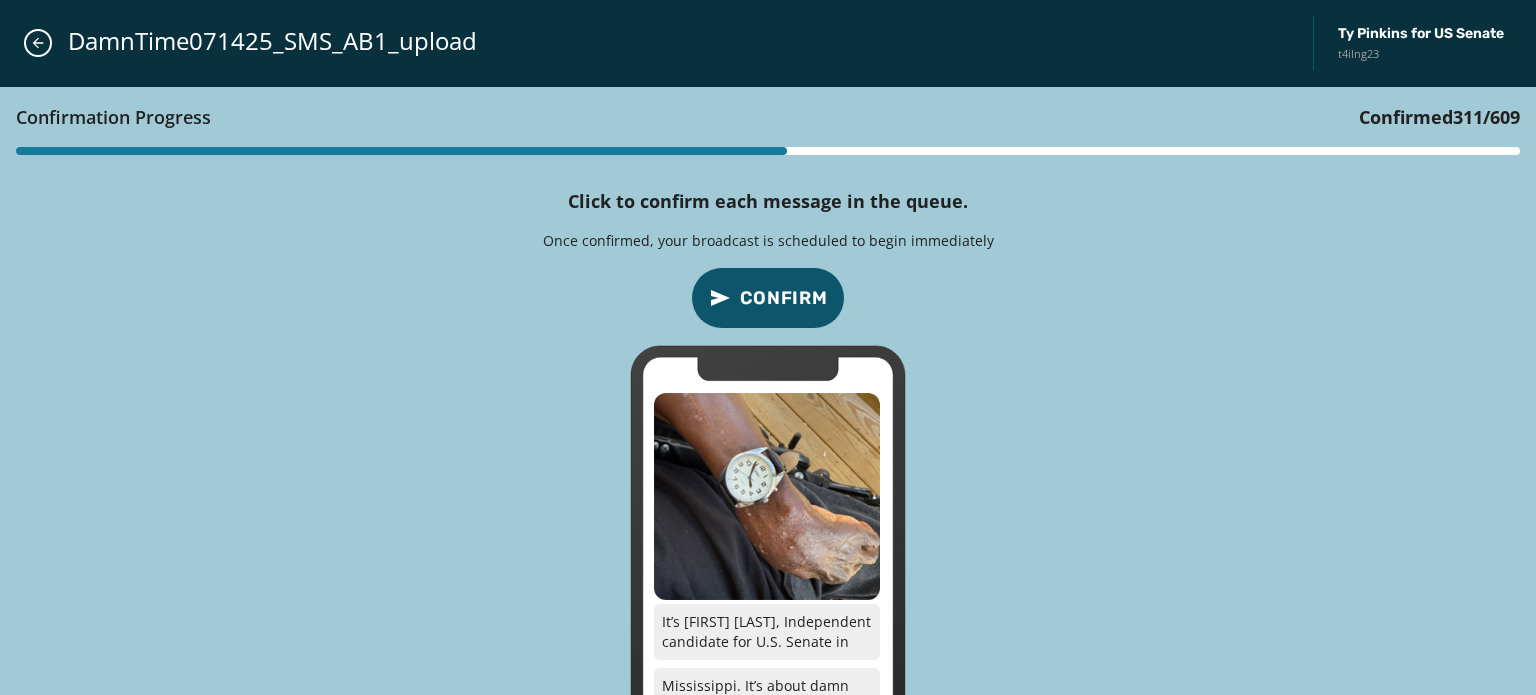 click on "Confirm" at bounding box center (784, 298) 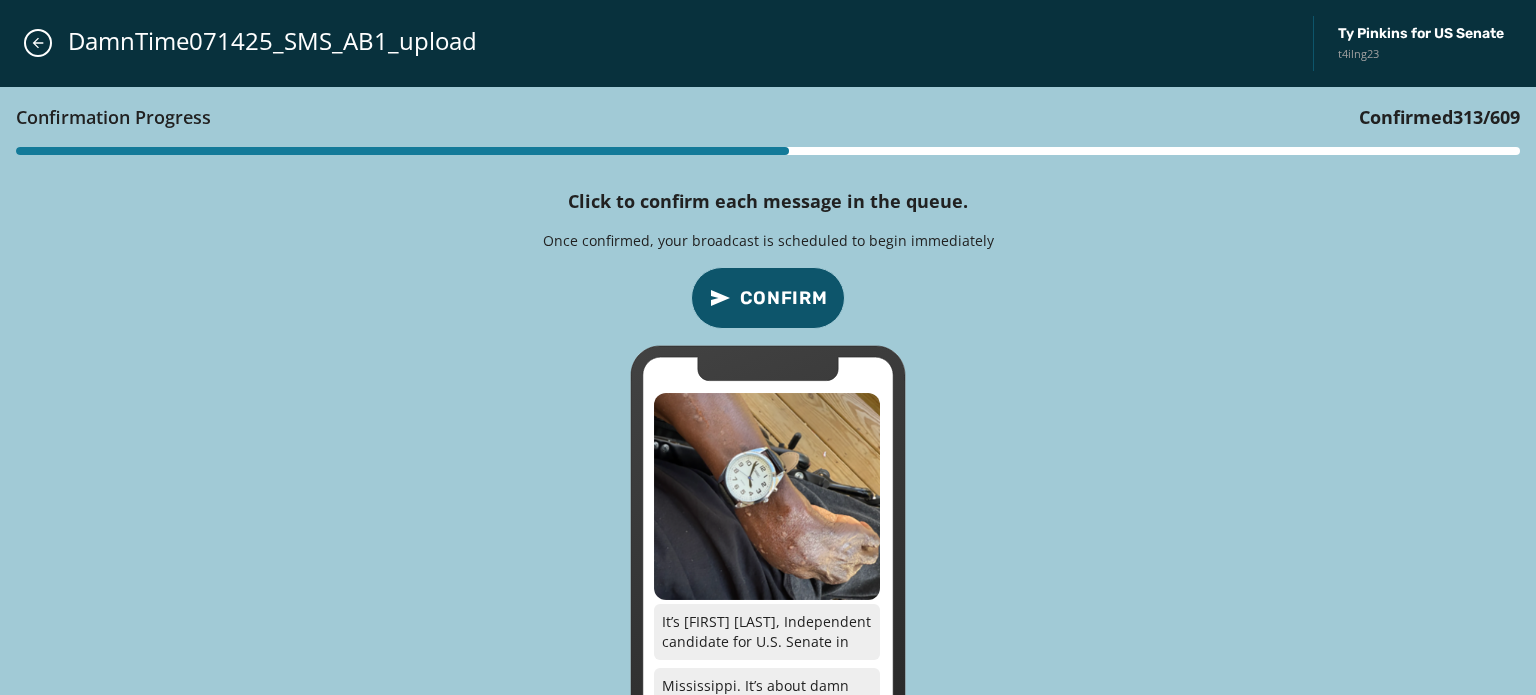 click on "Confirm" at bounding box center (784, 298) 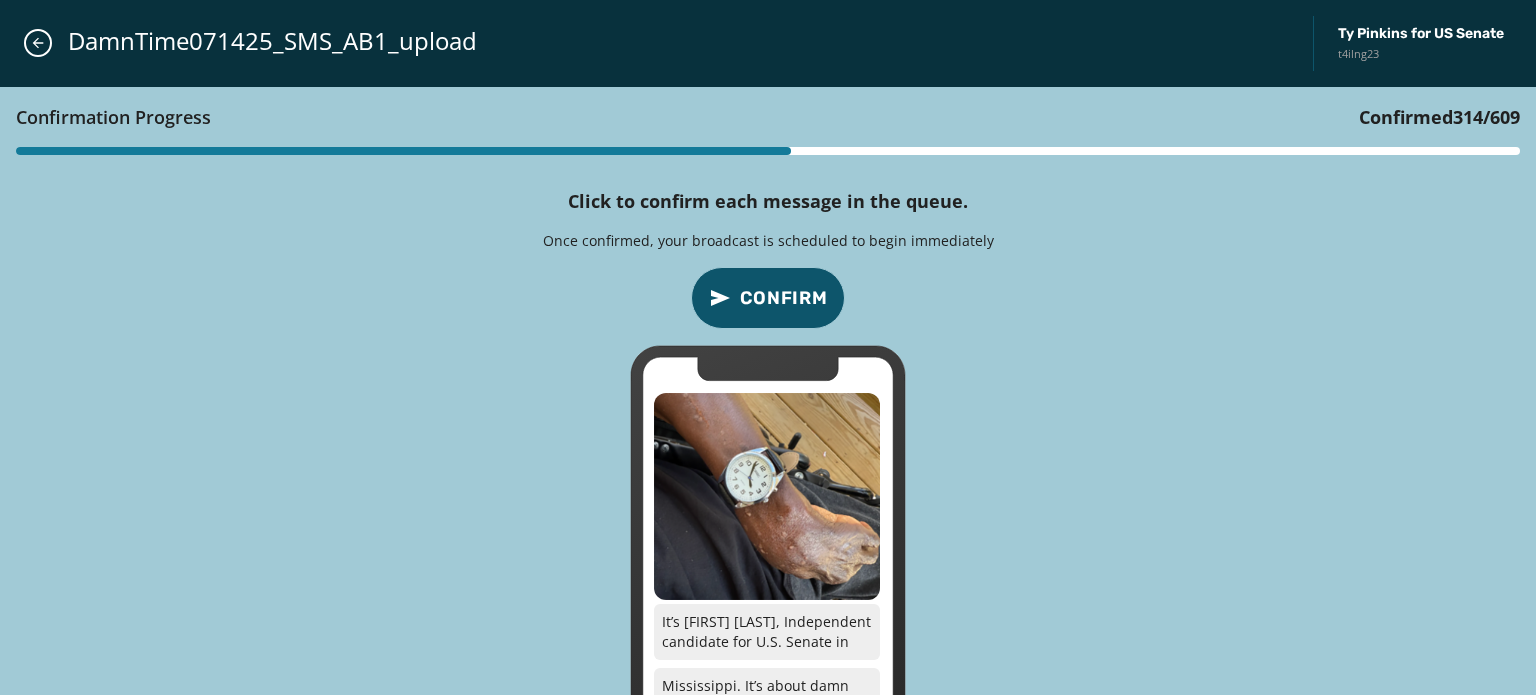 click on "Confirm" at bounding box center [784, 298] 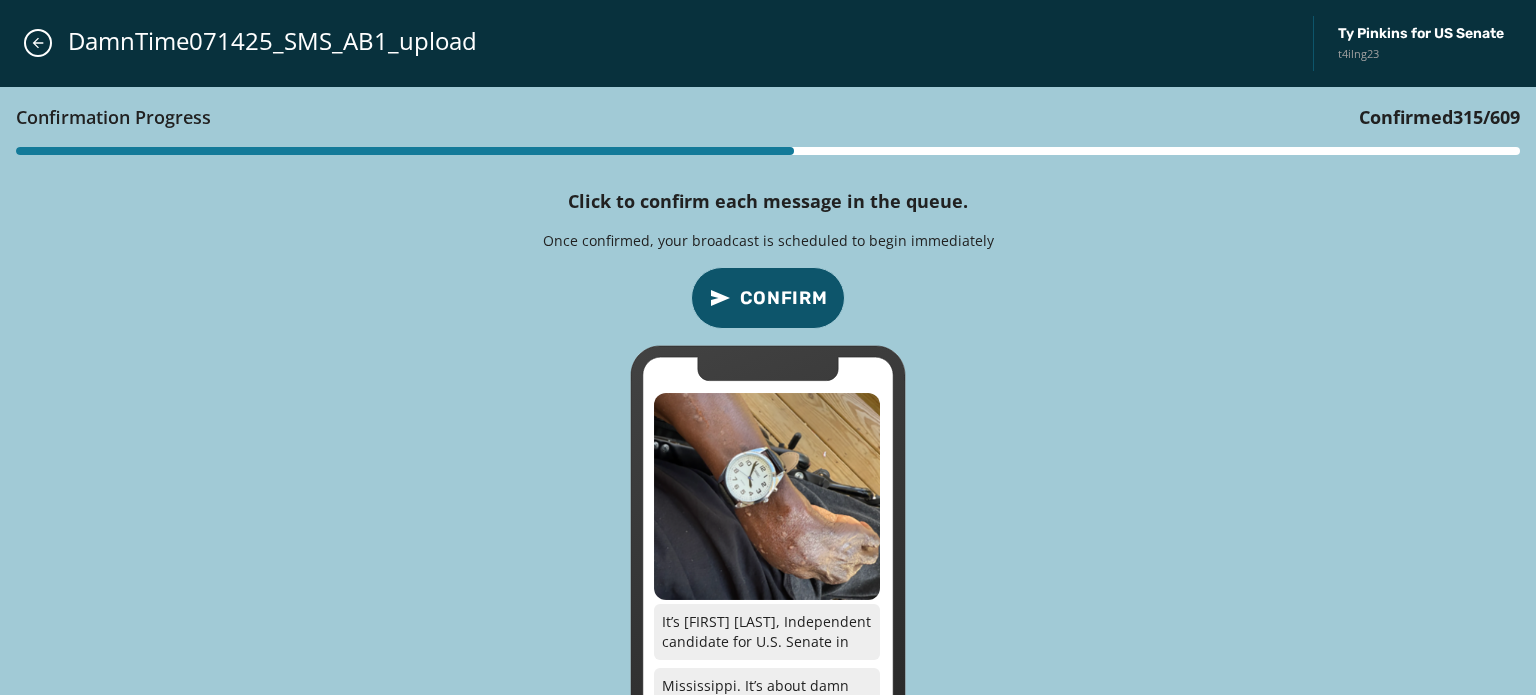 click on "Confirm" at bounding box center [784, 298] 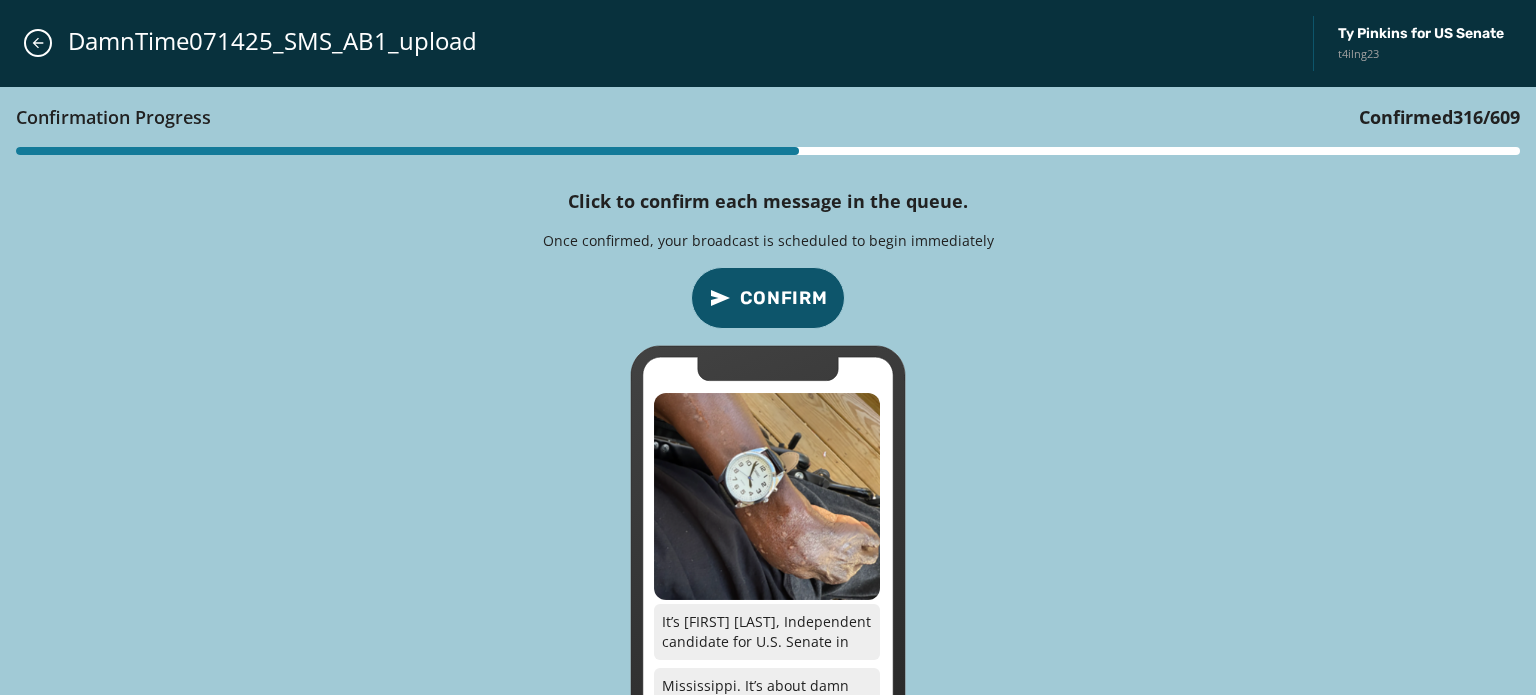 click on "Confirm" at bounding box center [784, 298] 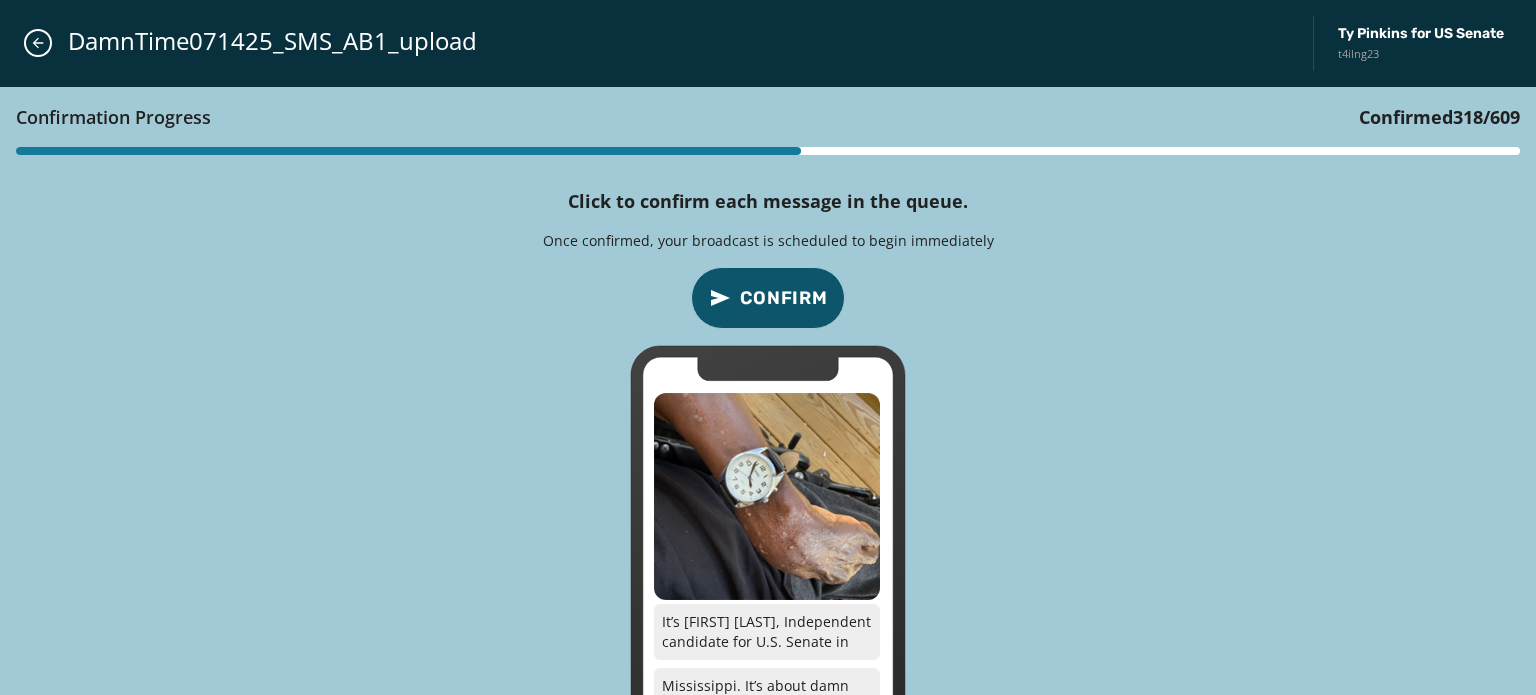 click on "Confirm" at bounding box center (784, 298) 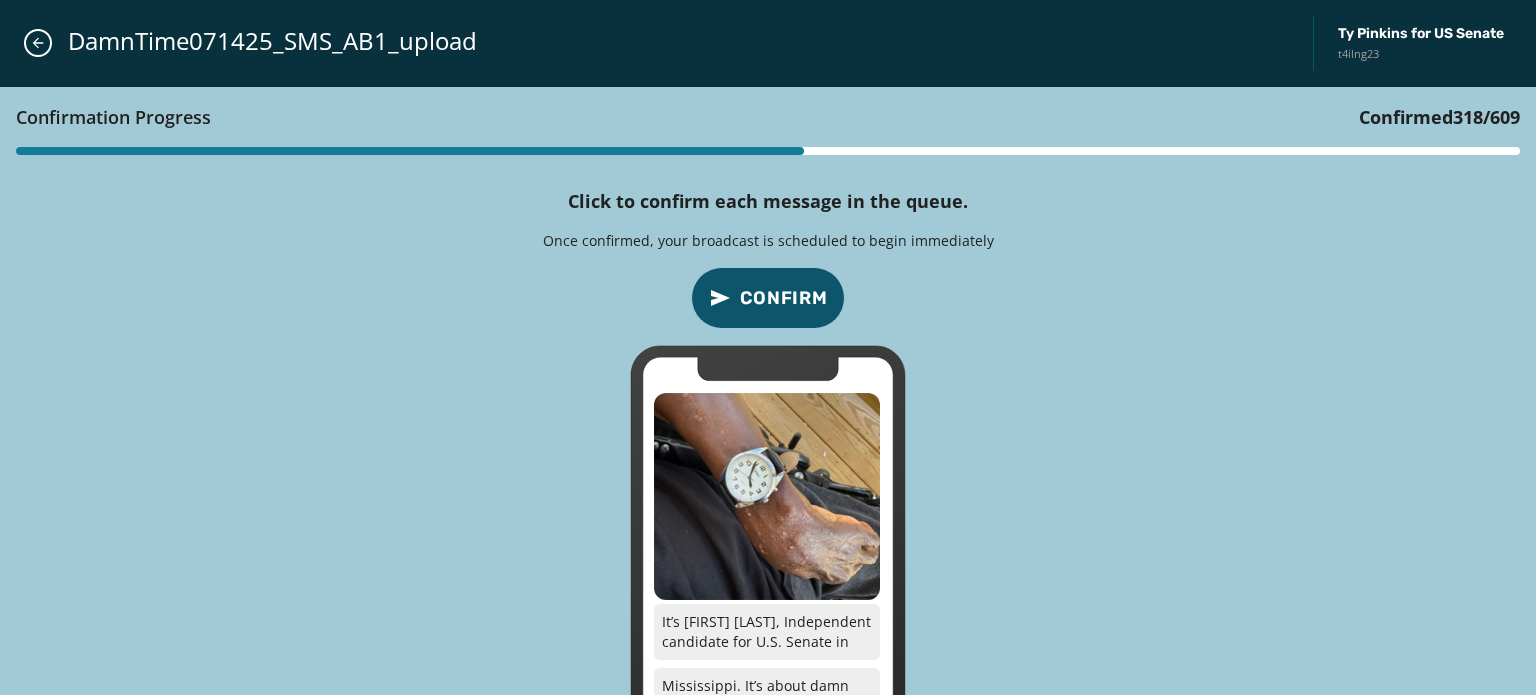 click on "Confirm" at bounding box center (784, 298) 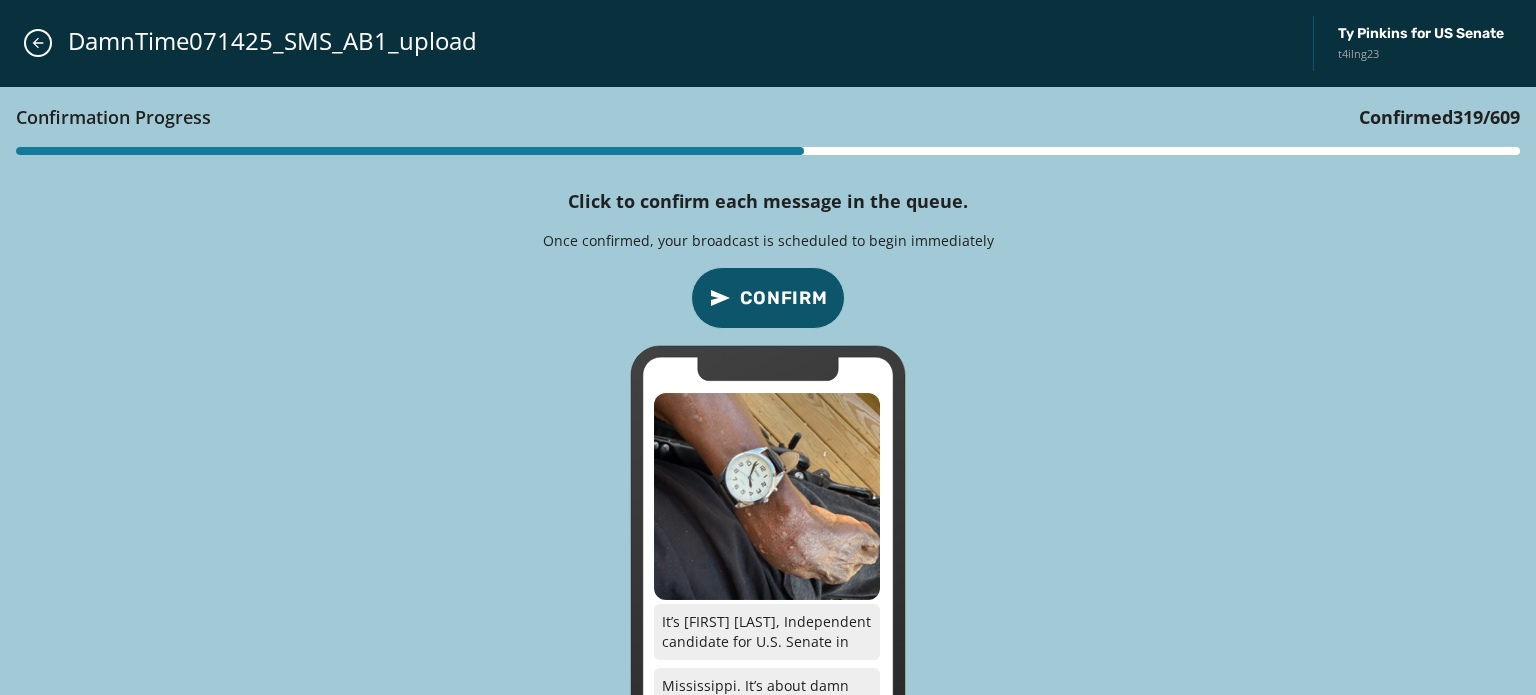 click on "Confirm" at bounding box center [784, 298] 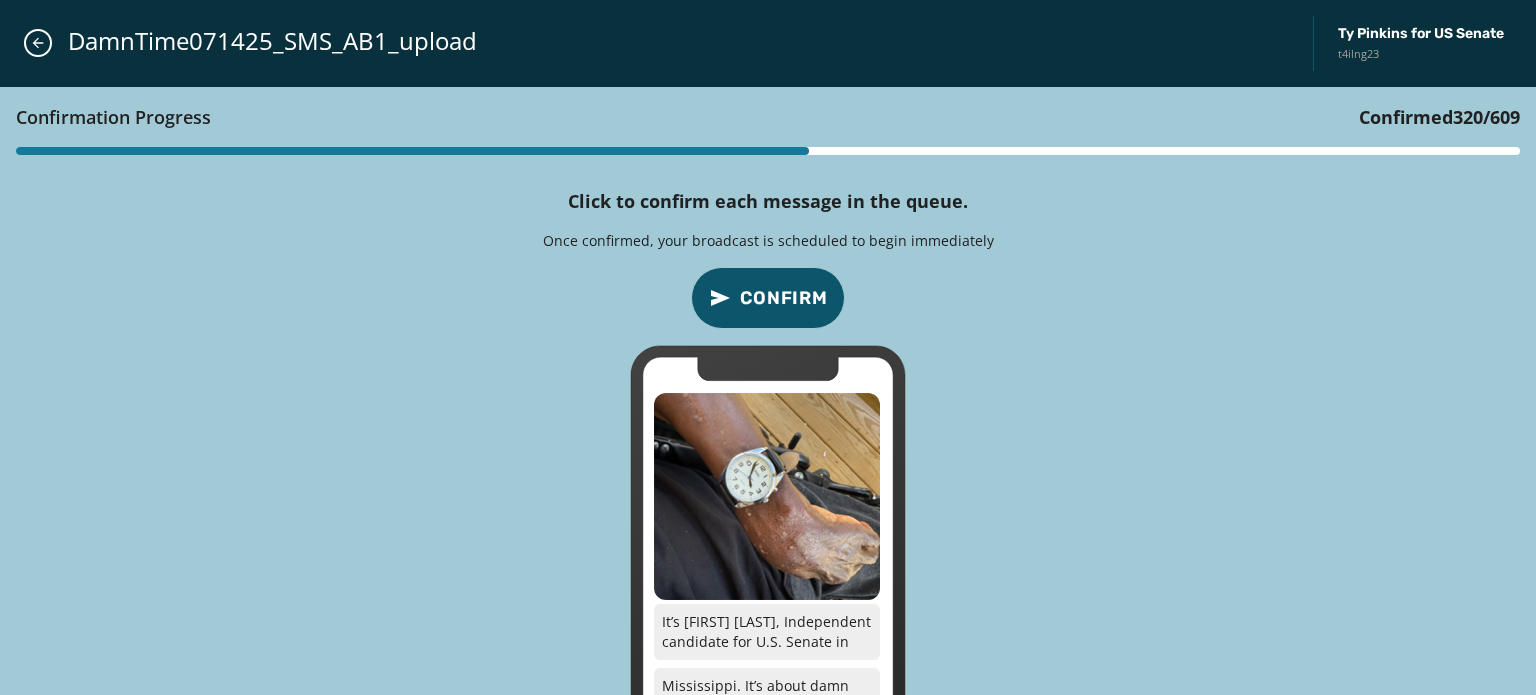 click on "Confirm" at bounding box center (784, 298) 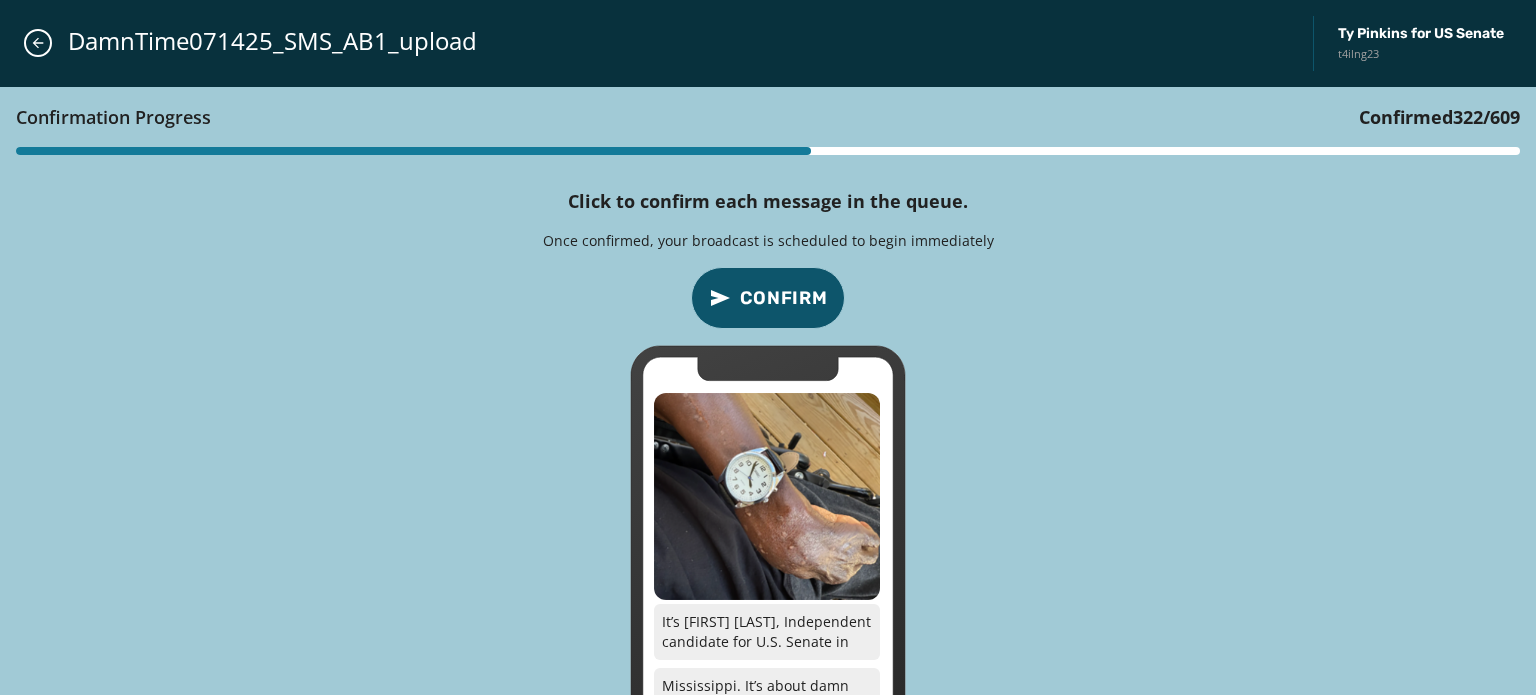 click on "Confirm" at bounding box center (784, 298) 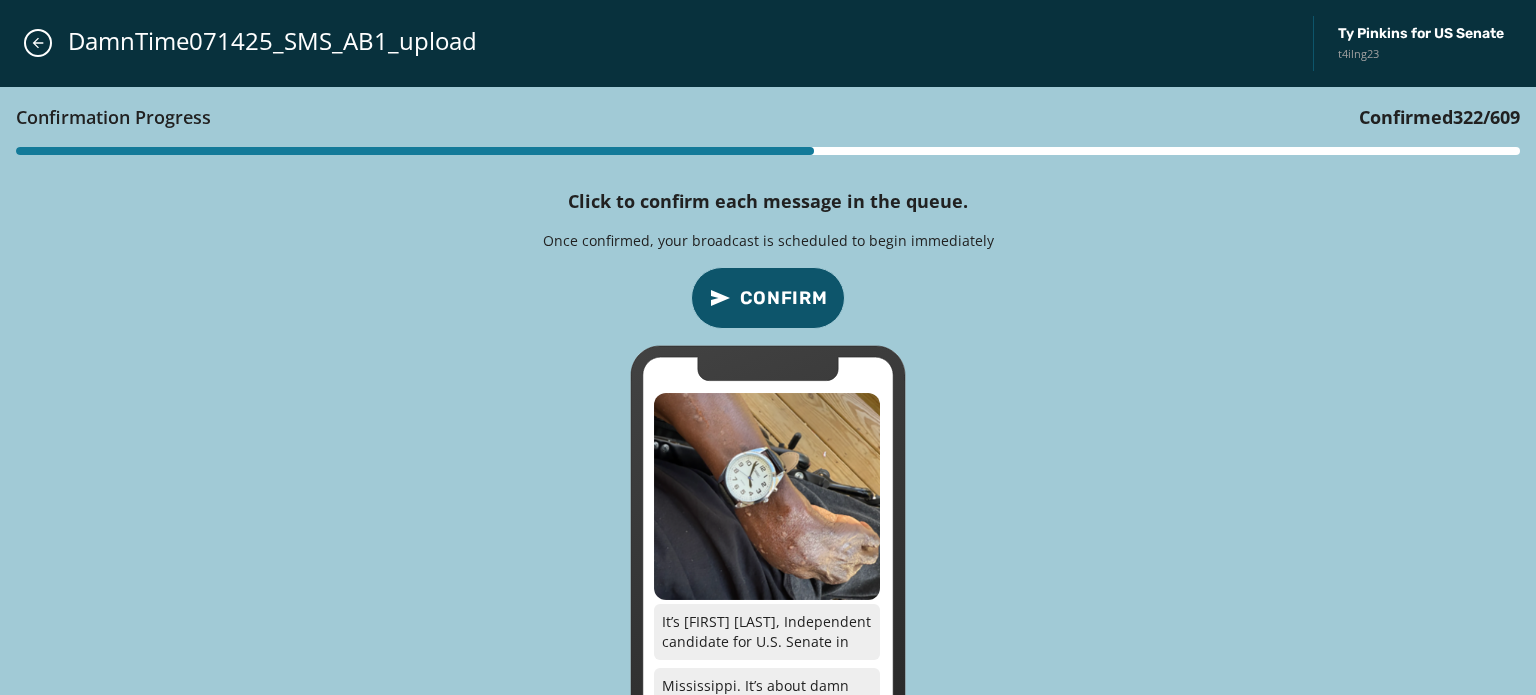 click on "Confirm" at bounding box center (784, 298) 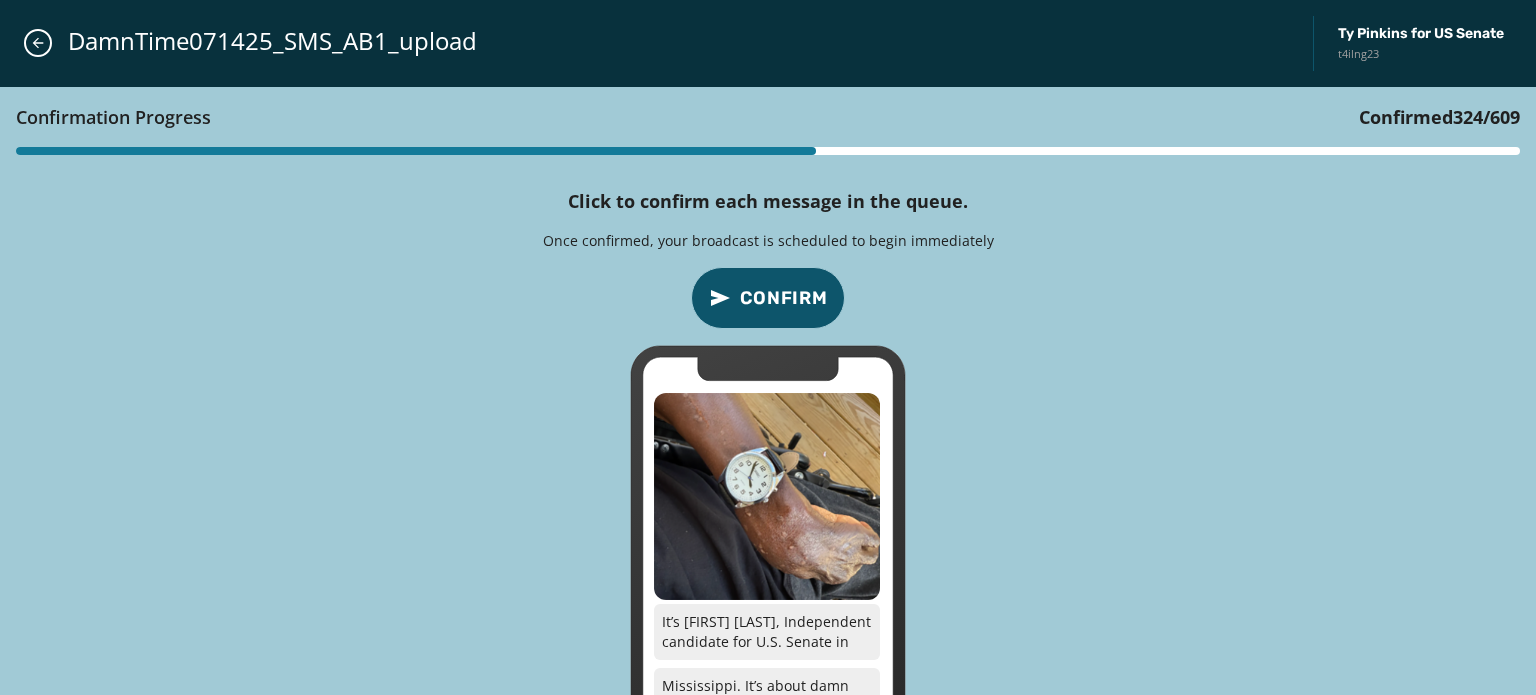 click on "Confirm" at bounding box center (784, 298) 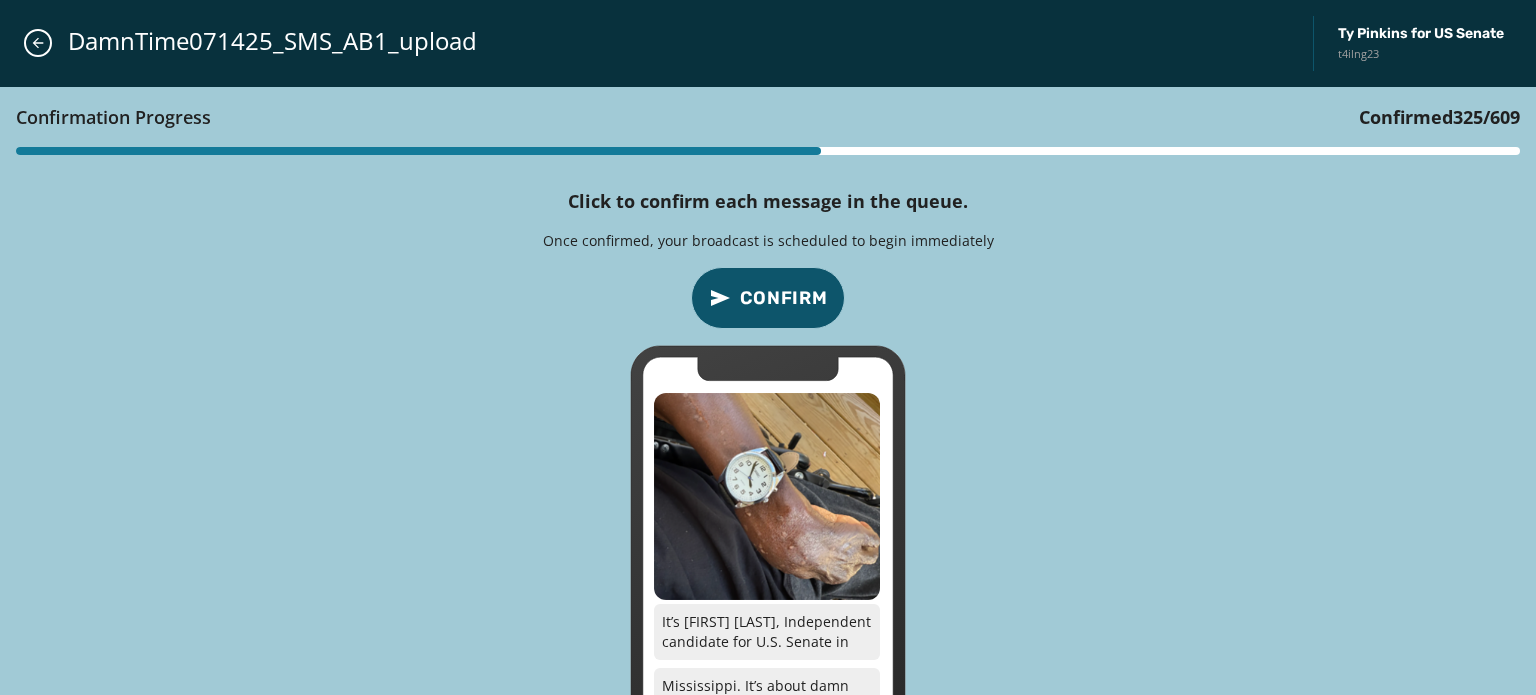 click on "Confirm" at bounding box center [784, 298] 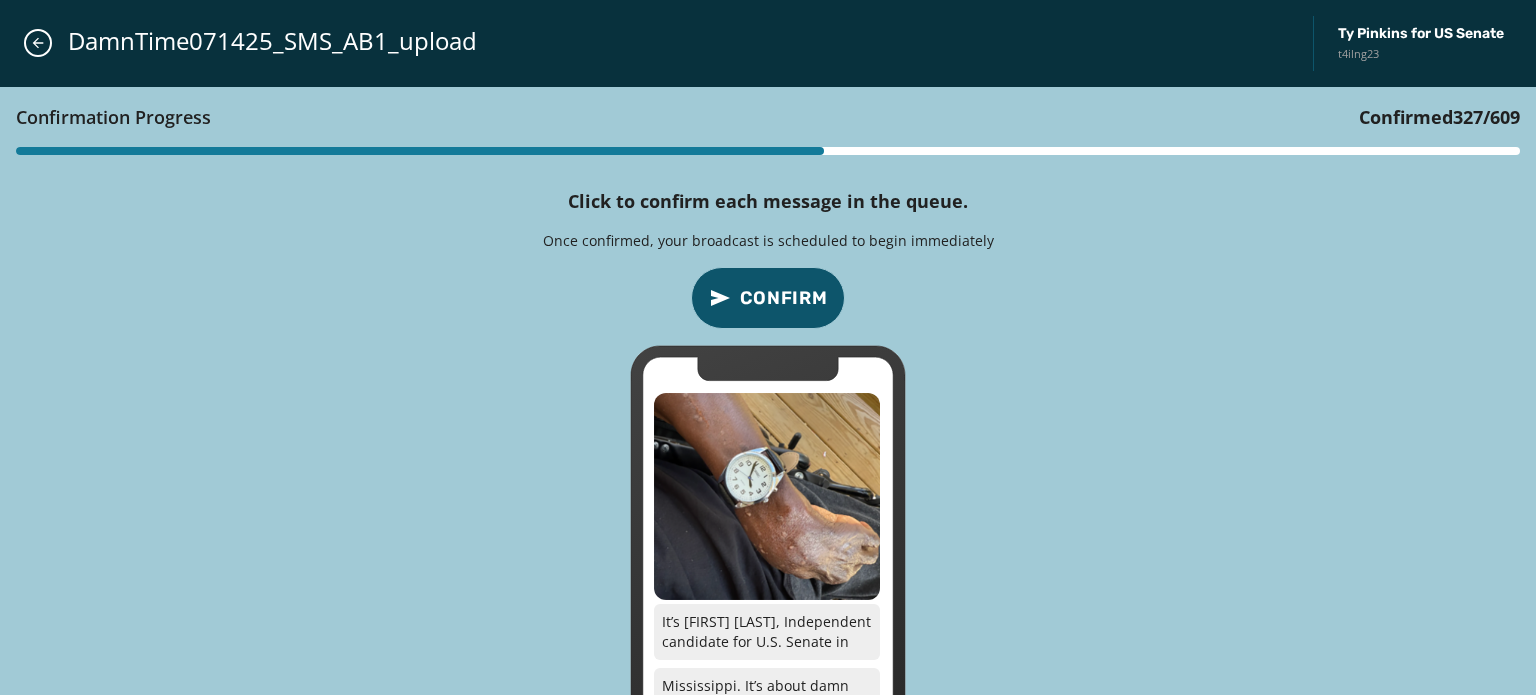 click on "Confirm" at bounding box center [784, 298] 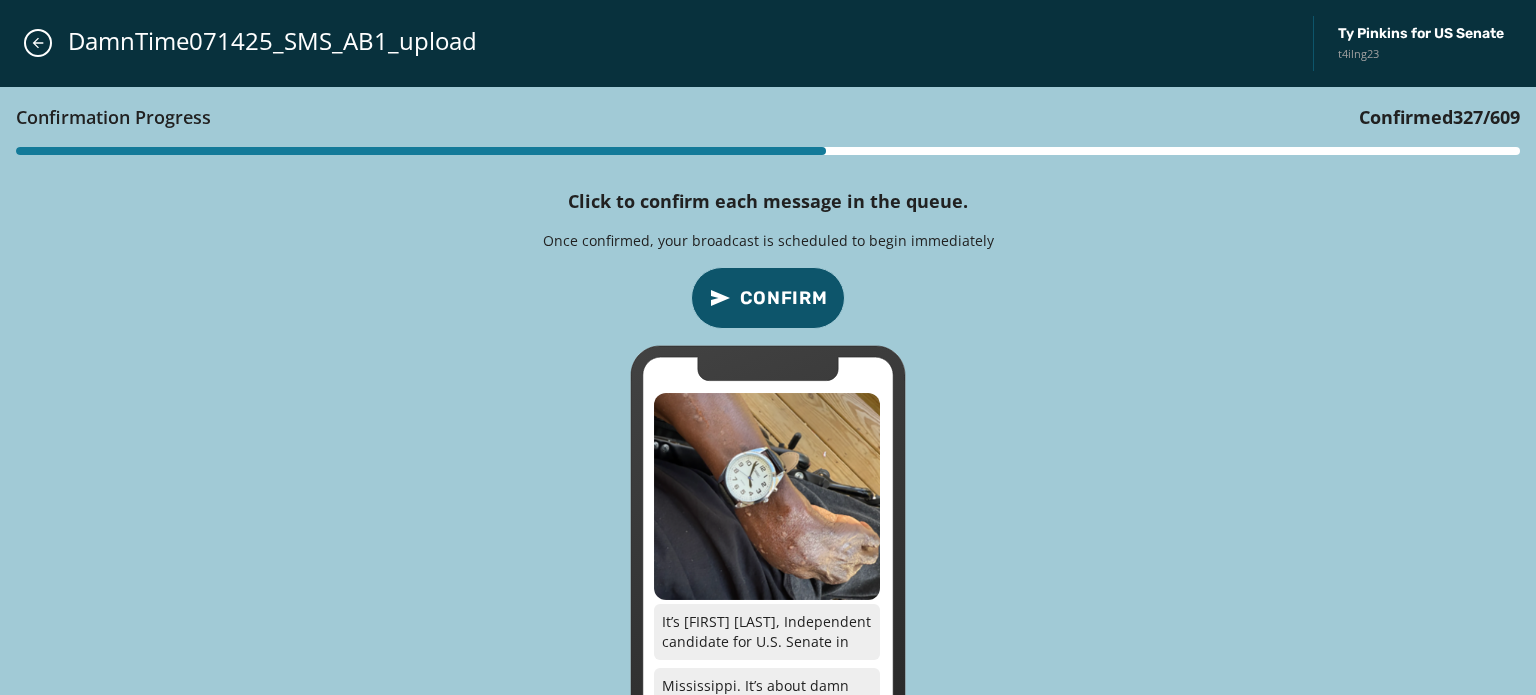 click on "Confirm" at bounding box center (784, 298) 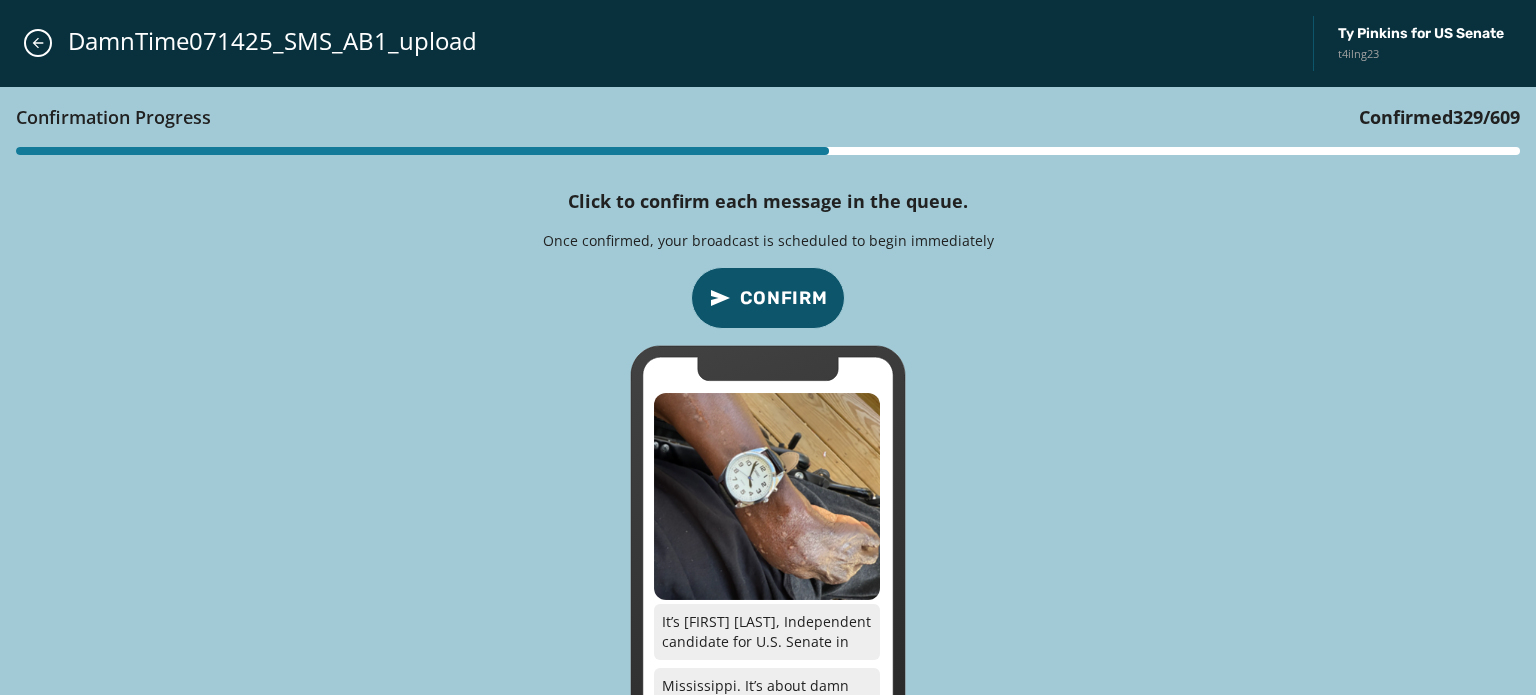click on "Confirm" at bounding box center (784, 298) 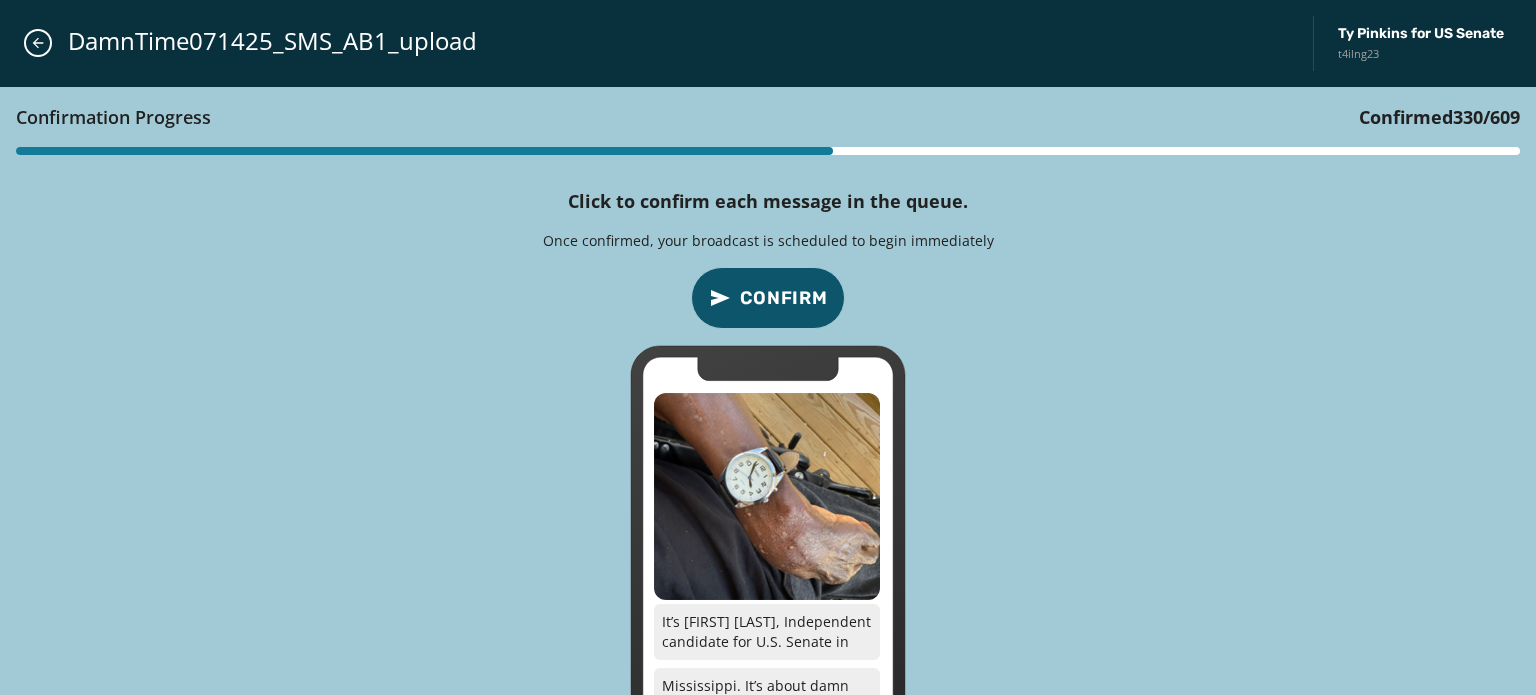 click on "Confirm" at bounding box center (784, 298) 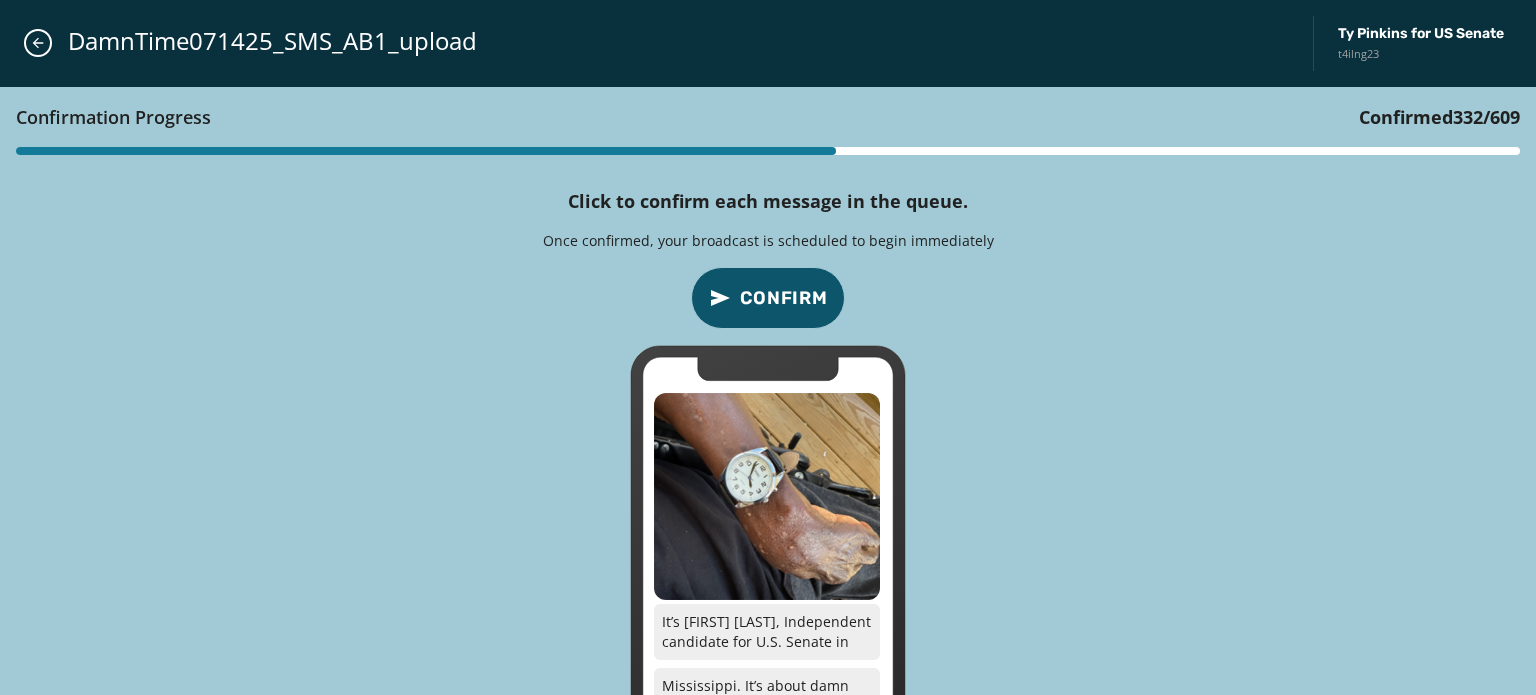 click on "Confirm" at bounding box center [784, 298] 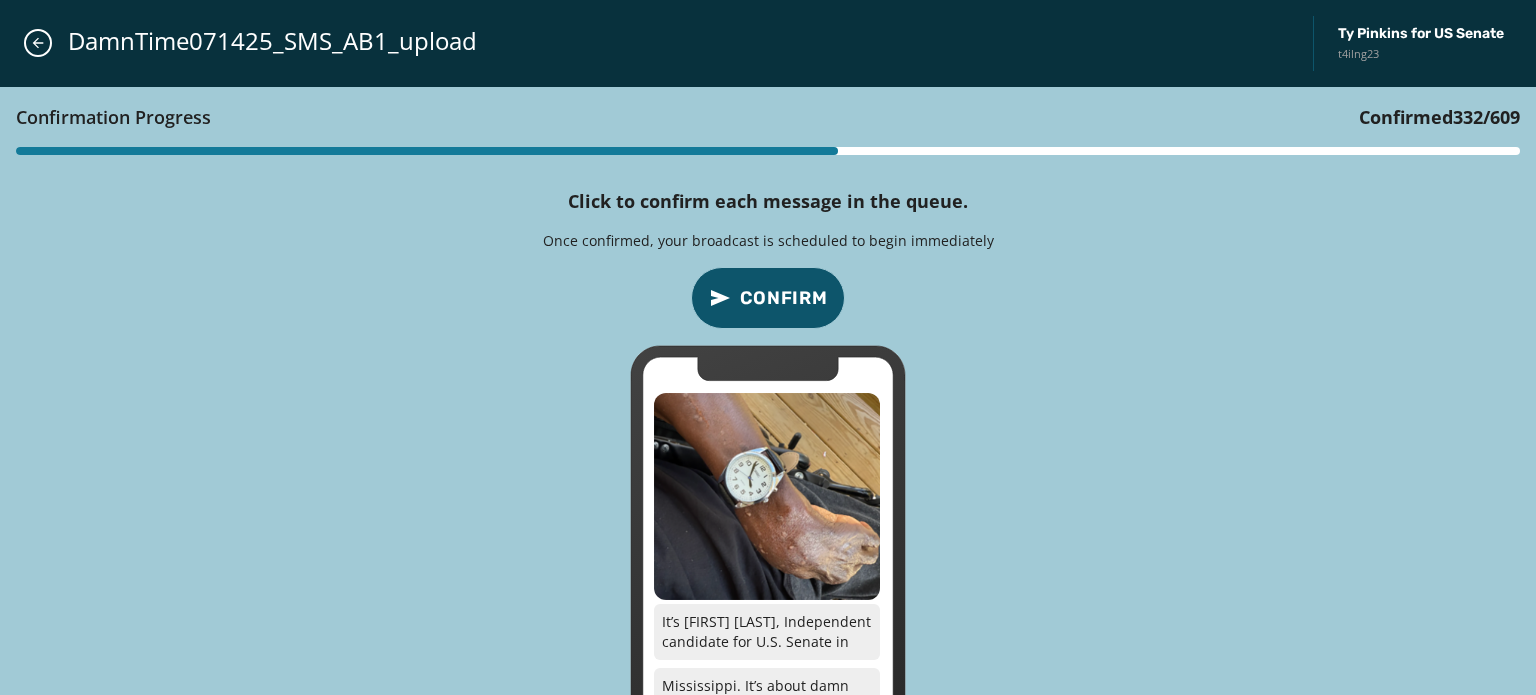 click on "Confirm" at bounding box center [784, 298] 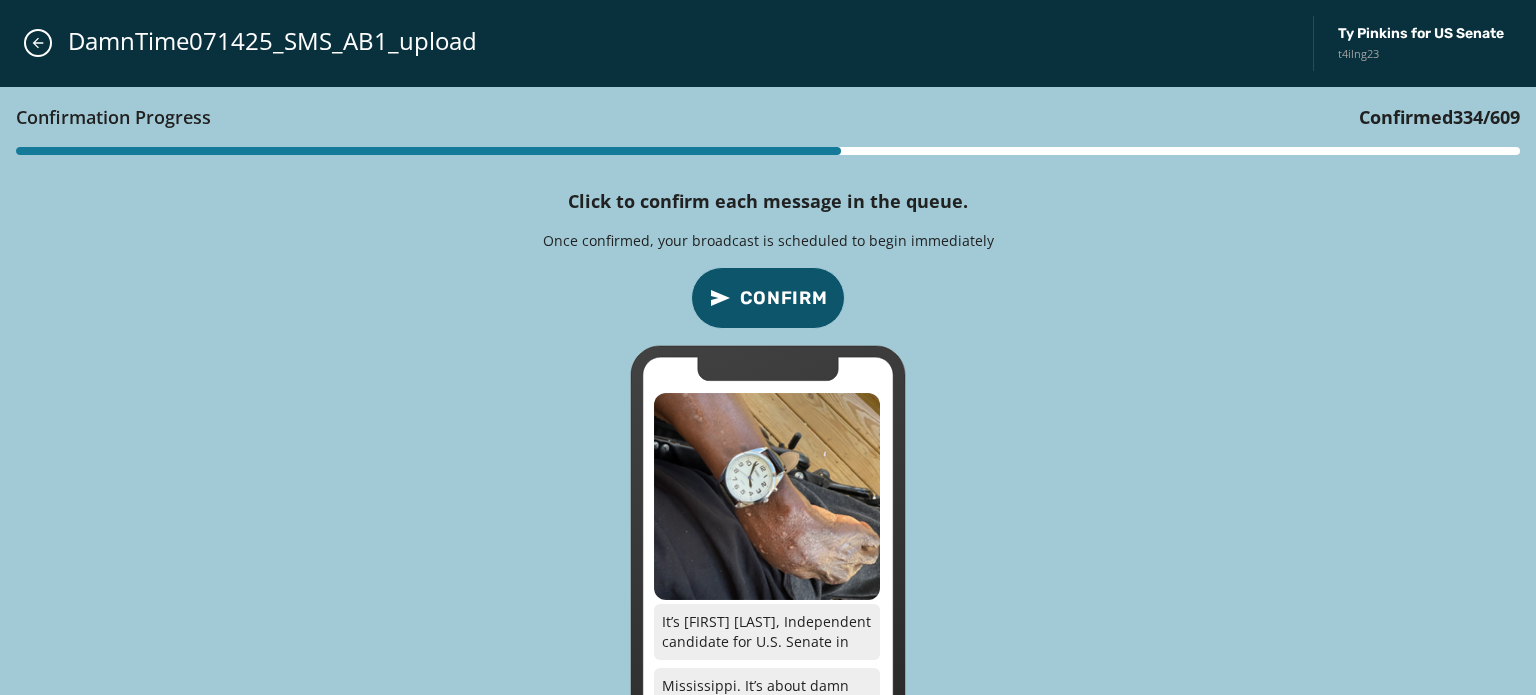 click on "Confirm" at bounding box center (784, 298) 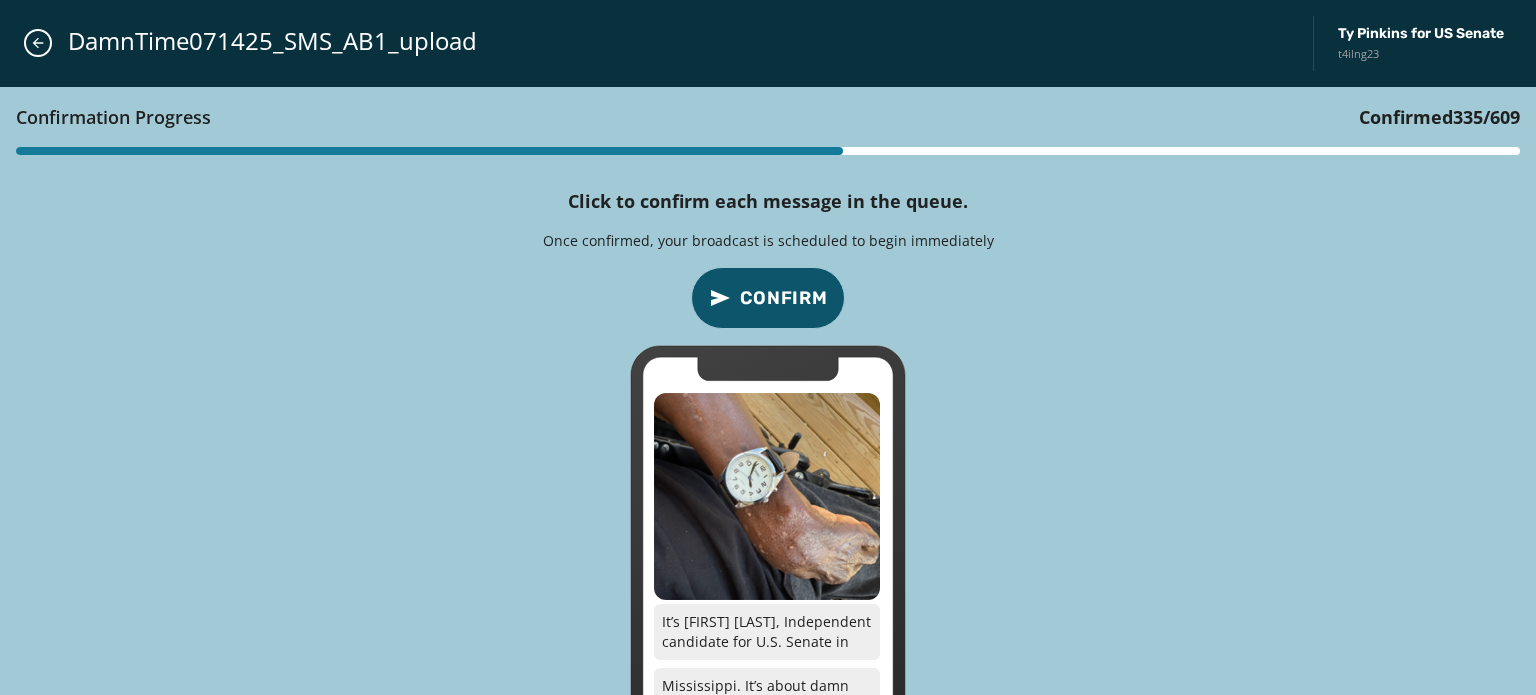 click on "Confirm" at bounding box center (784, 298) 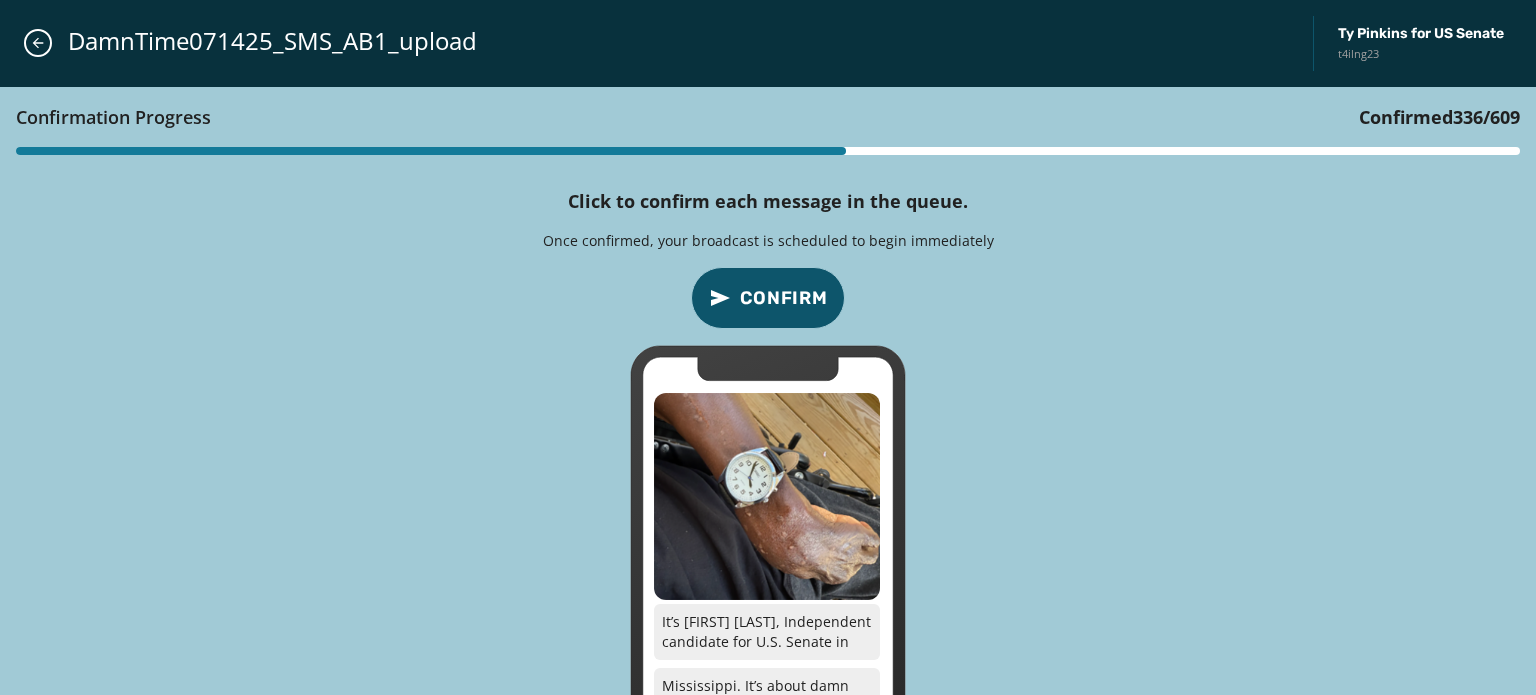 click on "Confirm" at bounding box center (784, 298) 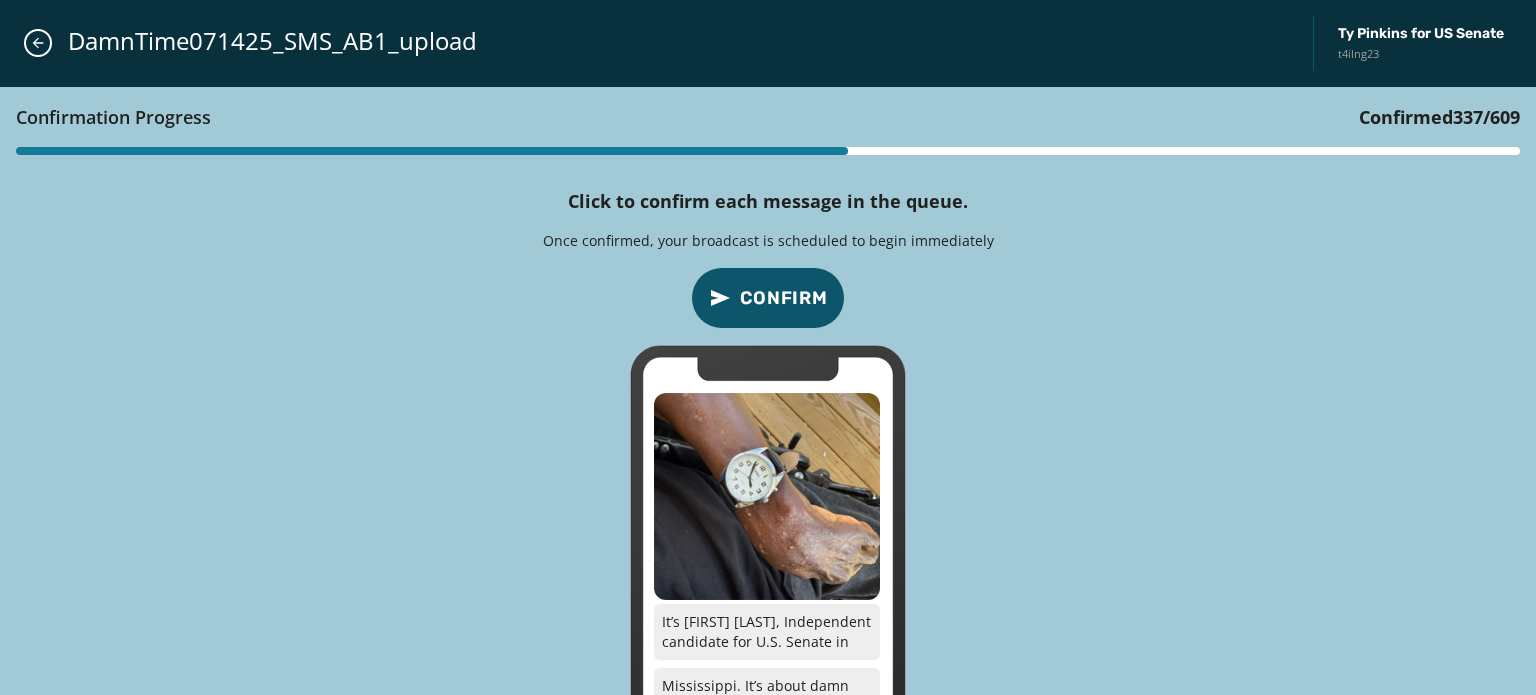 click on "Confirm" at bounding box center [784, 298] 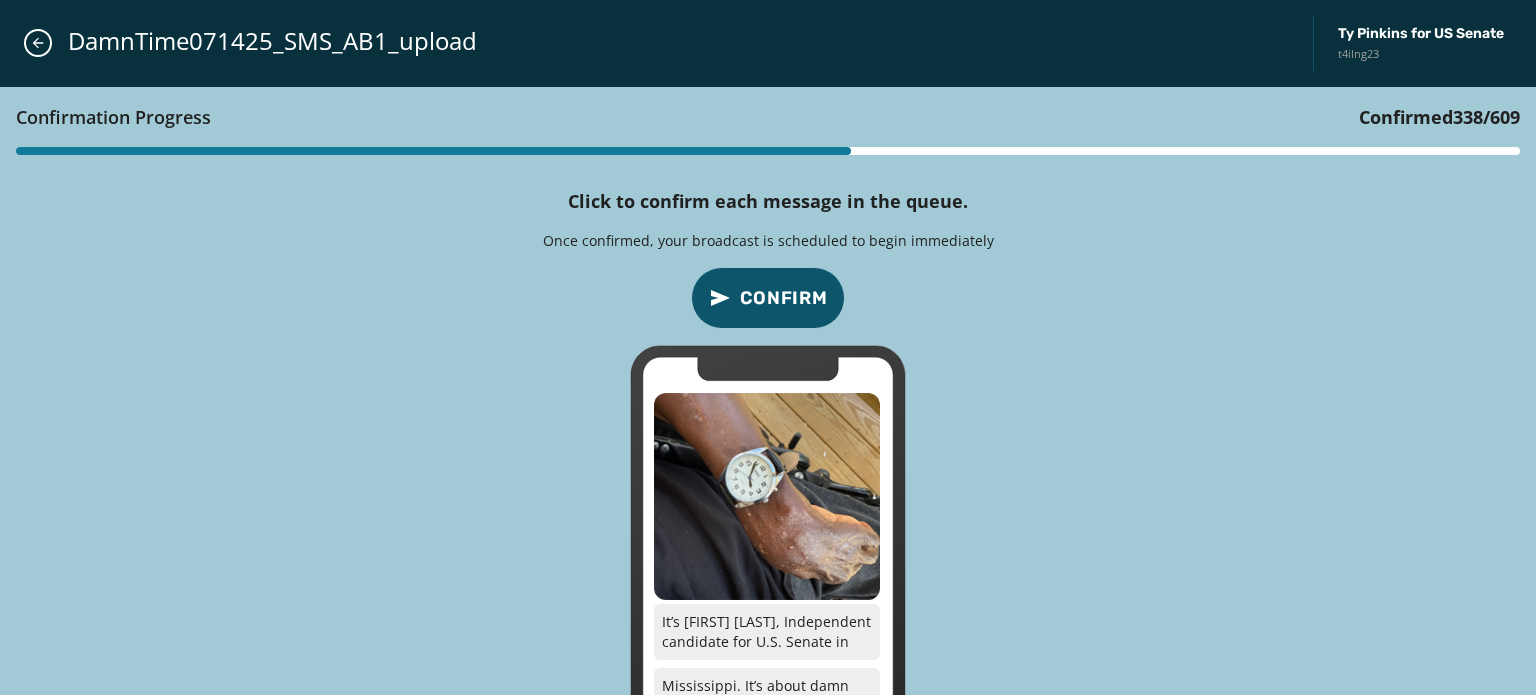 click on "Confirm" at bounding box center (784, 298) 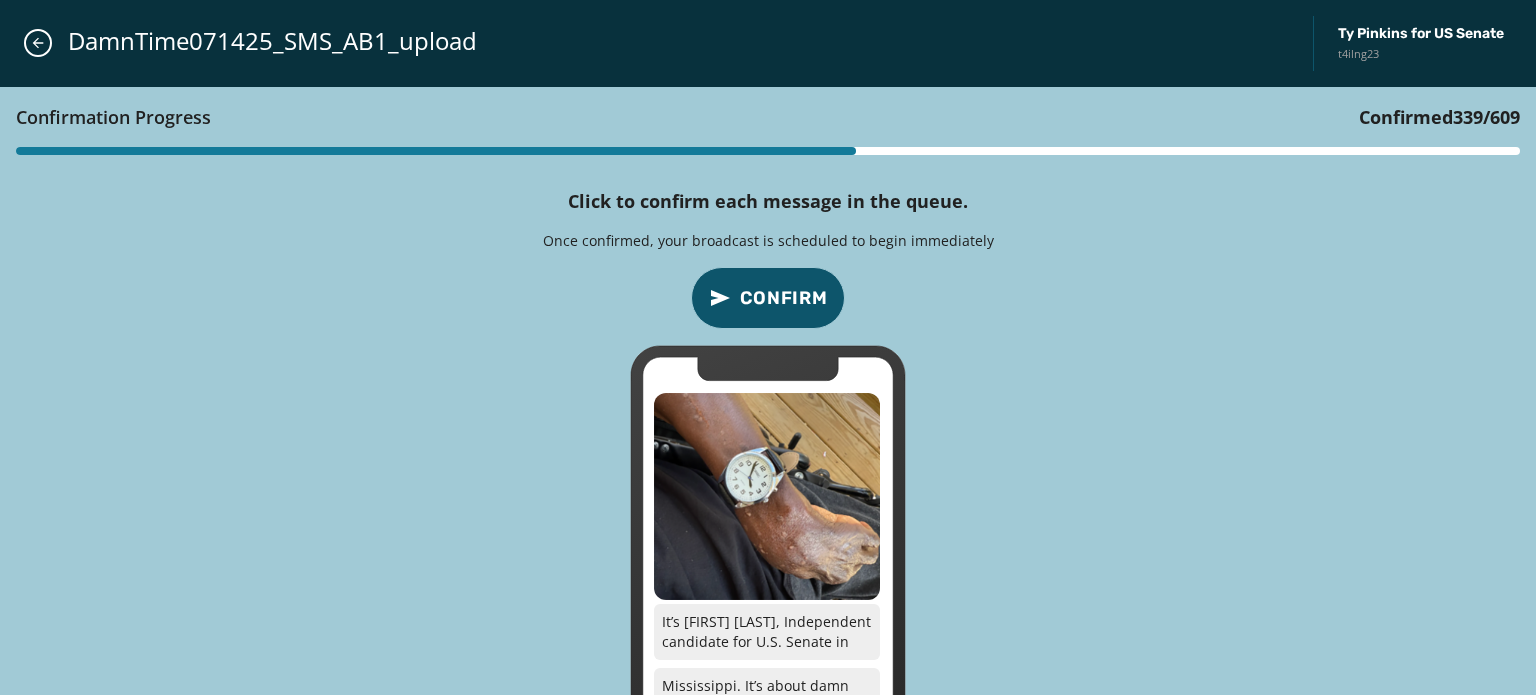 click on "Confirm" at bounding box center [784, 298] 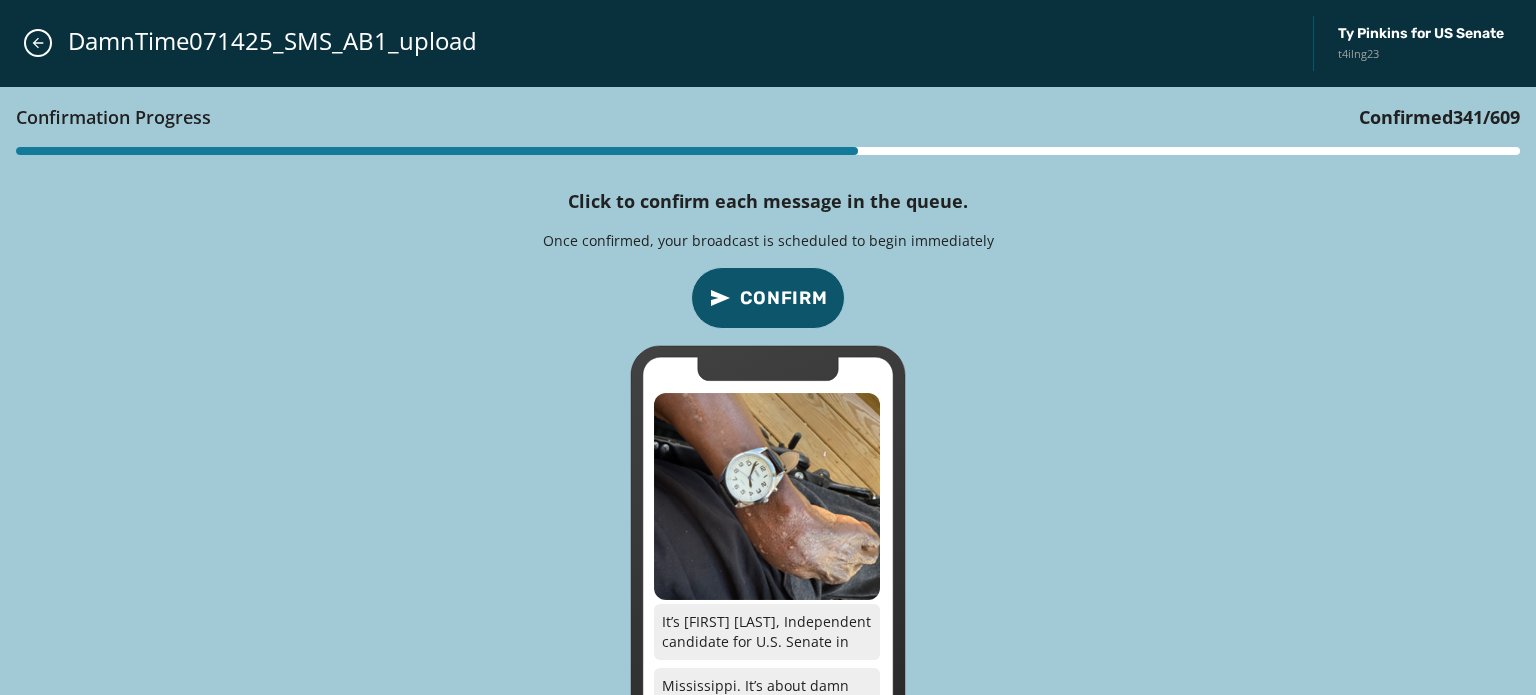 click on "Confirm" at bounding box center (784, 298) 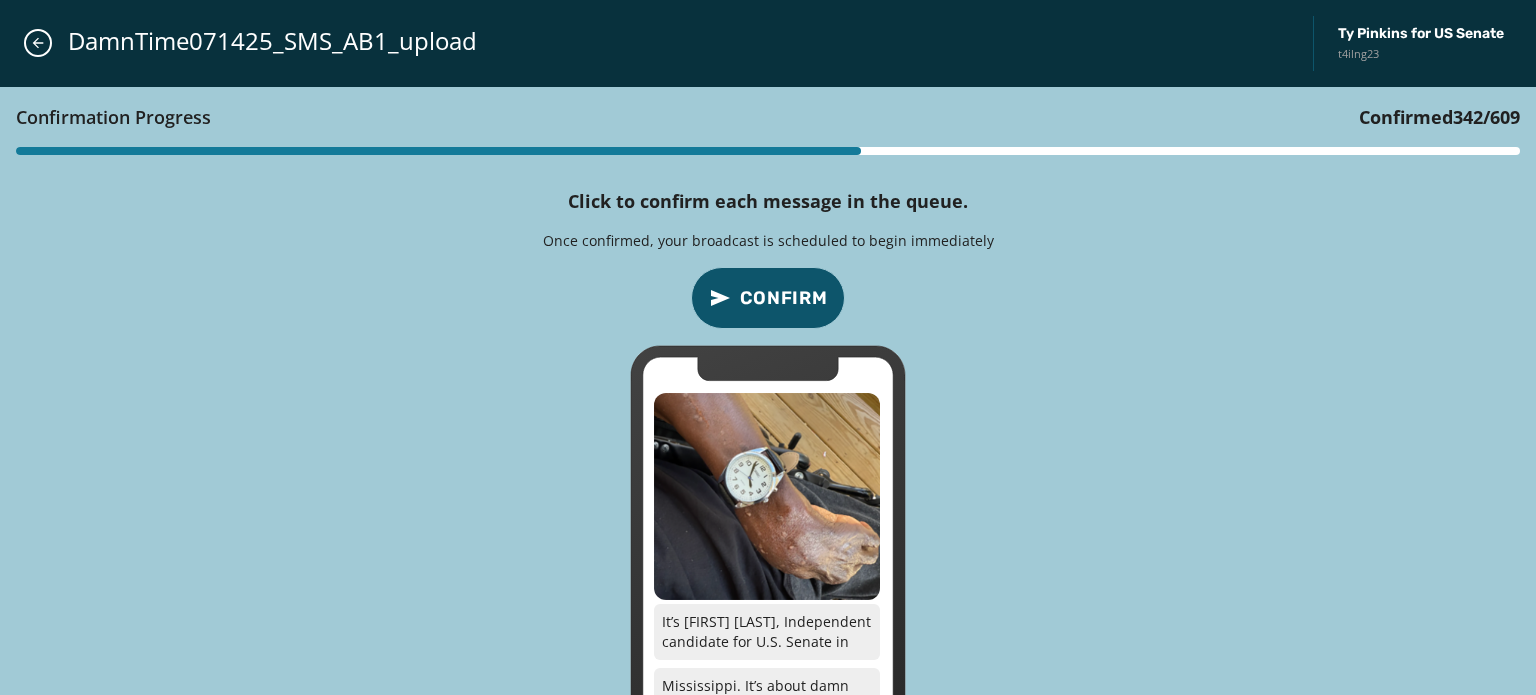 click on "Confirm" at bounding box center (784, 298) 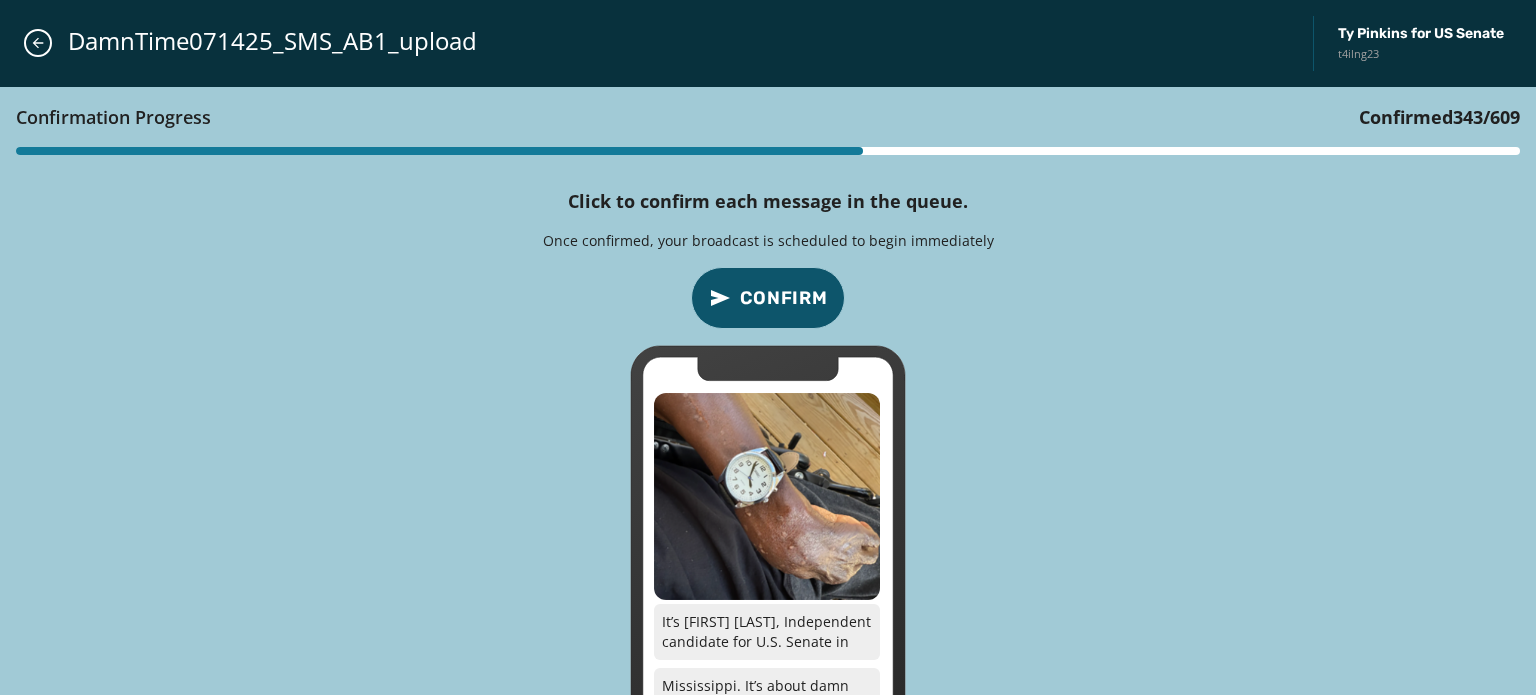 click on "Confirm" at bounding box center (784, 298) 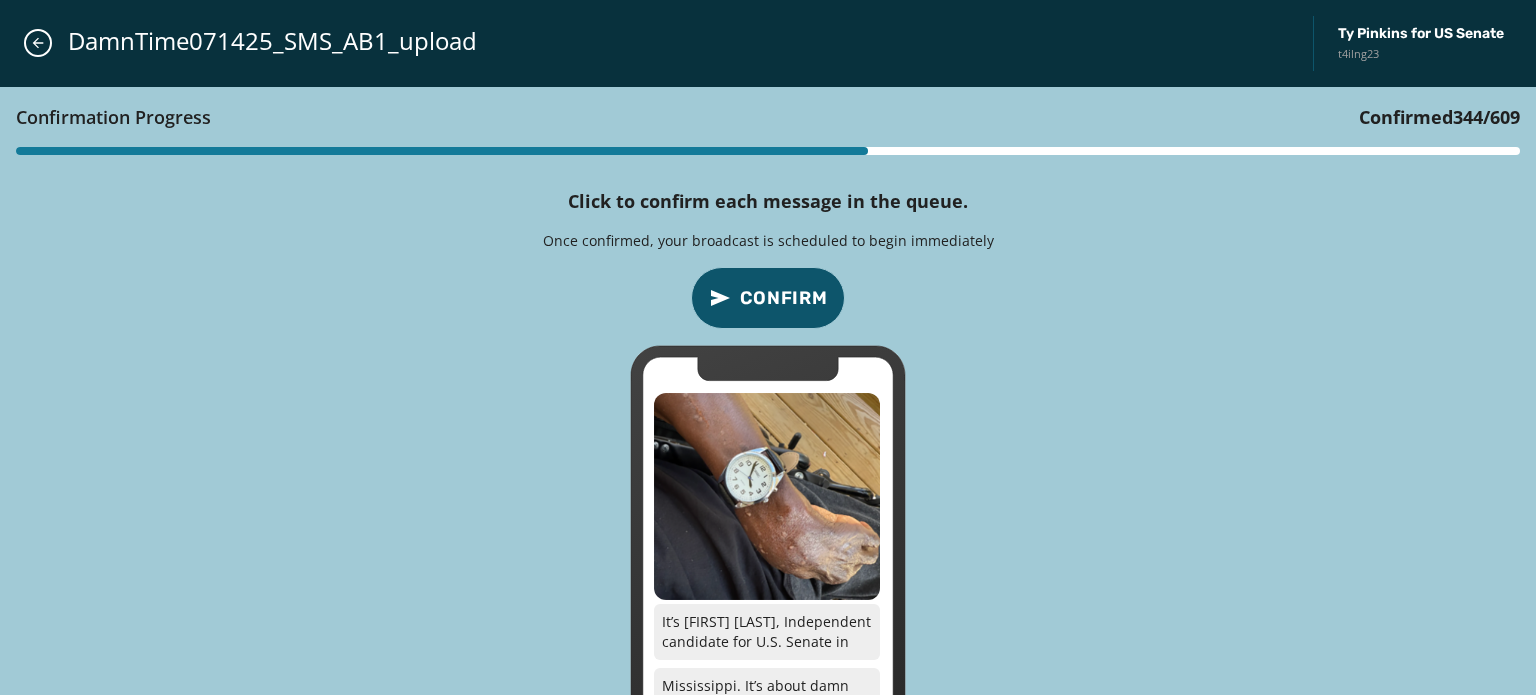 click on "Confirm" at bounding box center (784, 298) 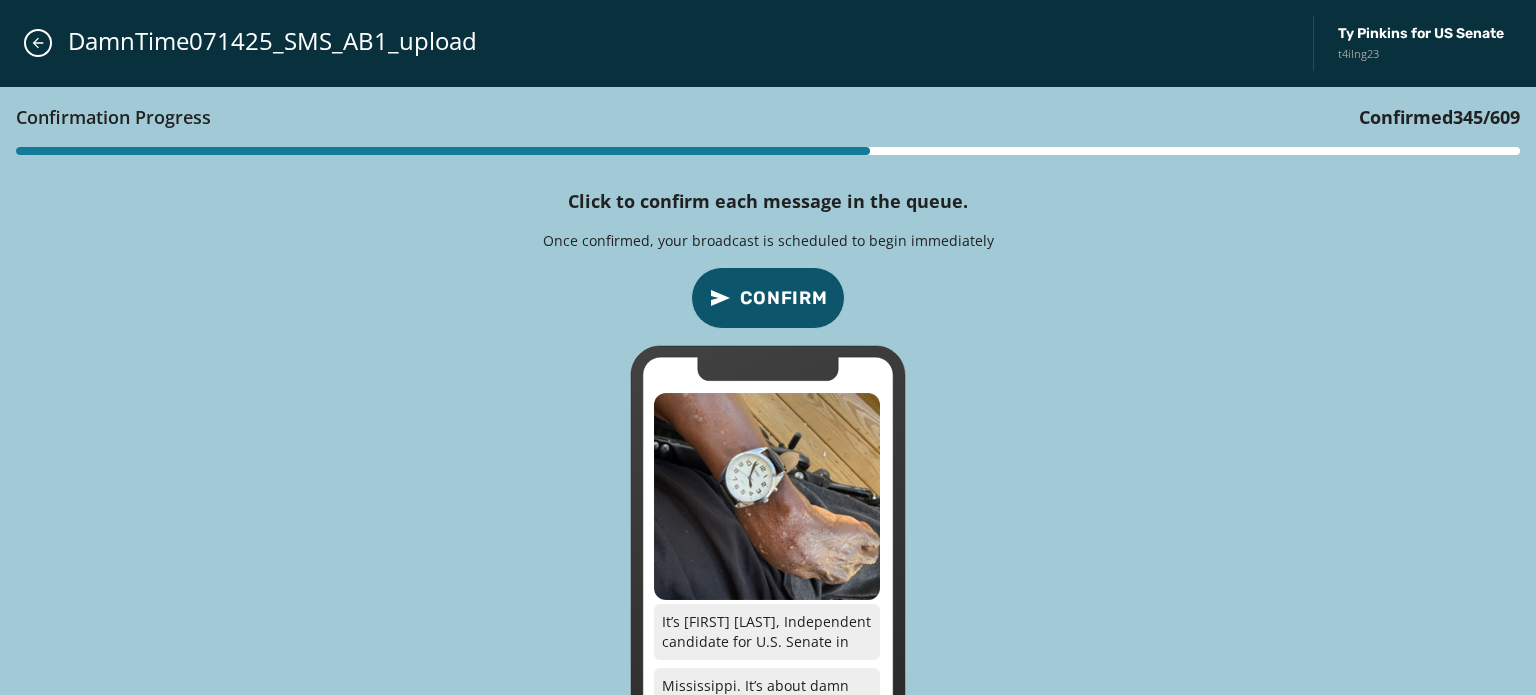 click on "Confirm" at bounding box center (784, 298) 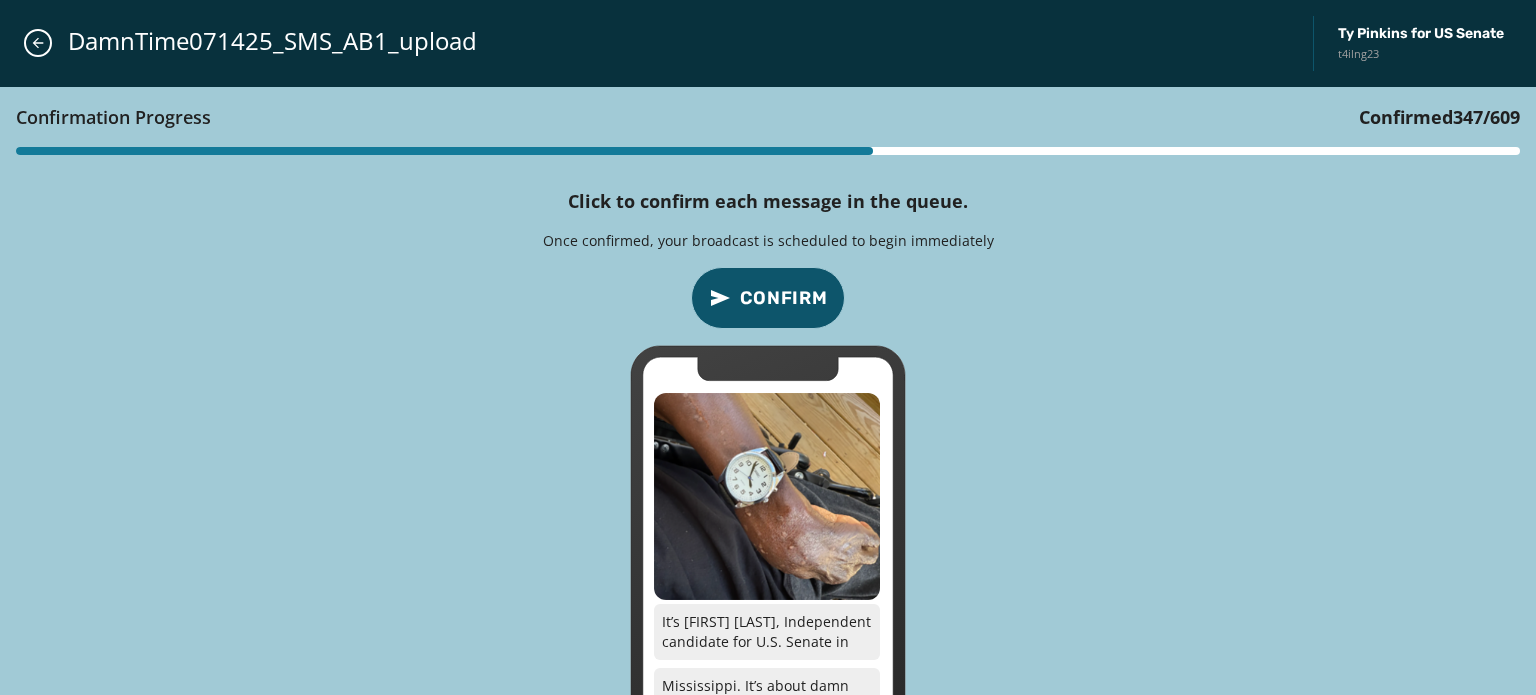 click on "Confirm" at bounding box center (784, 298) 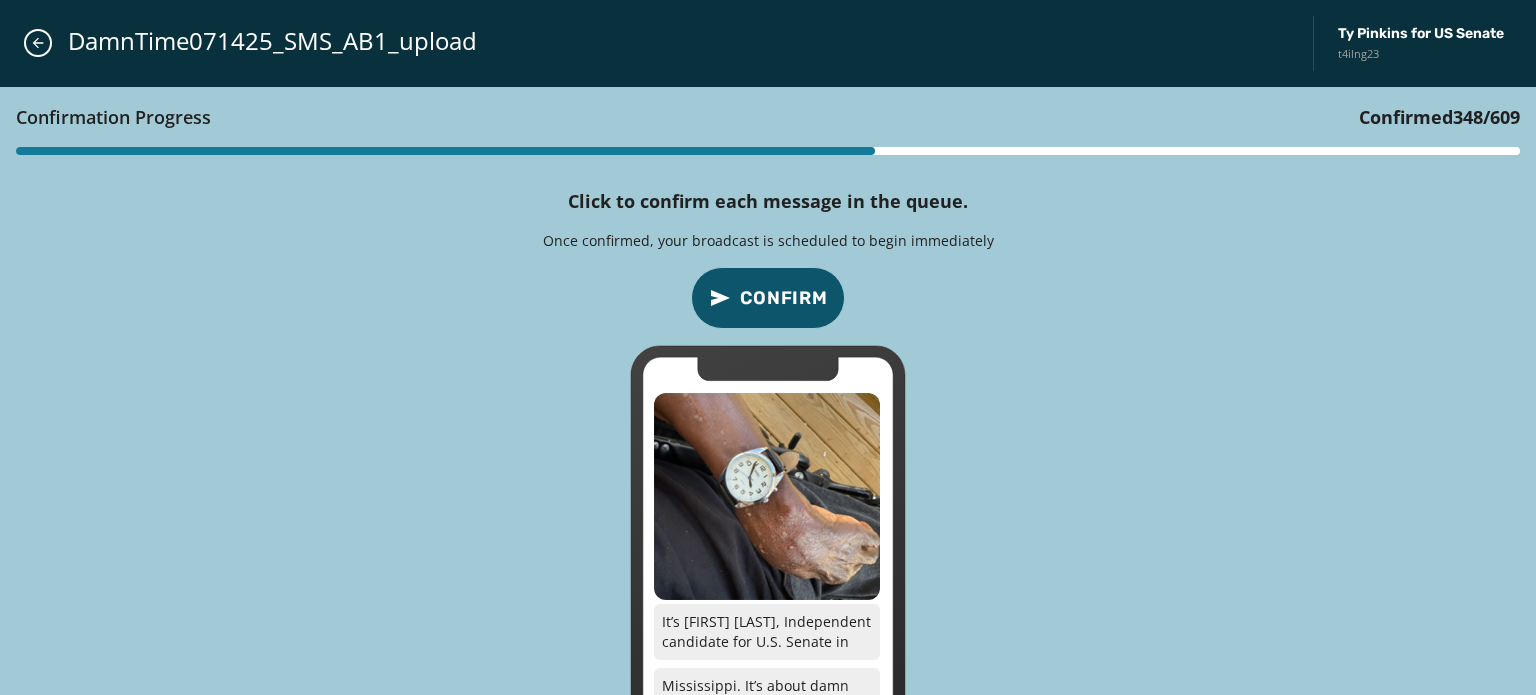 click on "Confirm" at bounding box center [784, 298] 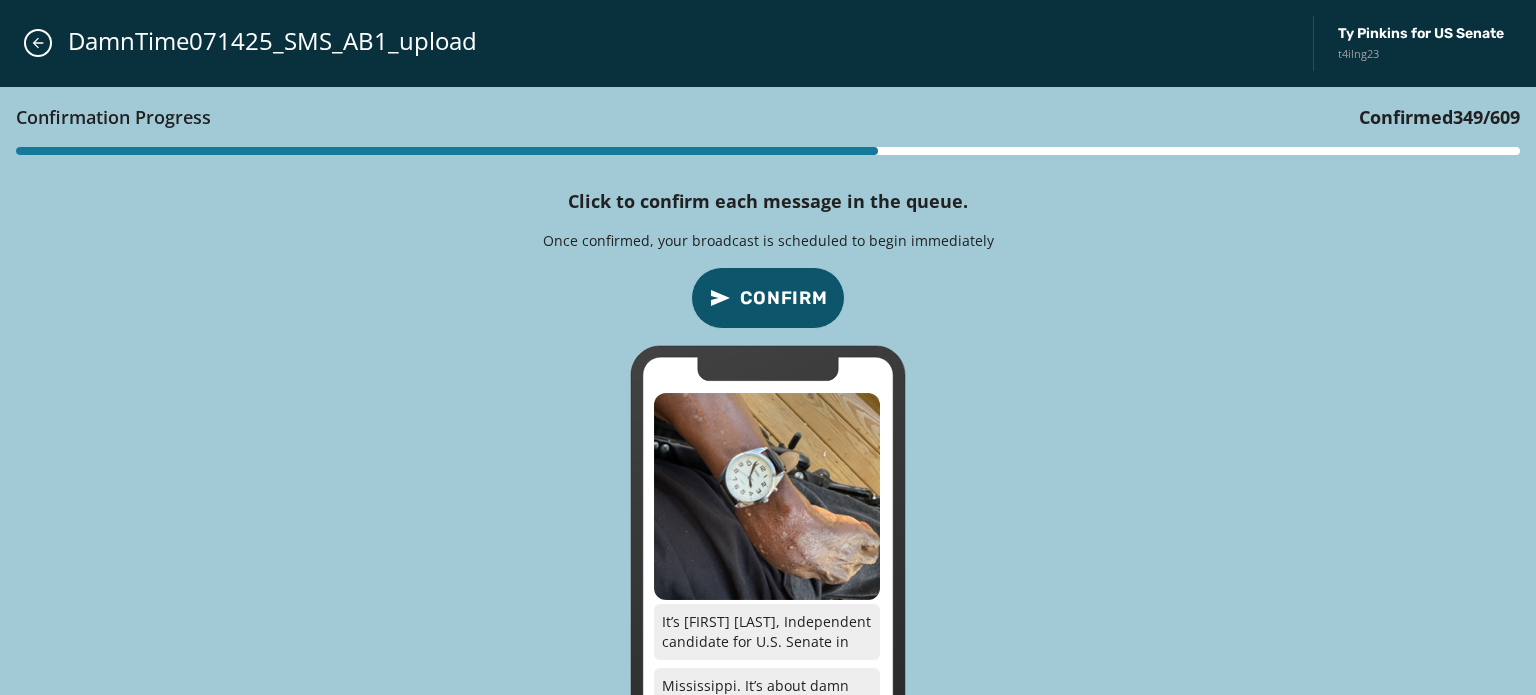 click on "Confirm" at bounding box center [784, 298] 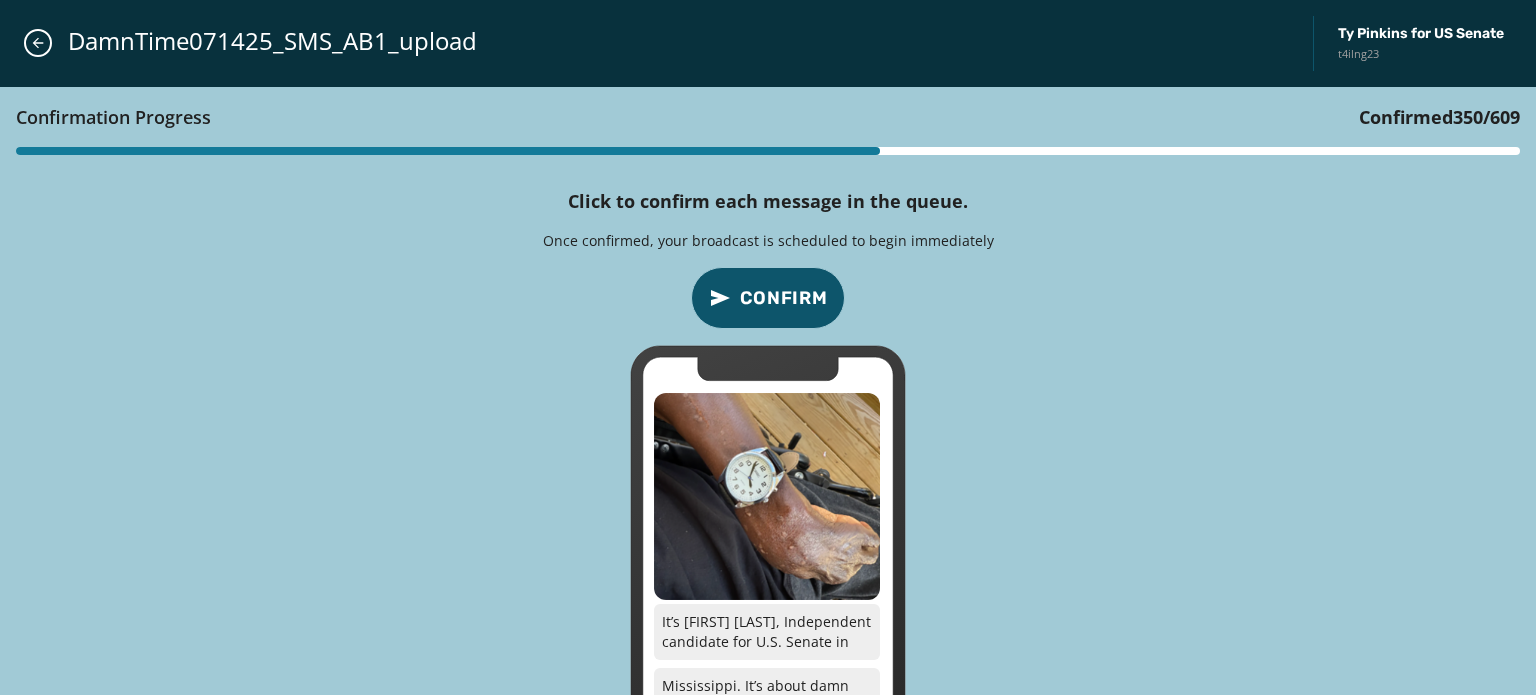 click on "Confirm" at bounding box center [784, 298] 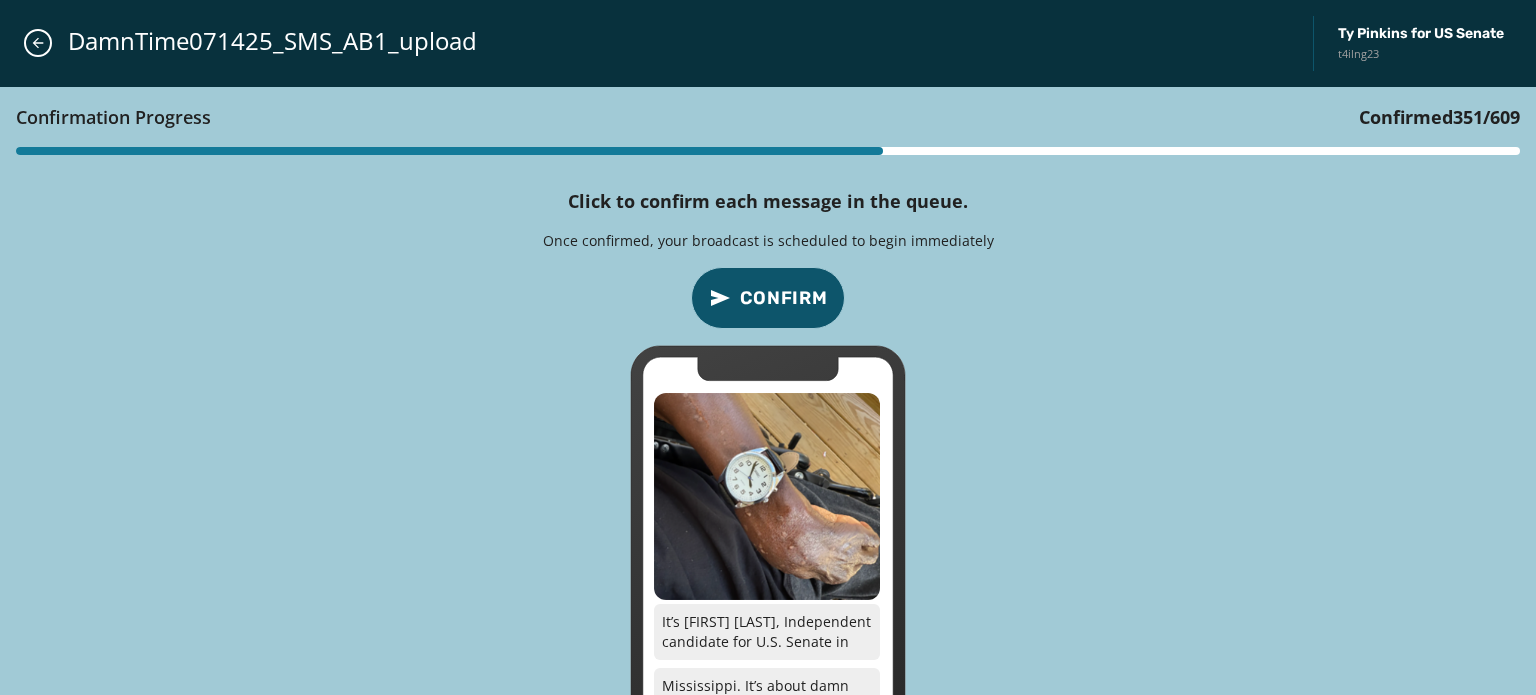 click on "Confirm" at bounding box center [784, 298] 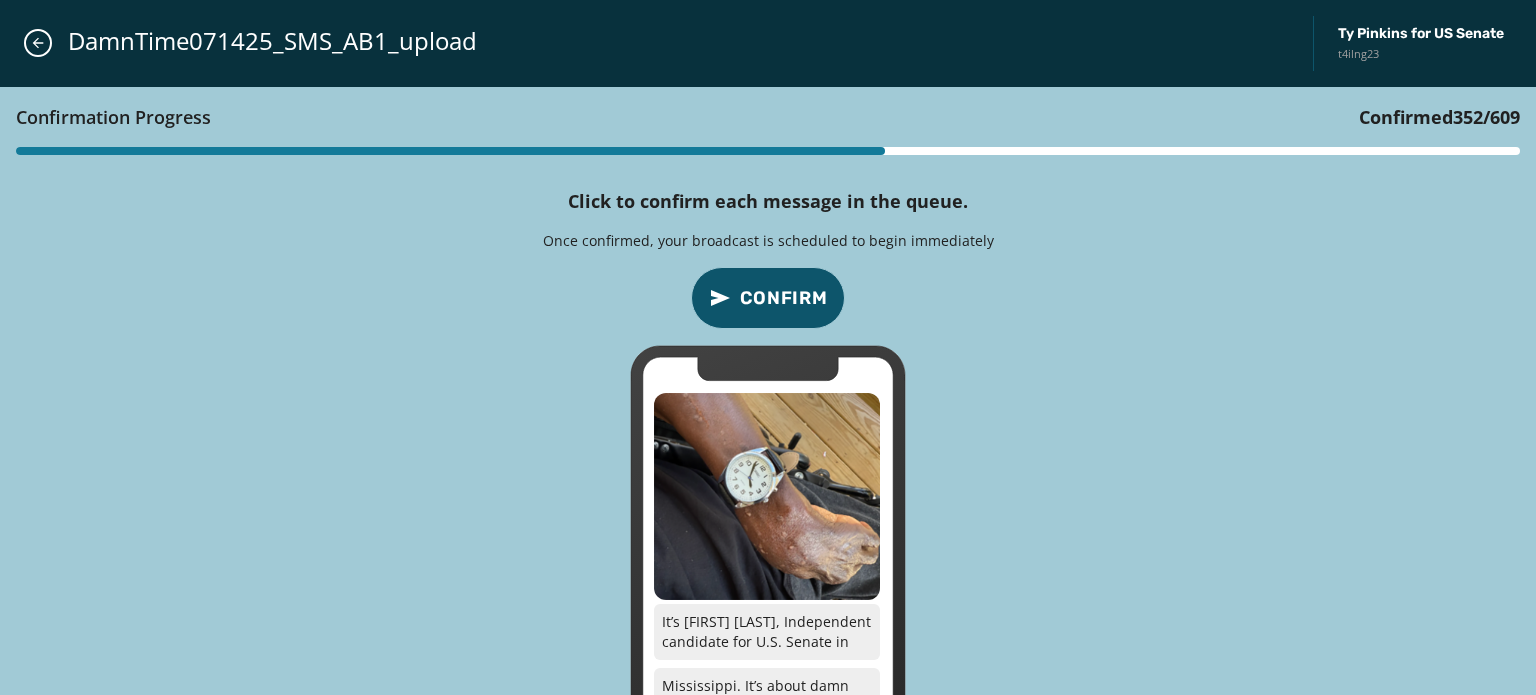 click on "Confirm" at bounding box center [784, 298] 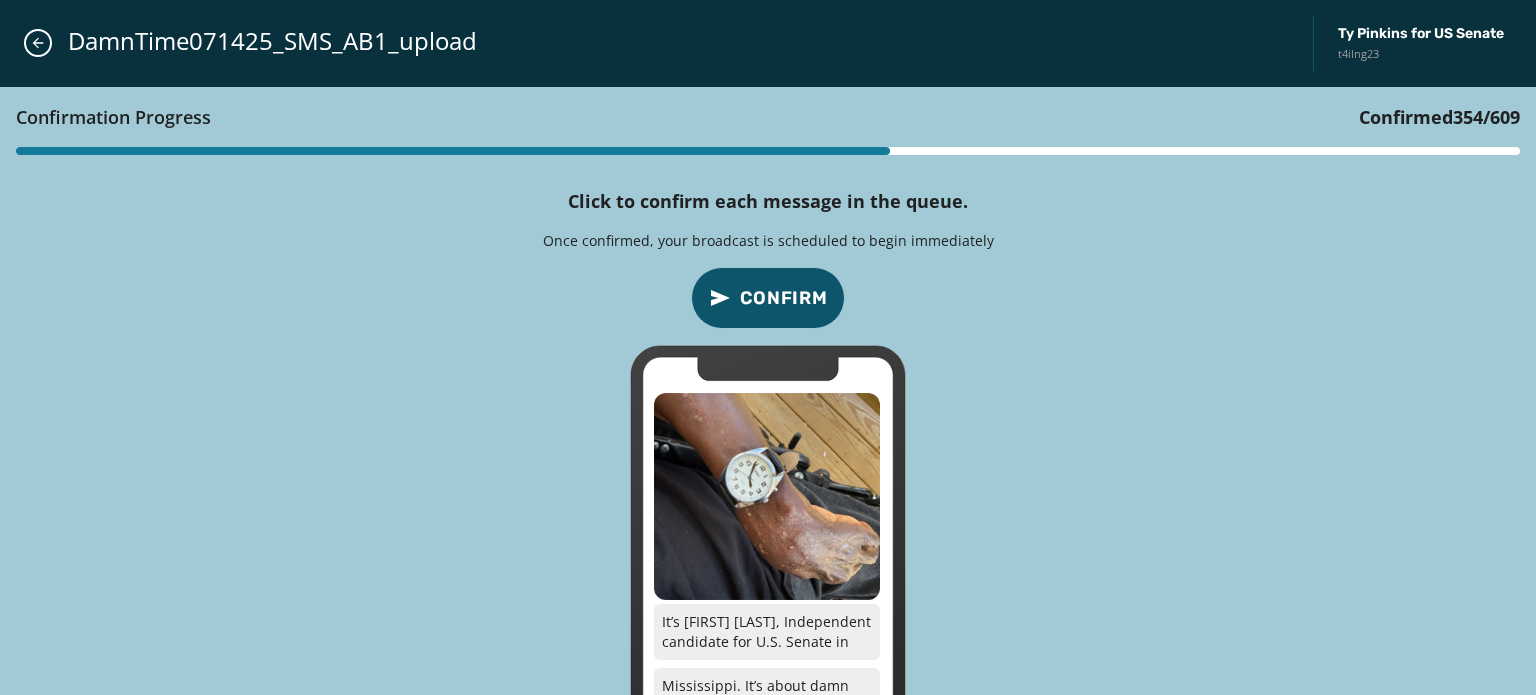 click on "Confirm" at bounding box center [784, 298] 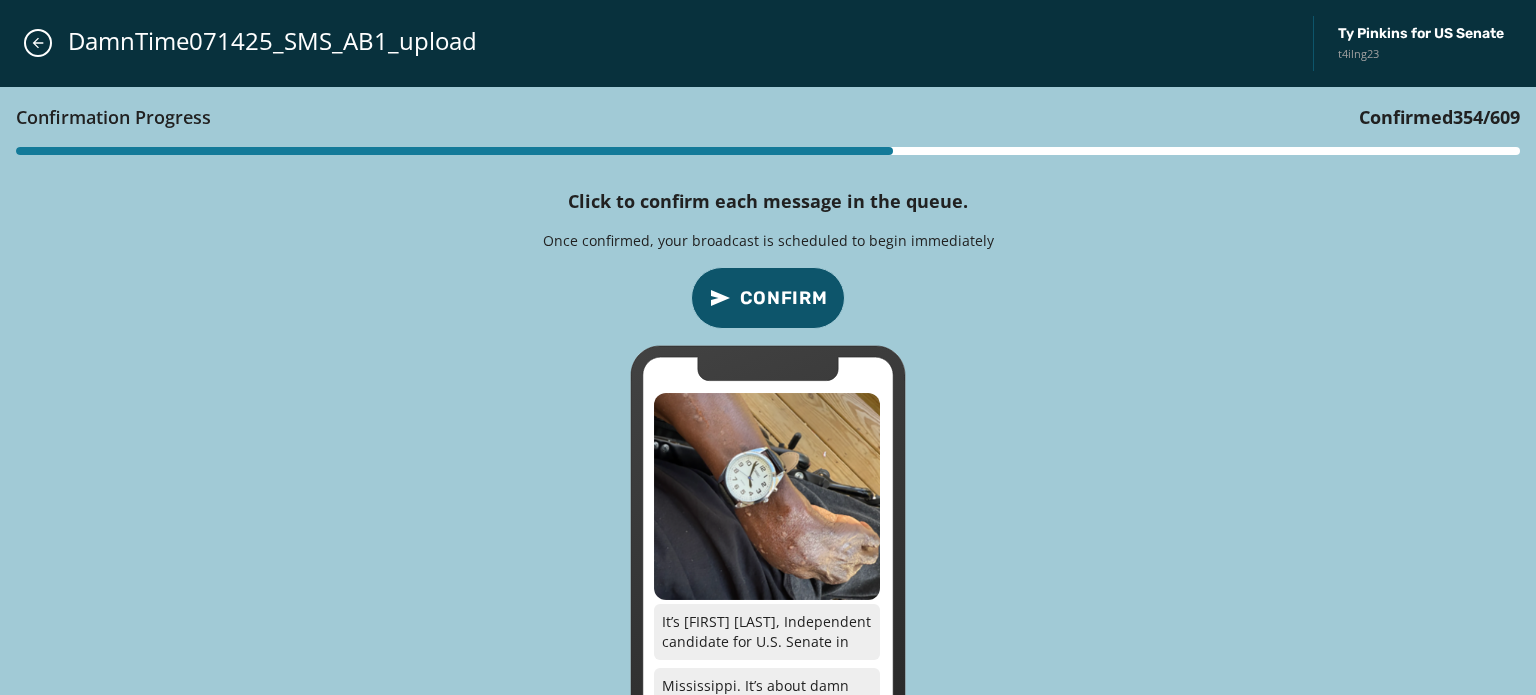 click on "Confirm" at bounding box center (784, 298) 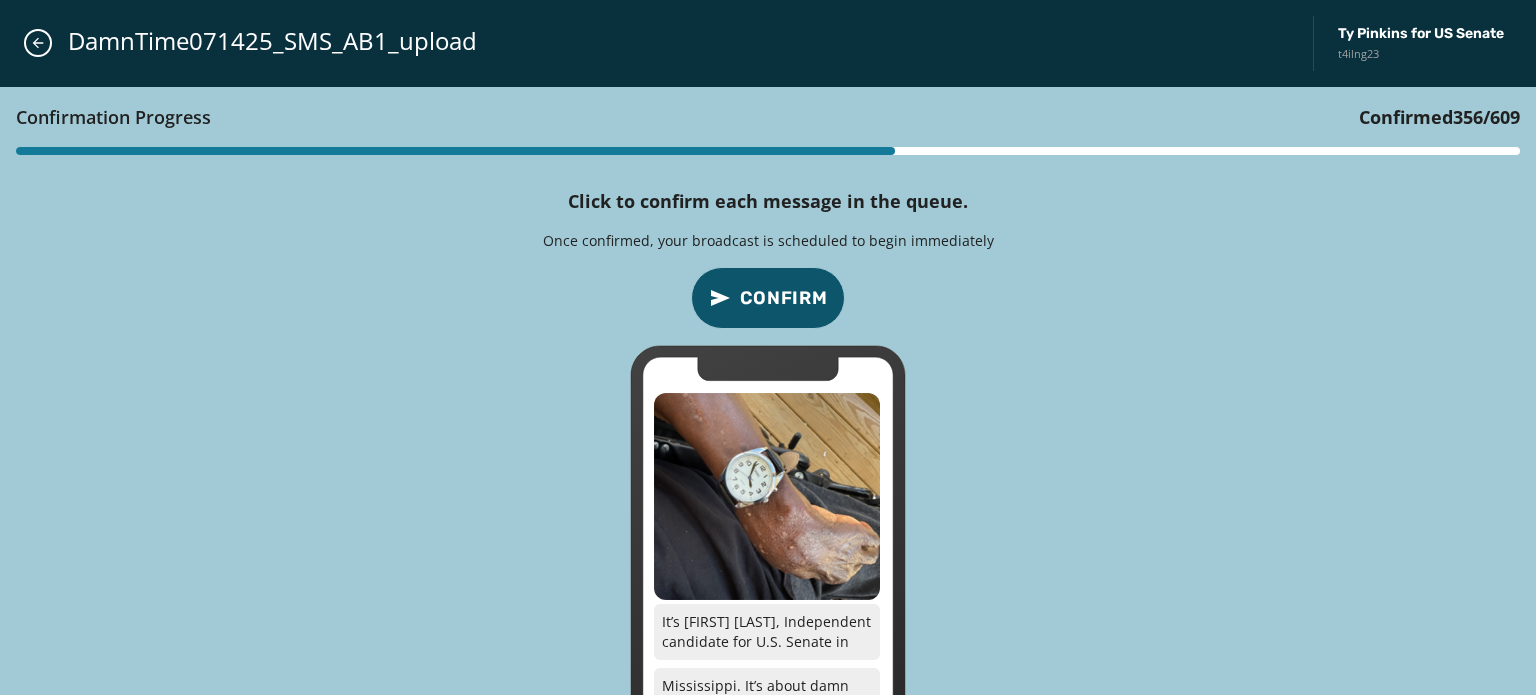 click on "Confirm" at bounding box center (784, 298) 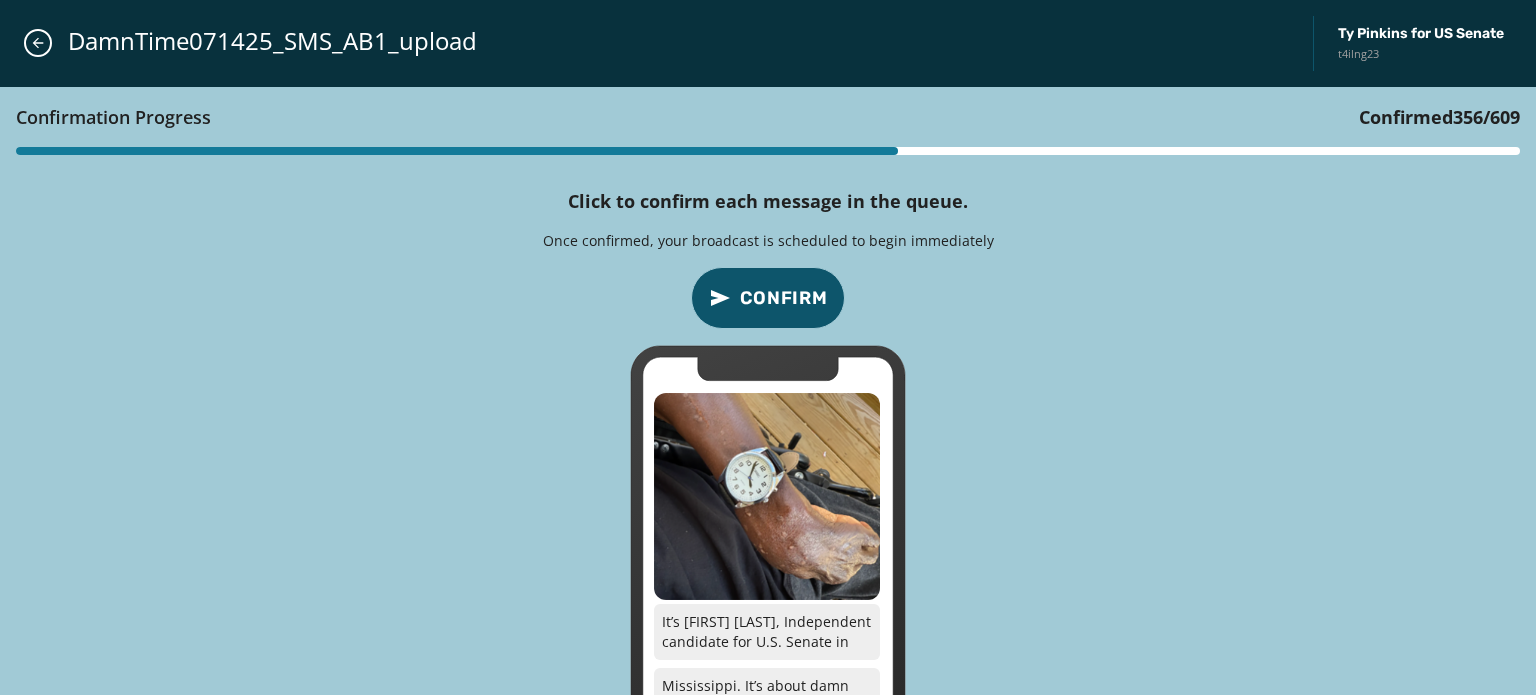 click on "Confirm" at bounding box center [784, 298] 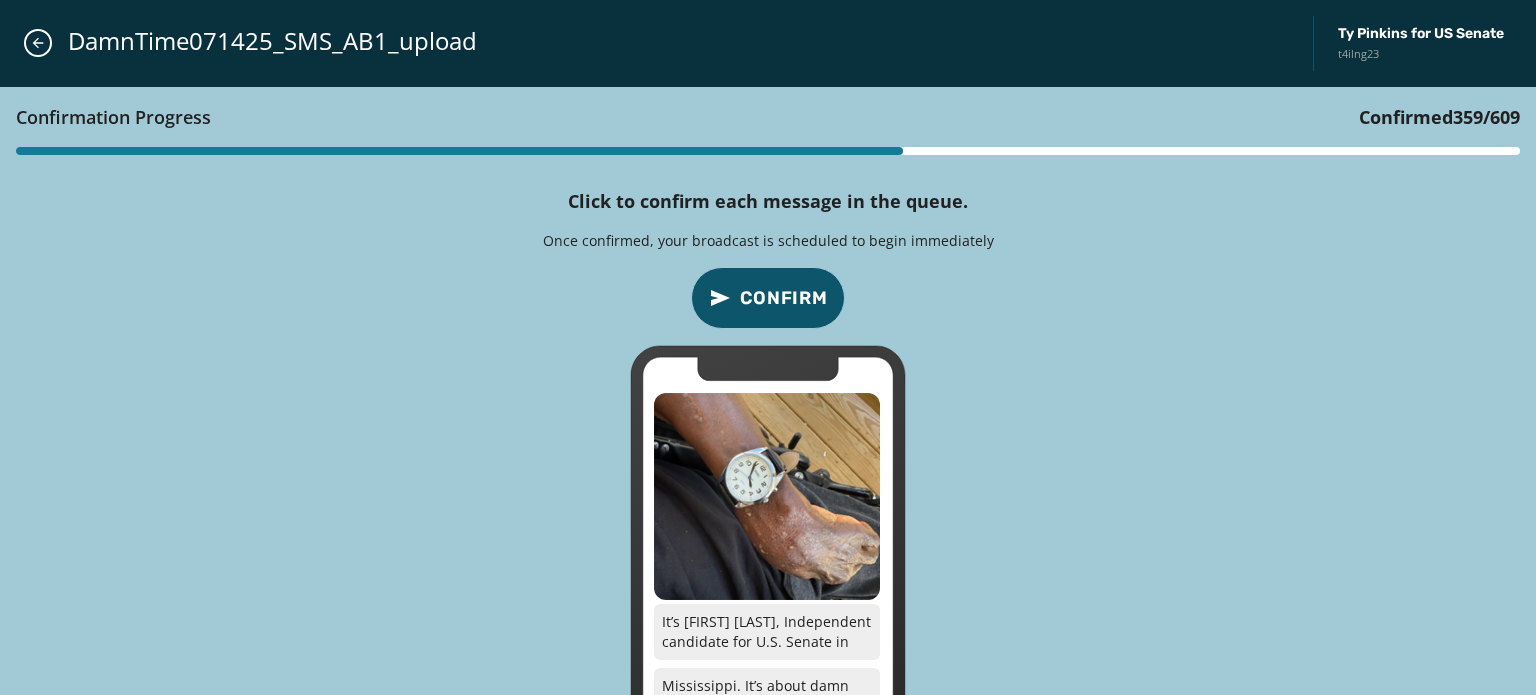 click on "Confirm" at bounding box center (784, 298) 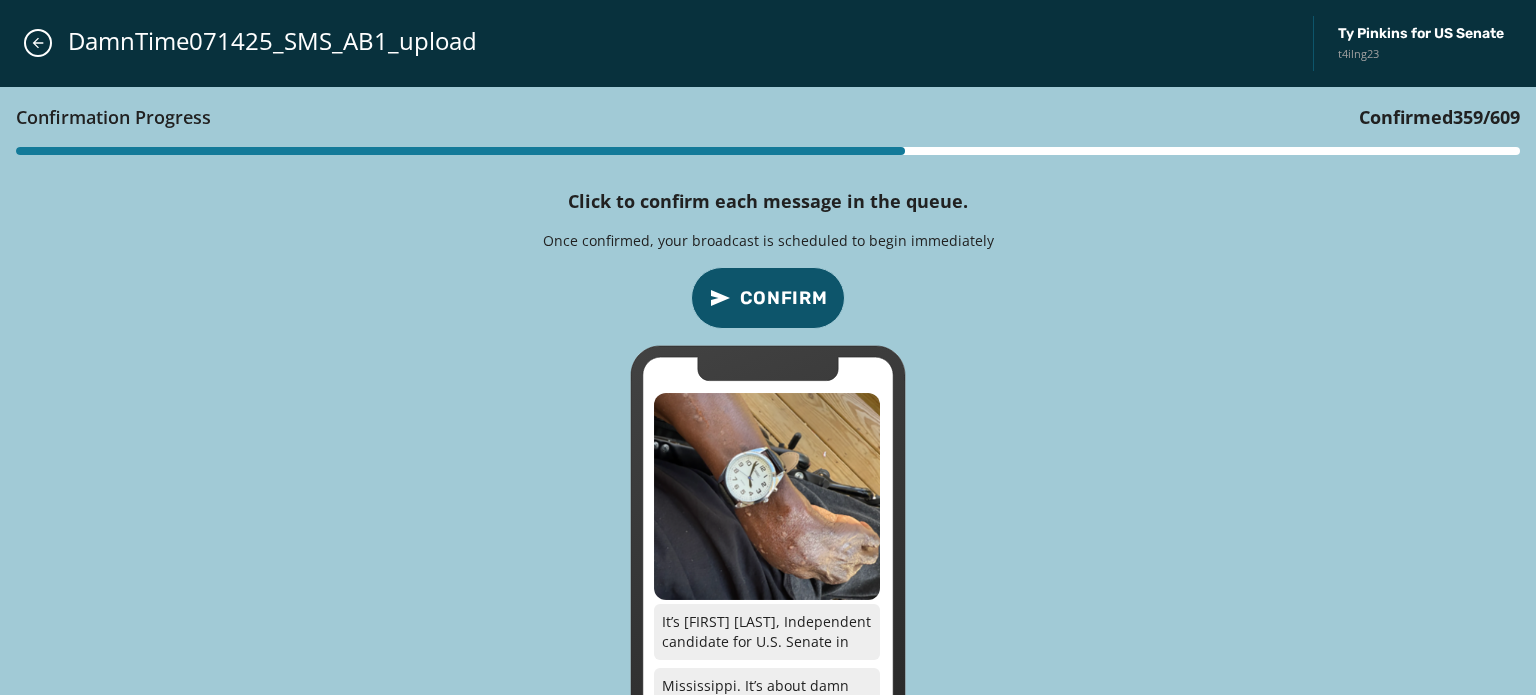click on "Confirm" at bounding box center (784, 298) 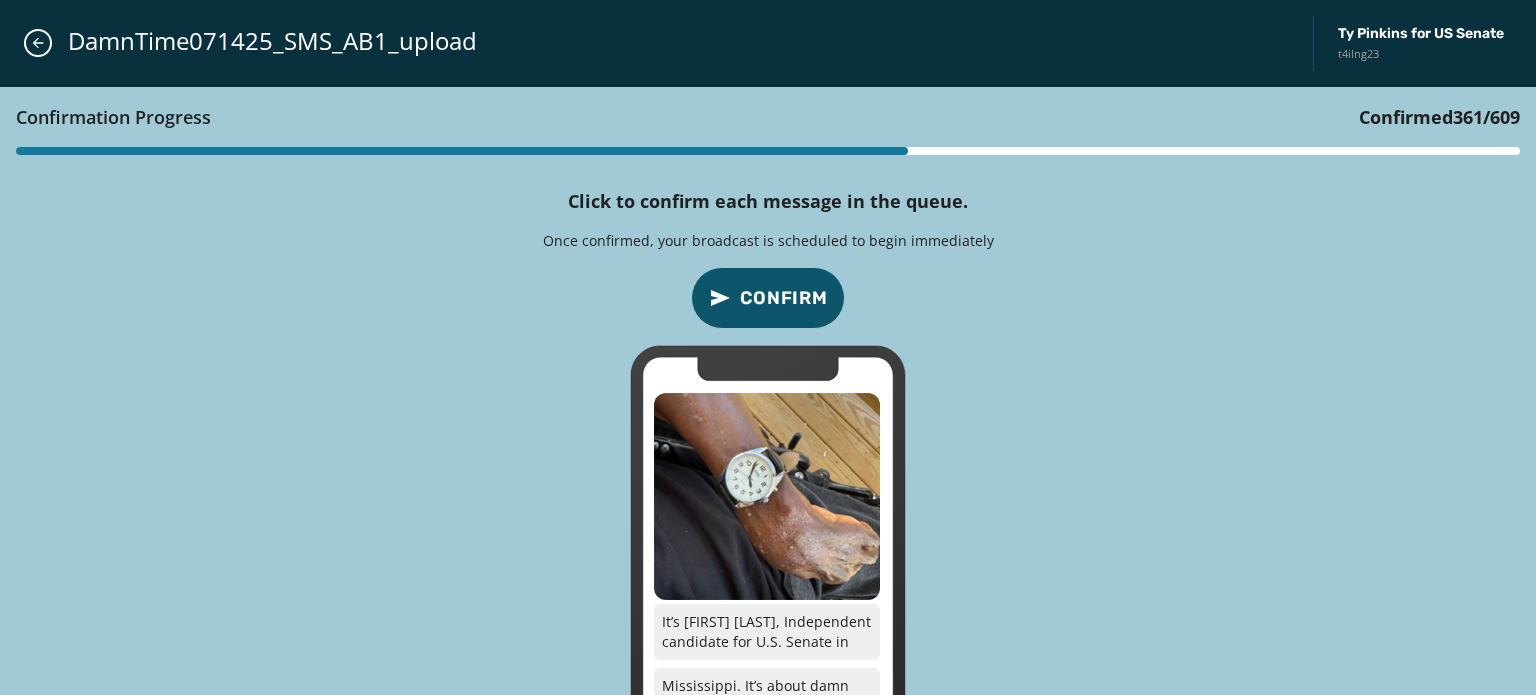 click on "Confirm" at bounding box center (784, 298) 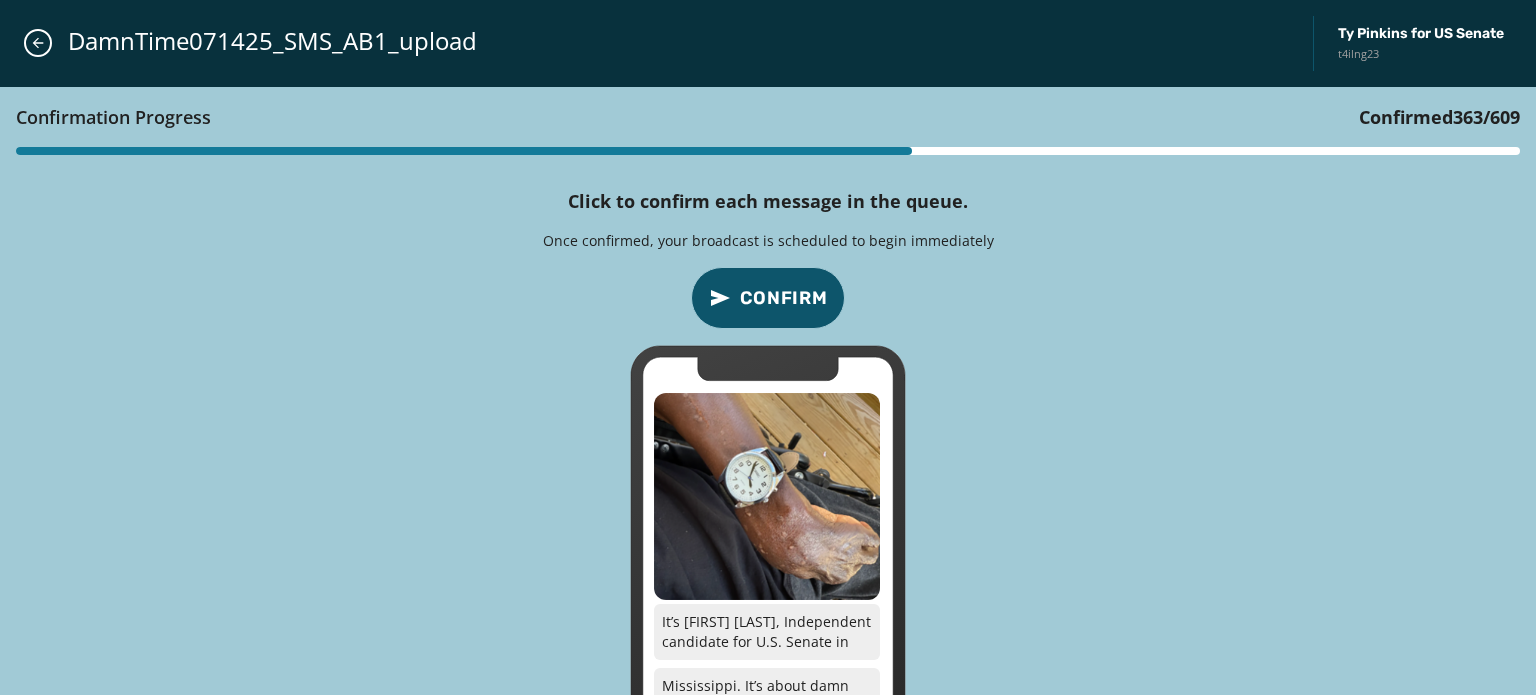 click on "Confirm" at bounding box center (784, 298) 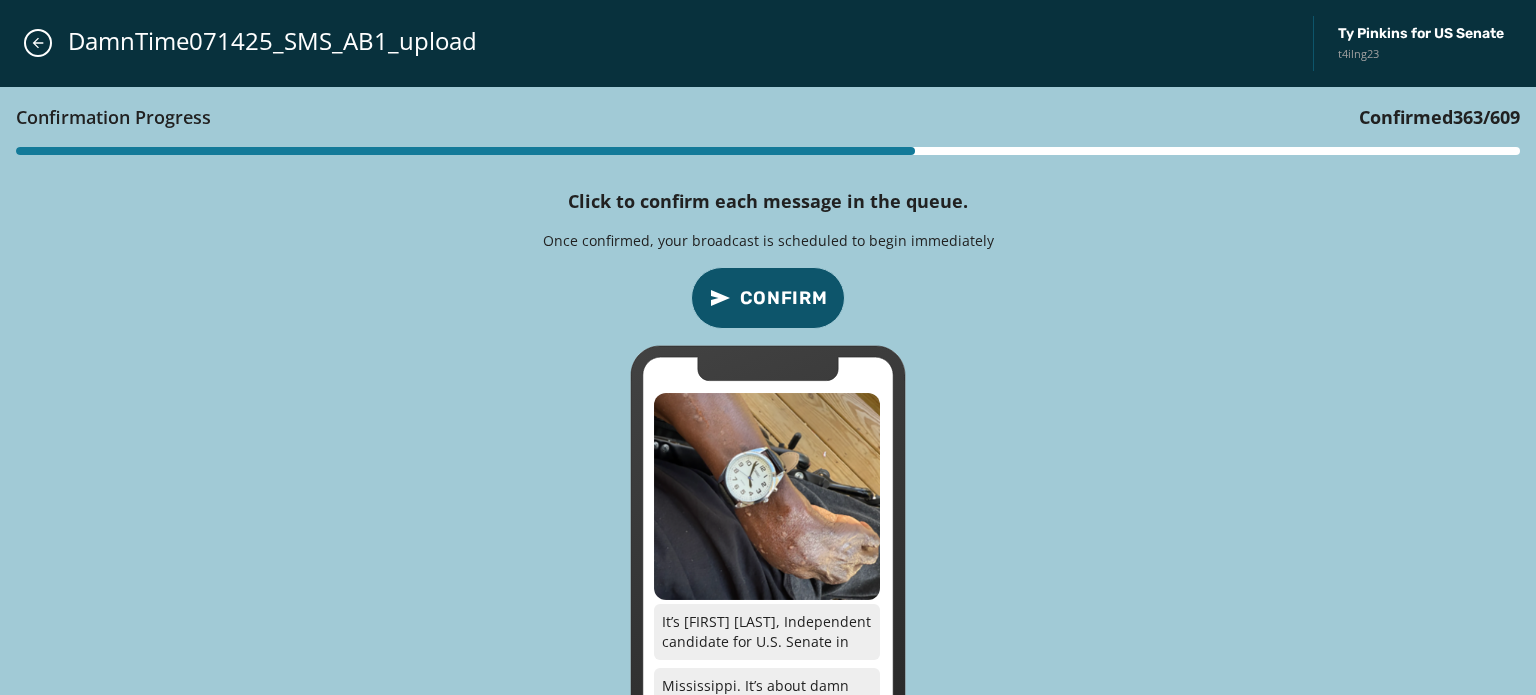 click on "Confirm" at bounding box center [784, 298] 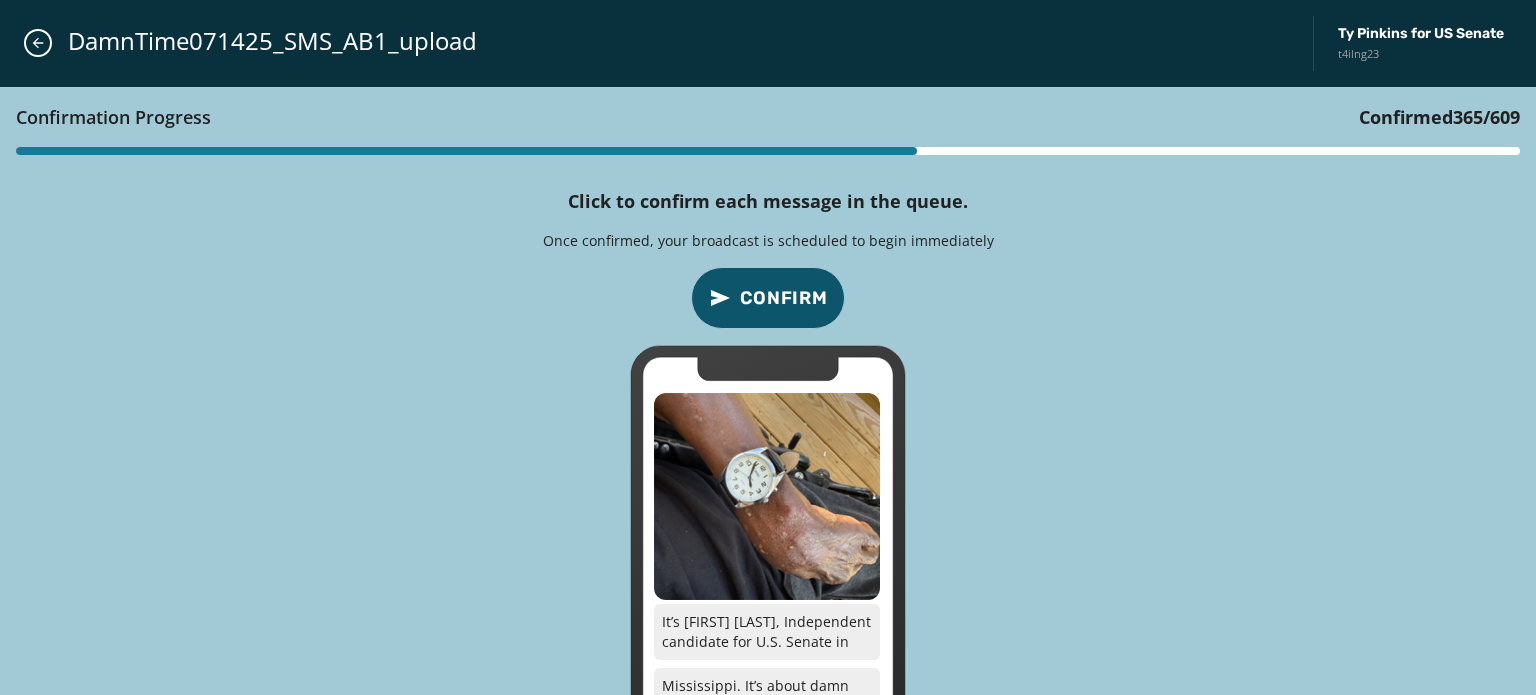 click on "Confirm" at bounding box center (784, 298) 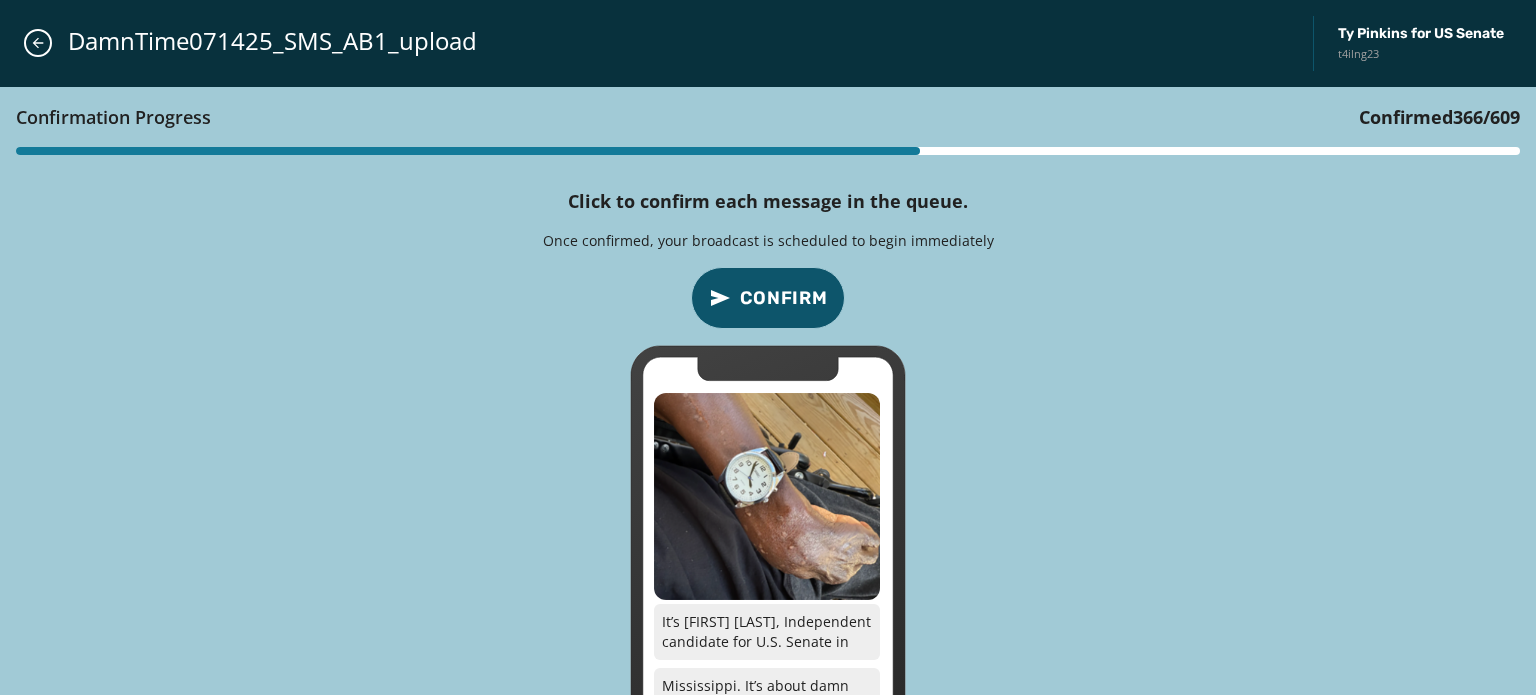 click on "Confirm" at bounding box center [784, 298] 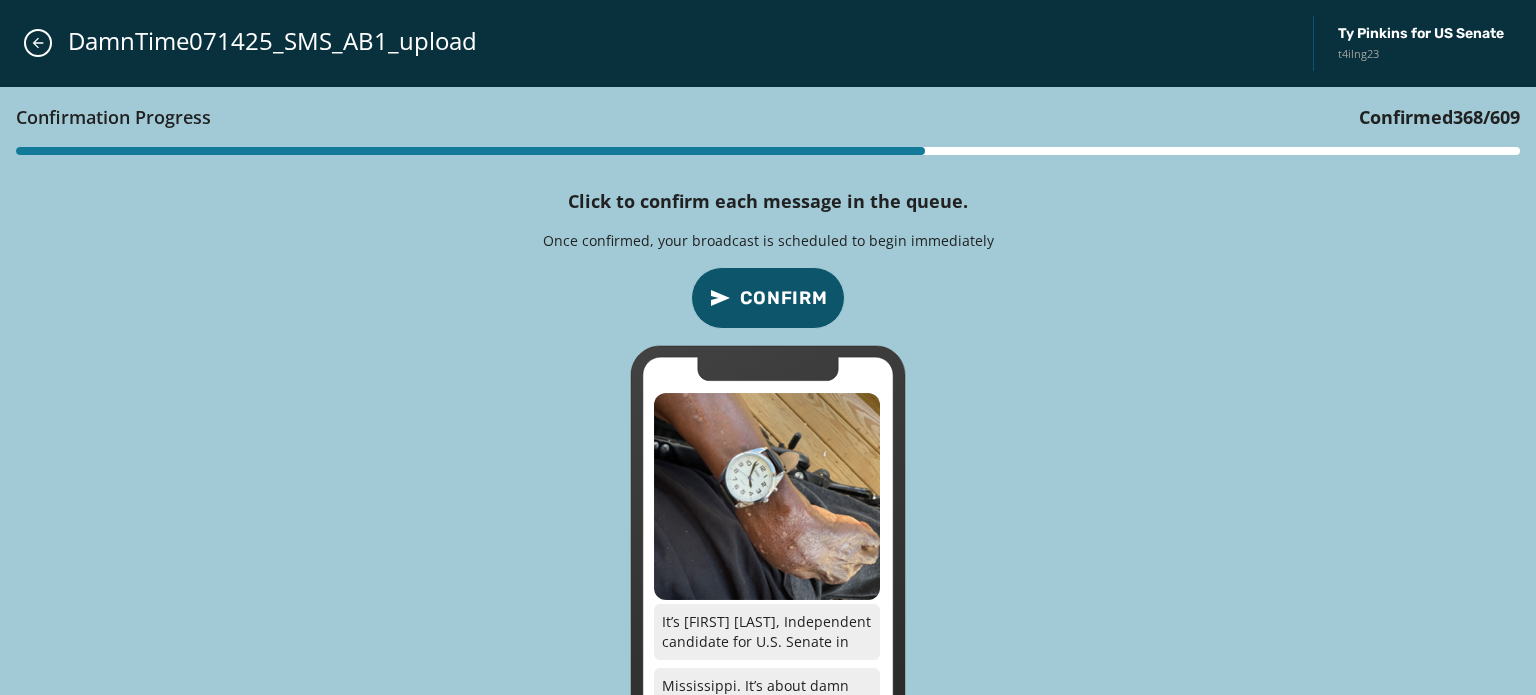 click on "Confirm" at bounding box center (784, 298) 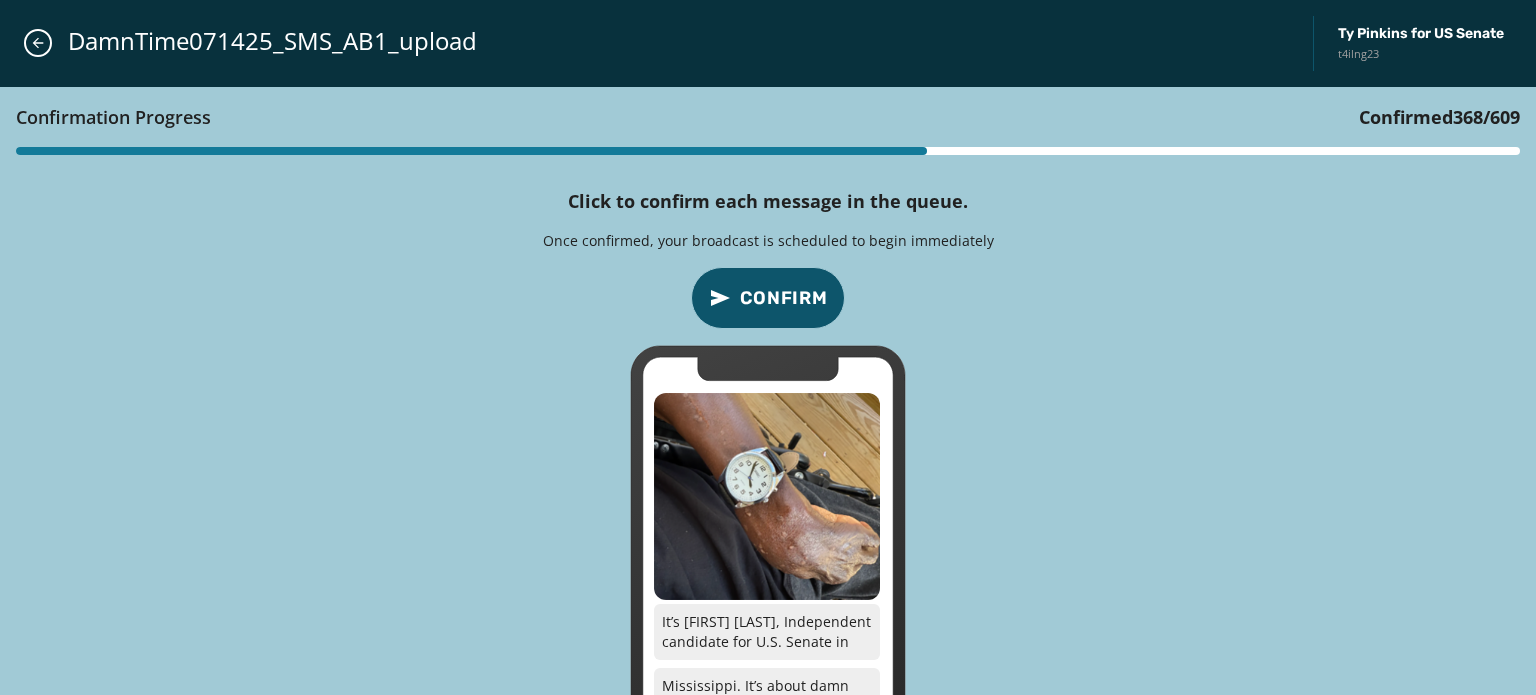 click on "Confirm" at bounding box center (784, 298) 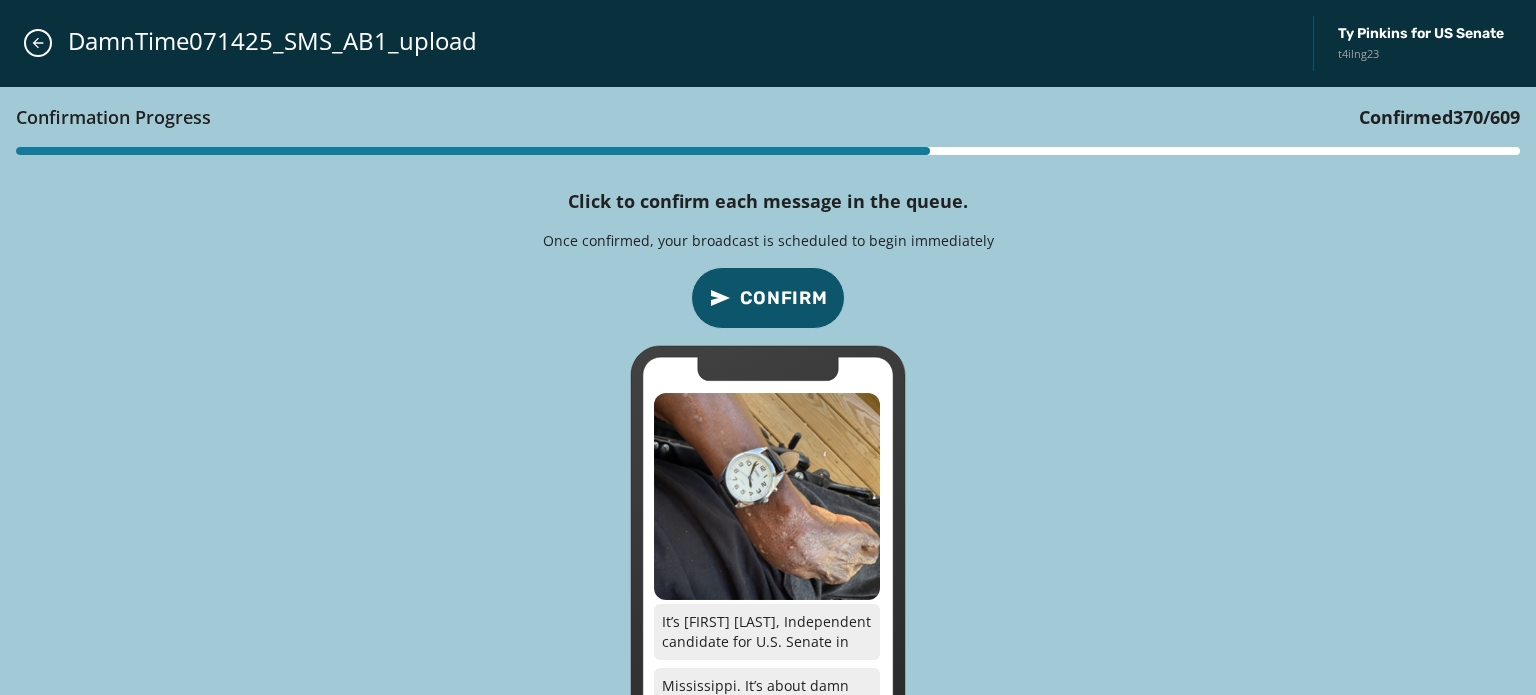 click on "Confirm" at bounding box center [784, 298] 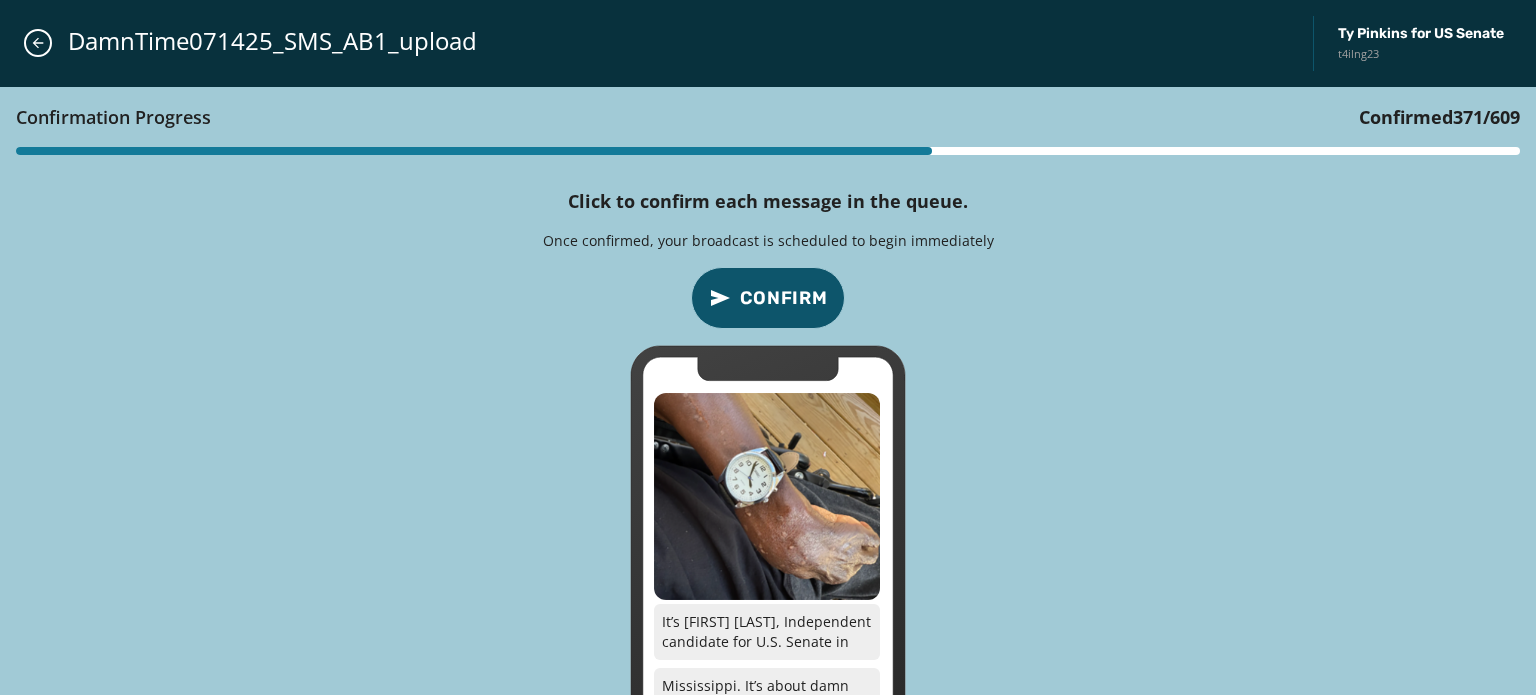 click on "Confirm" at bounding box center (784, 298) 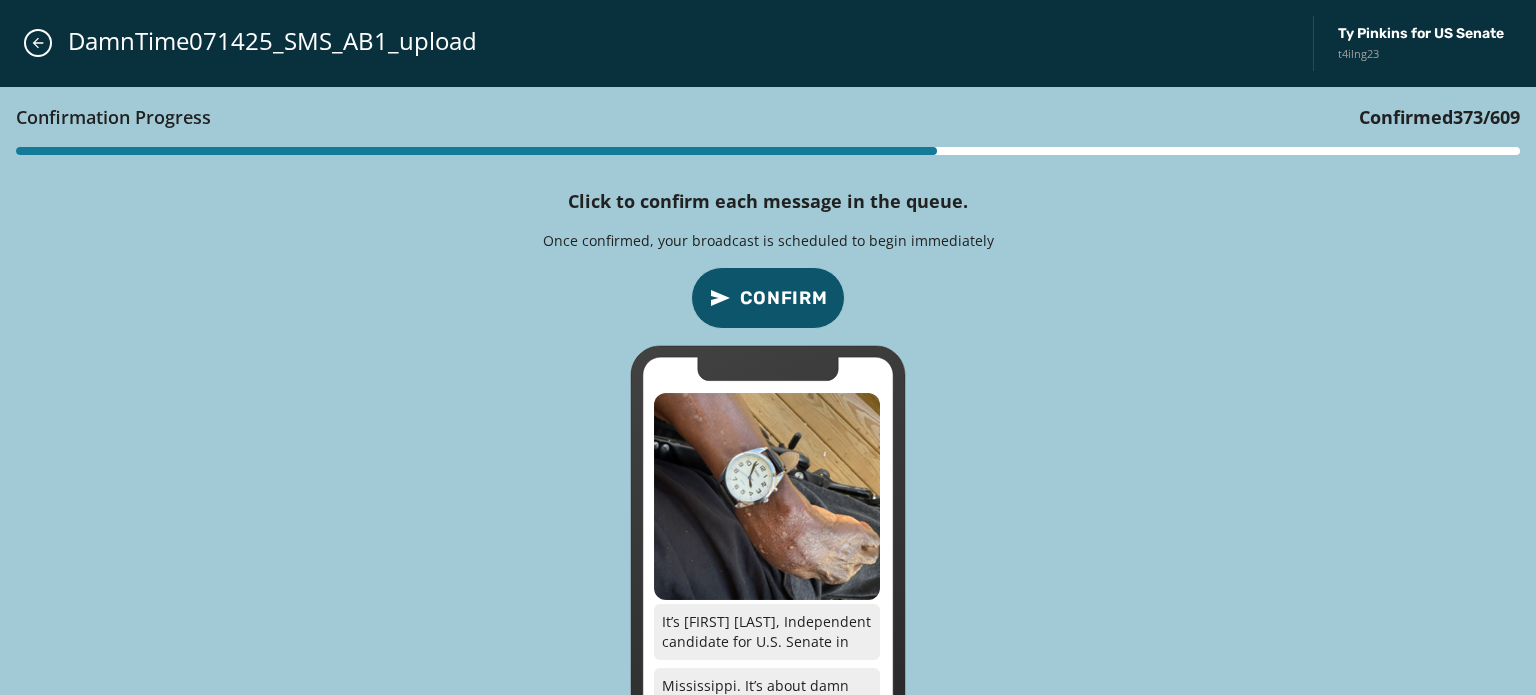 click on "Confirm" at bounding box center [784, 298] 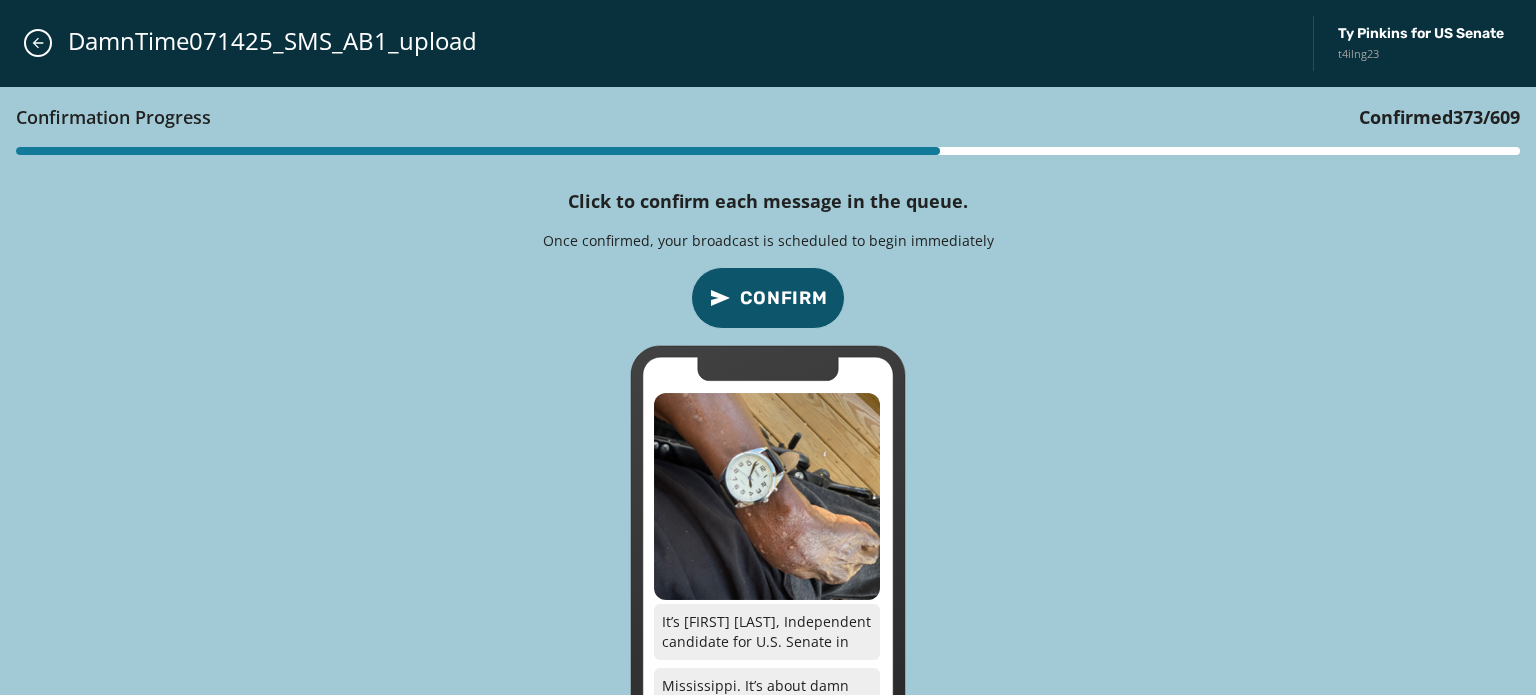 click on "Confirm" at bounding box center (784, 298) 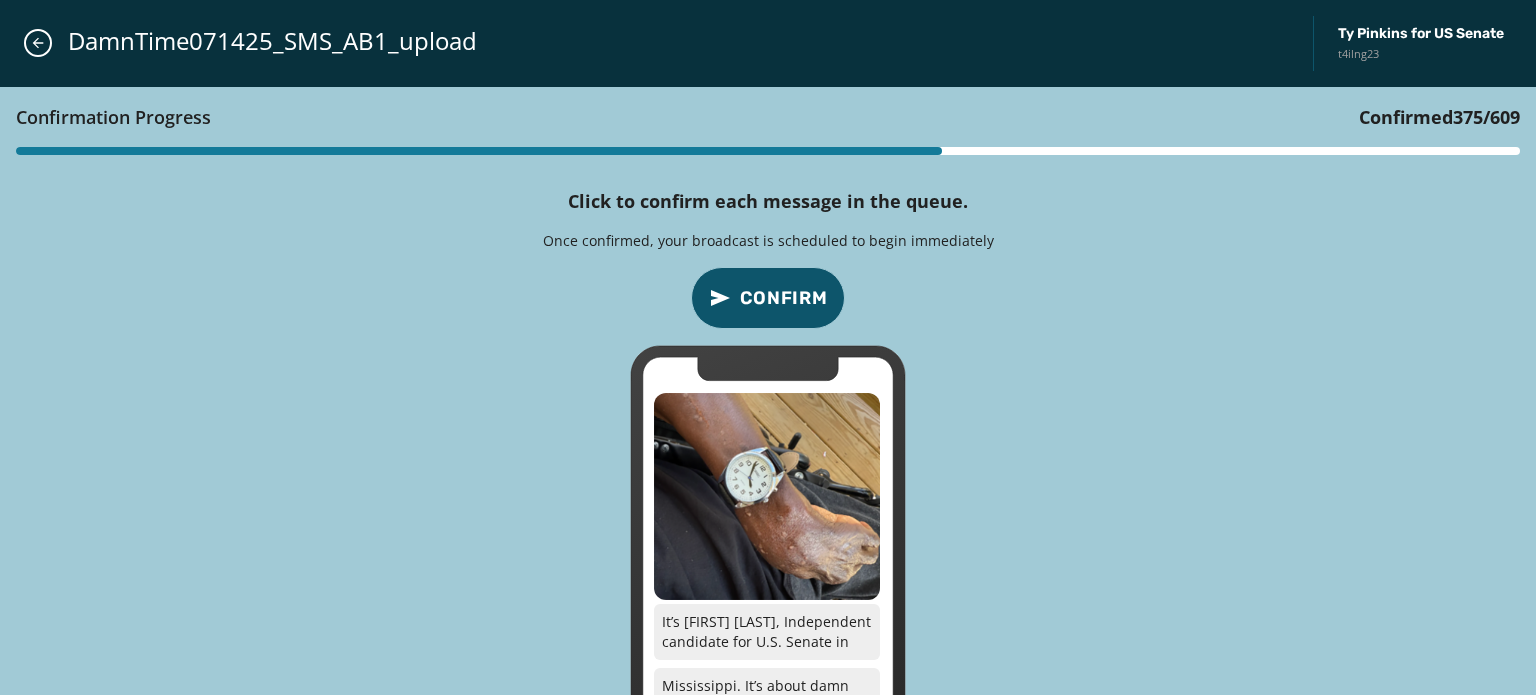 click on "Confirm" at bounding box center [784, 298] 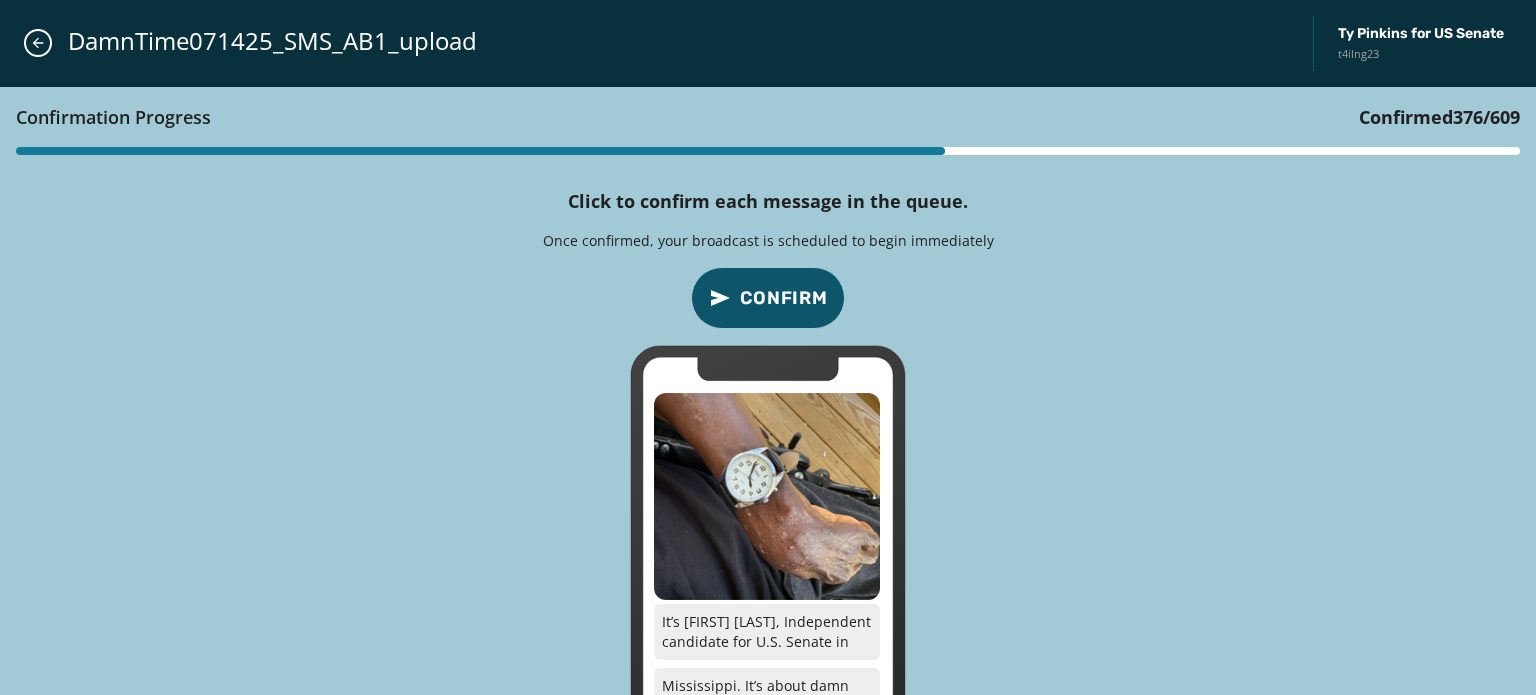 click on "Confirm" at bounding box center (784, 298) 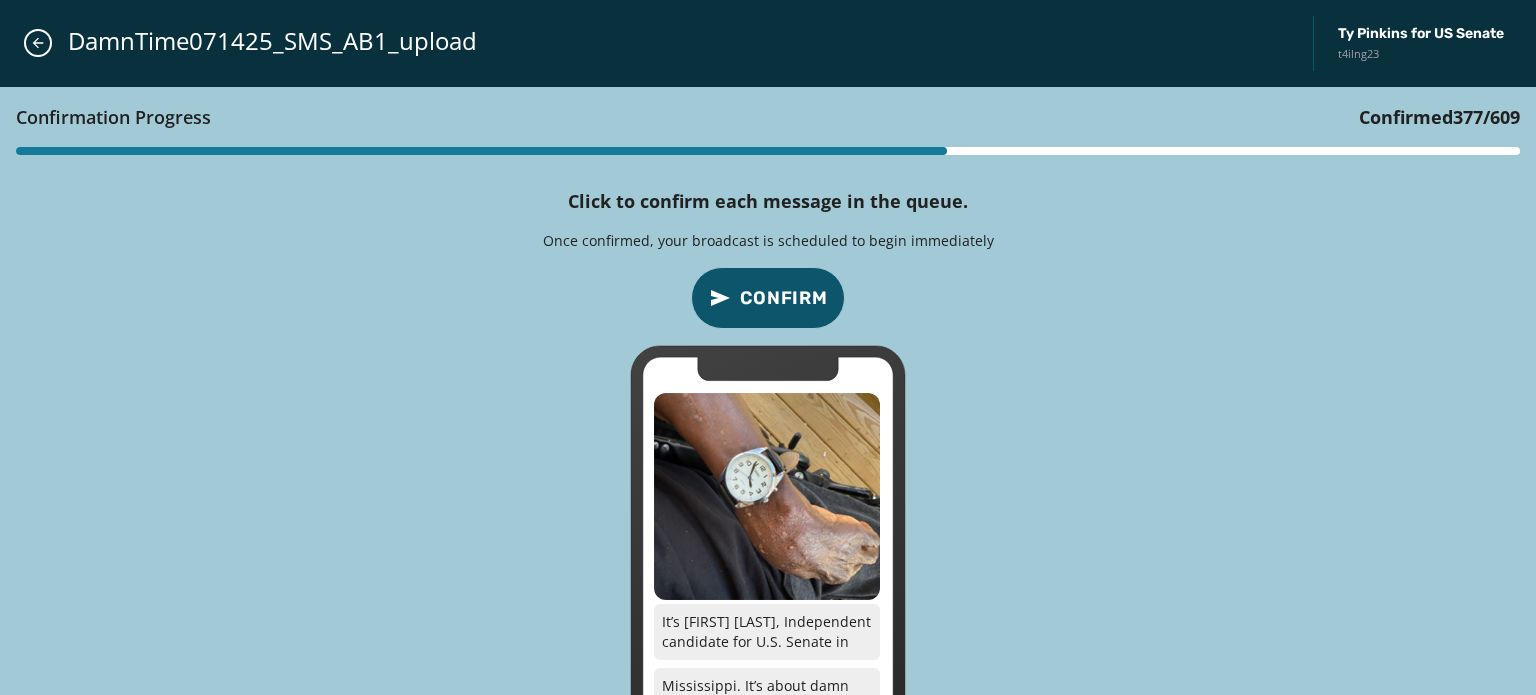 click on "Confirm" at bounding box center (784, 298) 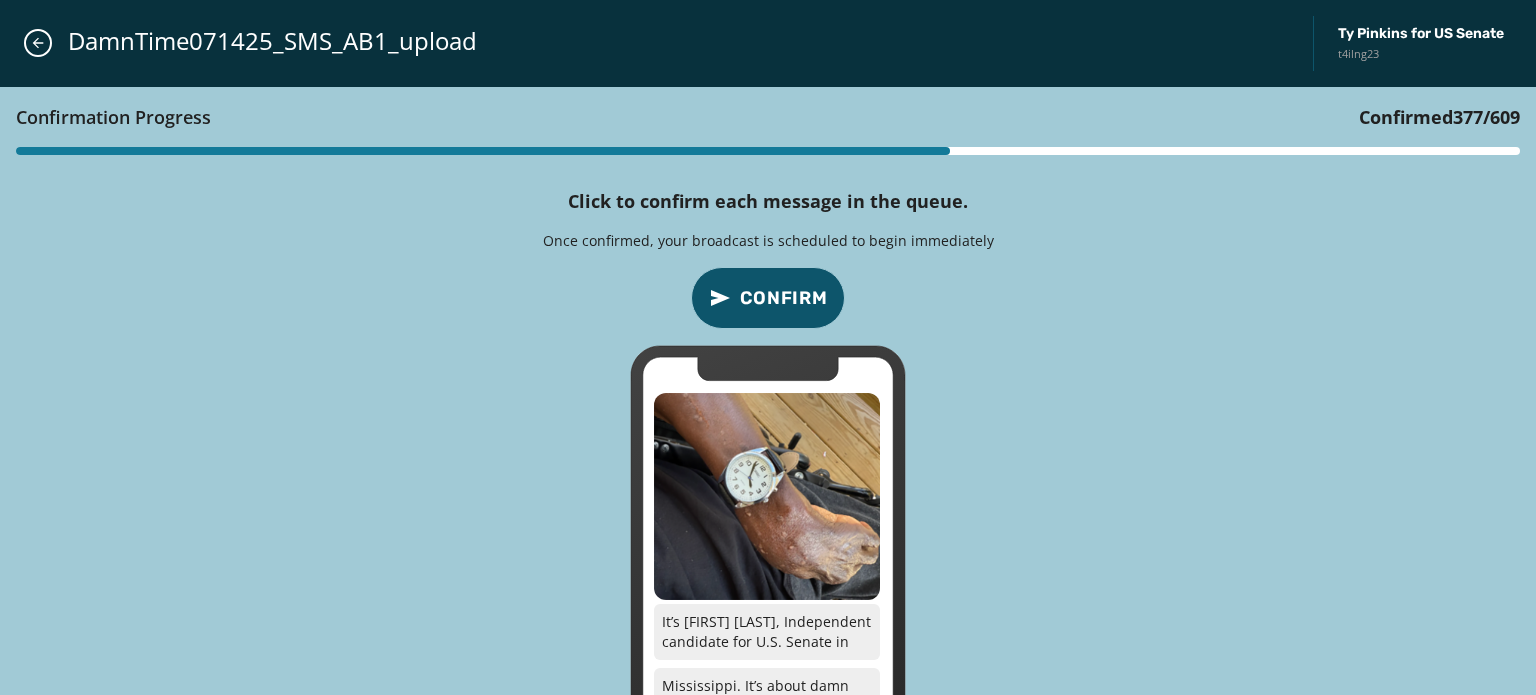 click on "Confirm" at bounding box center [784, 298] 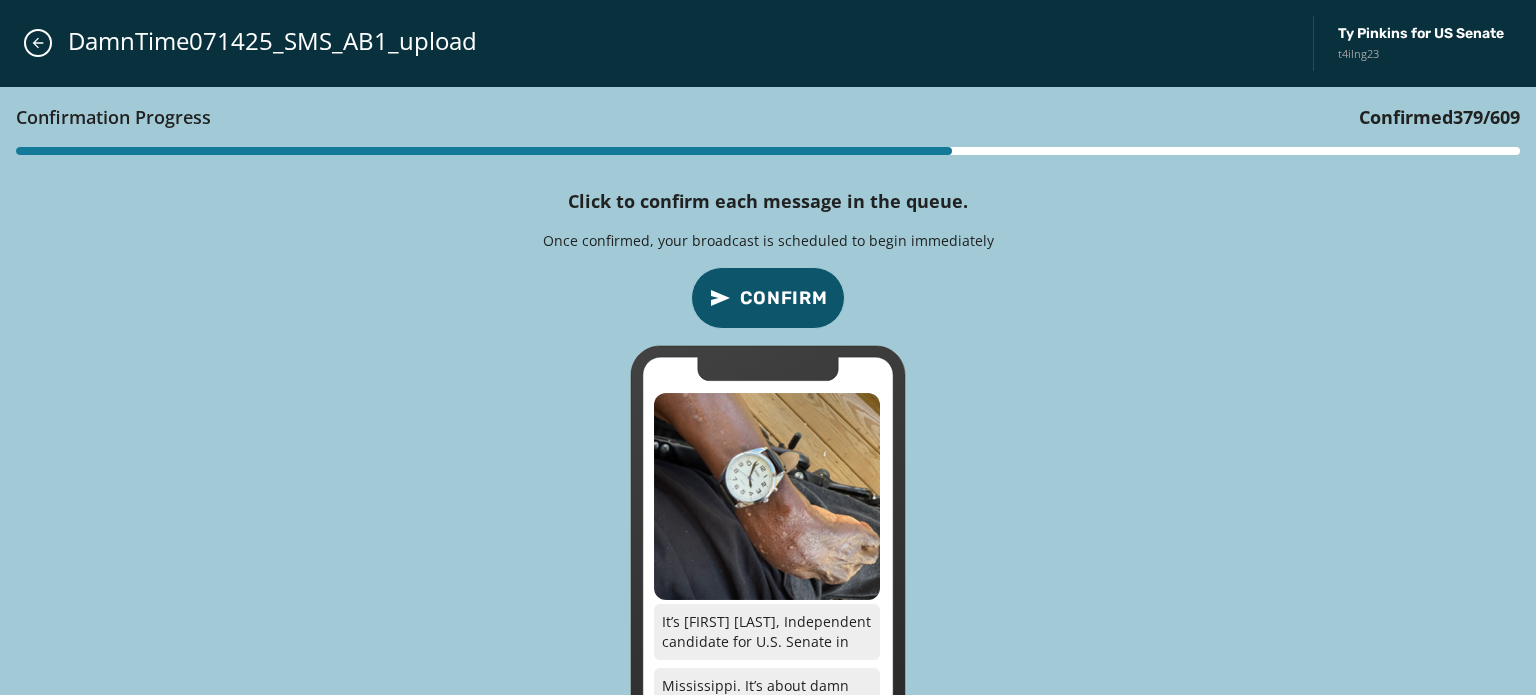 click on "Confirm" at bounding box center (784, 298) 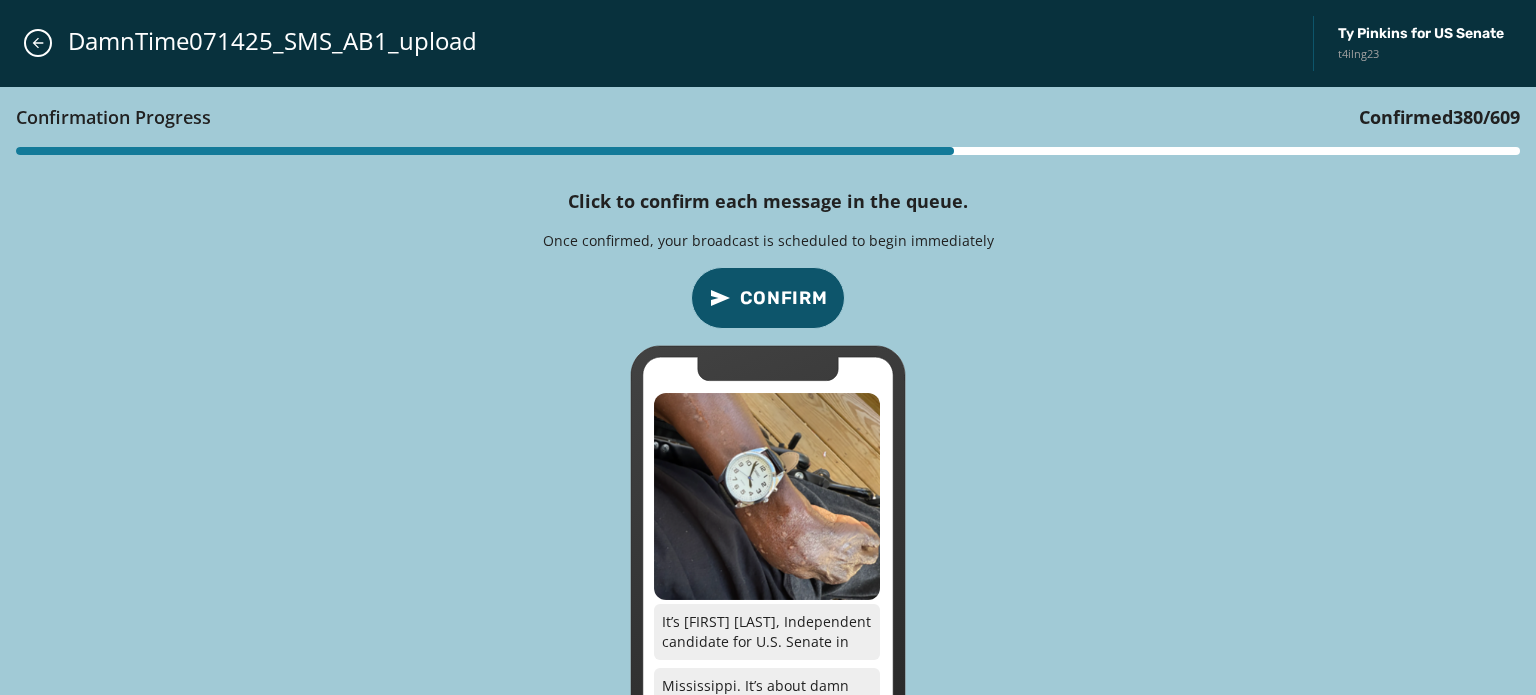 click on "Confirm" at bounding box center [784, 298] 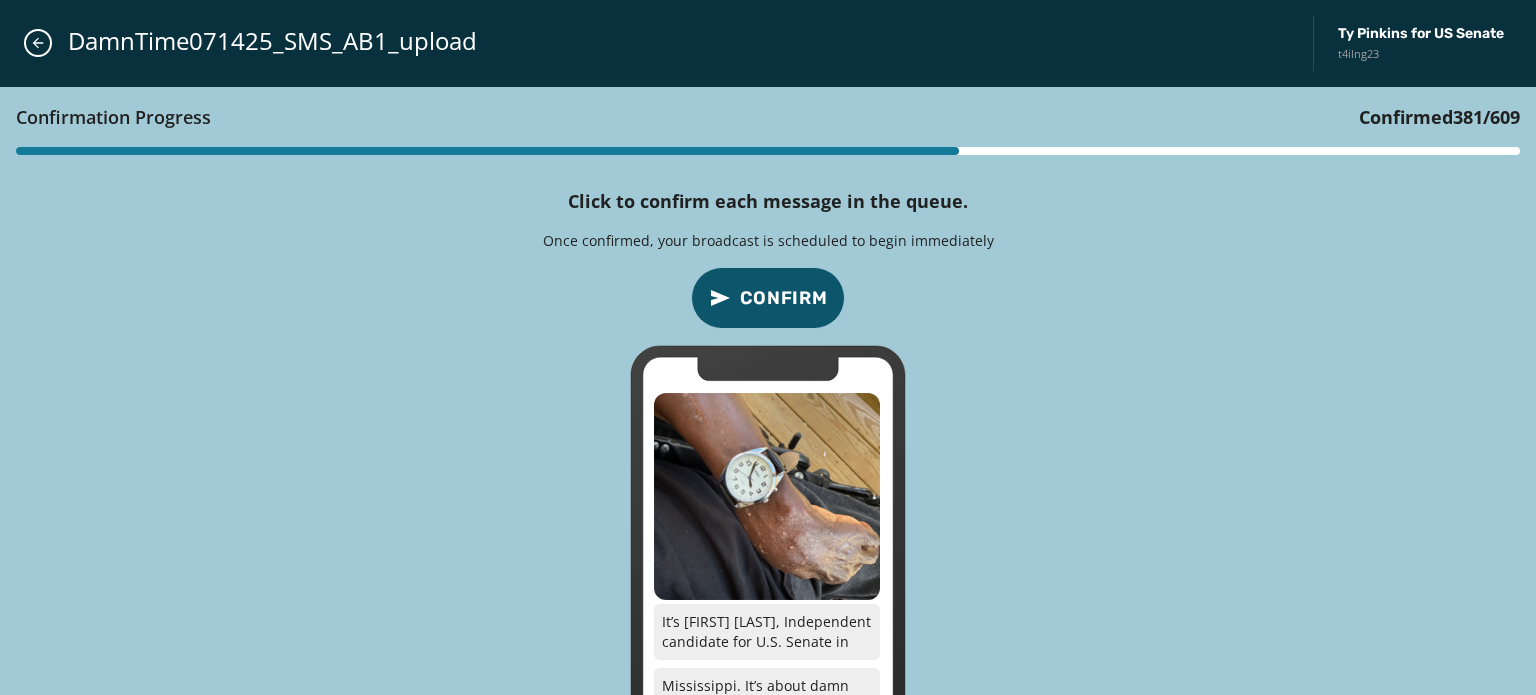 click on "Confirm" at bounding box center (784, 298) 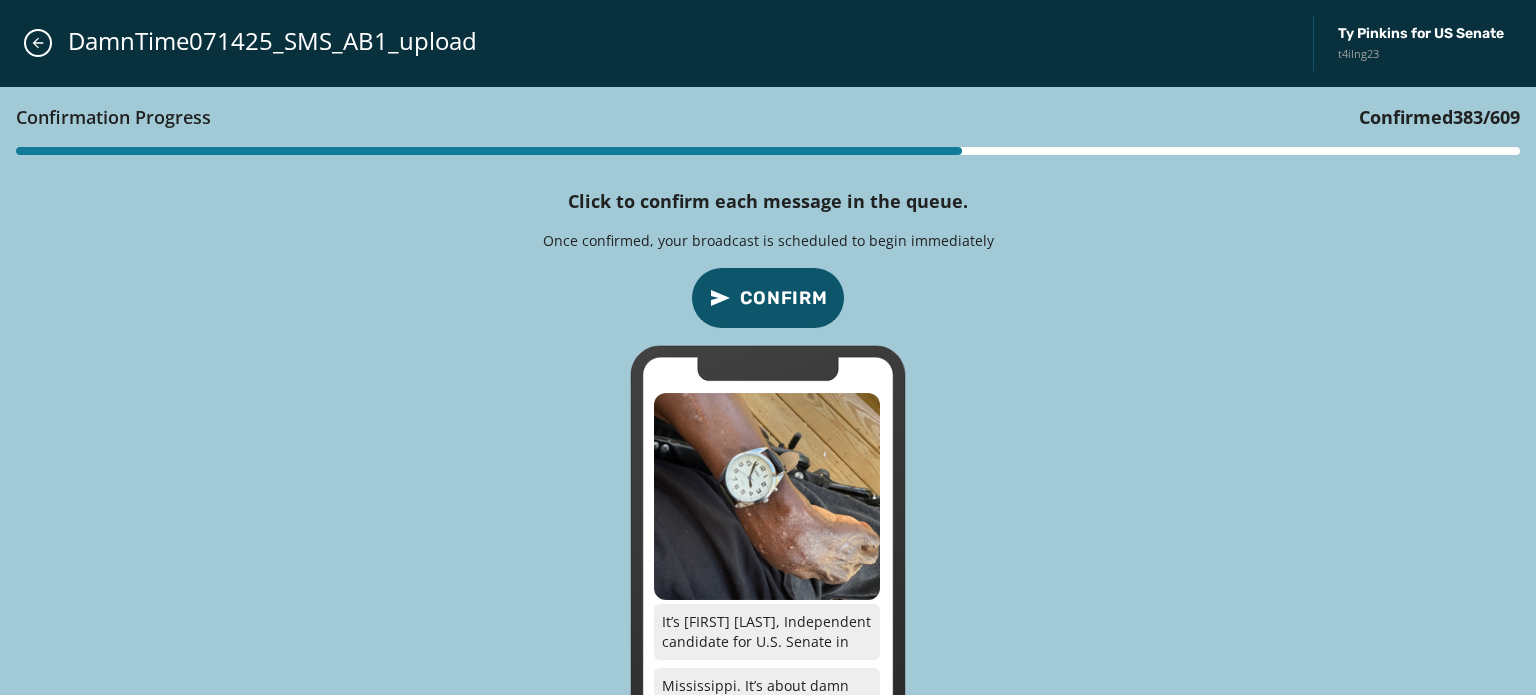 click on "Confirm" at bounding box center [784, 298] 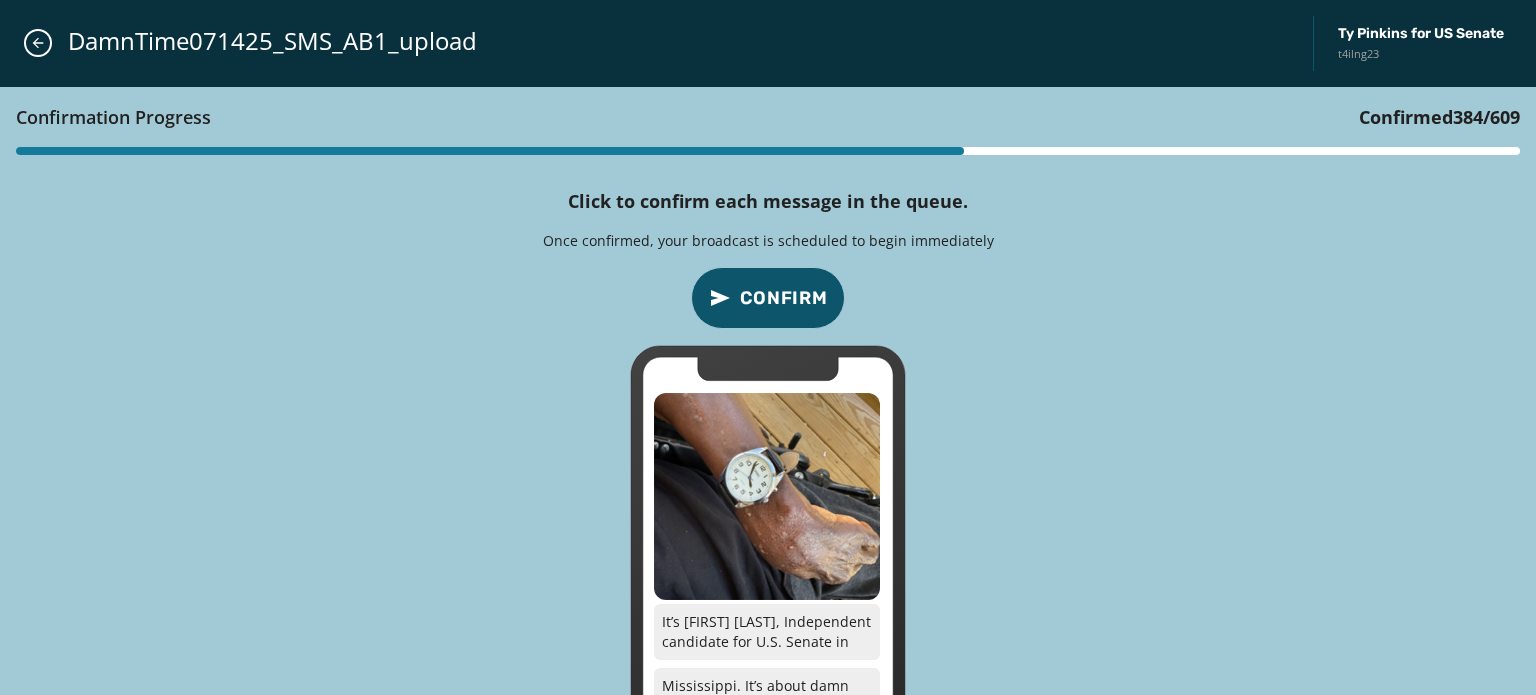 click on "Confirm" at bounding box center [784, 298] 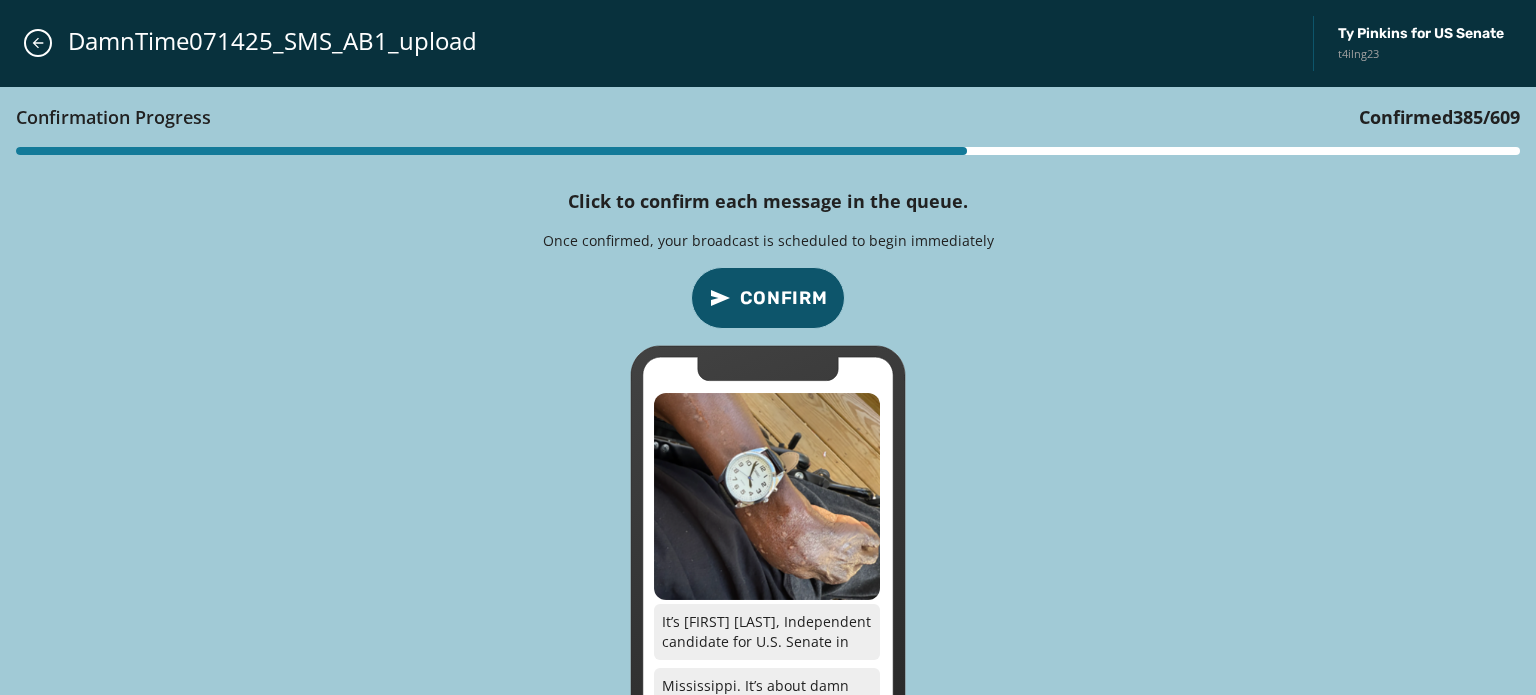 click on "Confirm" at bounding box center [784, 298] 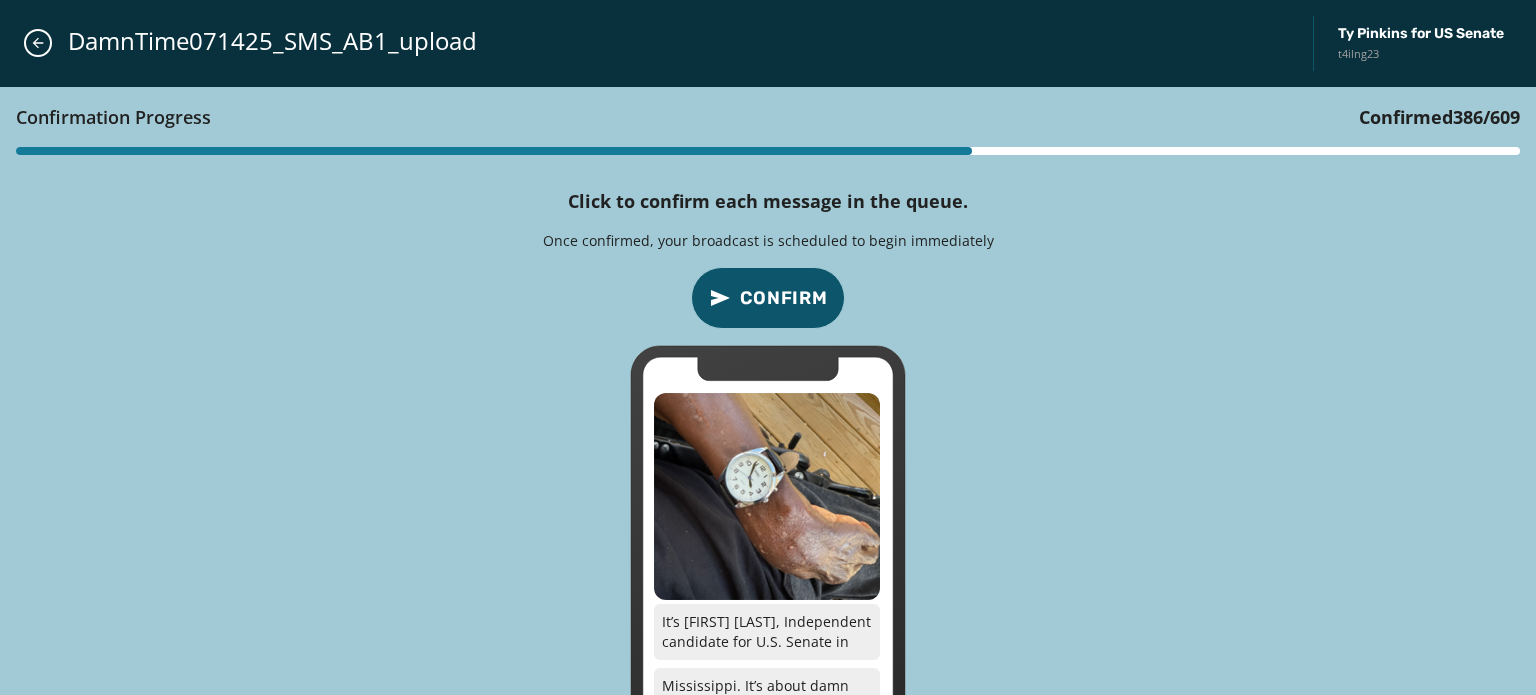 click on "Confirm" at bounding box center (784, 298) 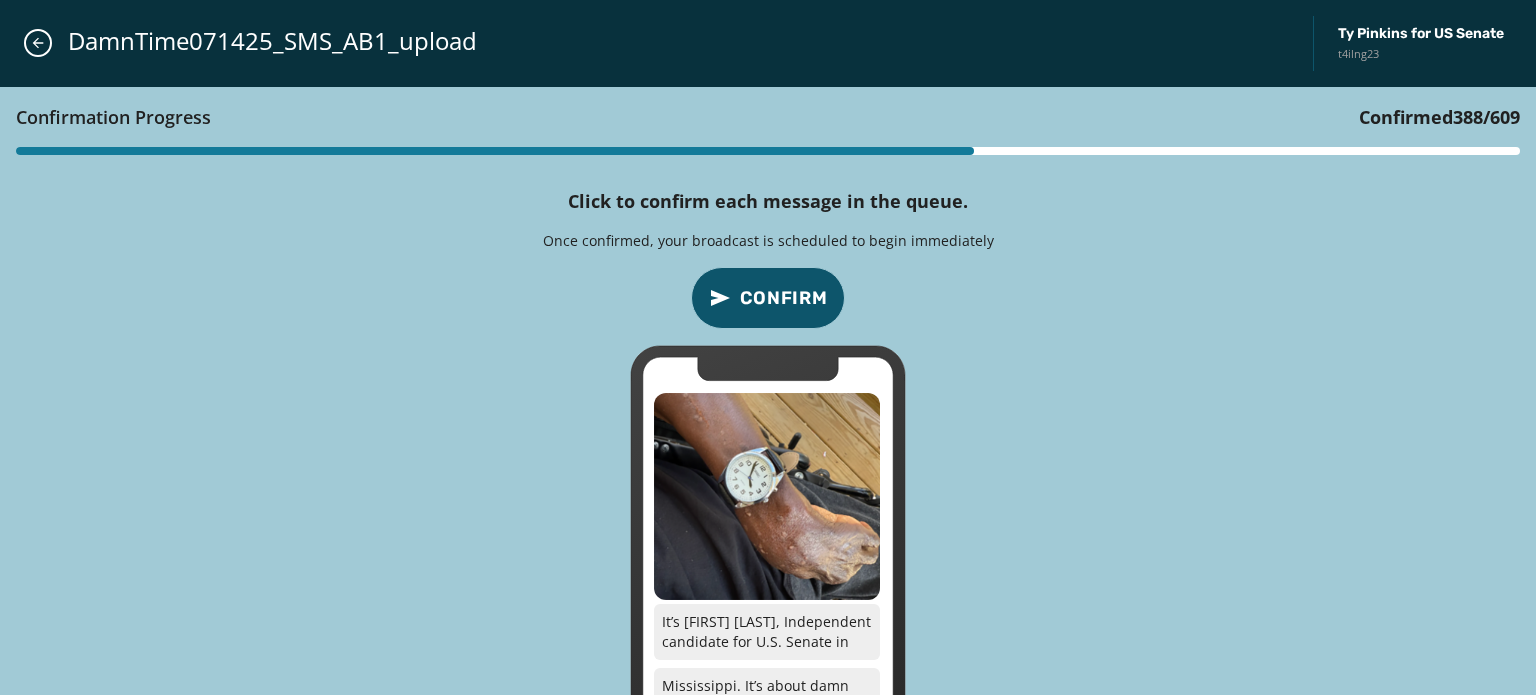 click on "Confirm" at bounding box center [784, 298] 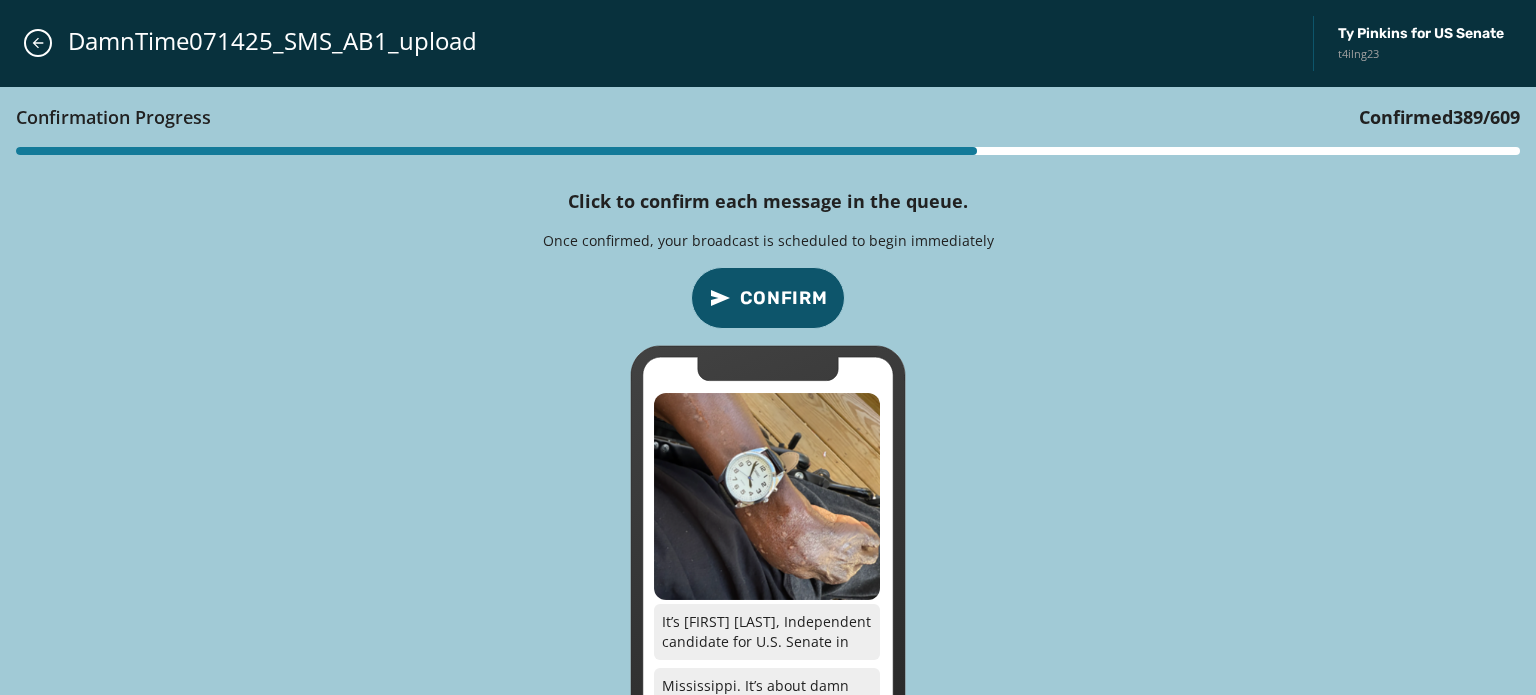 click on "Confirm" at bounding box center (784, 298) 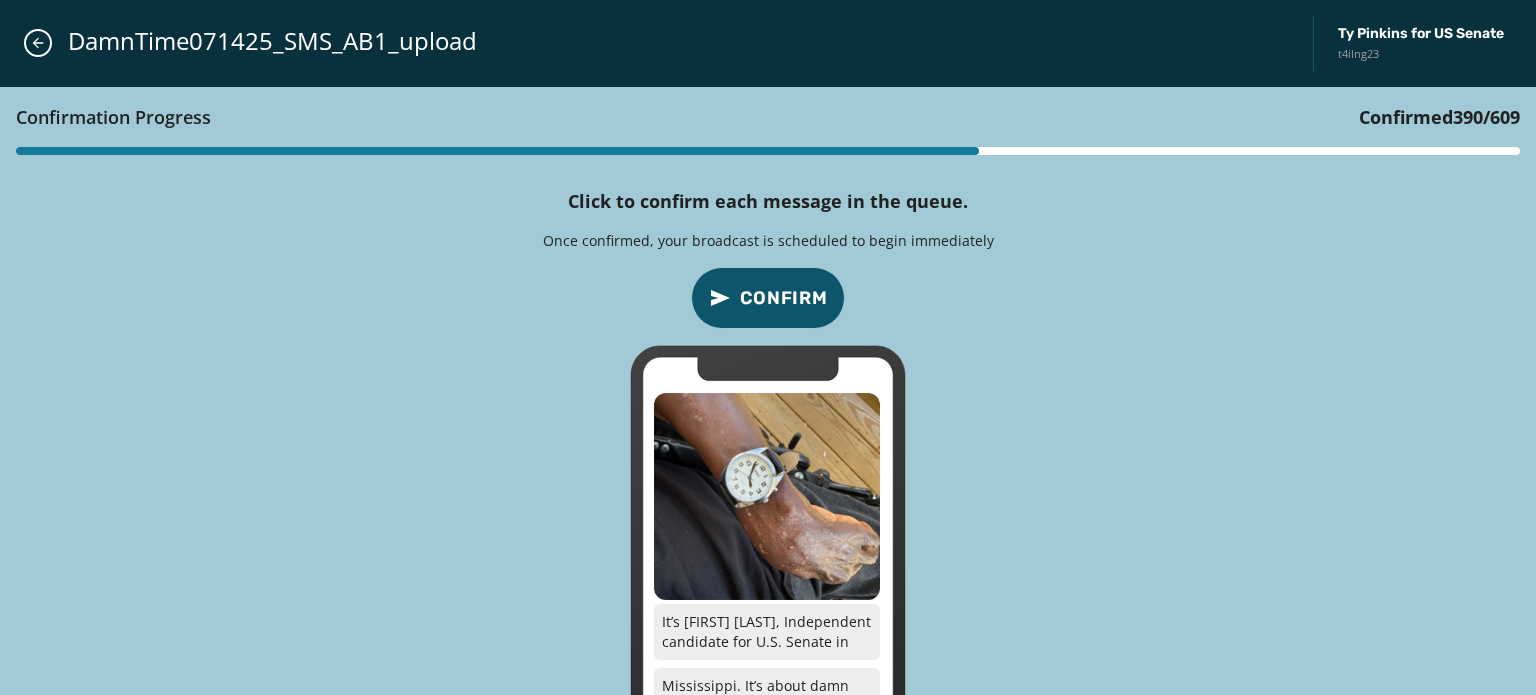 click on "Confirm" at bounding box center (784, 298) 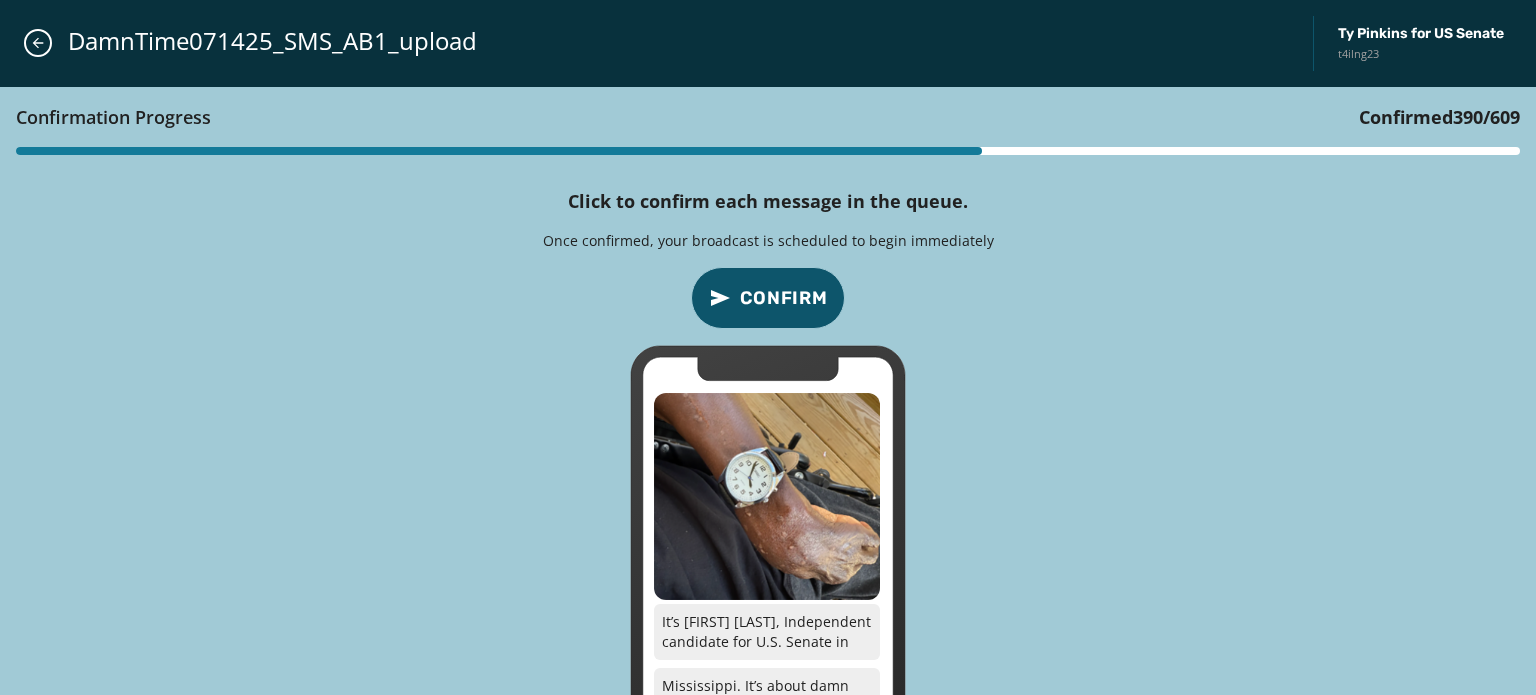 click on "Confirm" at bounding box center (784, 298) 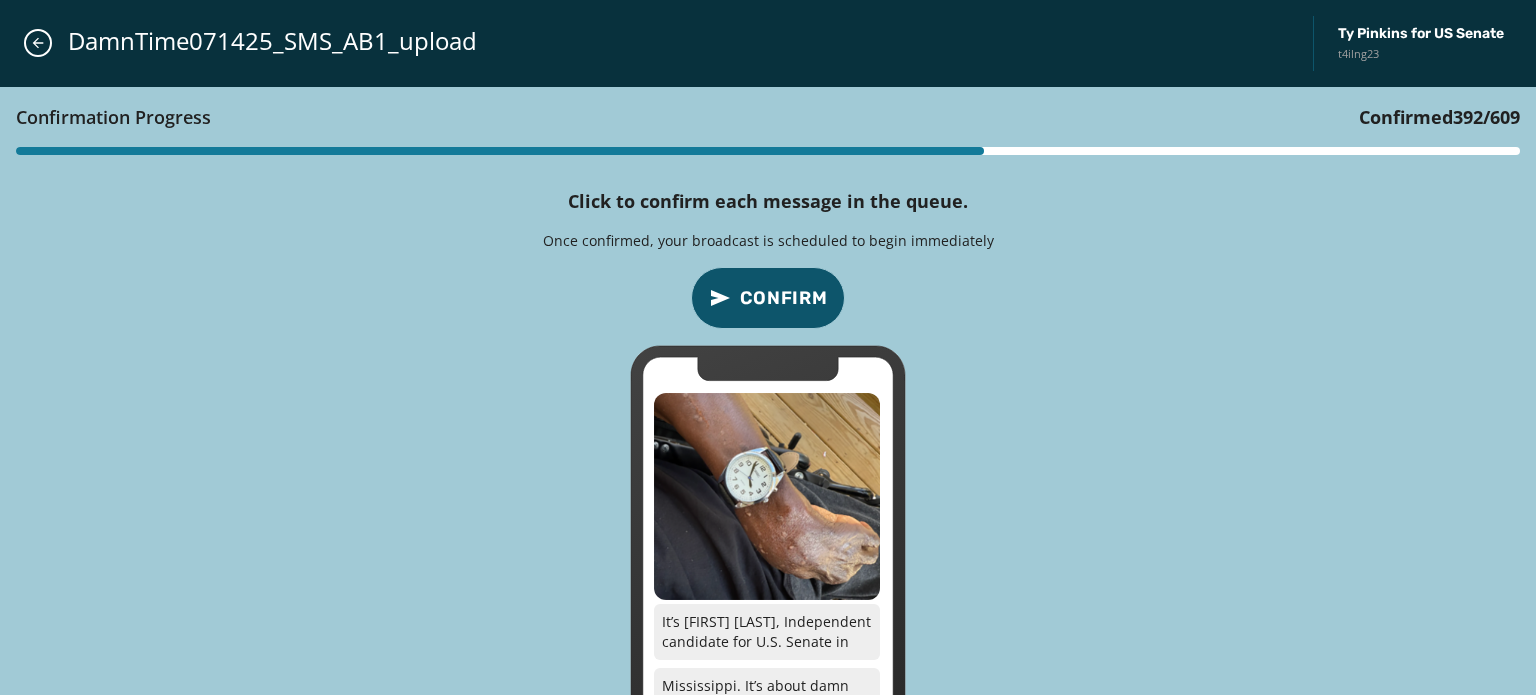 click on "Confirm" at bounding box center (784, 298) 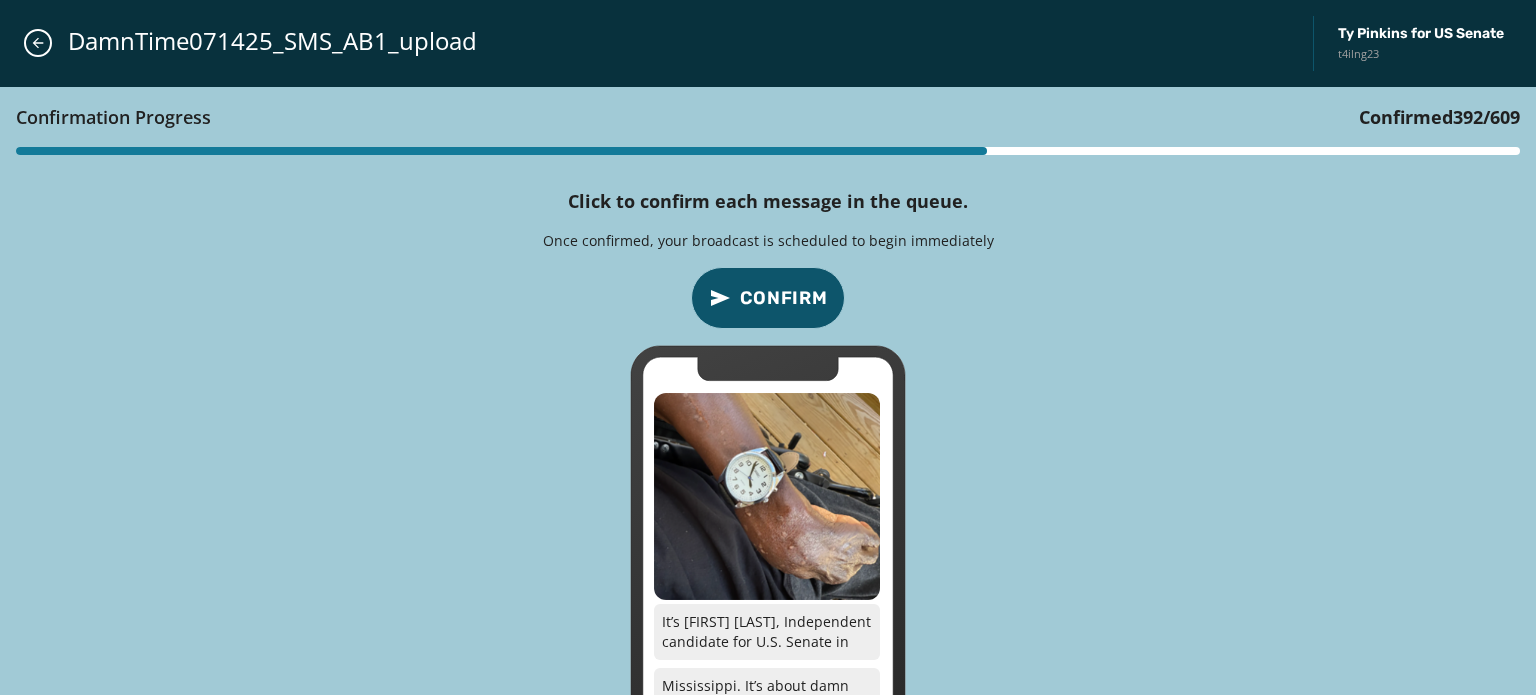 click on "Confirm" at bounding box center [784, 298] 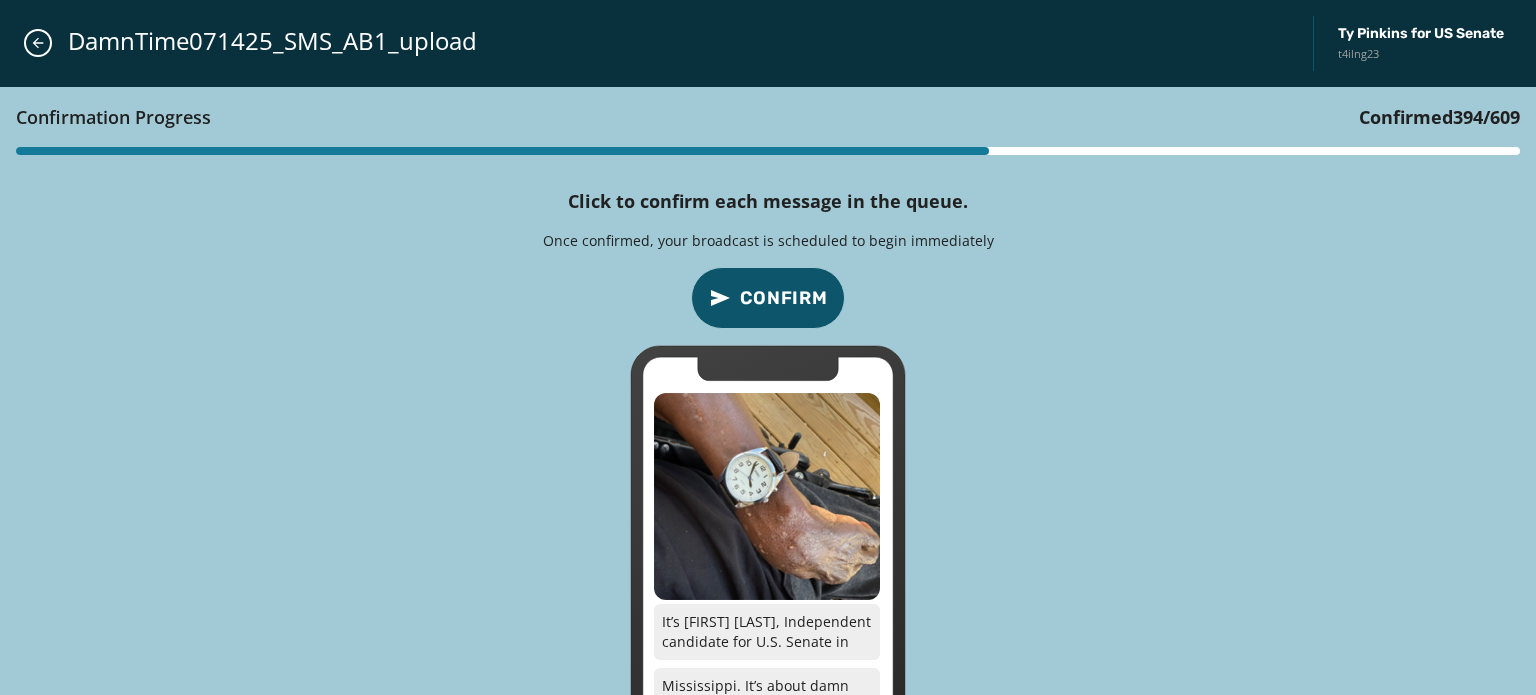 click on "Confirm" at bounding box center (784, 298) 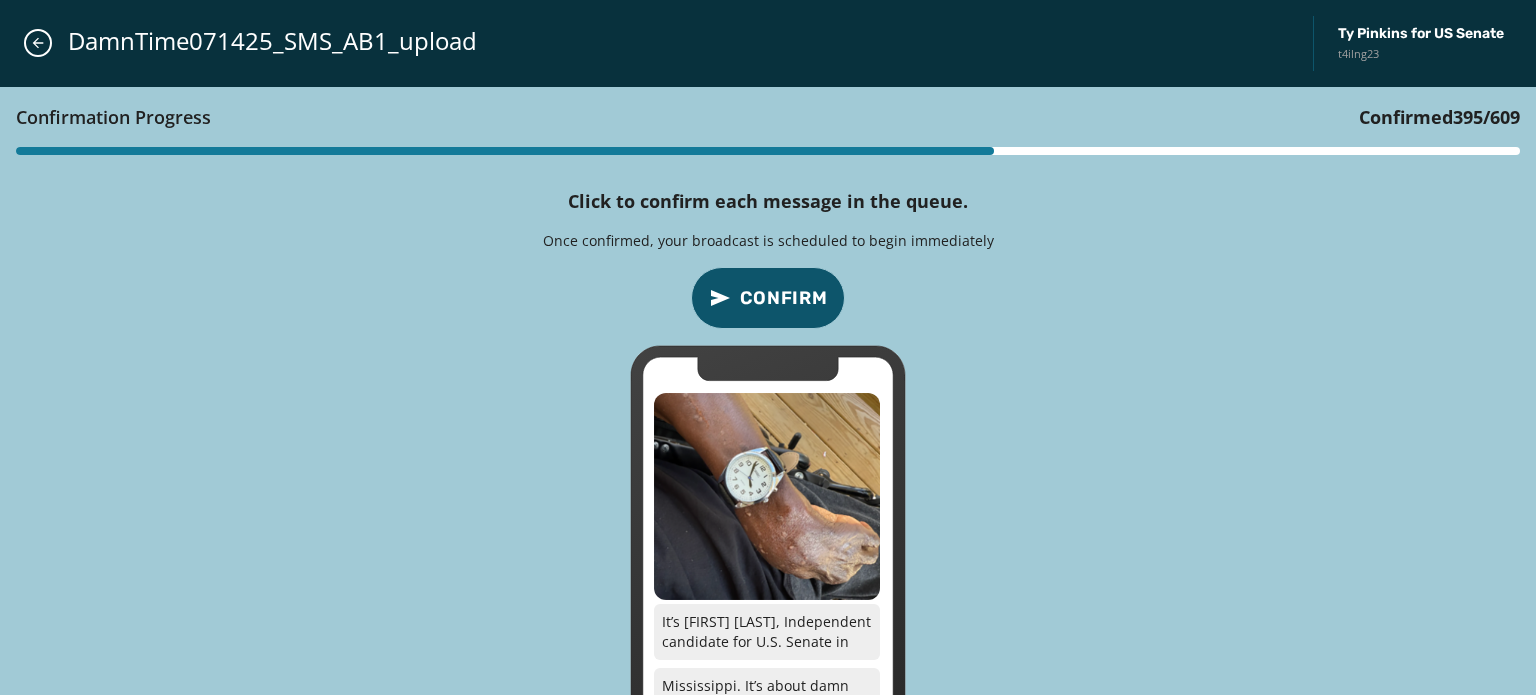 click on "Confirm" at bounding box center (784, 298) 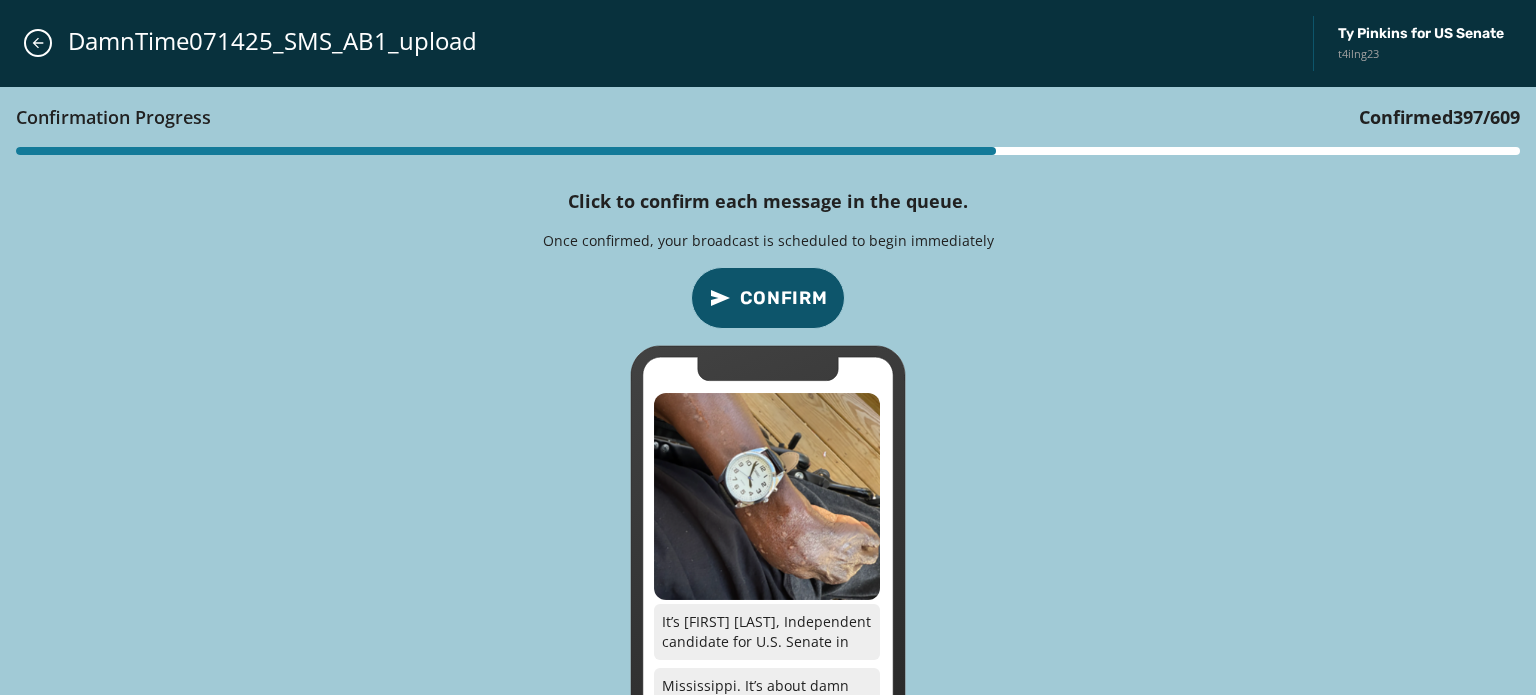 click on "Confirm" at bounding box center (784, 298) 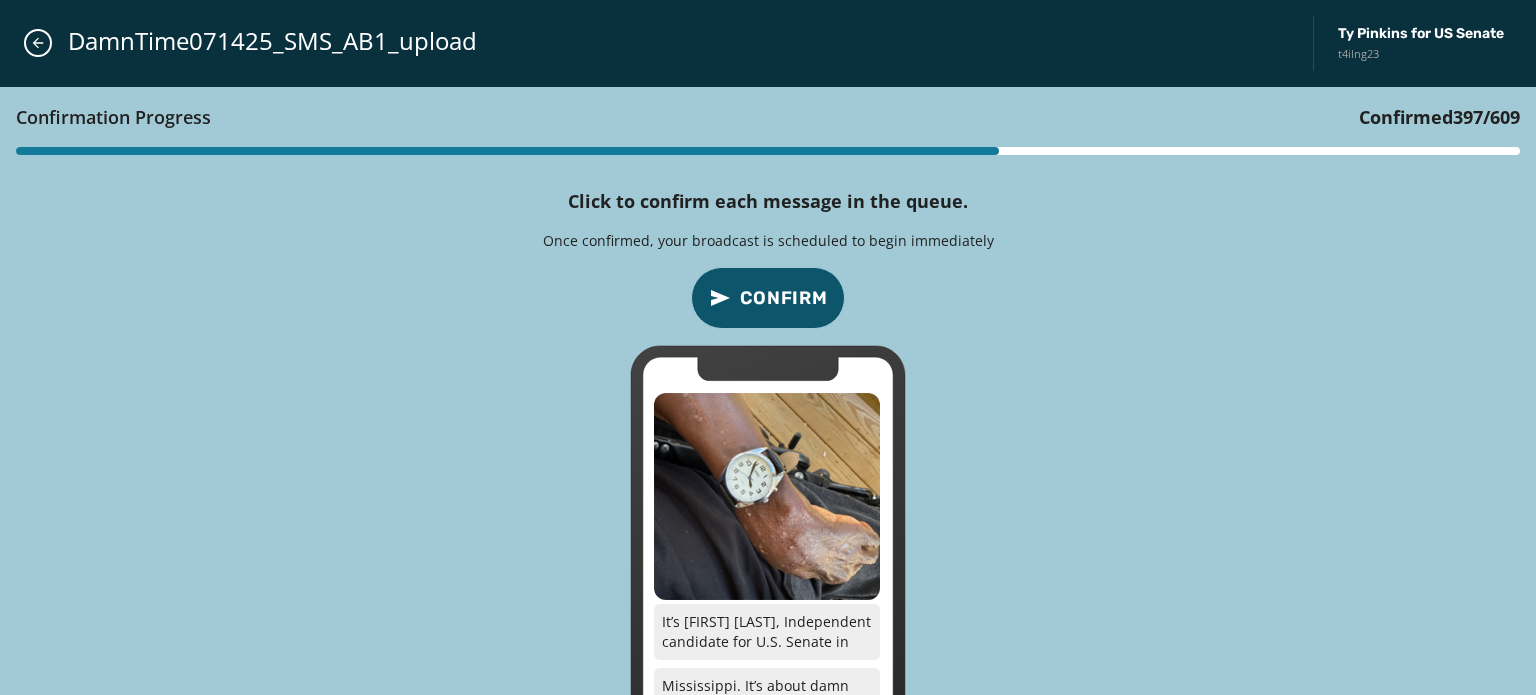click on "Confirm" at bounding box center (784, 298) 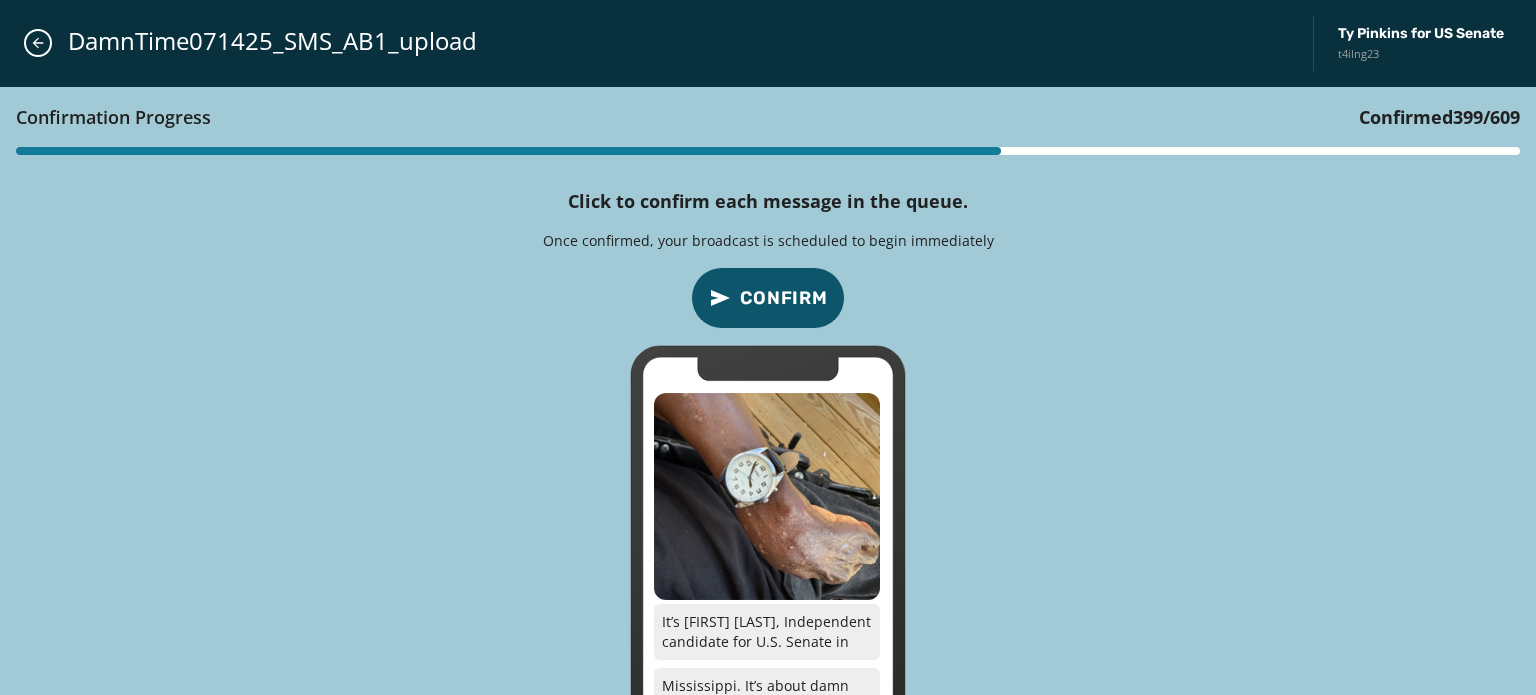 click on "Confirm" at bounding box center [784, 298] 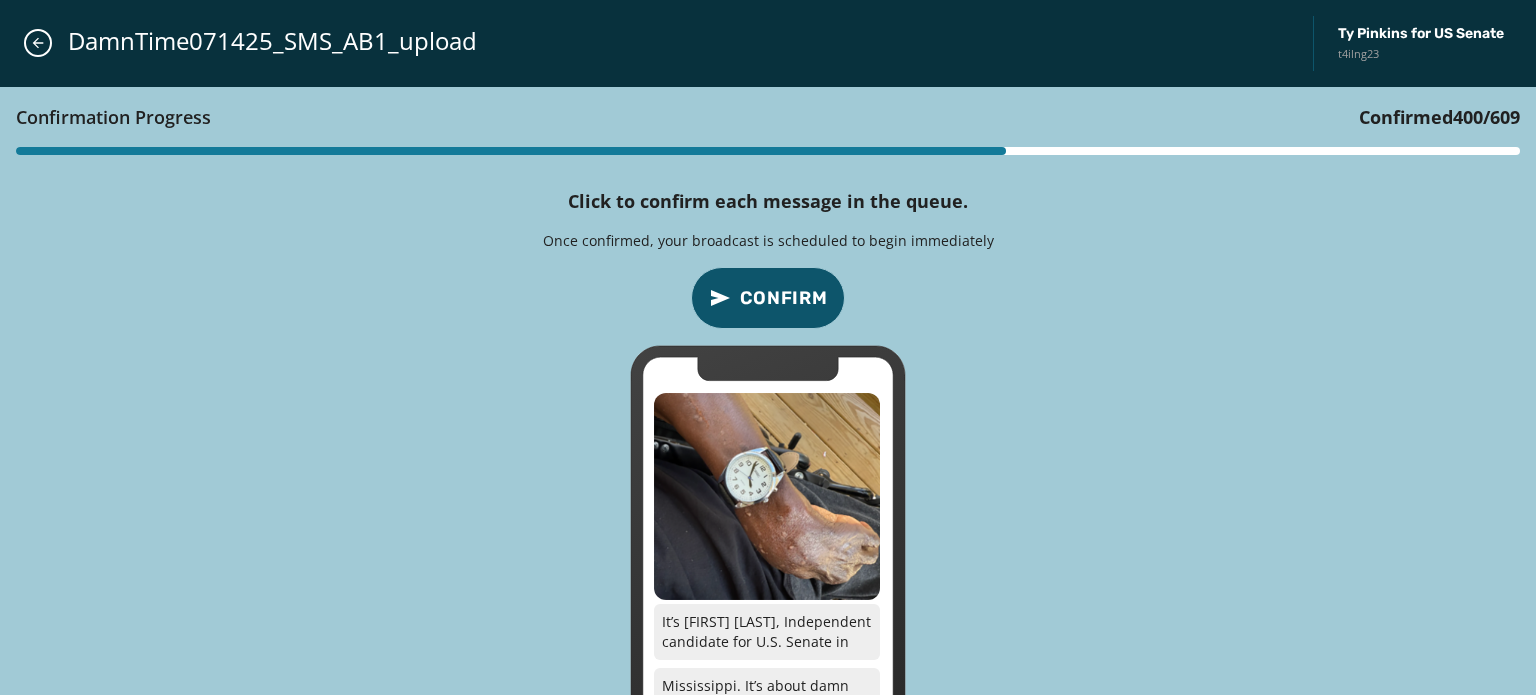 click on "Confirm" at bounding box center (784, 298) 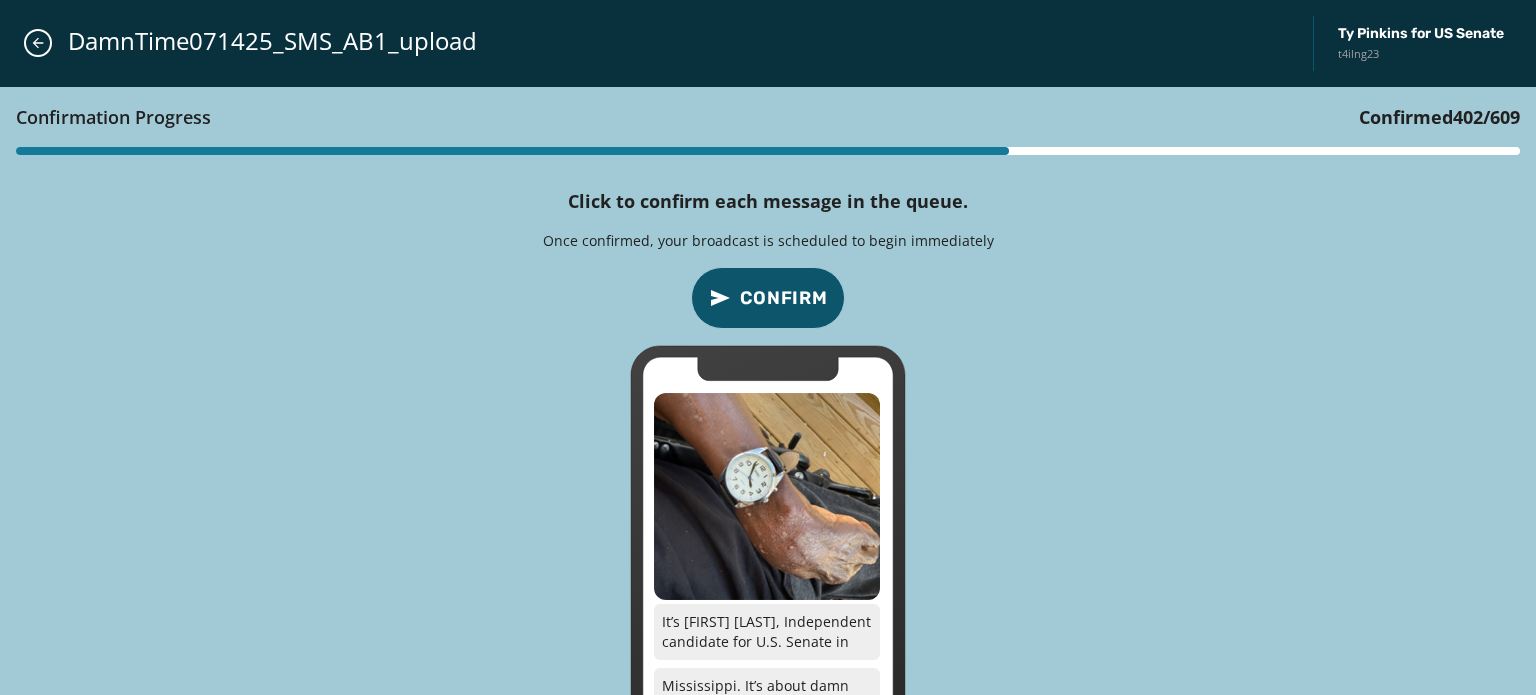 click on "Confirm" at bounding box center (784, 298) 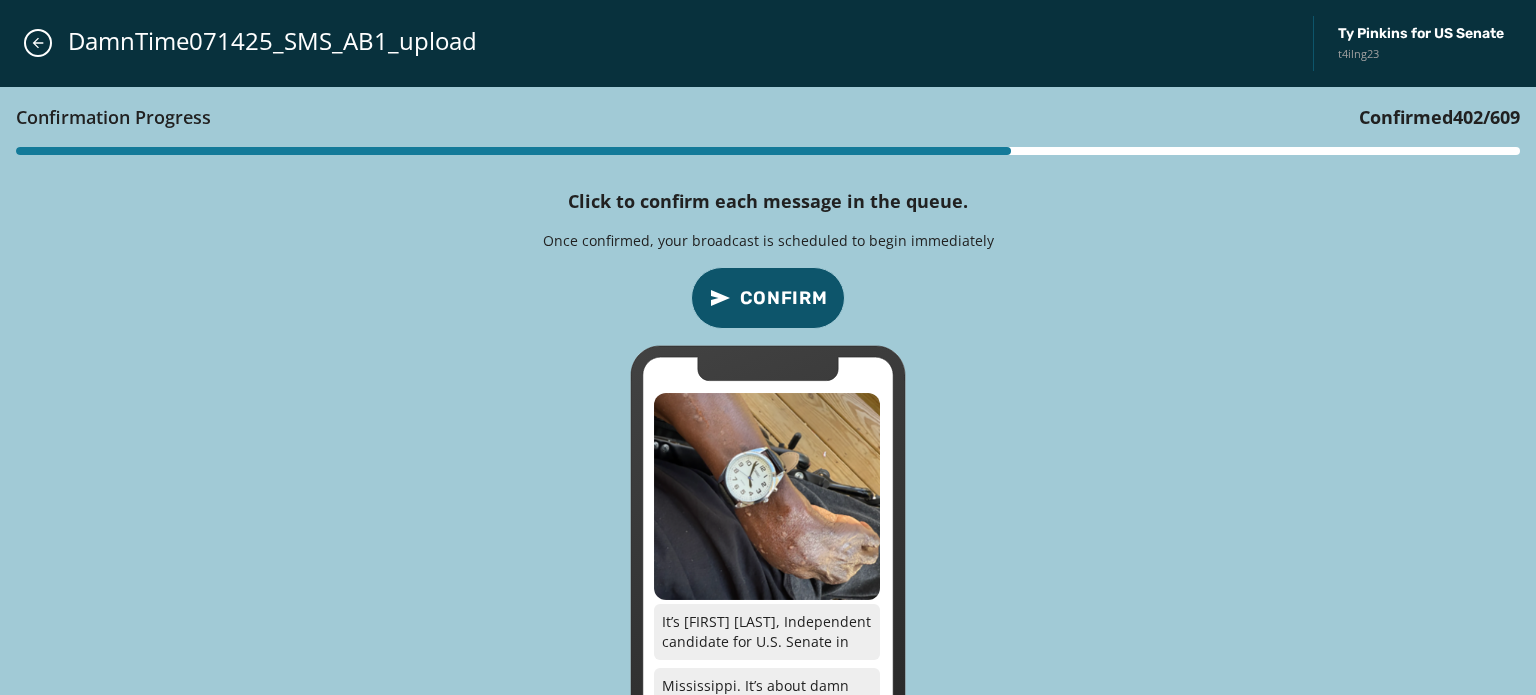 click on "Confirm" at bounding box center [784, 298] 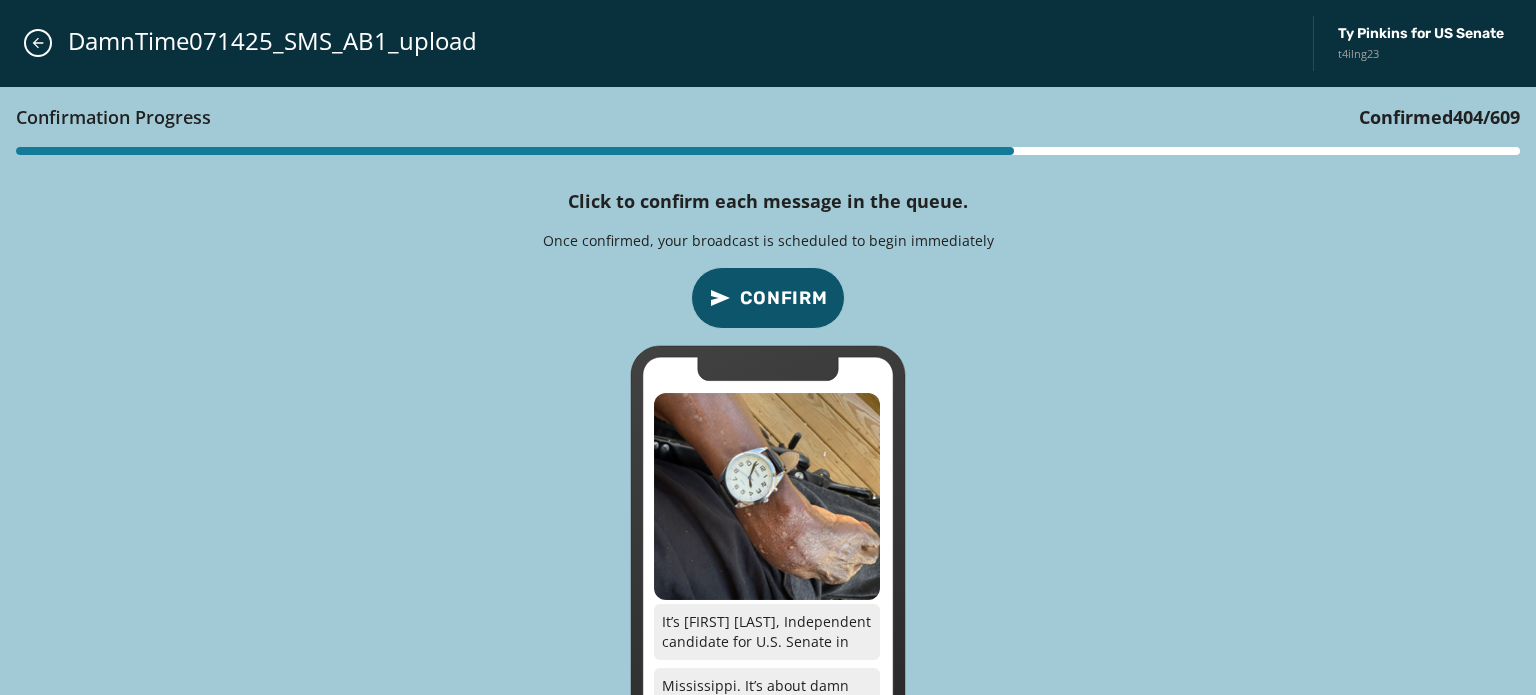 click on "Confirm" at bounding box center (784, 298) 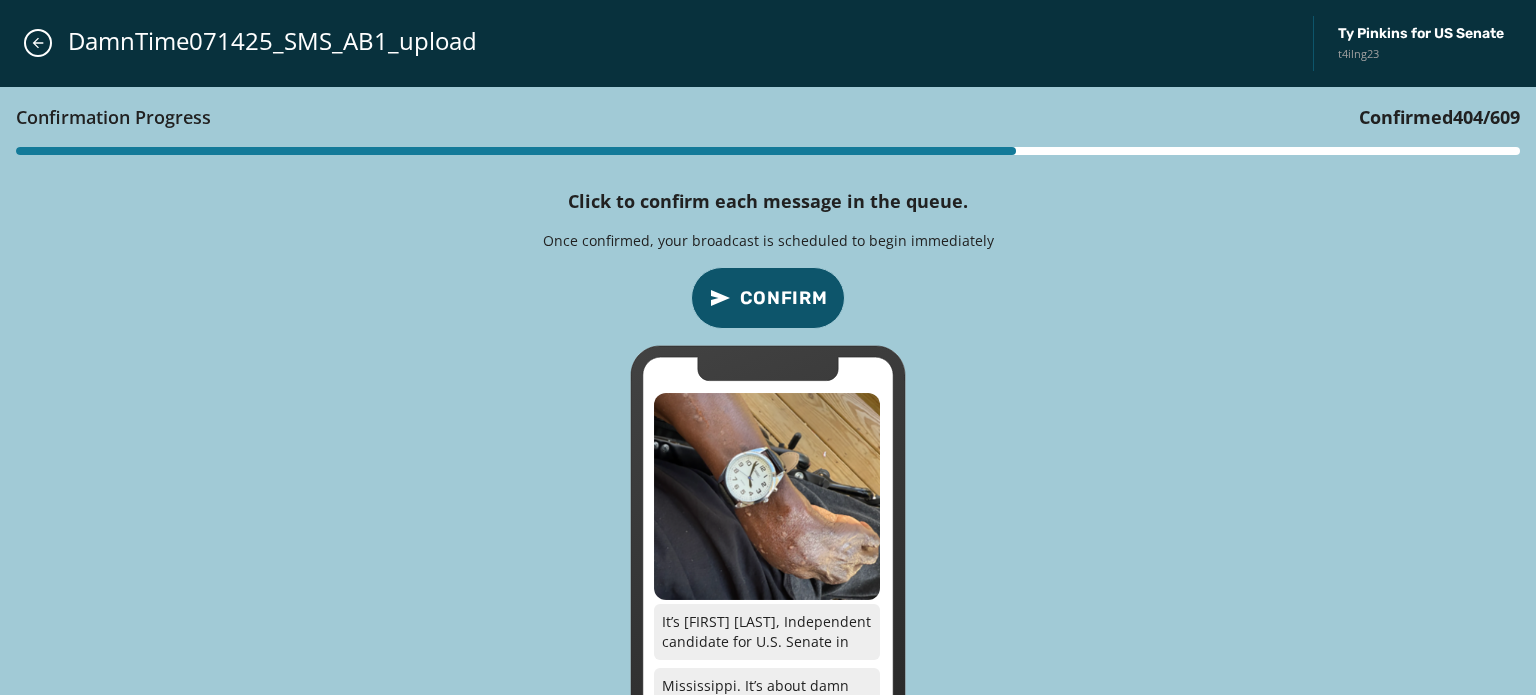 click on "Confirm" at bounding box center [784, 298] 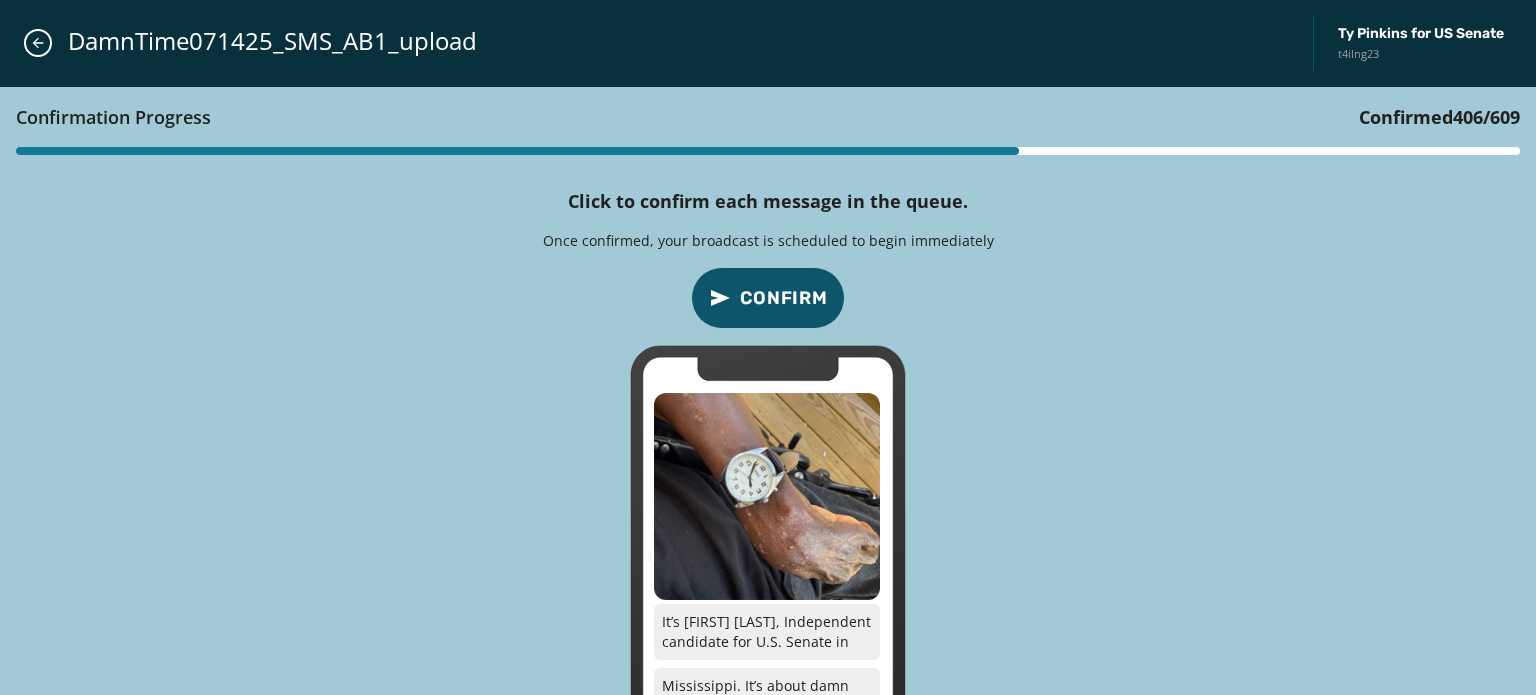 click on "Confirm" at bounding box center (784, 298) 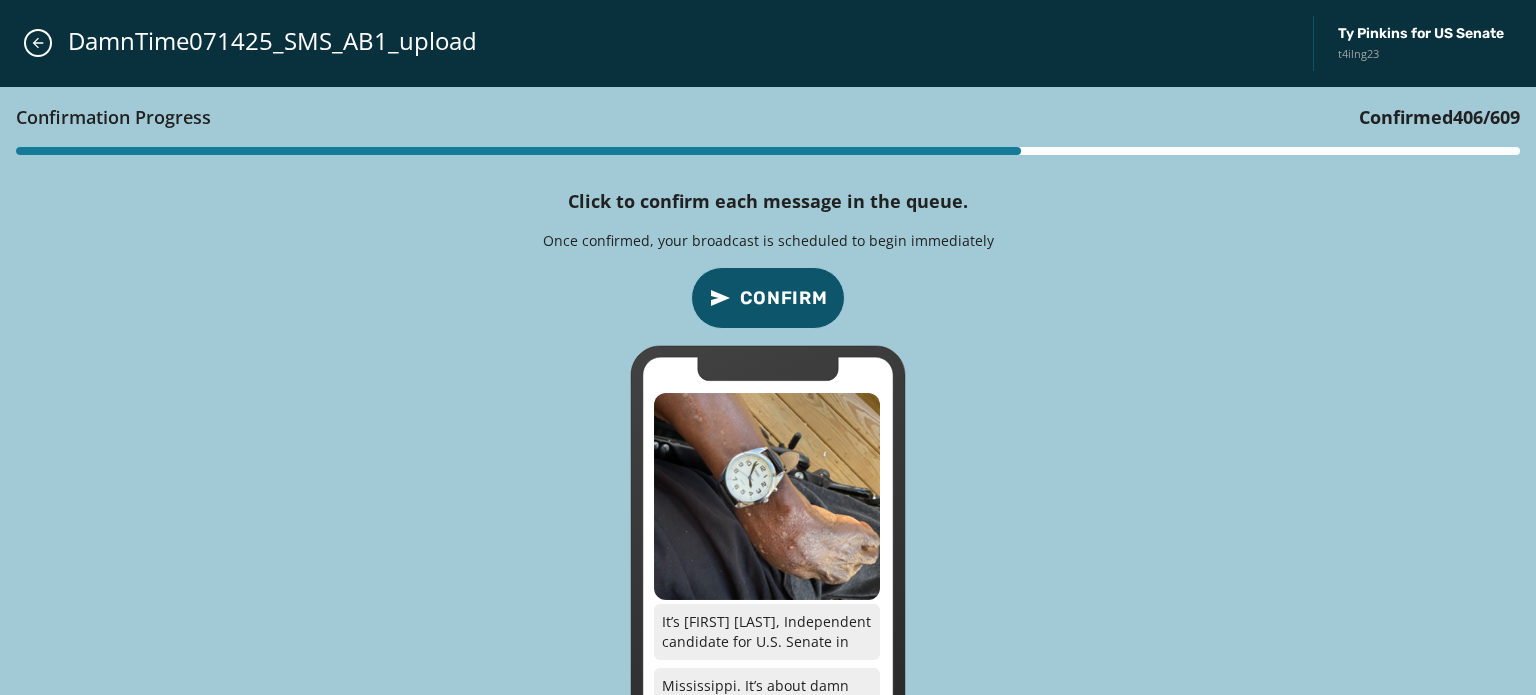 click on "Confirm" at bounding box center (784, 298) 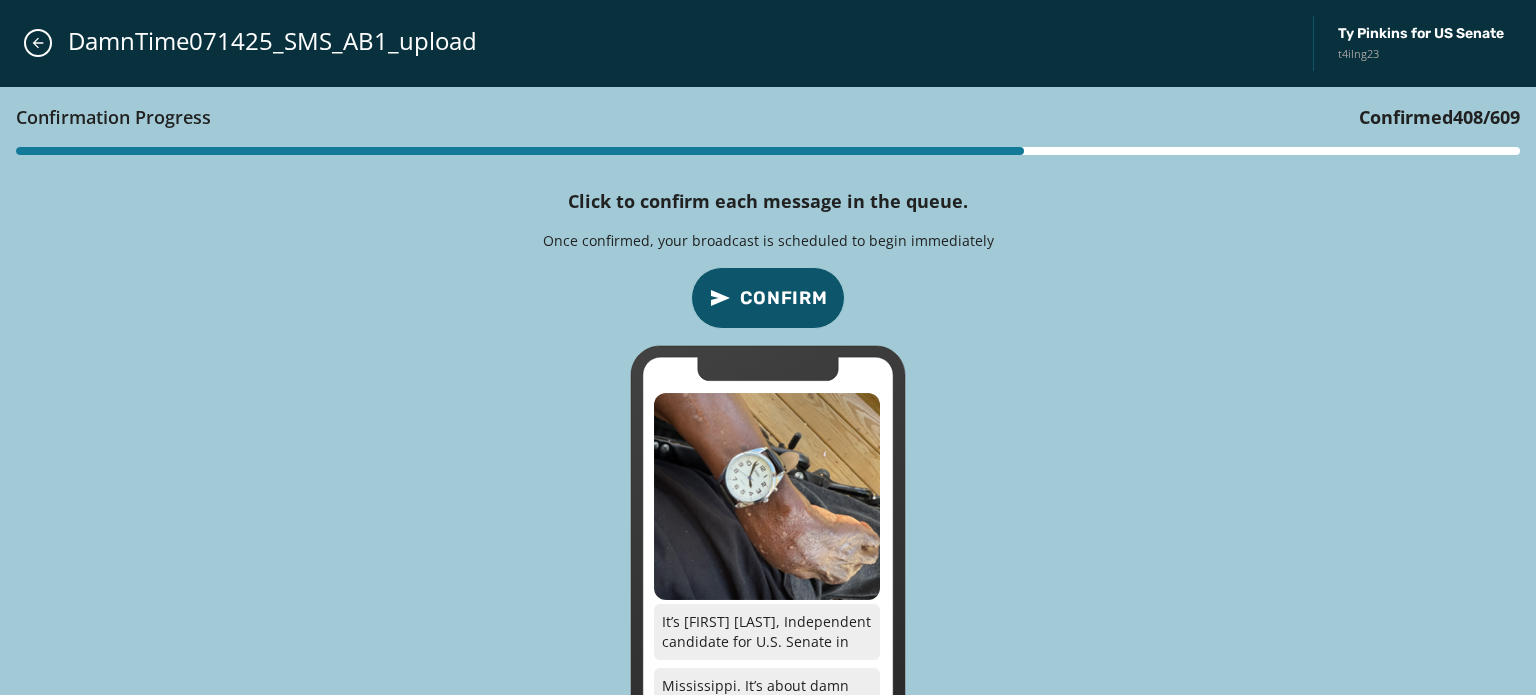 click on "Confirm" at bounding box center [784, 298] 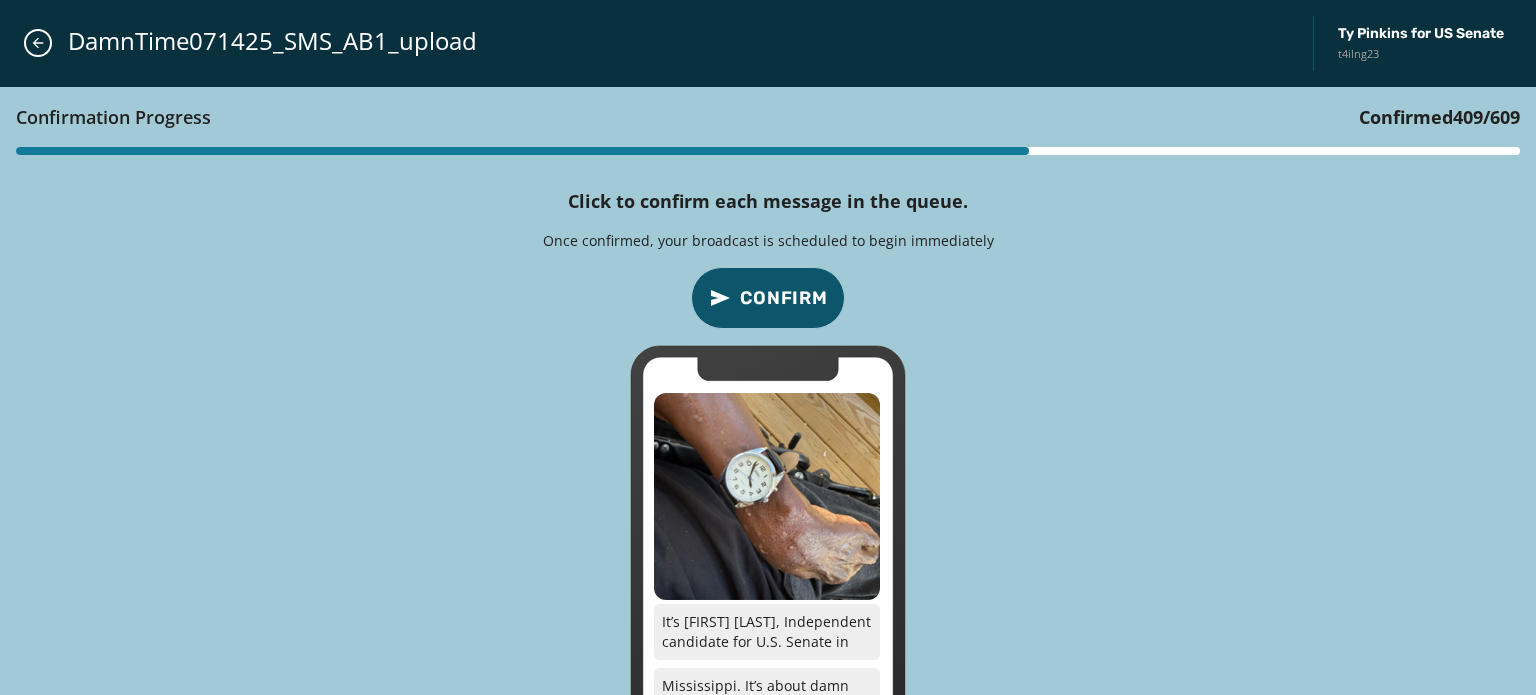 click on "Confirm" at bounding box center (784, 298) 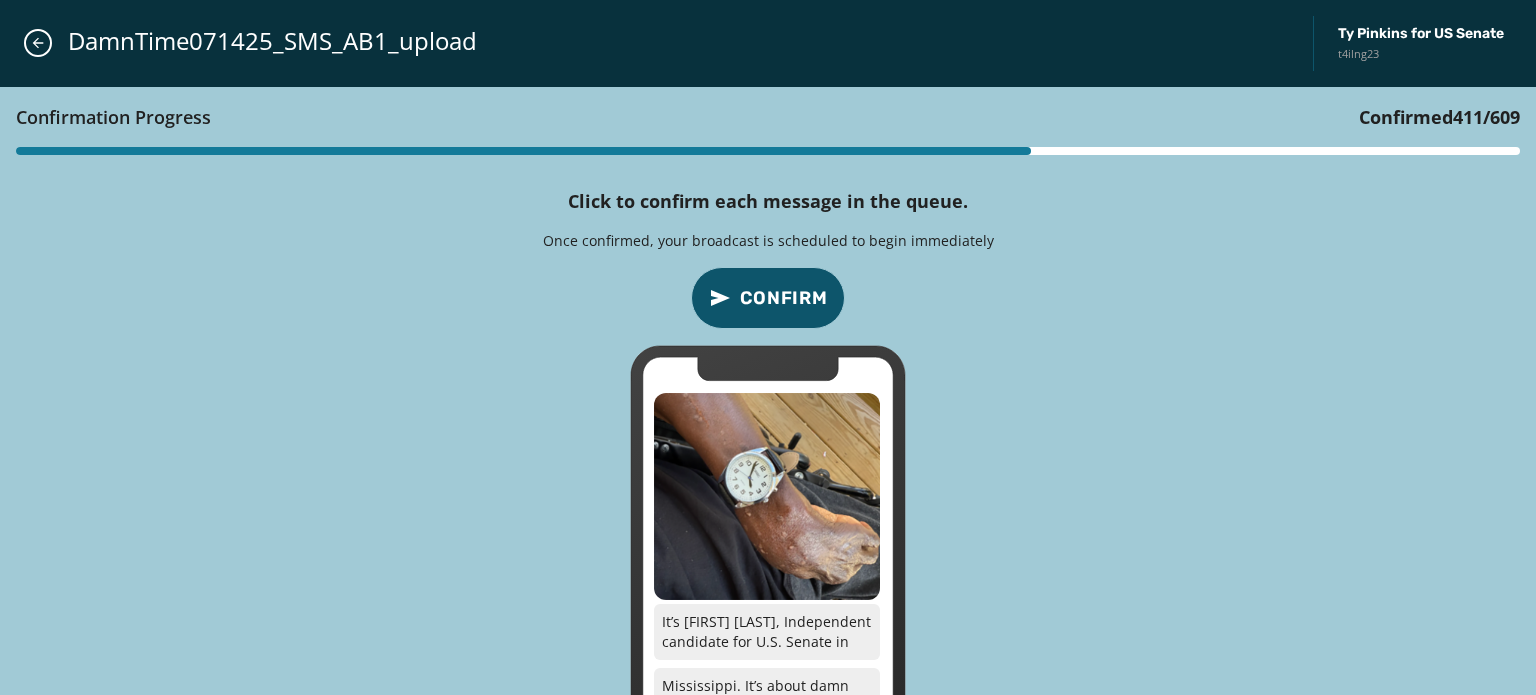 click on "Confirm" at bounding box center [784, 298] 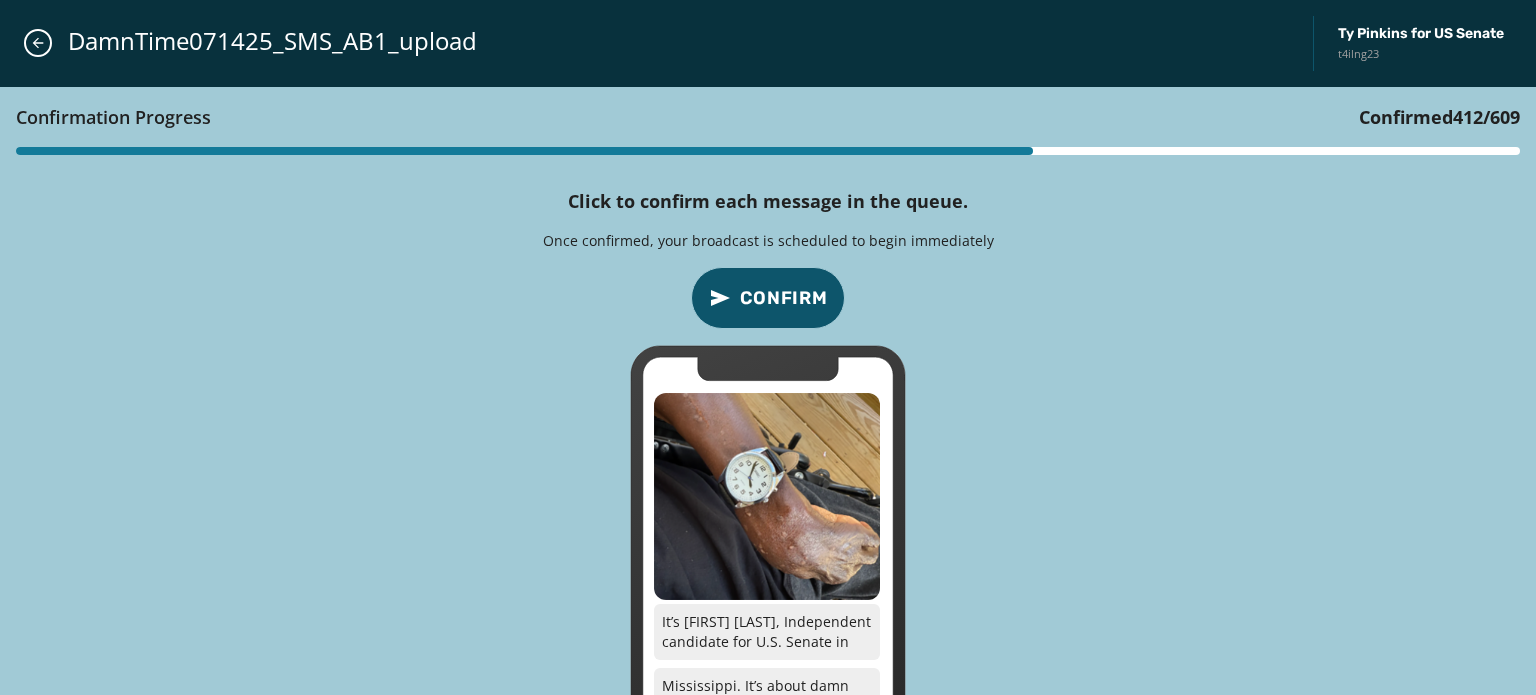 click on "Confirm" at bounding box center [784, 298] 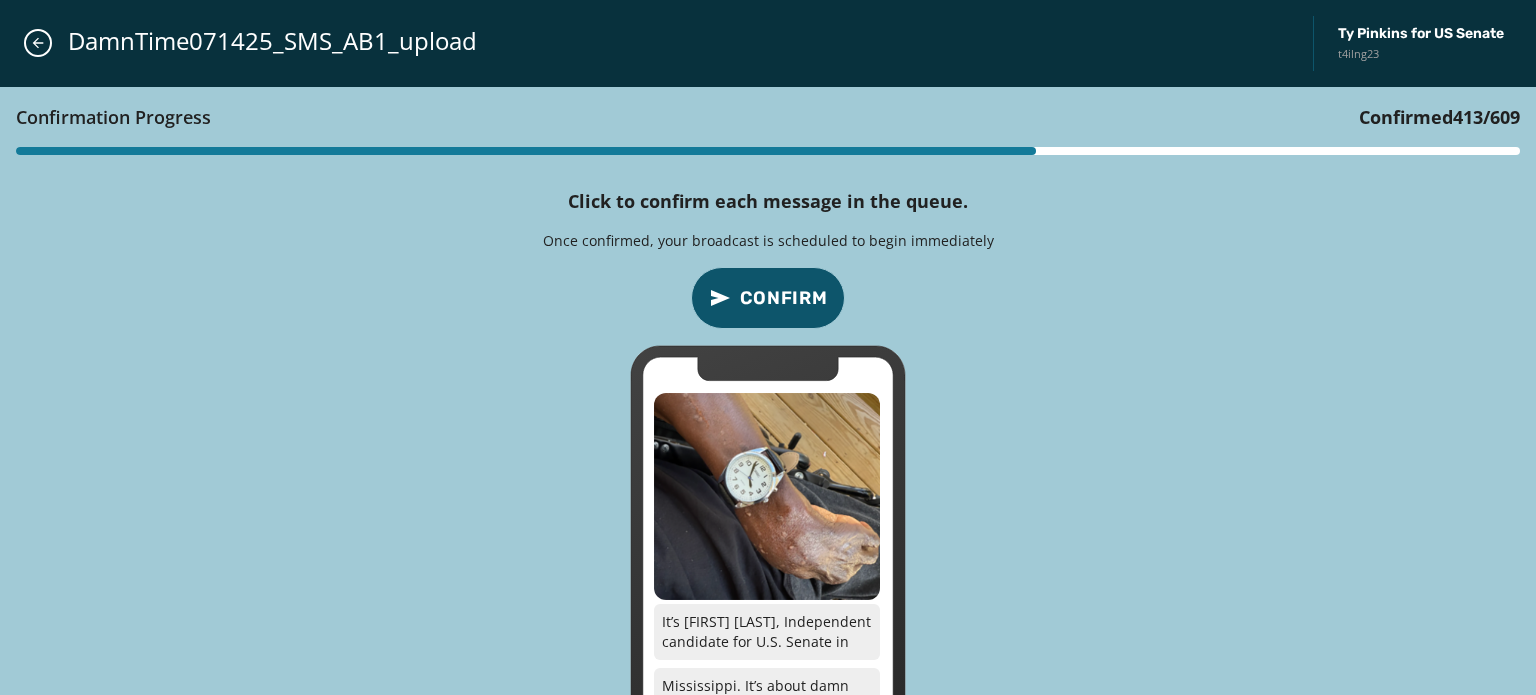 click on "Confirm" at bounding box center (784, 298) 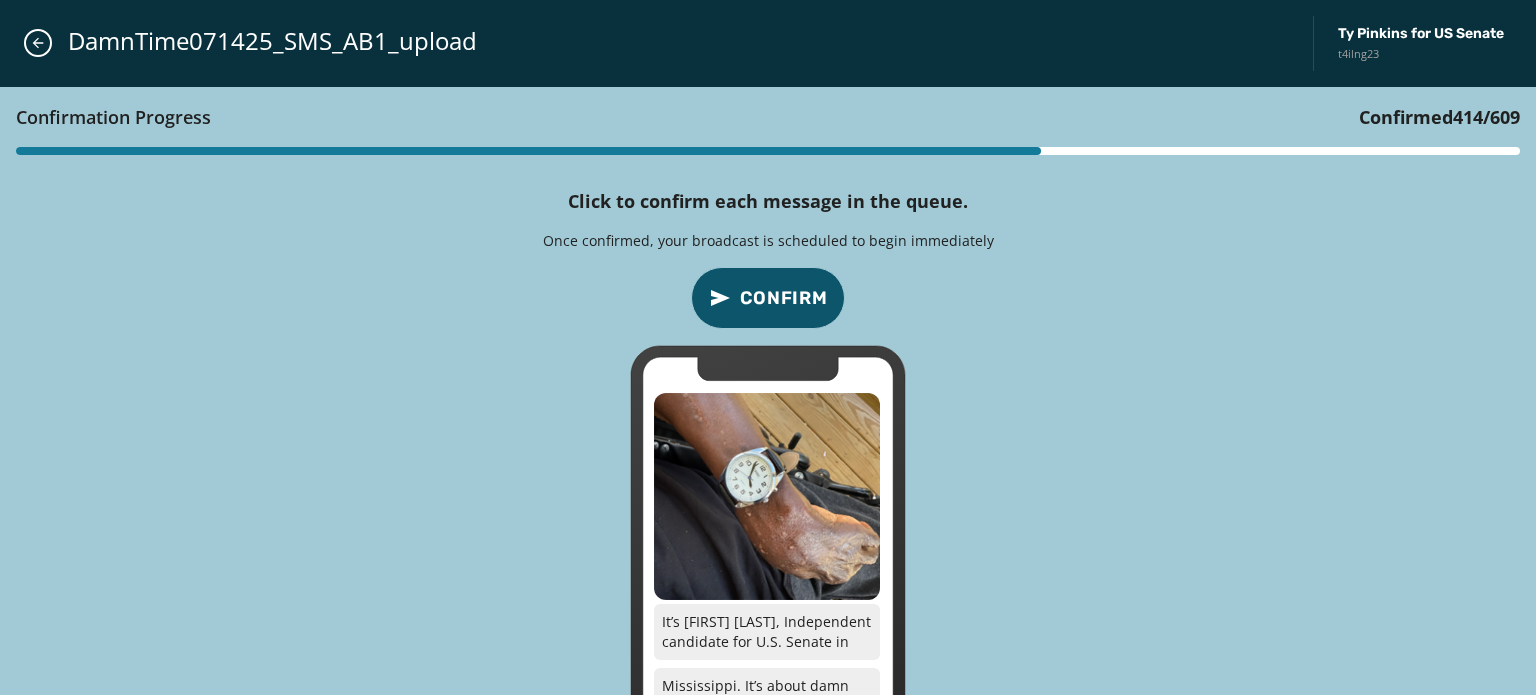 click on "Confirm" at bounding box center (784, 298) 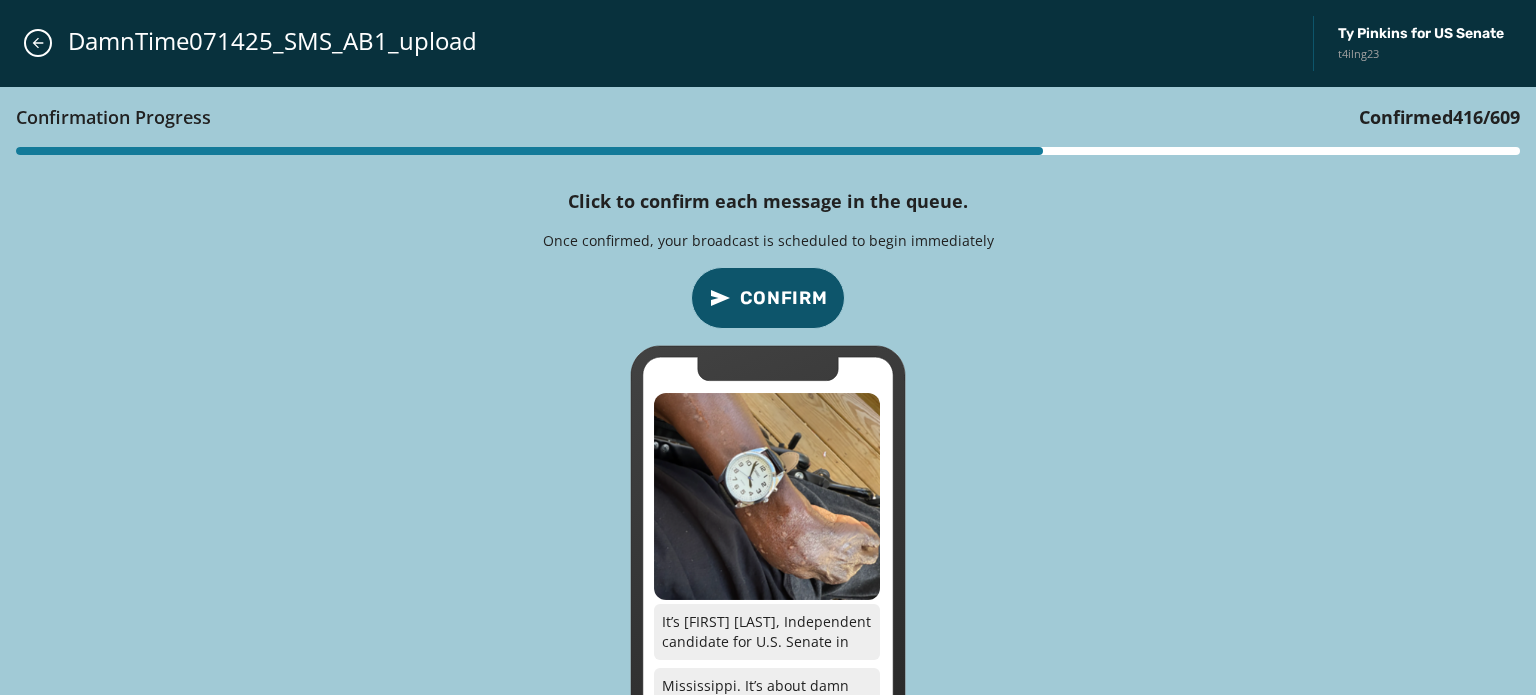 click on "Confirm" at bounding box center (784, 298) 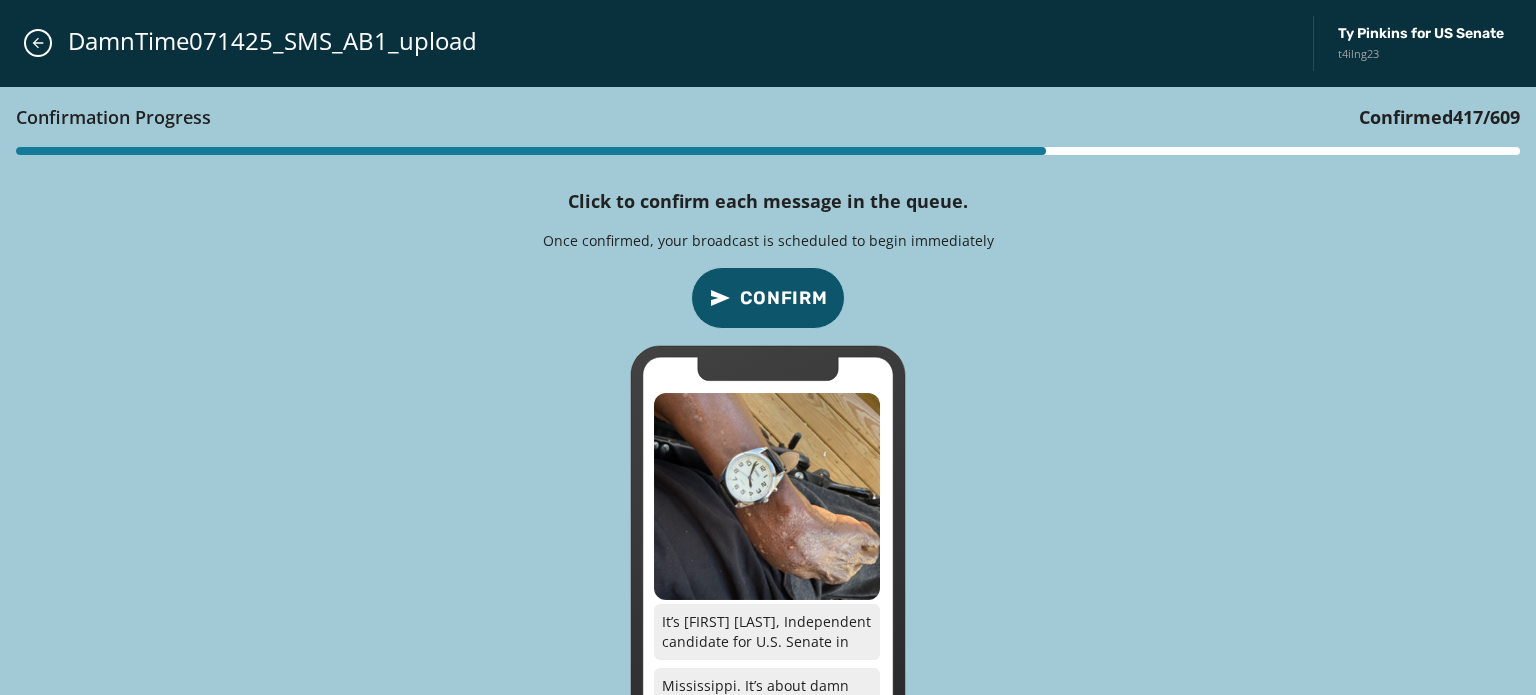 click on "Confirm" at bounding box center (784, 298) 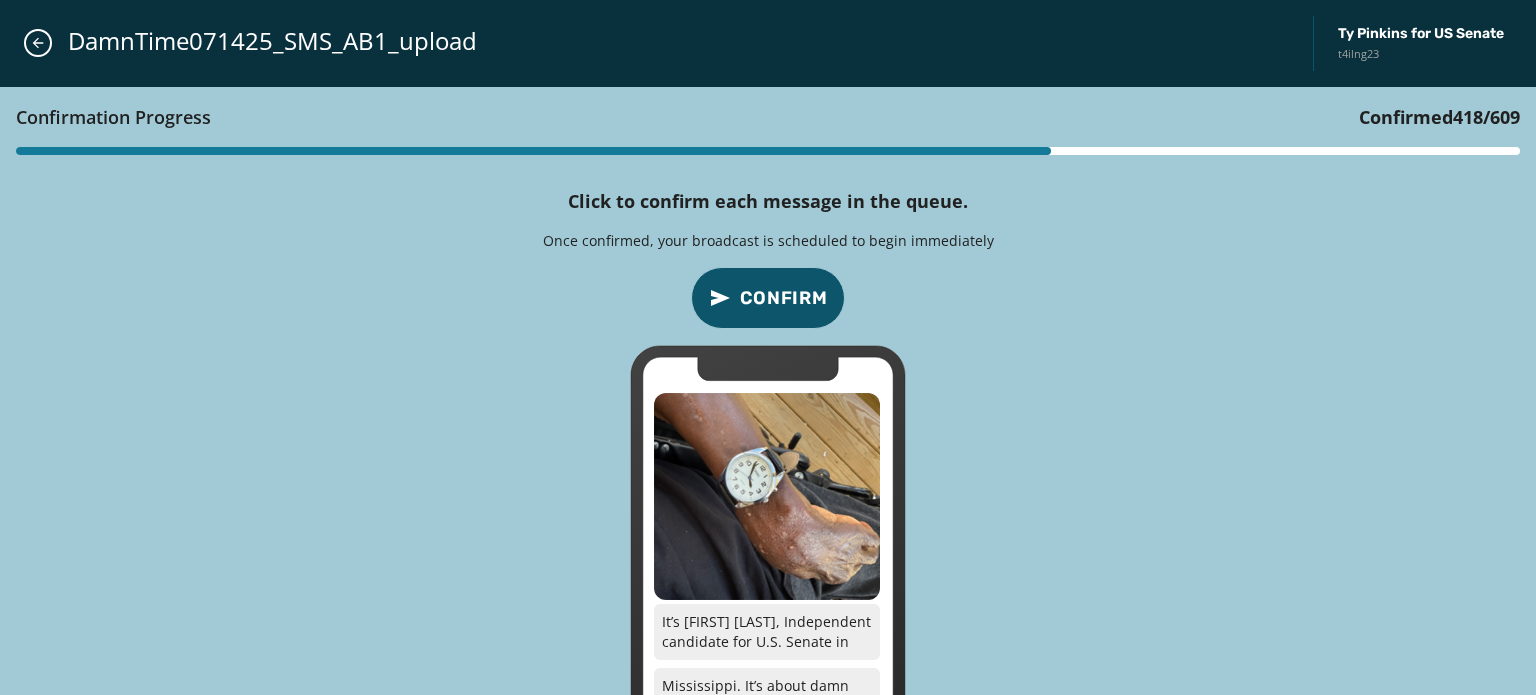 click on "Confirm" at bounding box center [784, 298] 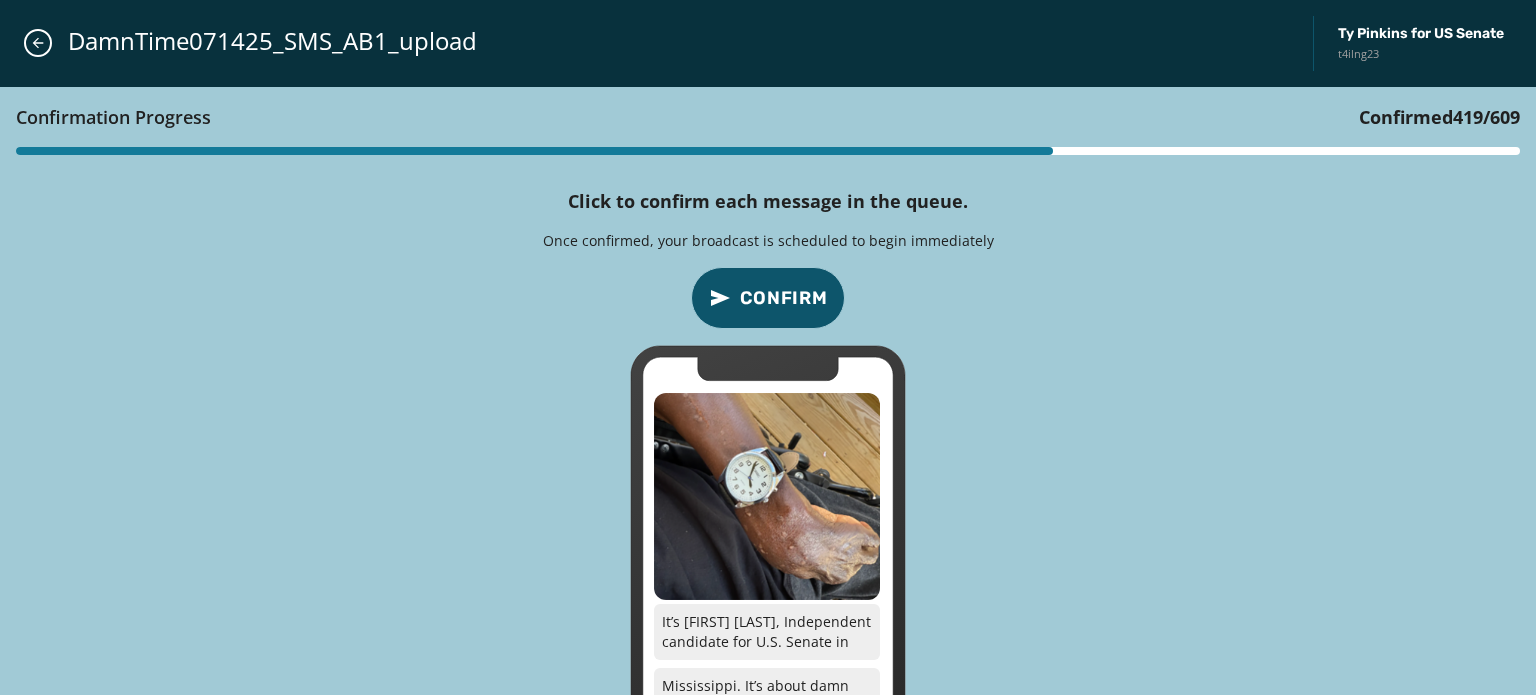 click on "Confirm" at bounding box center [784, 298] 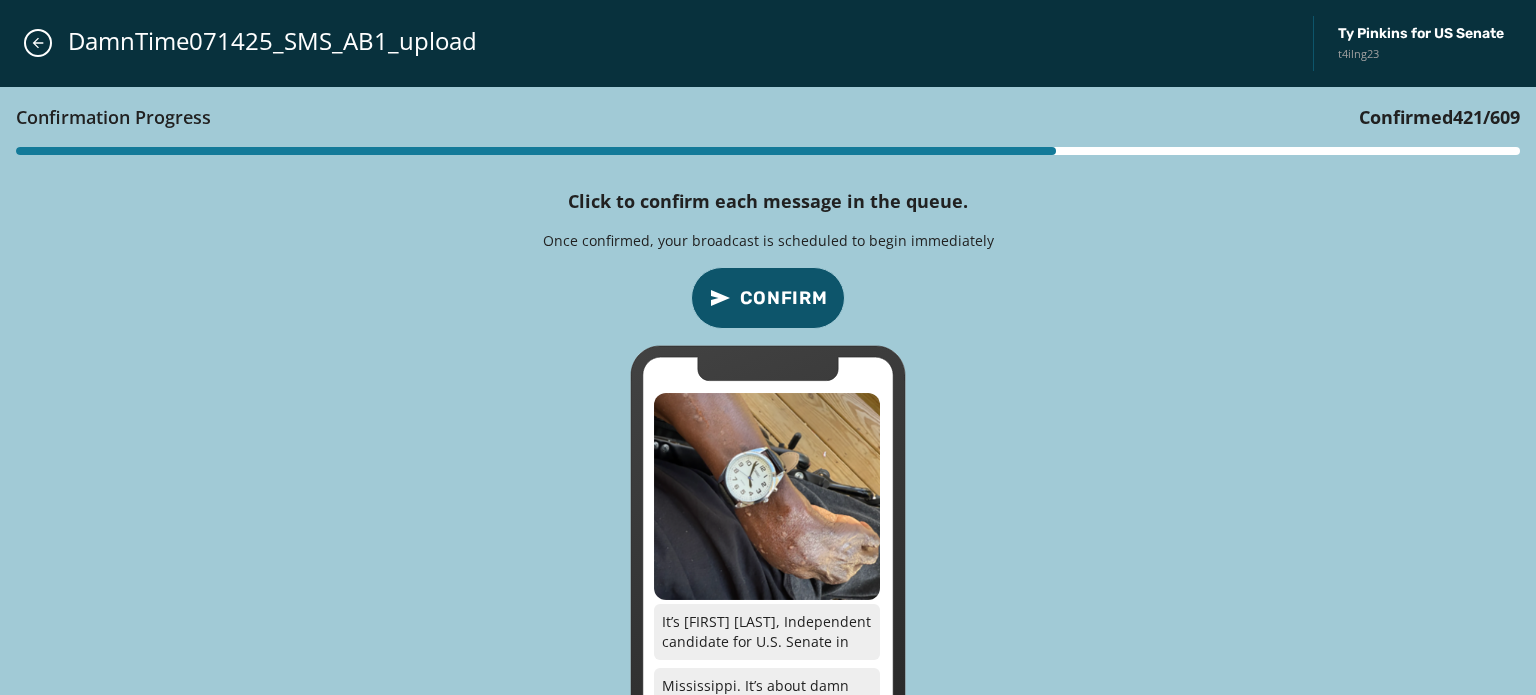 click on "Confirm" at bounding box center (784, 298) 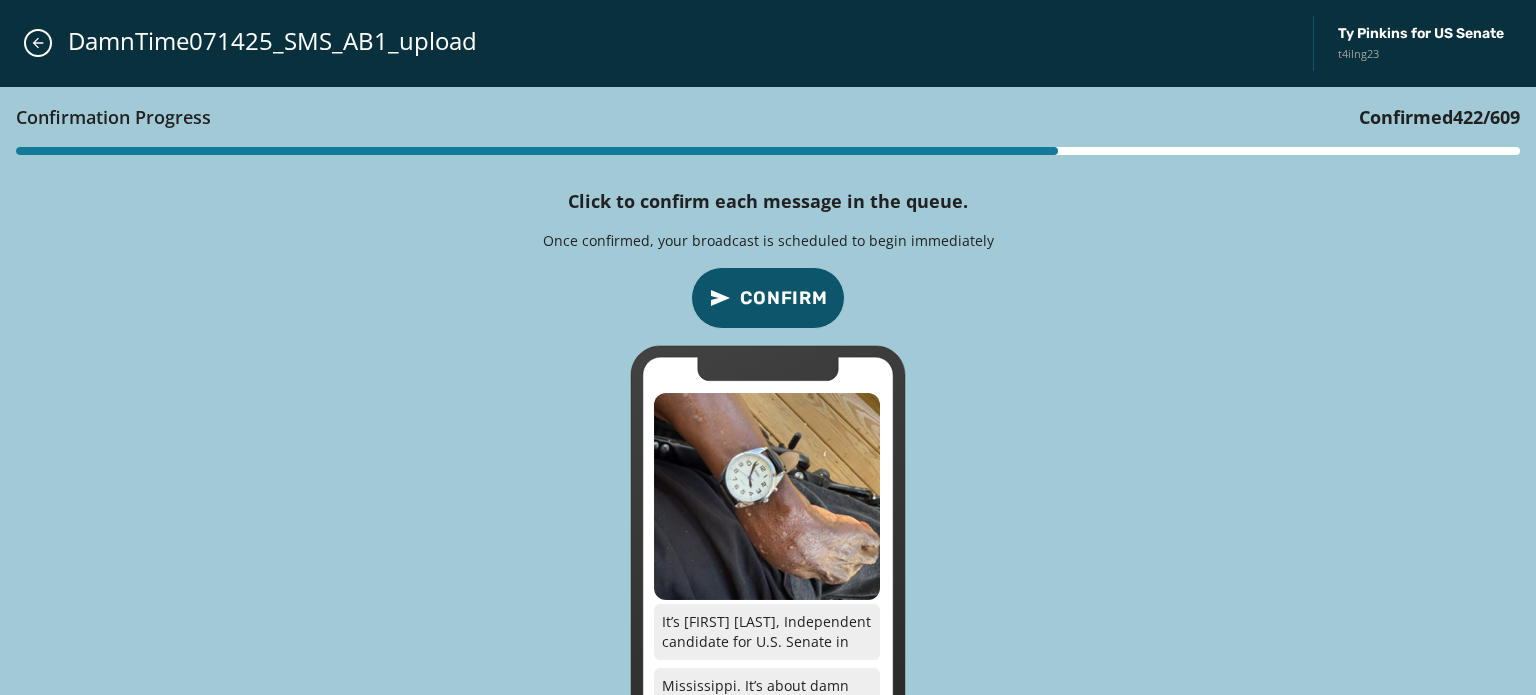 click on "Confirm" at bounding box center (784, 298) 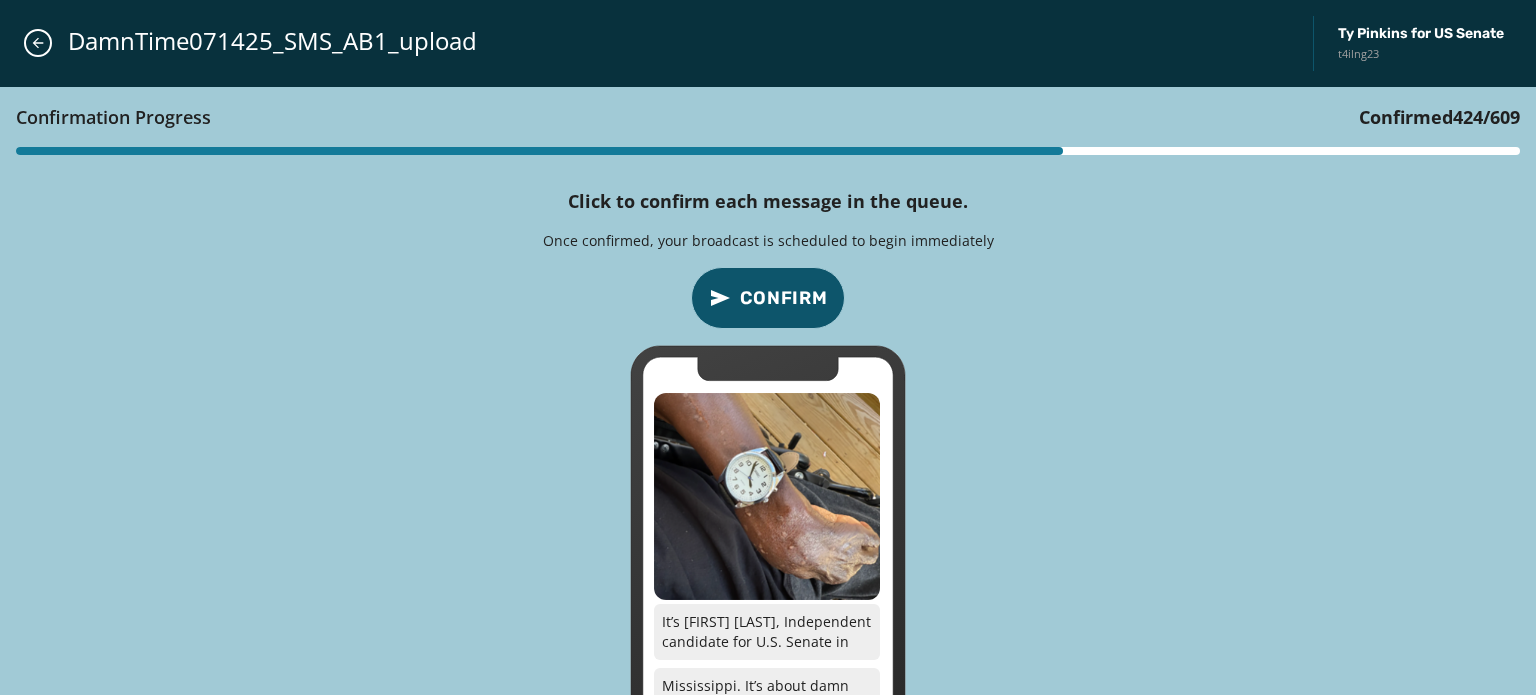 click on "Confirm" at bounding box center [784, 298] 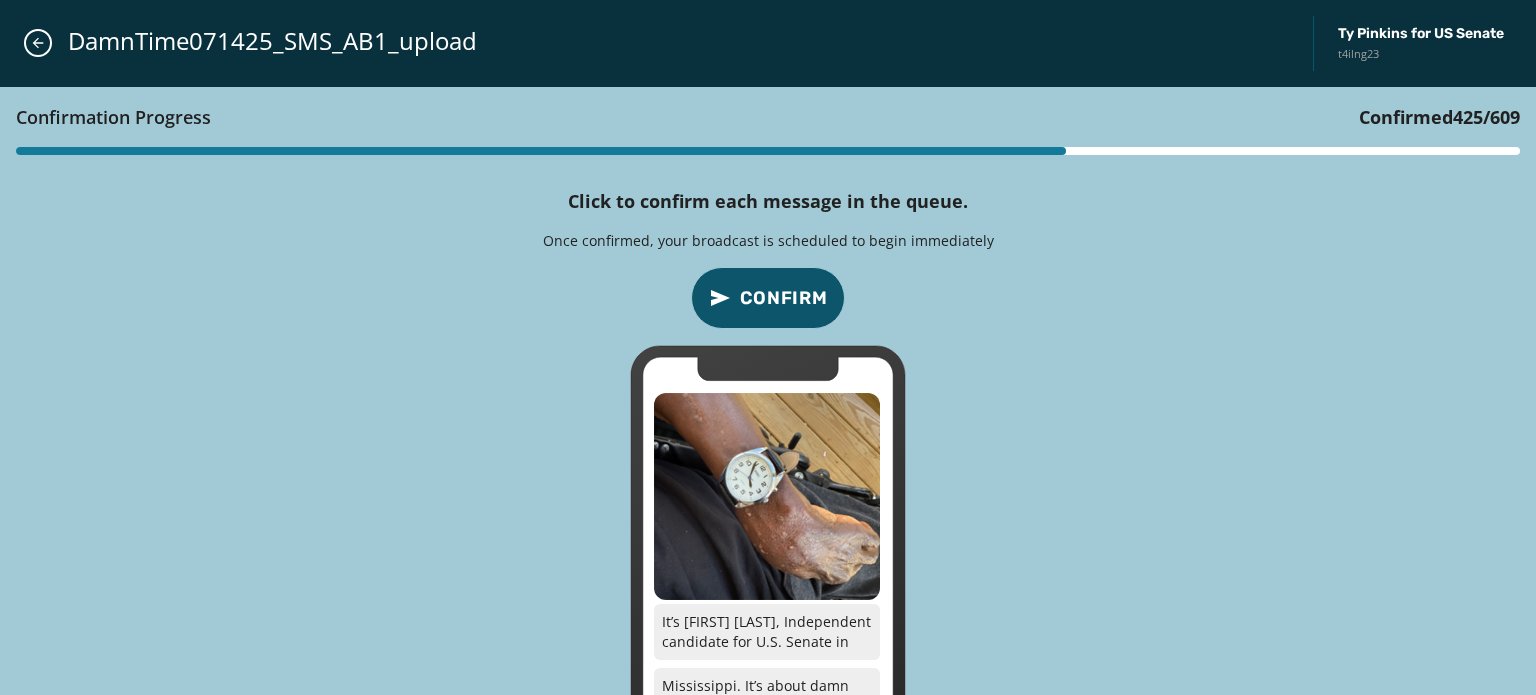 click on "Confirm" at bounding box center (784, 298) 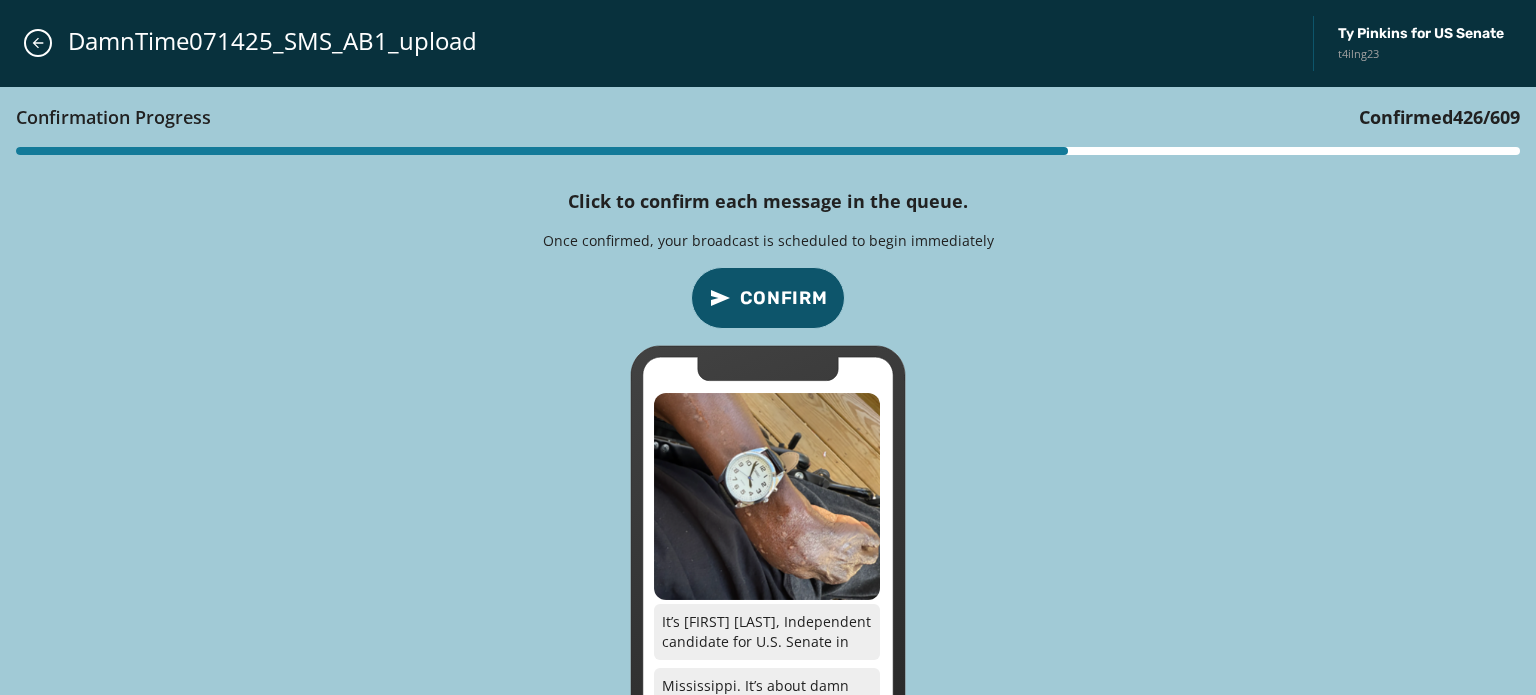 click on "Confirm" at bounding box center [784, 298] 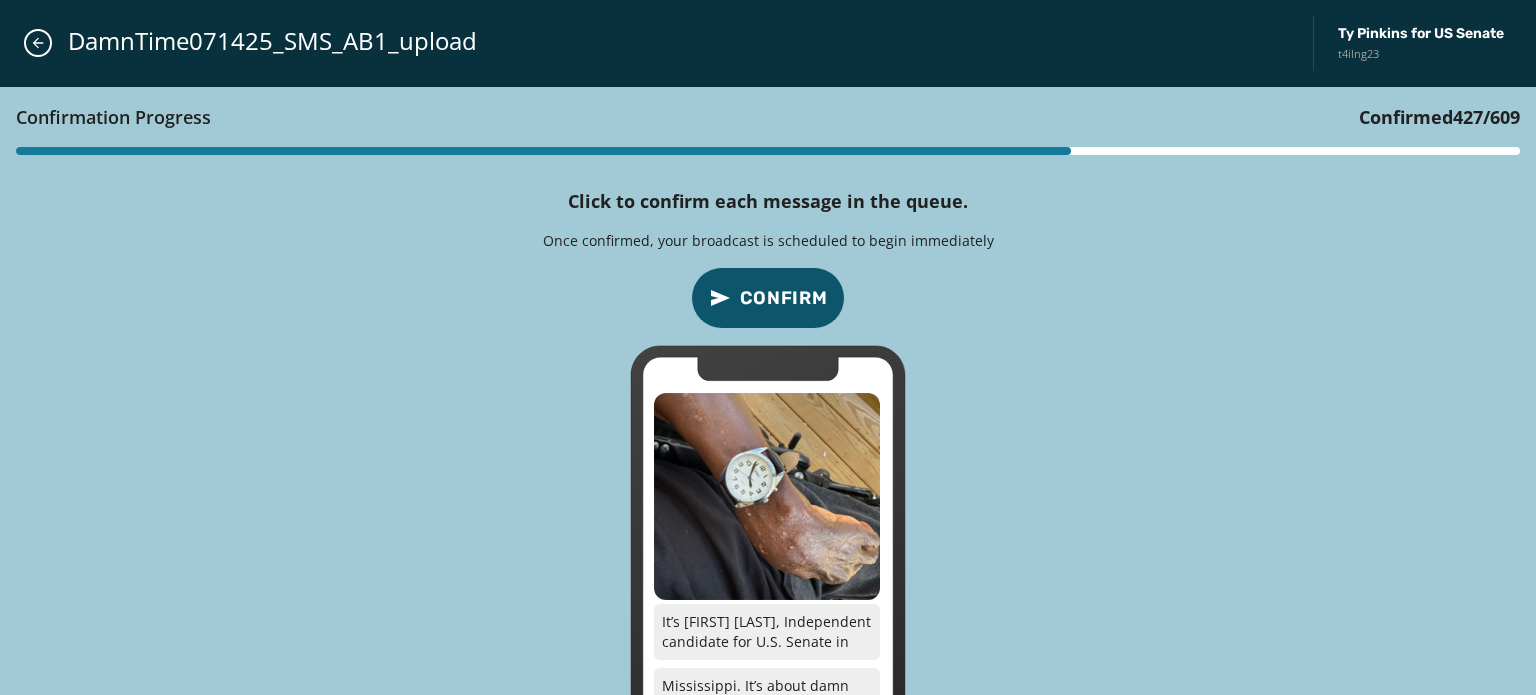 click on "Confirm" at bounding box center [784, 298] 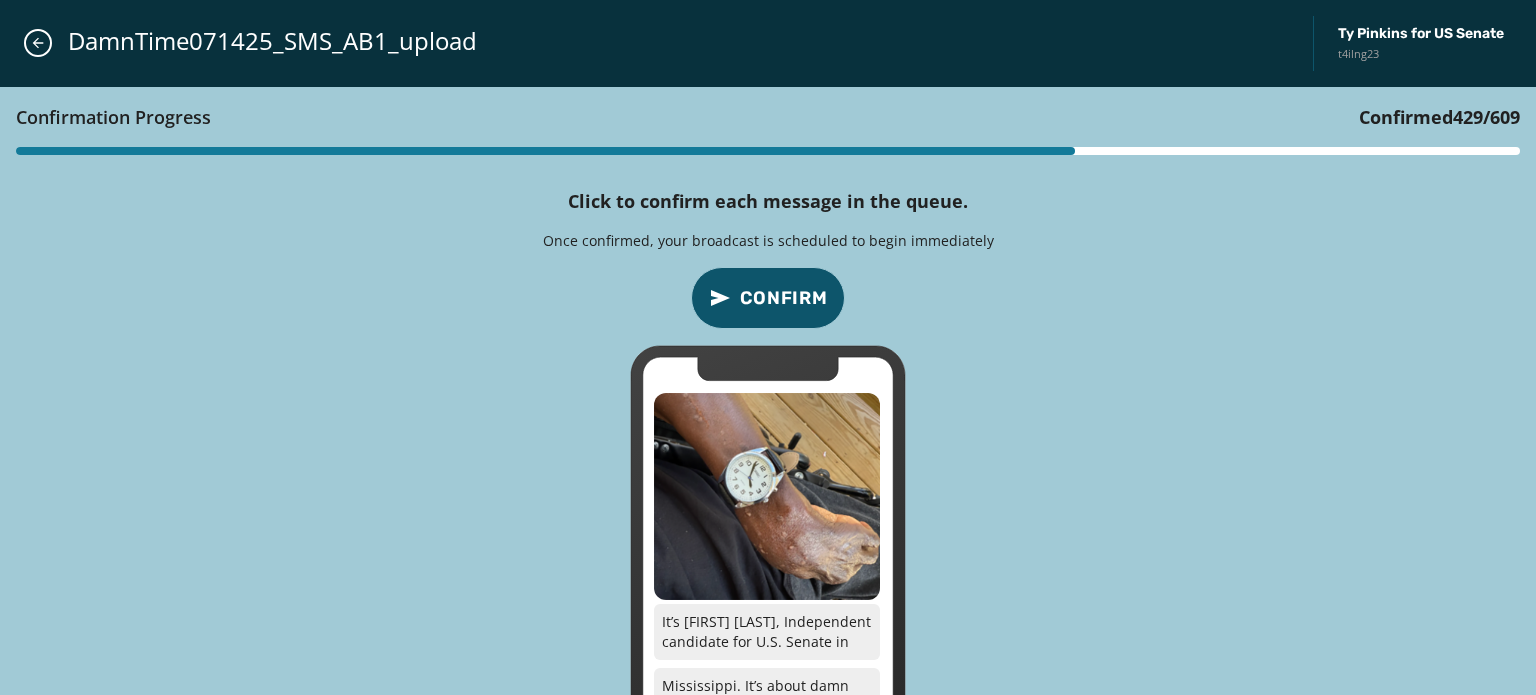 click on "Confirm" at bounding box center [784, 298] 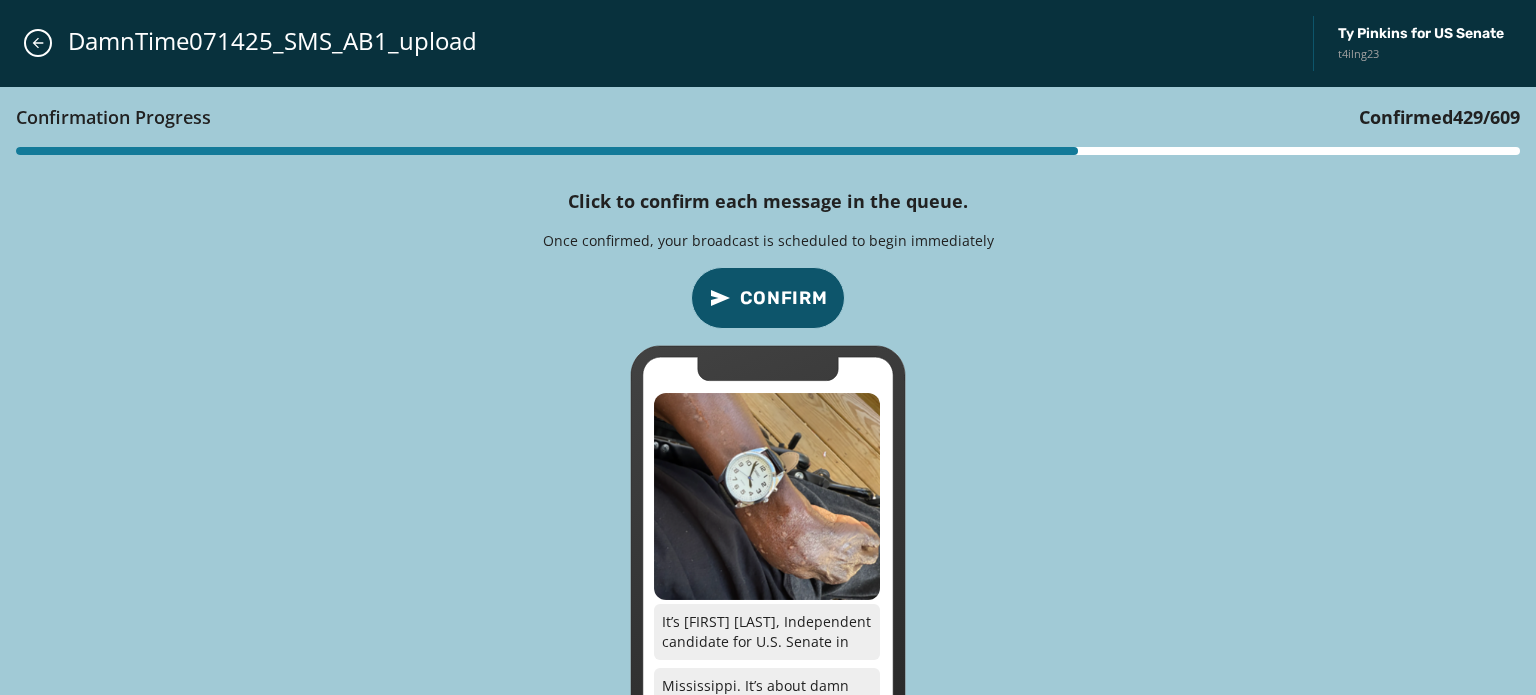 click on "Confirm" at bounding box center [784, 298] 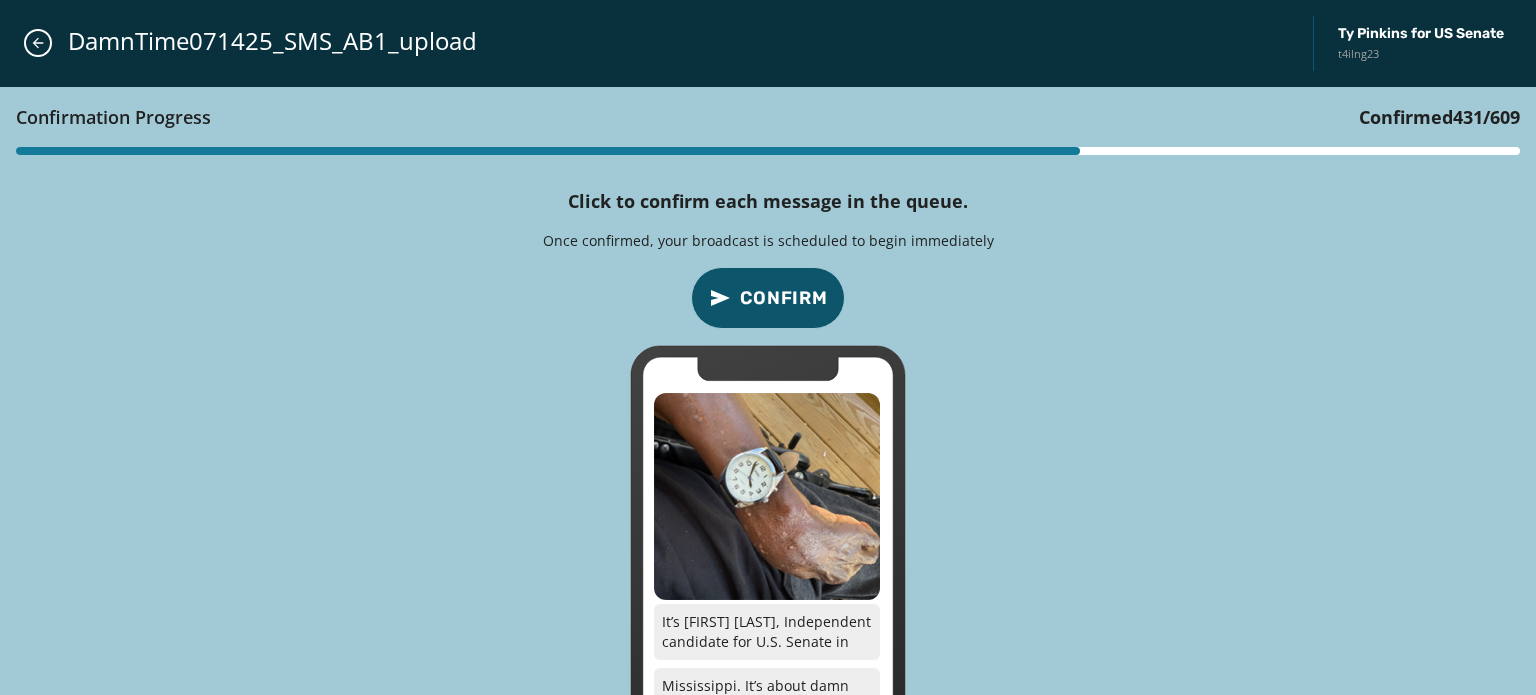 click on "Confirm" at bounding box center [784, 298] 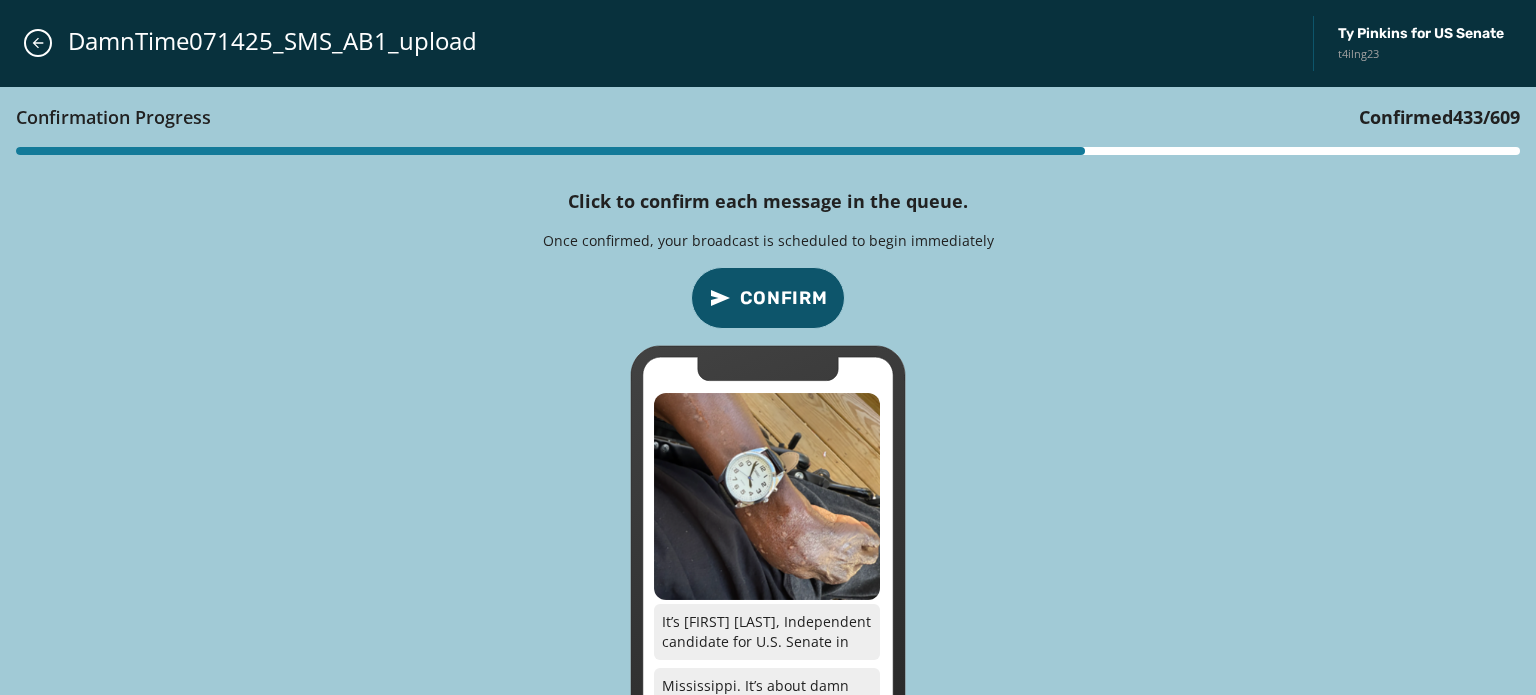 click on "Confirm" at bounding box center [784, 298] 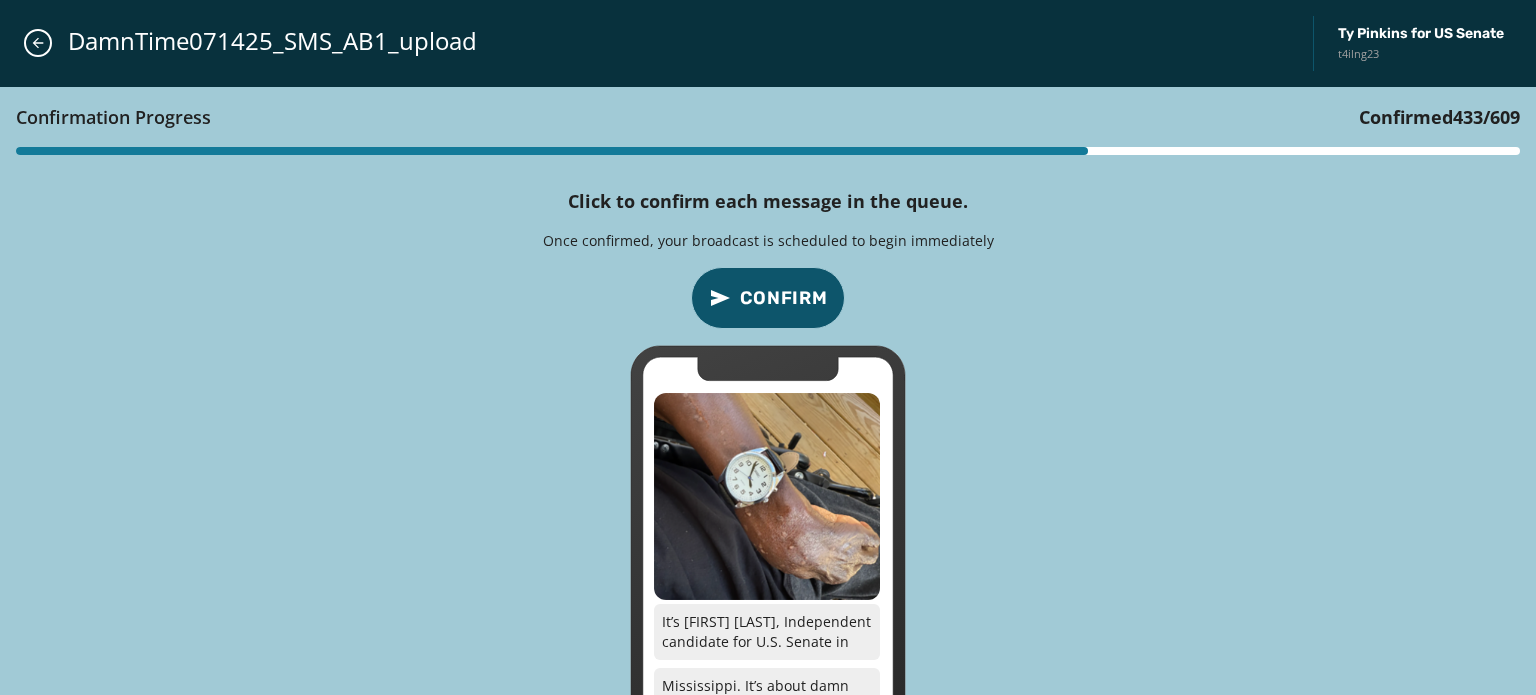 click on "Confirm" at bounding box center (784, 298) 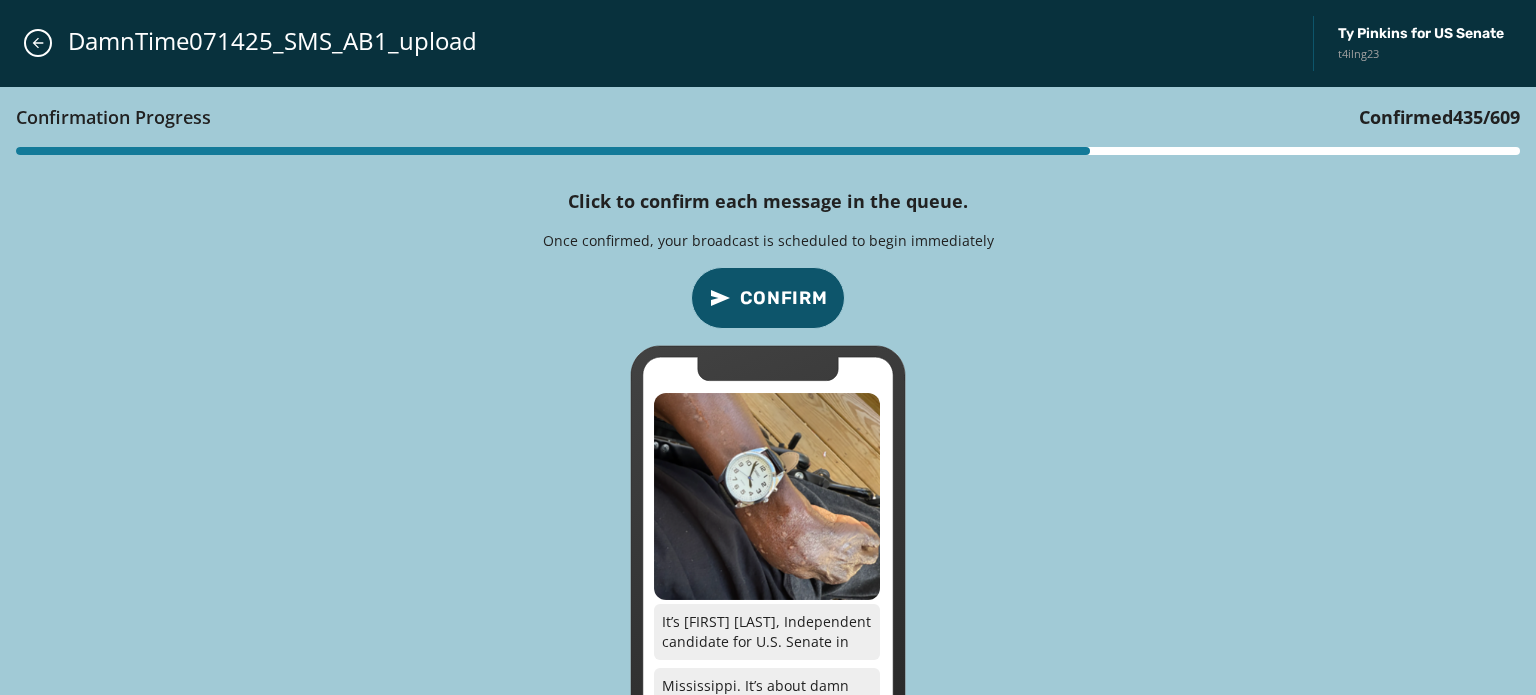 click on "Confirm" at bounding box center (784, 298) 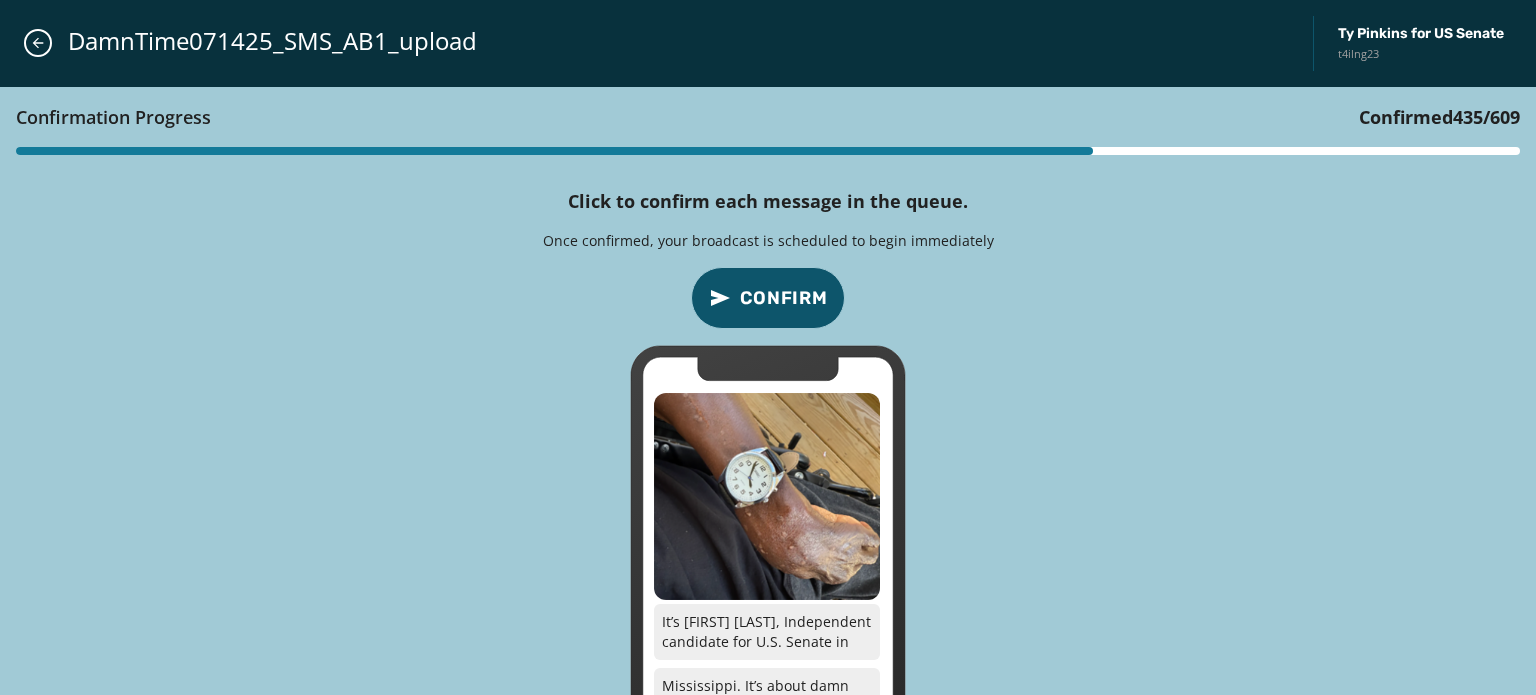 click on "Confirm" at bounding box center (784, 298) 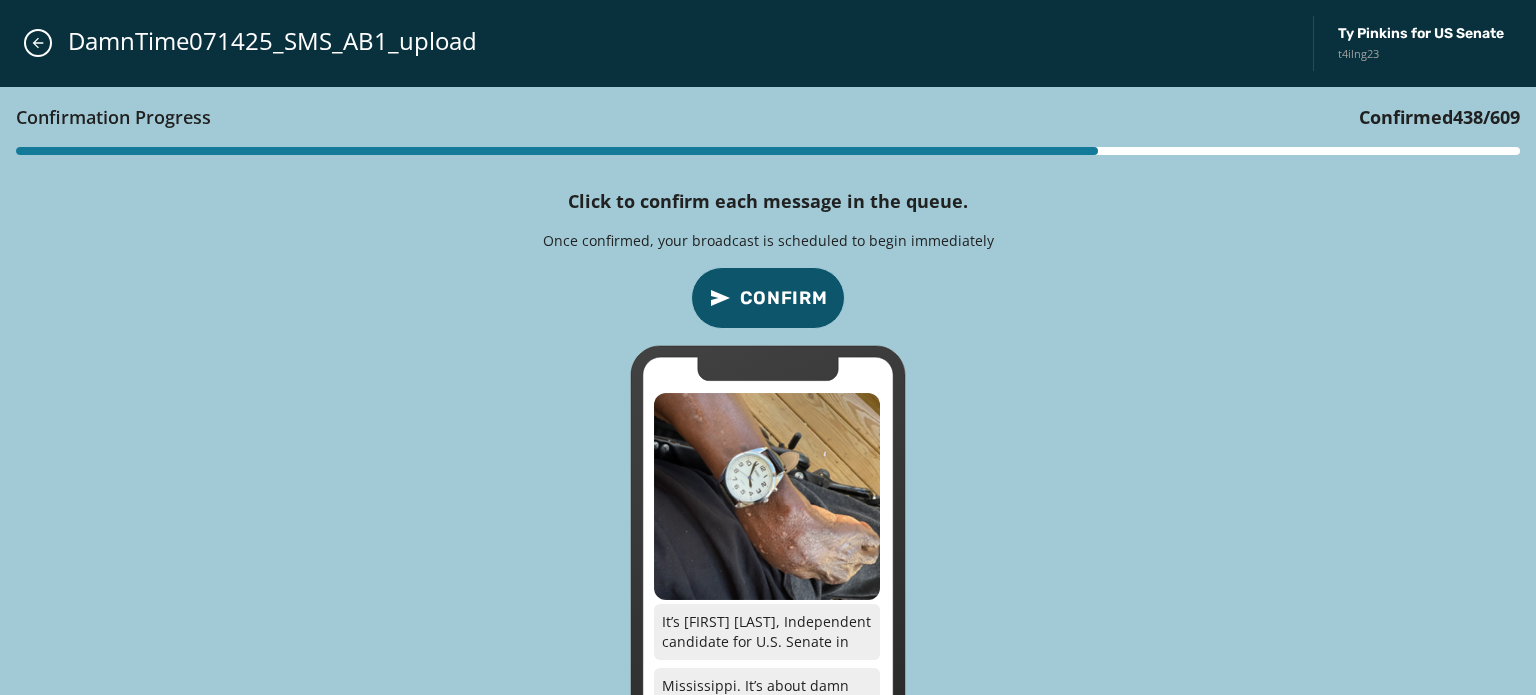 click on "Confirm" at bounding box center [784, 298] 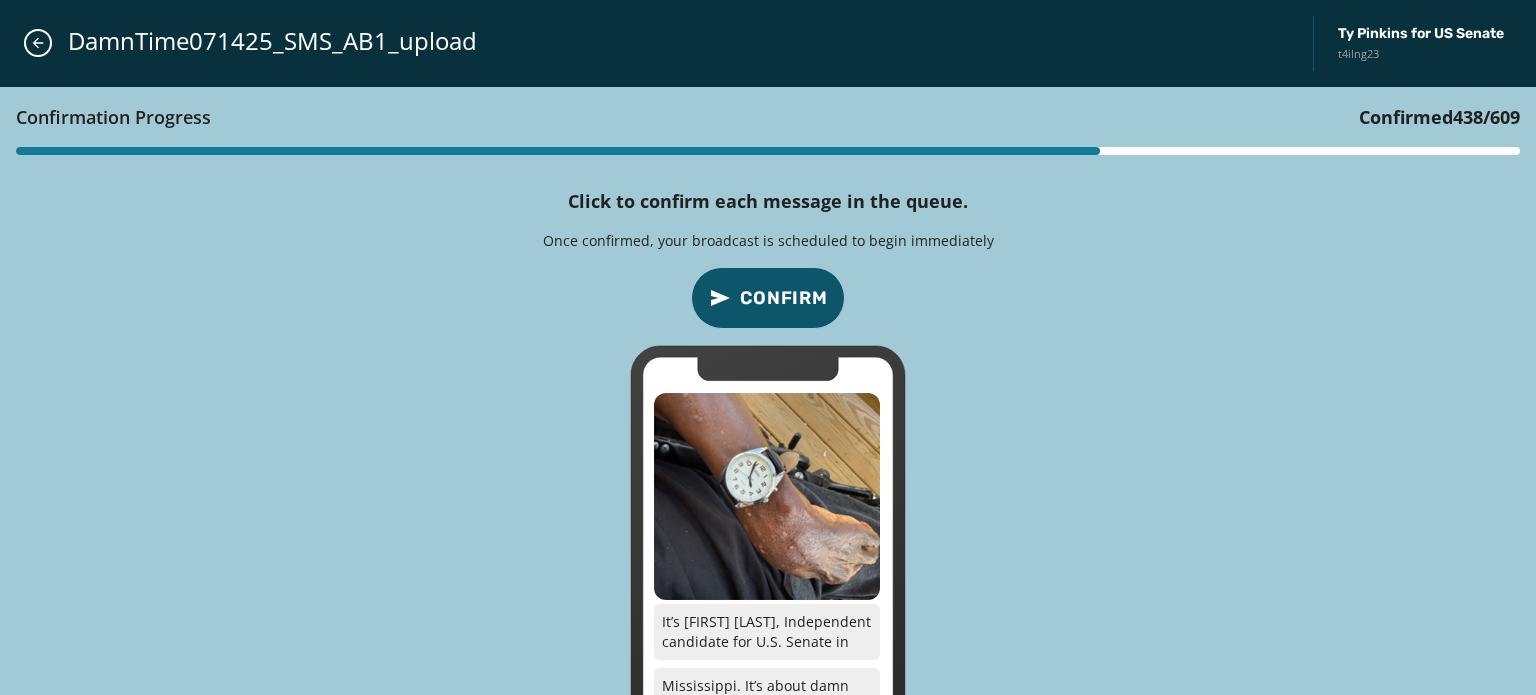 click on "Confirm" at bounding box center (784, 298) 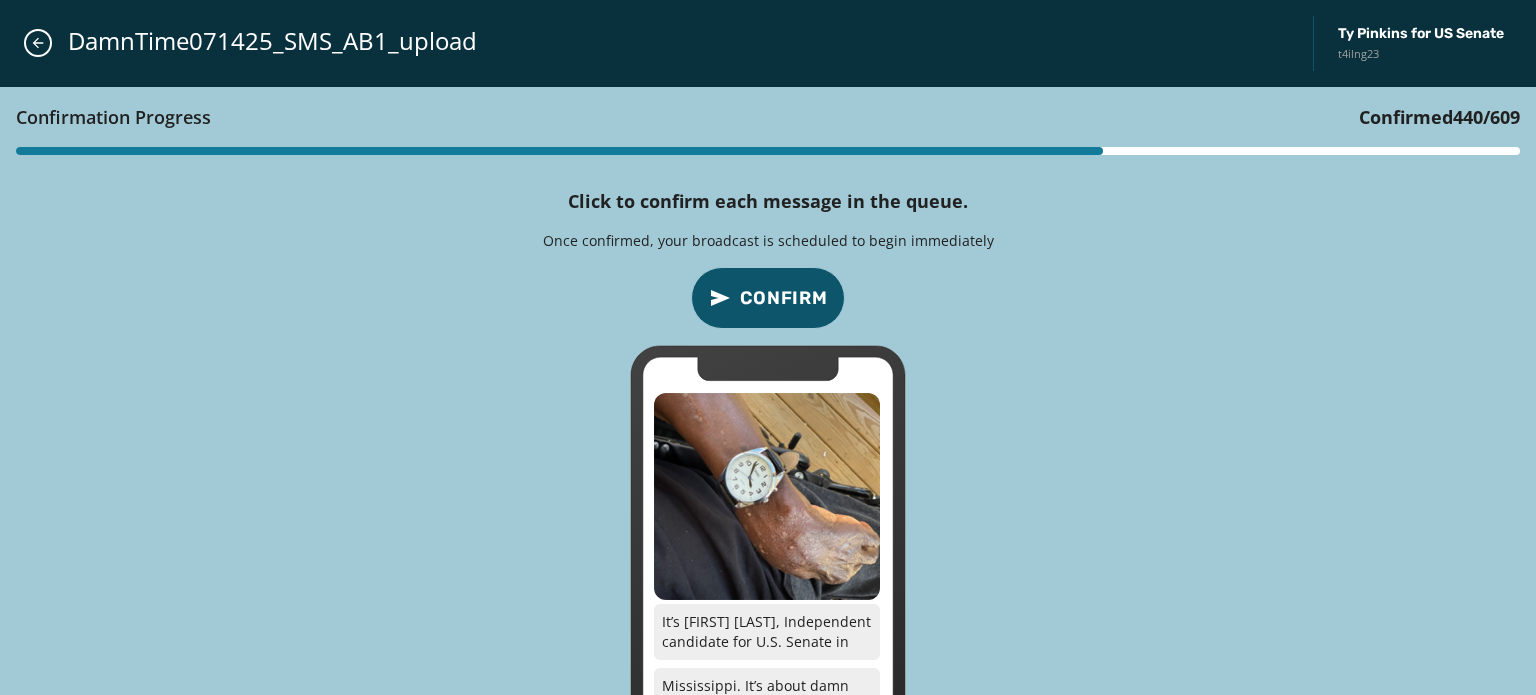 click on "Confirm" at bounding box center (784, 298) 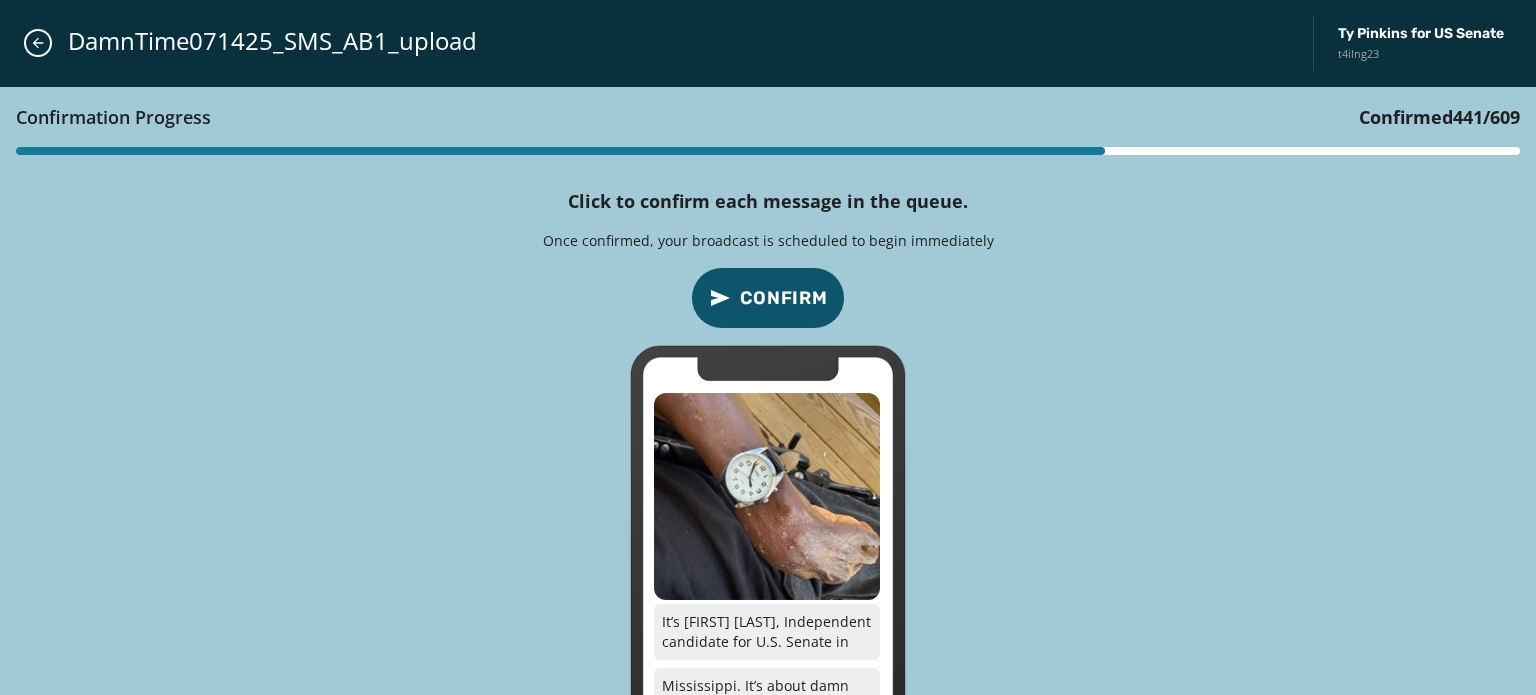 click on "Confirm" at bounding box center (784, 298) 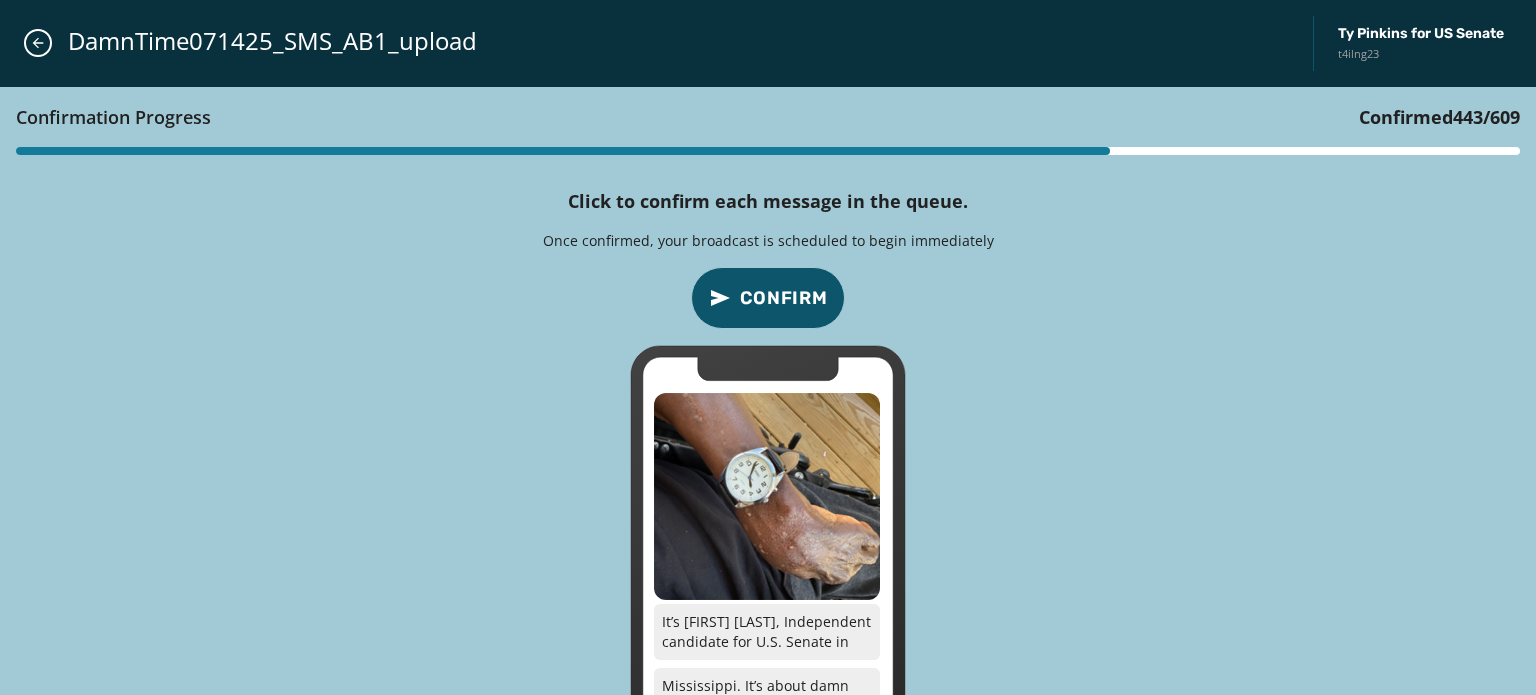 click on "Confirm" at bounding box center [784, 298] 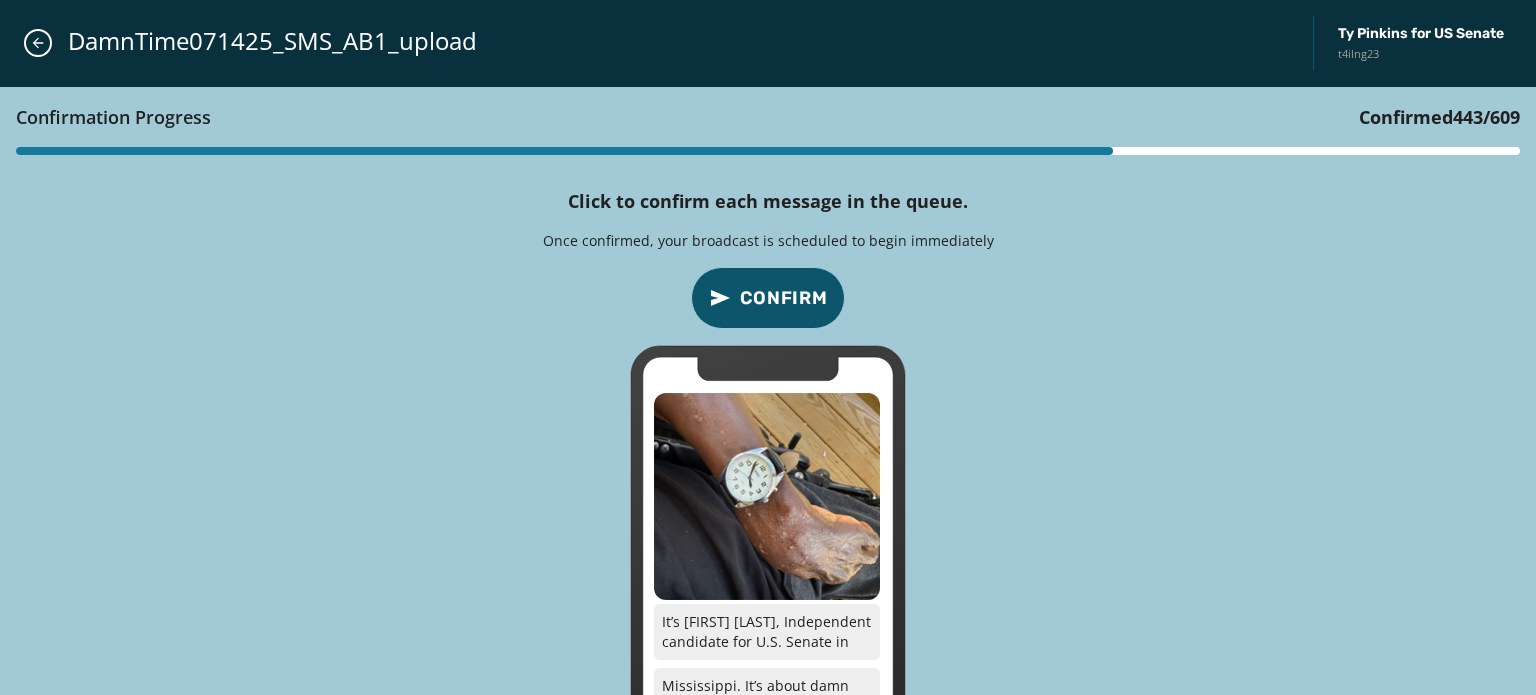 click on "Confirm" at bounding box center (784, 298) 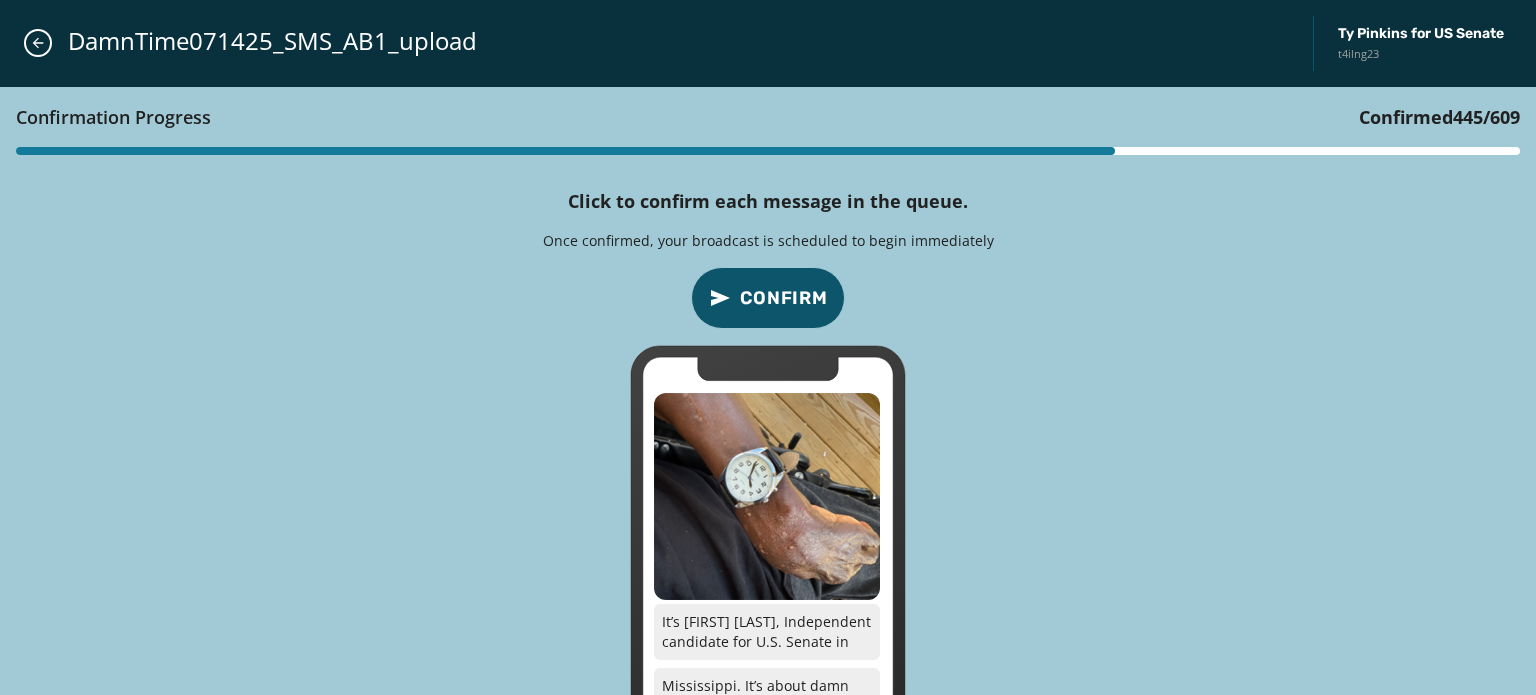 click on "Confirm" at bounding box center [784, 298] 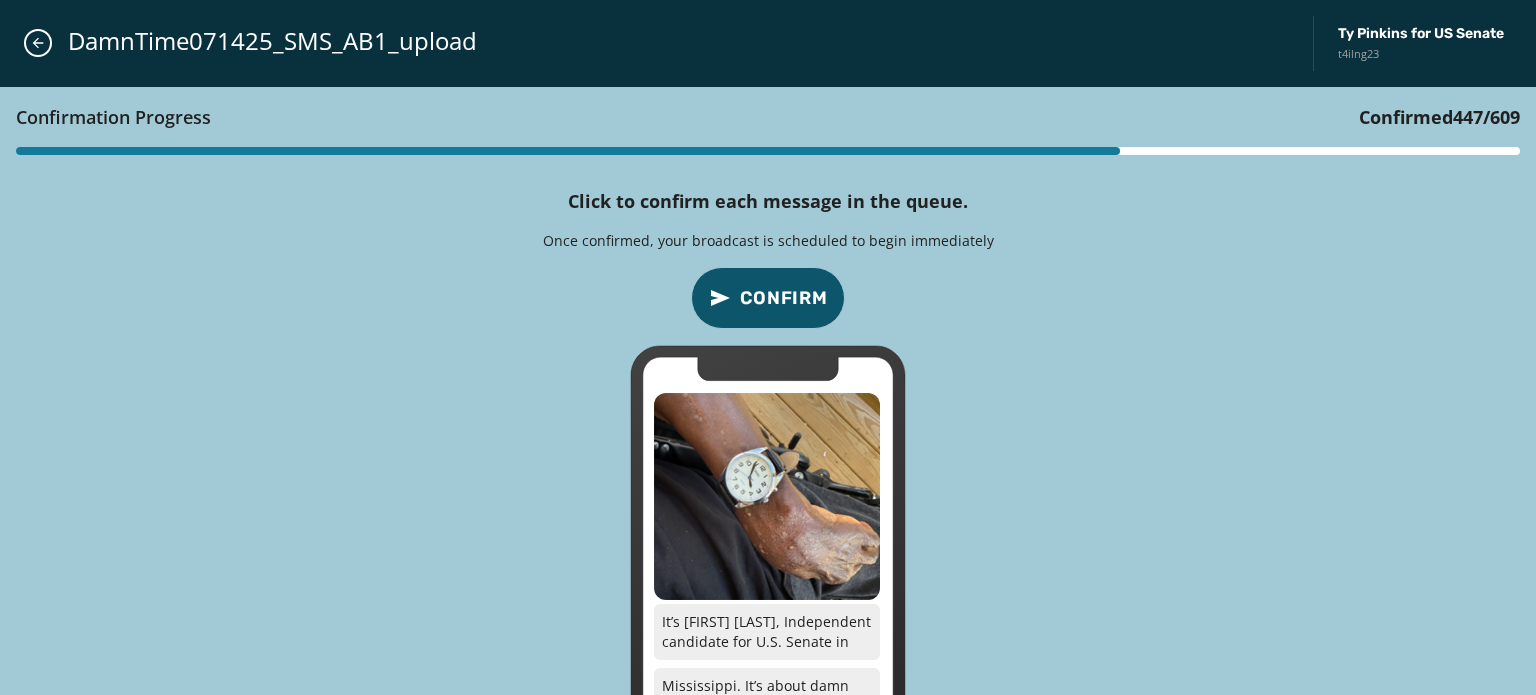 click on "Confirm" at bounding box center [784, 298] 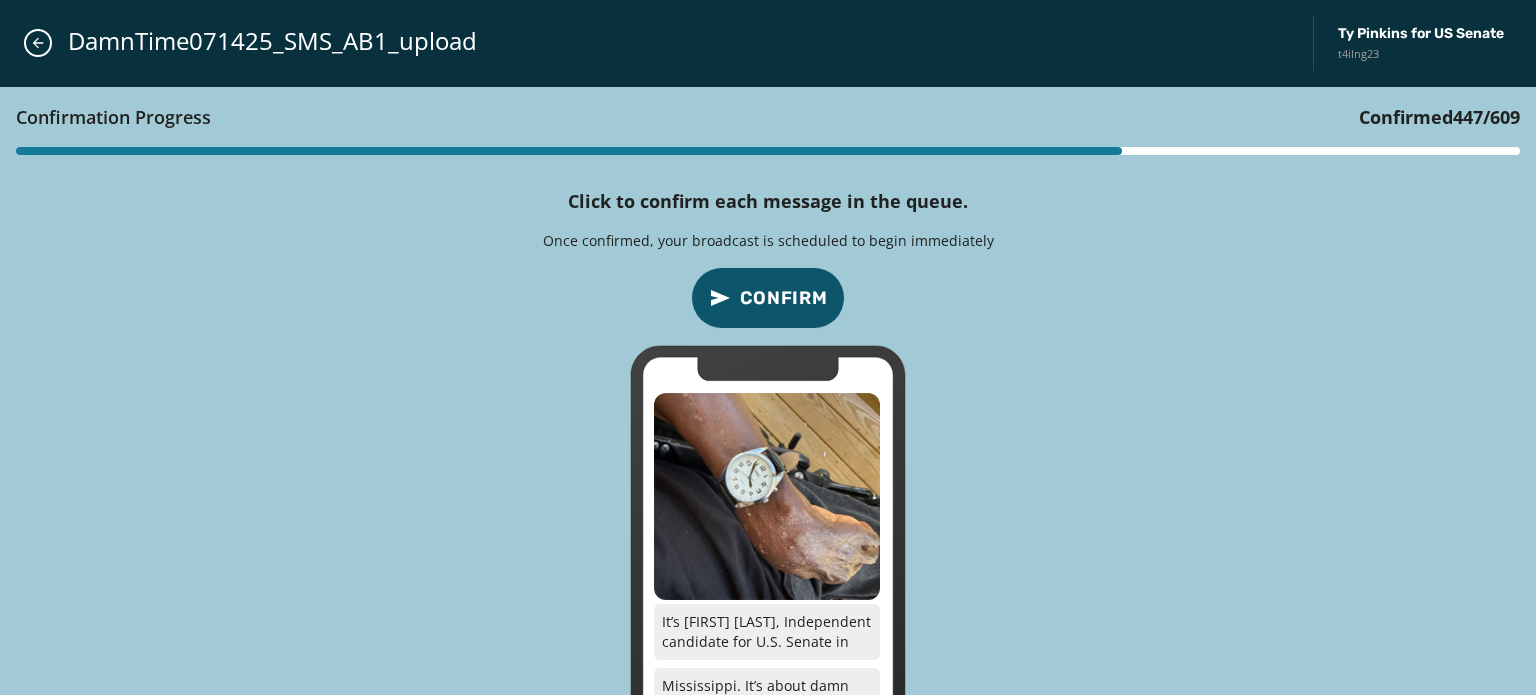 click on "Confirm" at bounding box center (784, 298) 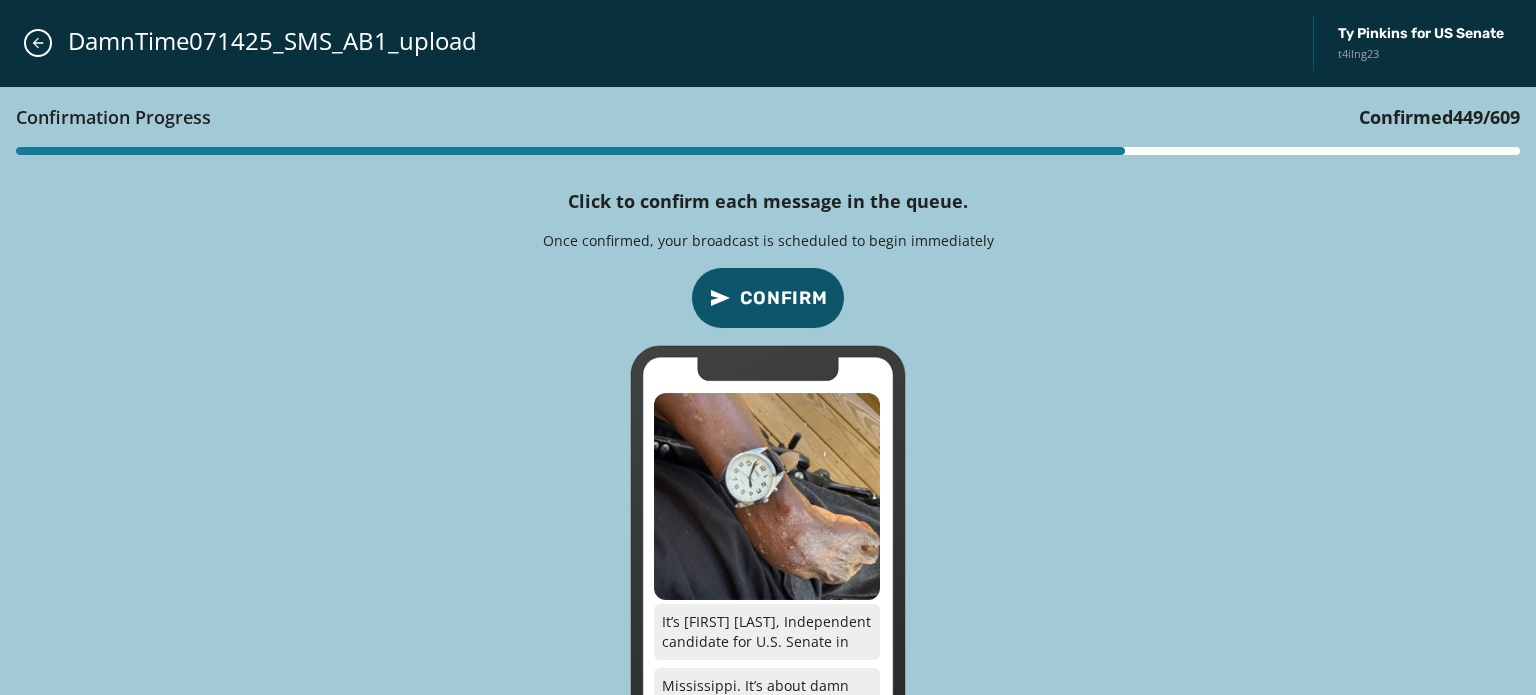 click on "Confirm" at bounding box center (784, 298) 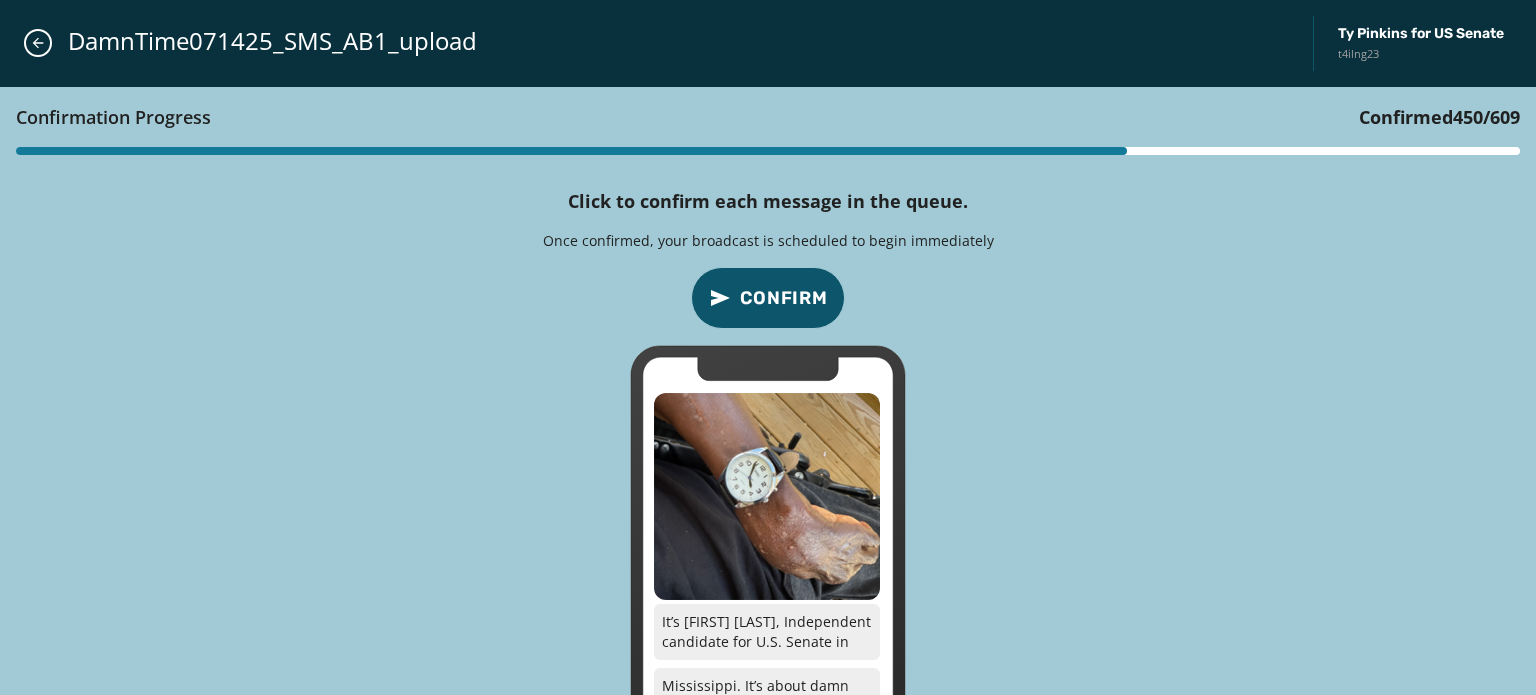 click on "Confirm" at bounding box center (784, 298) 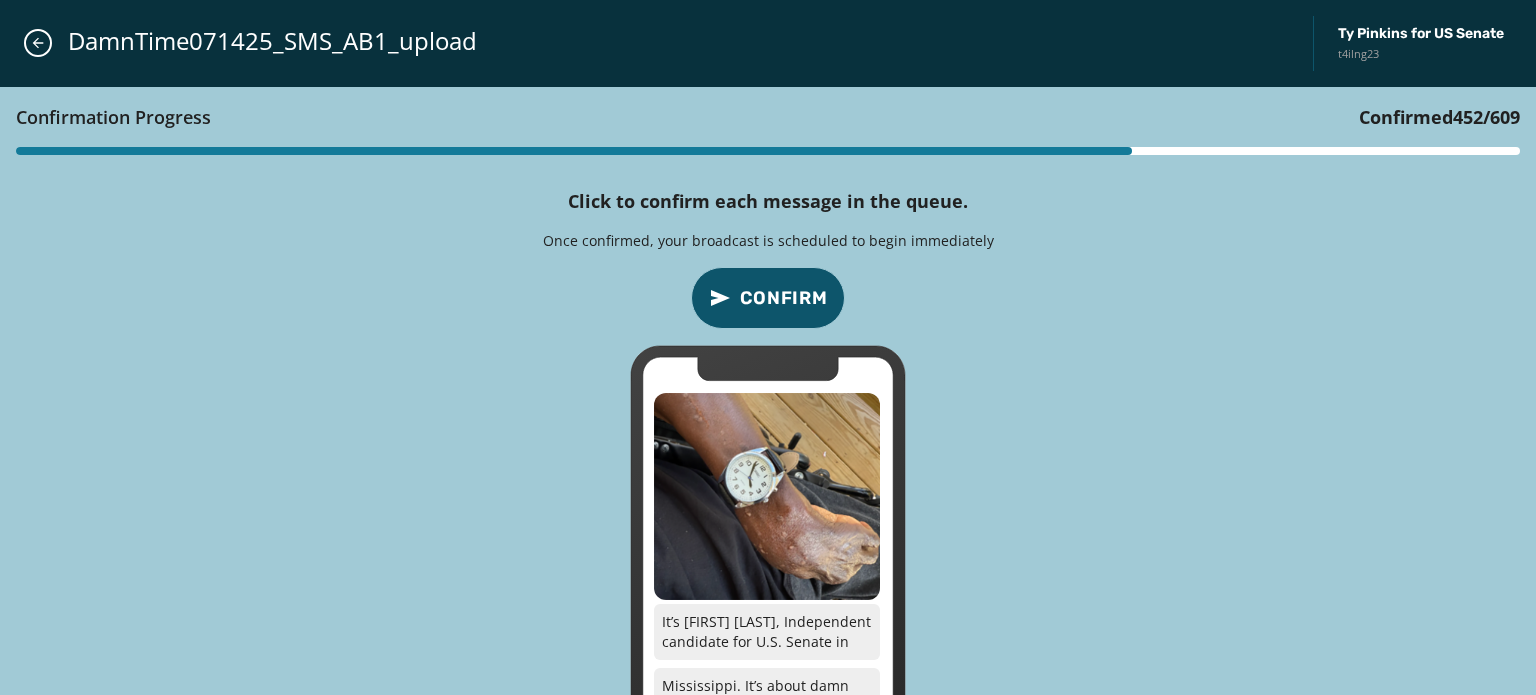 click on "Confirm" at bounding box center (784, 298) 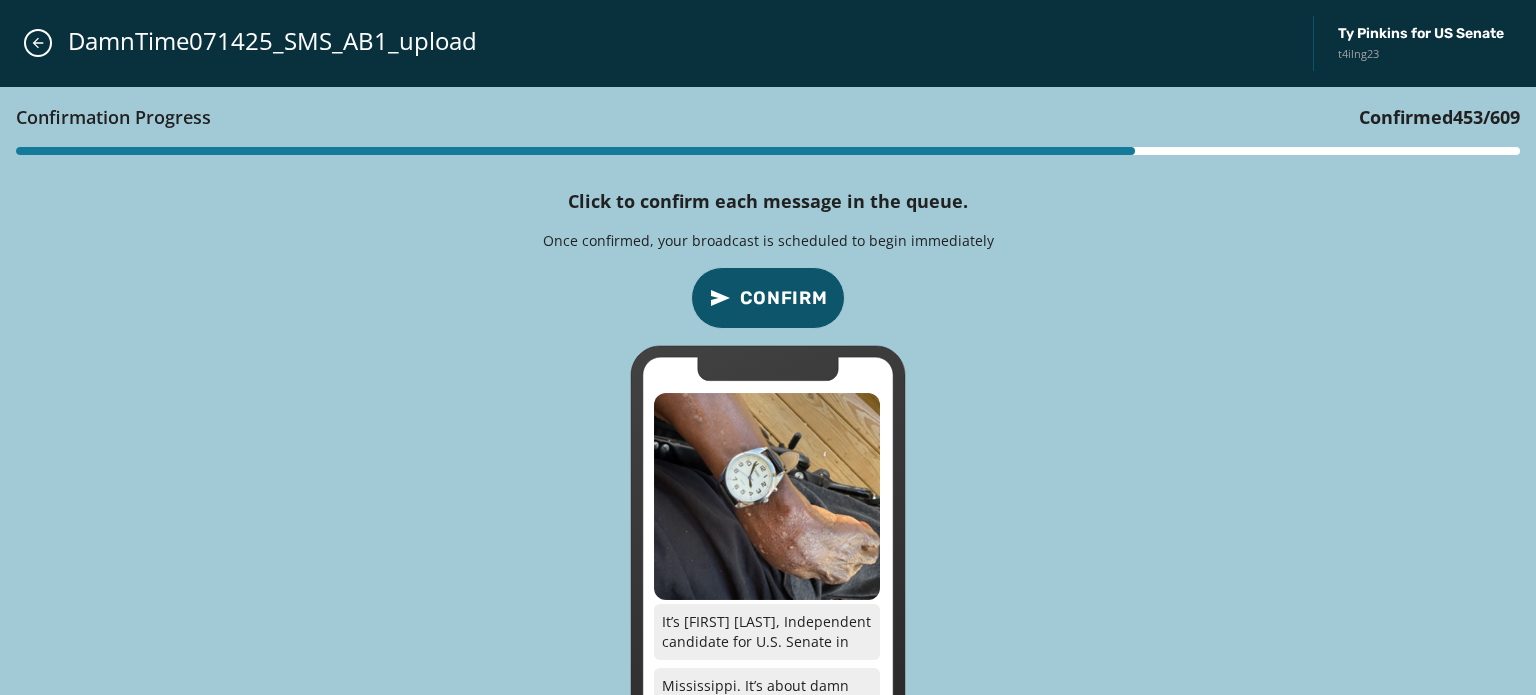 click on "Confirm" at bounding box center [784, 298] 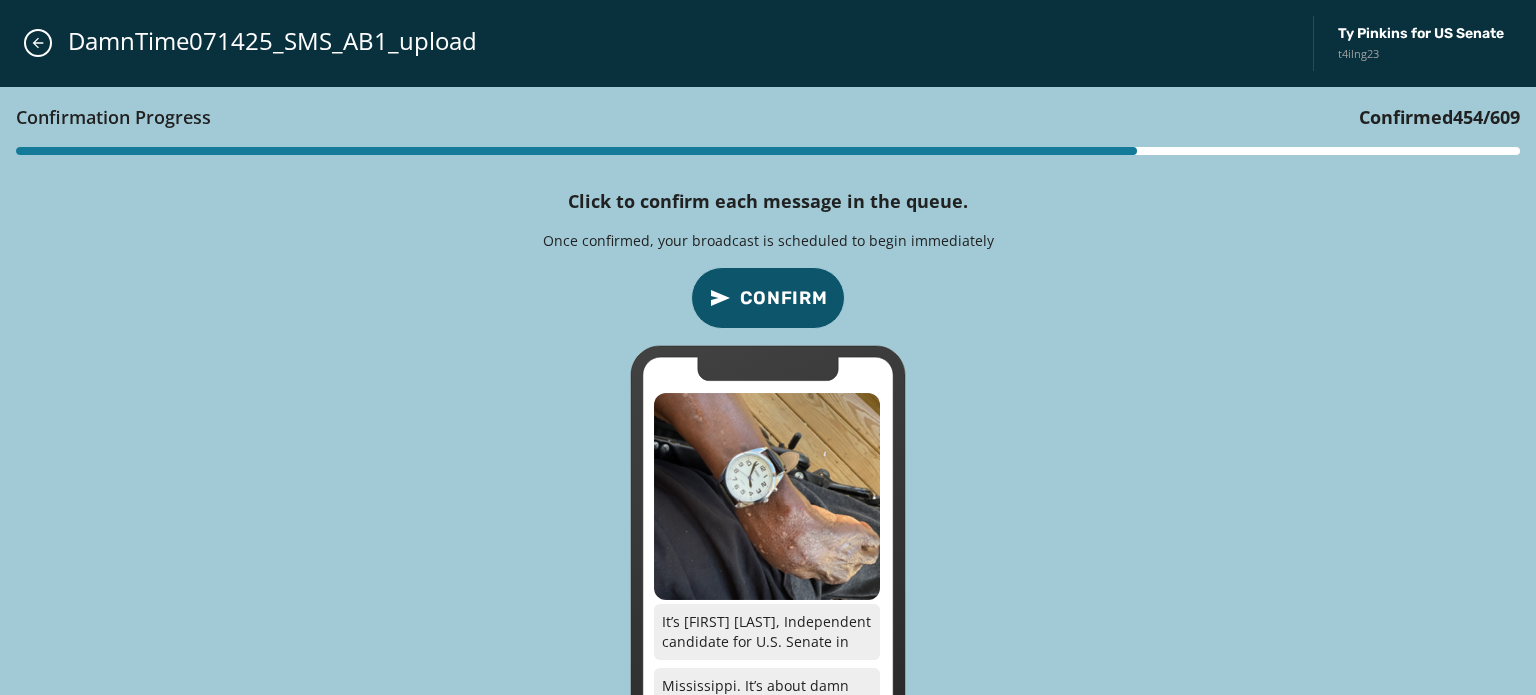 click on "Confirm" at bounding box center (784, 298) 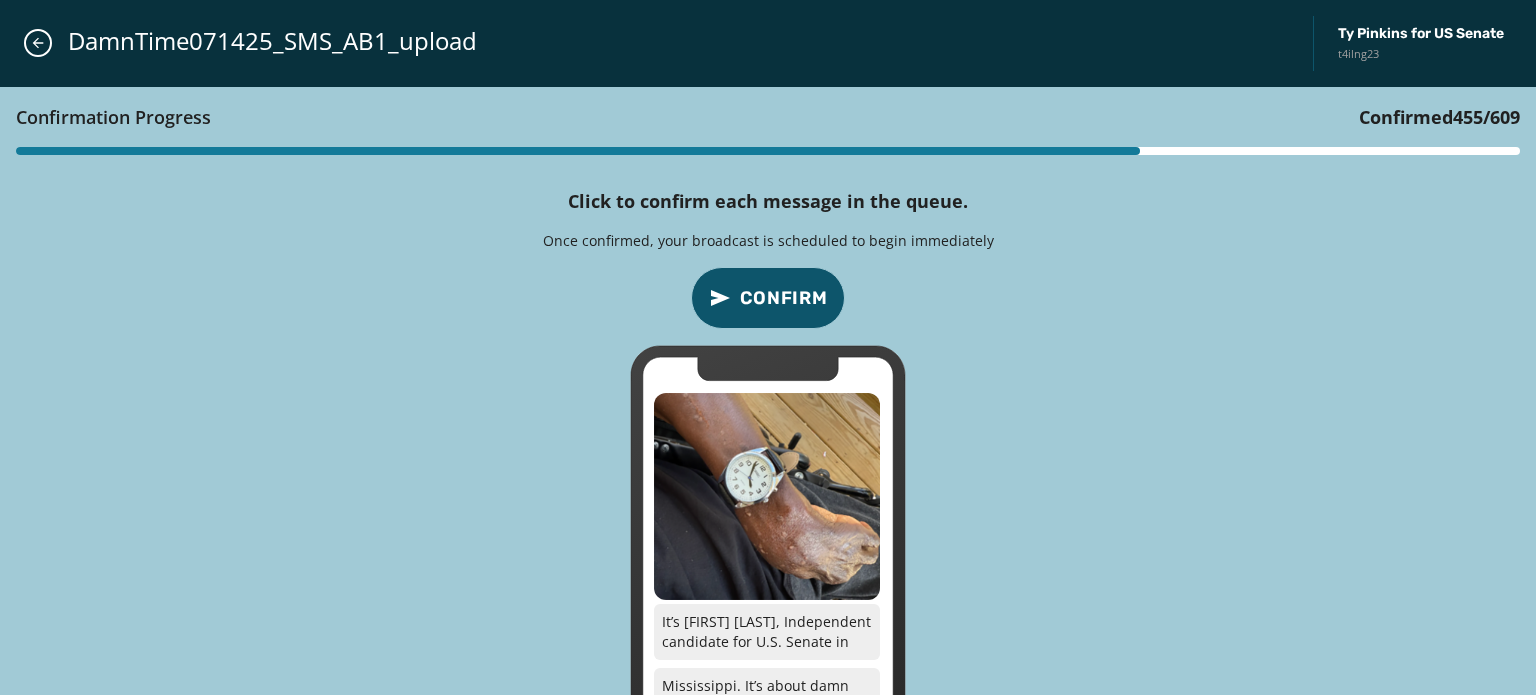 click on "Confirm" at bounding box center (784, 298) 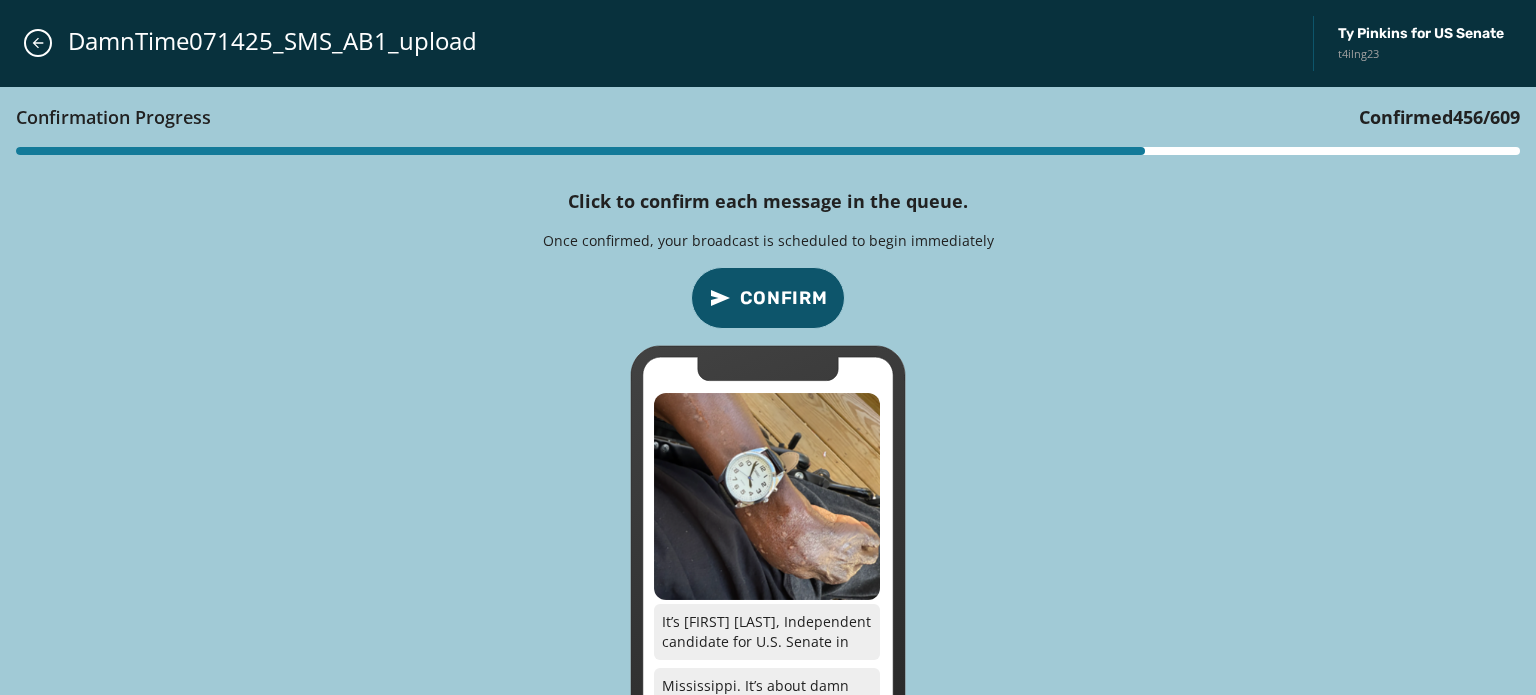 click on "Confirm" at bounding box center [784, 298] 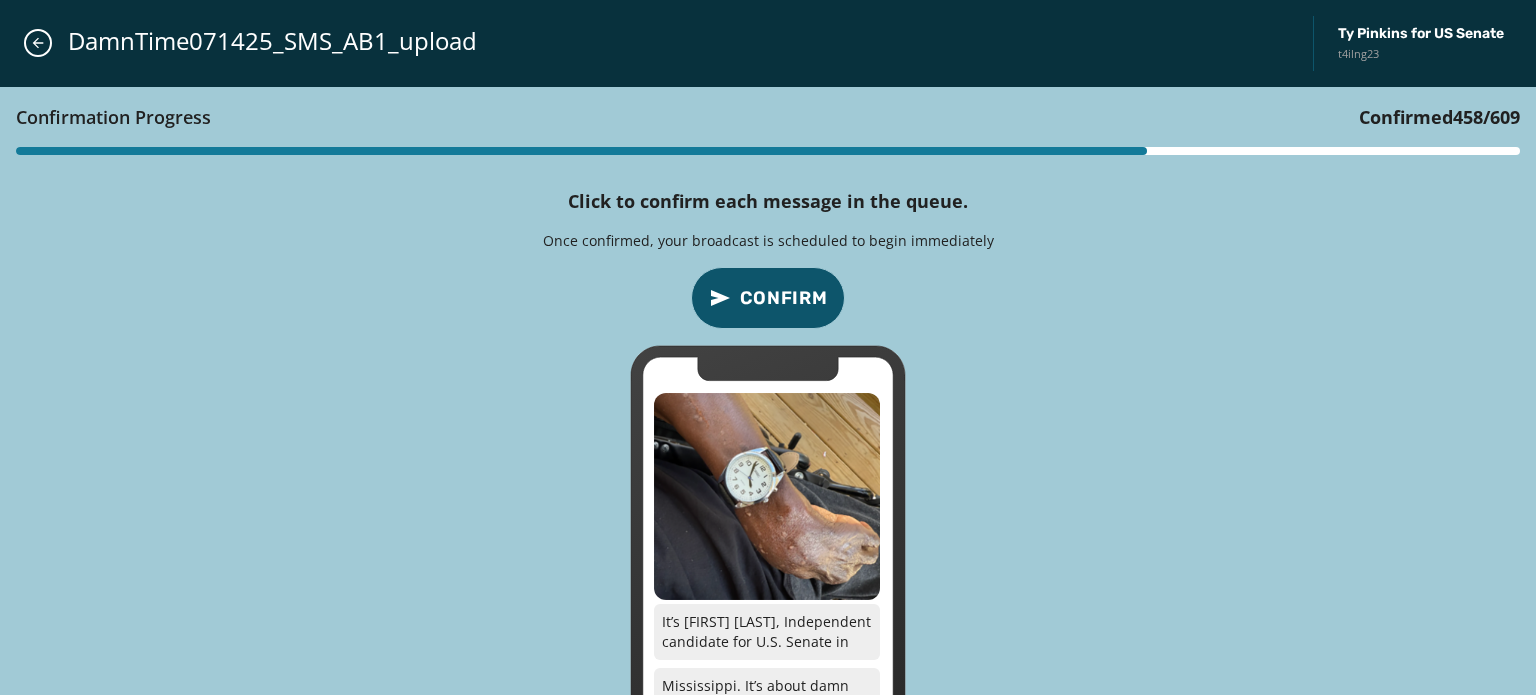 click on "Confirm" at bounding box center [784, 298] 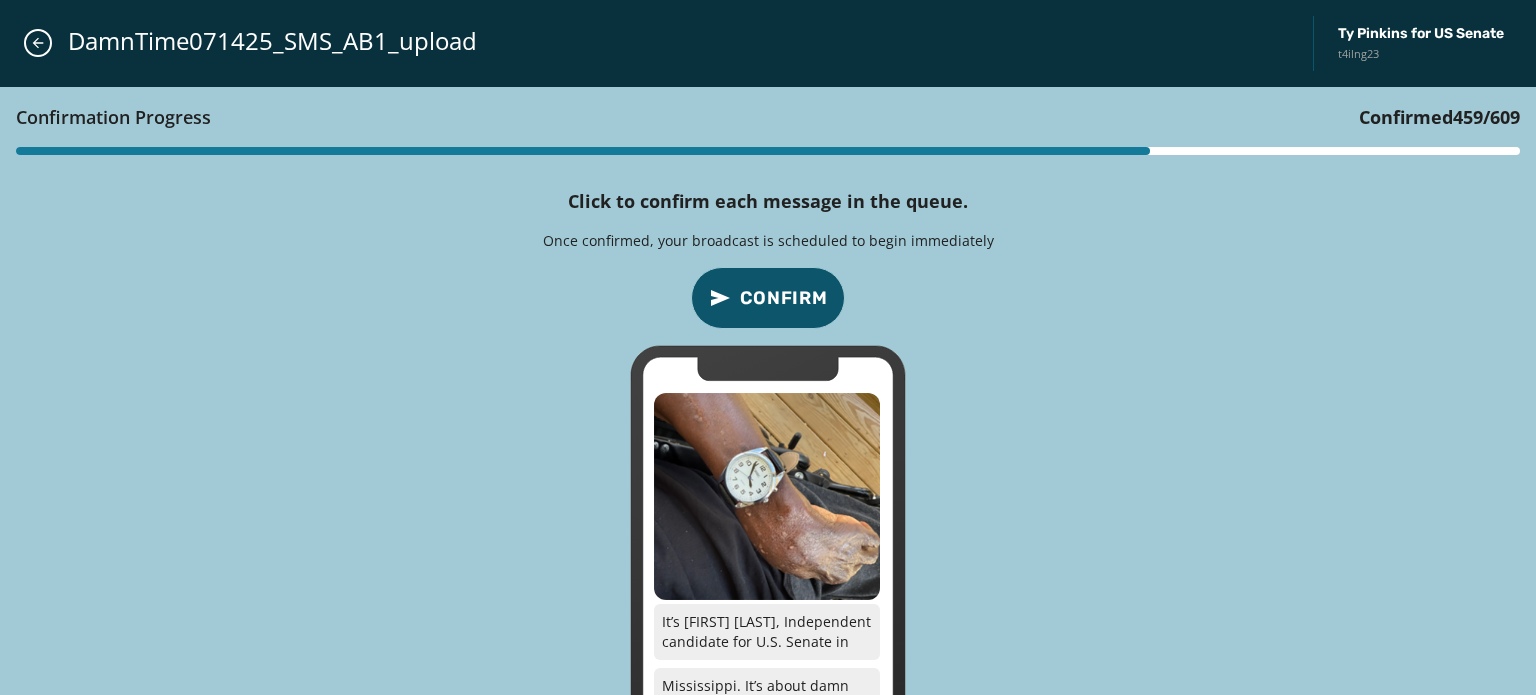 click on "Confirm" at bounding box center (784, 298) 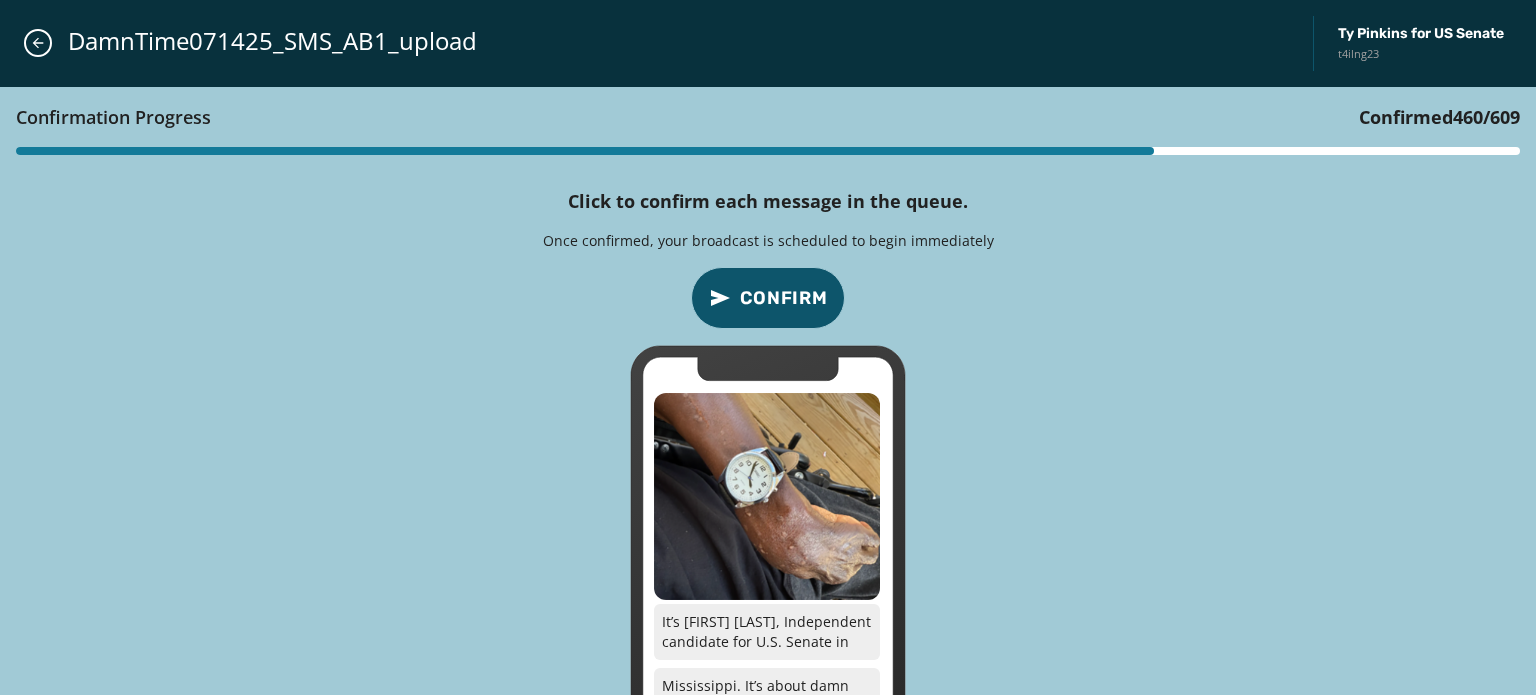 click on "Confirm" at bounding box center (784, 298) 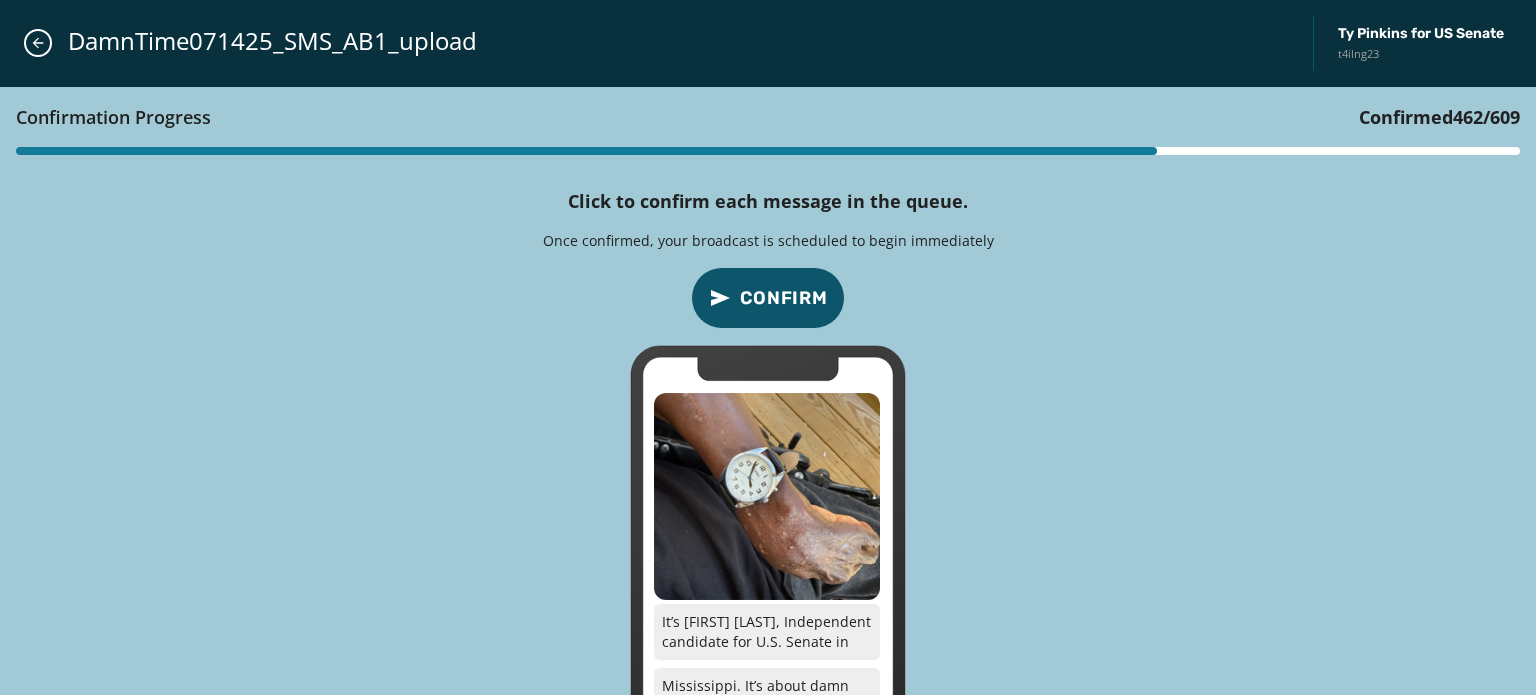 click on "Confirm" at bounding box center [784, 298] 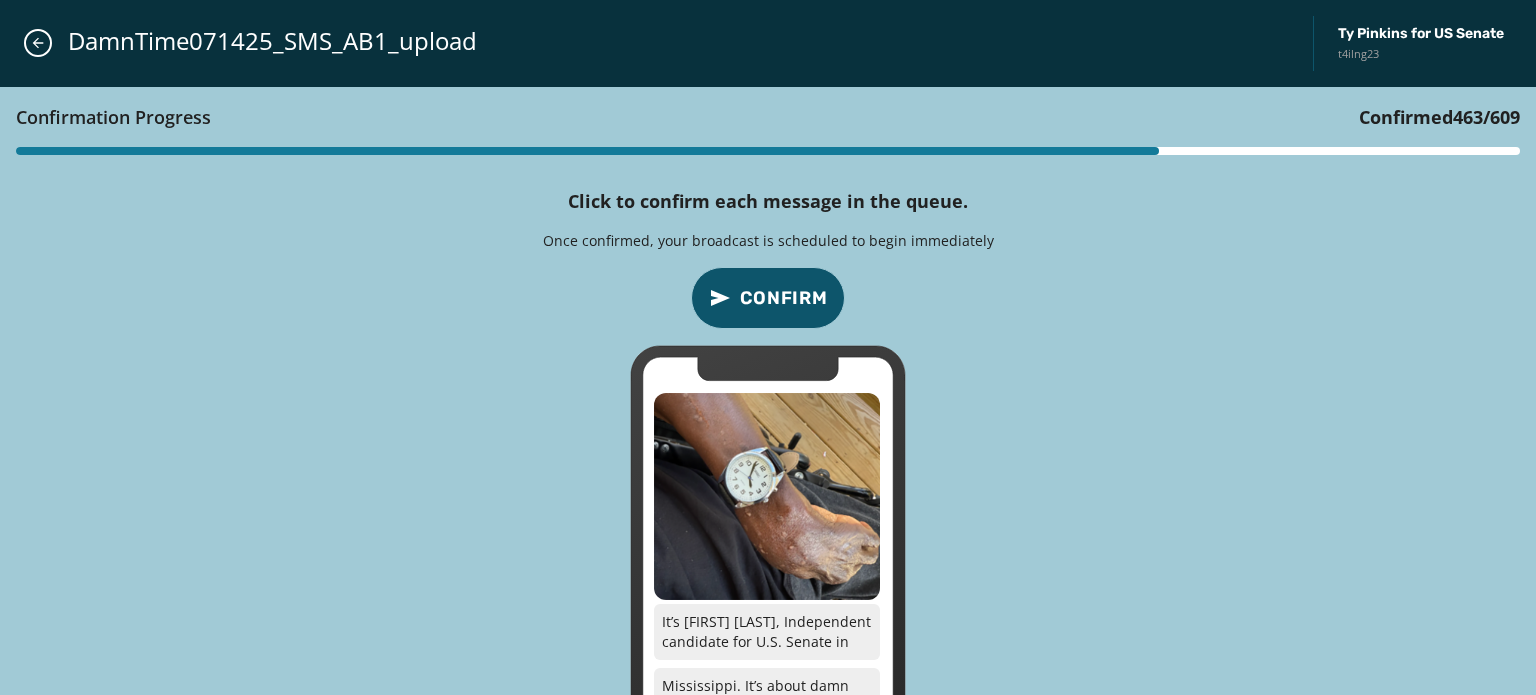 click on "Confirm" at bounding box center [784, 298] 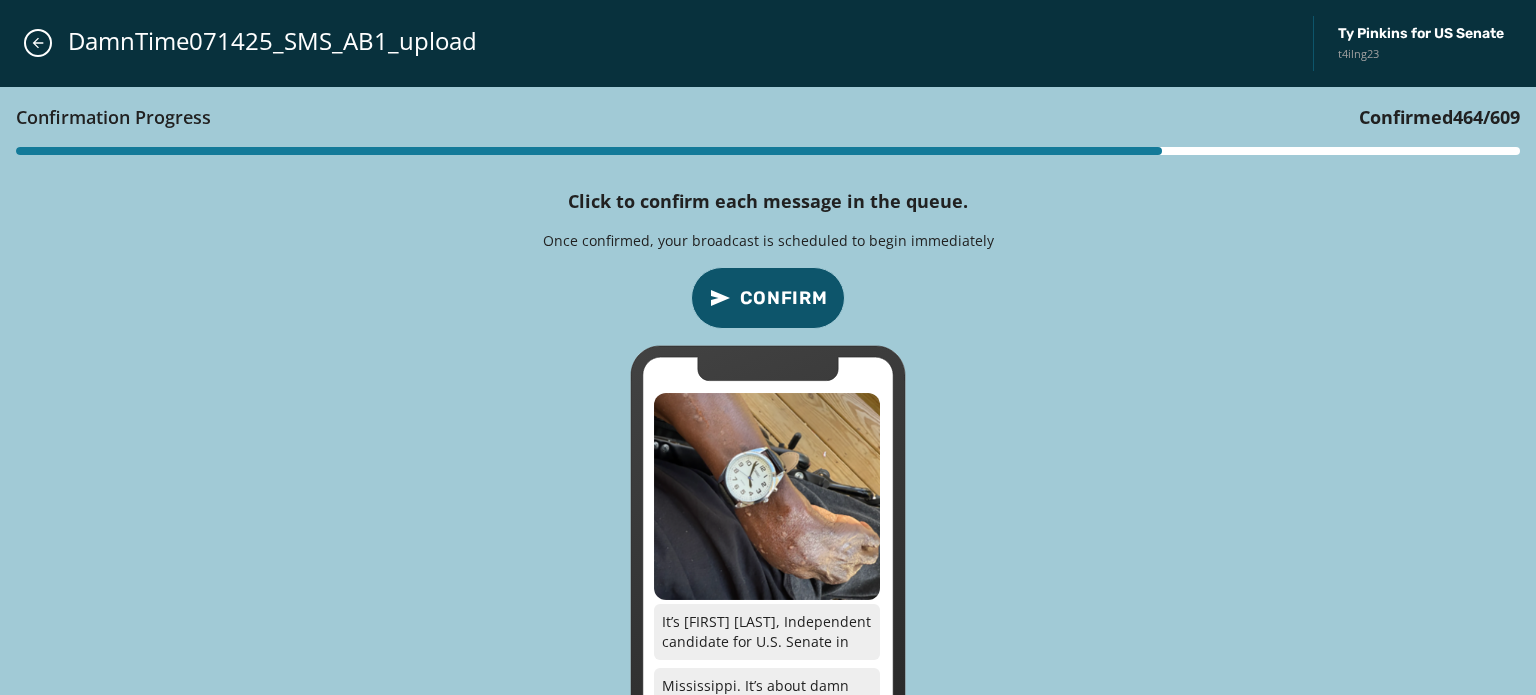 click on "Confirm" at bounding box center [784, 298] 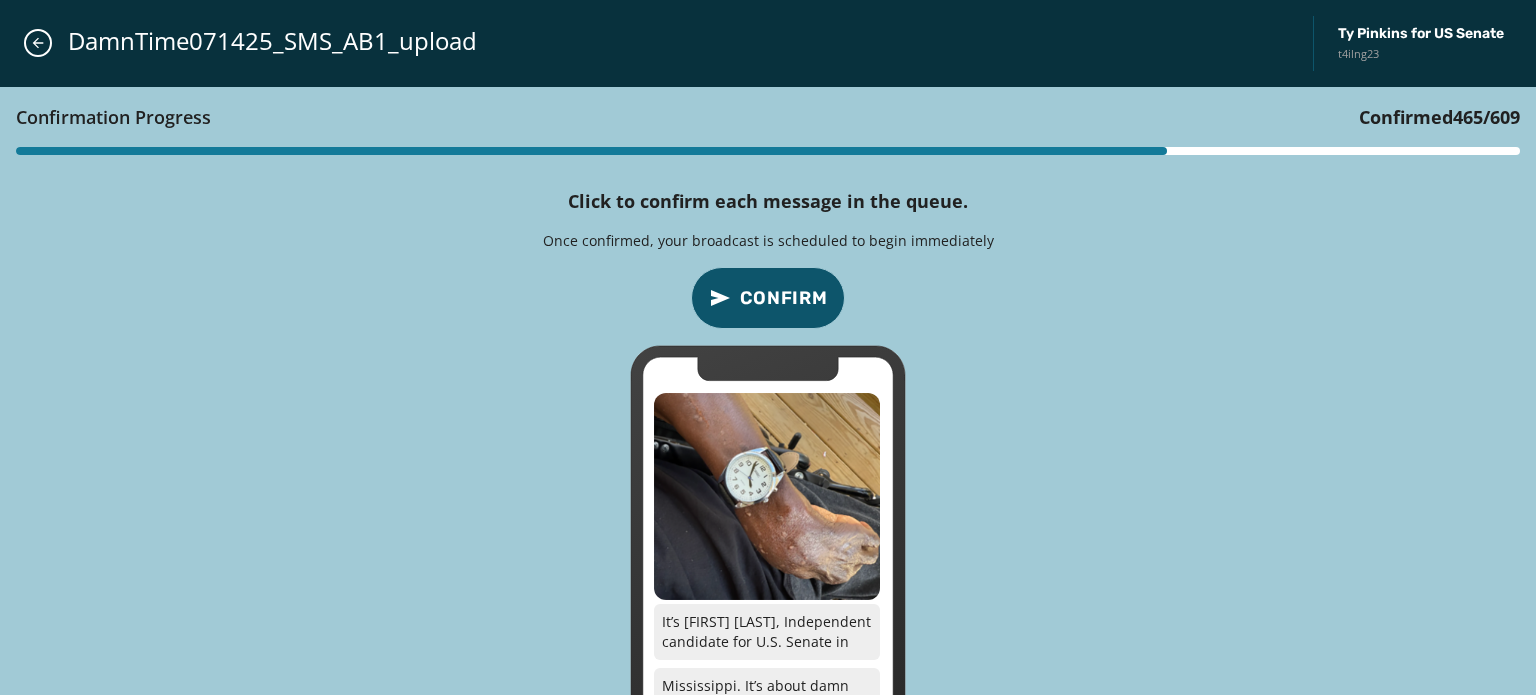 click on "Confirm" at bounding box center [784, 298] 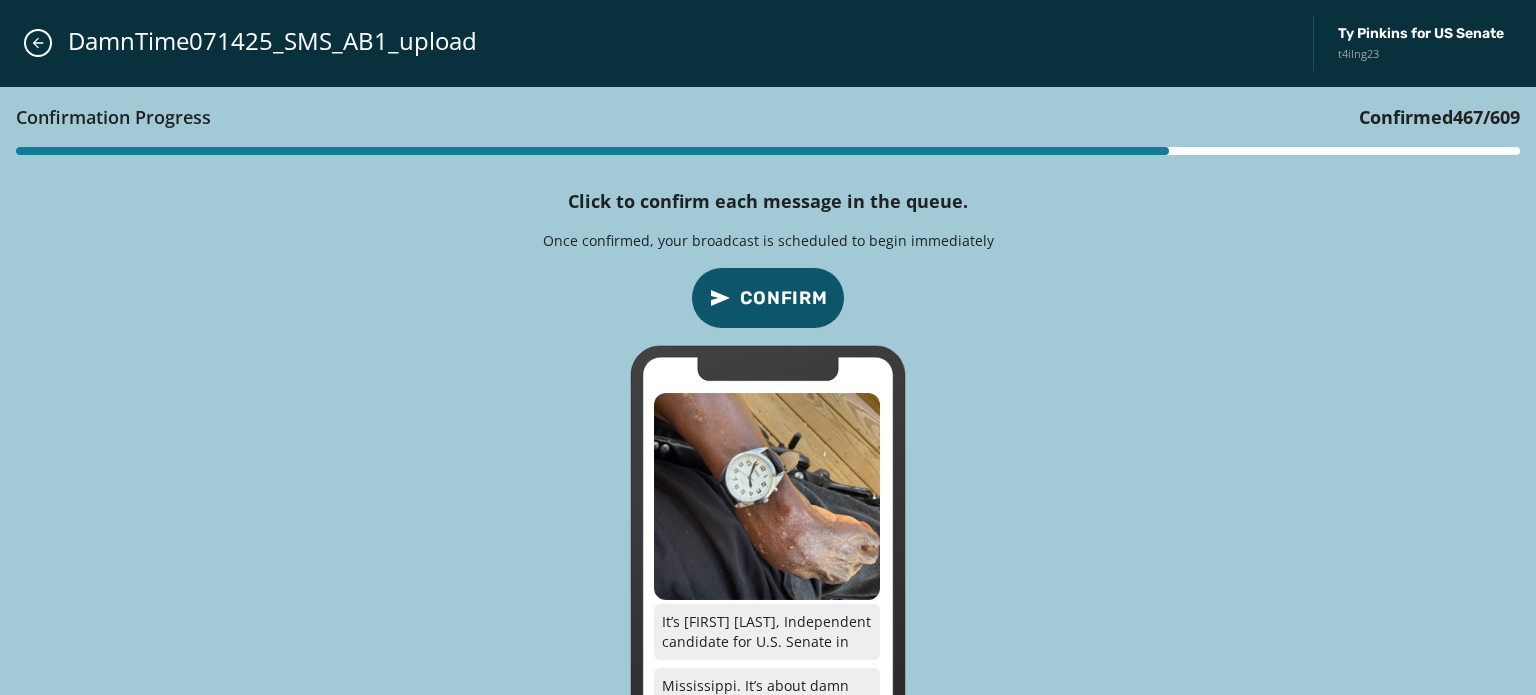 click on "Confirm" at bounding box center (784, 298) 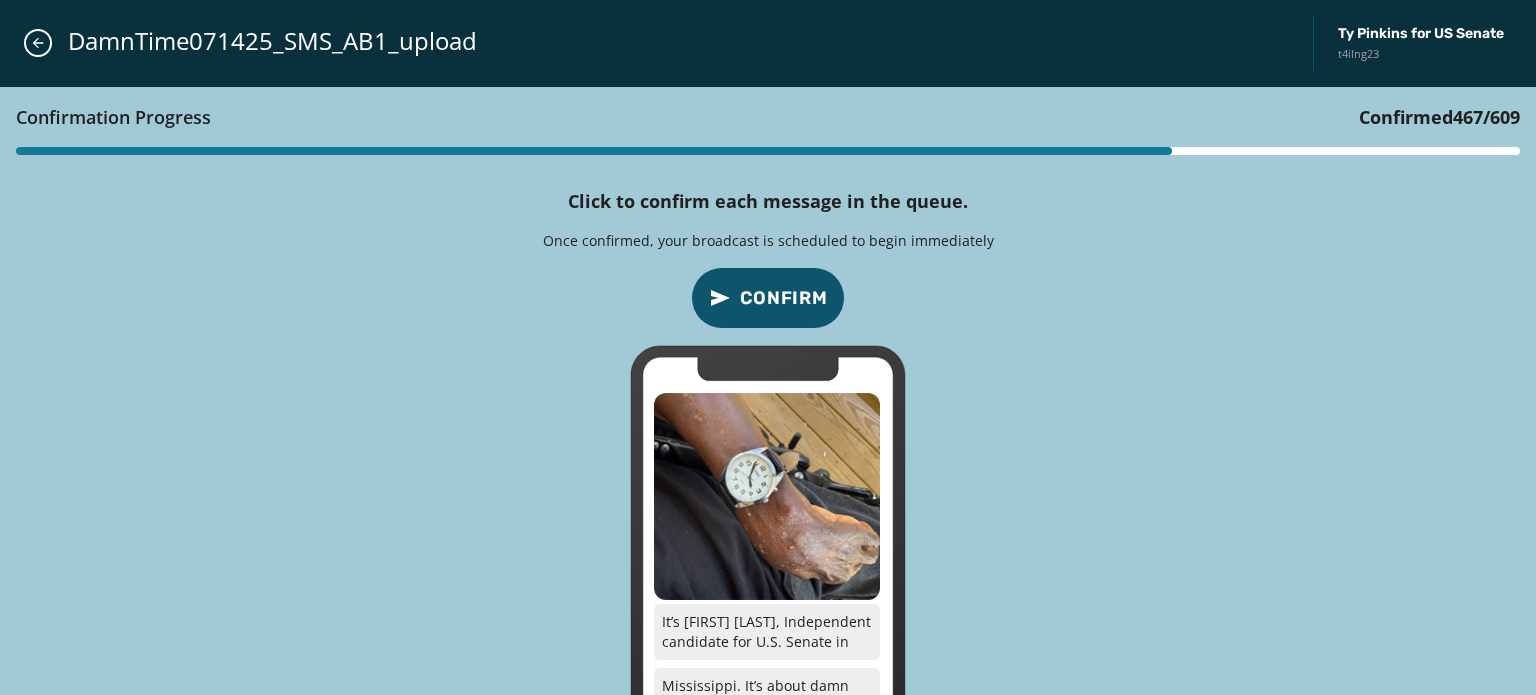 click on "Confirm" at bounding box center (784, 298) 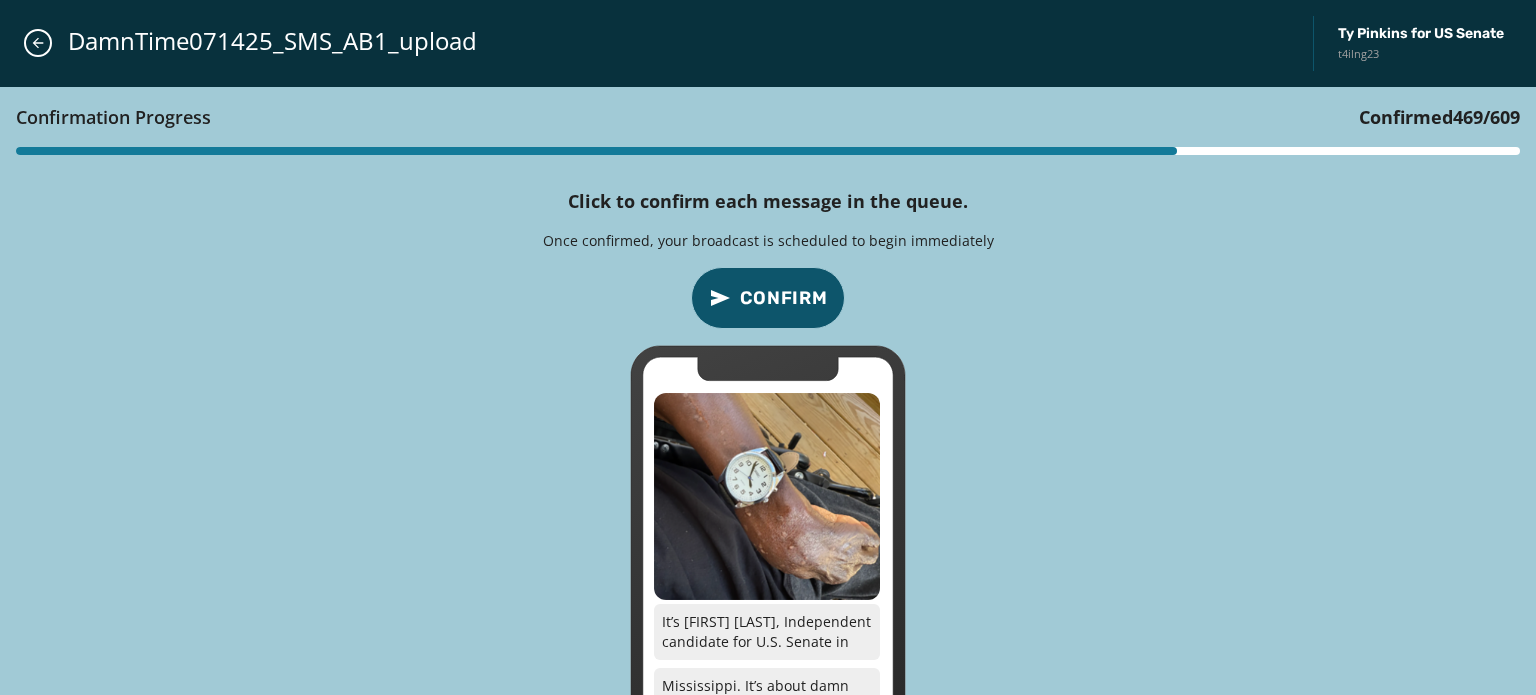 click on "Confirm" at bounding box center (784, 298) 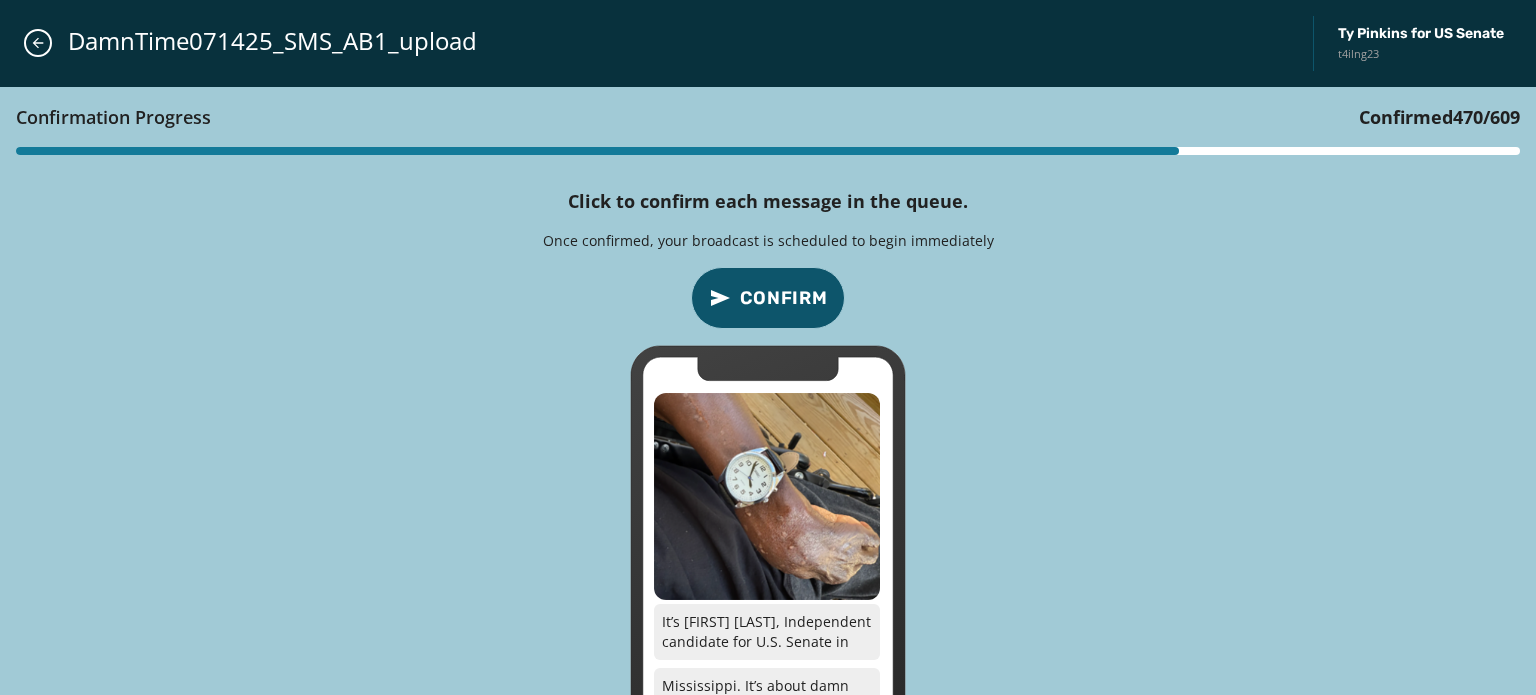 click on "Confirm" at bounding box center (784, 298) 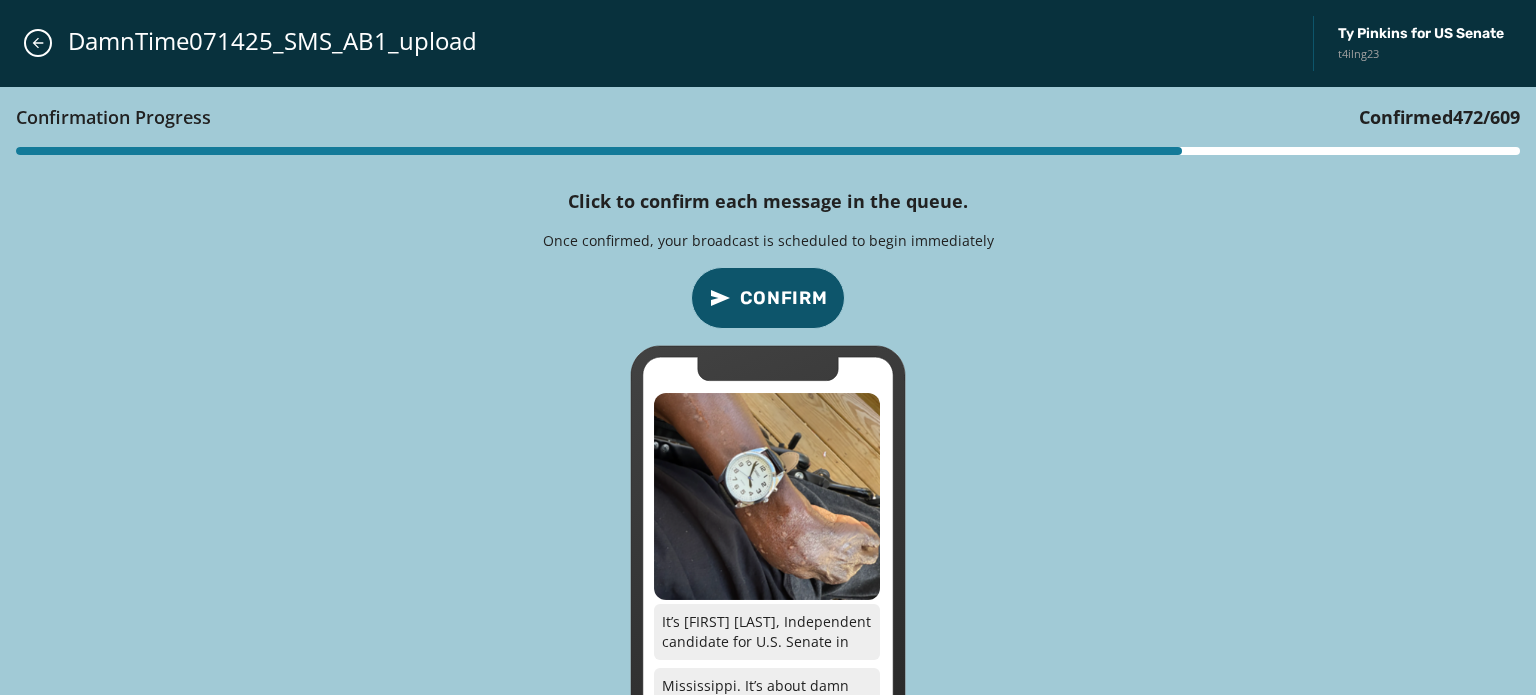 click on "Confirm" at bounding box center [784, 298] 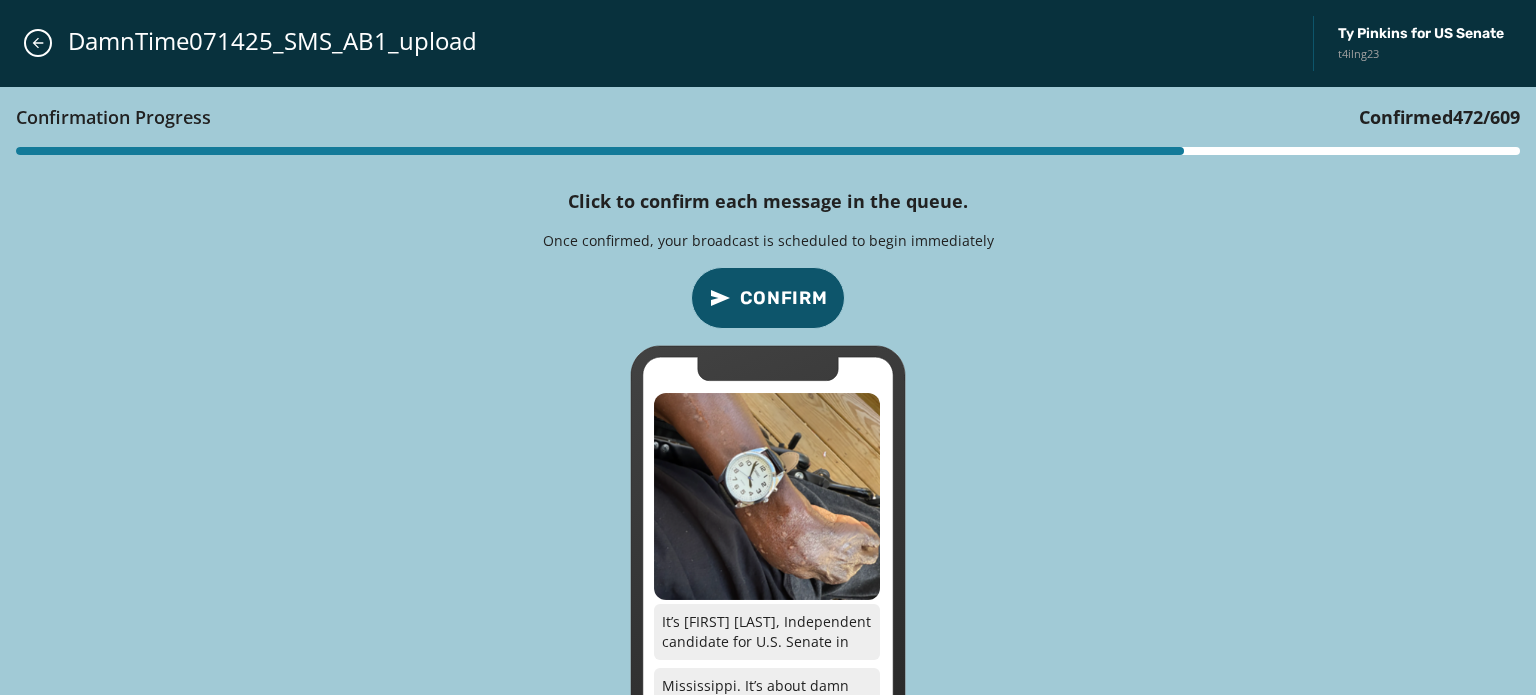 click on "Confirm" at bounding box center (784, 298) 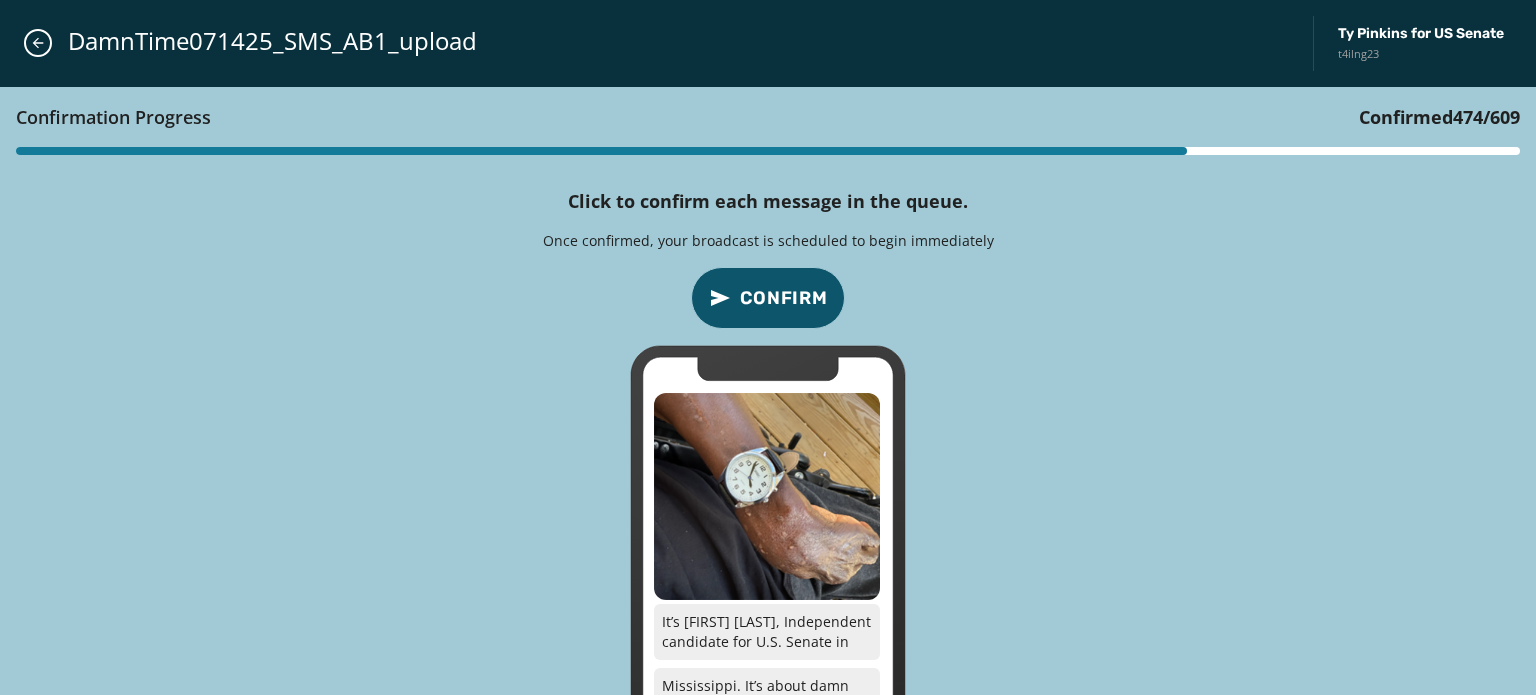 click on "Confirm" at bounding box center [784, 298] 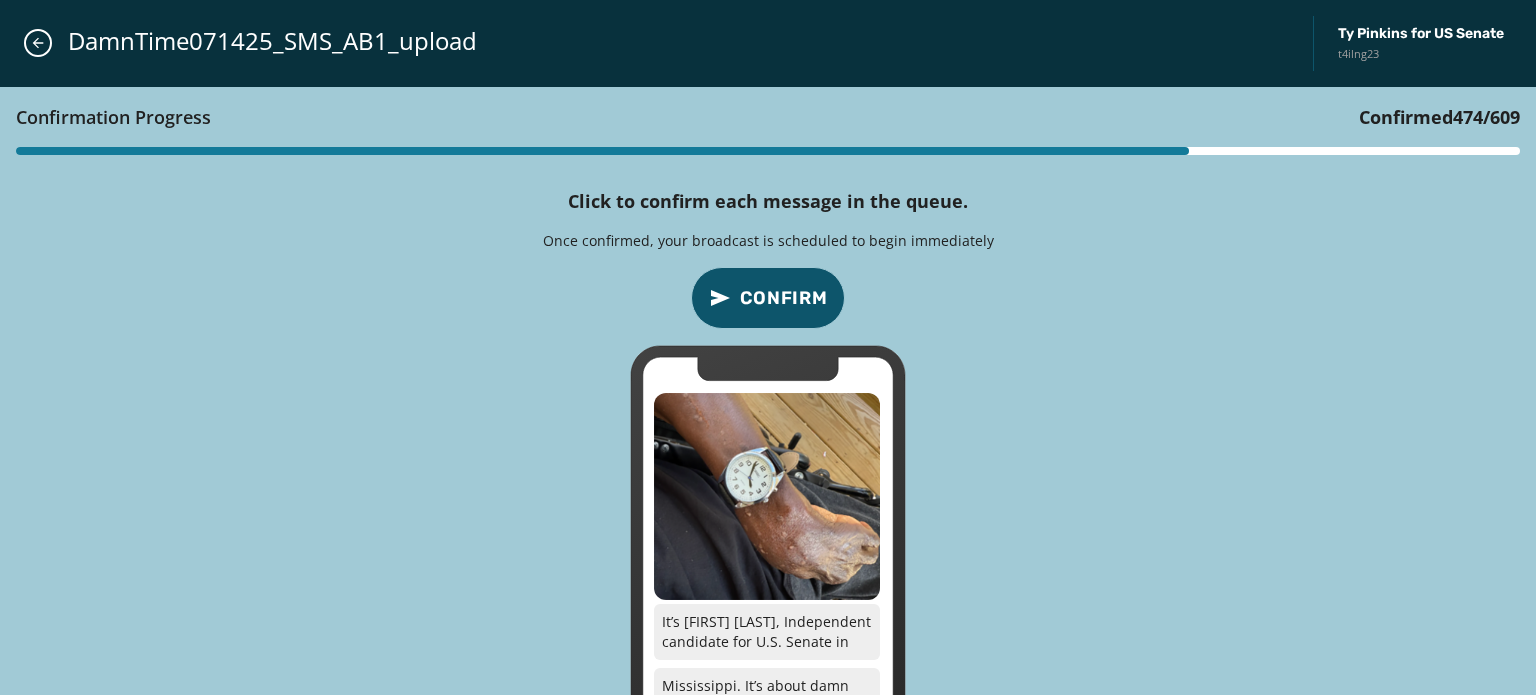click on "Confirm" at bounding box center [784, 298] 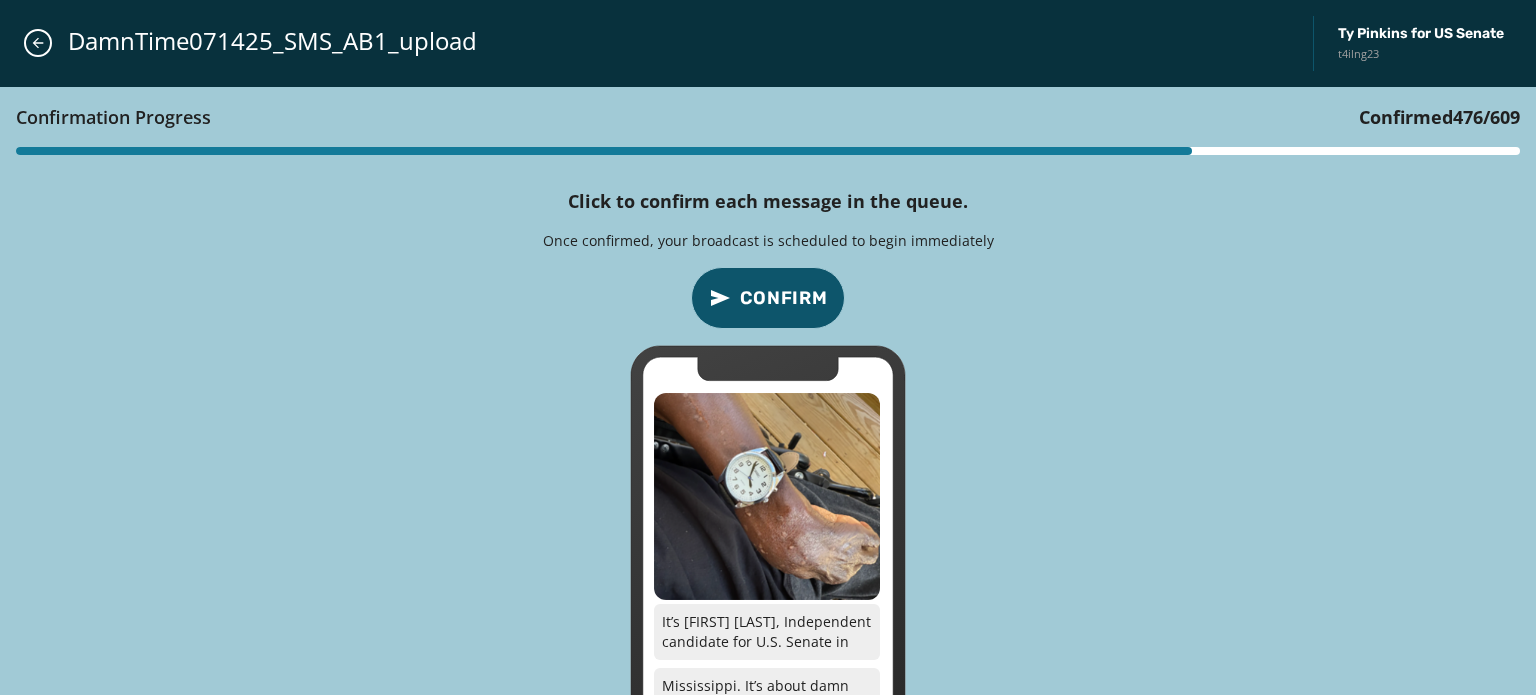 click on "Confirm" at bounding box center [784, 298] 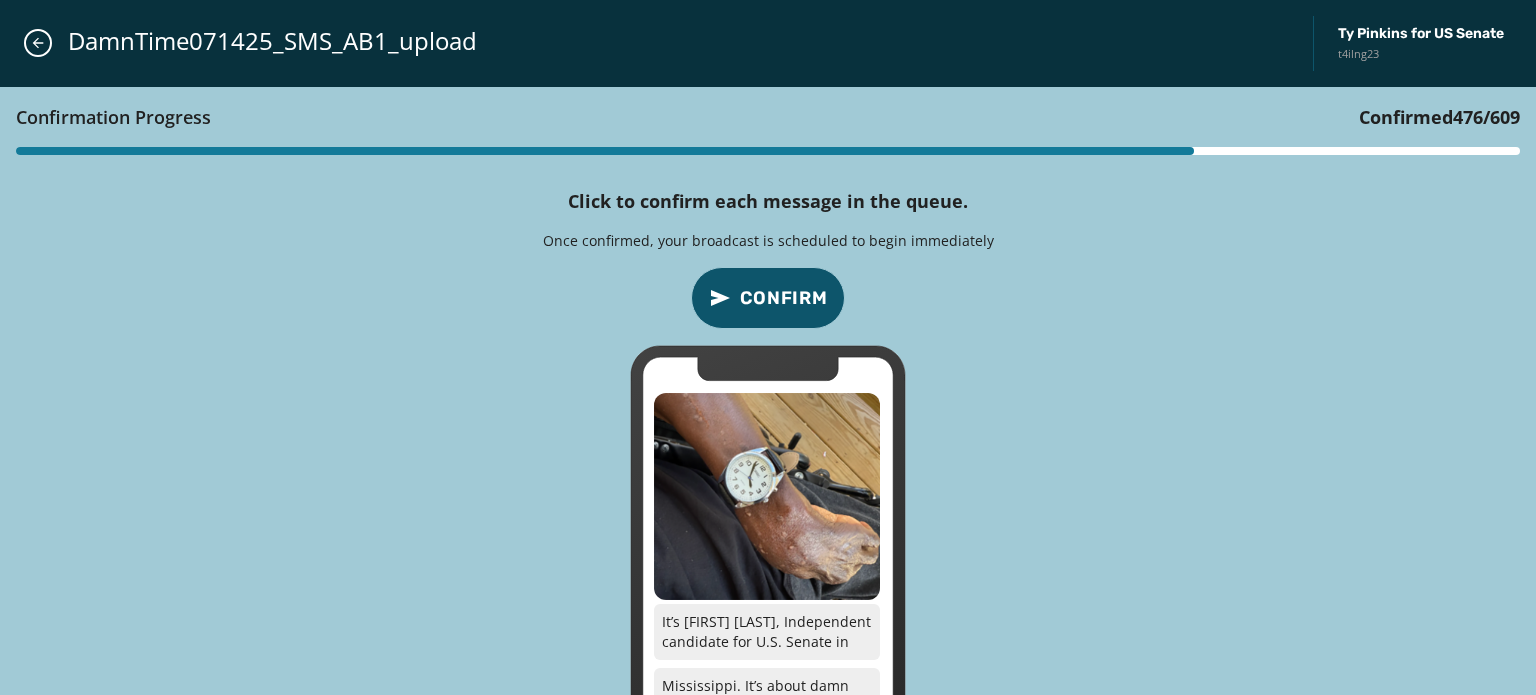 click on "Confirm" at bounding box center (784, 298) 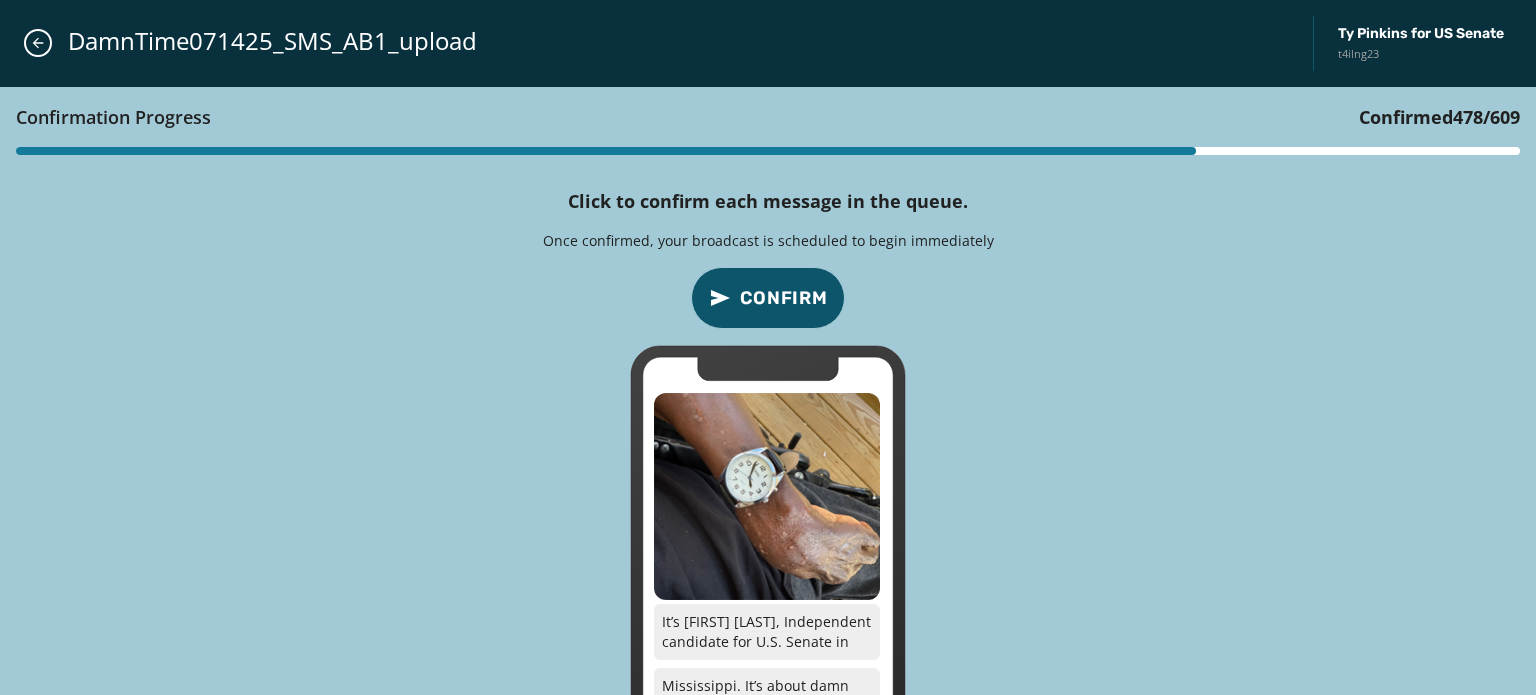 click on "Confirm" at bounding box center [784, 298] 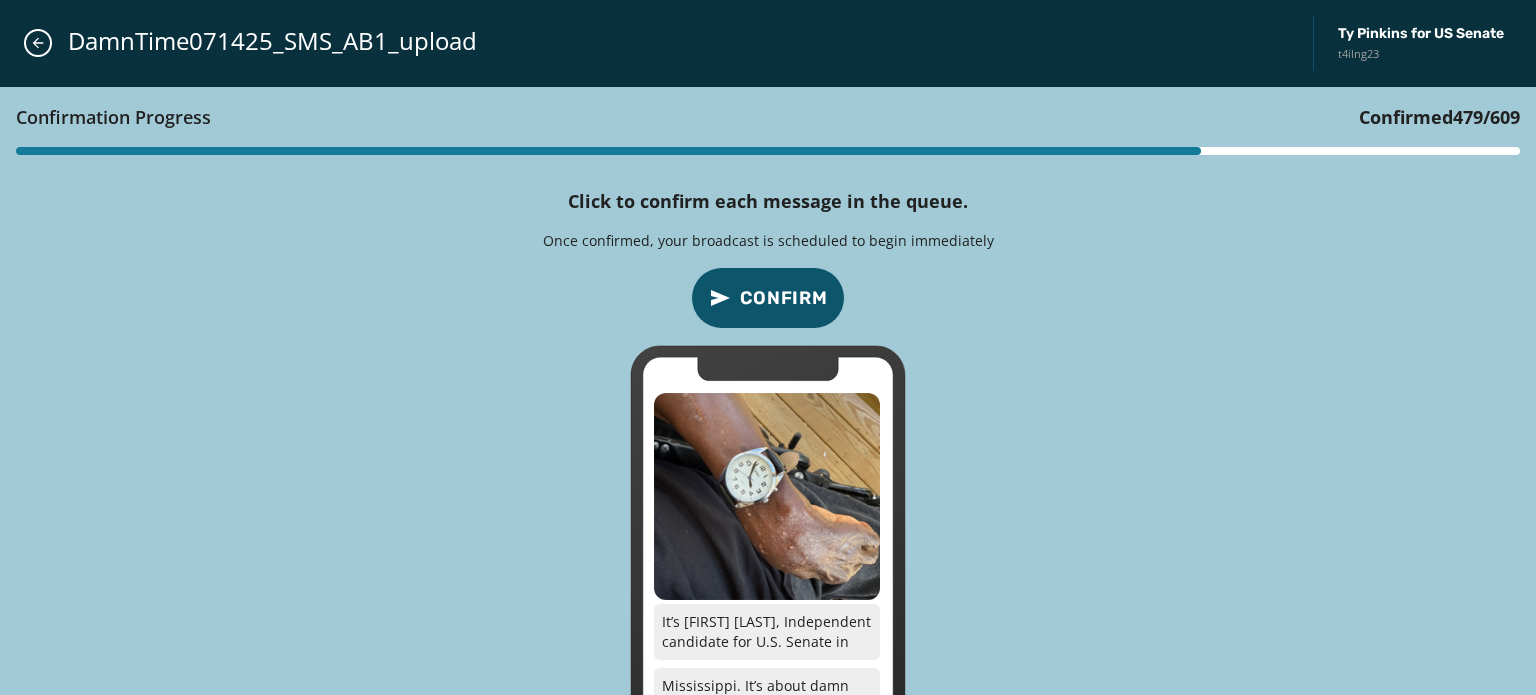 click on "Confirm" at bounding box center (784, 298) 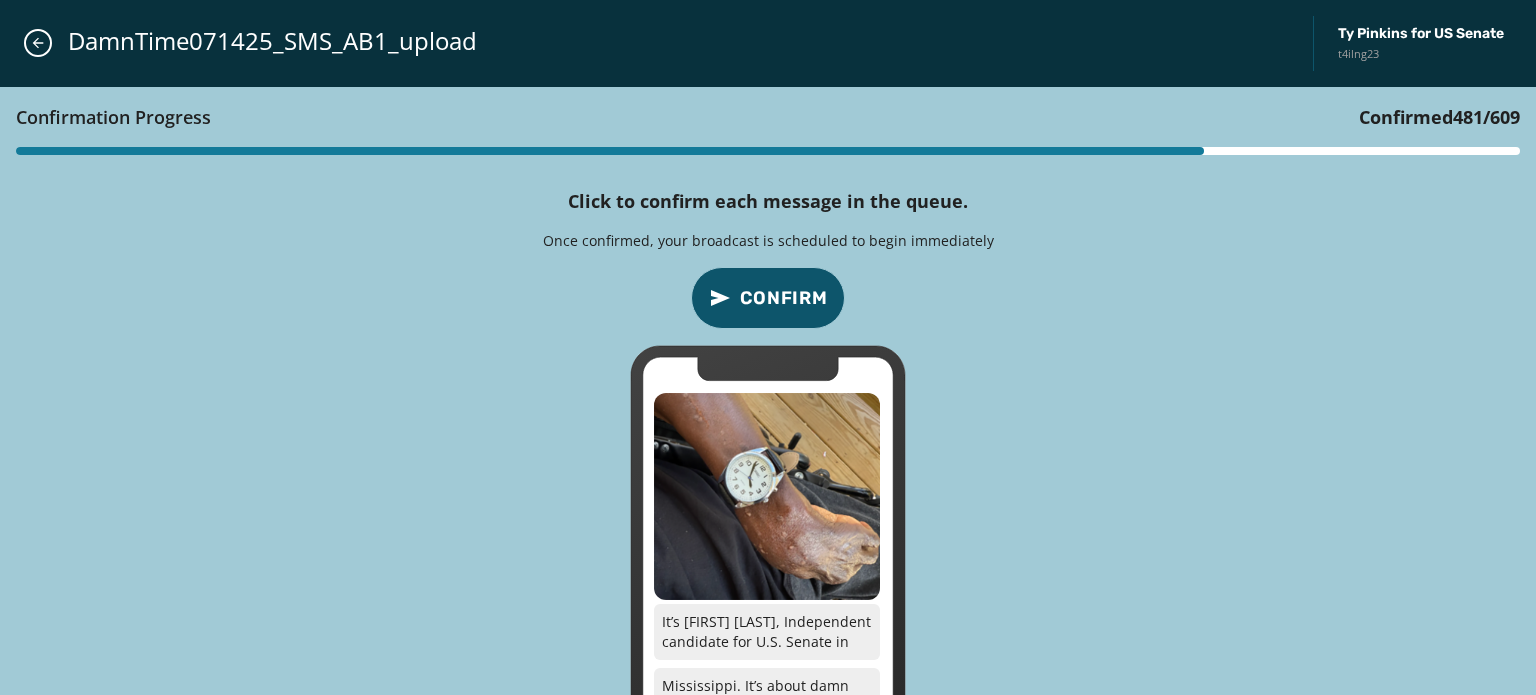 click on "Confirm" at bounding box center [784, 298] 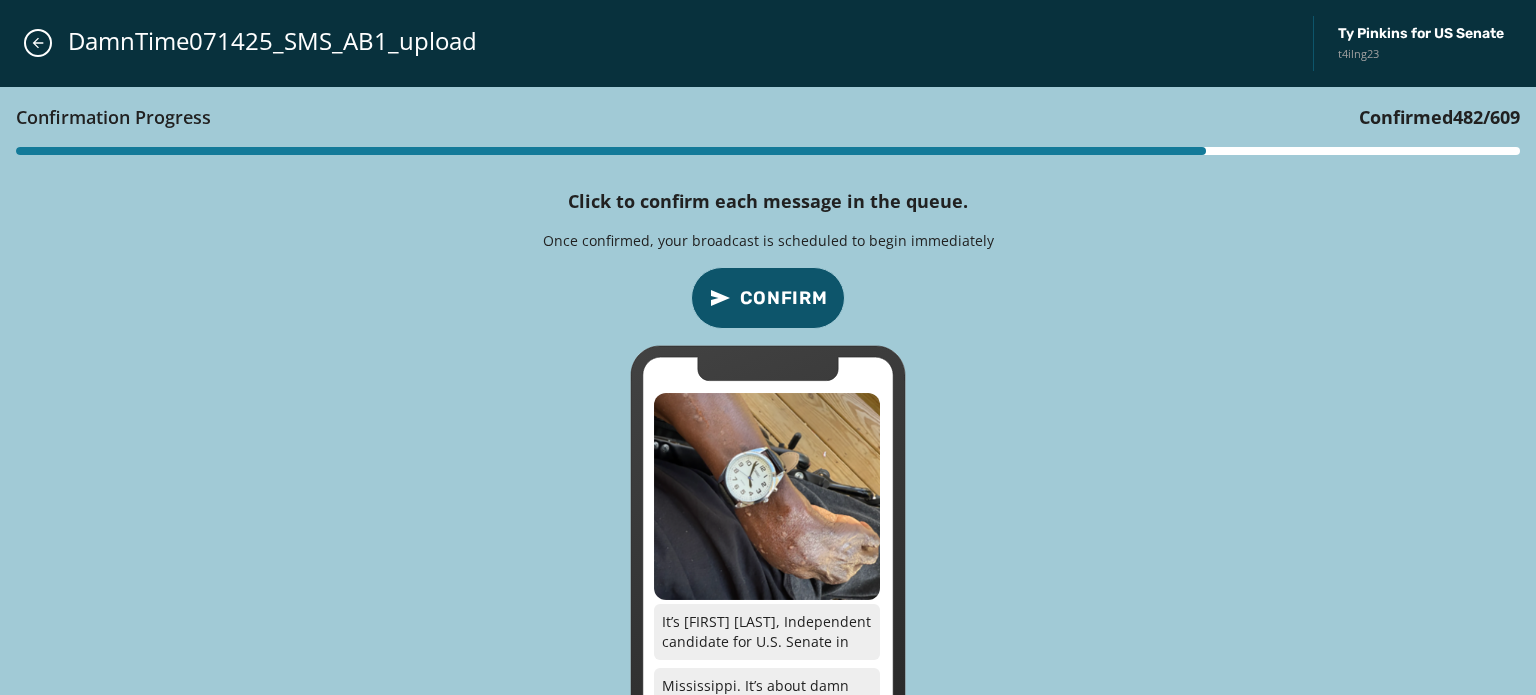 click on "Confirm" at bounding box center [784, 298] 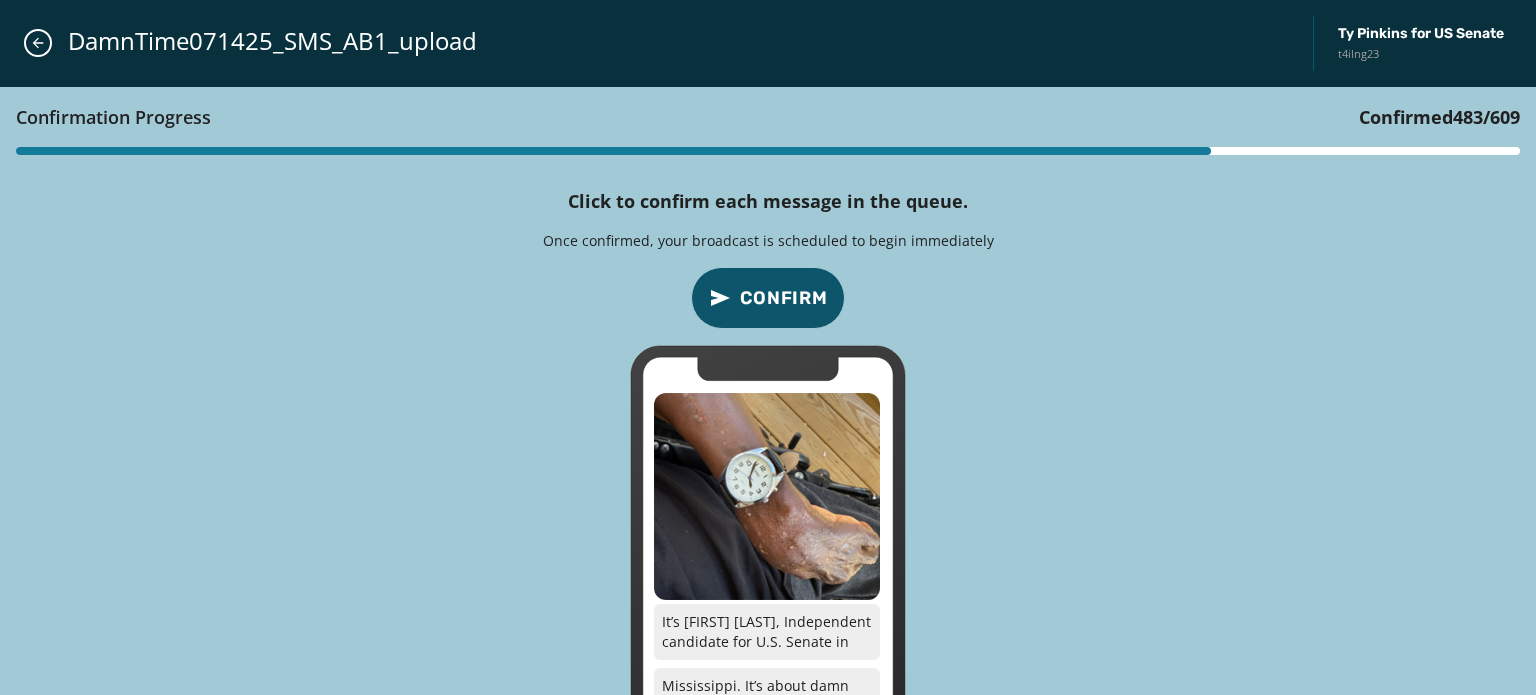 click on "Confirm" at bounding box center (784, 298) 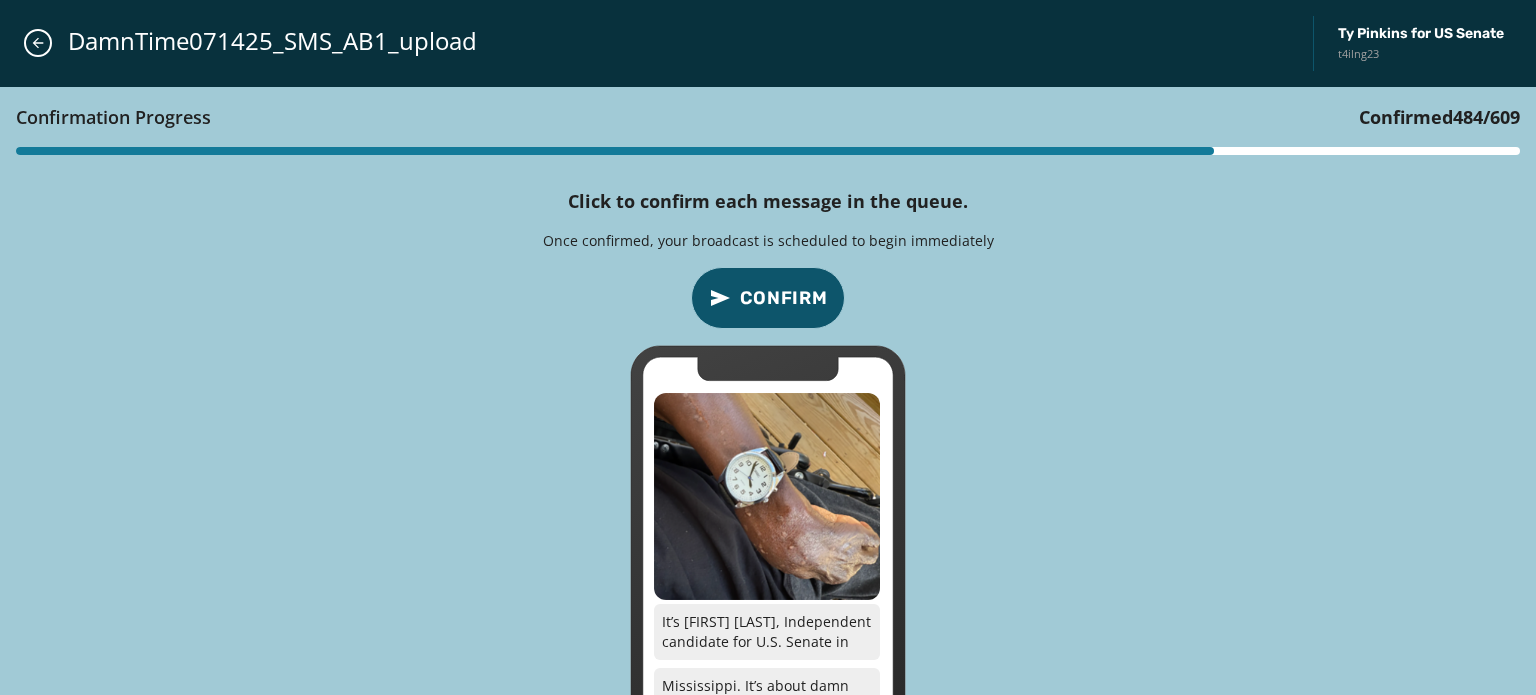 click on "Confirm" at bounding box center [784, 298] 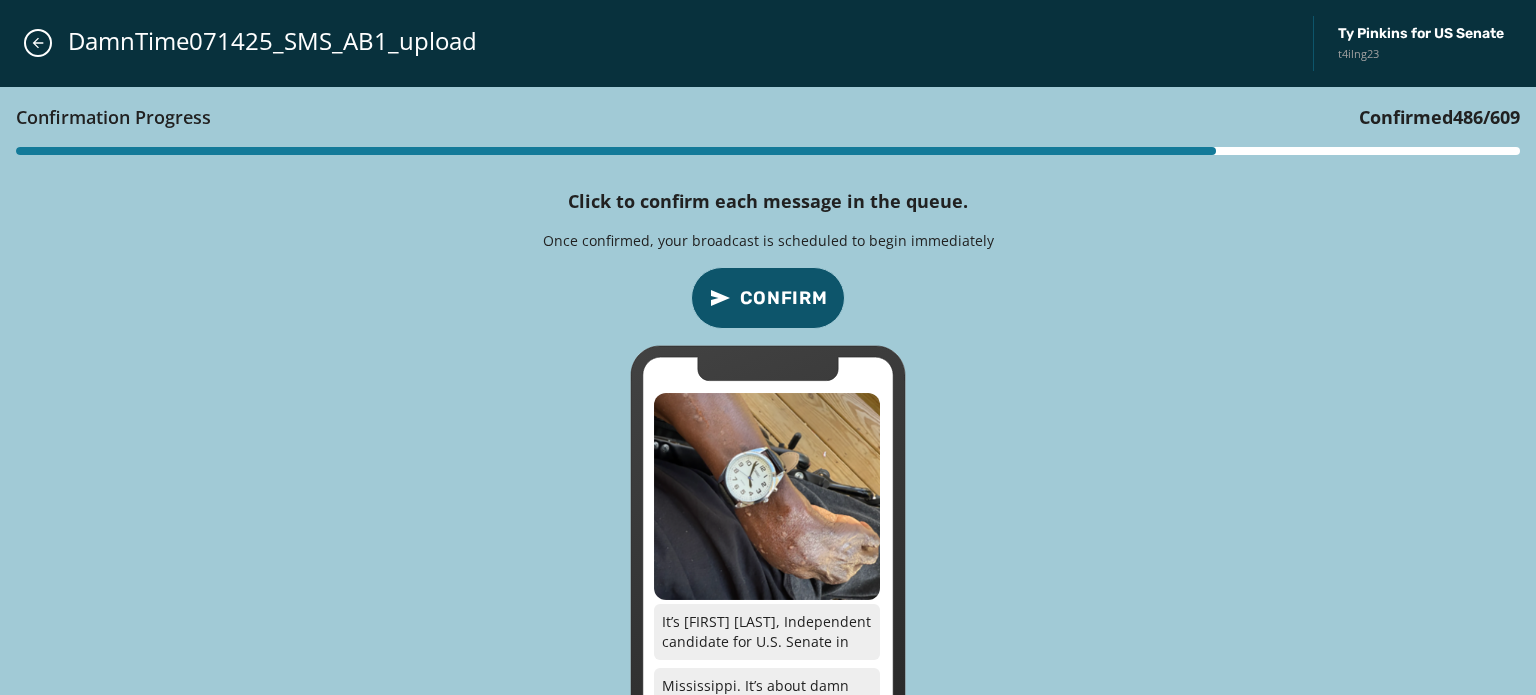 click on "Confirm" at bounding box center [784, 298] 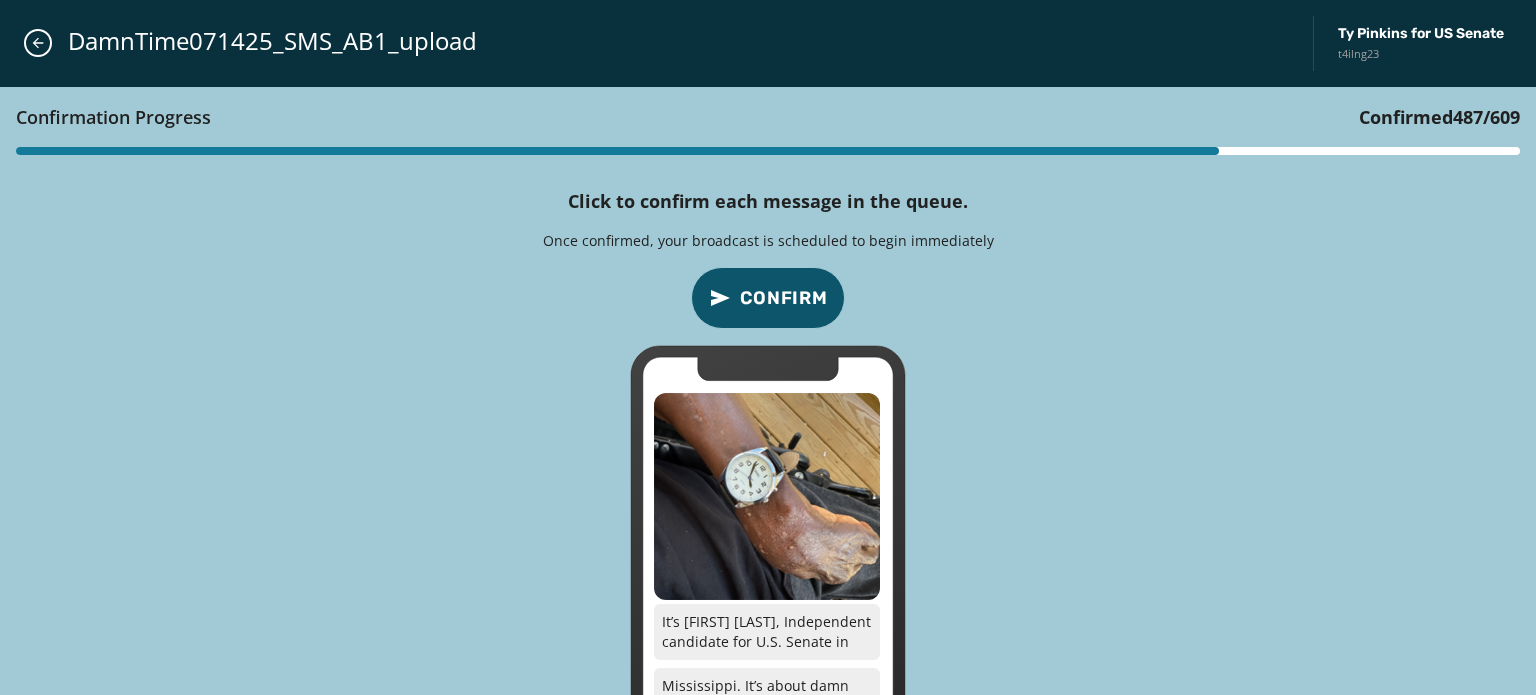 click on "Confirm" at bounding box center (784, 298) 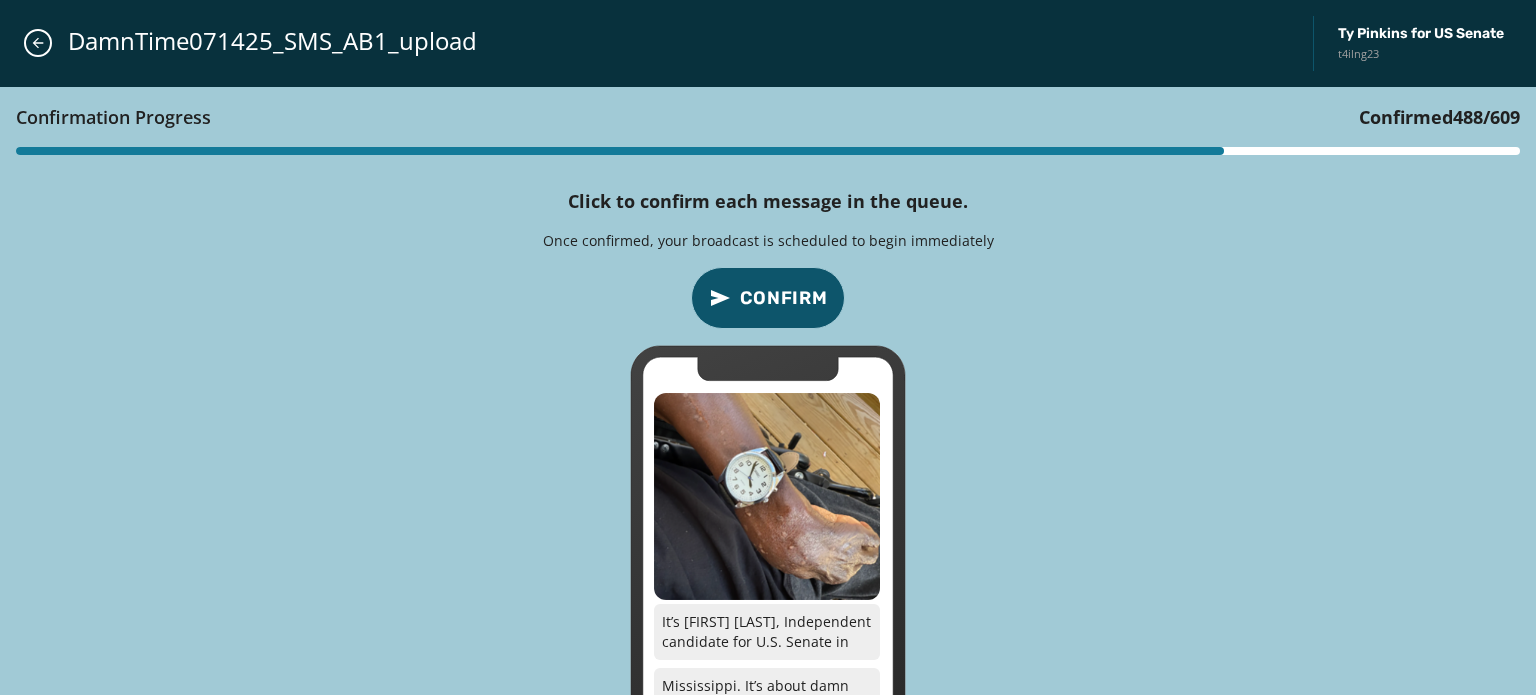 click on "Confirm" at bounding box center [784, 298] 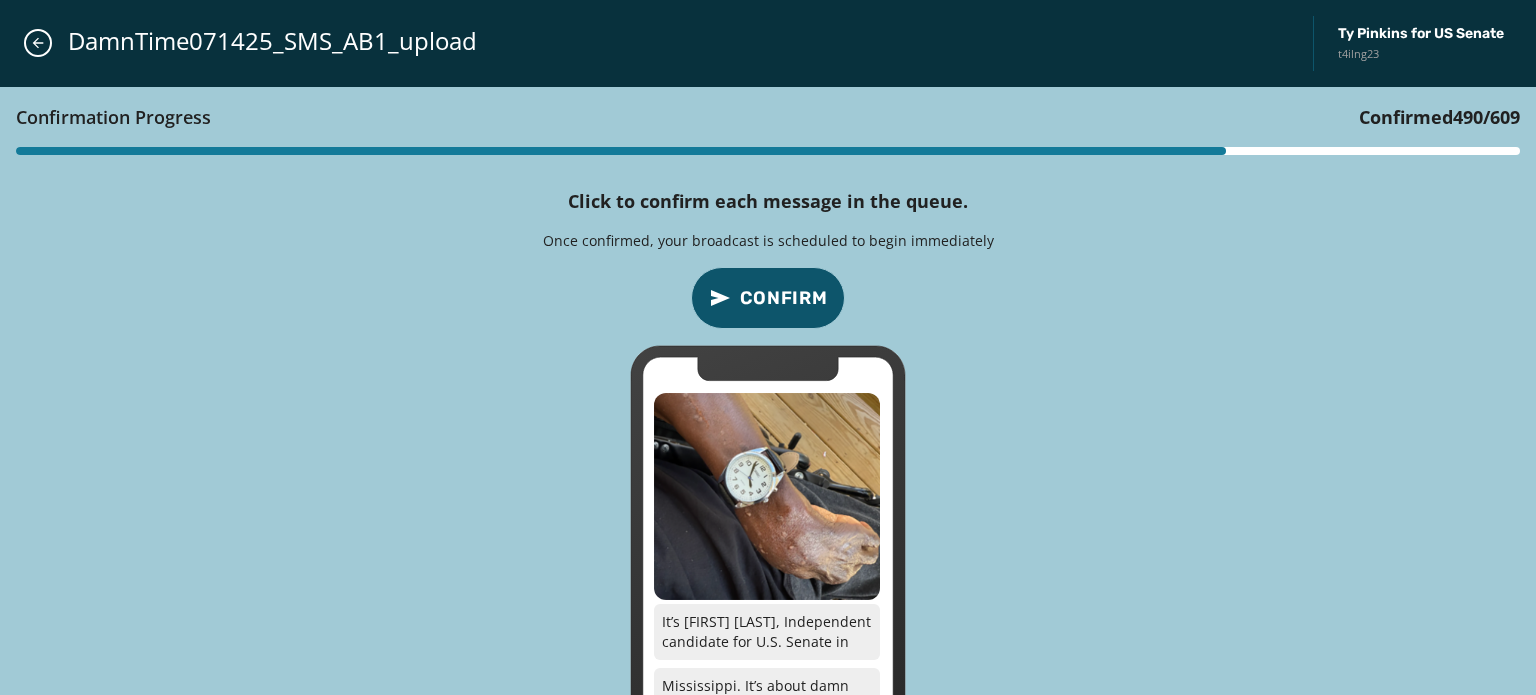 click on "Confirm" at bounding box center (784, 298) 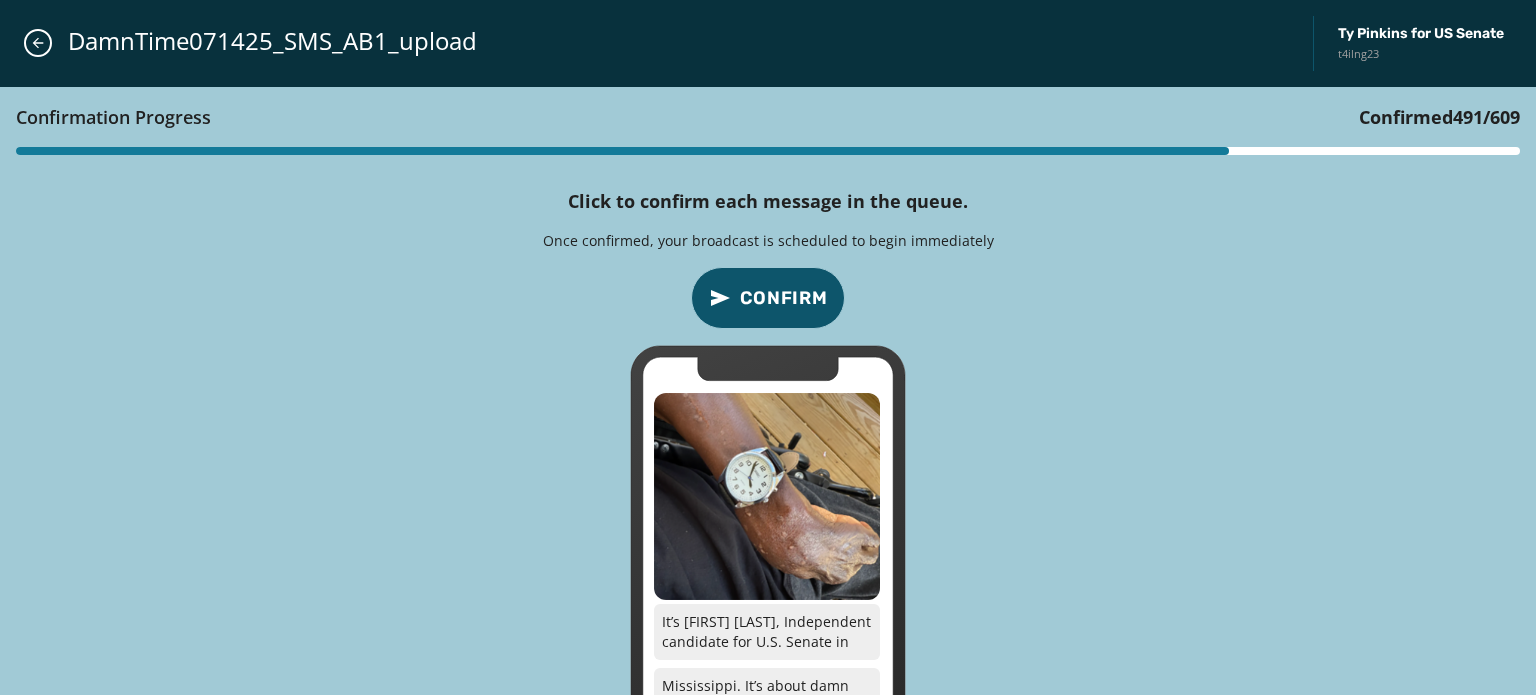 click on "Confirm" at bounding box center (784, 298) 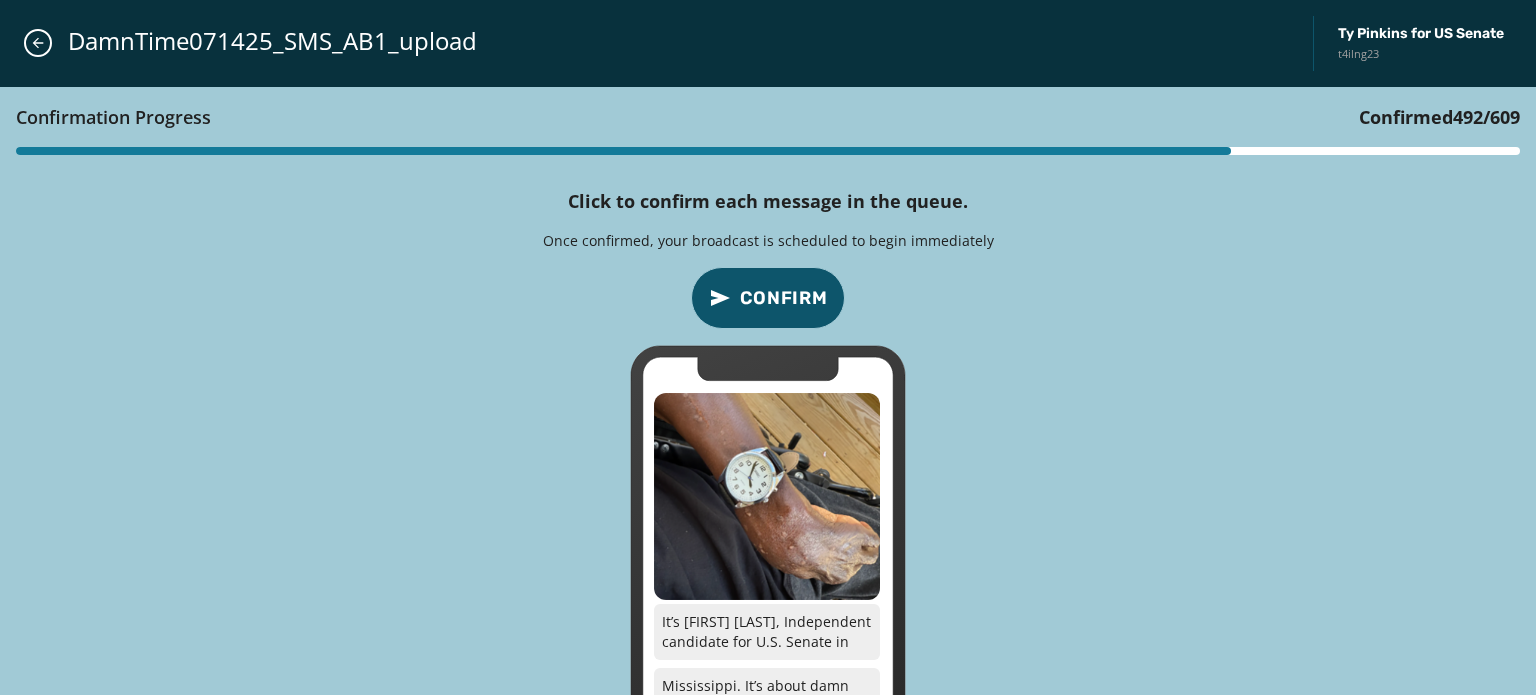 click on "Confirm" at bounding box center [784, 298] 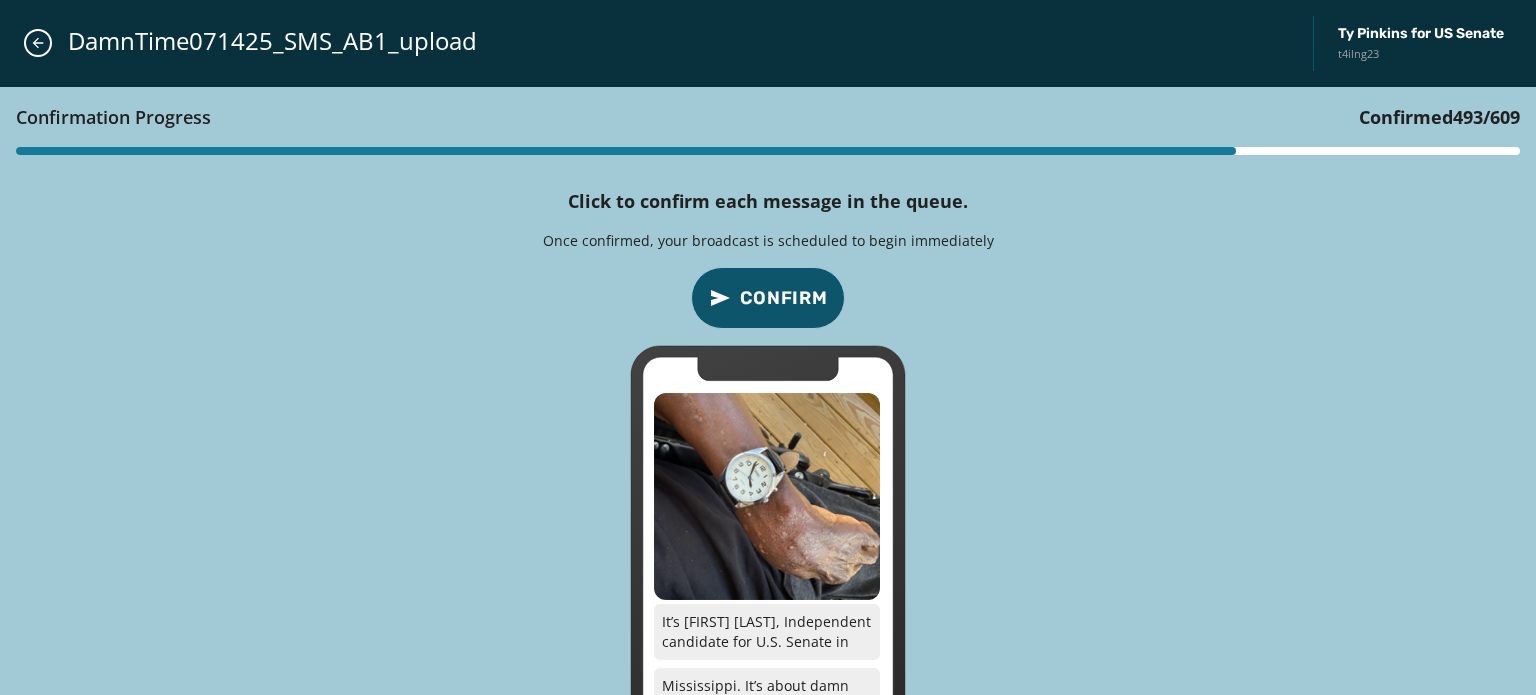 click on "Confirm" at bounding box center (784, 298) 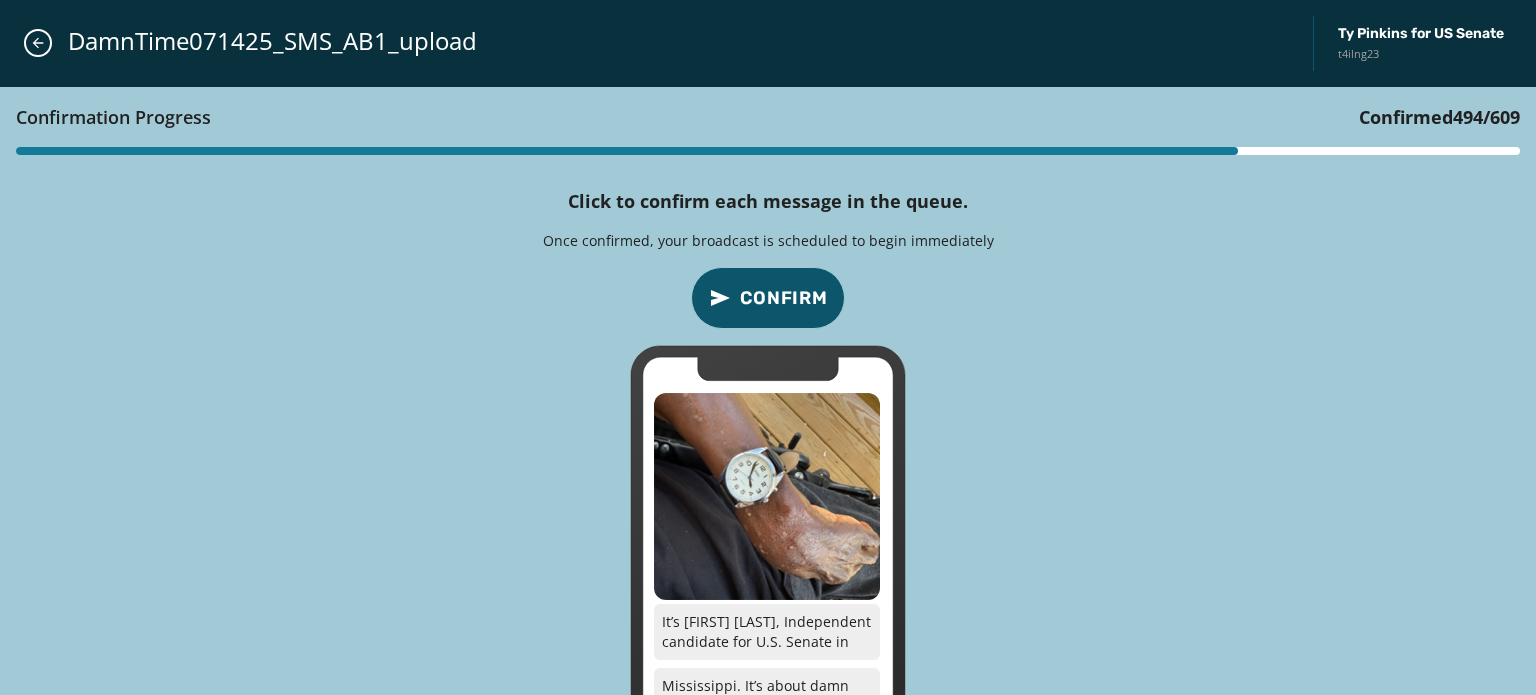 click on "Confirm" at bounding box center (784, 298) 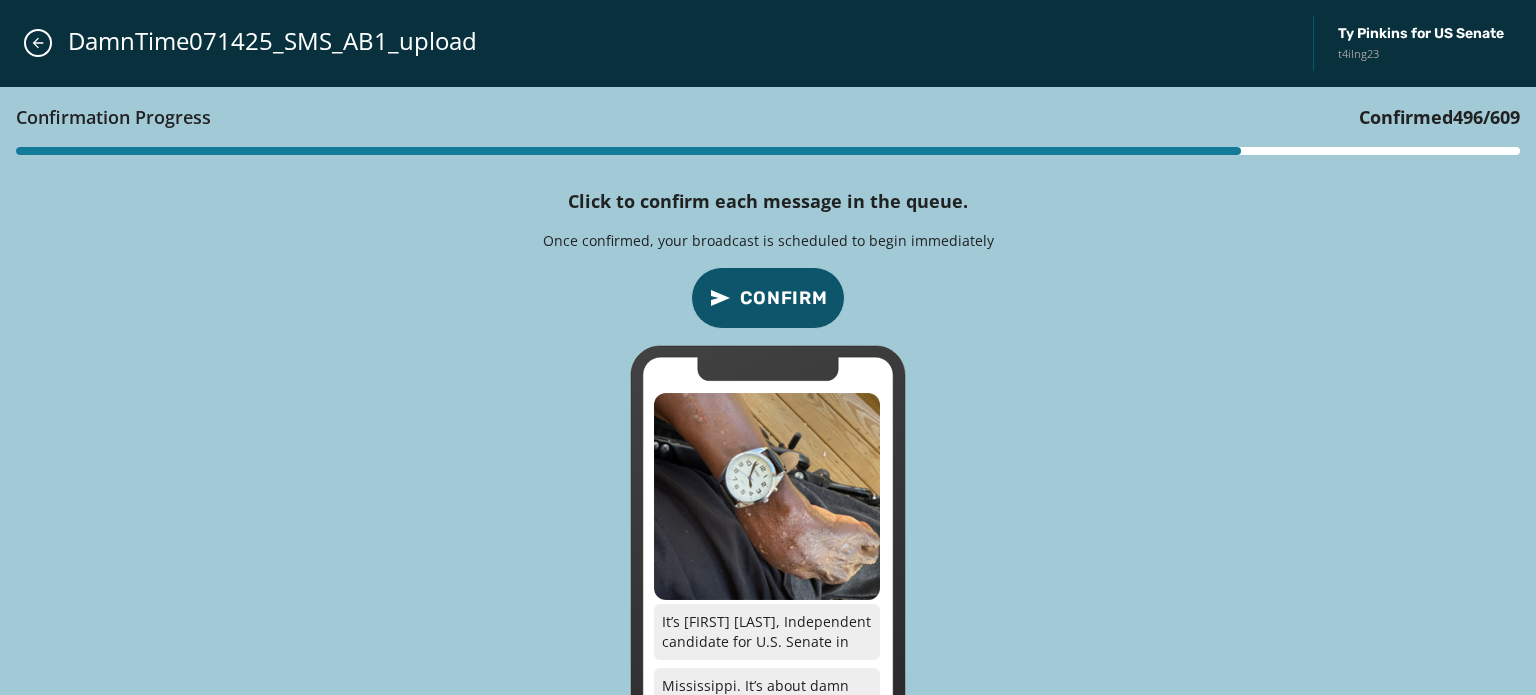 click on "Confirm" at bounding box center (784, 298) 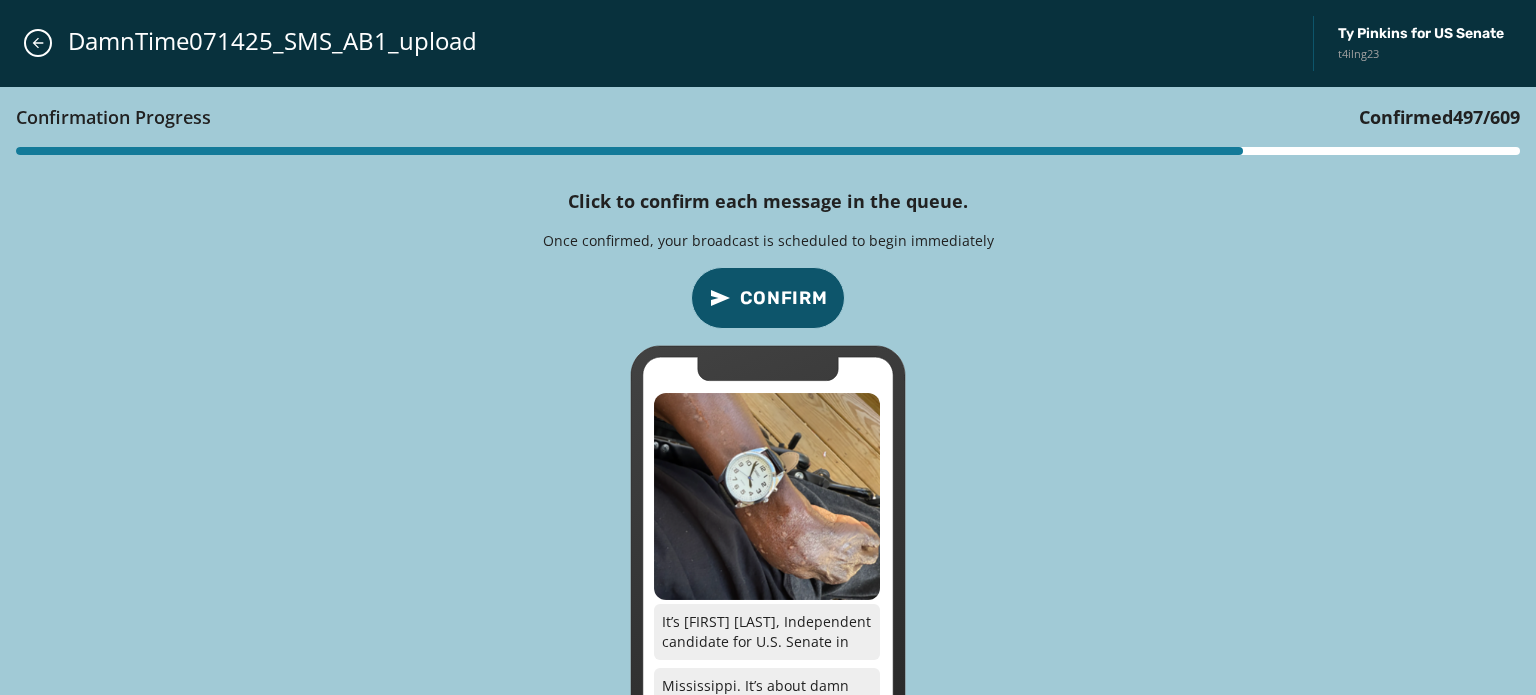 click on "Confirm" at bounding box center (784, 298) 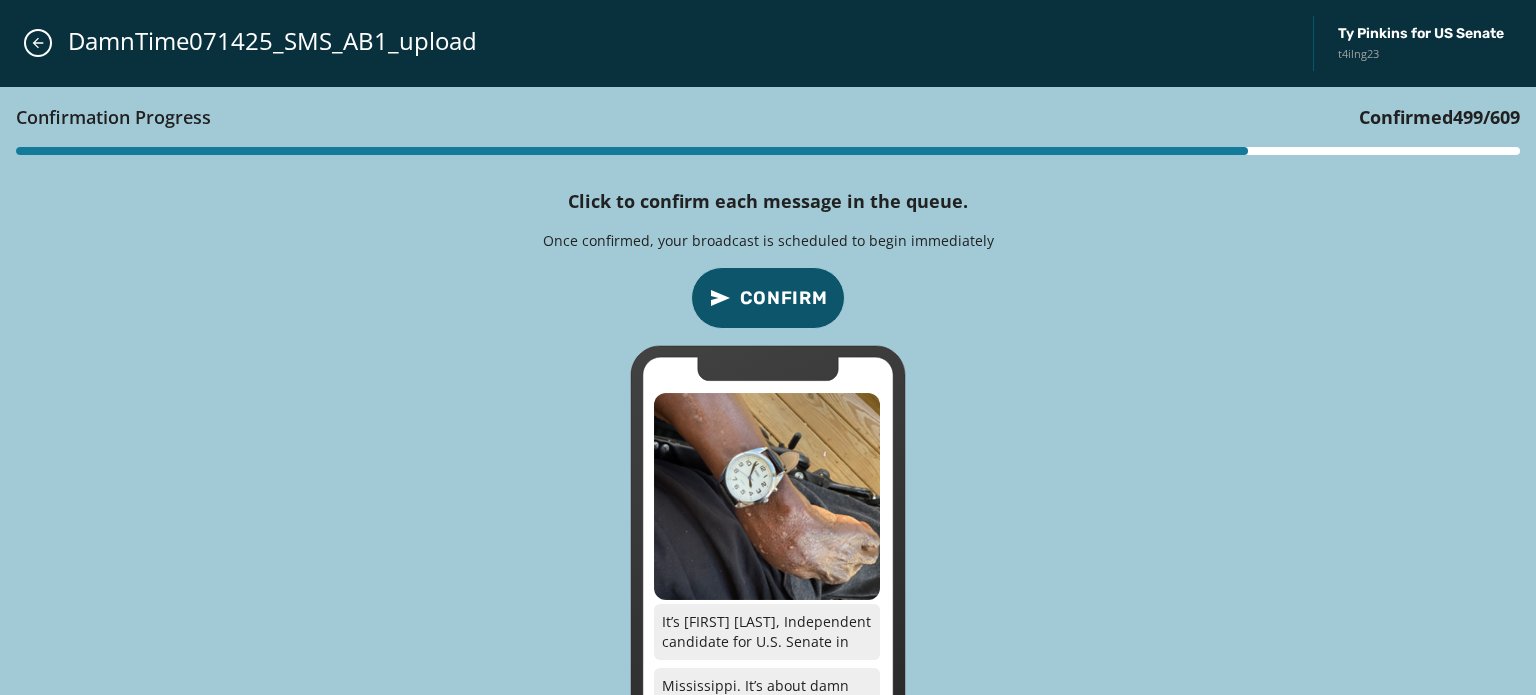 click on "Confirm" at bounding box center (784, 298) 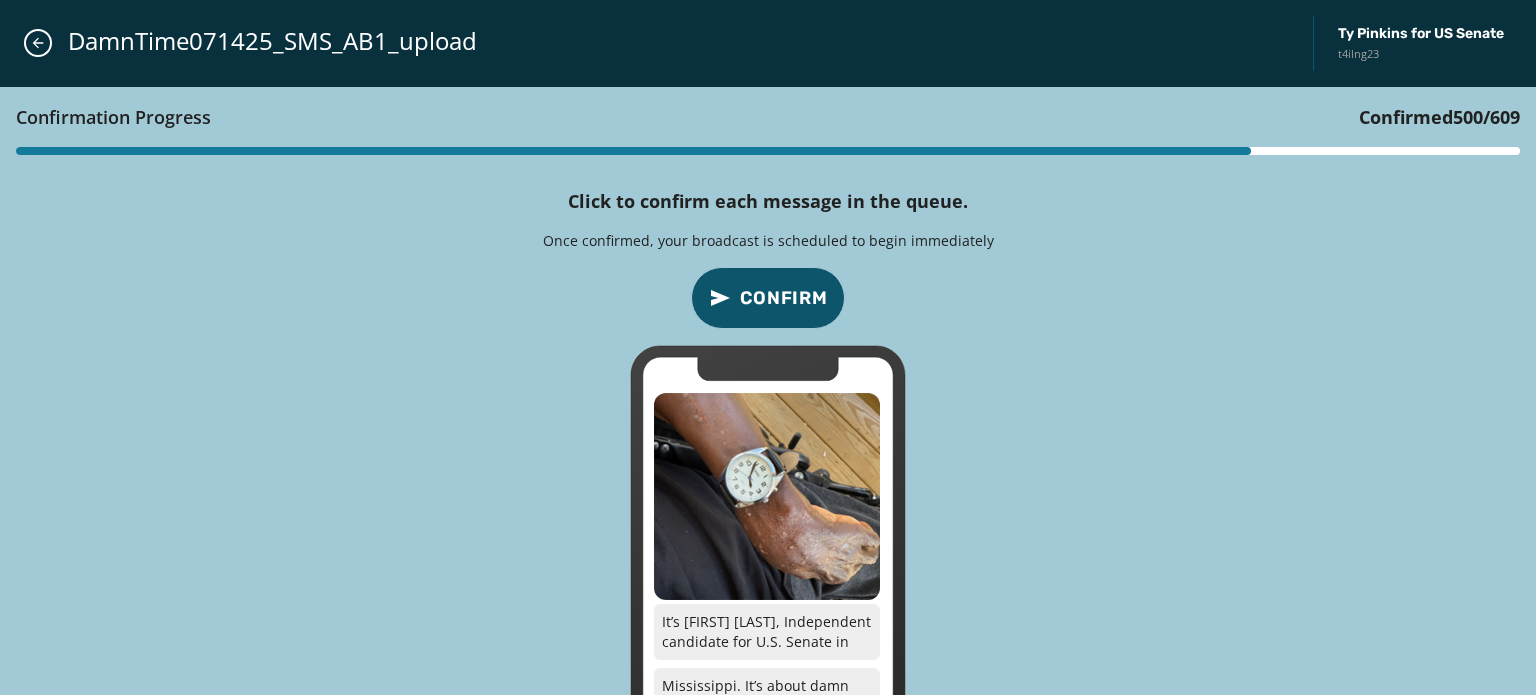 click on "Confirm" at bounding box center (784, 298) 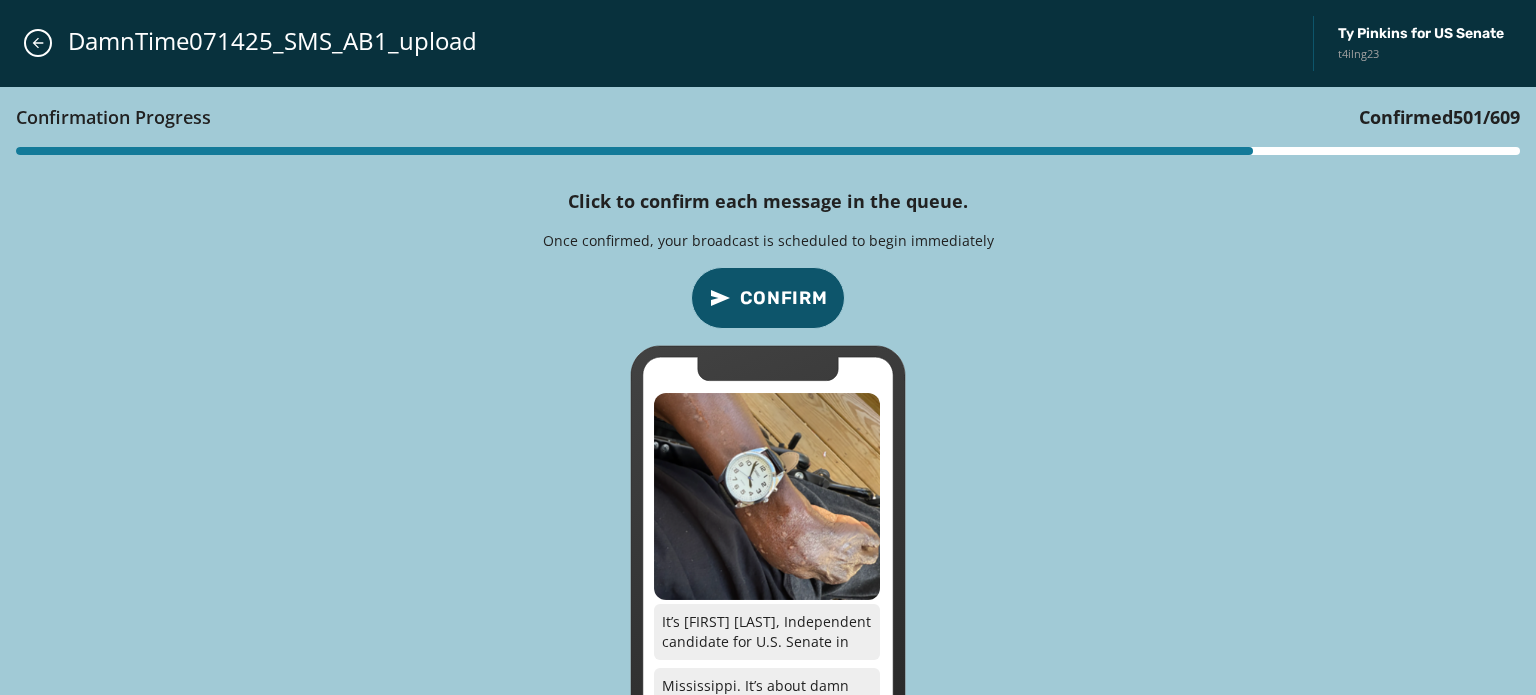 click on "Confirm" at bounding box center (784, 298) 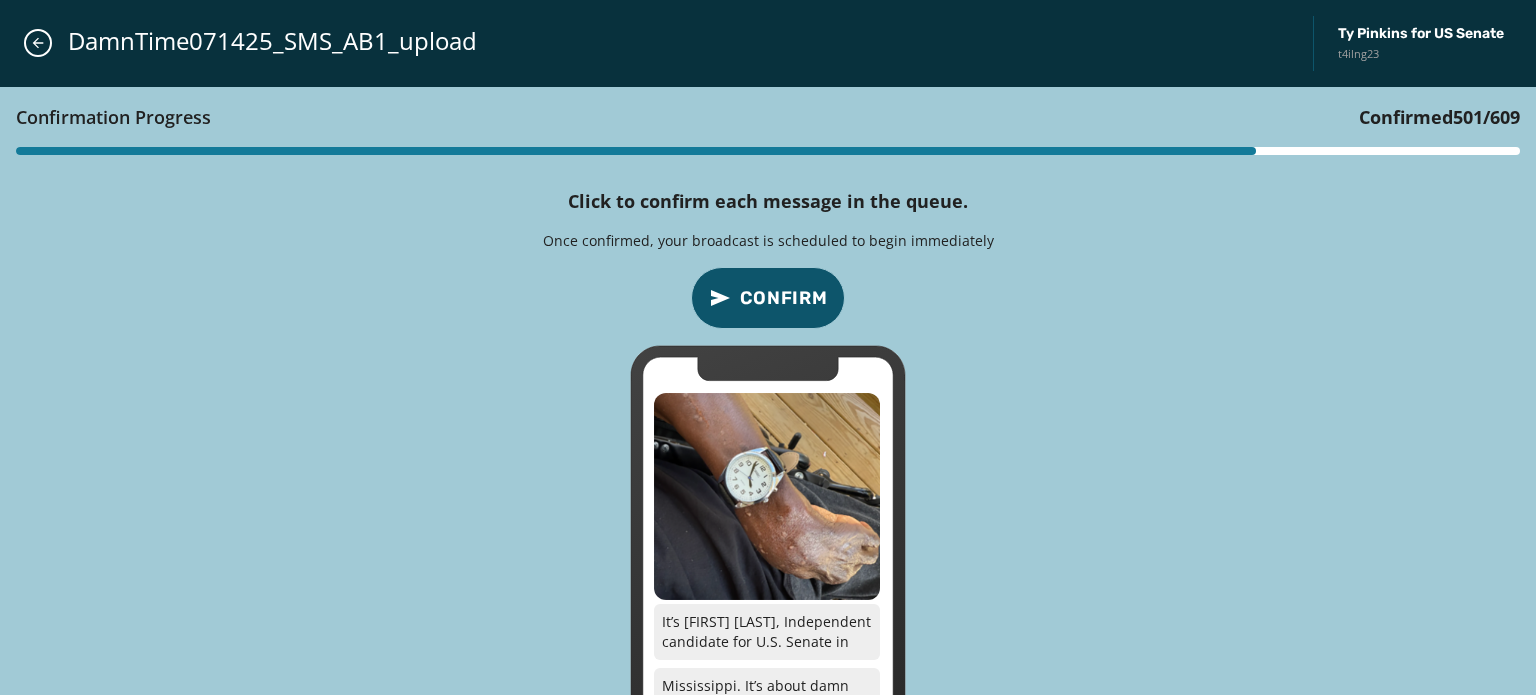 click on "Confirm" at bounding box center (784, 298) 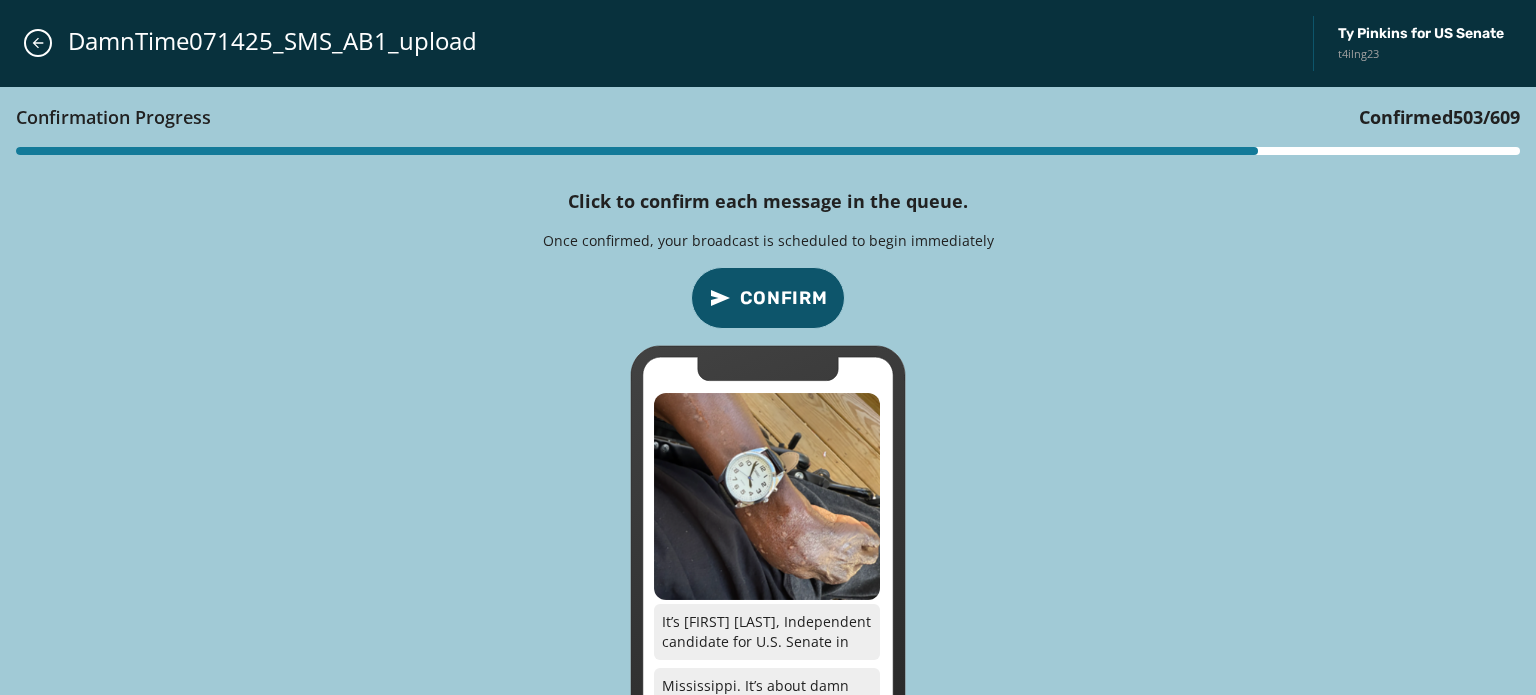click on "Confirm" at bounding box center (784, 298) 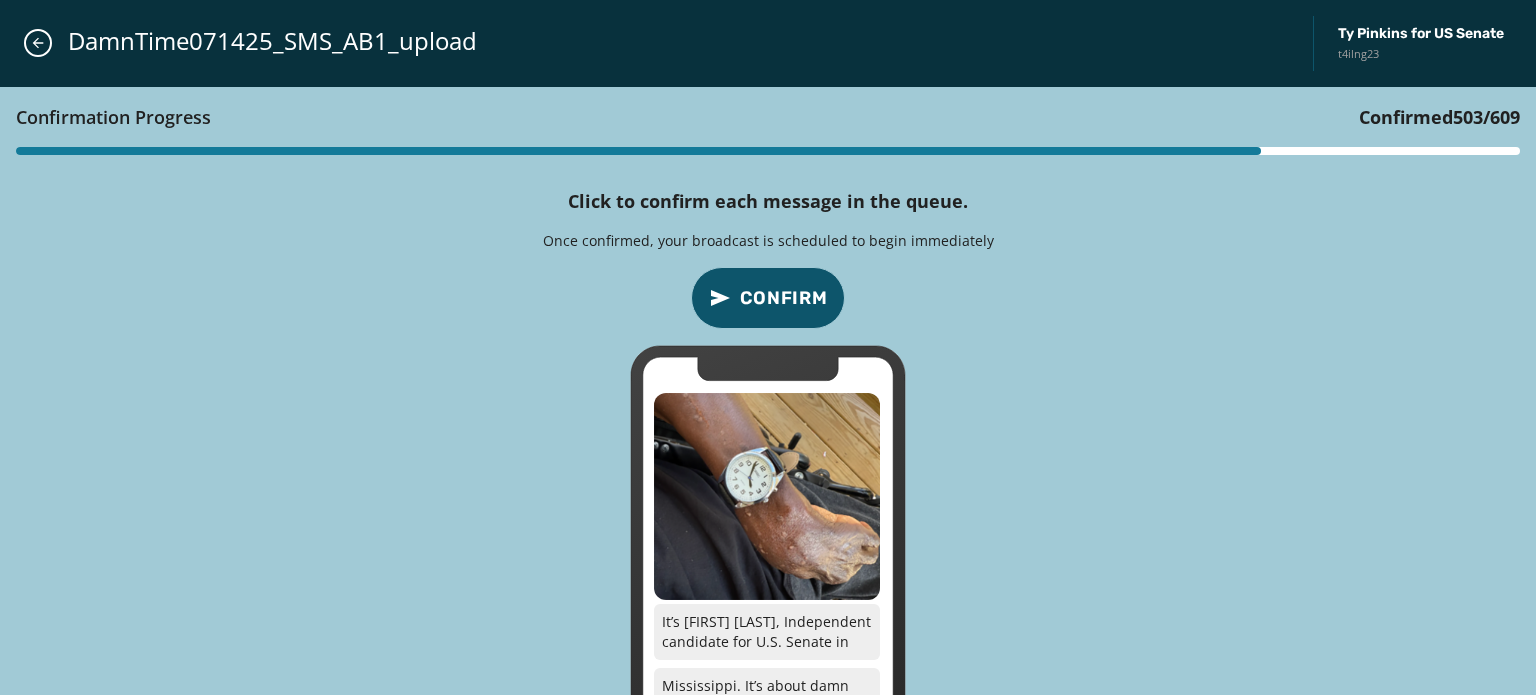 click on "Confirm" at bounding box center [784, 298] 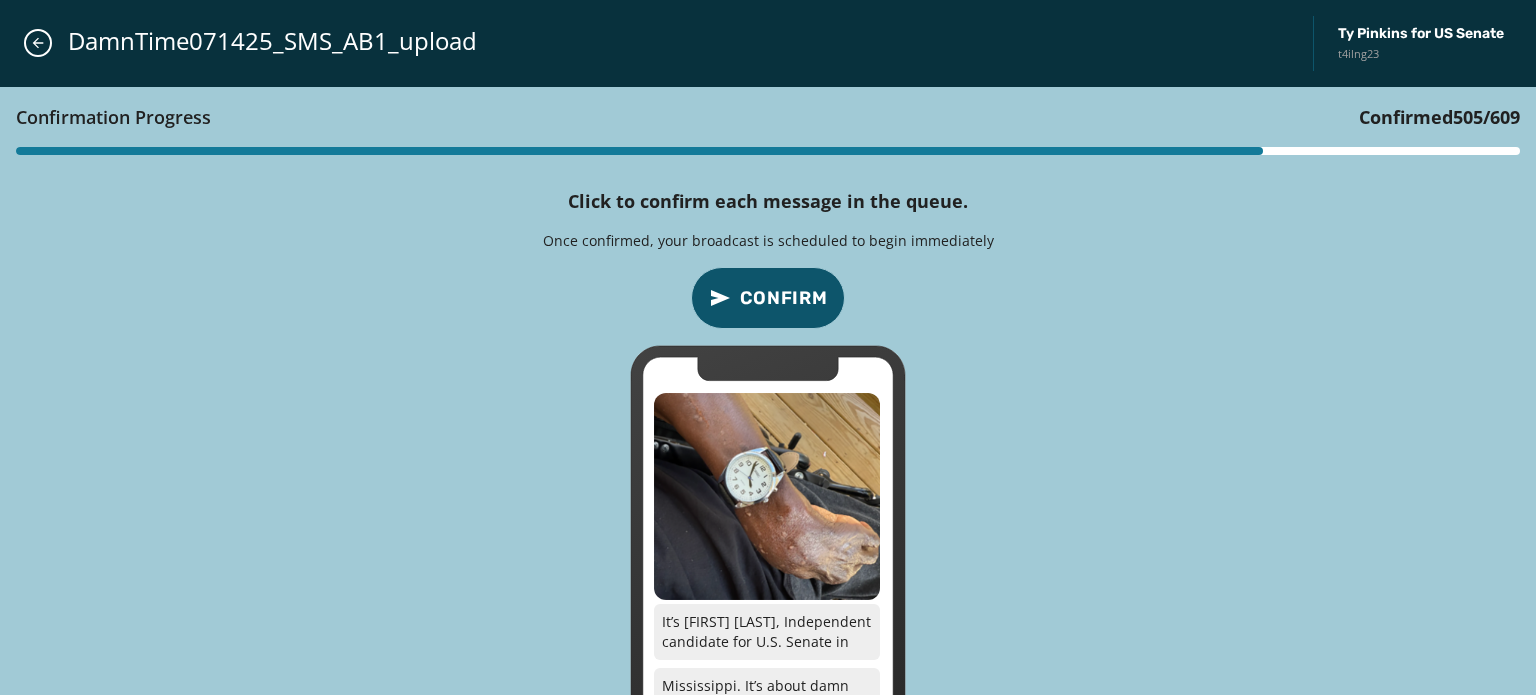 click on "Confirm" at bounding box center (784, 298) 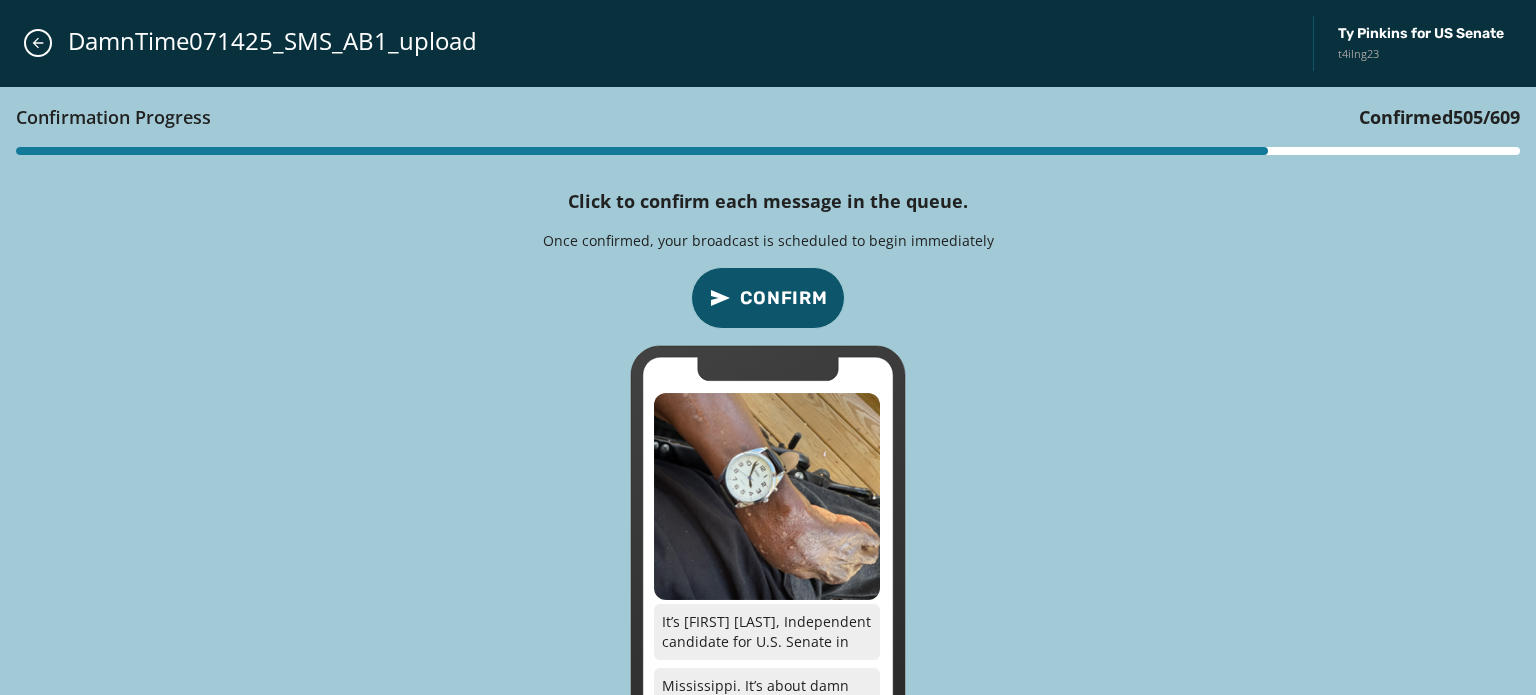 click on "Confirm" at bounding box center (784, 298) 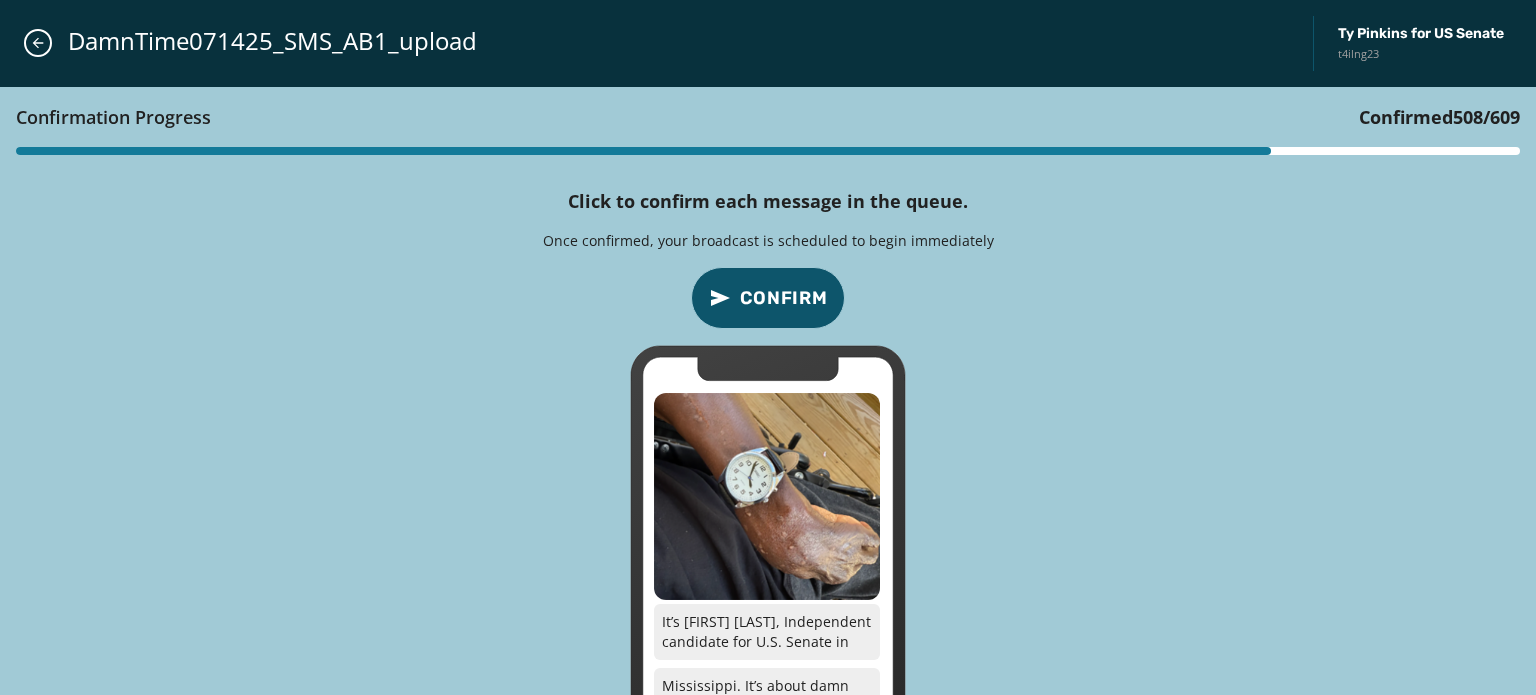 click on "Confirm" at bounding box center (784, 298) 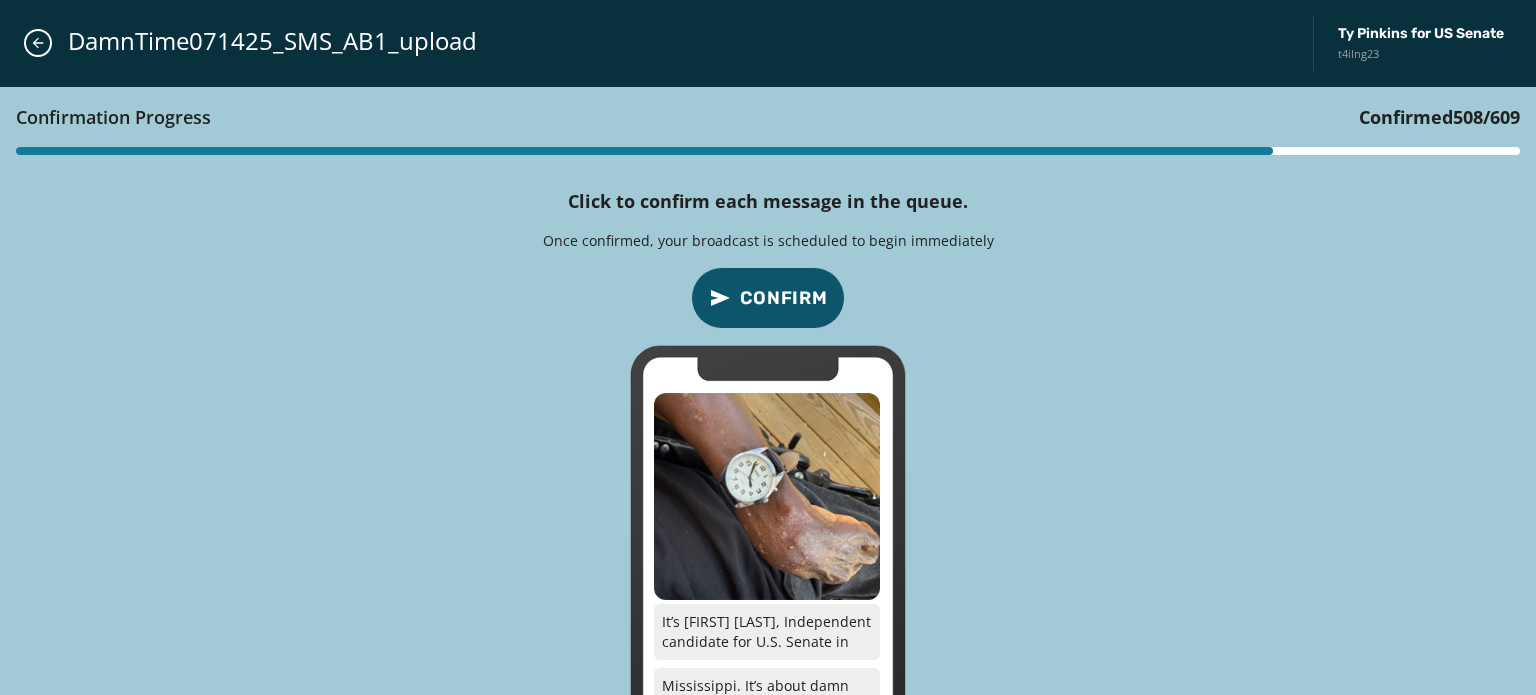 click on "Confirm" at bounding box center [784, 298] 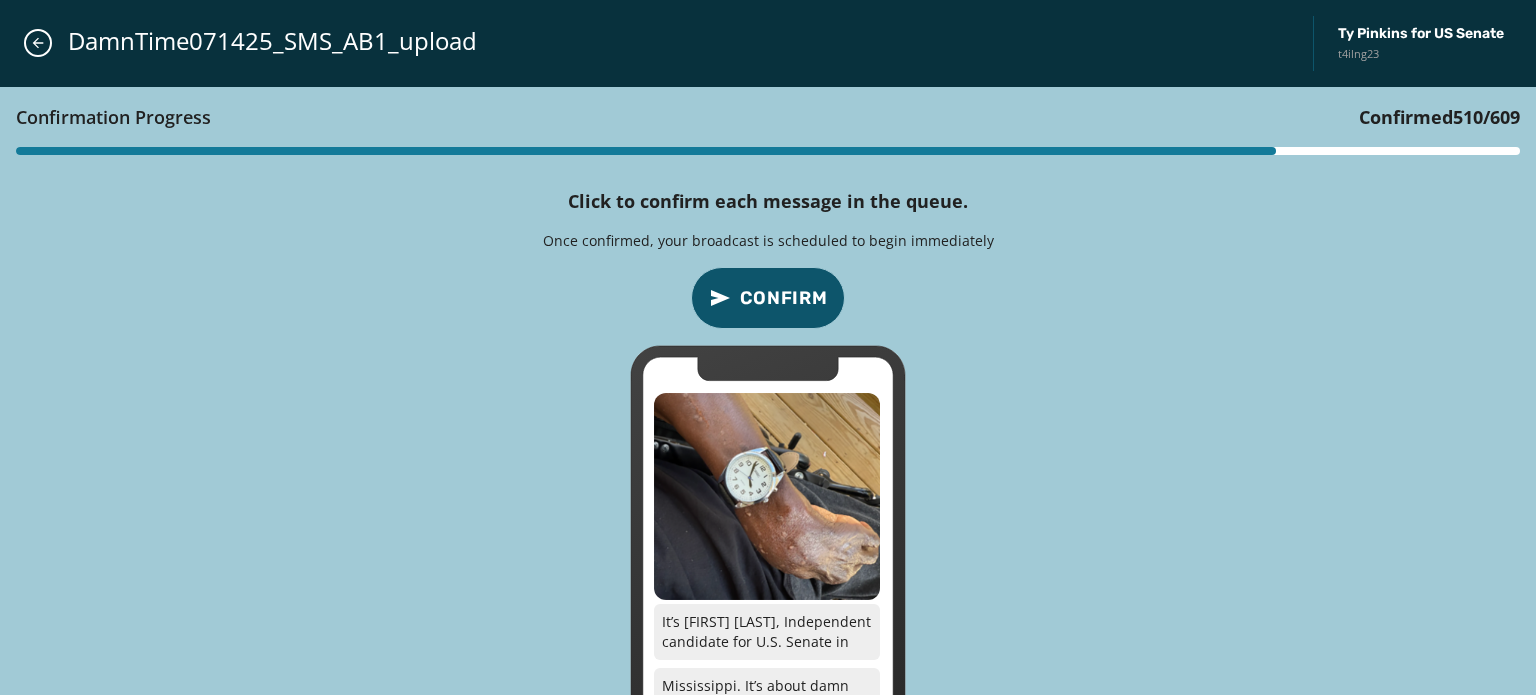 click on "Confirm" at bounding box center (784, 298) 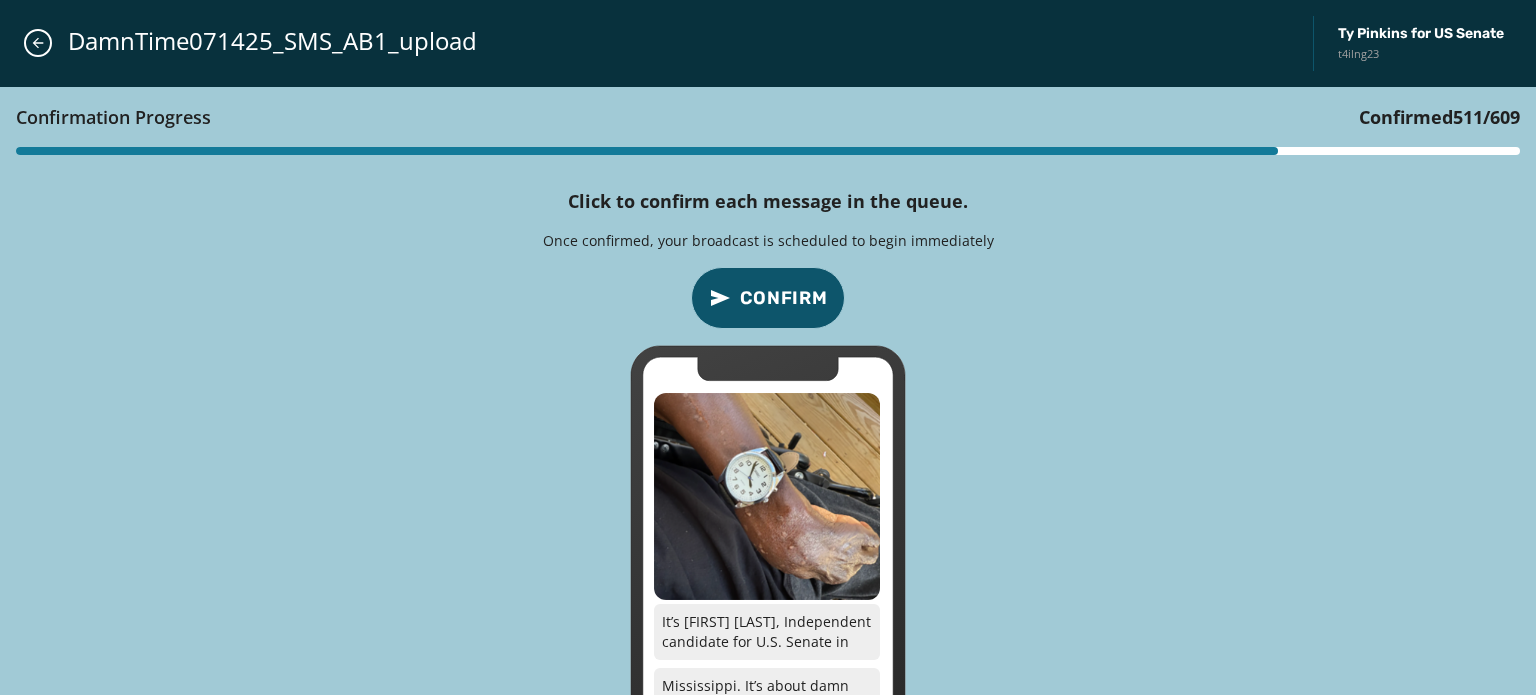 click on "Confirm" at bounding box center [784, 298] 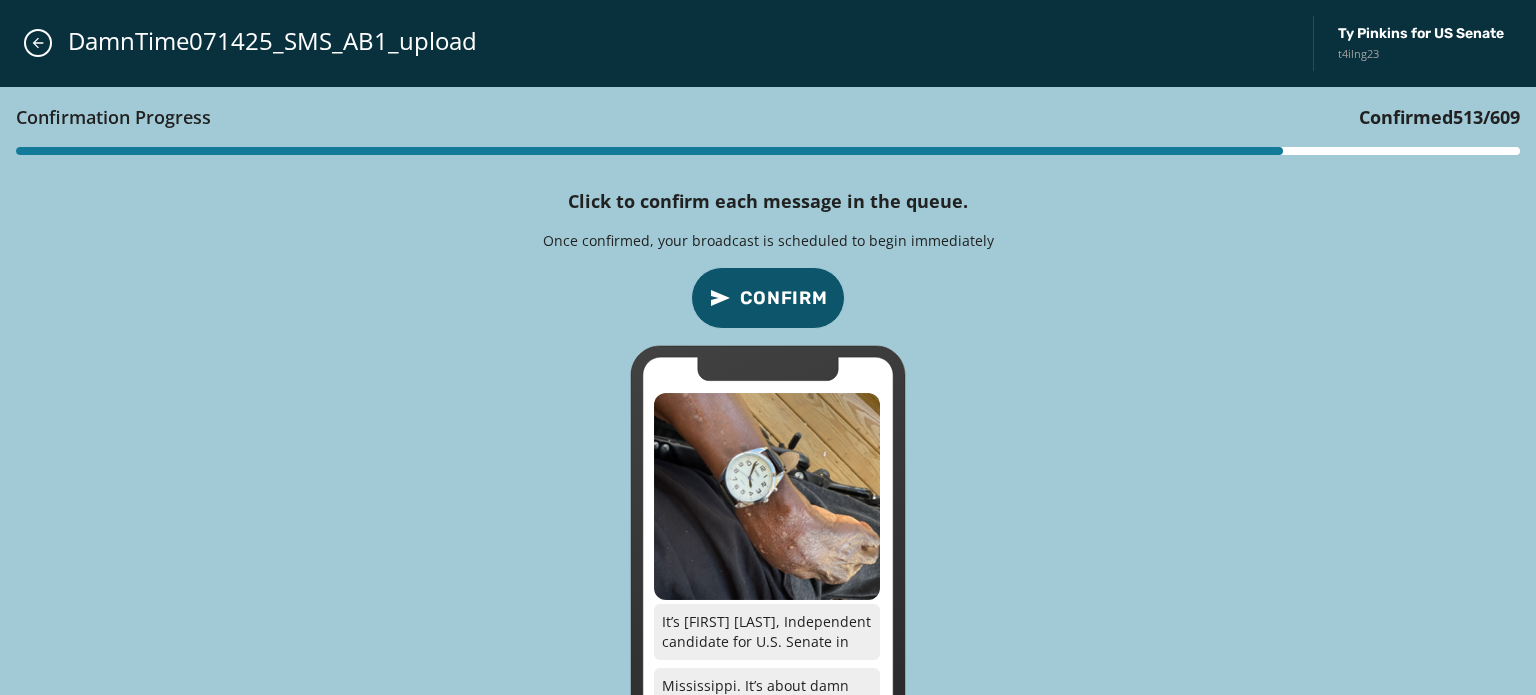 click on "Confirm" at bounding box center (784, 298) 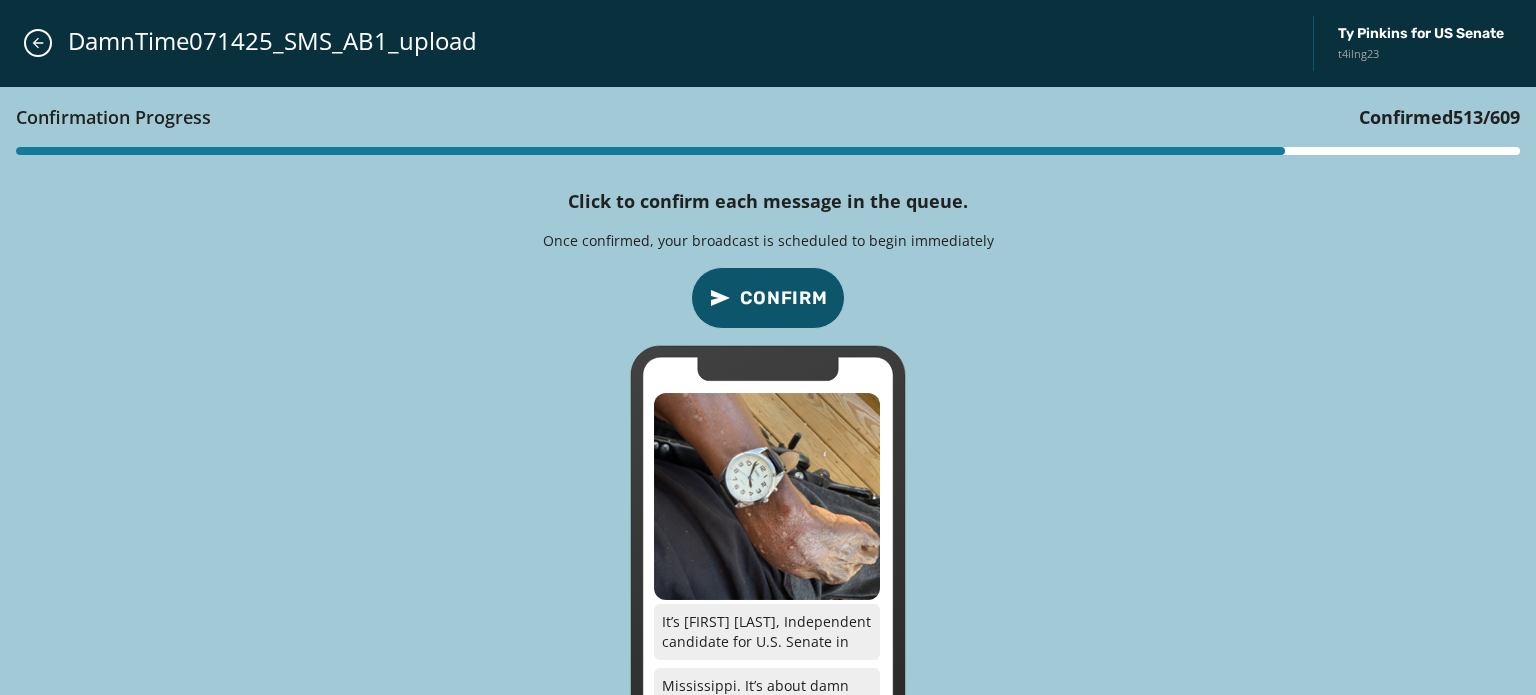 click on "Confirm" at bounding box center (784, 298) 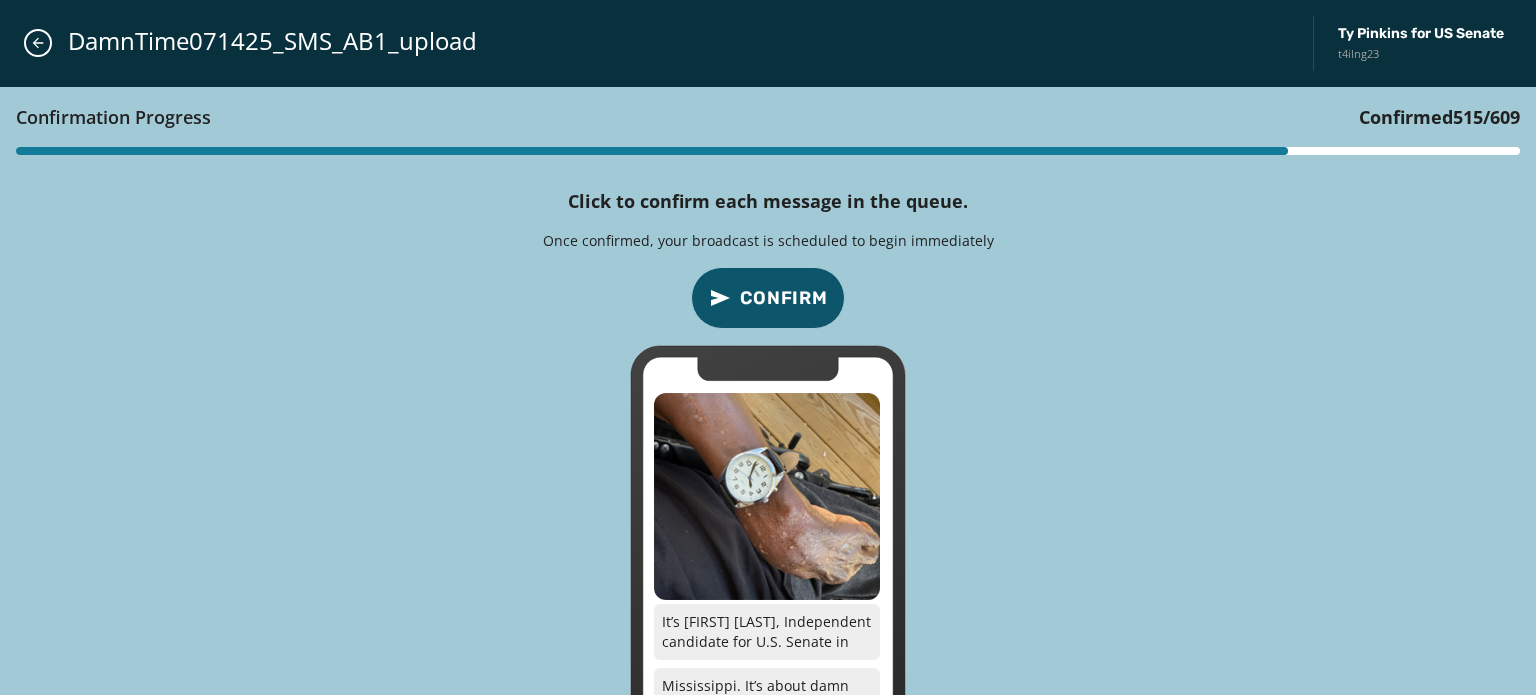 click on "Confirm" at bounding box center [784, 298] 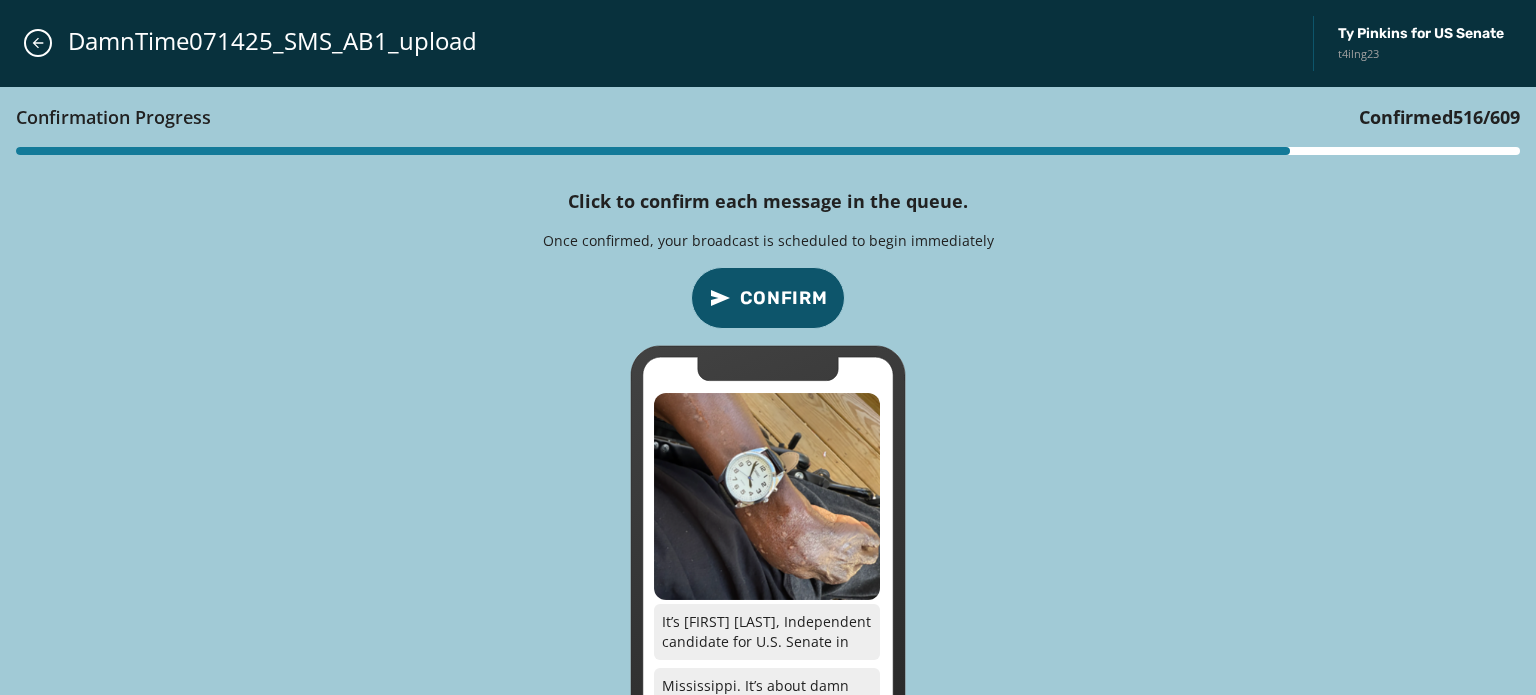 click on "Confirm" at bounding box center (784, 298) 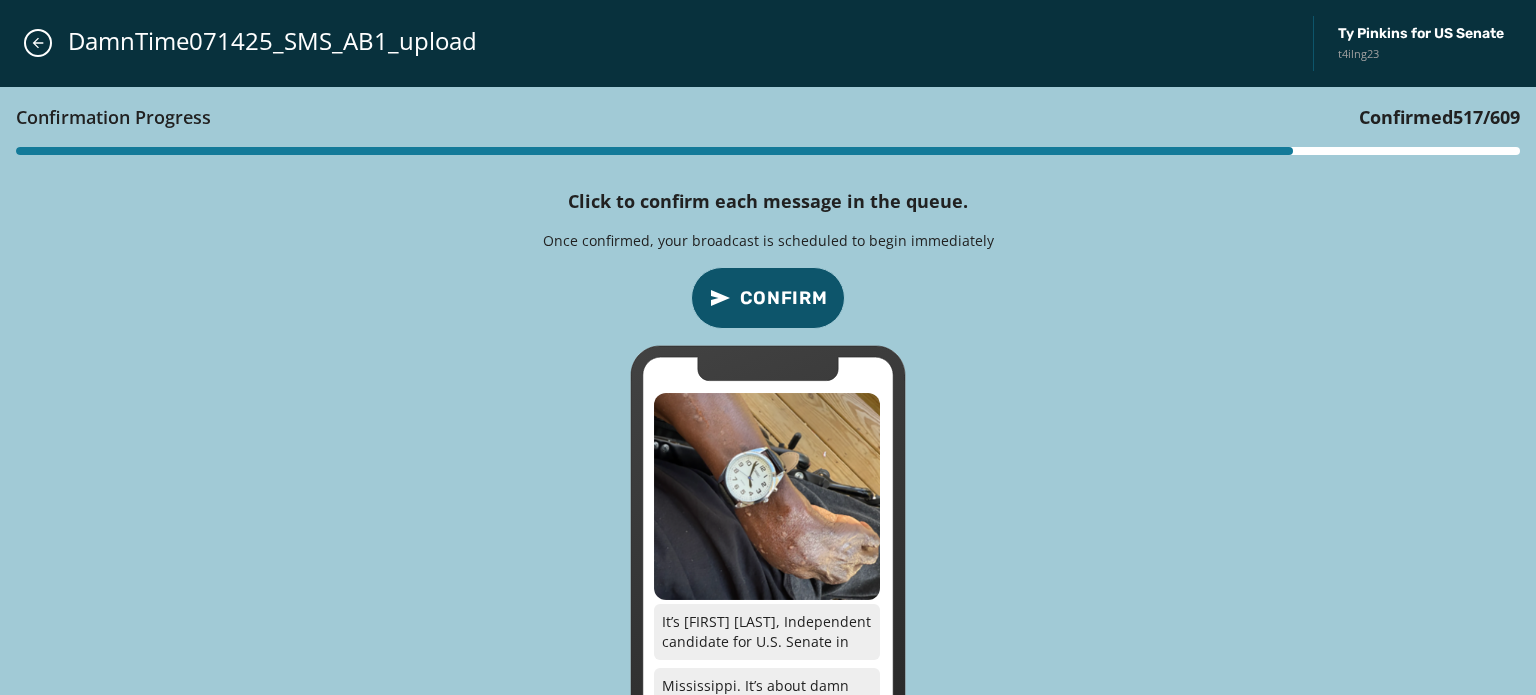 click on "Confirm" at bounding box center [784, 298] 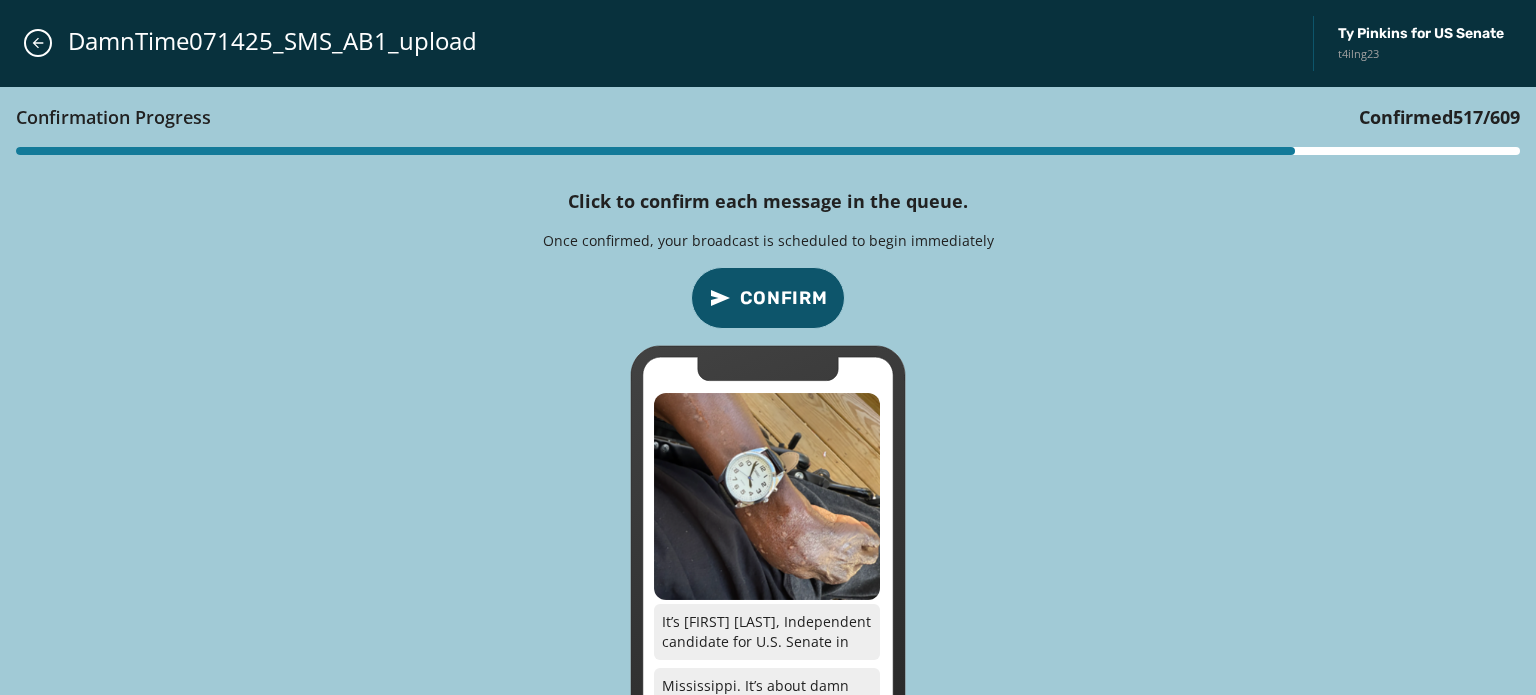 click on "Confirm" at bounding box center [784, 298] 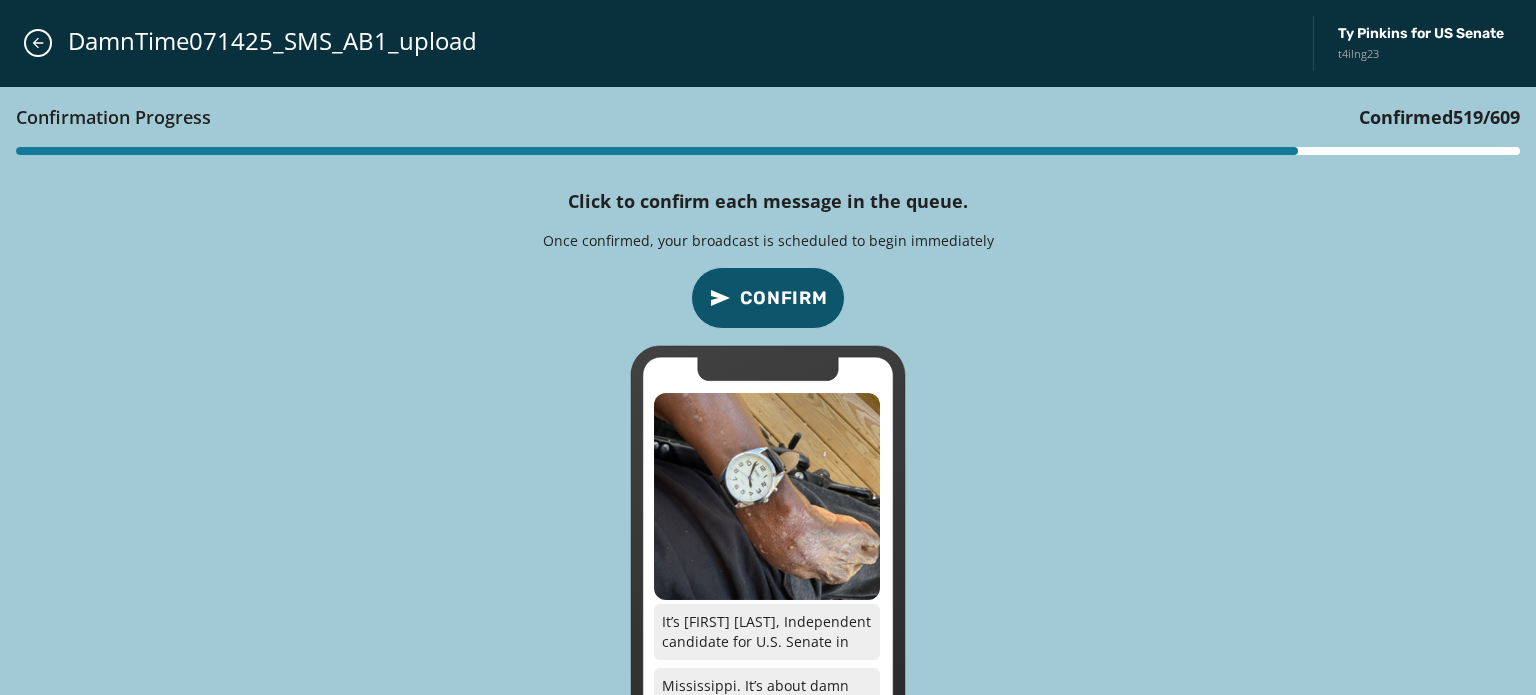 click on "Confirm" at bounding box center [784, 298] 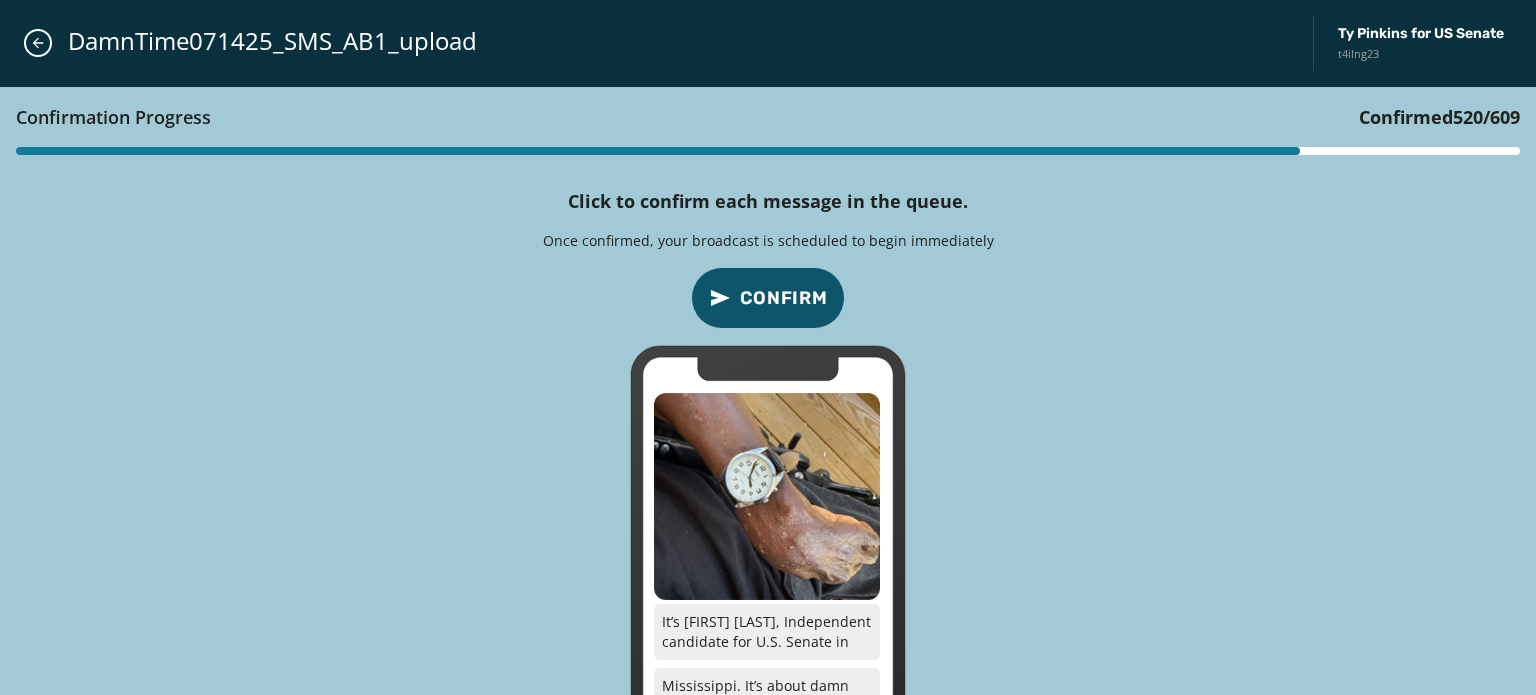 click on "Confirm" at bounding box center [784, 298] 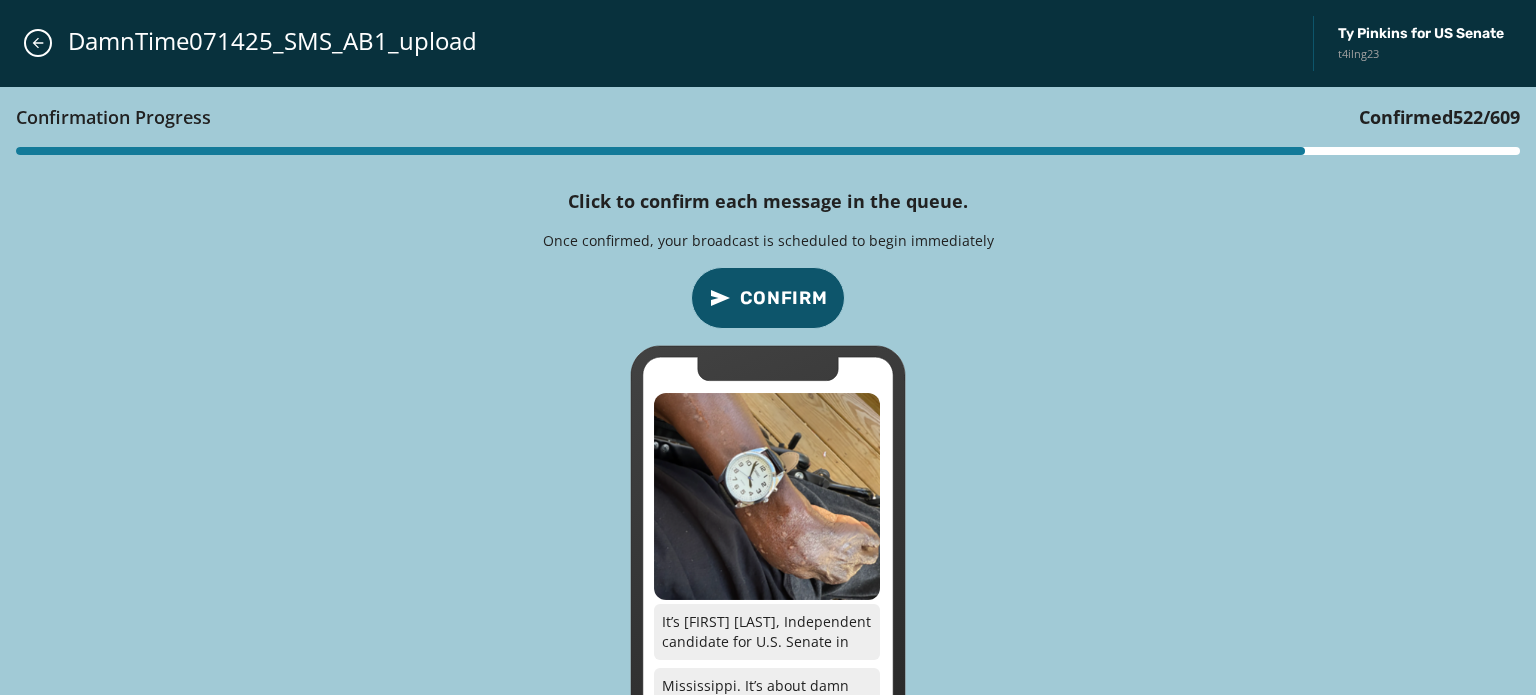 click on "Confirm" at bounding box center (784, 298) 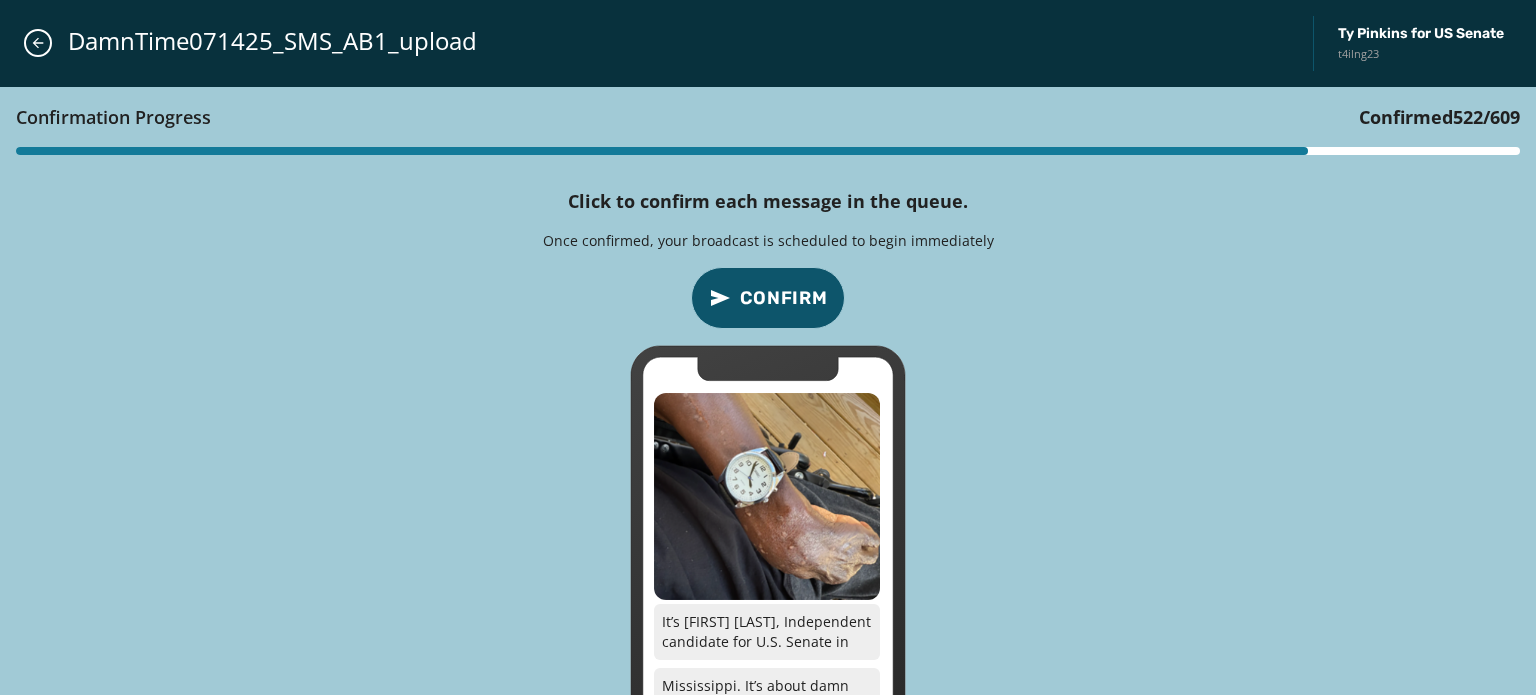 click on "Confirm" at bounding box center [784, 298] 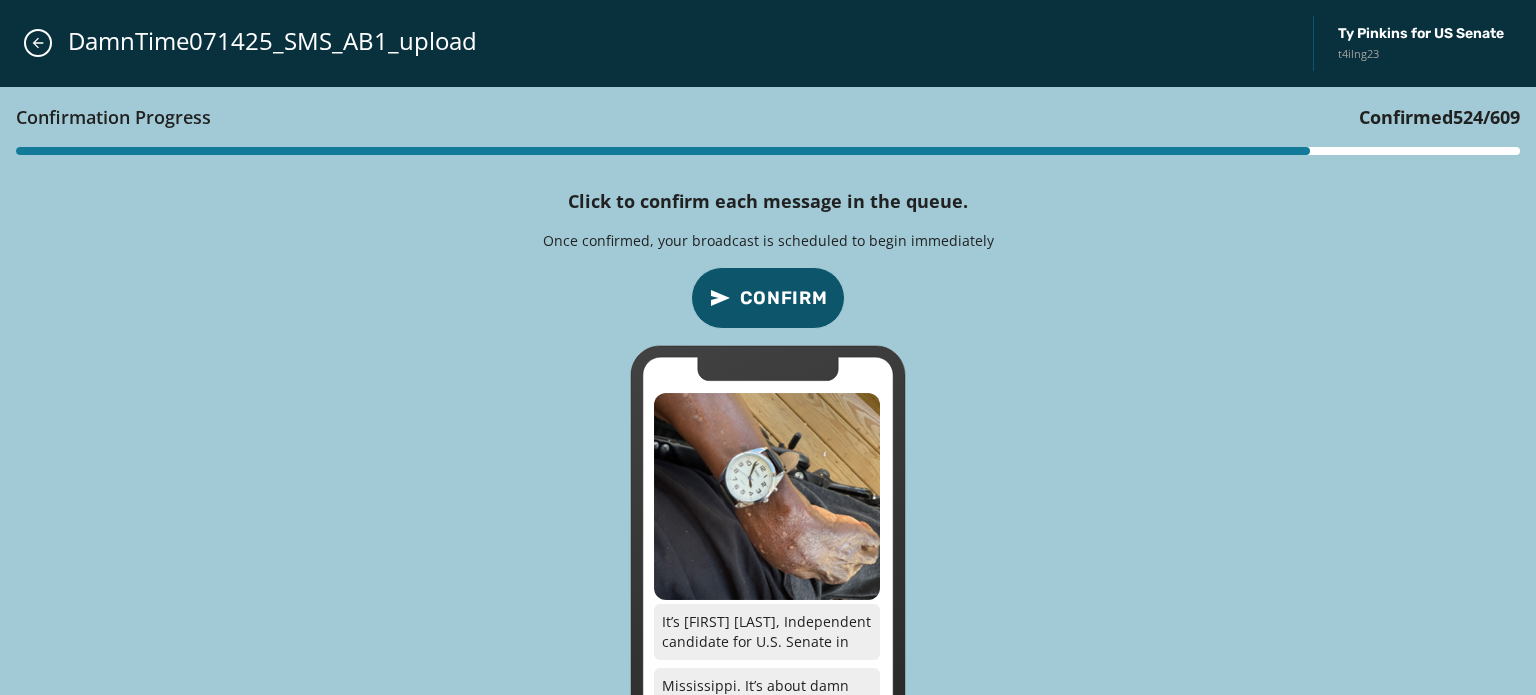 click on "Confirm" at bounding box center [784, 298] 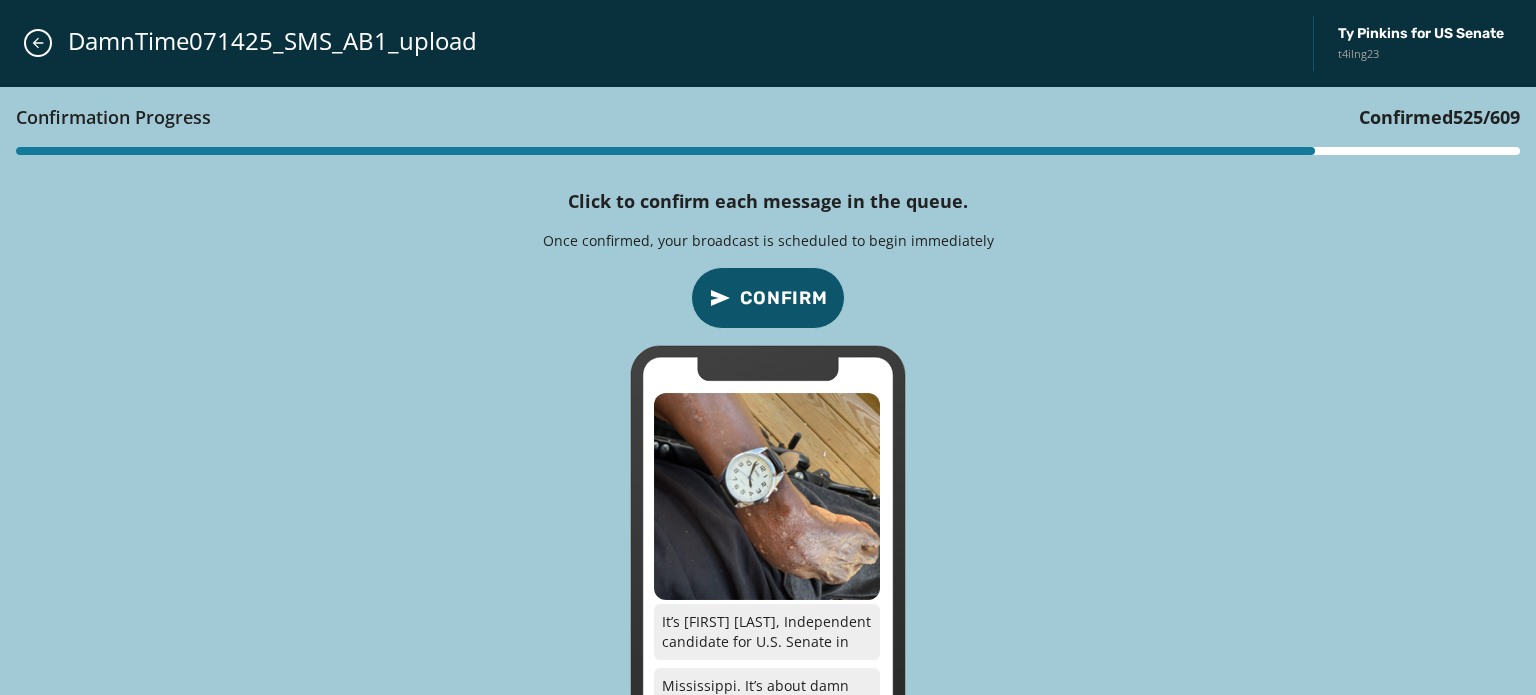 click on "Confirm" at bounding box center [784, 298] 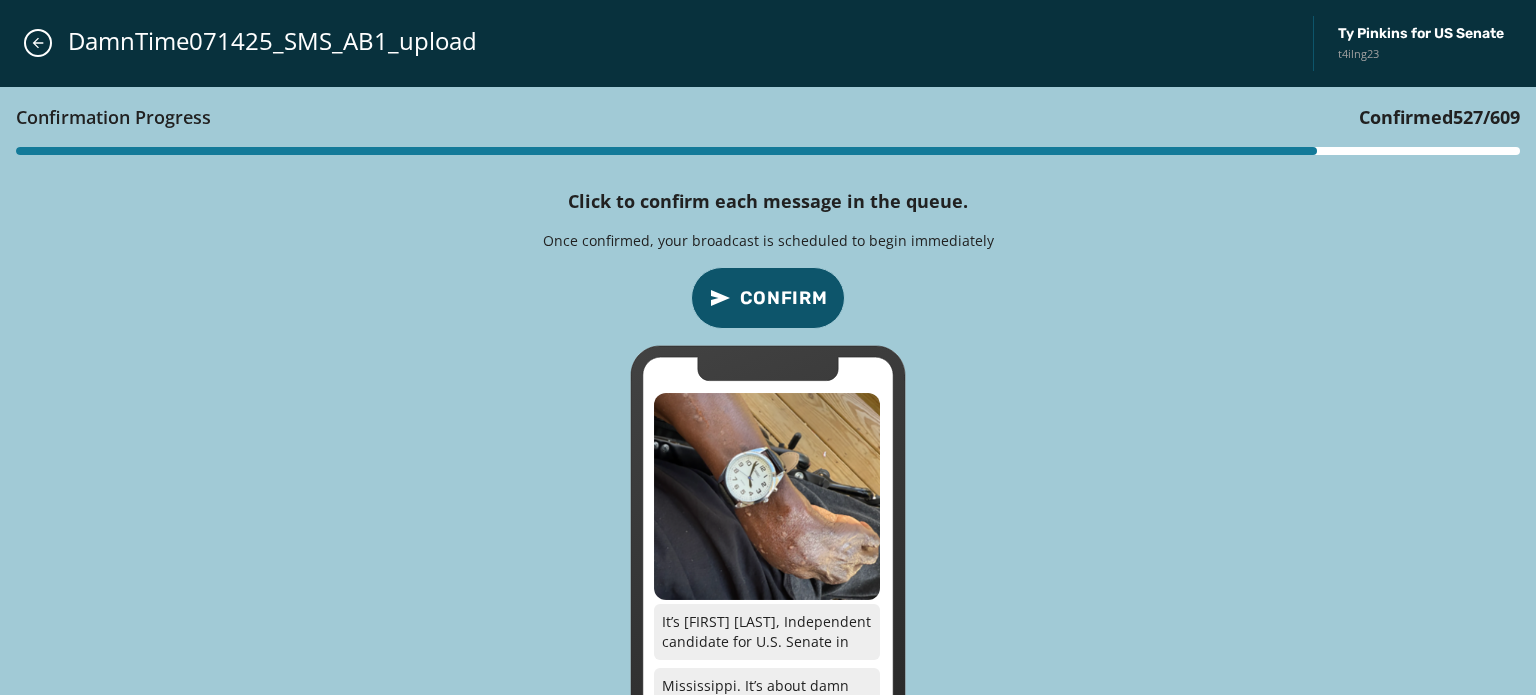 click on "Confirm" at bounding box center (784, 298) 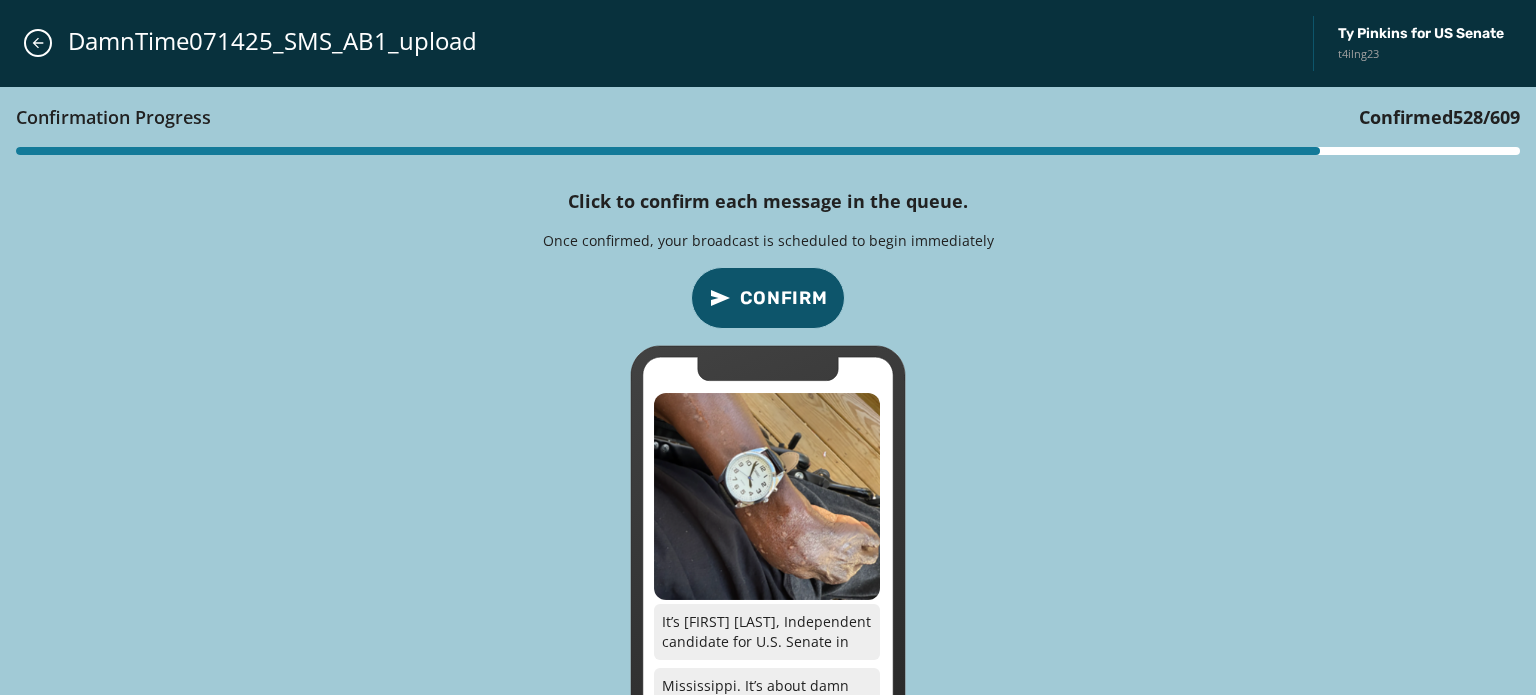 click on "Confirm" at bounding box center [784, 298] 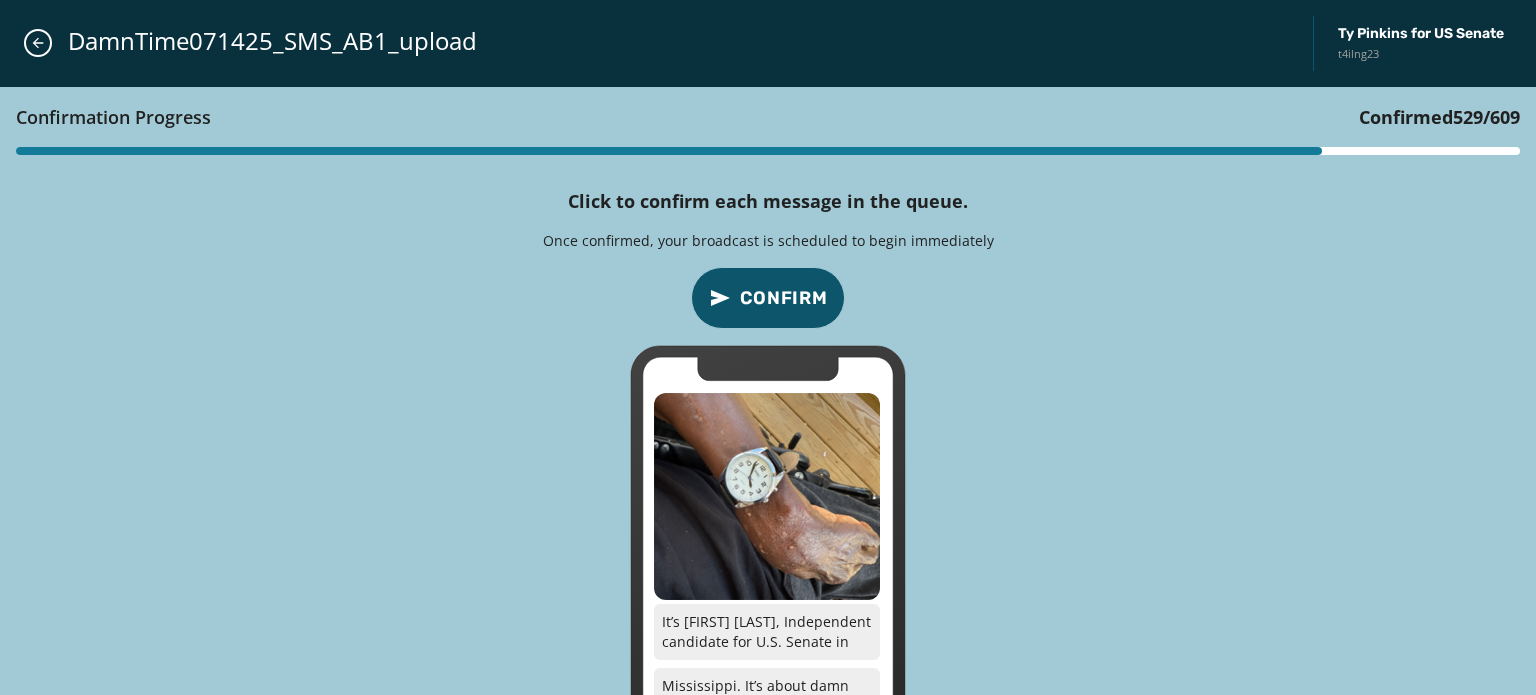 click on "Confirm" at bounding box center [784, 298] 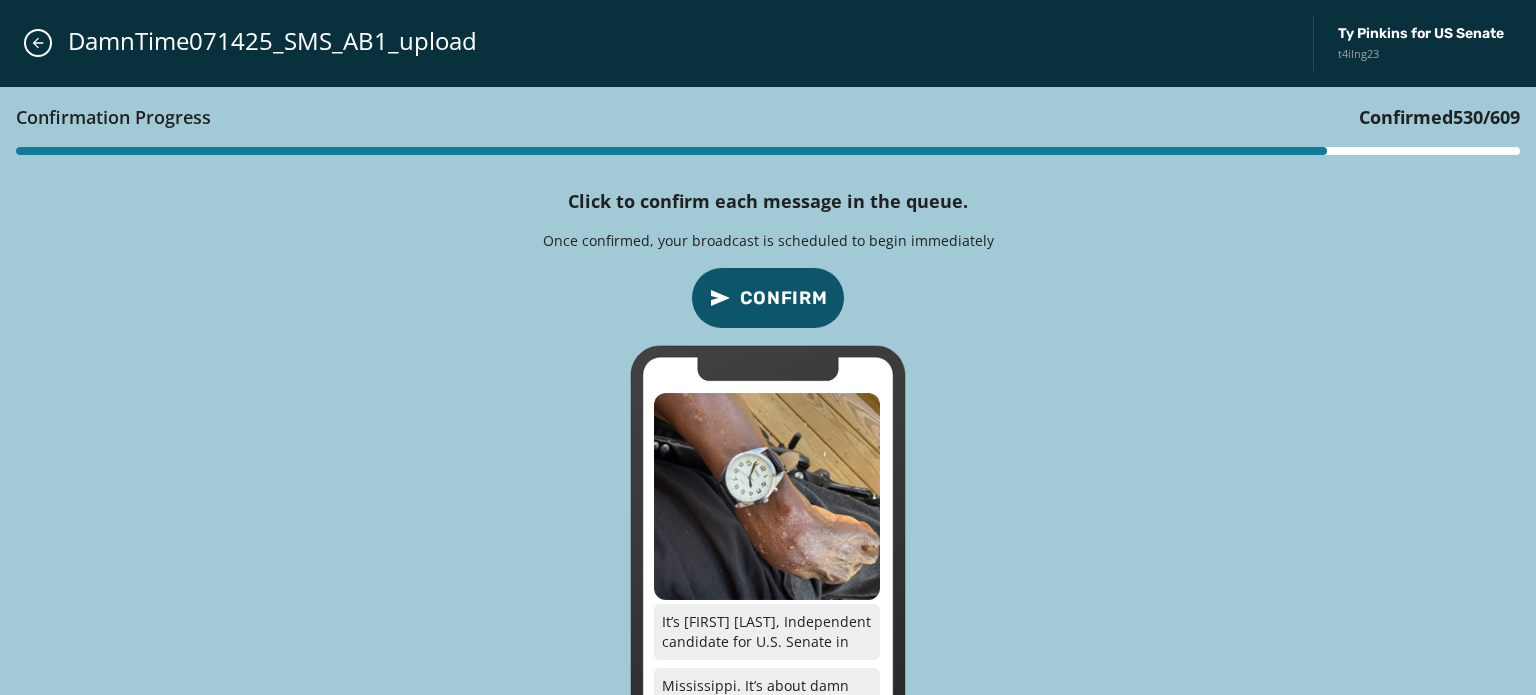 click on "Confirm" at bounding box center (784, 298) 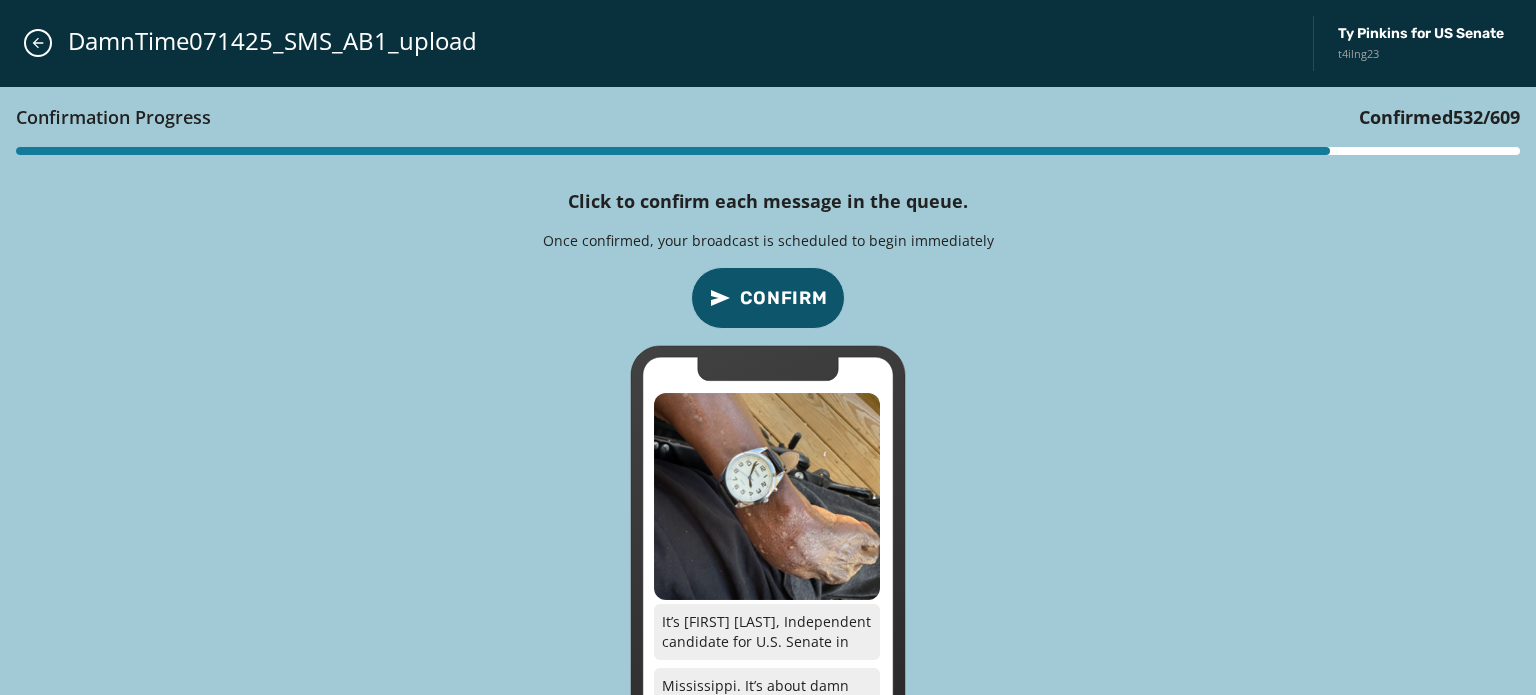 click on "Confirm" at bounding box center [784, 298] 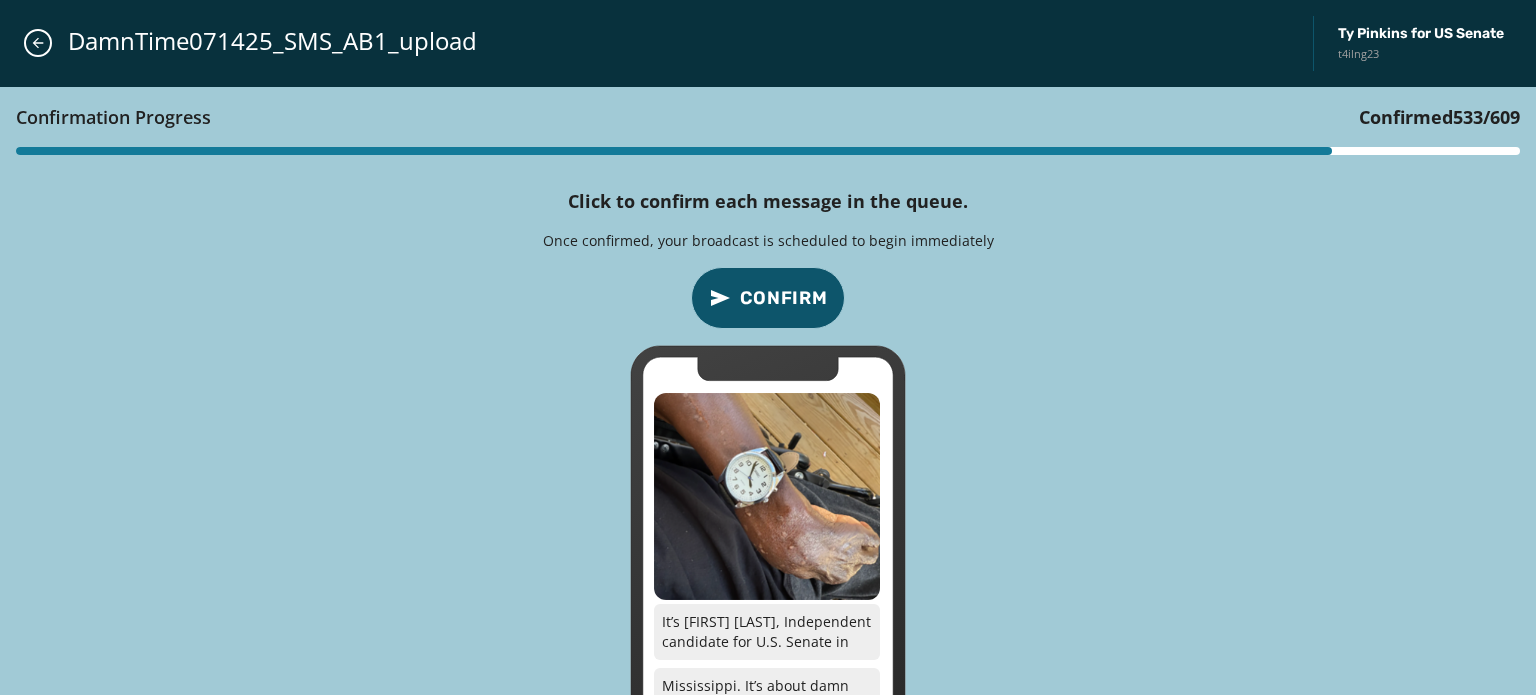 click on "Confirm" at bounding box center (784, 298) 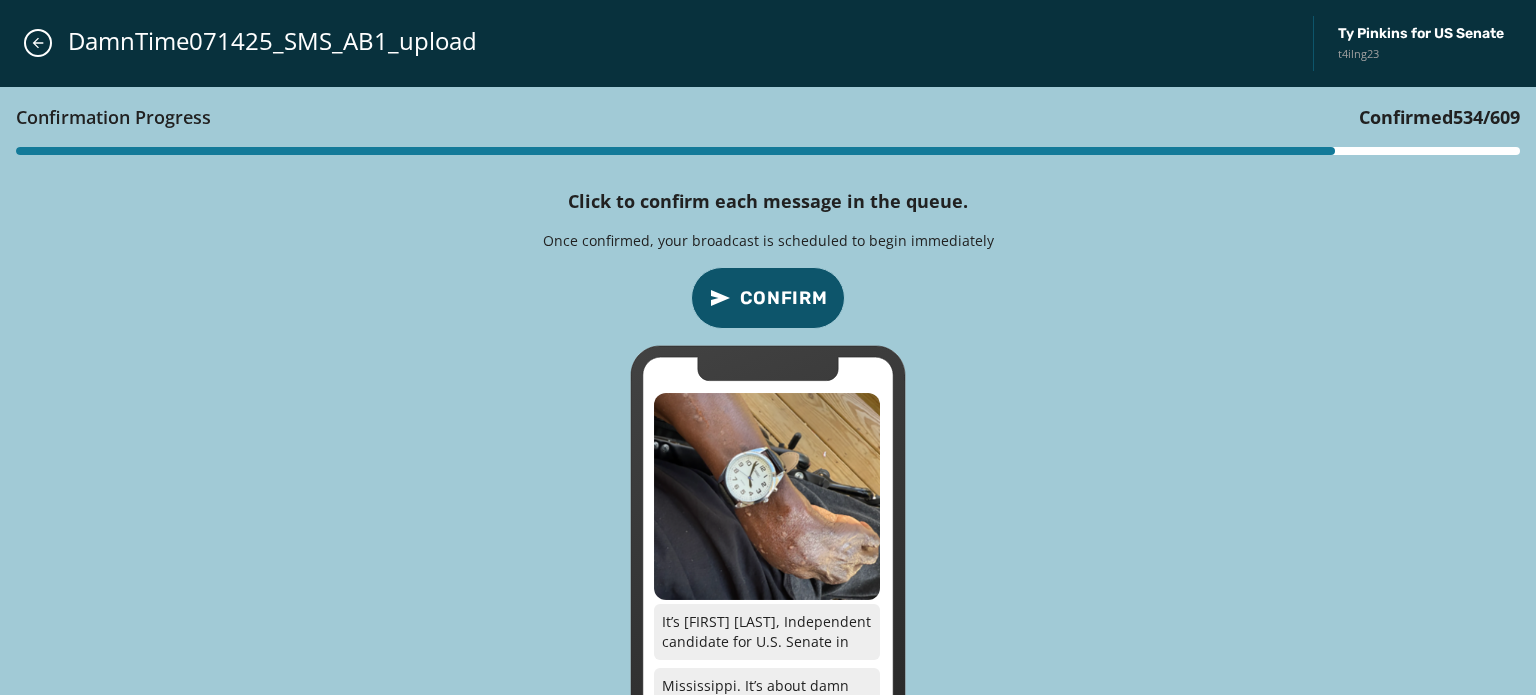 click on "Confirm" at bounding box center (784, 298) 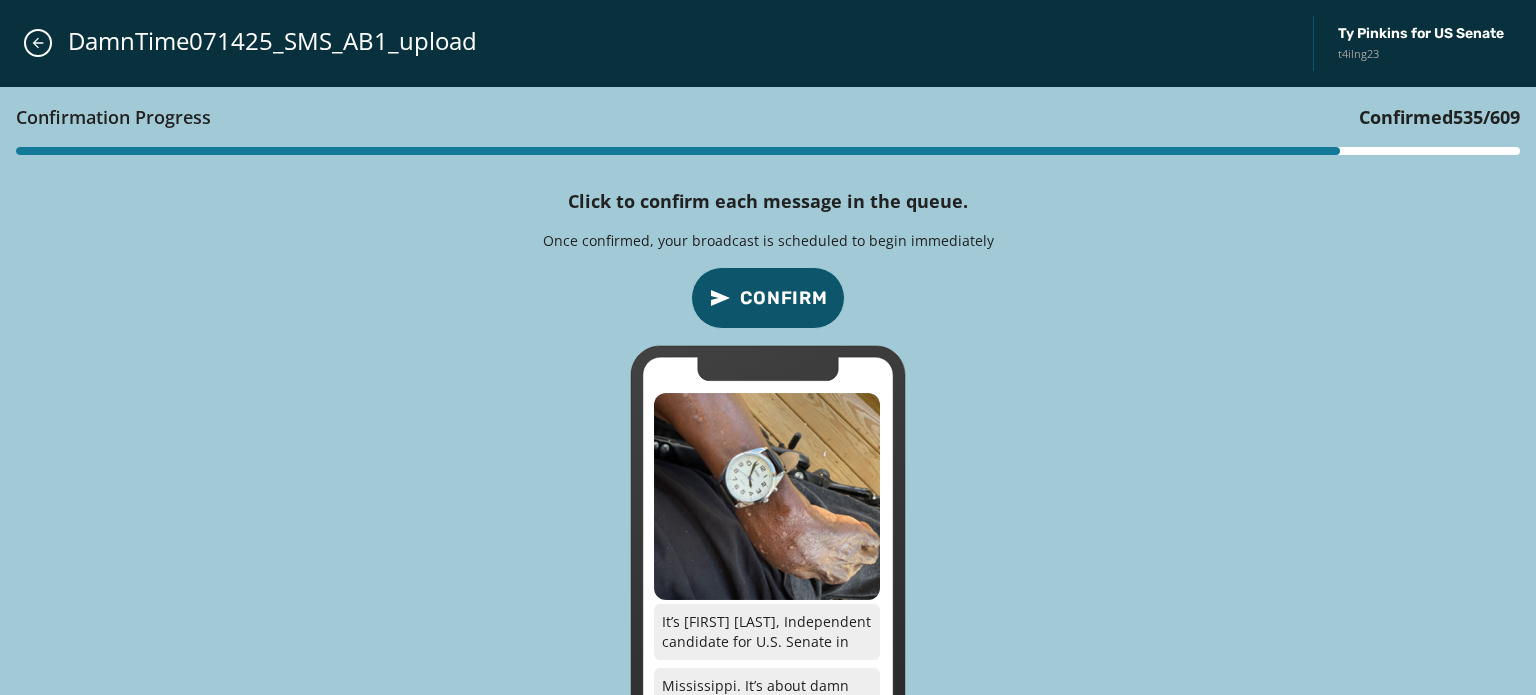 click on "Confirm" at bounding box center [784, 298] 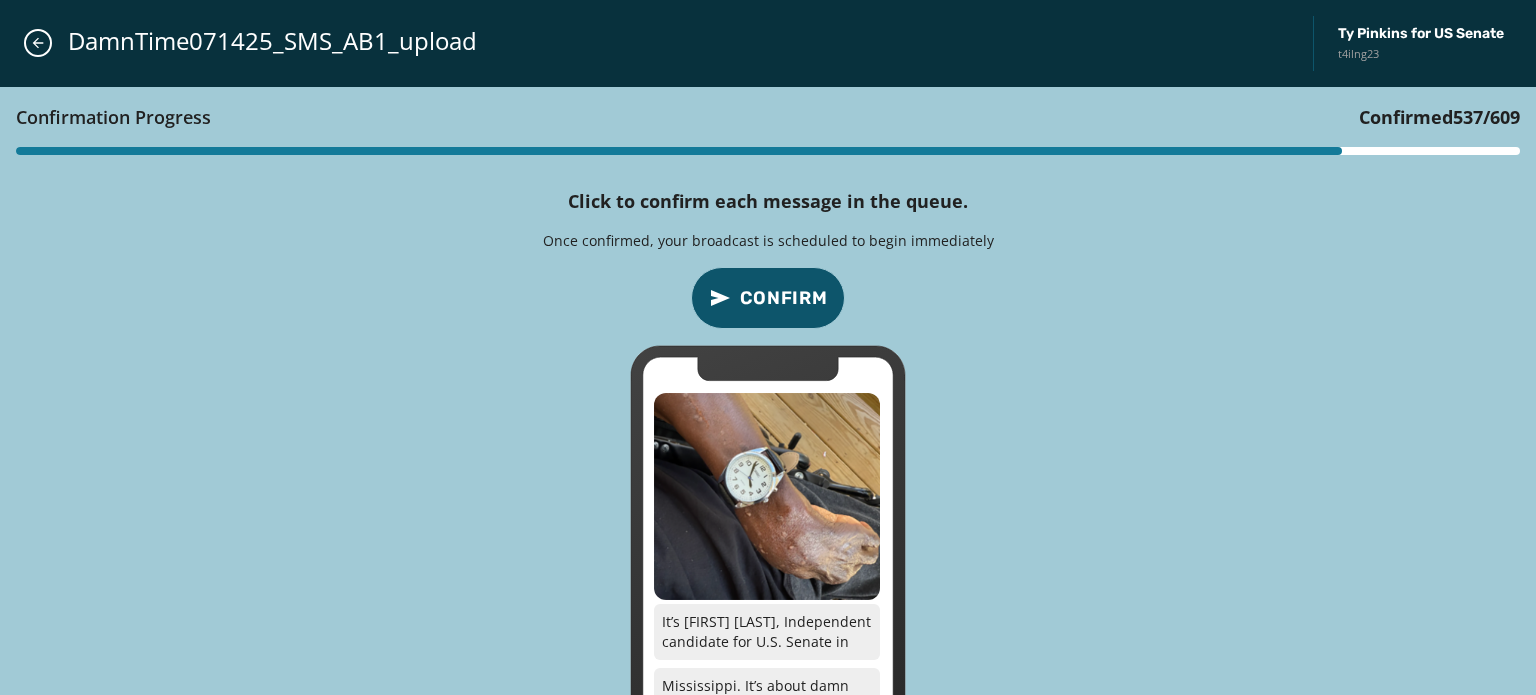 click on "Confirm" at bounding box center [784, 298] 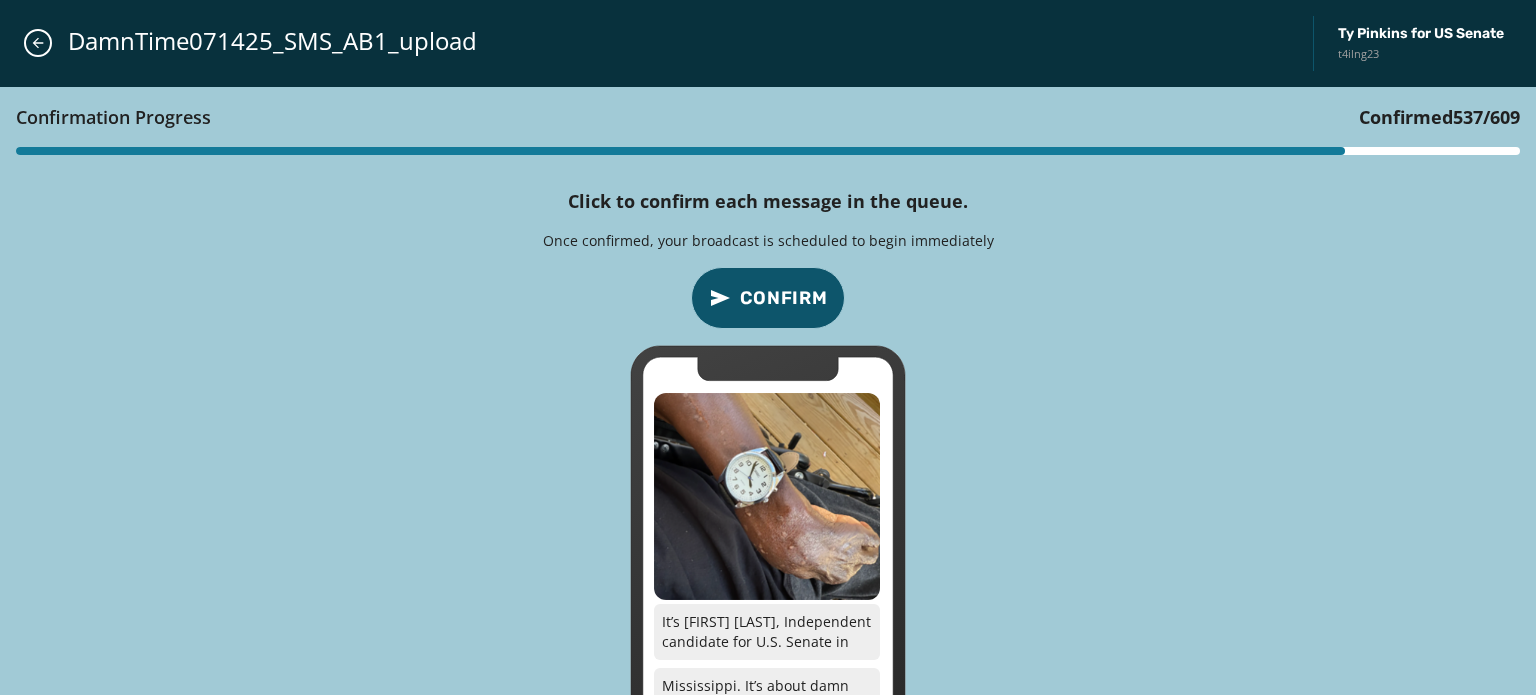 click on "Confirm" at bounding box center [784, 298] 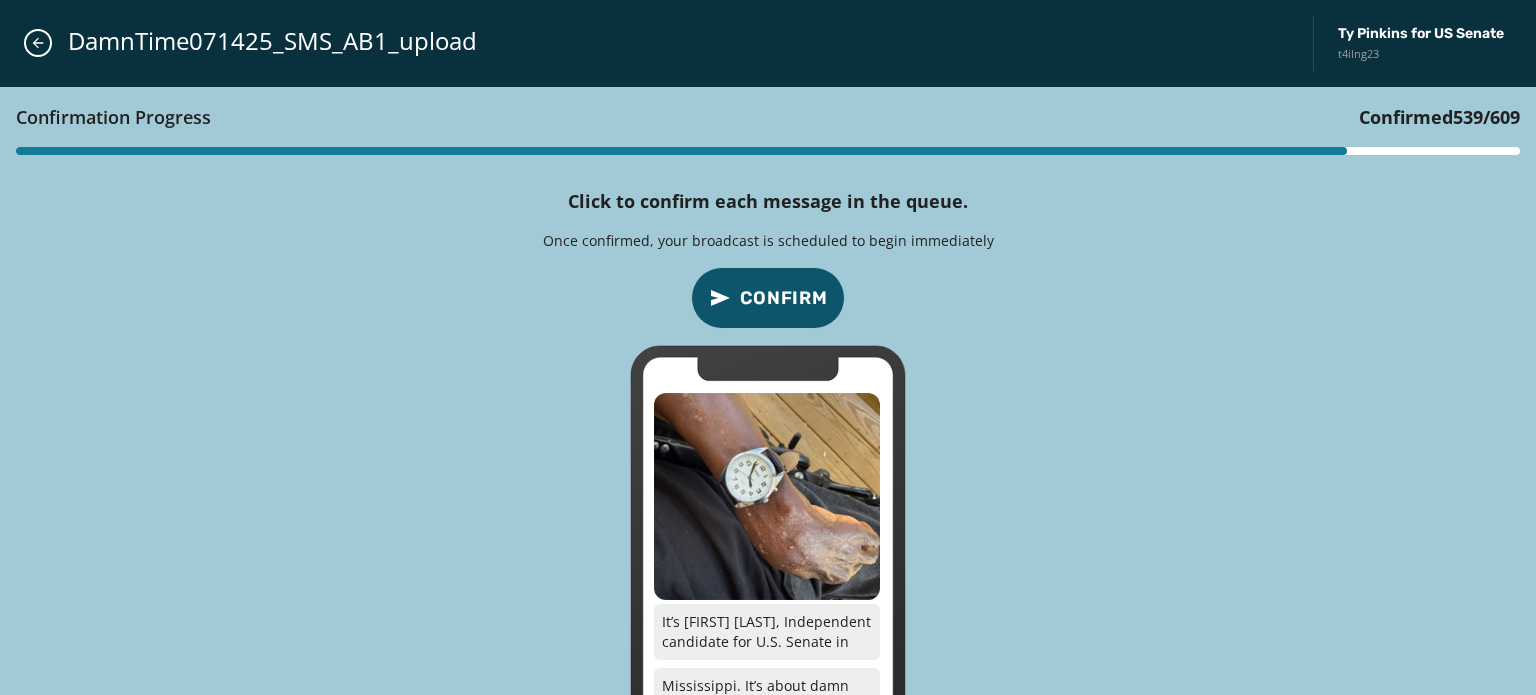 click on "Confirm" at bounding box center [784, 298] 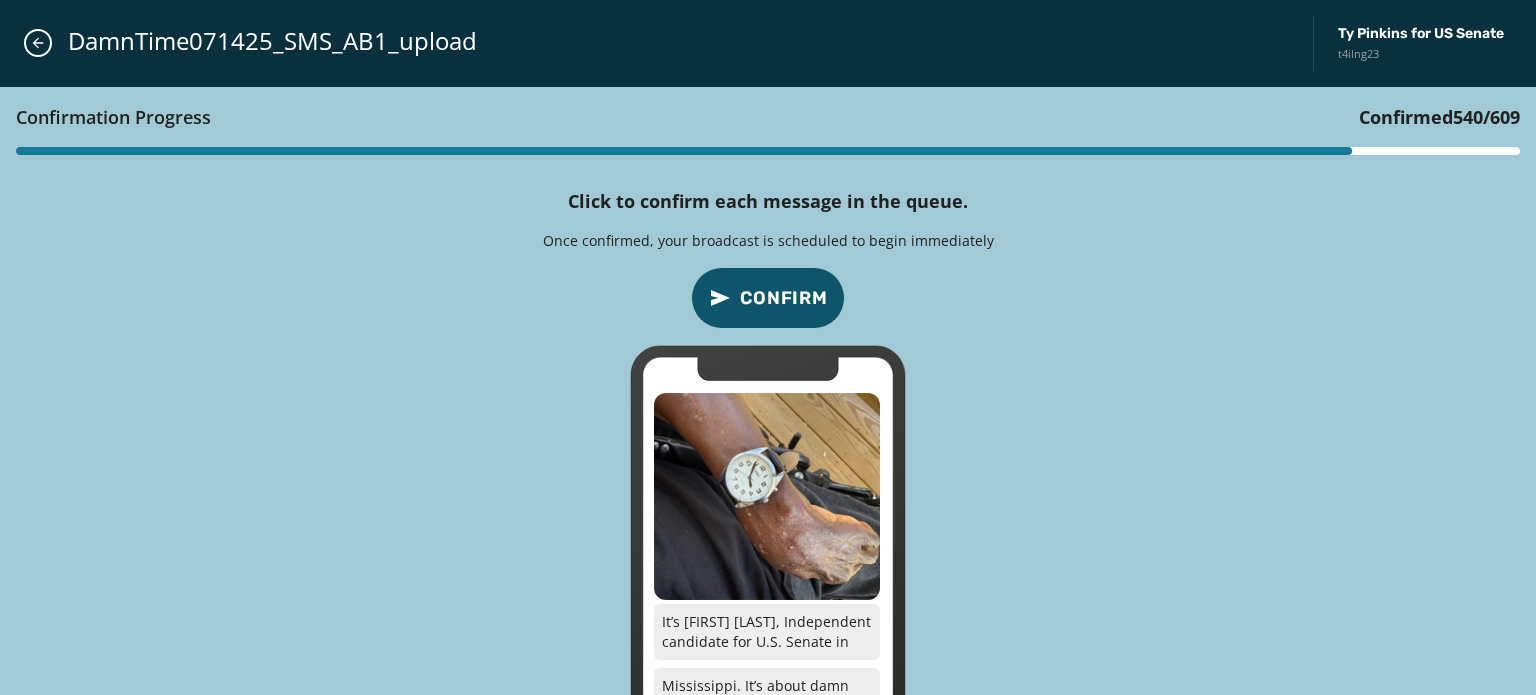 click on "Confirm" at bounding box center [784, 298] 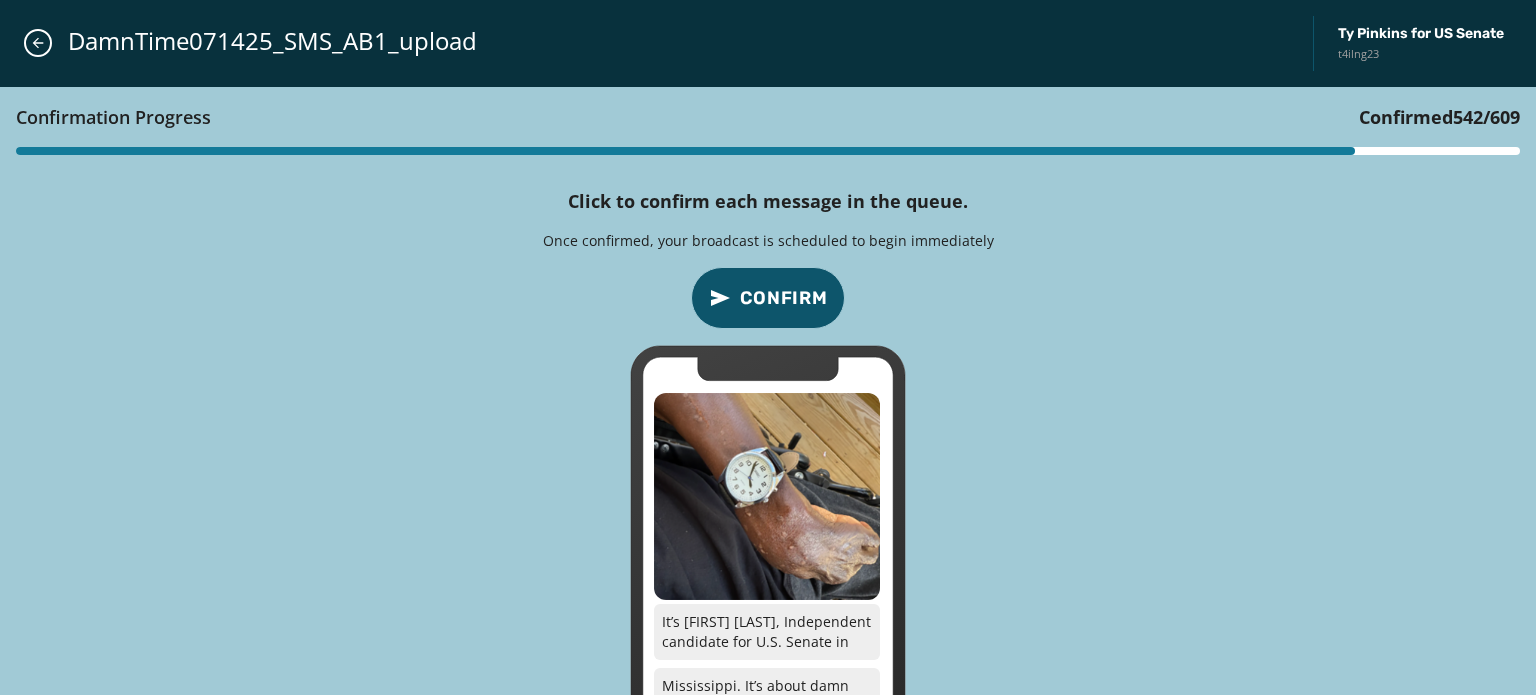 click on "Confirm" at bounding box center [784, 298] 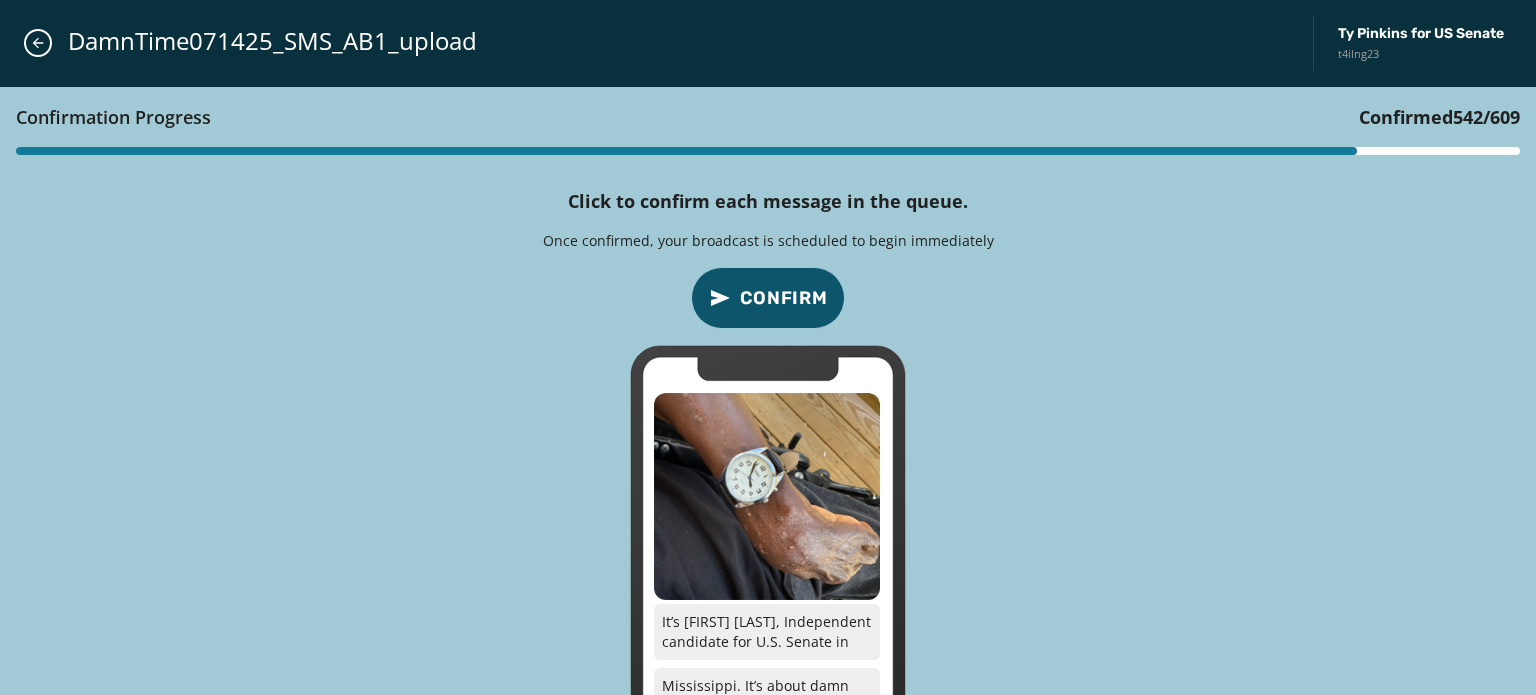 click on "Confirm" at bounding box center [784, 298] 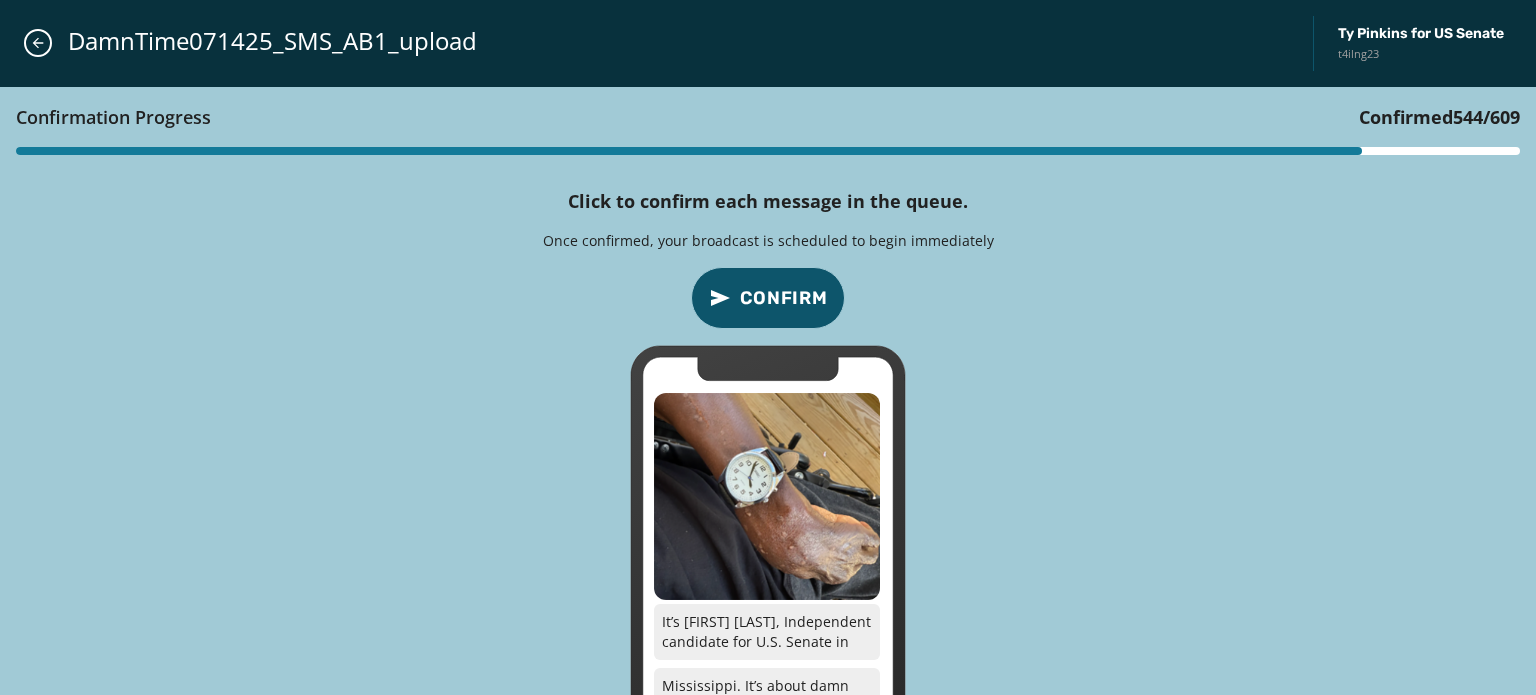 click on "Confirm" at bounding box center [784, 298] 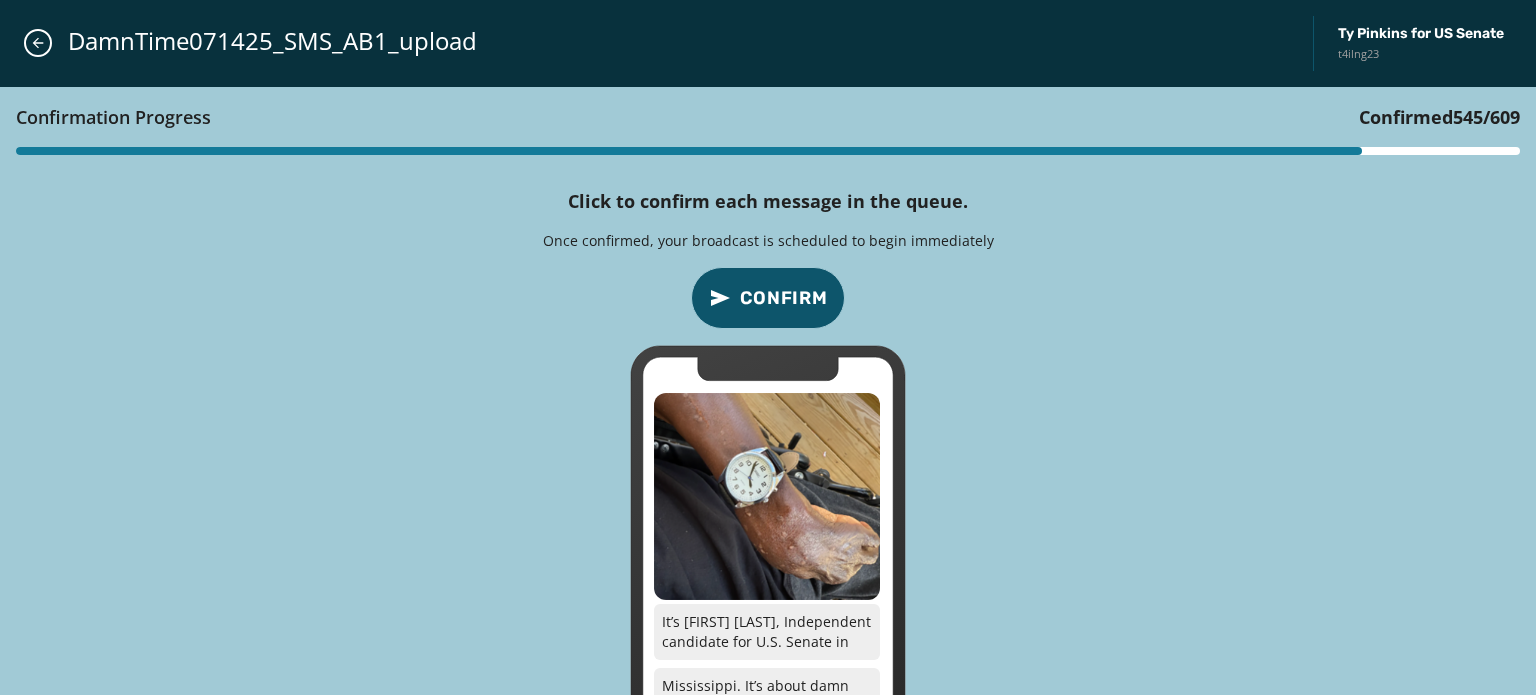 click on "Confirm" at bounding box center (784, 298) 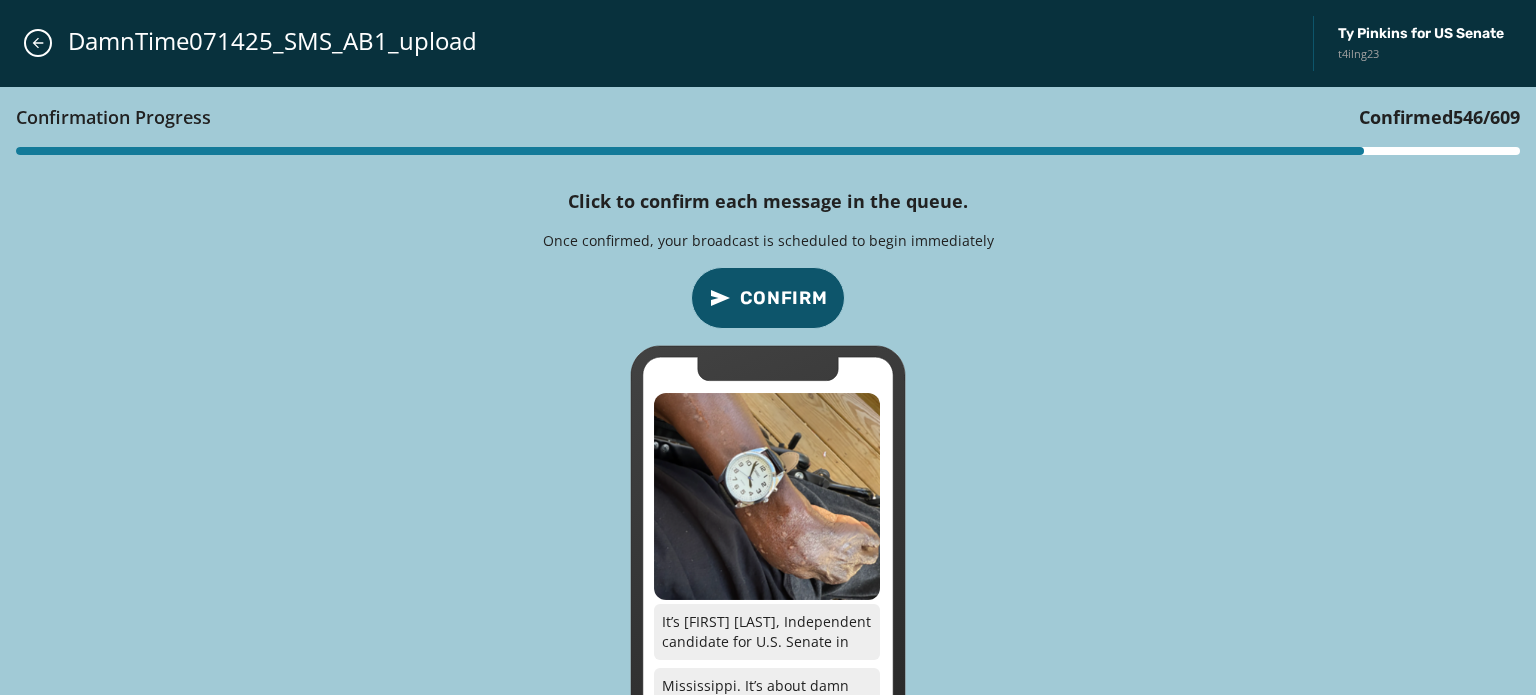 click on "Confirm" at bounding box center [784, 298] 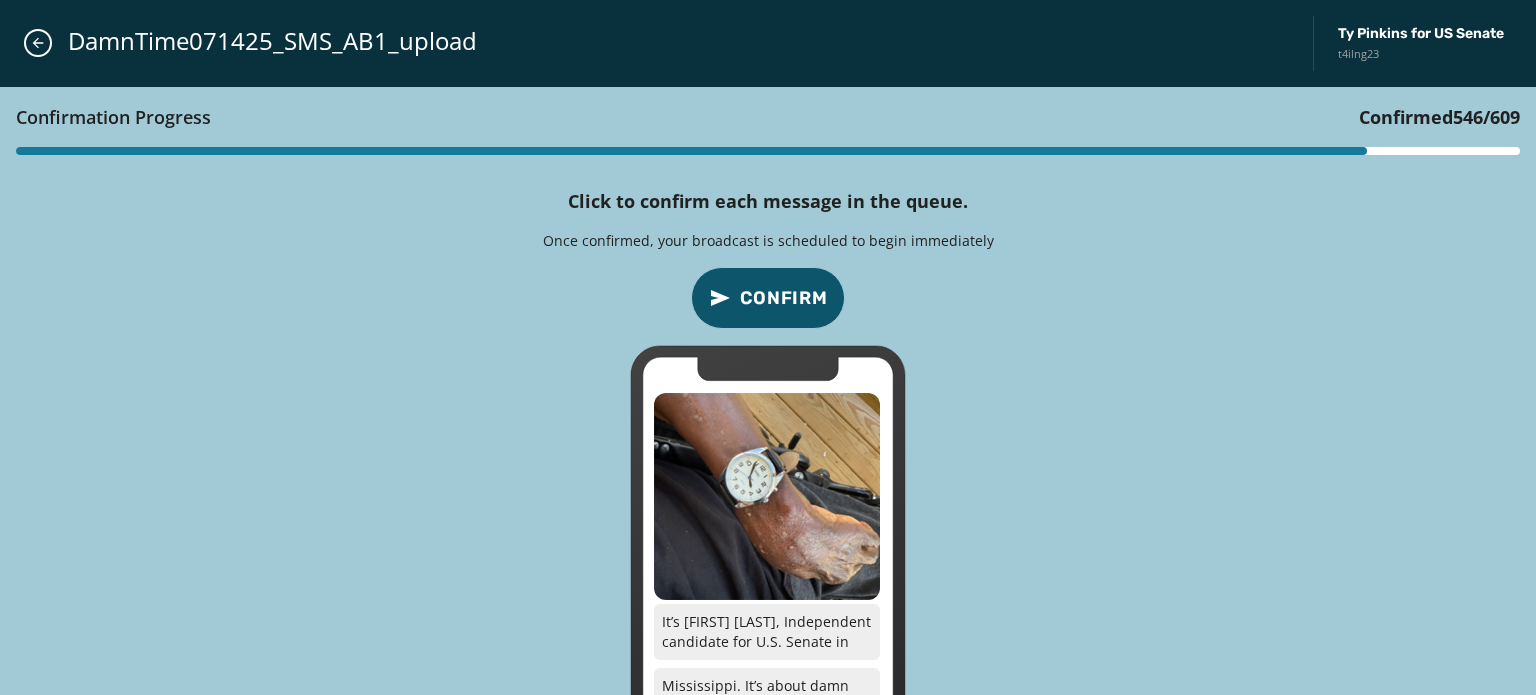 click on "Confirm" at bounding box center (784, 298) 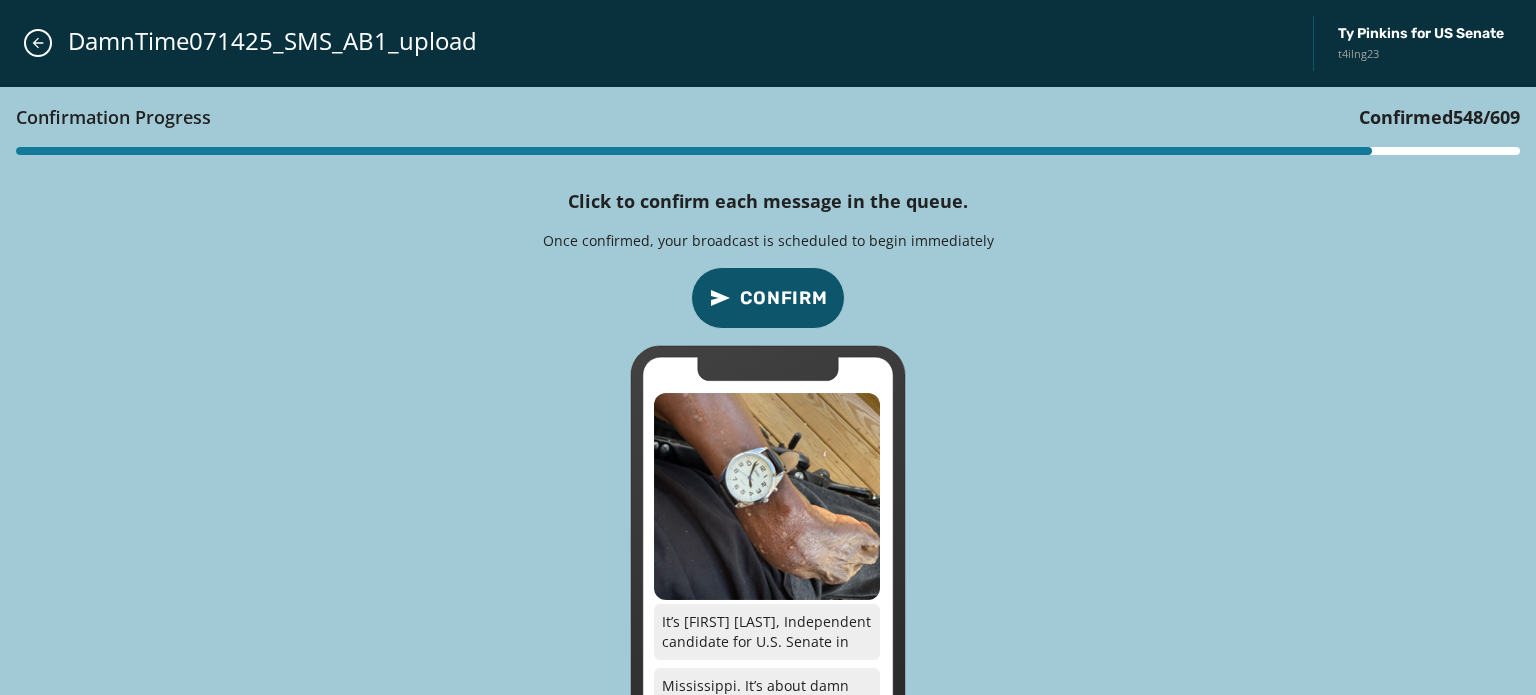 click on "Confirm" at bounding box center [784, 298] 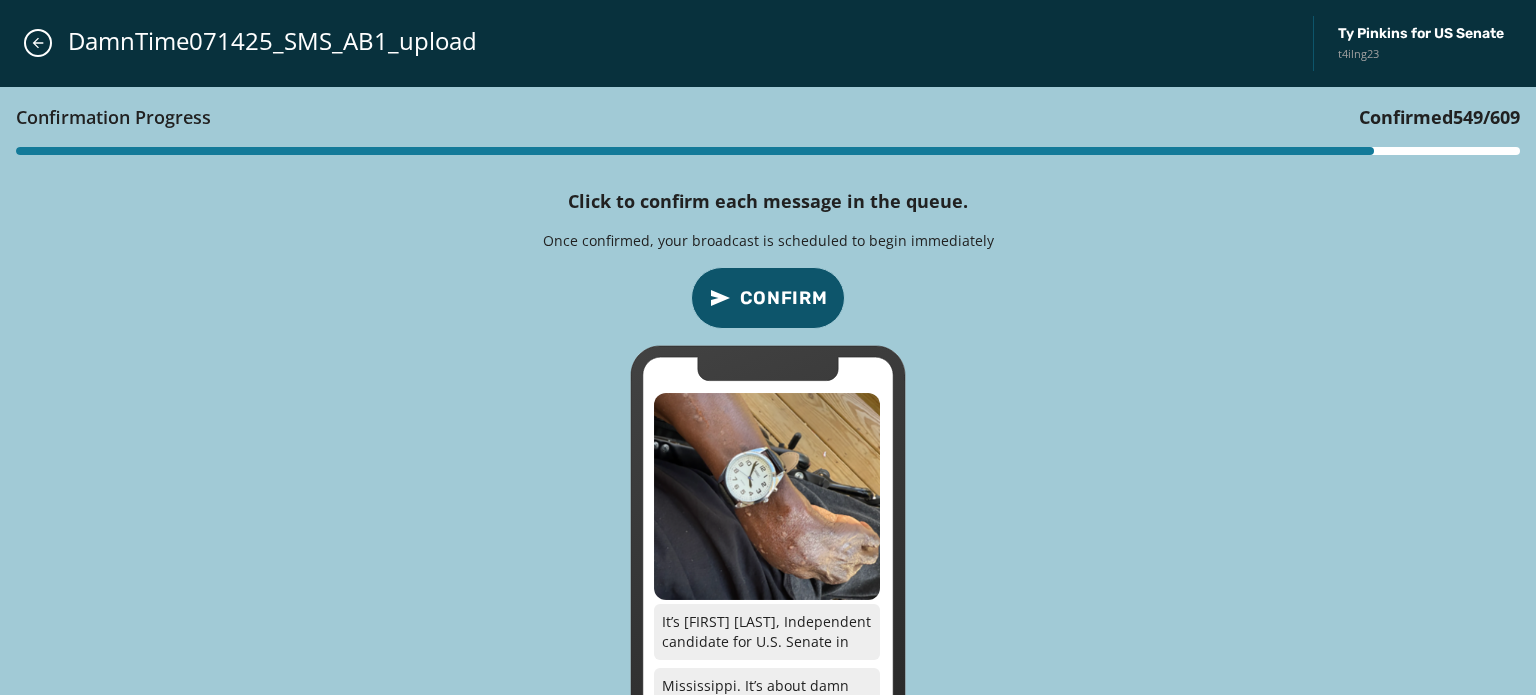 click on "Confirm" at bounding box center (784, 298) 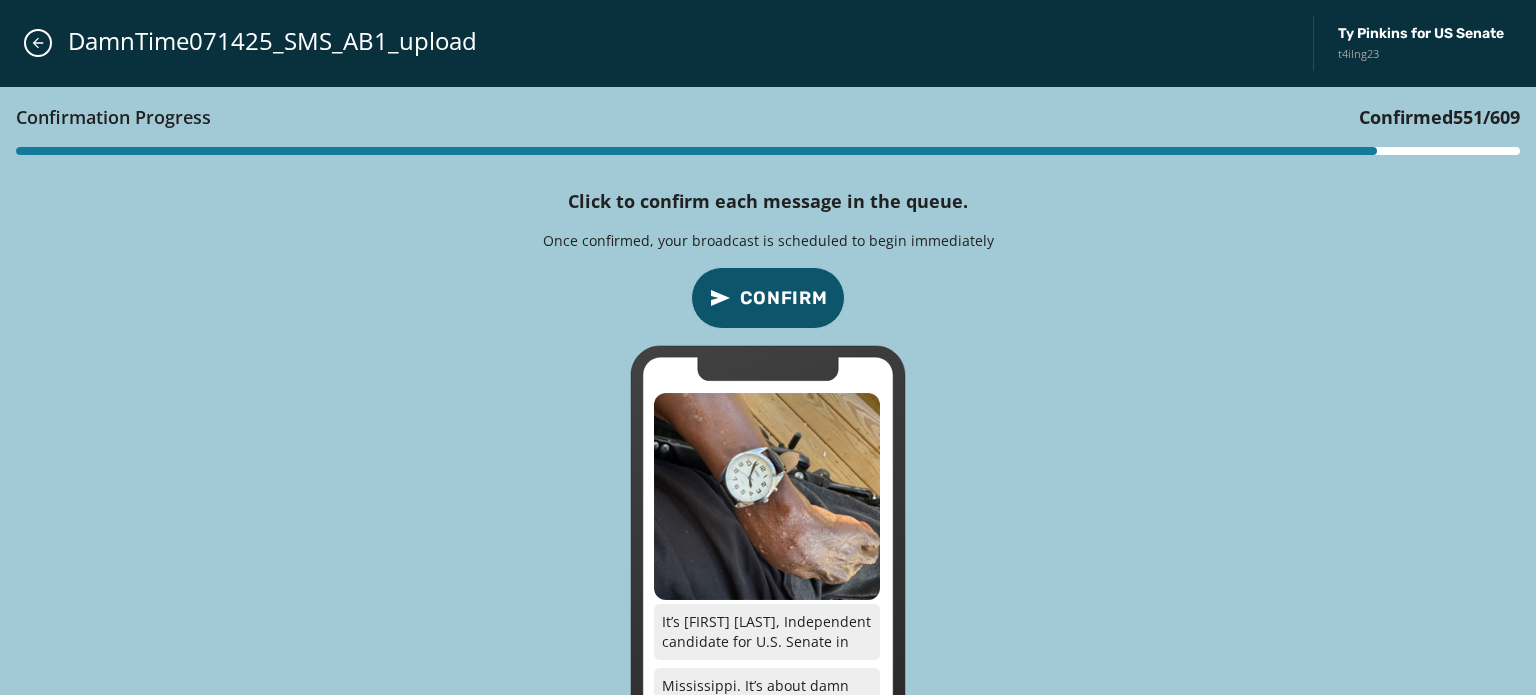 click on "Confirm" at bounding box center [784, 298] 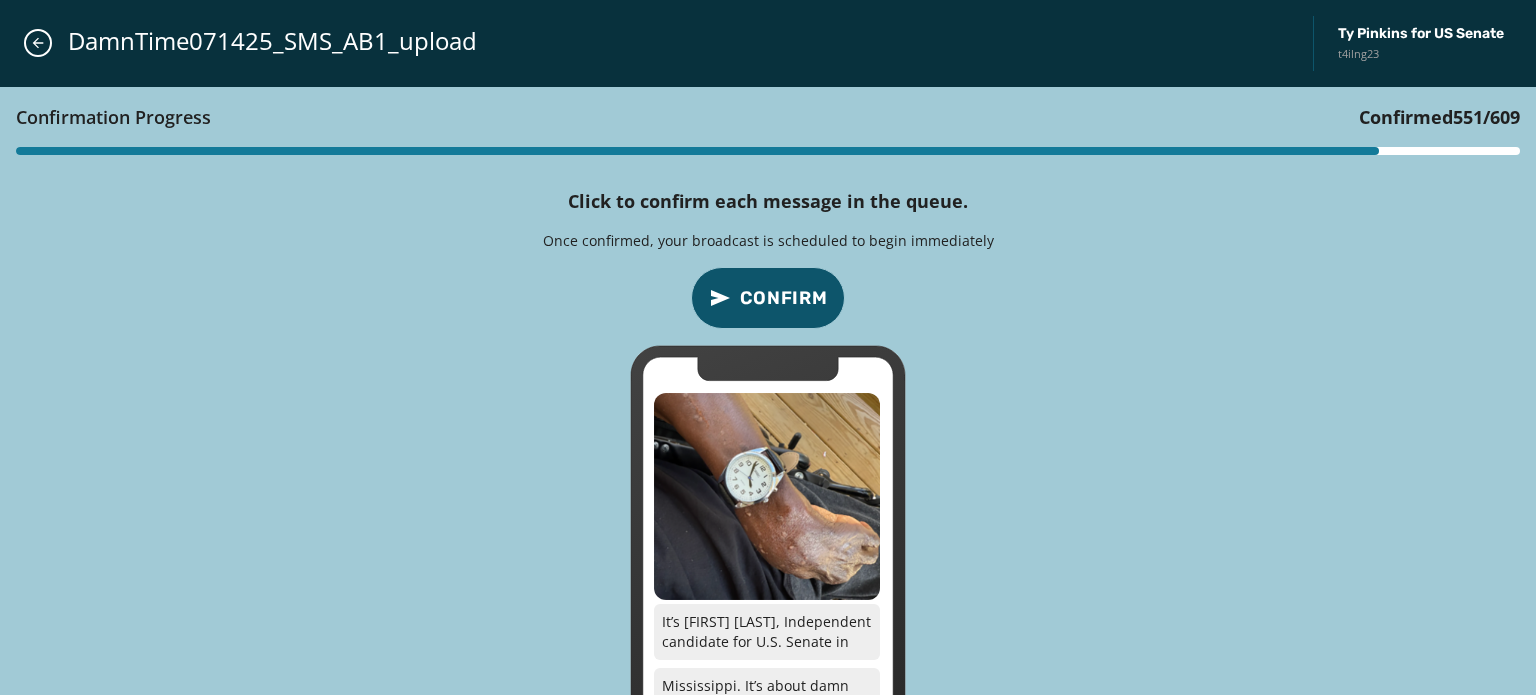 click on "Confirm" at bounding box center (784, 298) 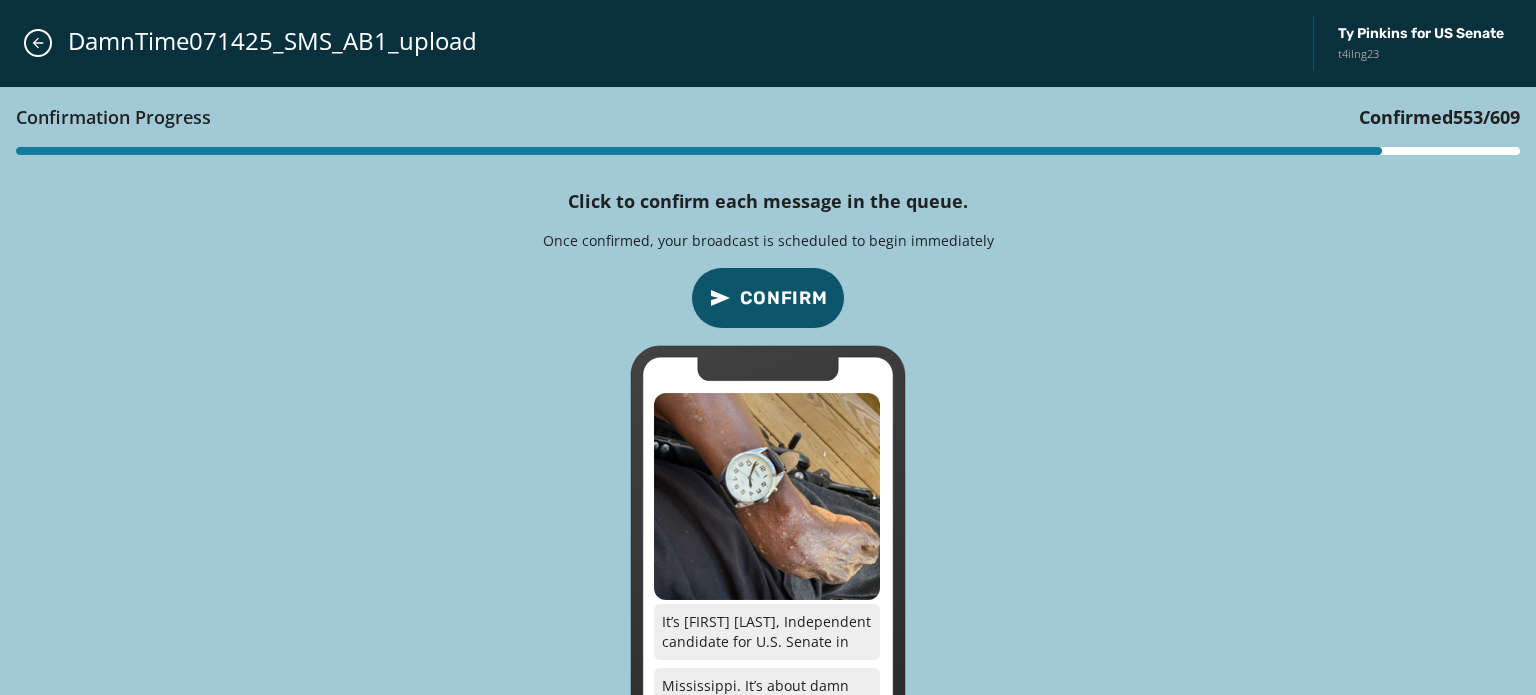 click on "Confirm" at bounding box center (784, 298) 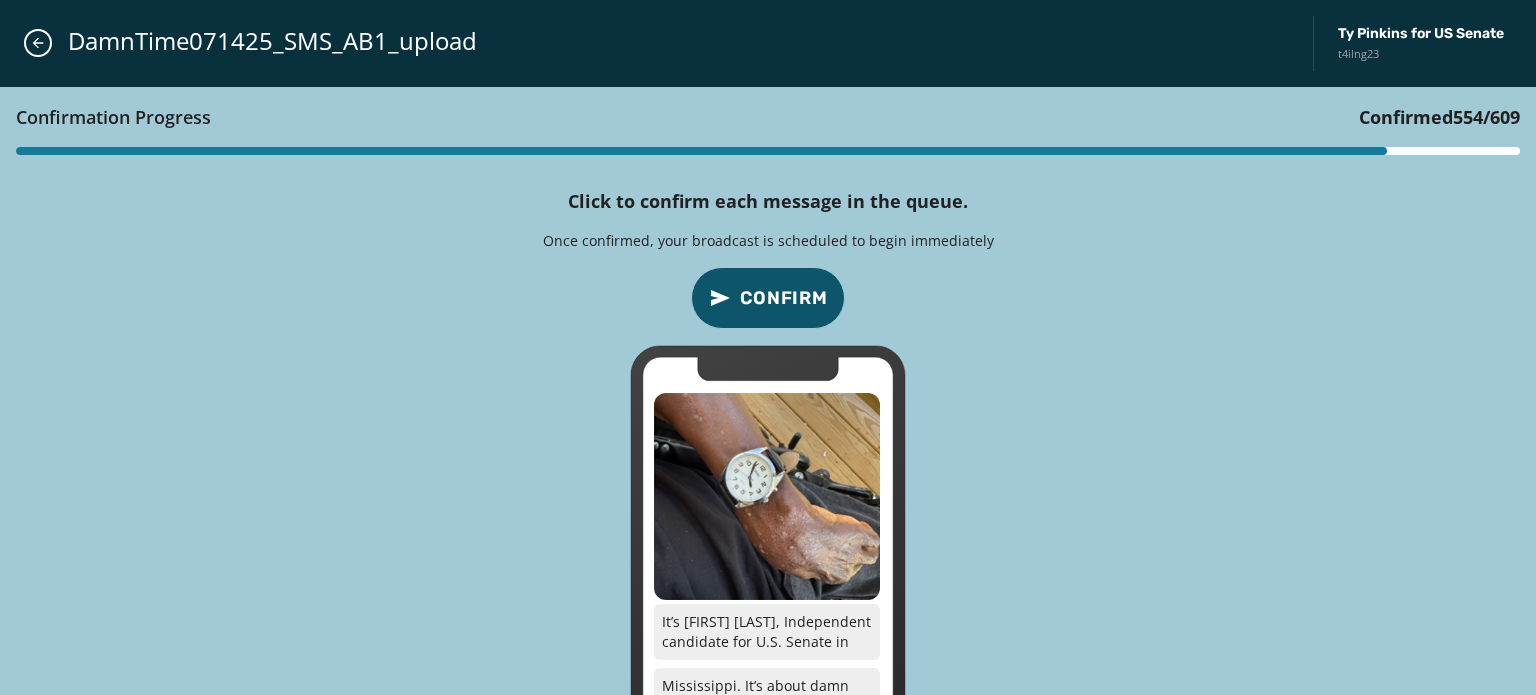 click on "Confirm" at bounding box center (784, 298) 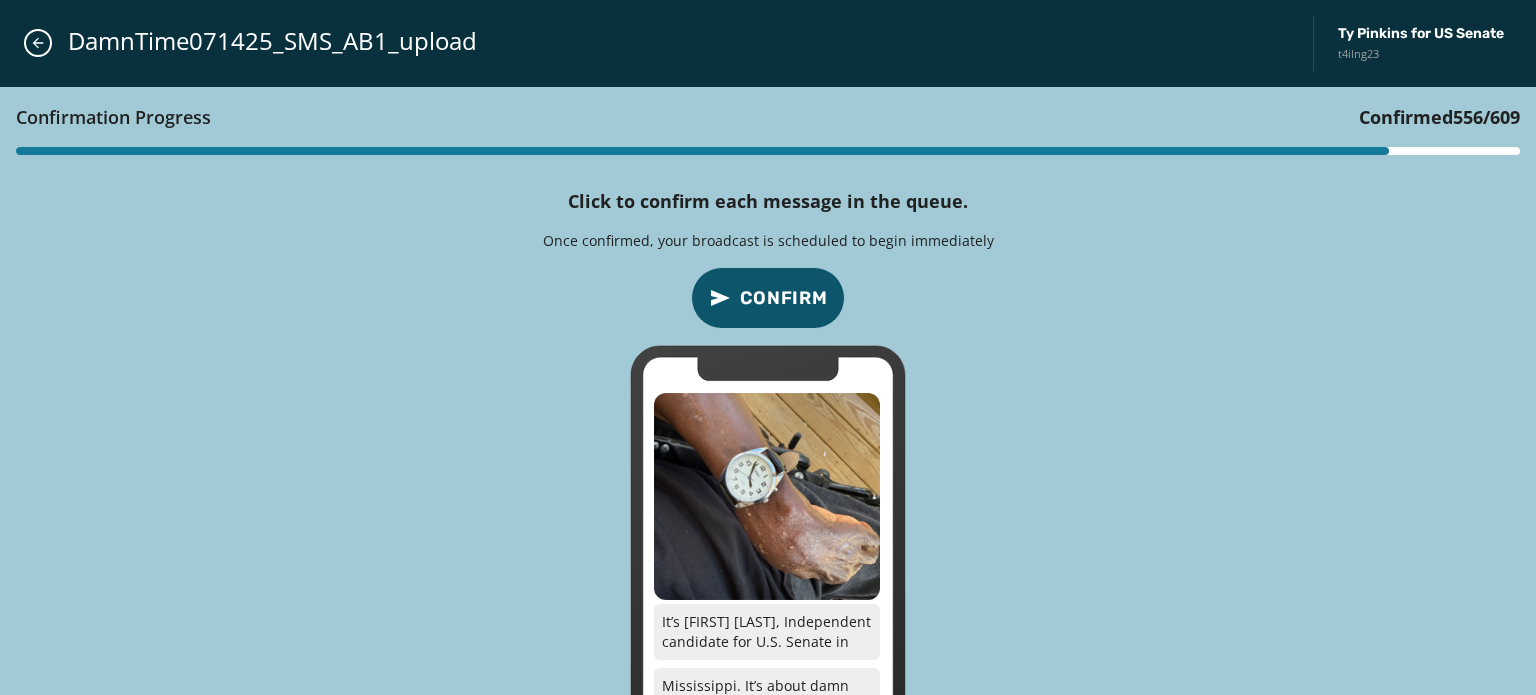click on "Confirm" at bounding box center (784, 298) 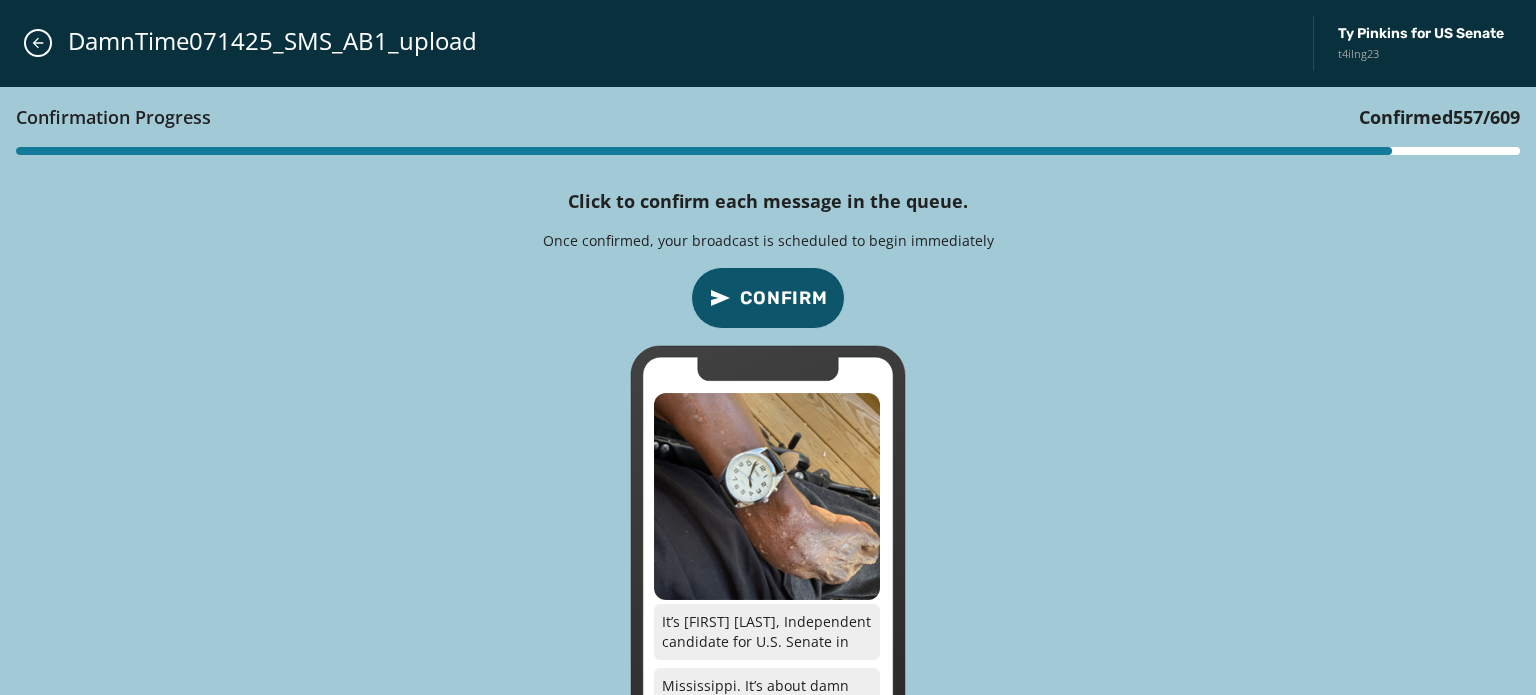 click on "Confirm" at bounding box center [784, 298] 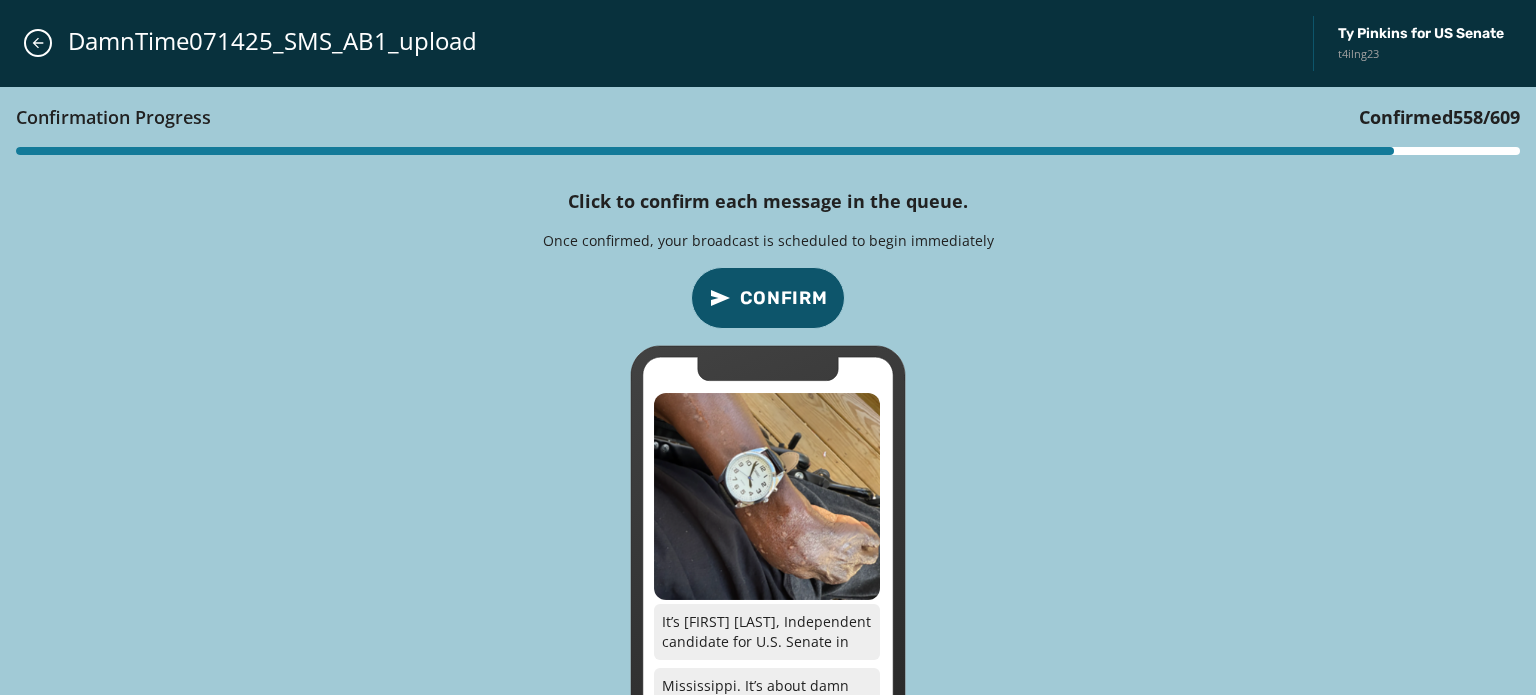 click on "Confirm" at bounding box center (784, 298) 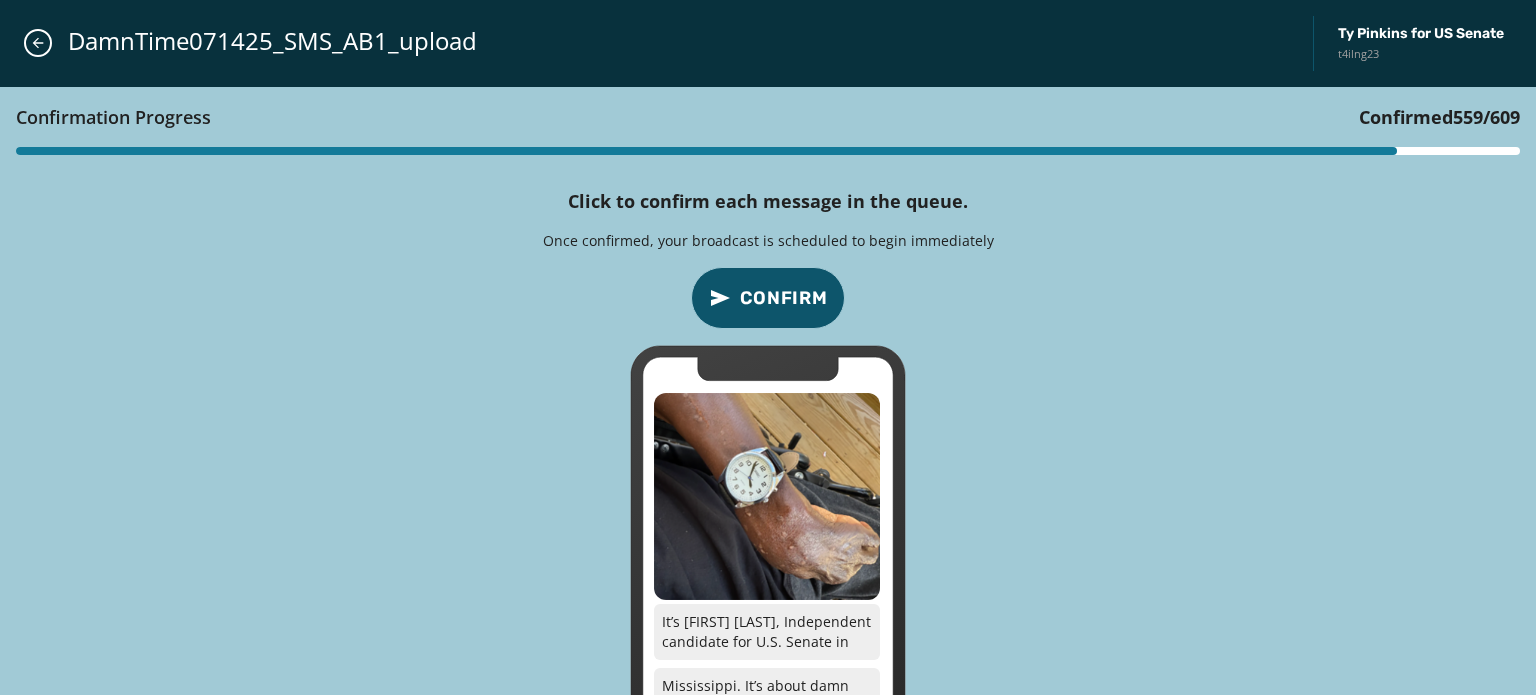 click on "Confirm" at bounding box center [784, 298] 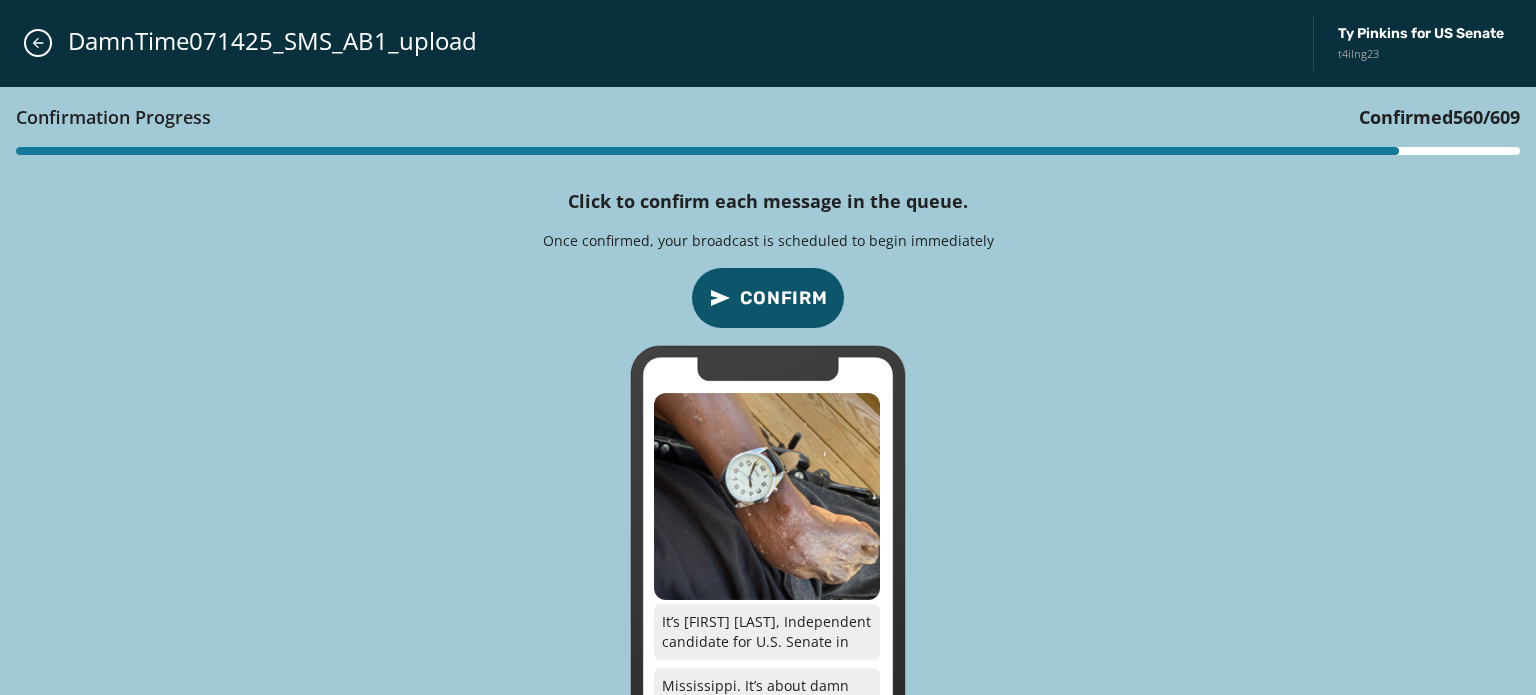 click on "Confirm" at bounding box center (784, 298) 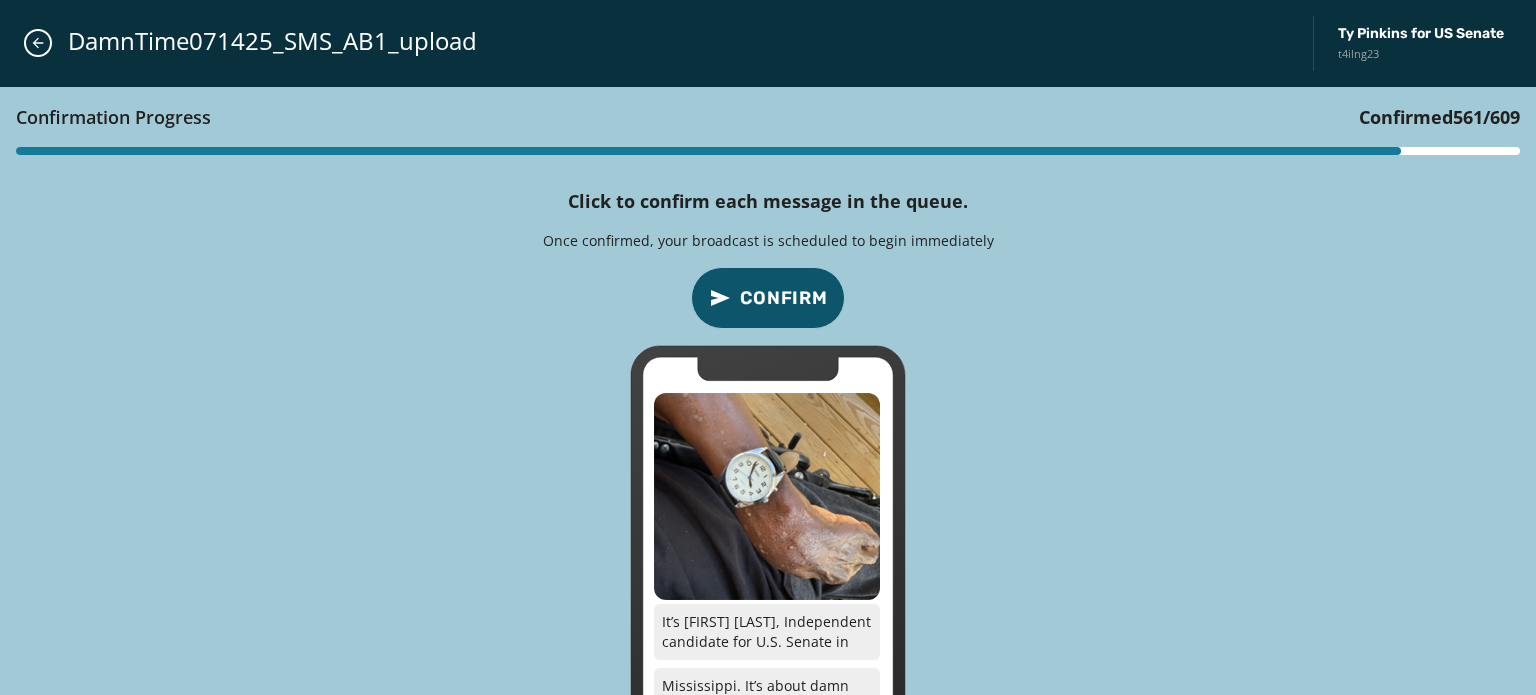 click on "Confirm" at bounding box center [784, 298] 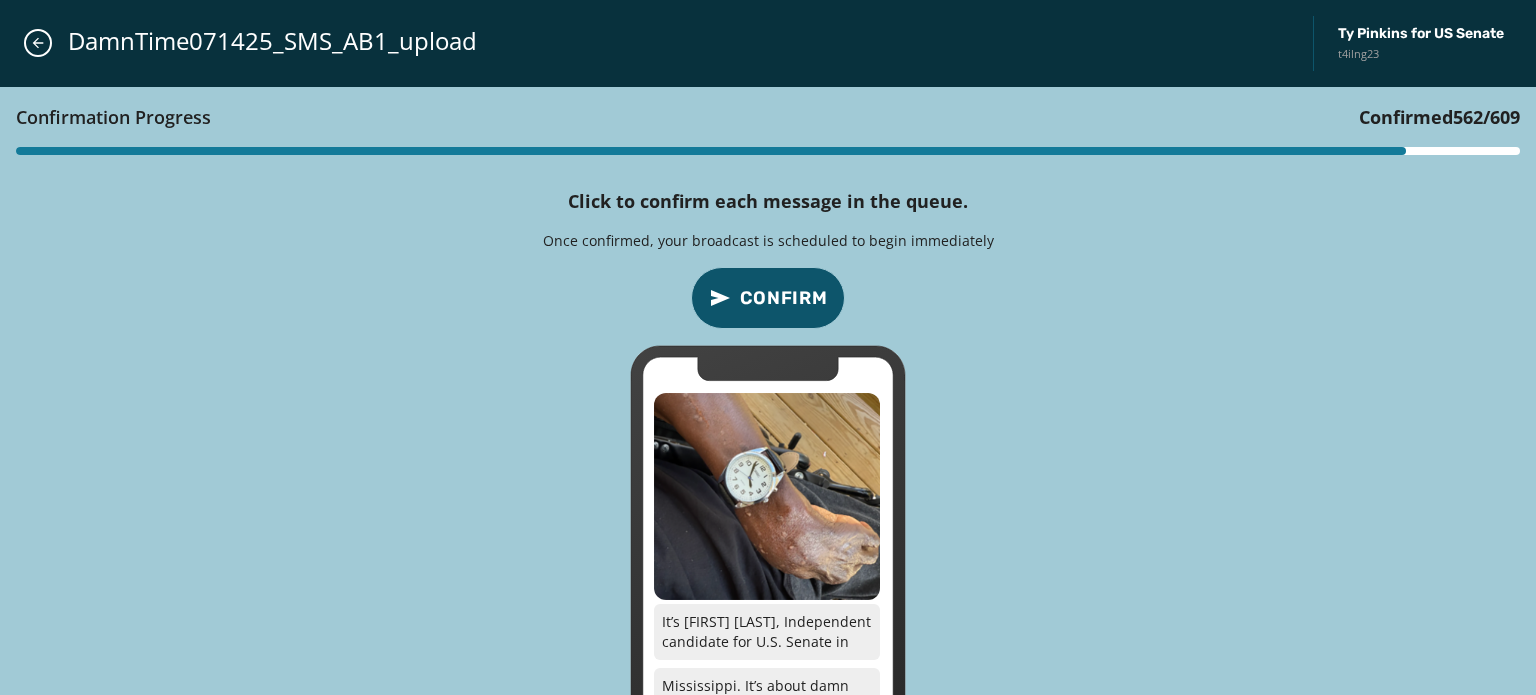 click on "Confirm" at bounding box center (784, 298) 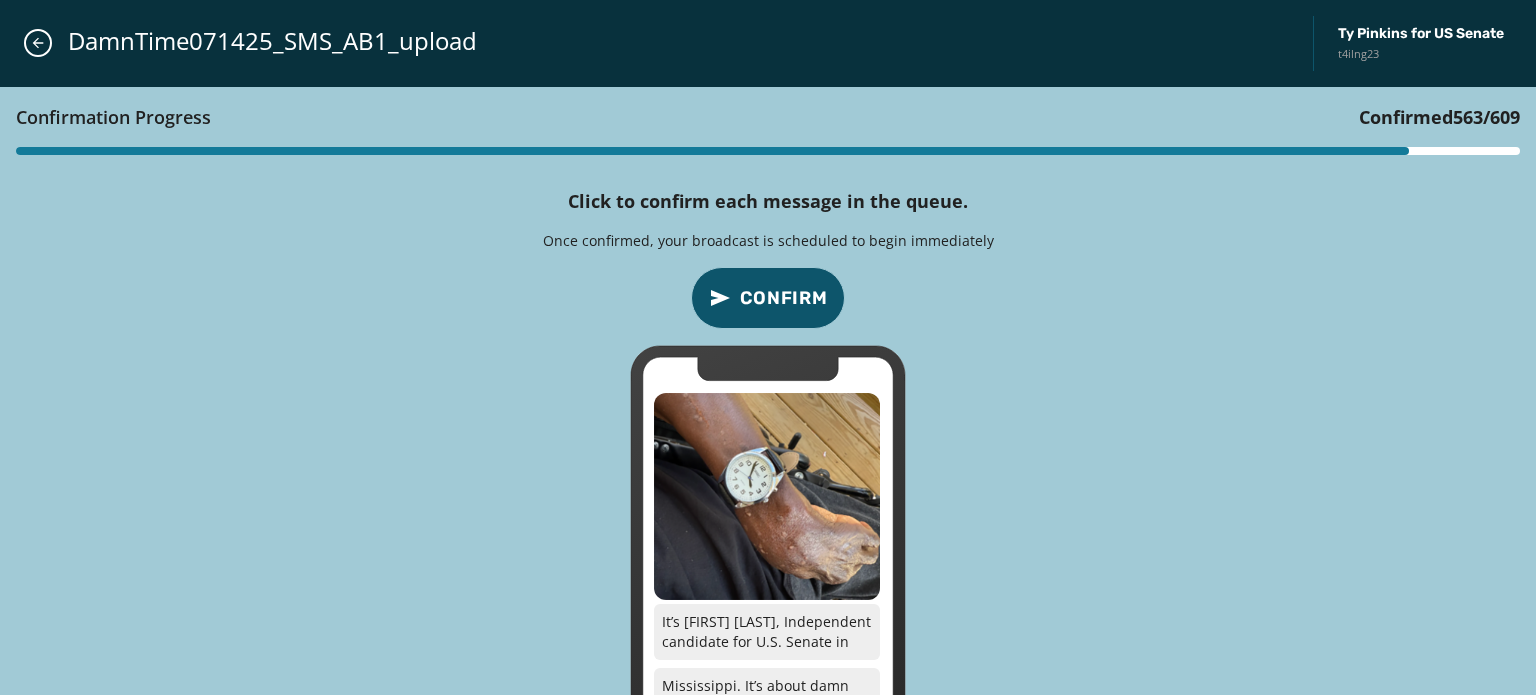 click on "Confirm" at bounding box center (784, 298) 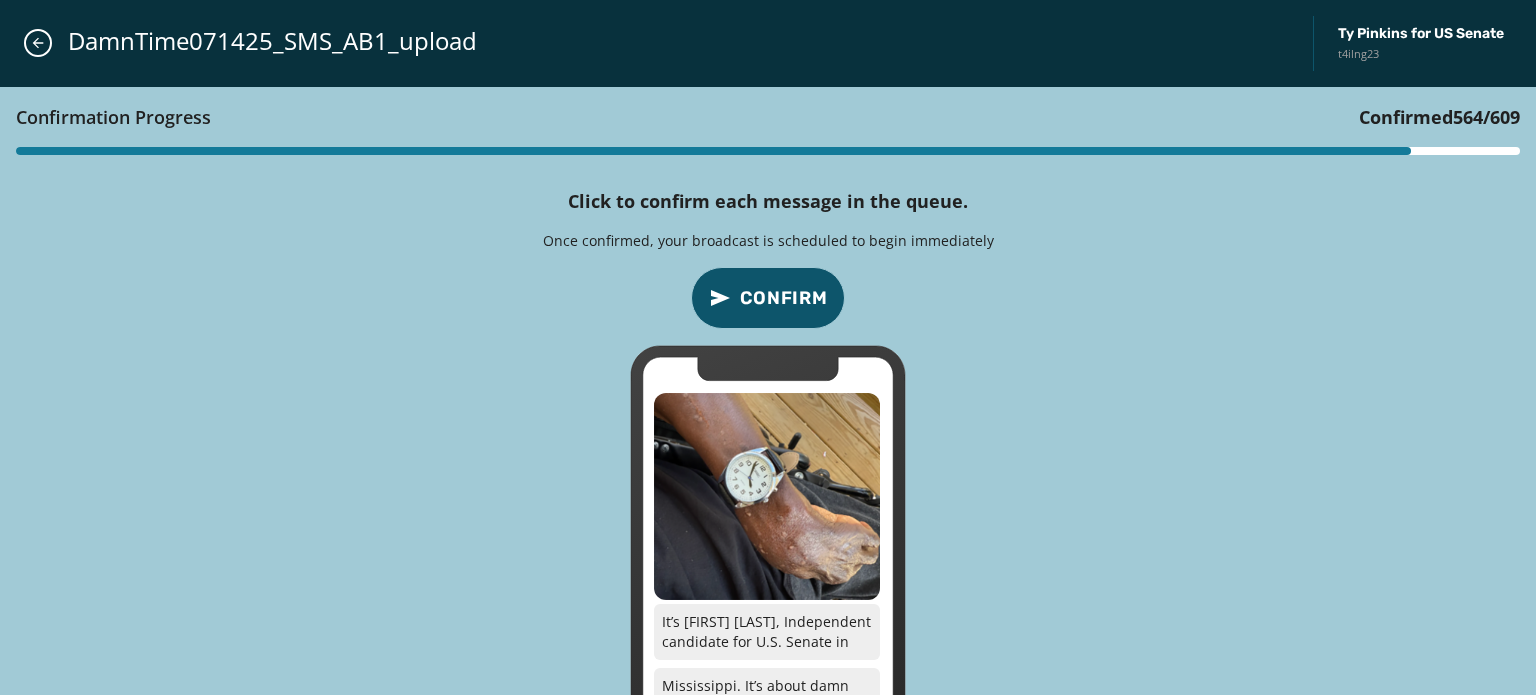 click on "Confirm" at bounding box center (784, 298) 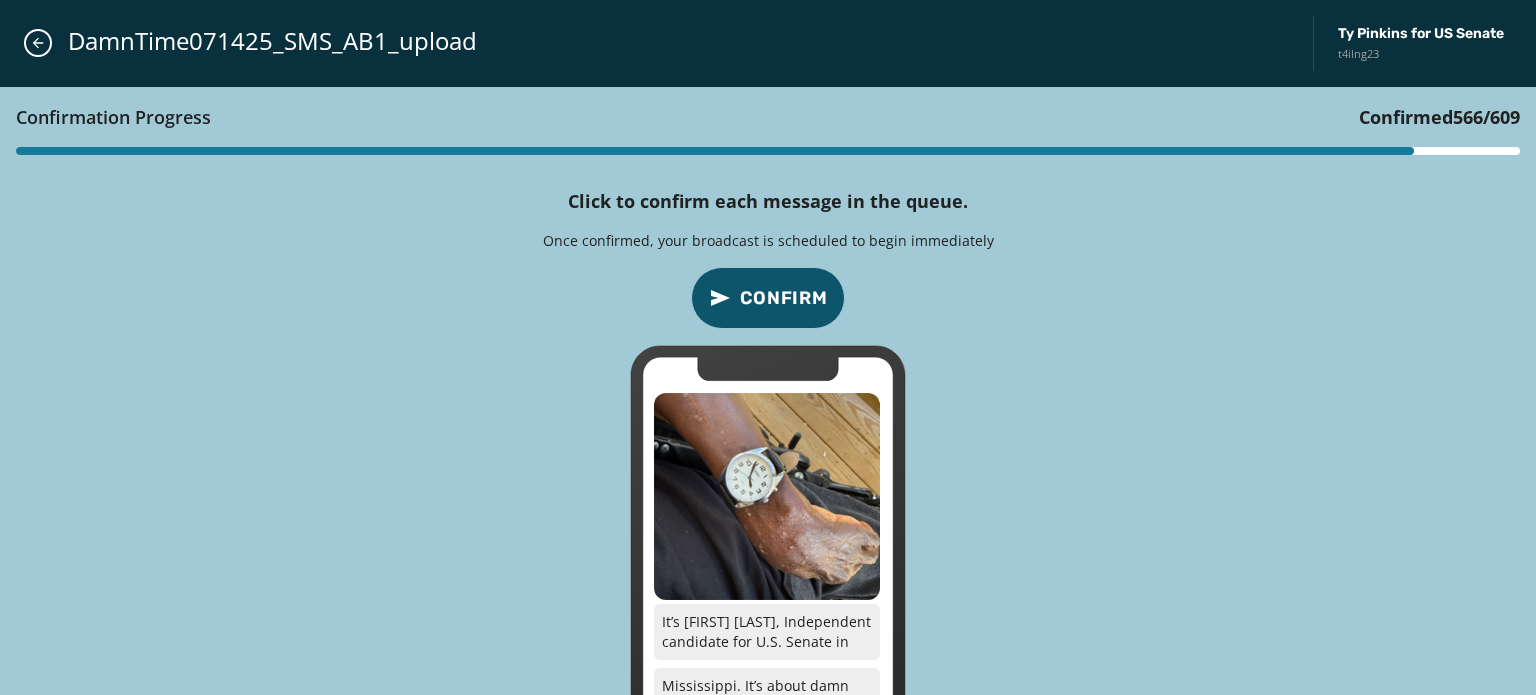 click on "Confirm" at bounding box center [784, 298] 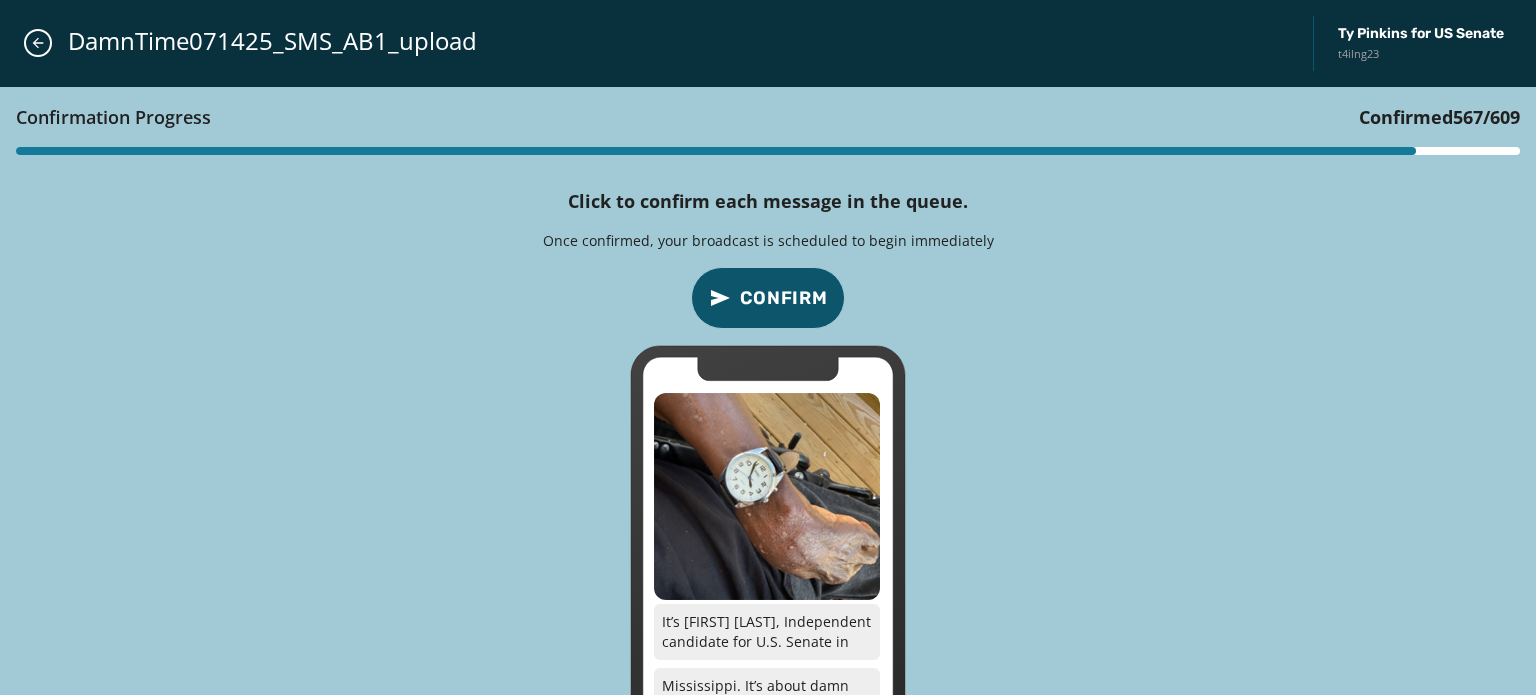 click on "Confirm" at bounding box center [784, 298] 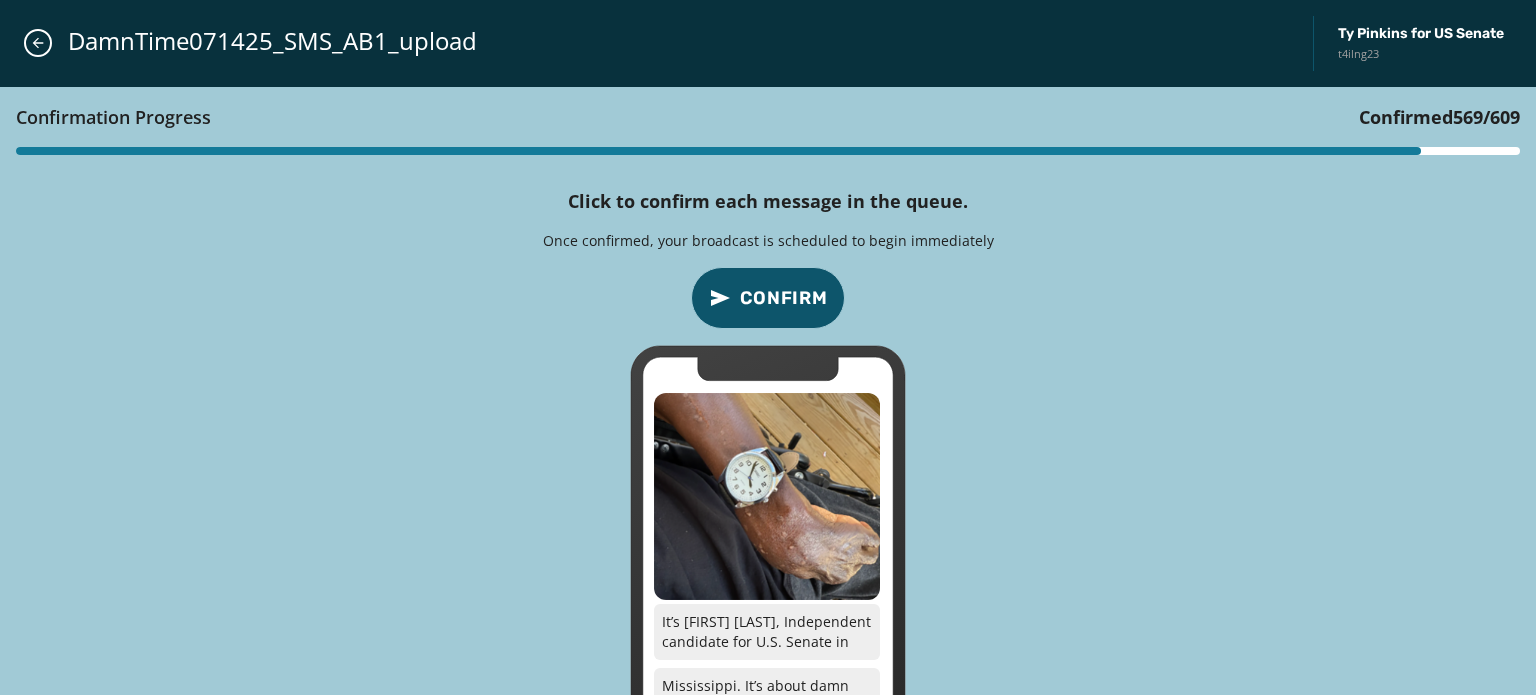 click on "Confirm" at bounding box center (784, 298) 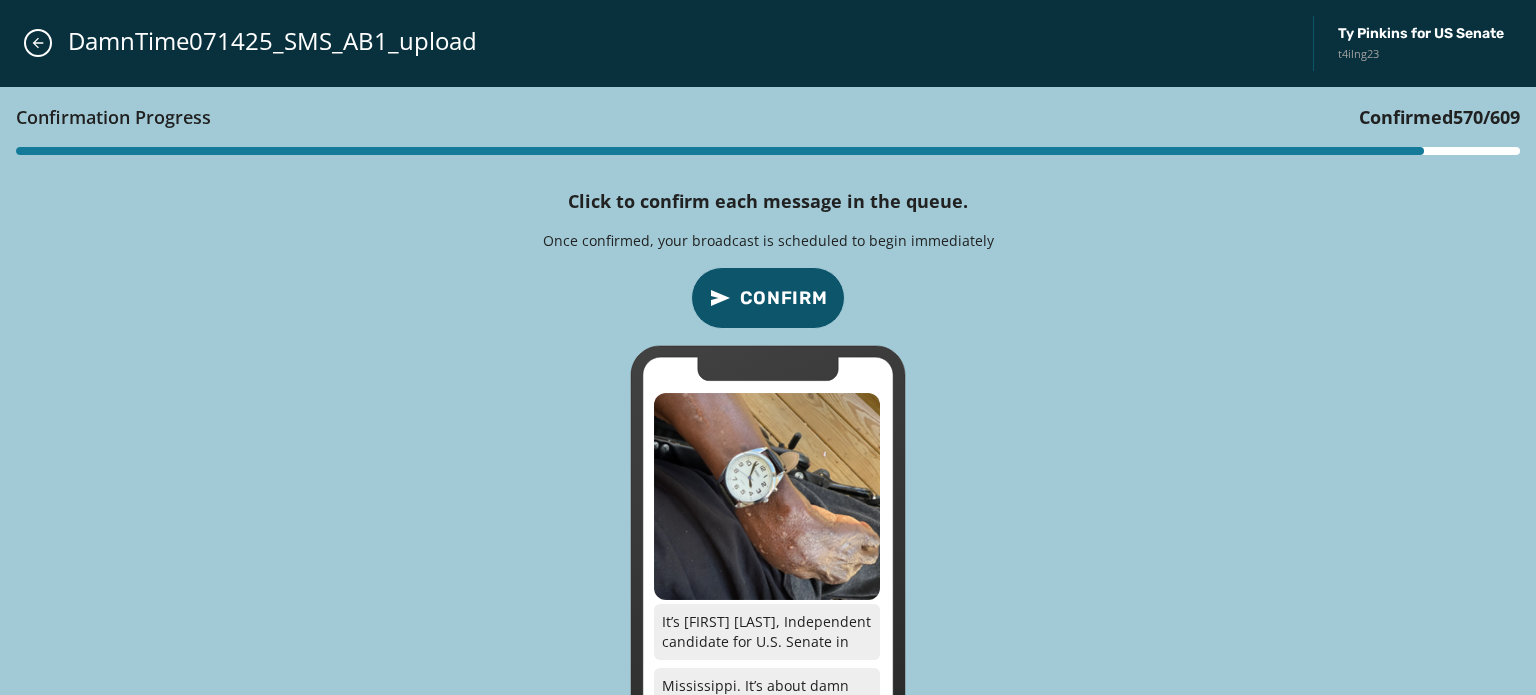 click on "Confirm" at bounding box center (784, 298) 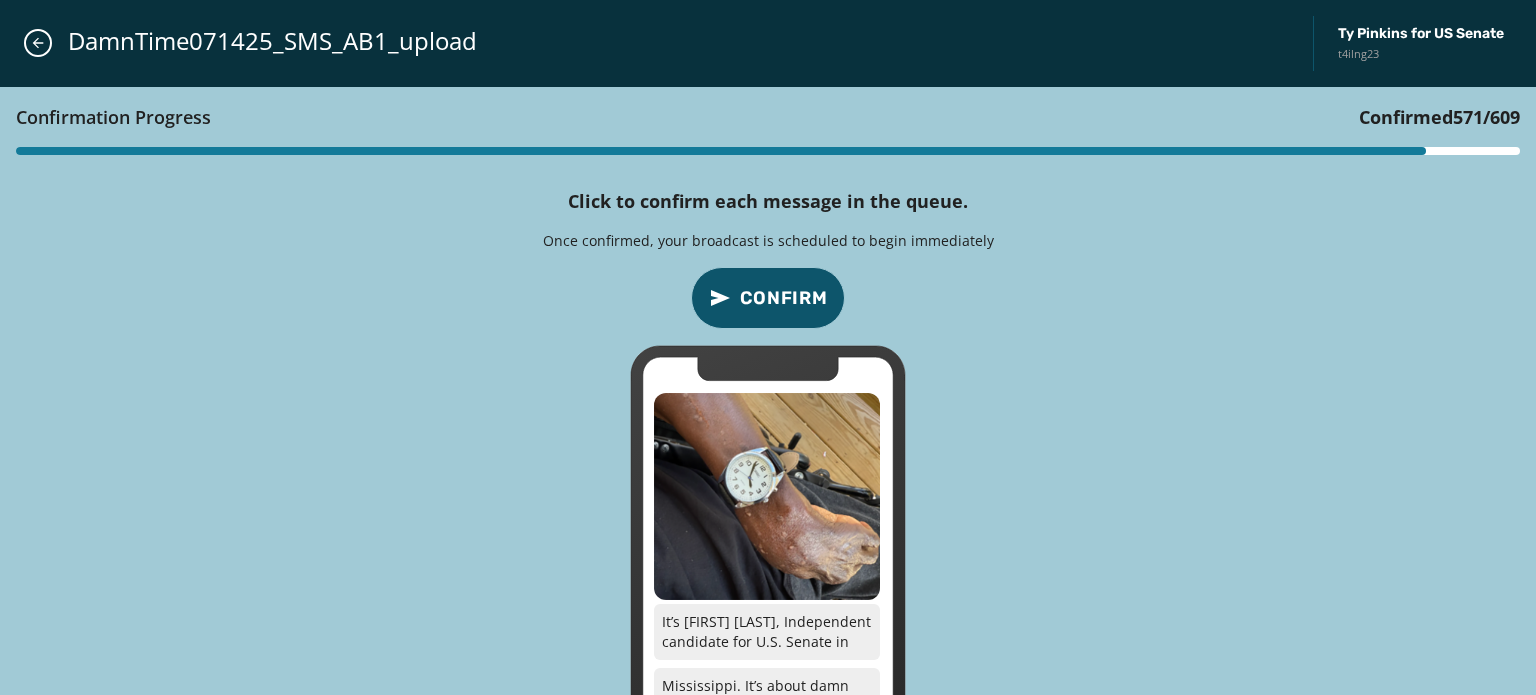 click on "Confirm" at bounding box center (784, 298) 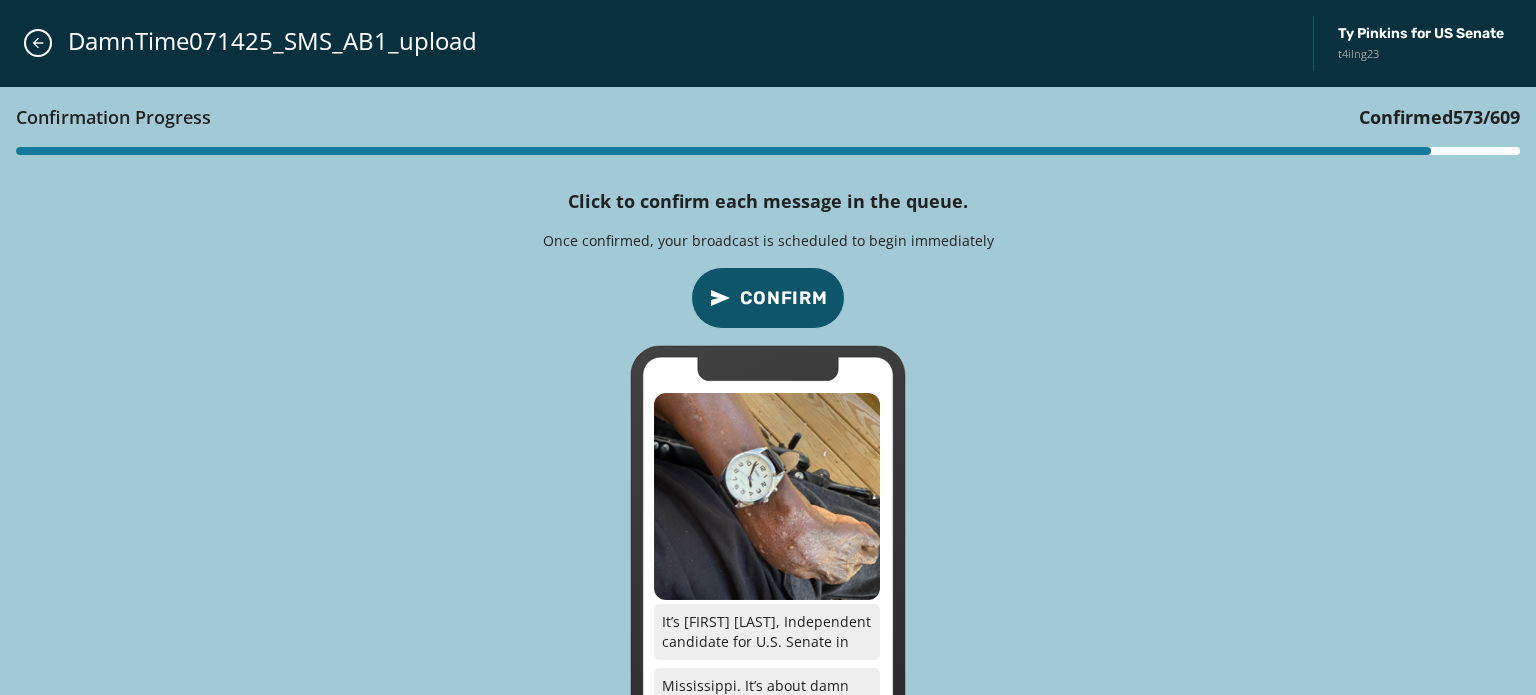 click on "Confirm" at bounding box center (784, 298) 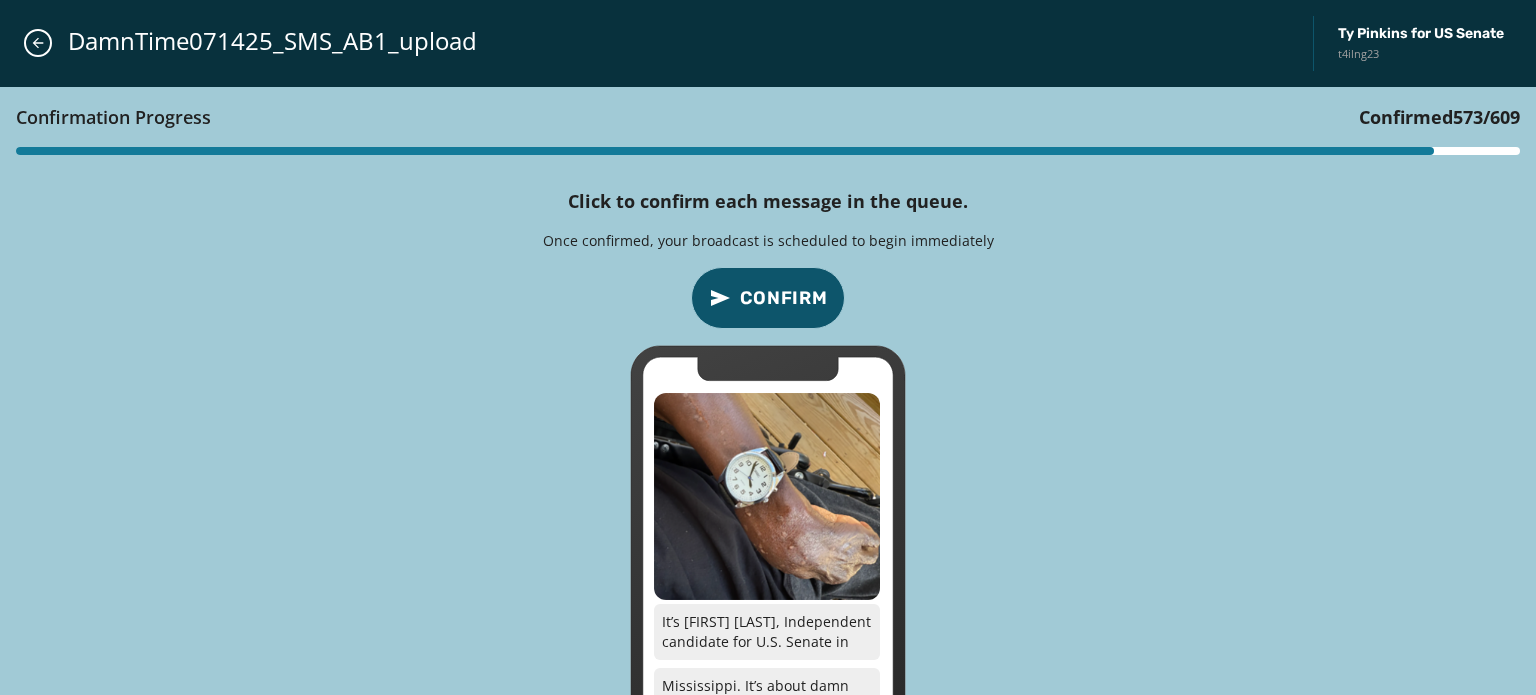 click on "Confirm" at bounding box center (784, 298) 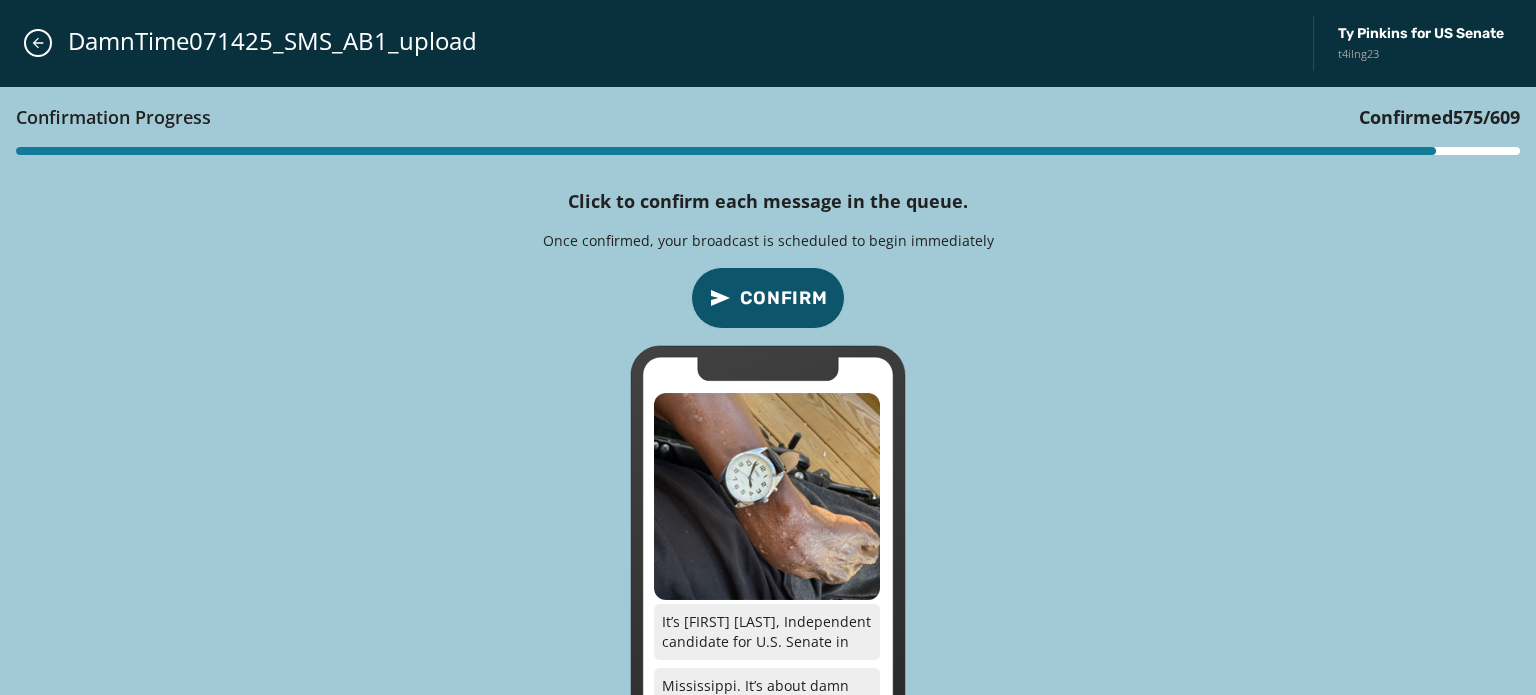click on "Confirm" at bounding box center [784, 298] 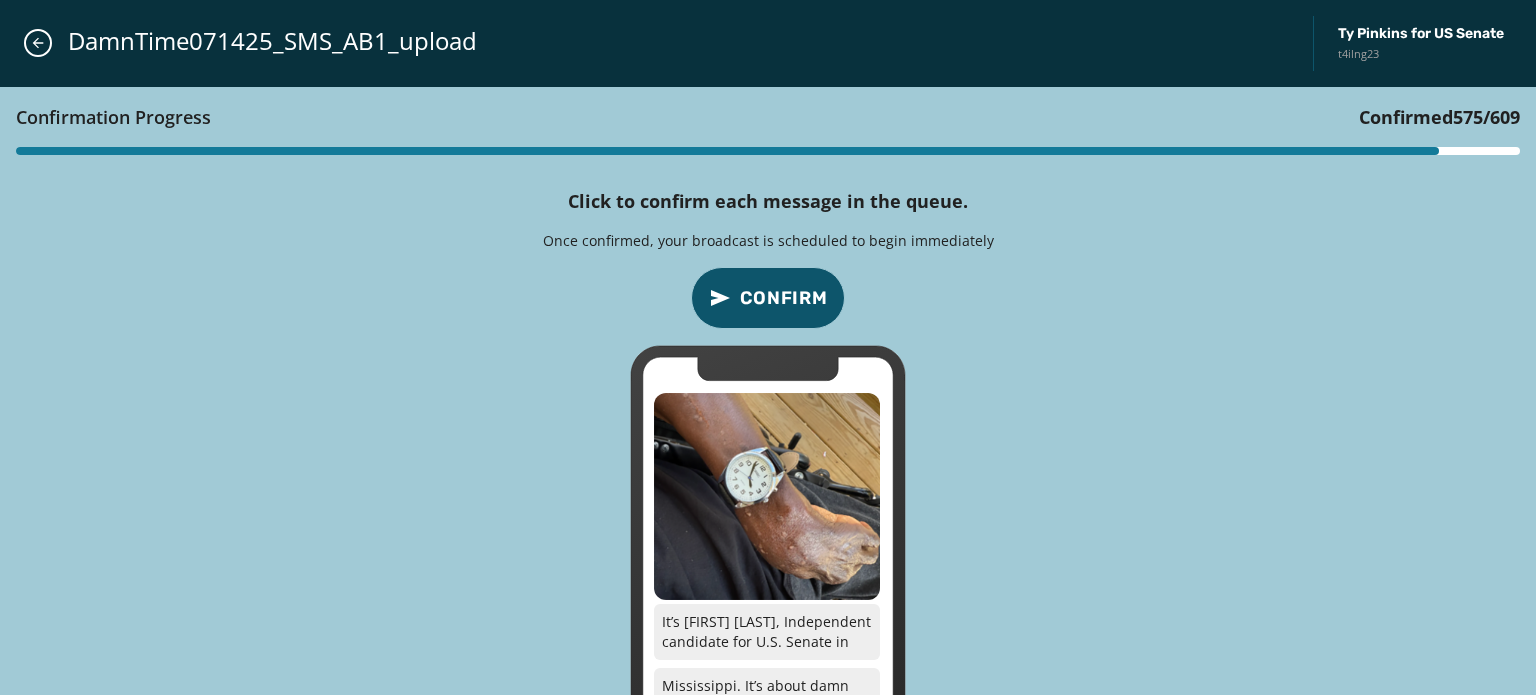 click on "Confirm" at bounding box center (784, 298) 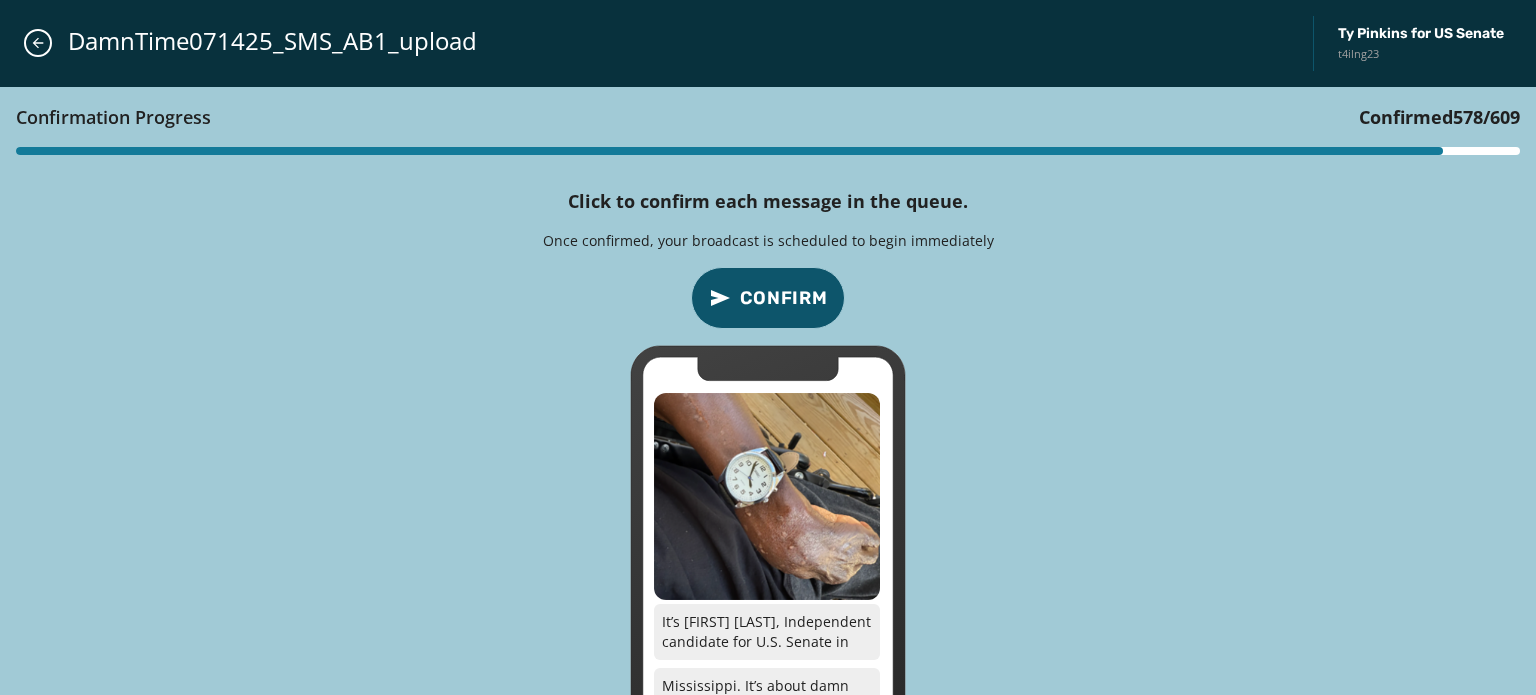 click on "Confirm" at bounding box center [784, 298] 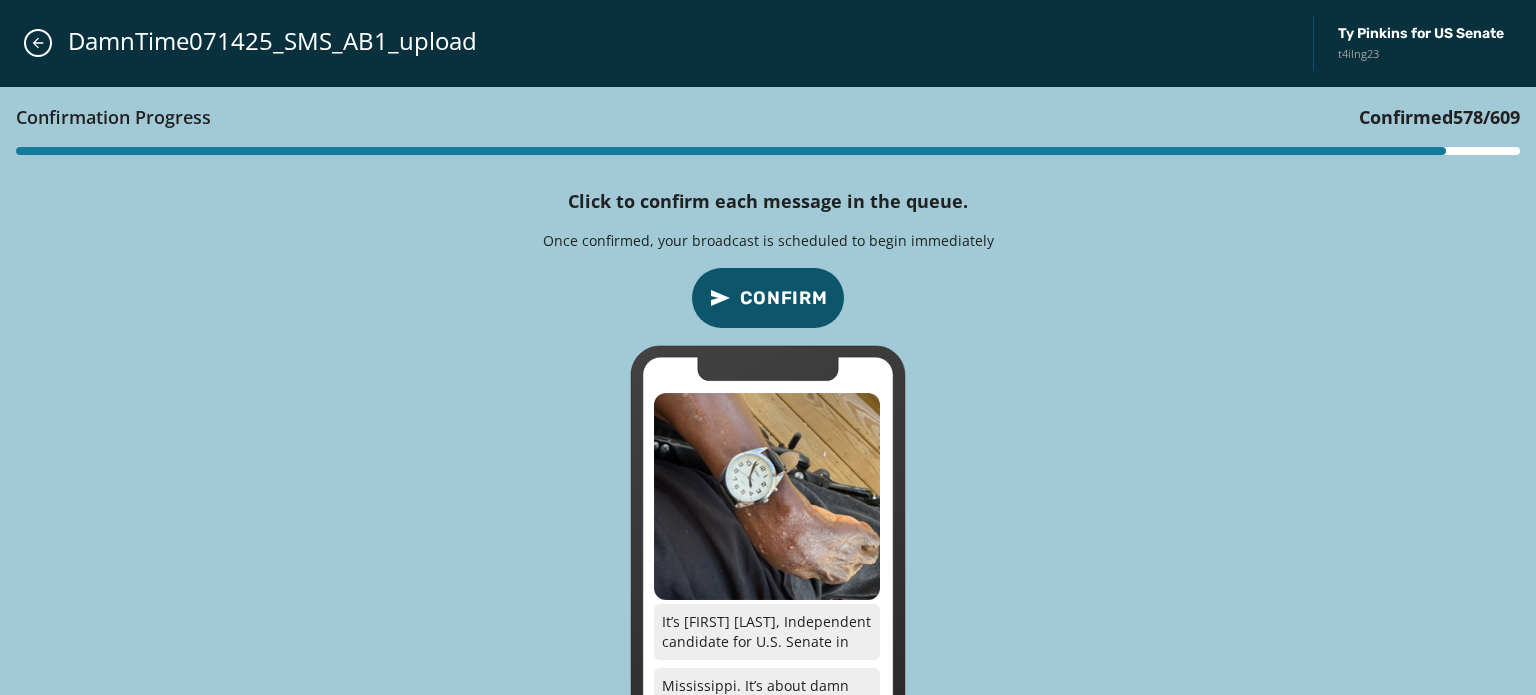 click on "Confirm" at bounding box center (784, 298) 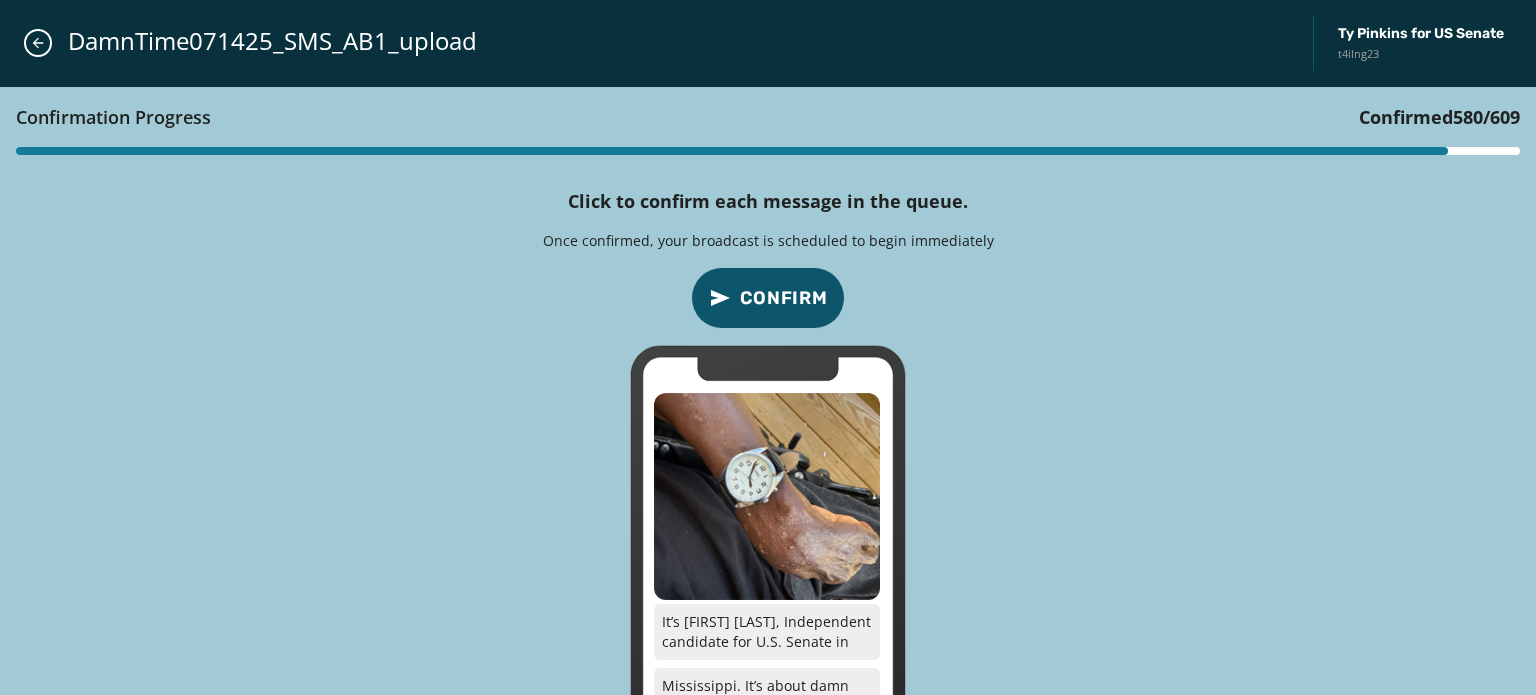 click on "Confirm" at bounding box center (784, 298) 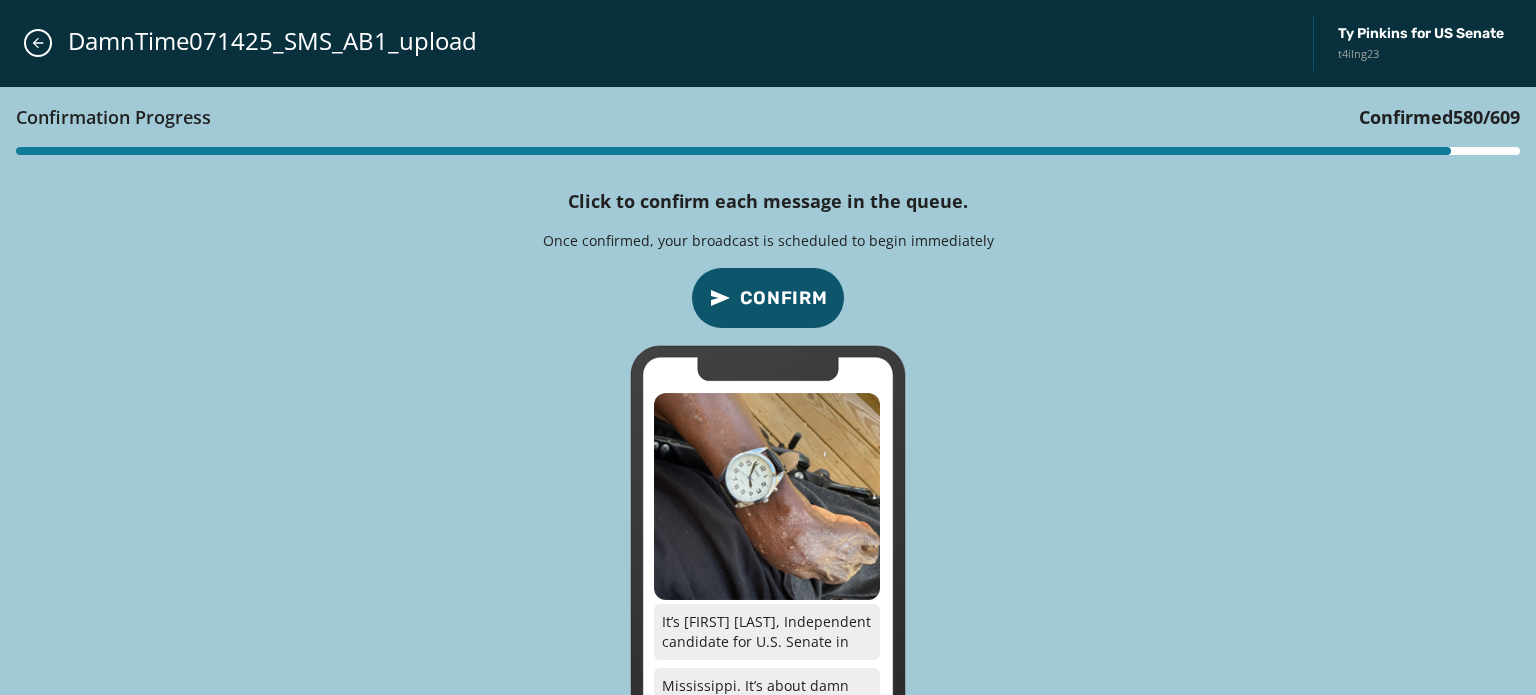click on "Confirm" at bounding box center [784, 298] 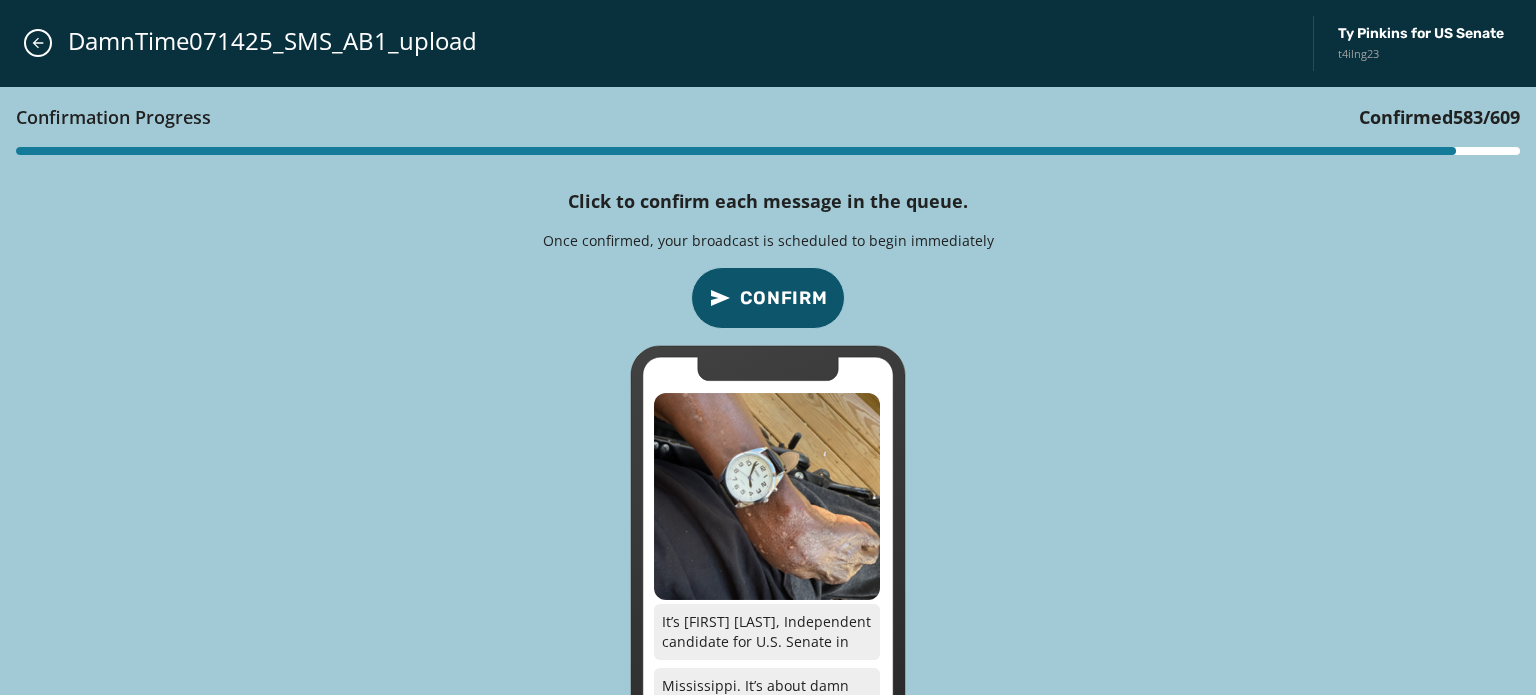 click on "Confirm" at bounding box center [784, 298] 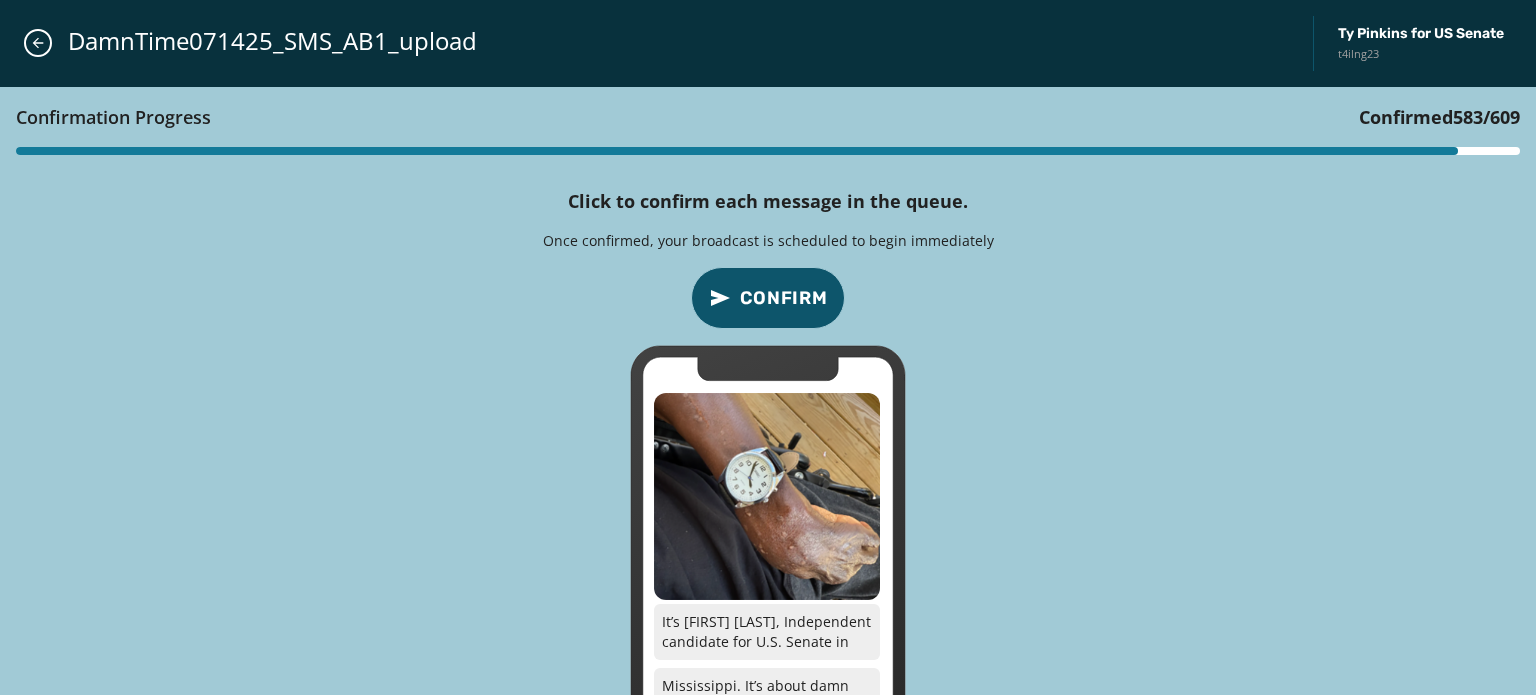 click on "Confirm" at bounding box center (784, 298) 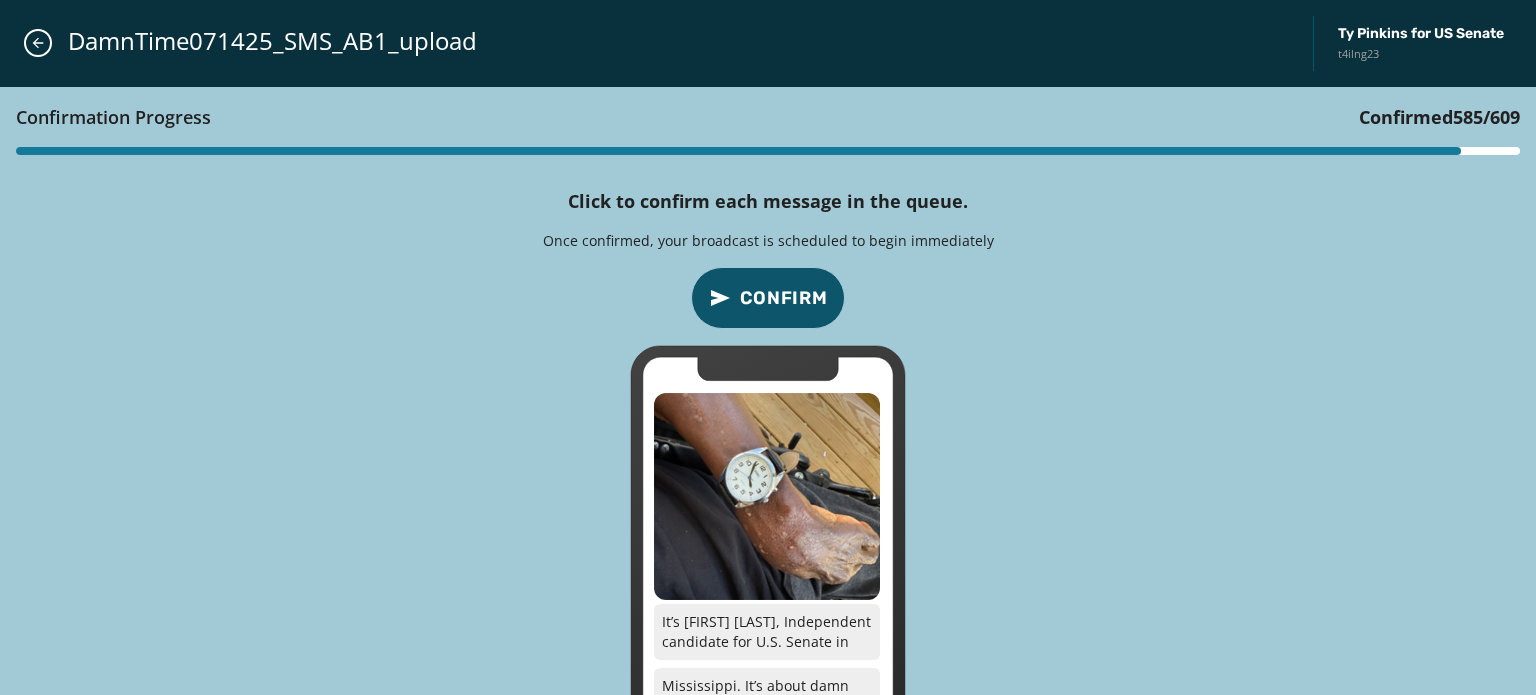 click on "Confirm" at bounding box center [784, 298] 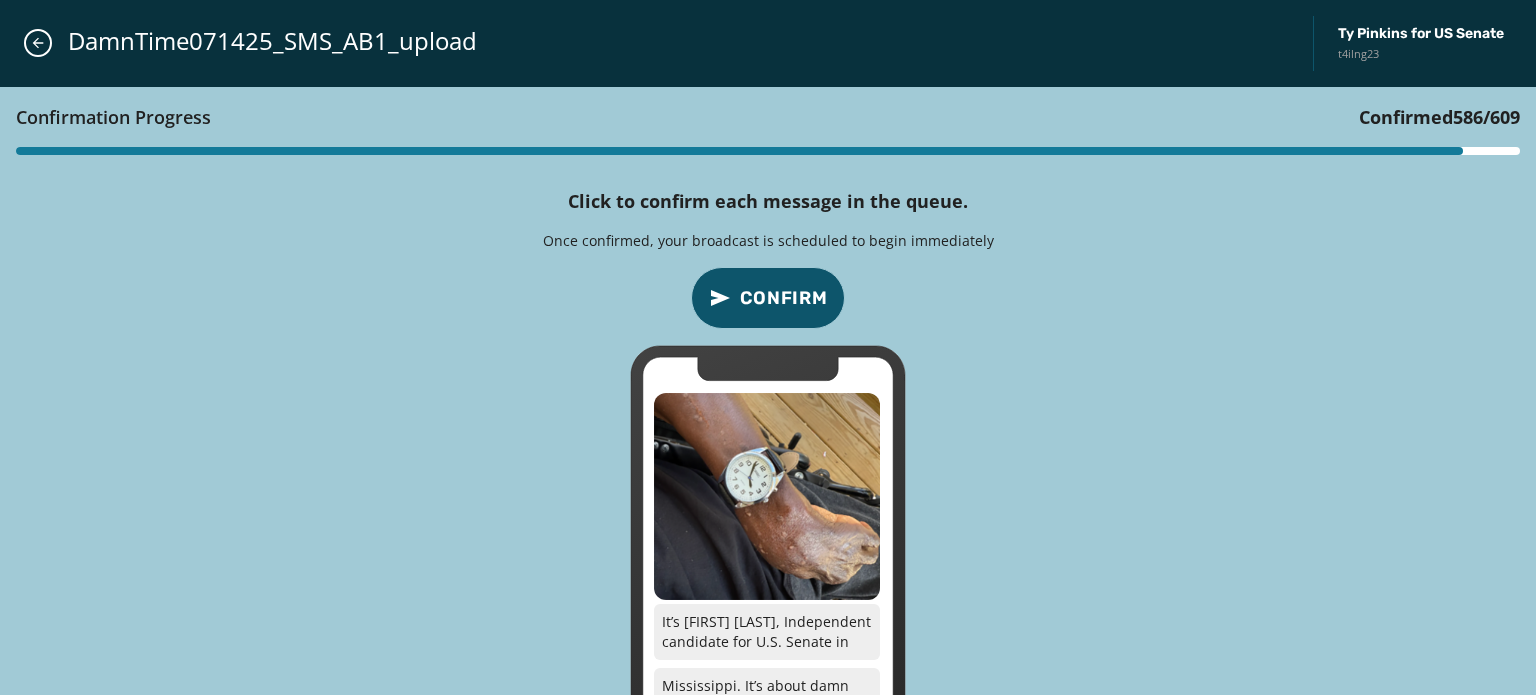 click on "Confirm" at bounding box center (784, 298) 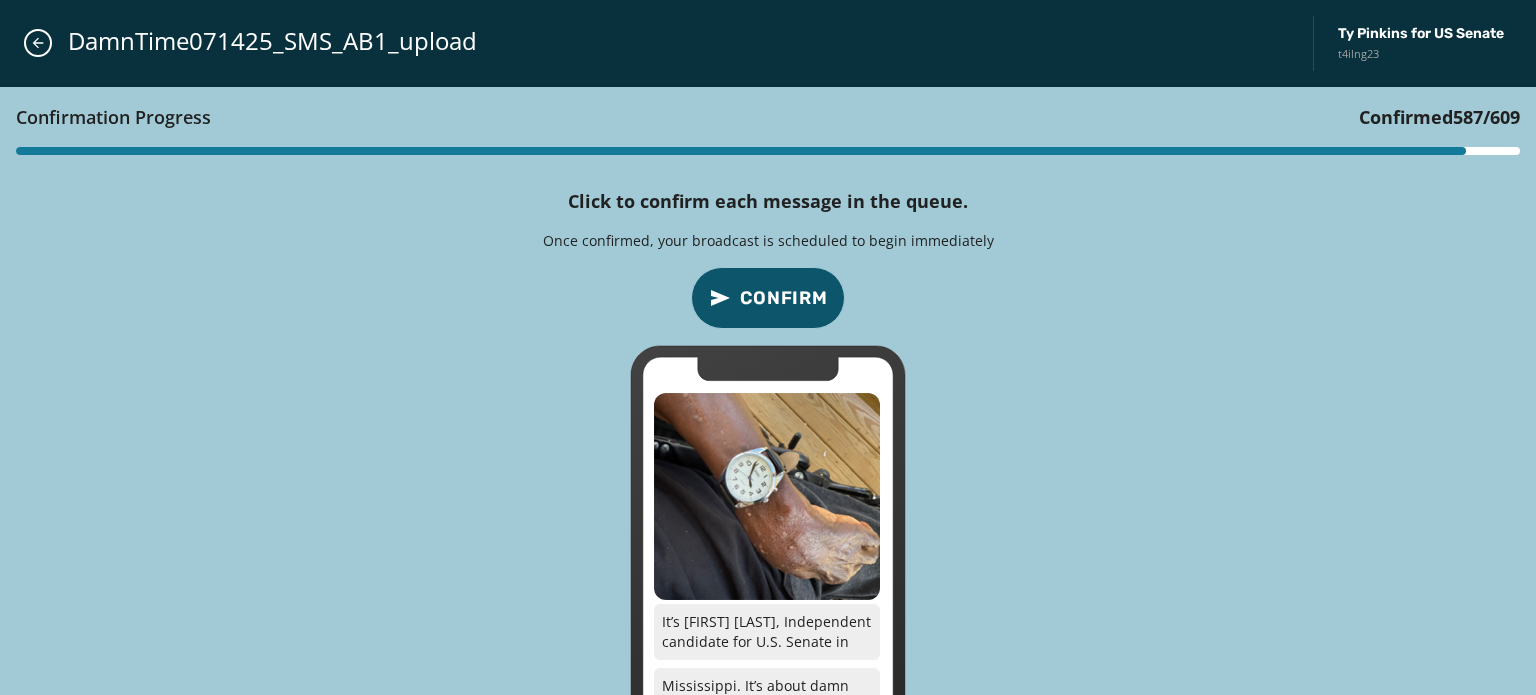 click on "Confirm" at bounding box center [784, 298] 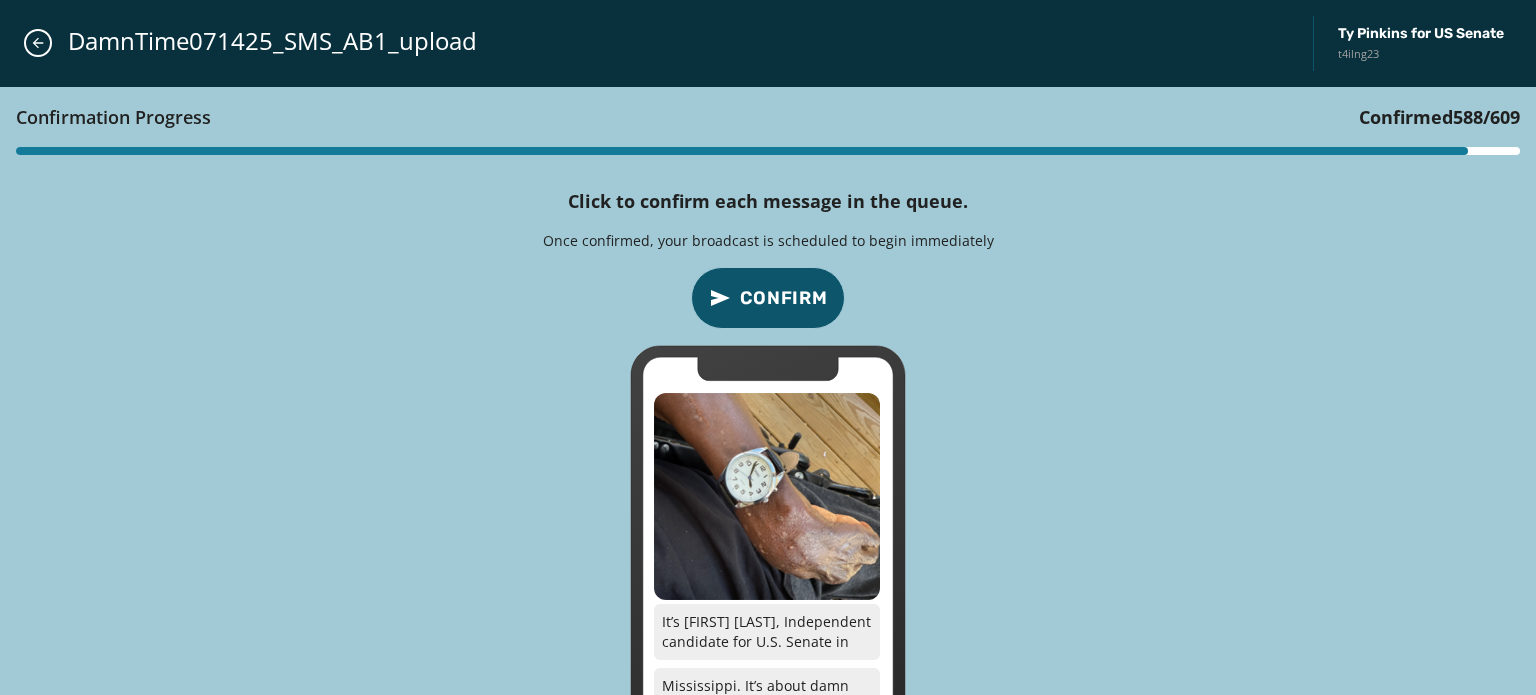 click on "Confirm" at bounding box center [784, 298] 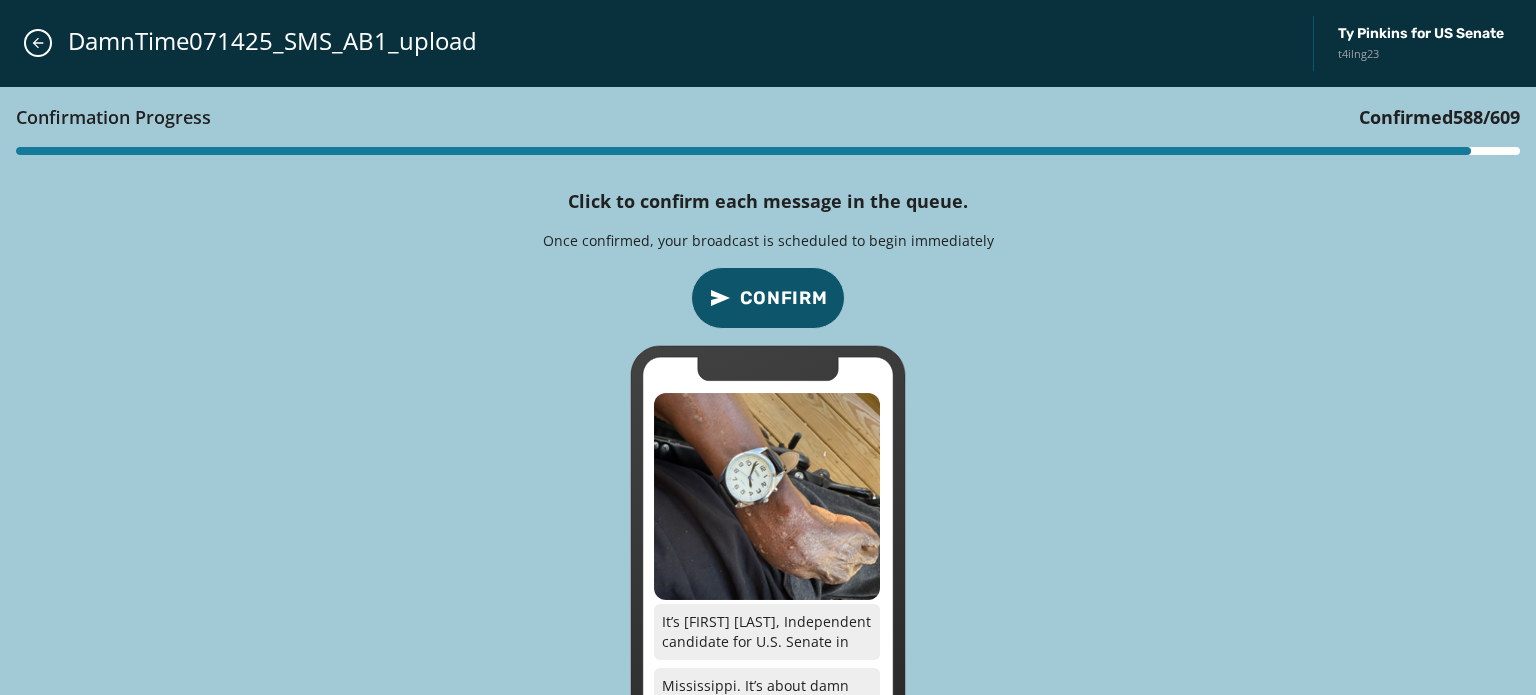 click on "Confirm" at bounding box center (784, 298) 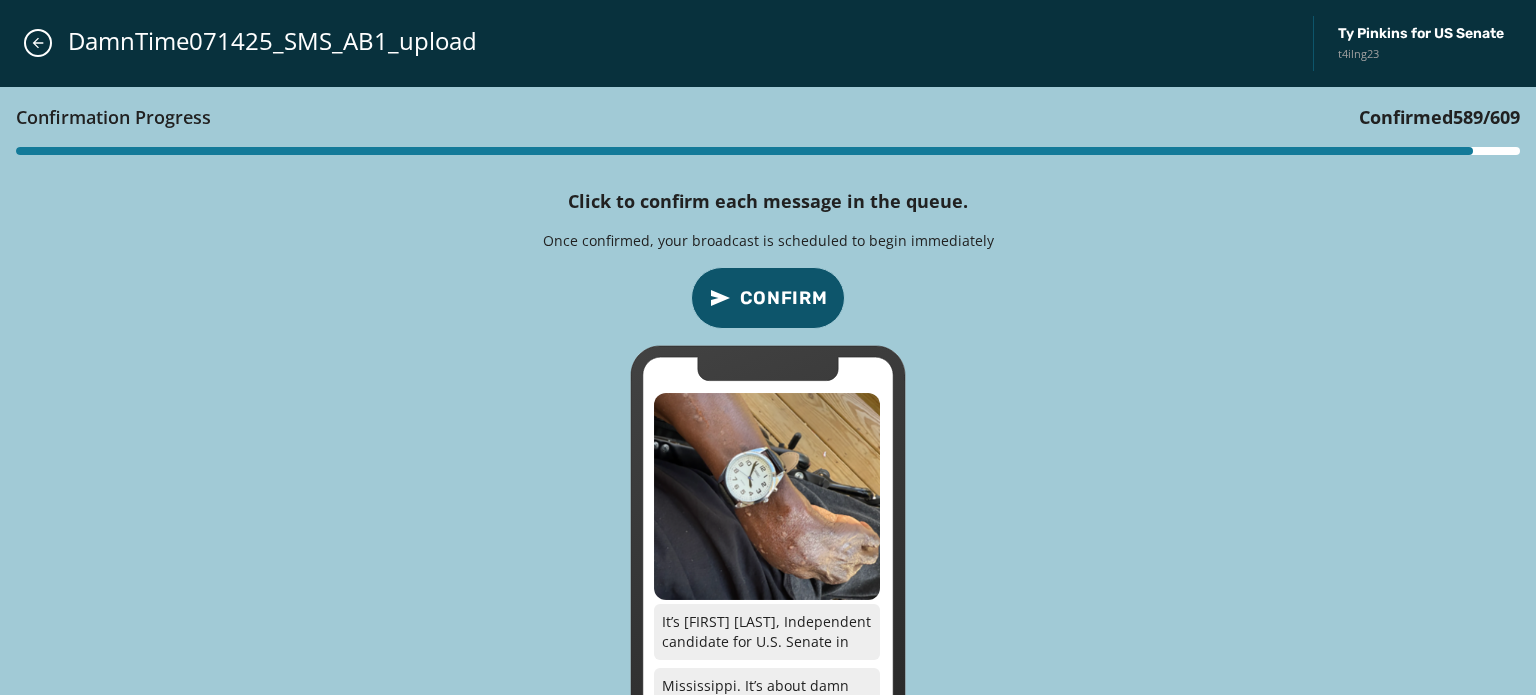 click on "Confirm" at bounding box center (784, 298) 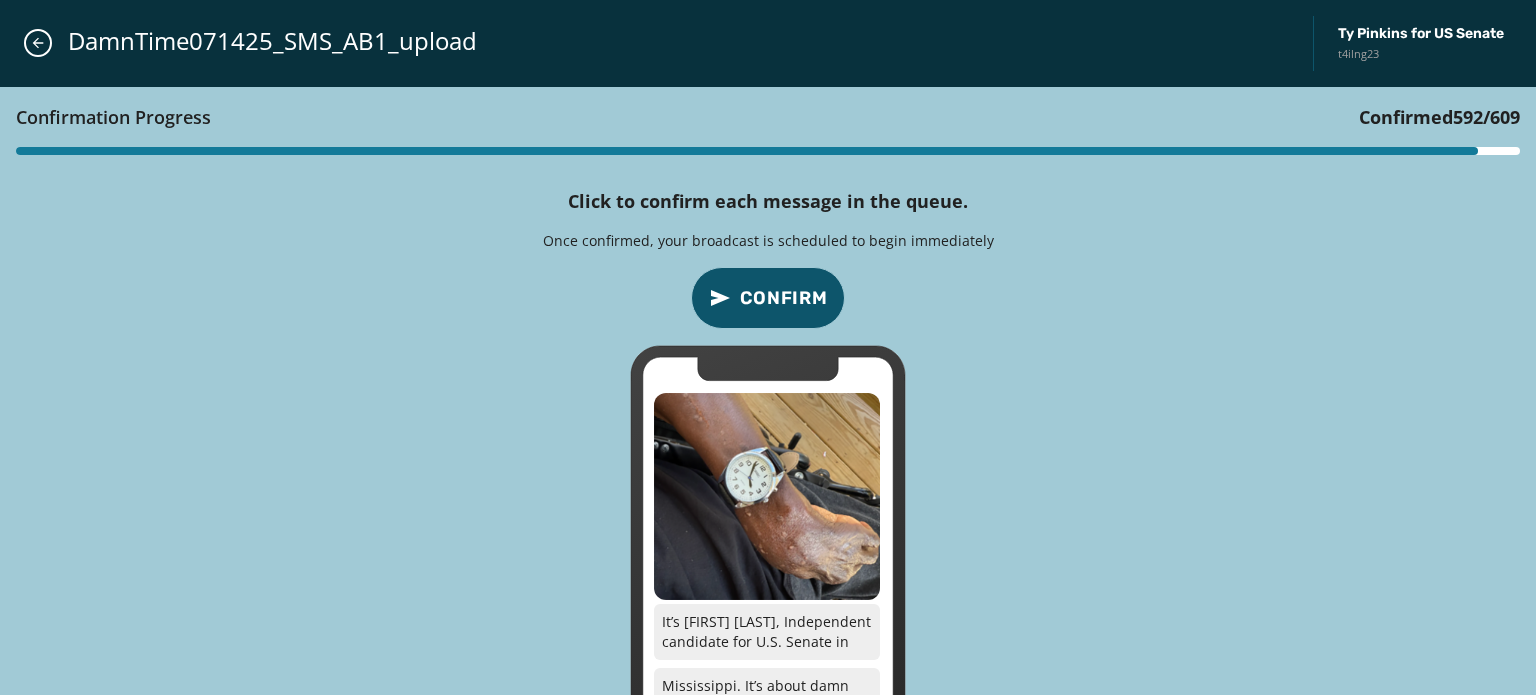 click on "Confirm" at bounding box center (784, 298) 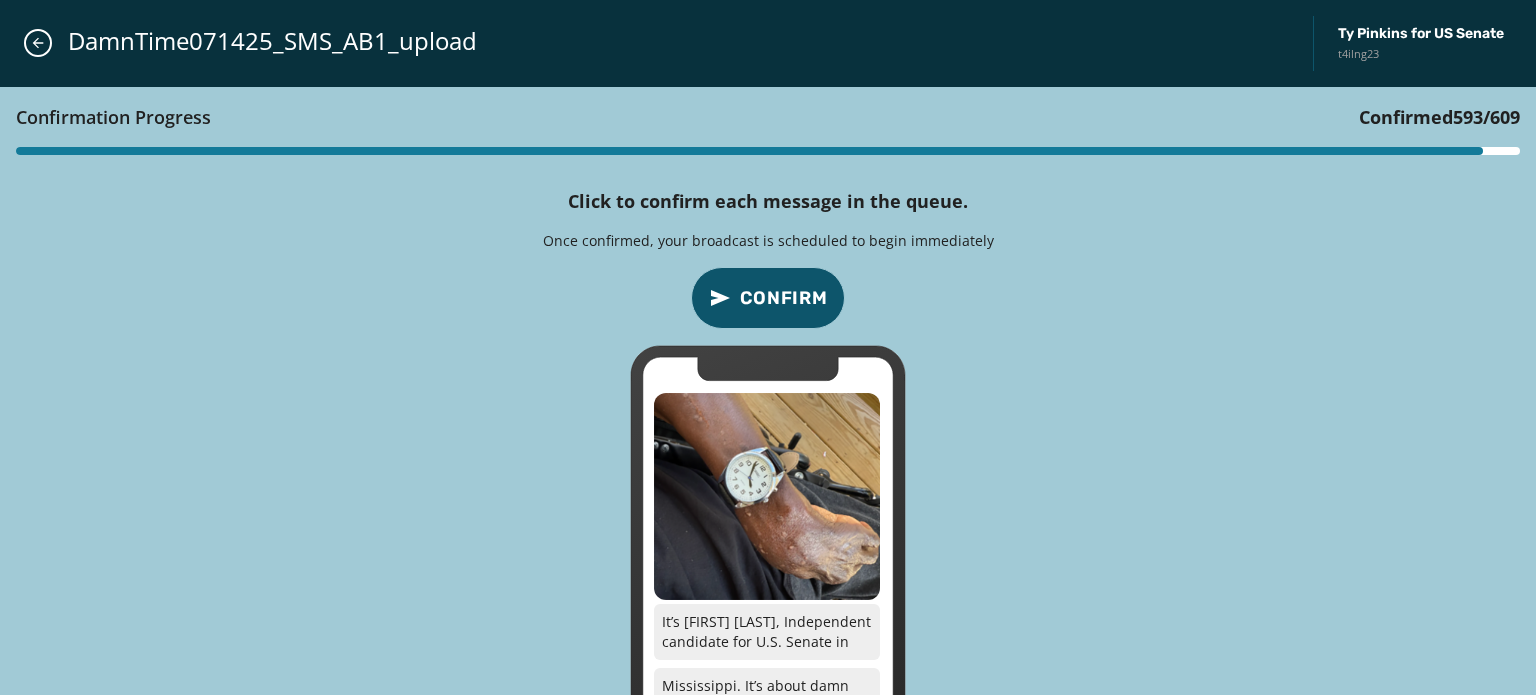 click on "Confirm" at bounding box center [784, 298] 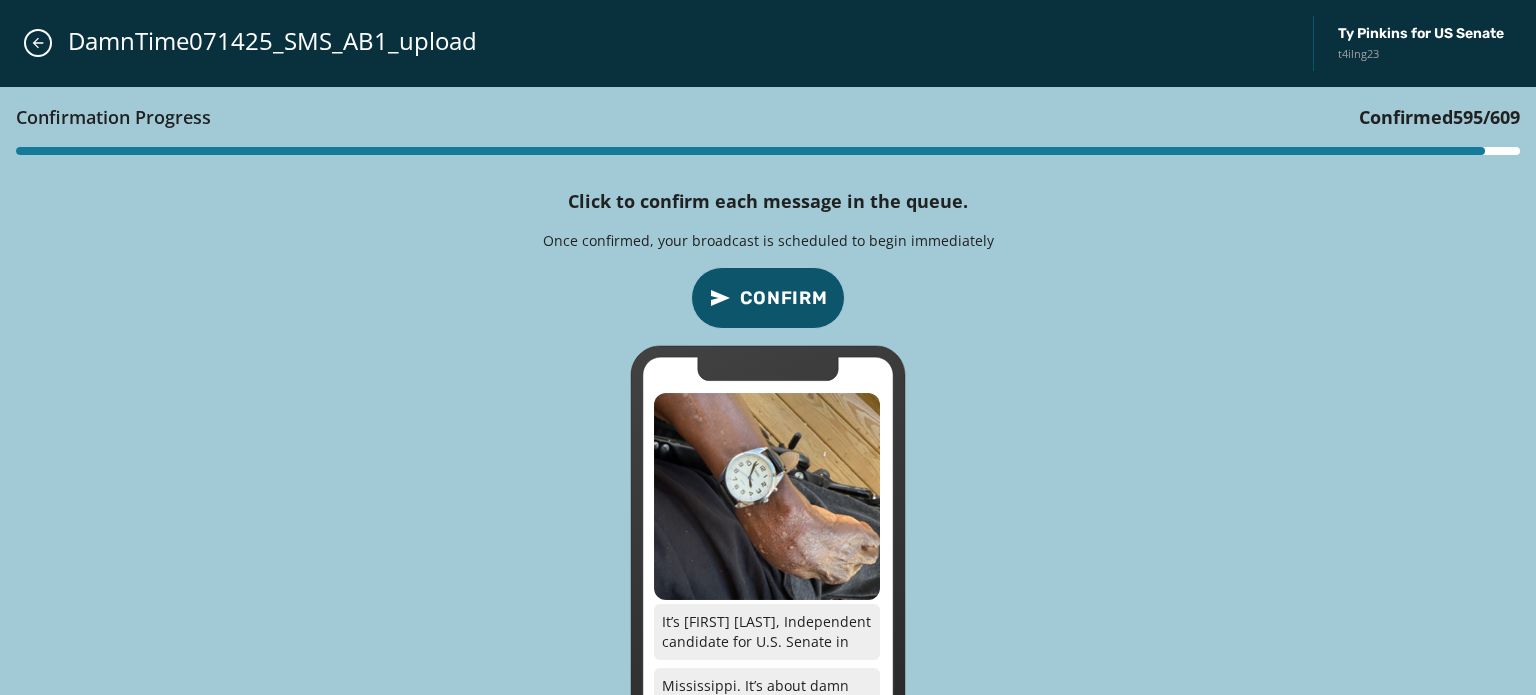 click on "Confirm" at bounding box center [784, 298] 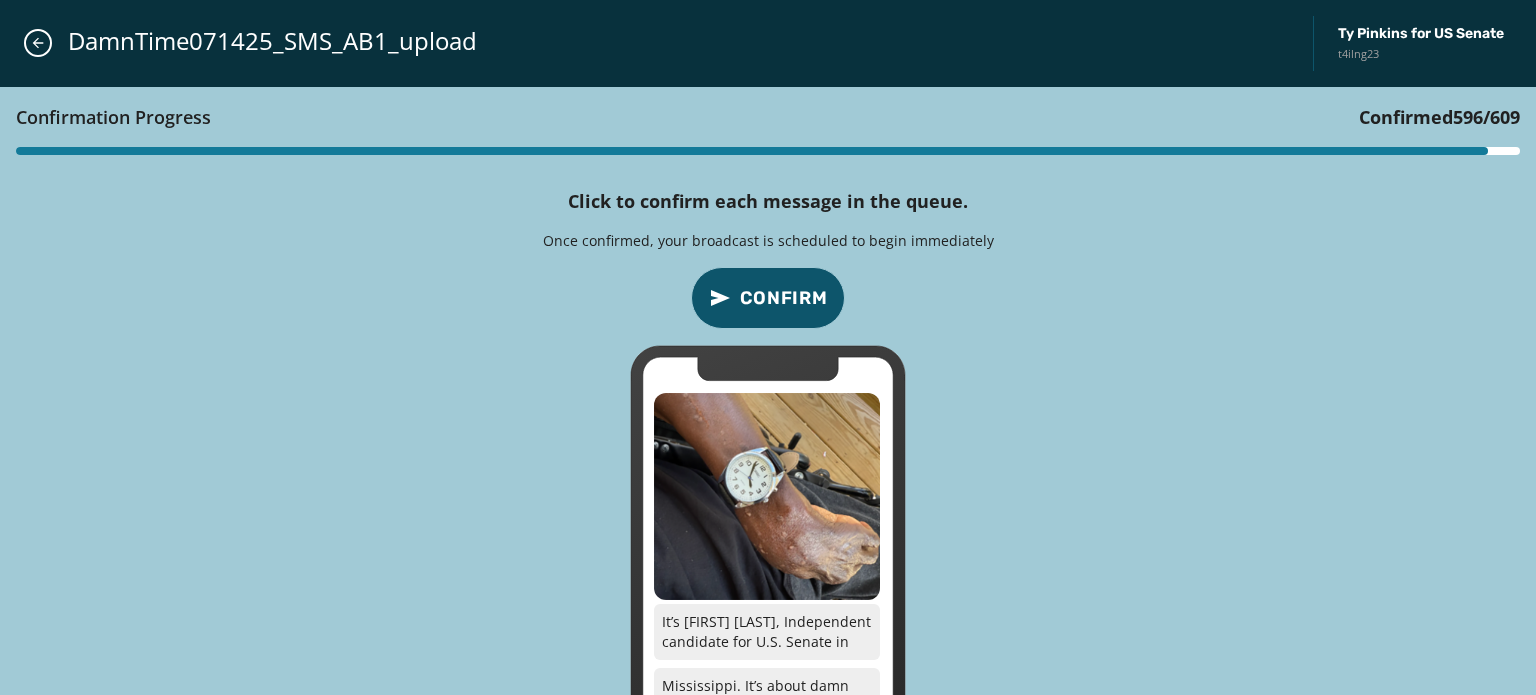 click on "Confirm" at bounding box center [784, 298] 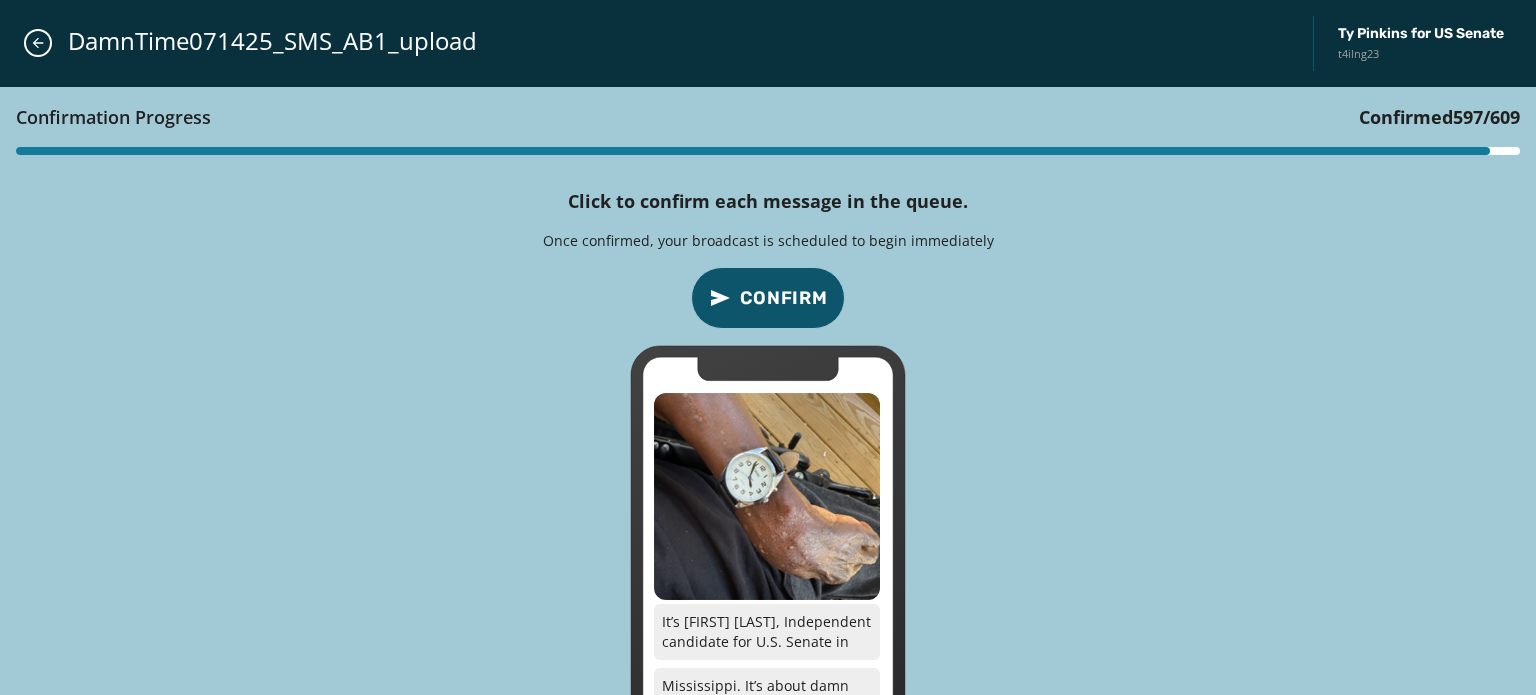 click on "Confirm" at bounding box center [784, 298] 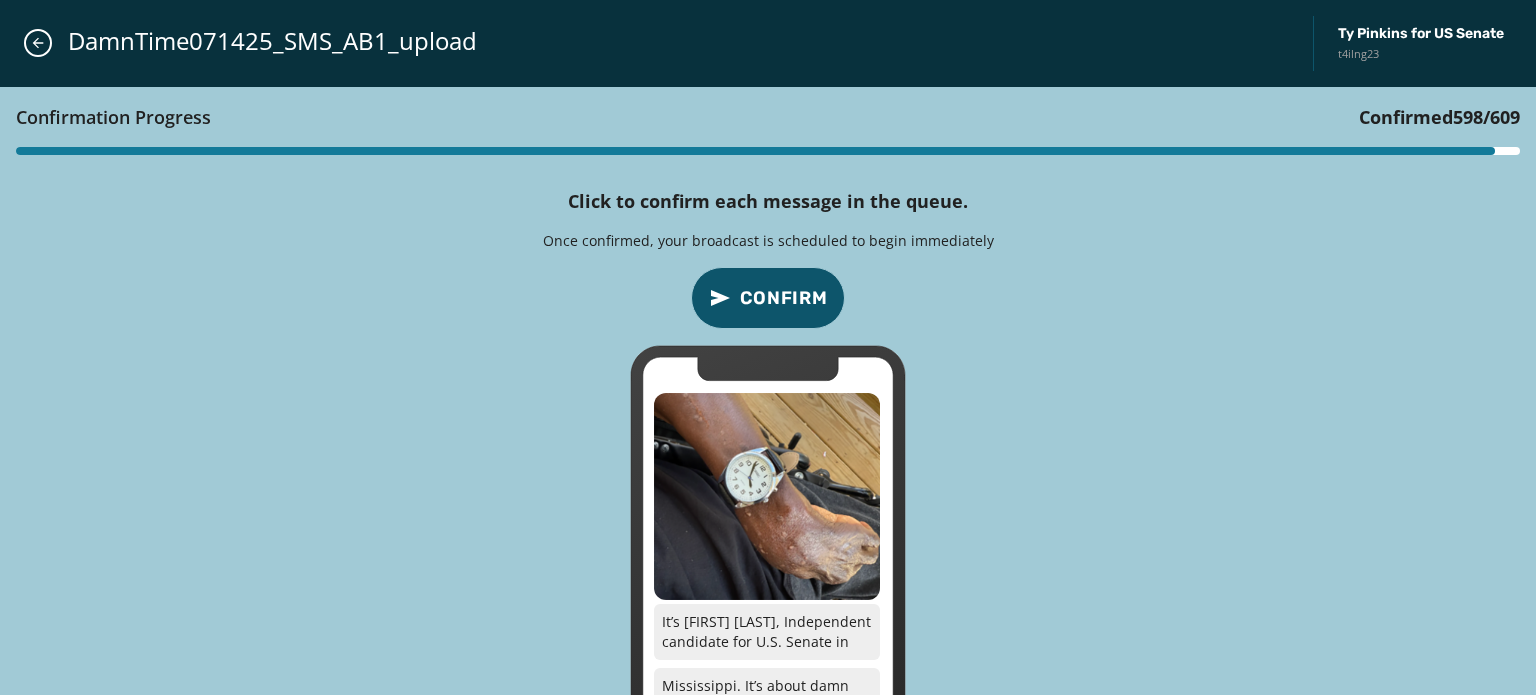 click on "Confirm" at bounding box center (784, 298) 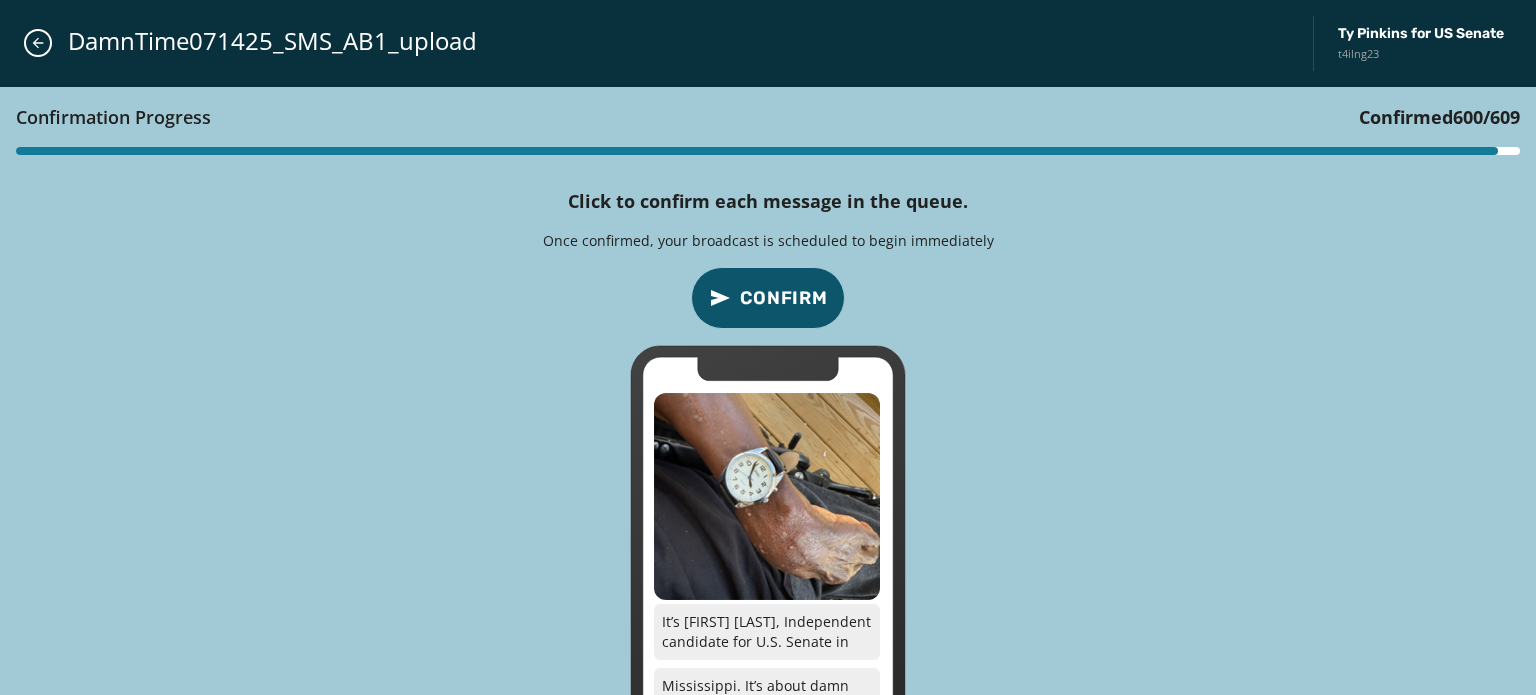 click on "Confirm" at bounding box center (784, 298) 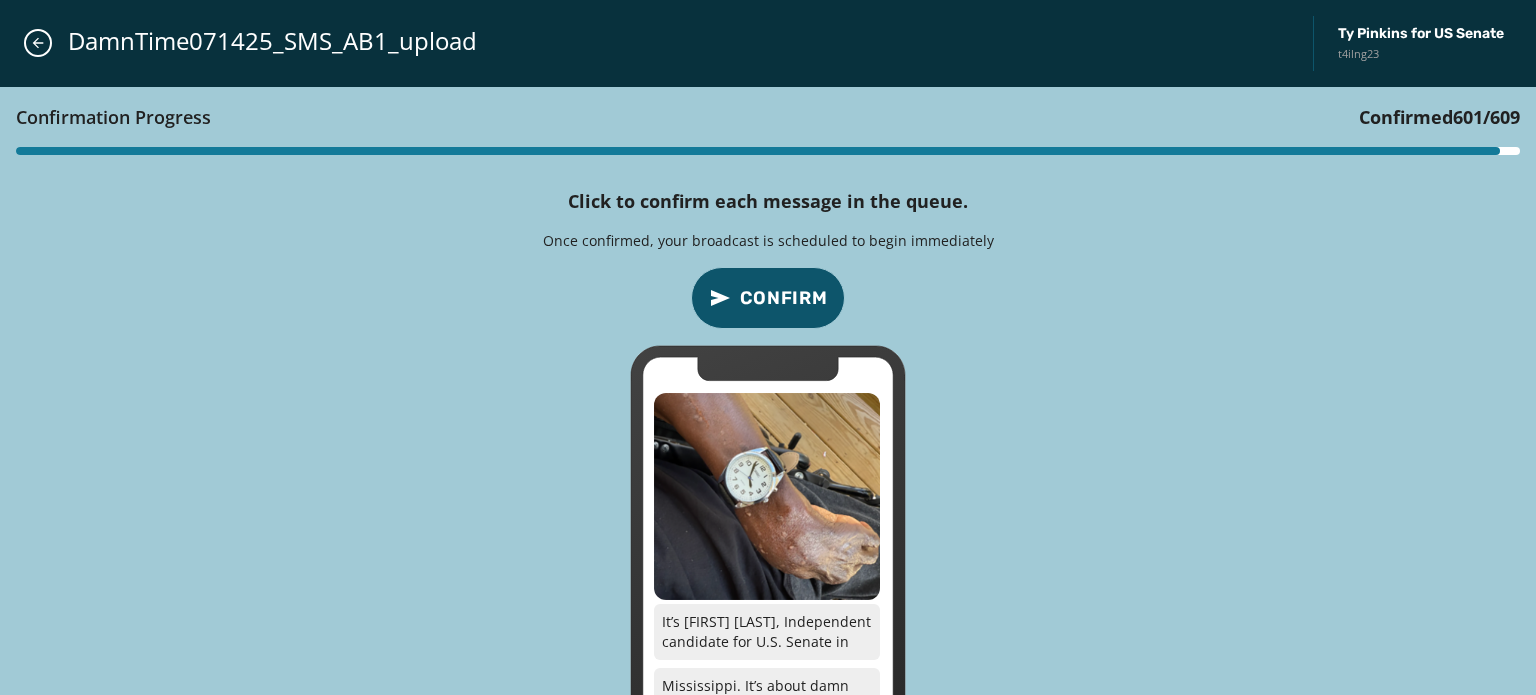 click on "Confirm" at bounding box center [784, 298] 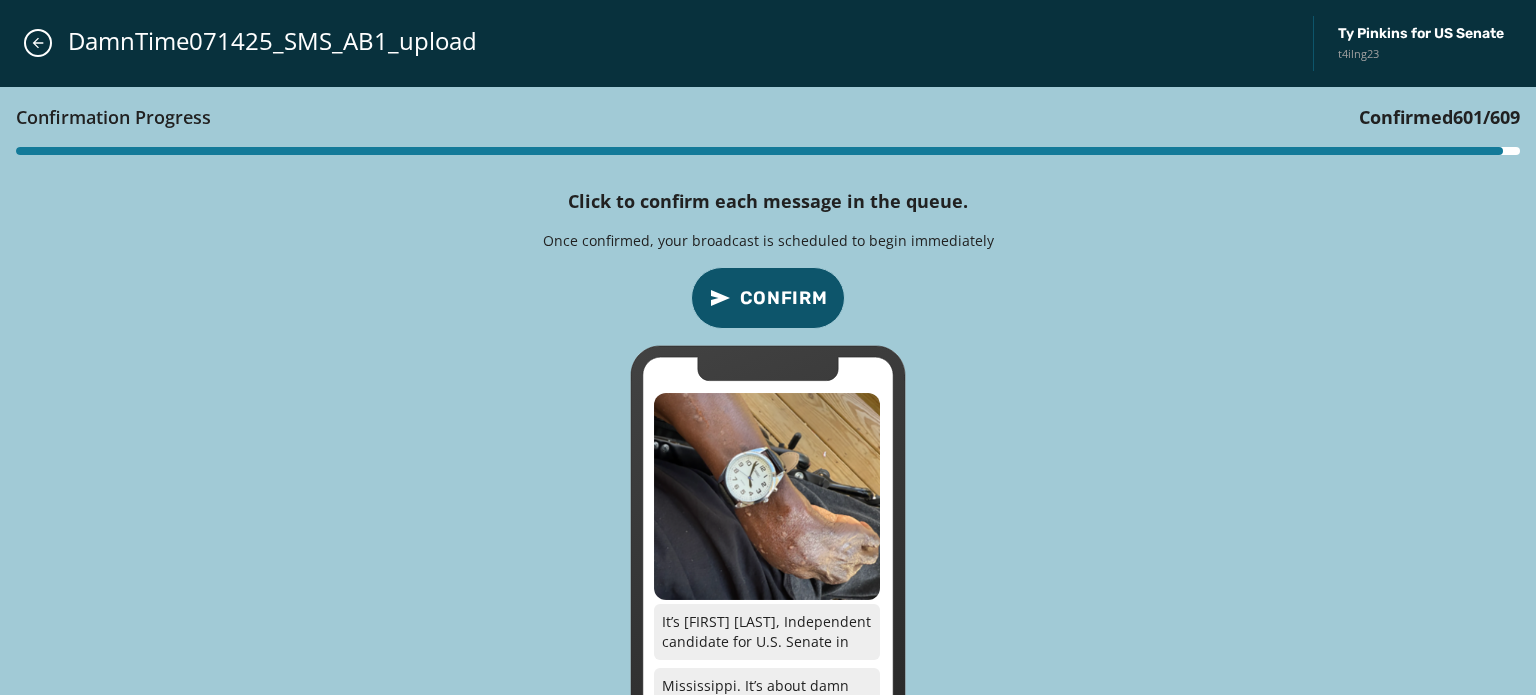 click on "Confirm" at bounding box center [784, 298] 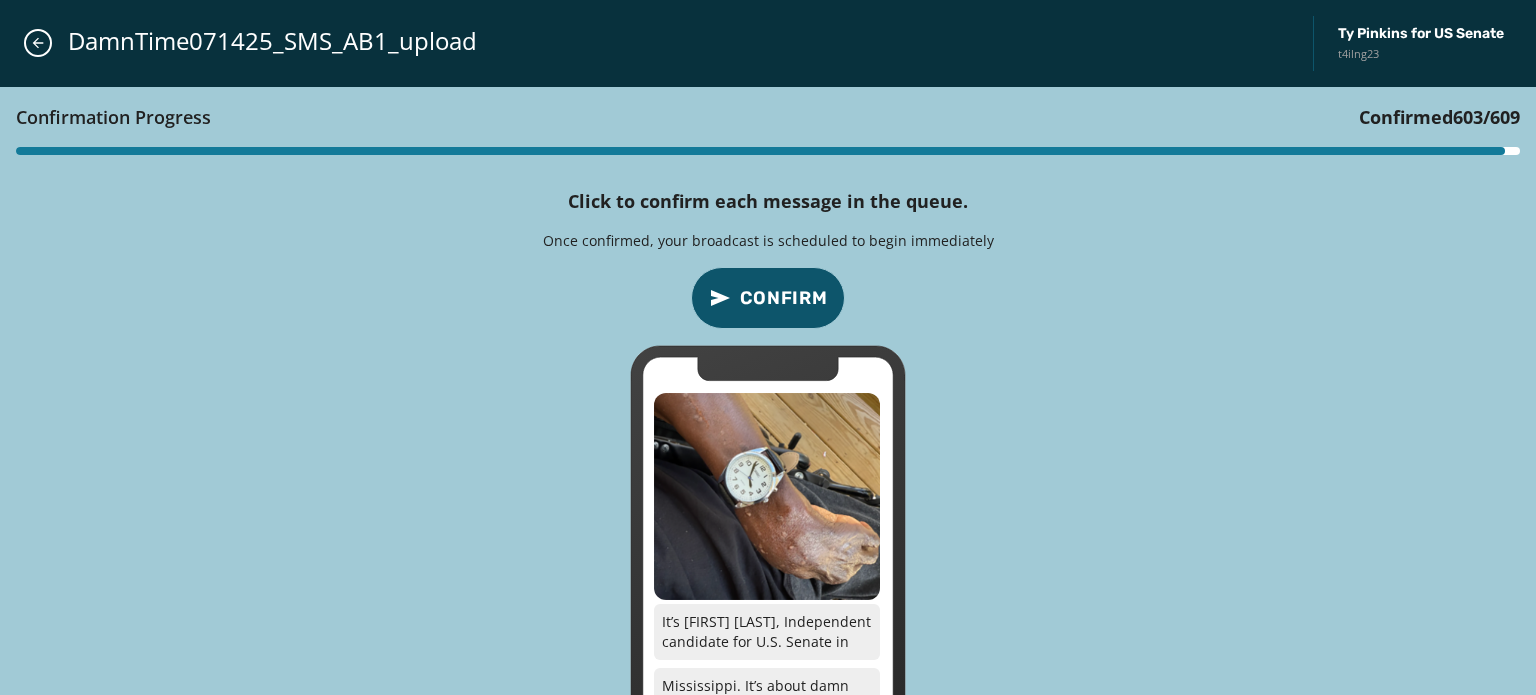 click on "Confirm" at bounding box center (784, 298) 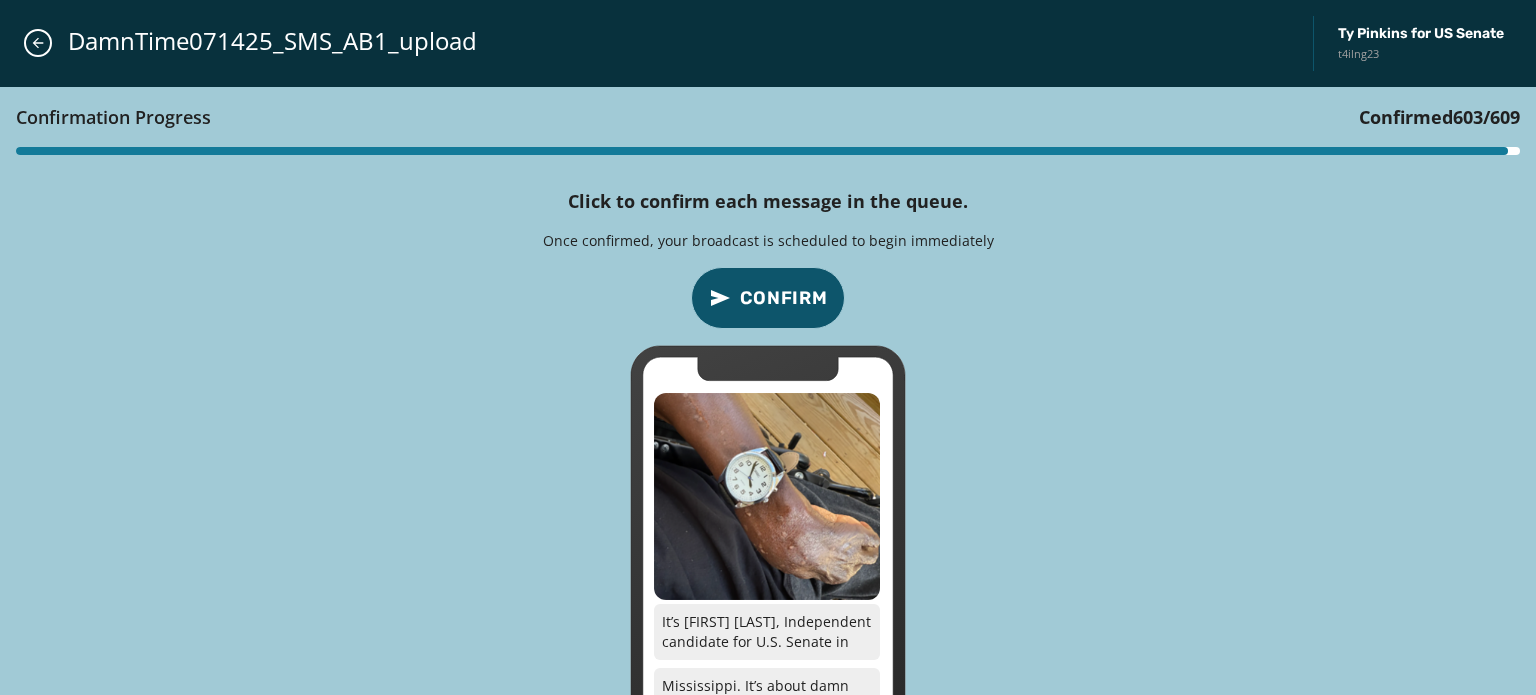 click on "Confirm" at bounding box center [784, 298] 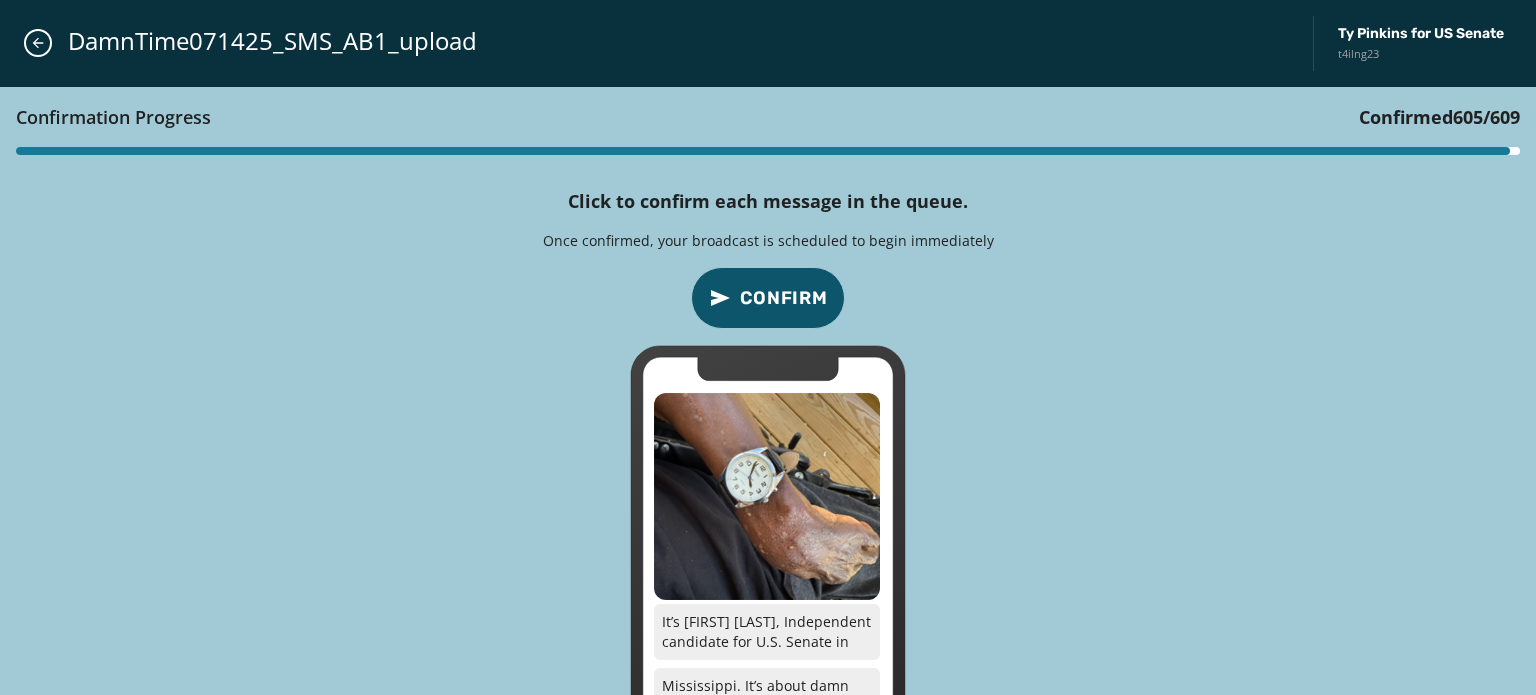 click on "Confirm" at bounding box center (784, 298) 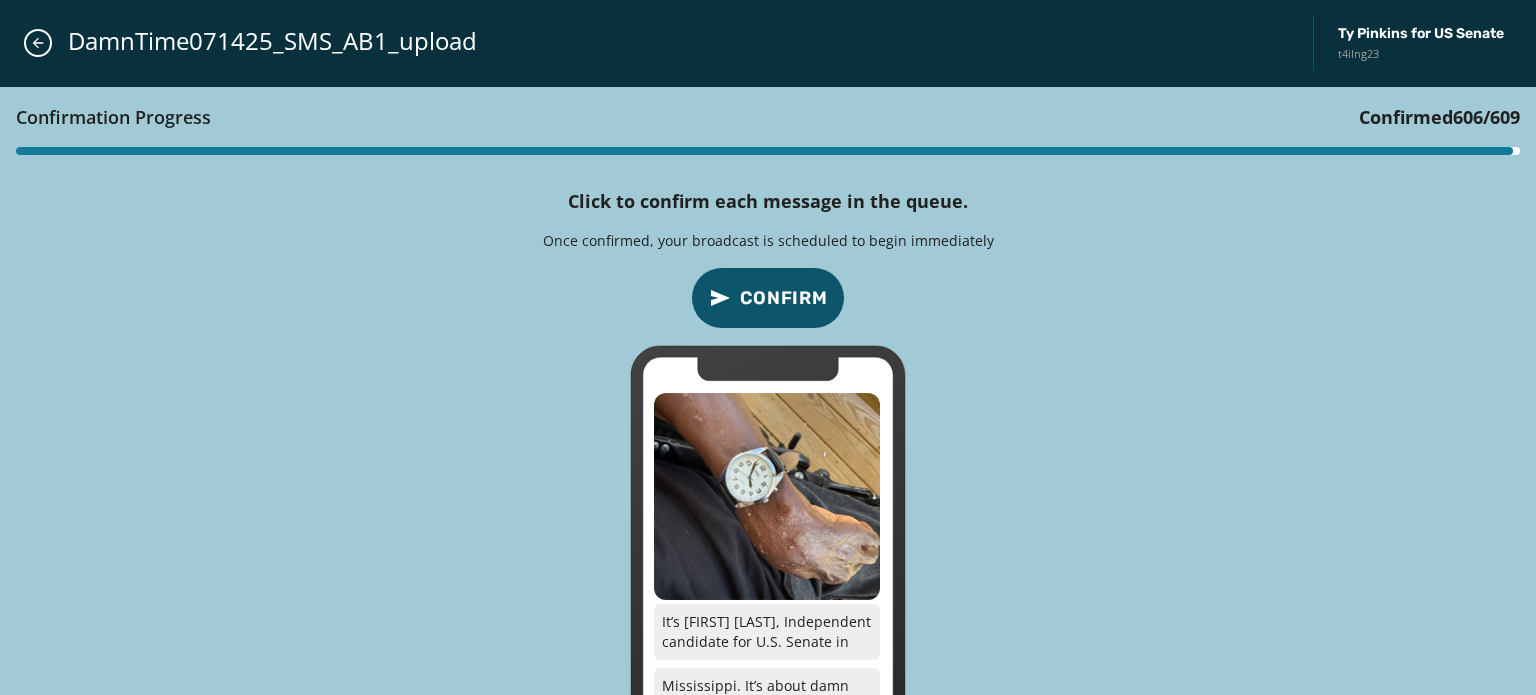 click on "Confirm" at bounding box center [784, 298] 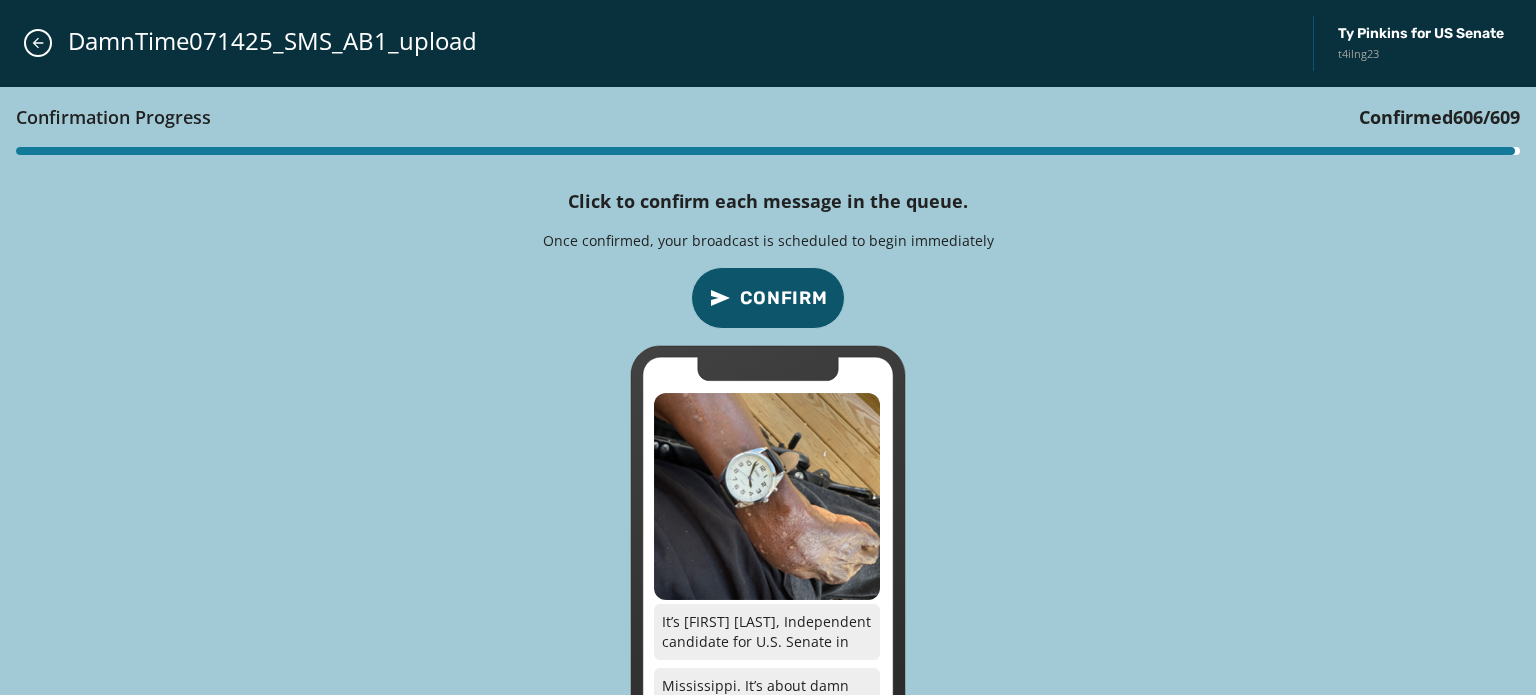 click on "Confirm" at bounding box center [784, 298] 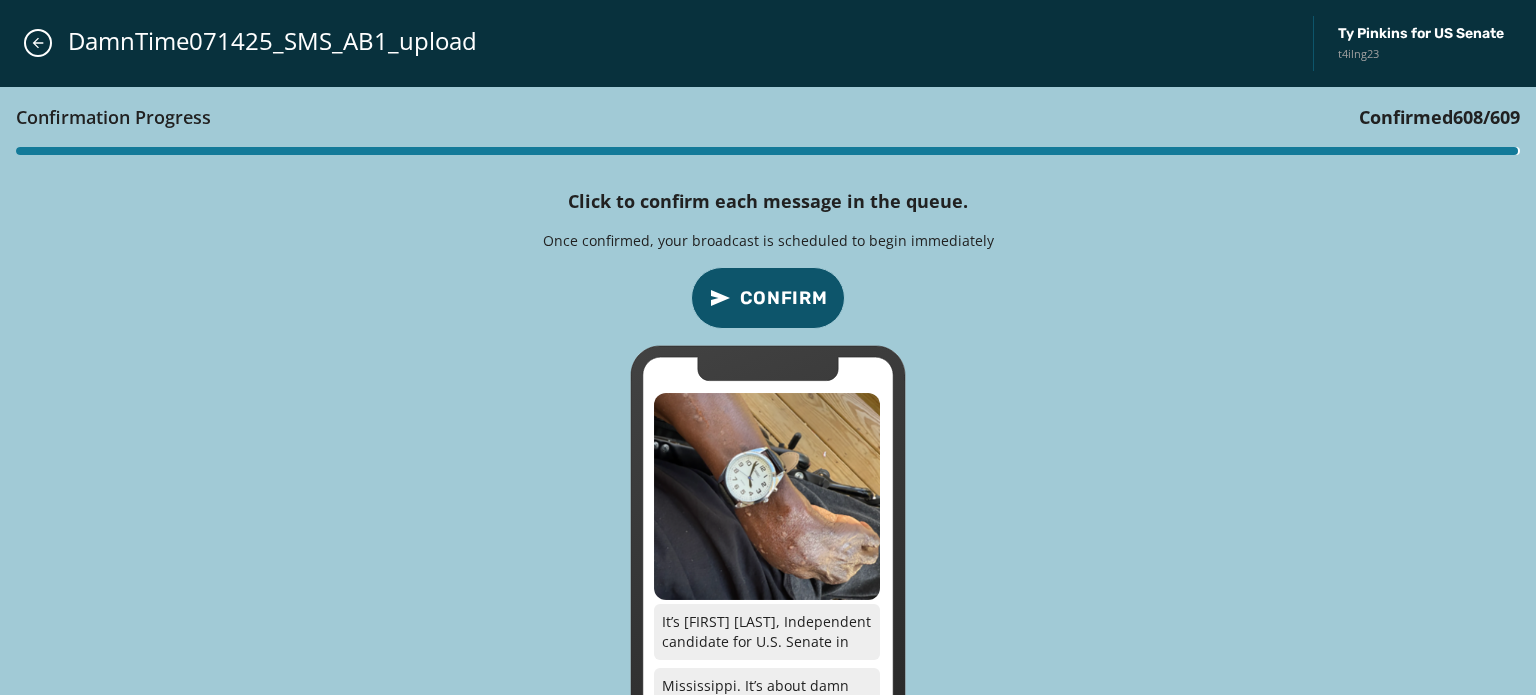 click on "Confirm" at bounding box center [784, 298] 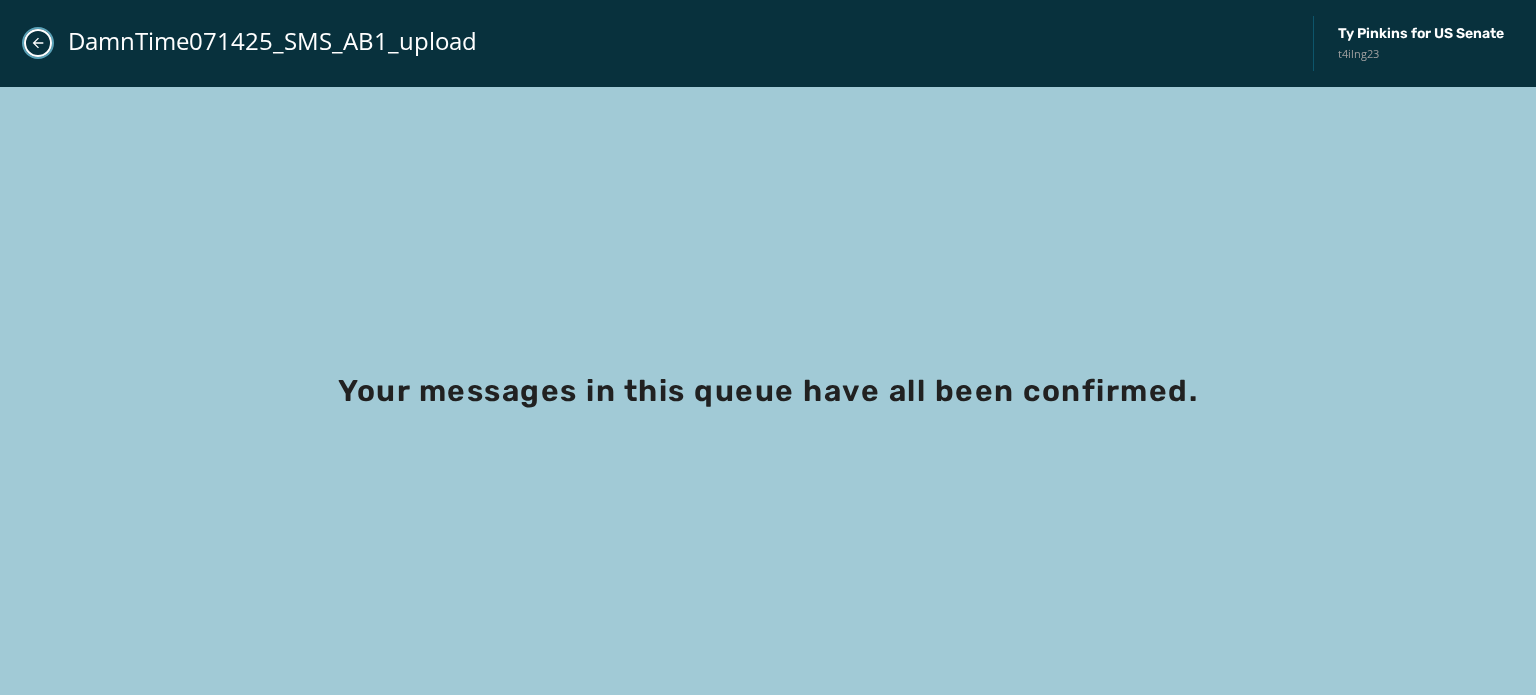 click 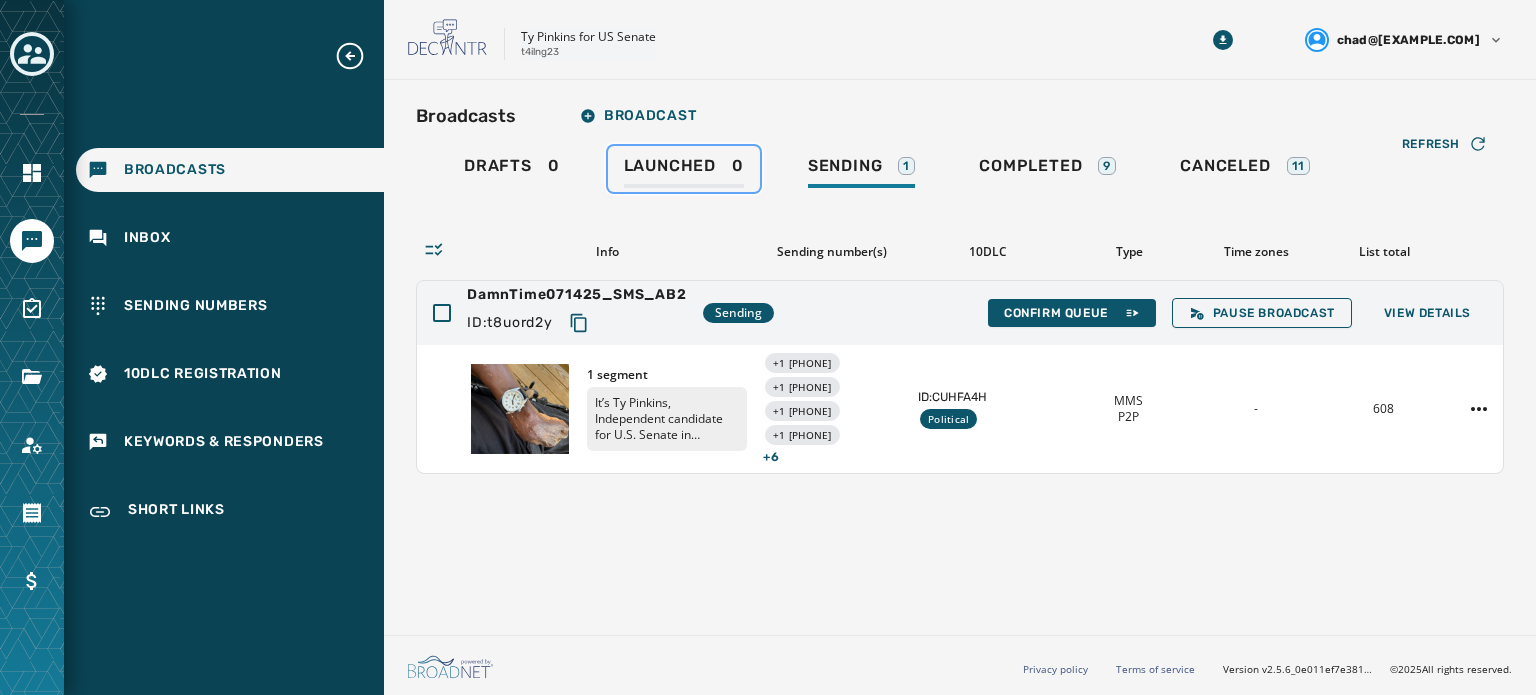 click on "Launched" at bounding box center [670, 166] 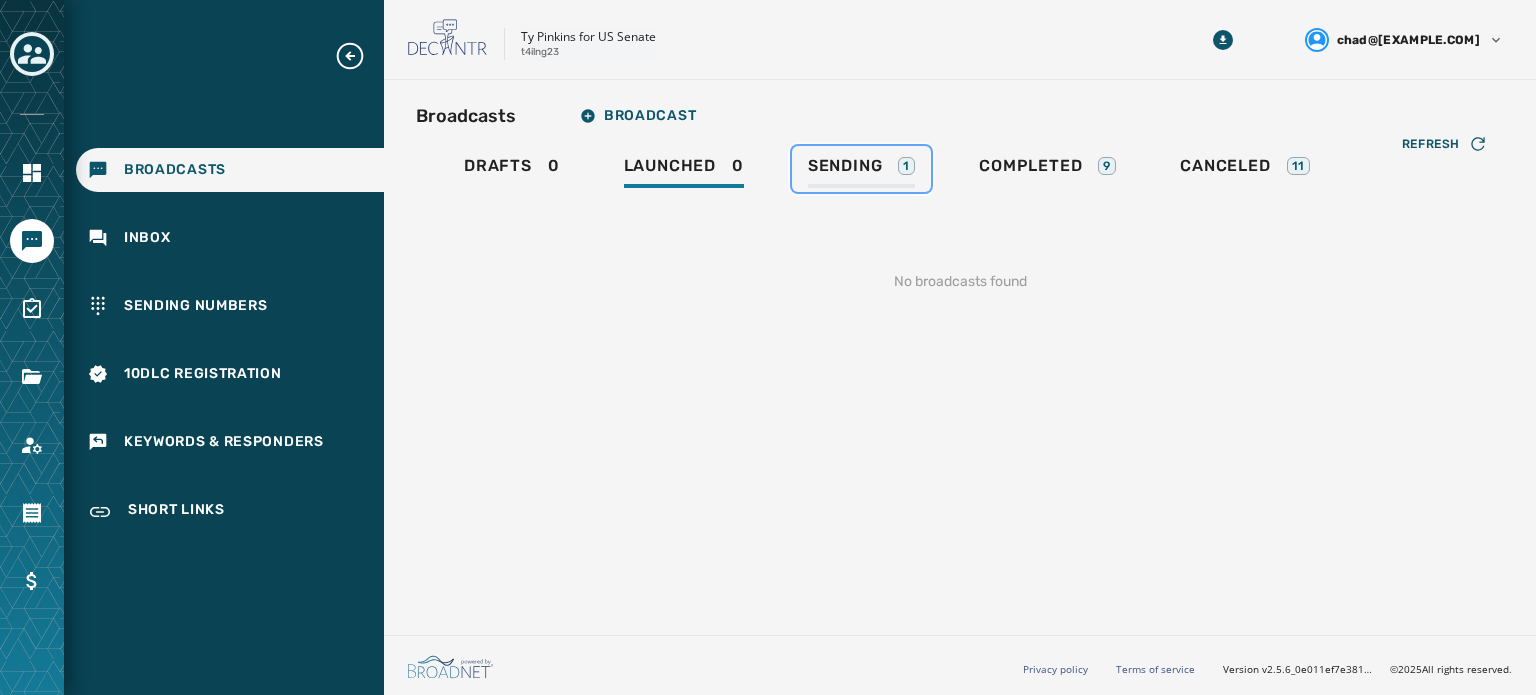 click on "Sending" at bounding box center [845, 166] 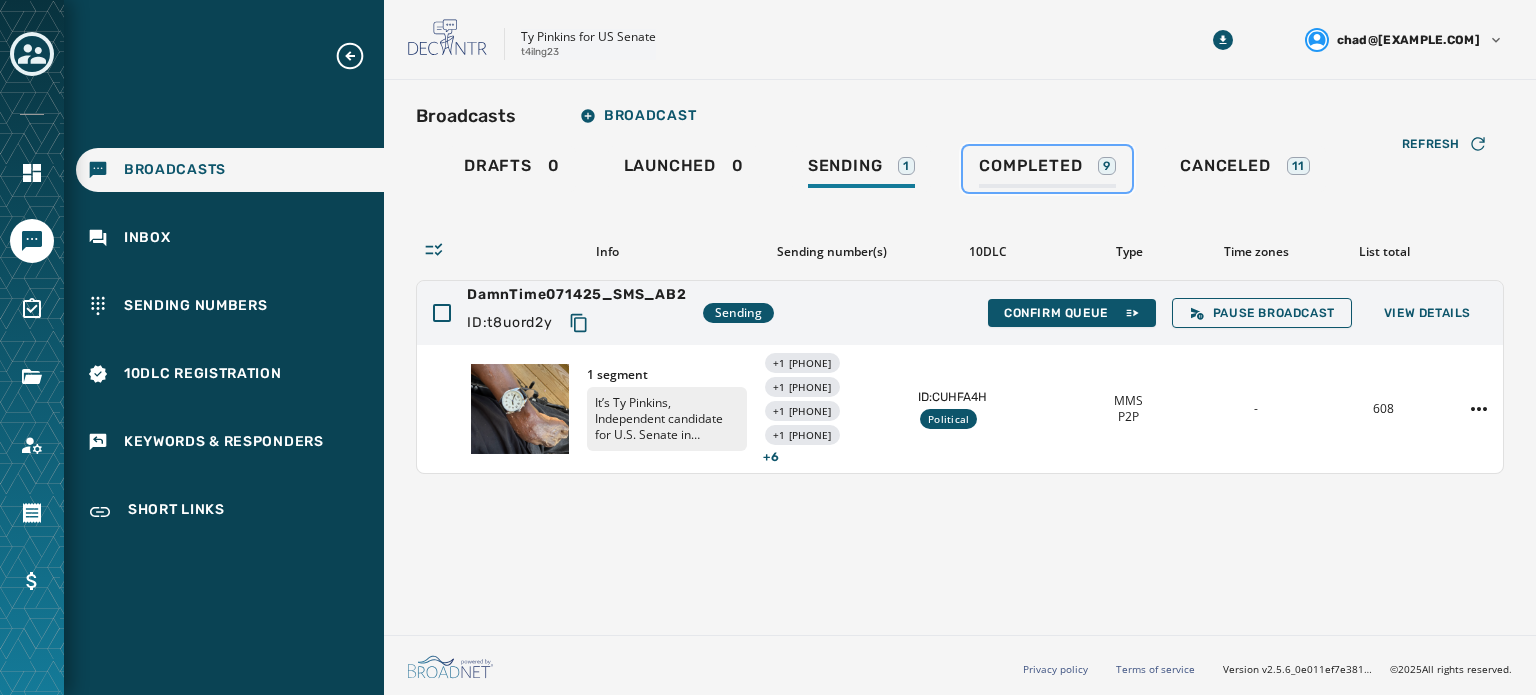 click on "Completed" at bounding box center [1030, 166] 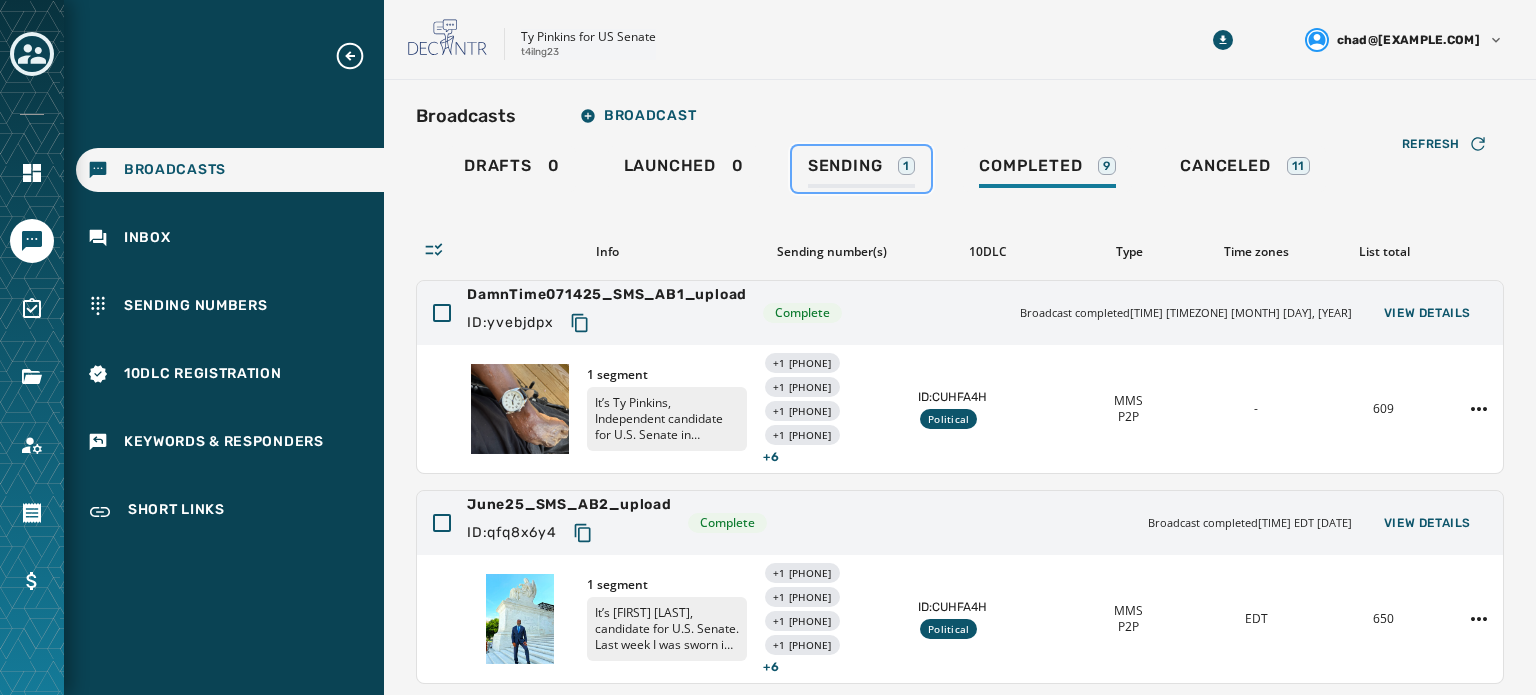 click on "Sending" at bounding box center [845, 166] 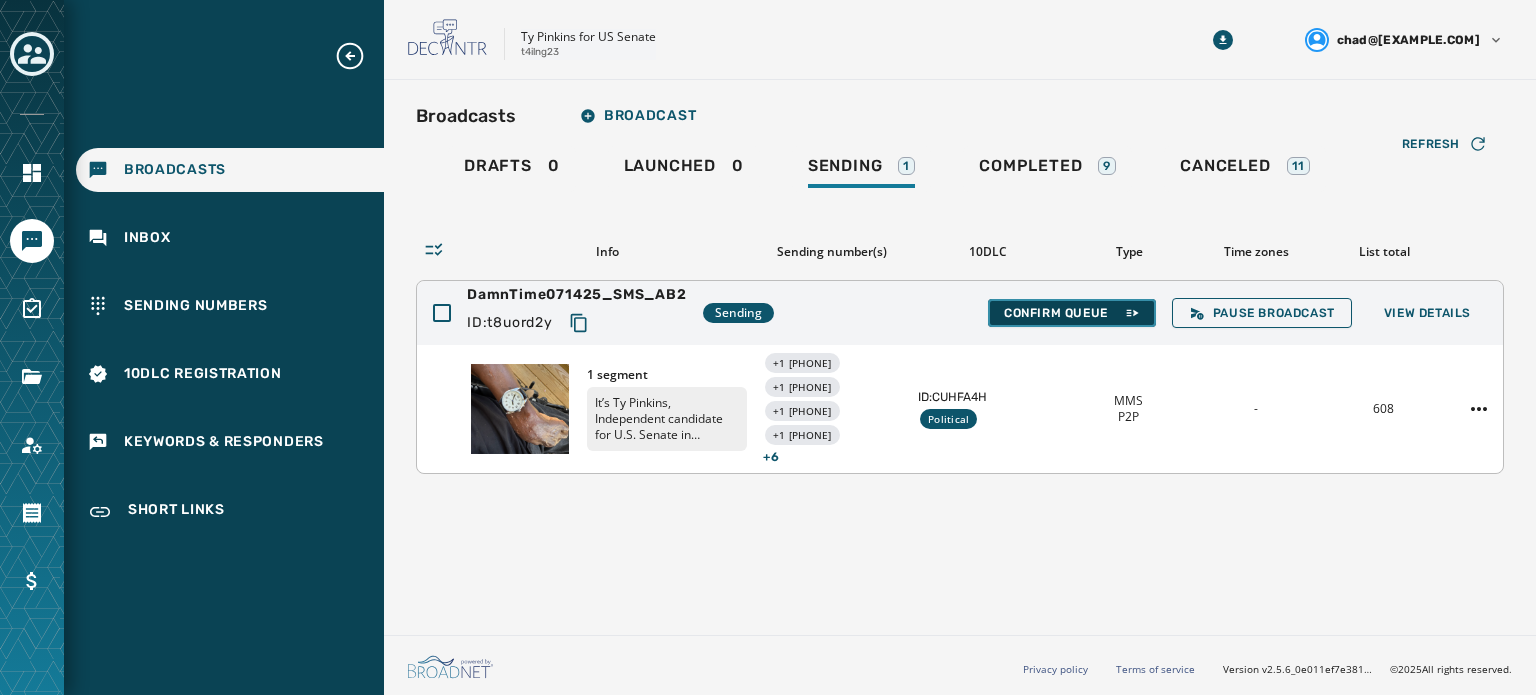 click on "Confirm Queue" at bounding box center (1072, 313) 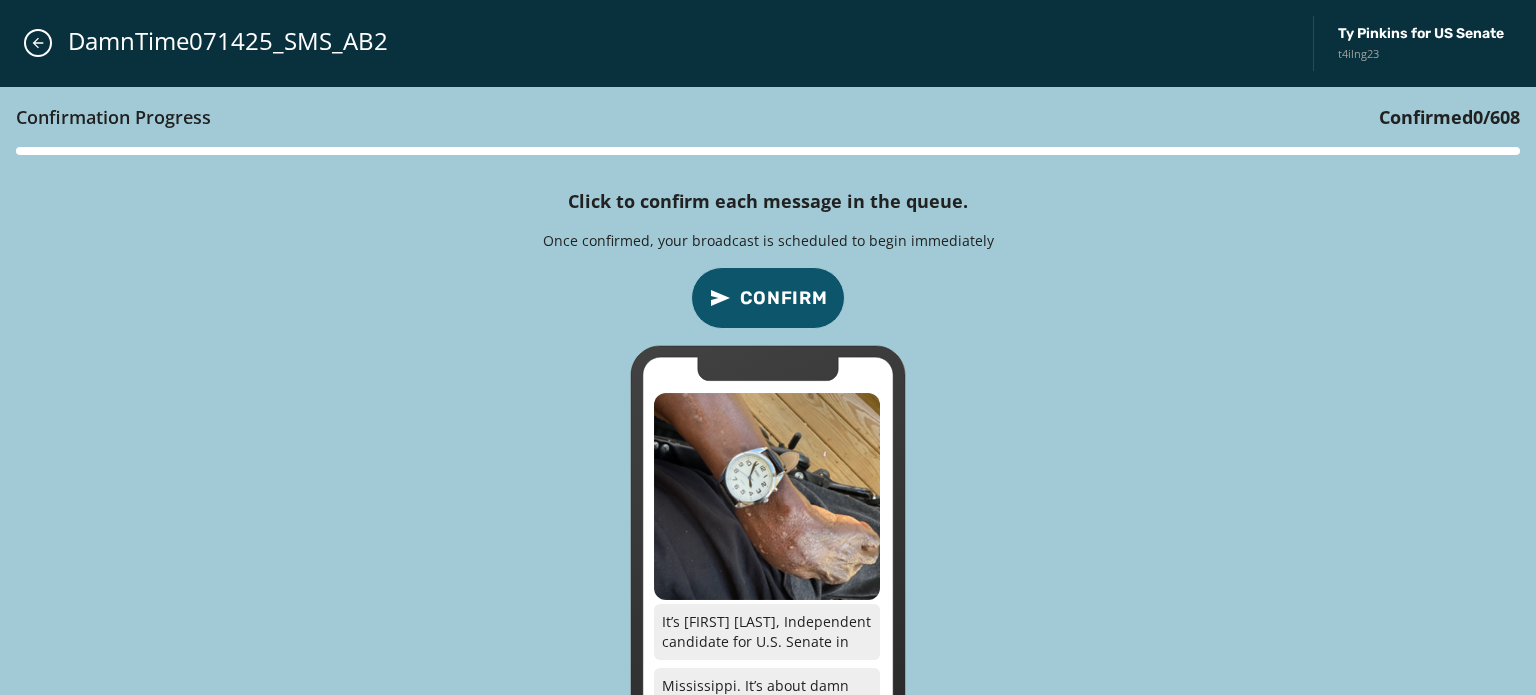 click on "Confirm" at bounding box center (784, 298) 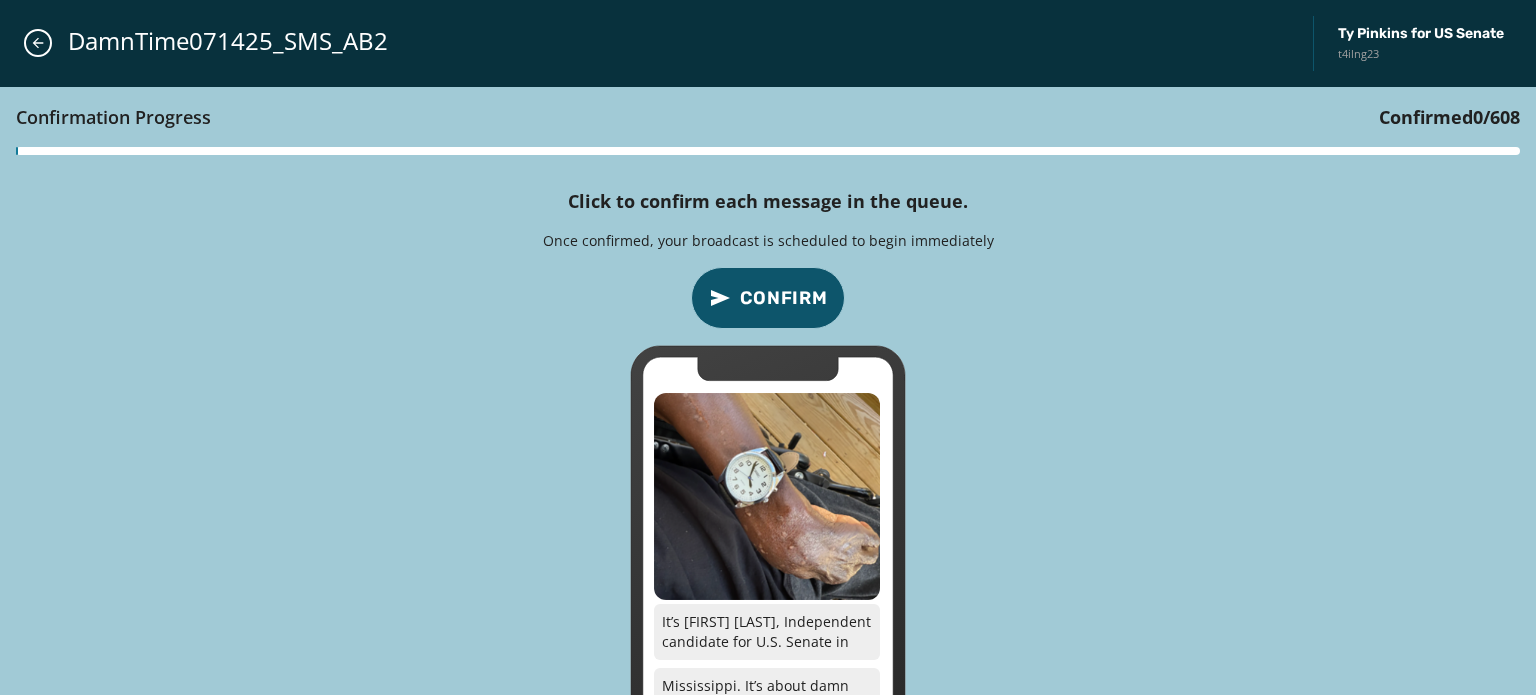 click on "Confirm" at bounding box center [784, 298] 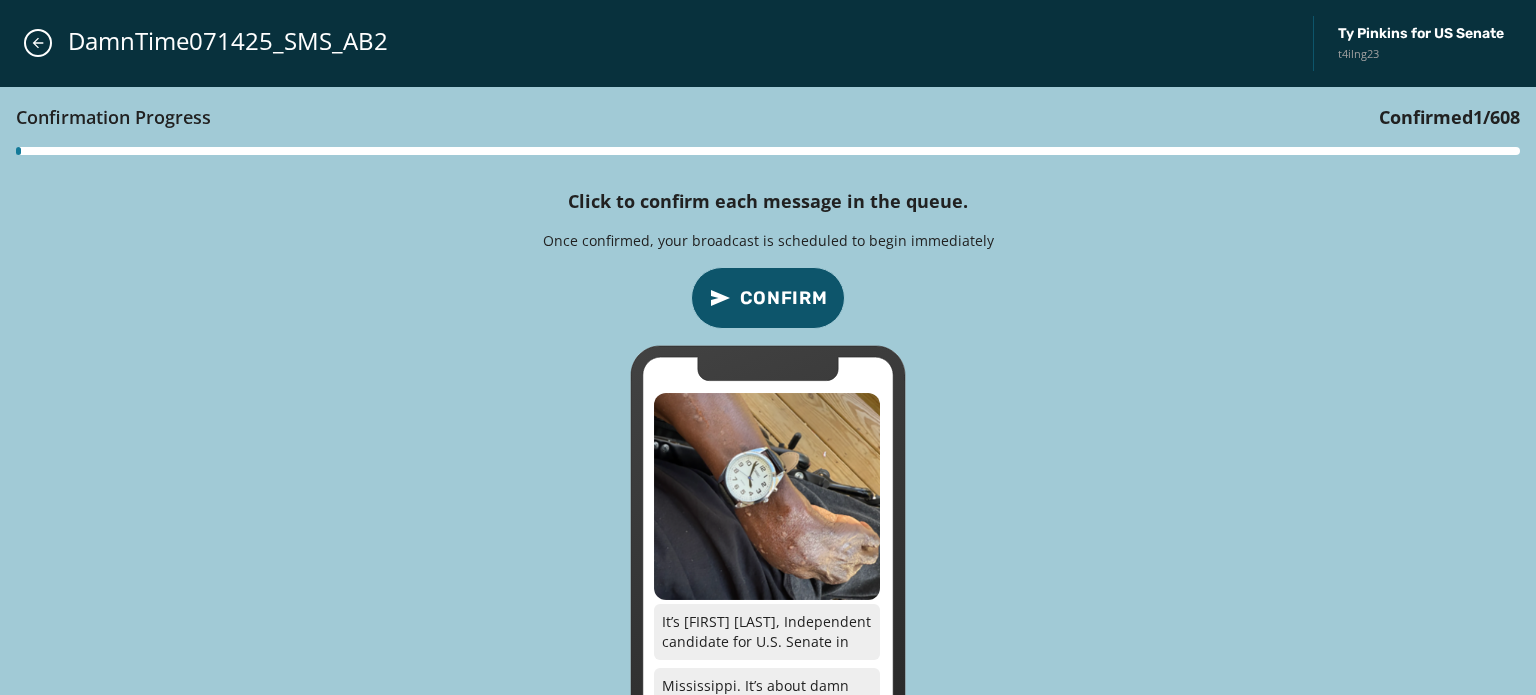 click on "Confirm" at bounding box center (784, 298) 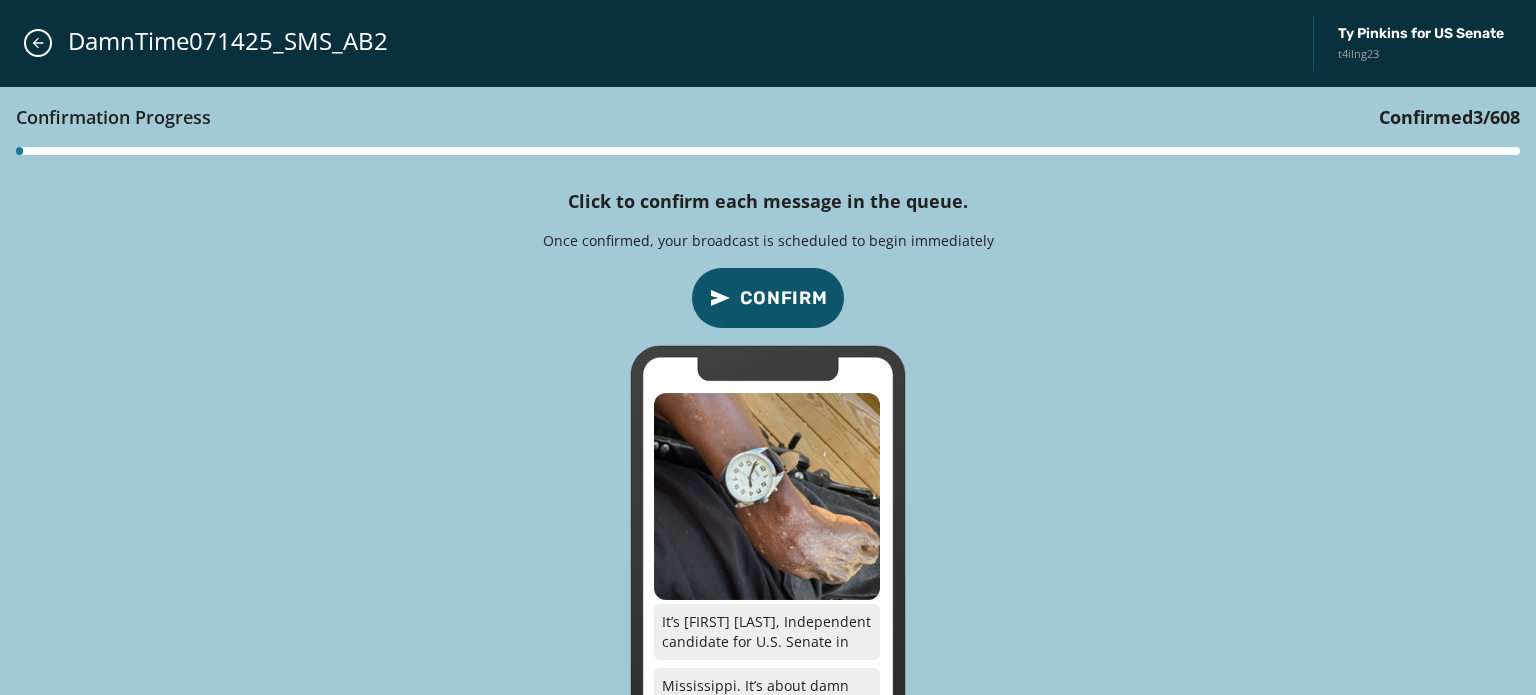 click on "Confirm" at bounding box center (784, 298) 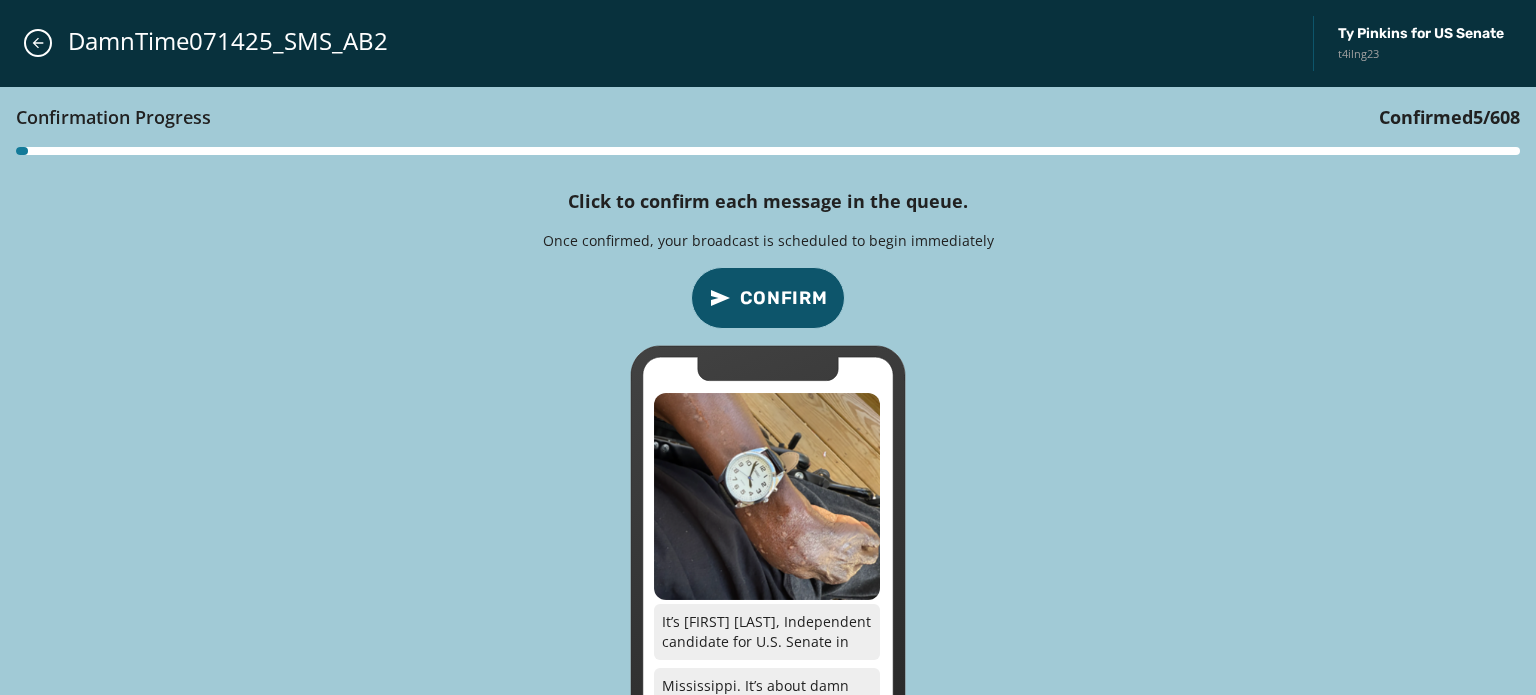 click on "Confirm" at bounding box center (784, 298) 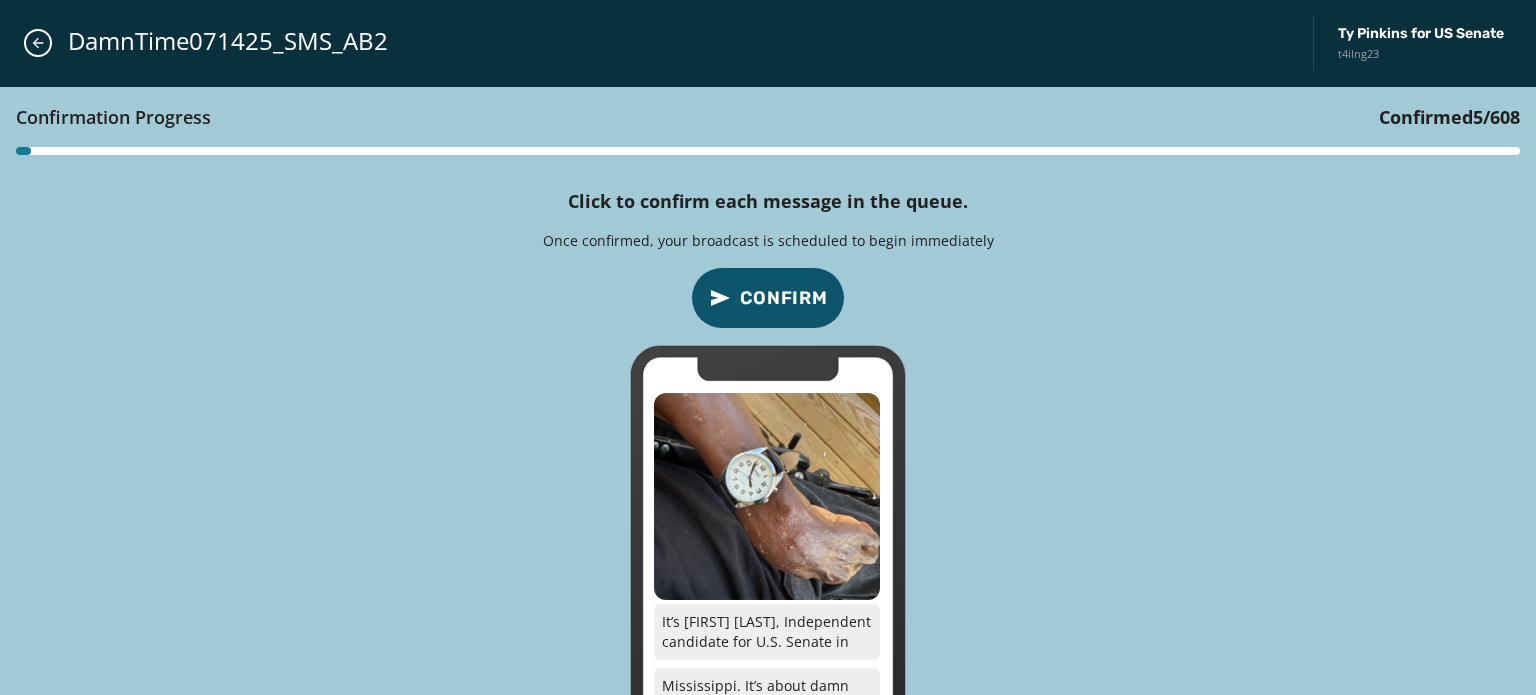 click on "Confirm" at bounding box center [784, 298] 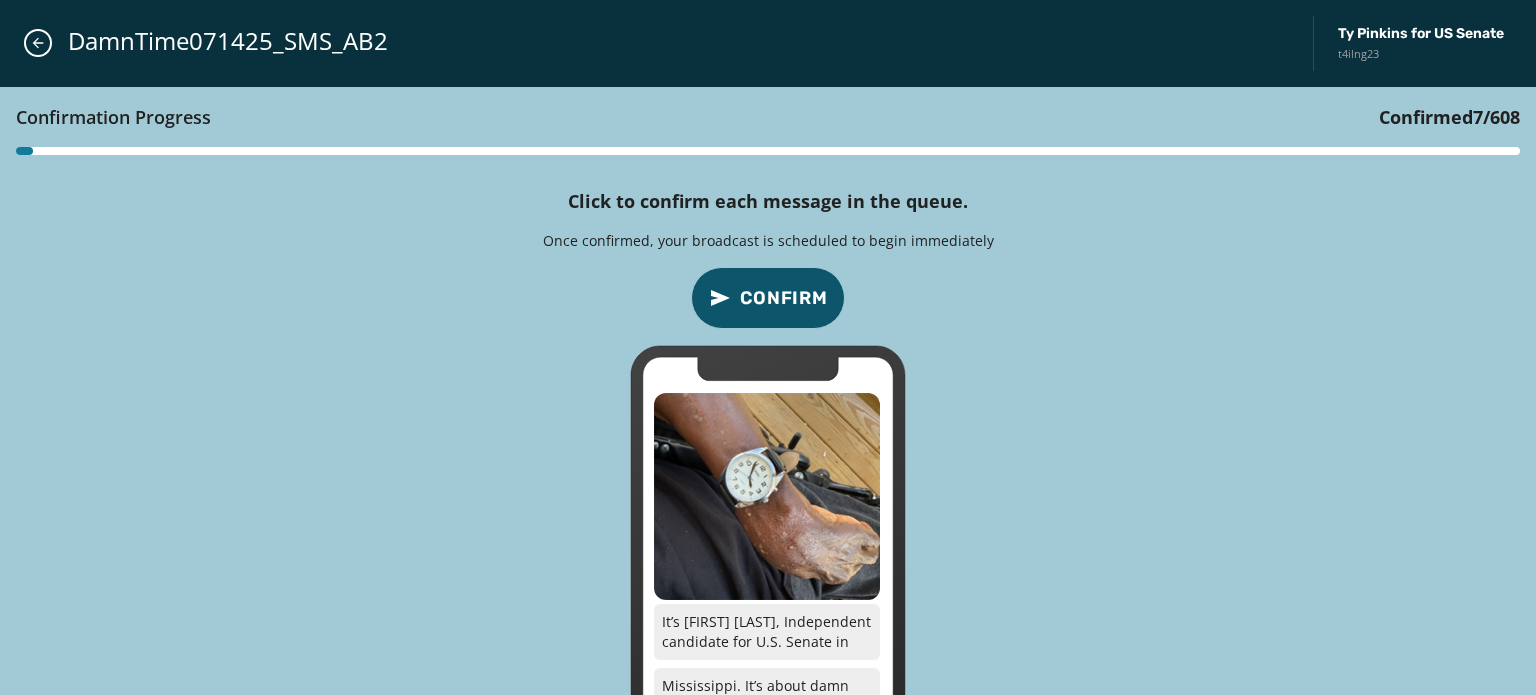 click on "Confirm" at bounding box center (784, 298) 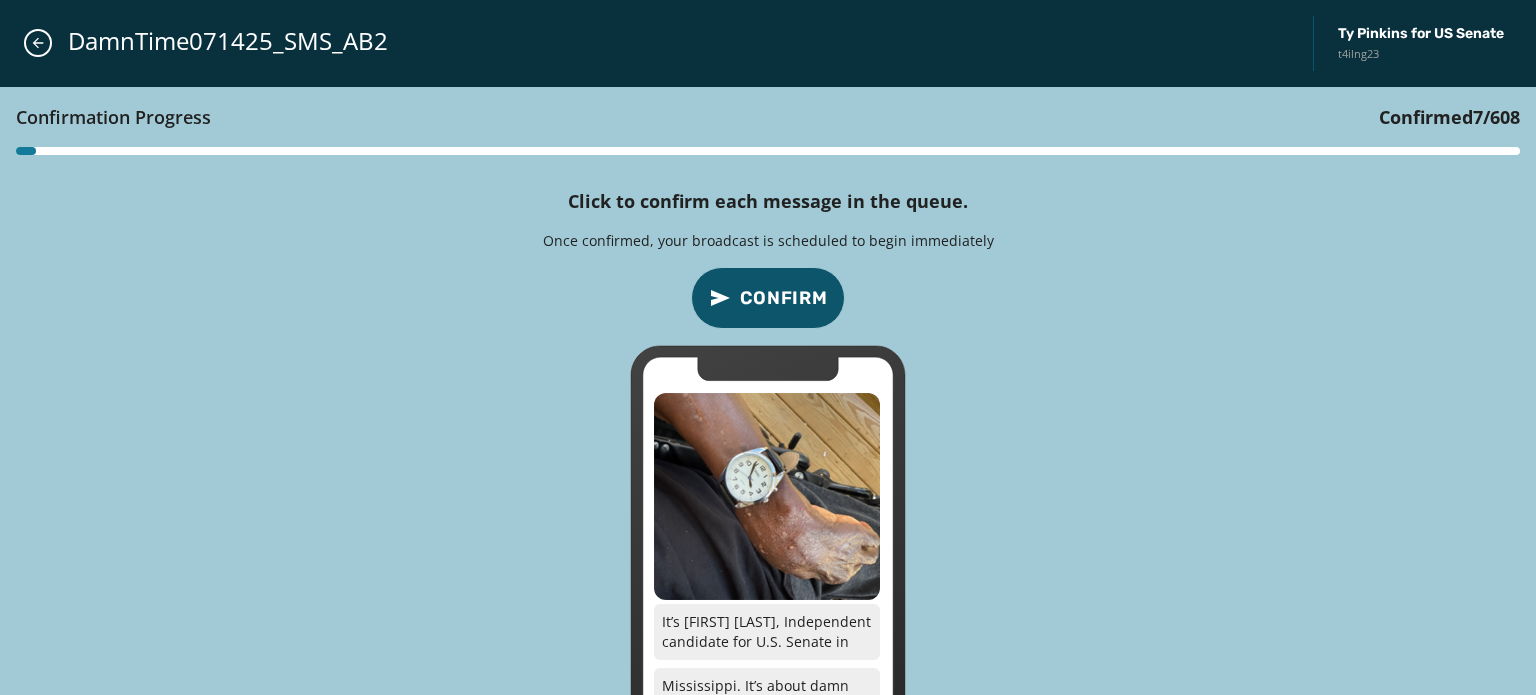 click on "Confirm" at bounding box center [784, 298] 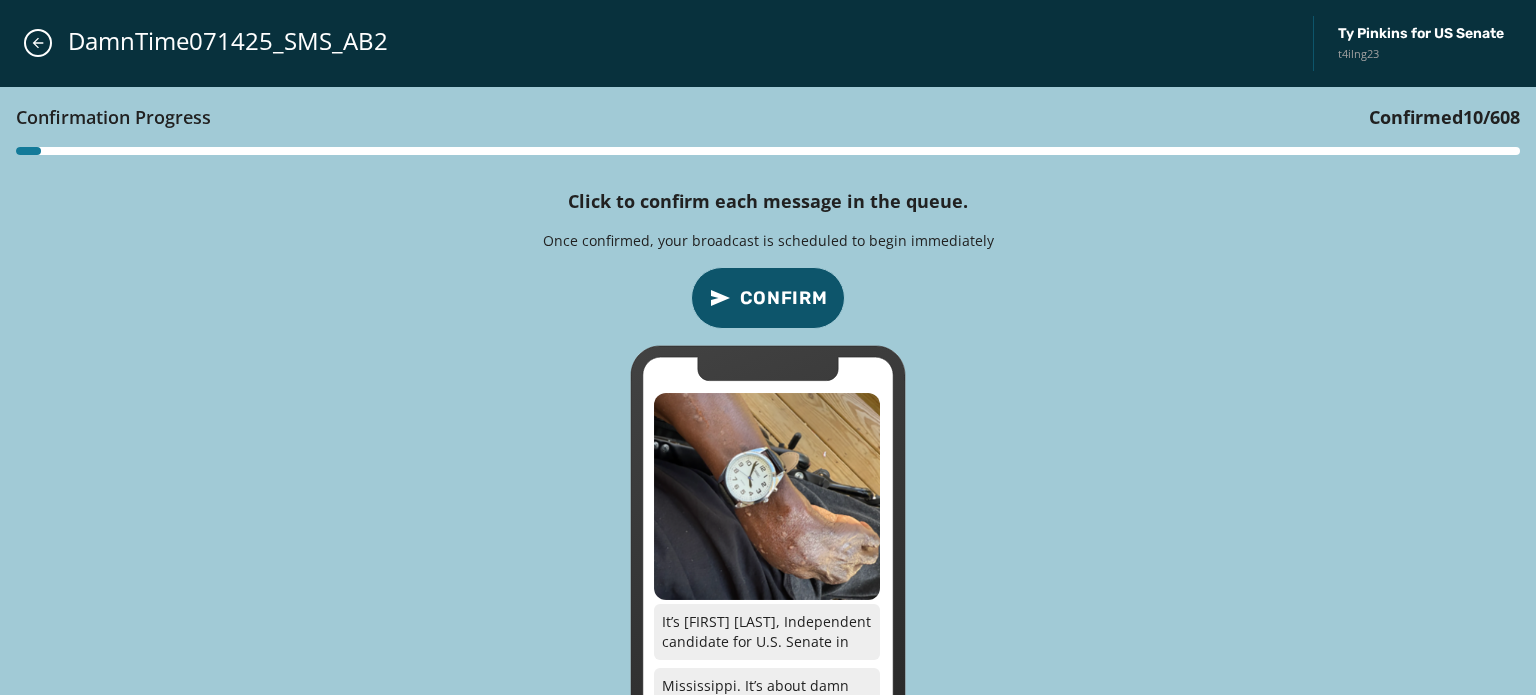 click on "Confirm" at bounding box center (784, 298) 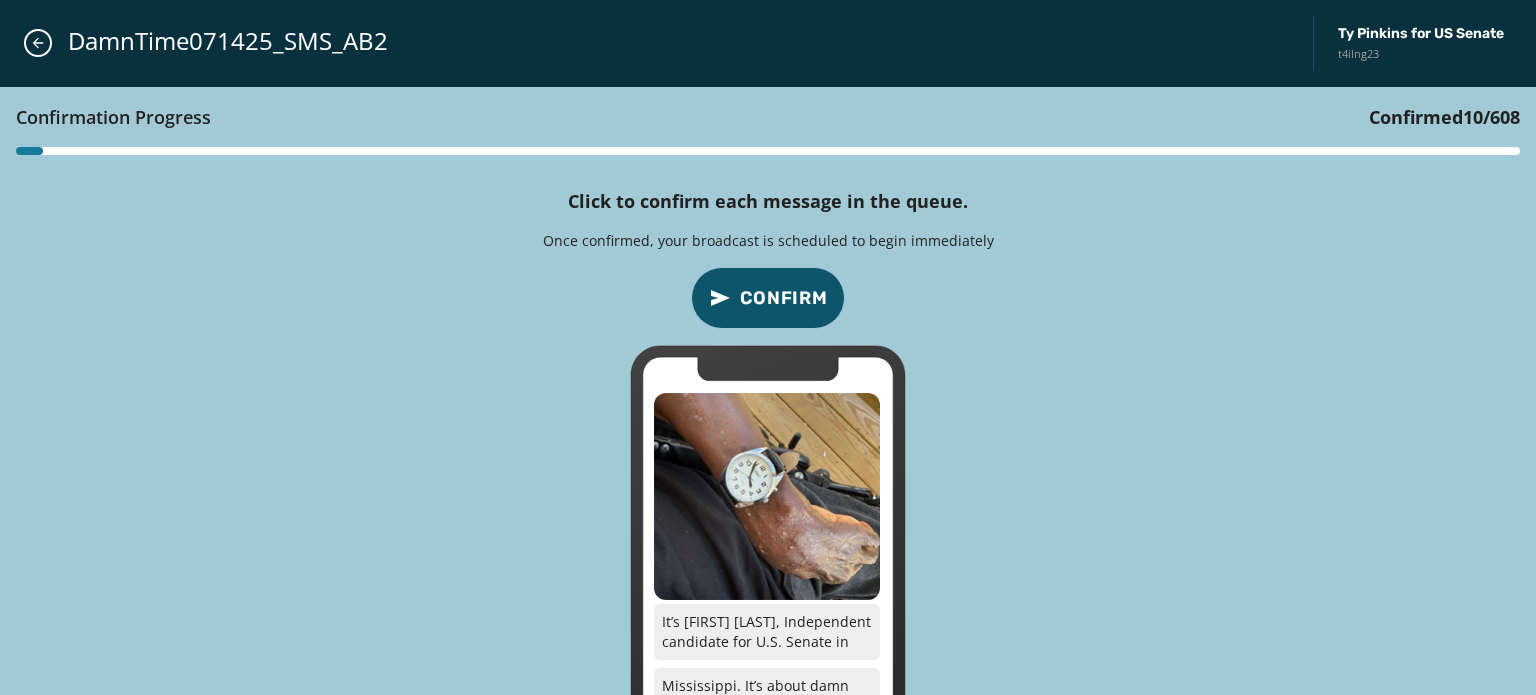 click on "Confirm" at bounding box center (784, 298) 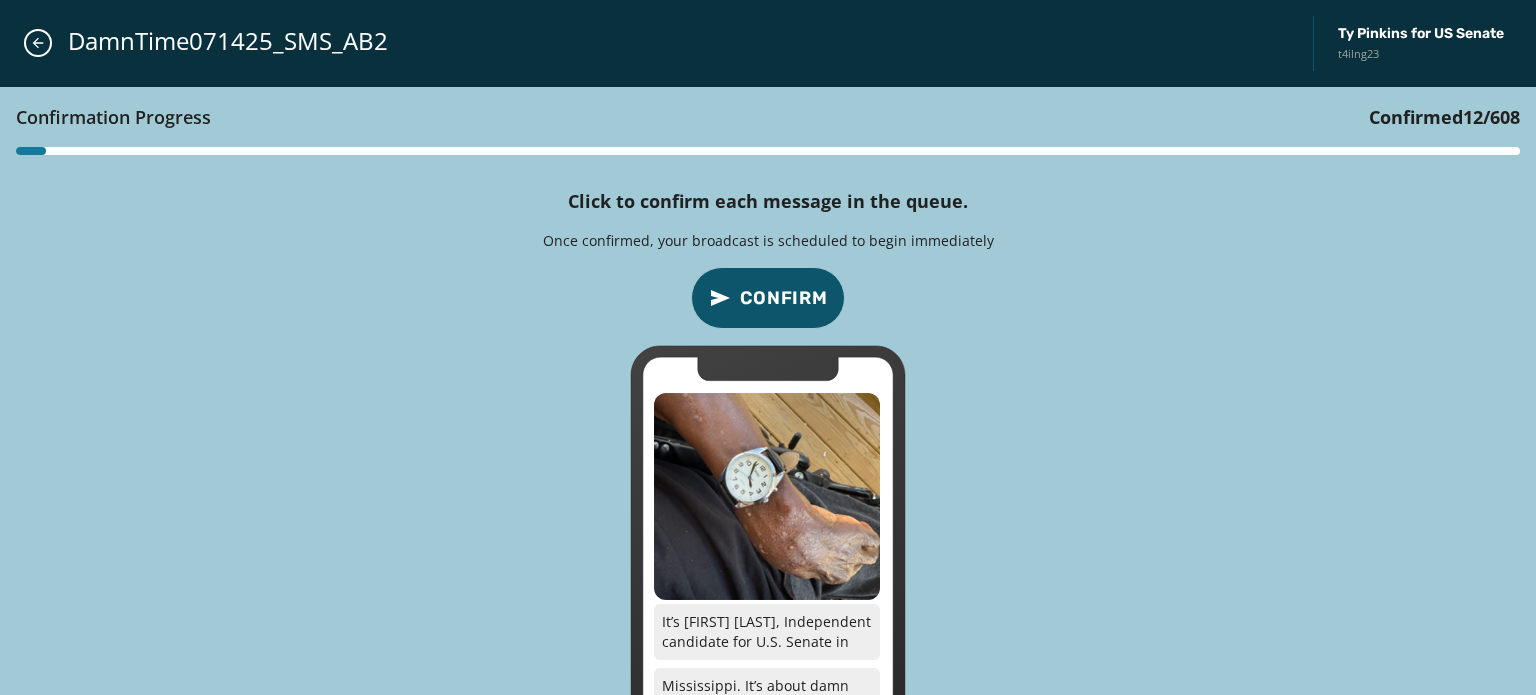 click on "Confirm" at bounding box center [784, 298] 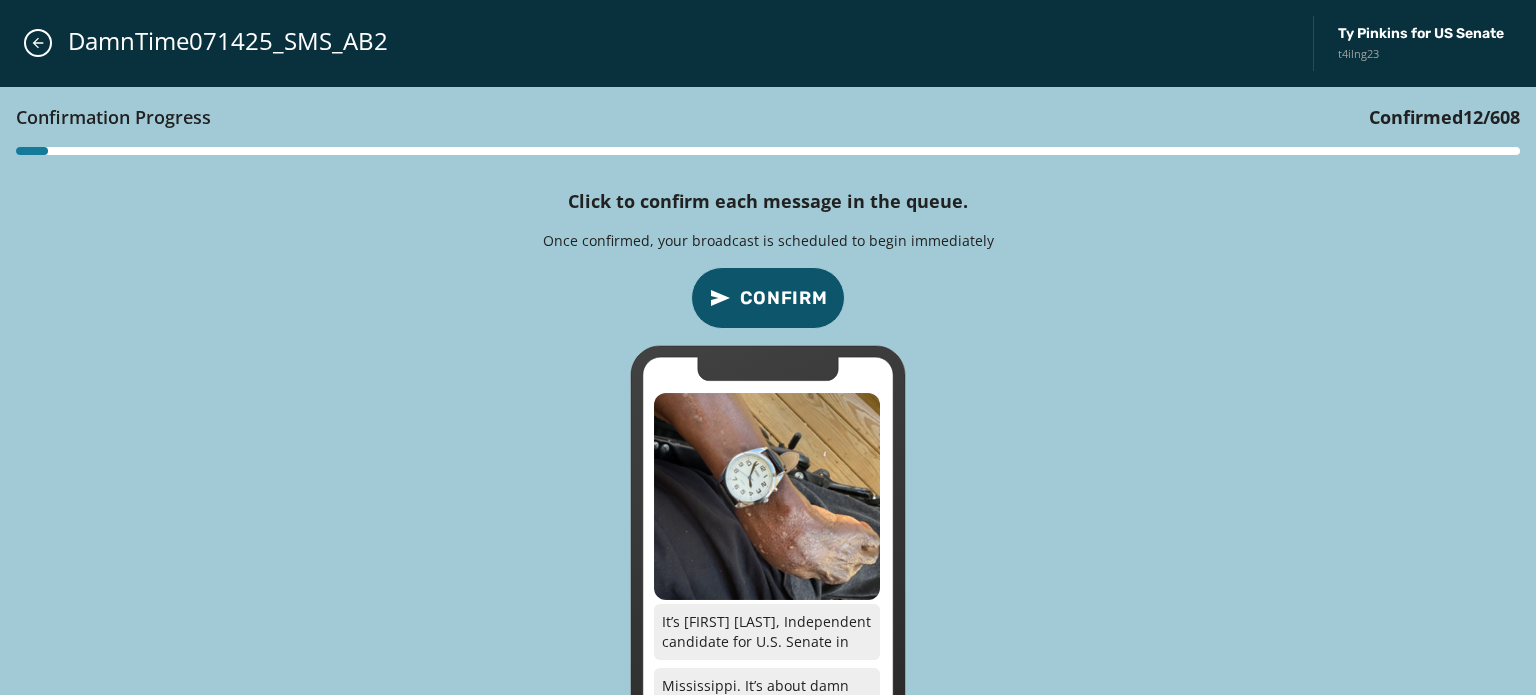 click on "Confirm" at bounding box center (784, 298) 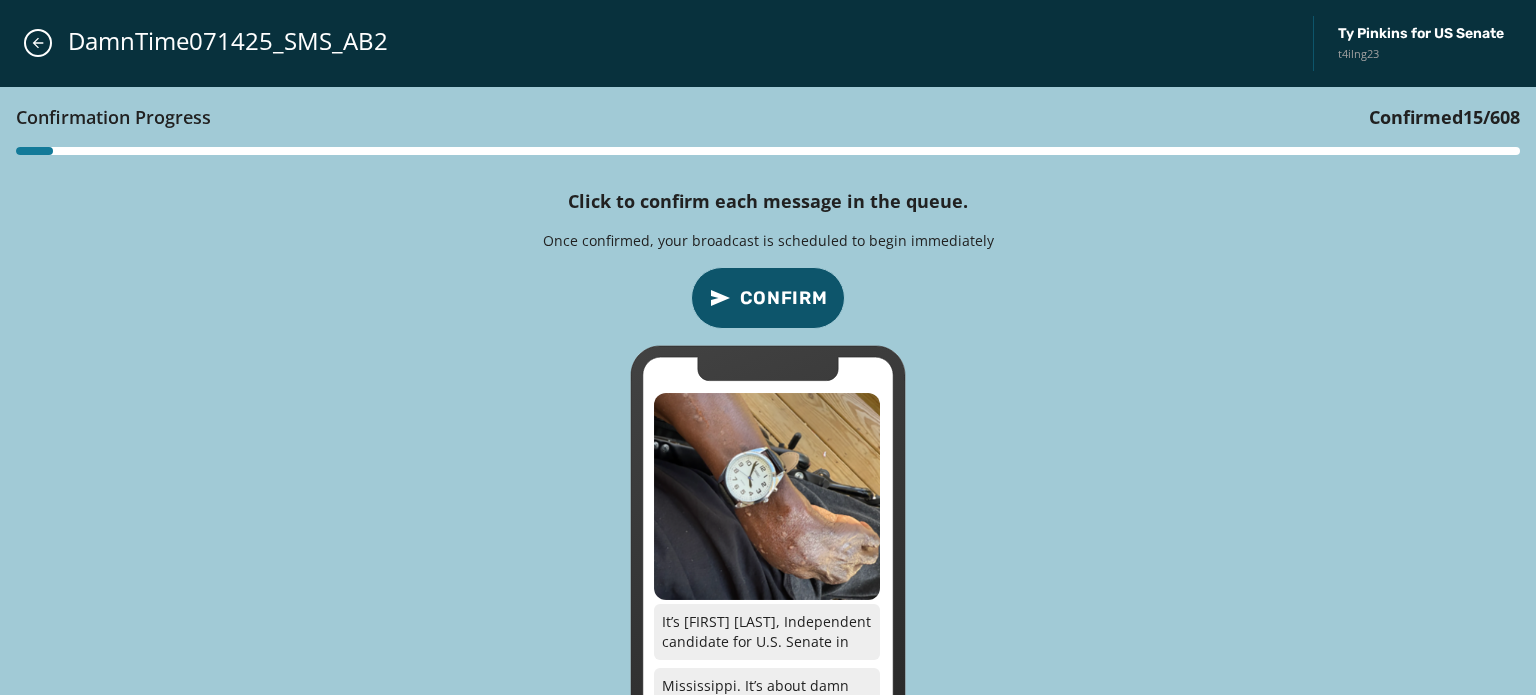 click on "Confirm" at bounding box center [784, 298] 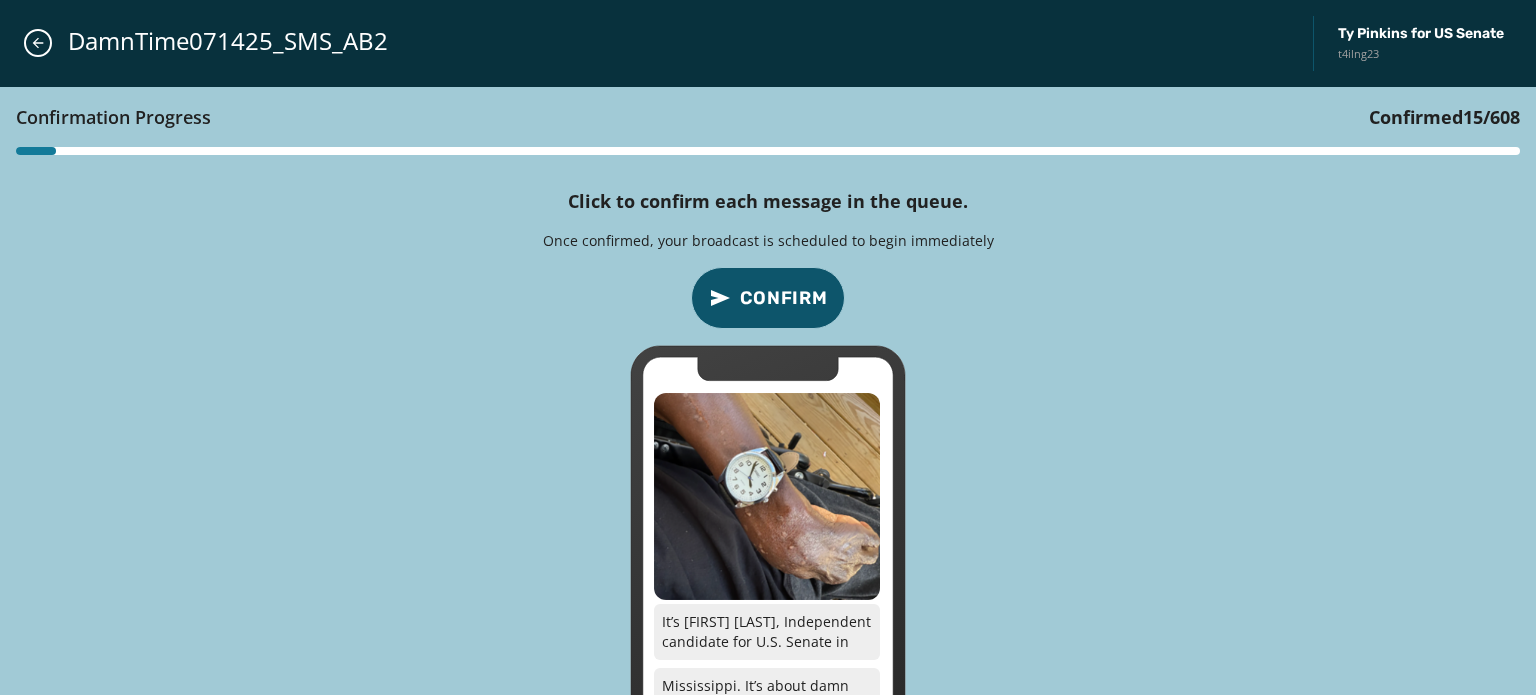 click on "Confirm" at bounding box center (784, 298) 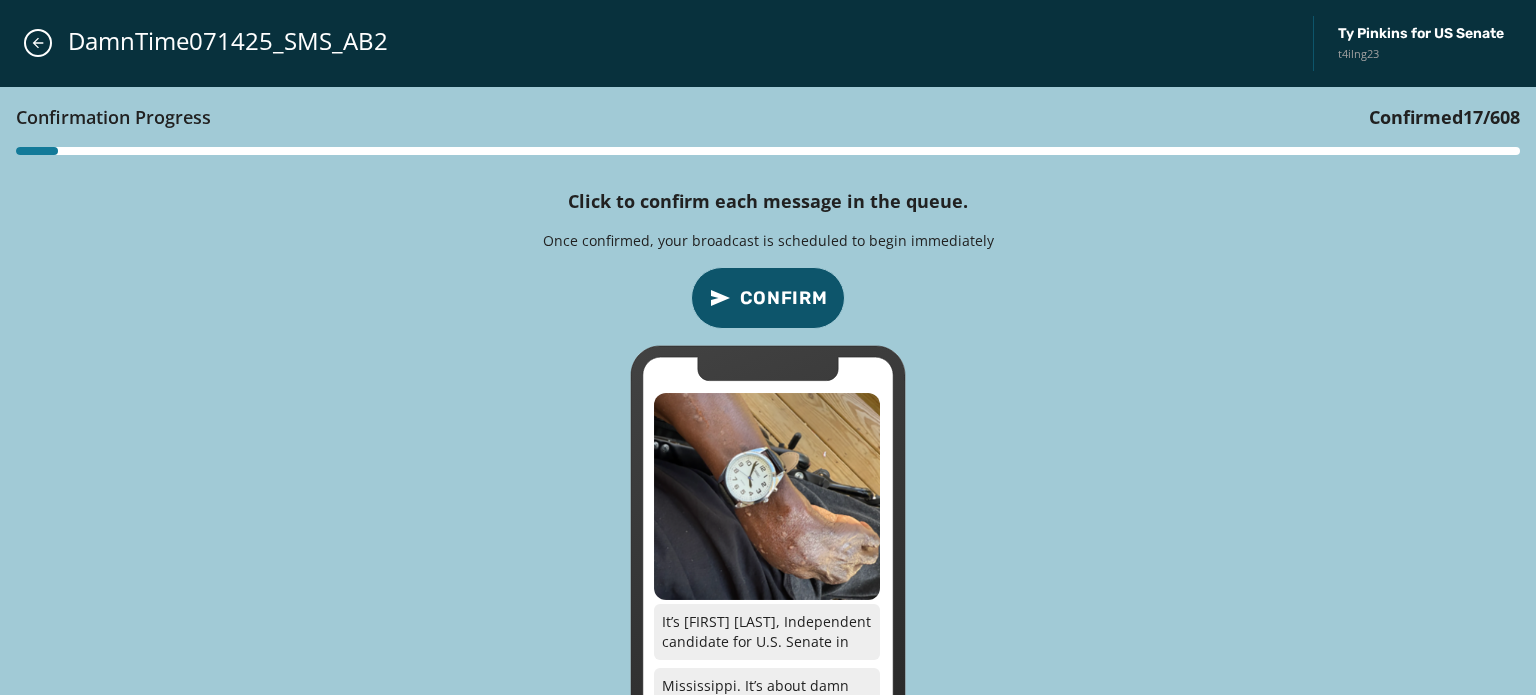 click on "Confirm" at bounding box center [784, 298] 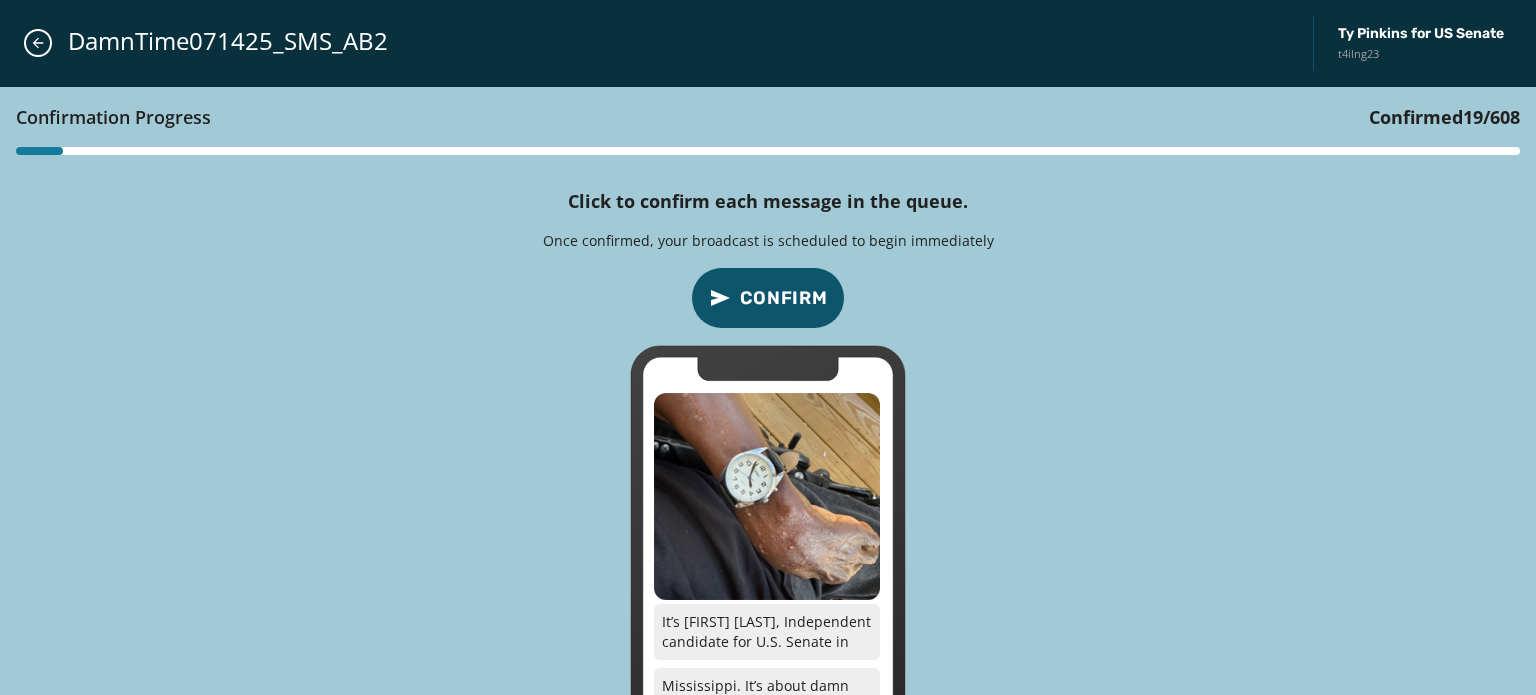 click on "Confirm" at bounding box center (784, 298) 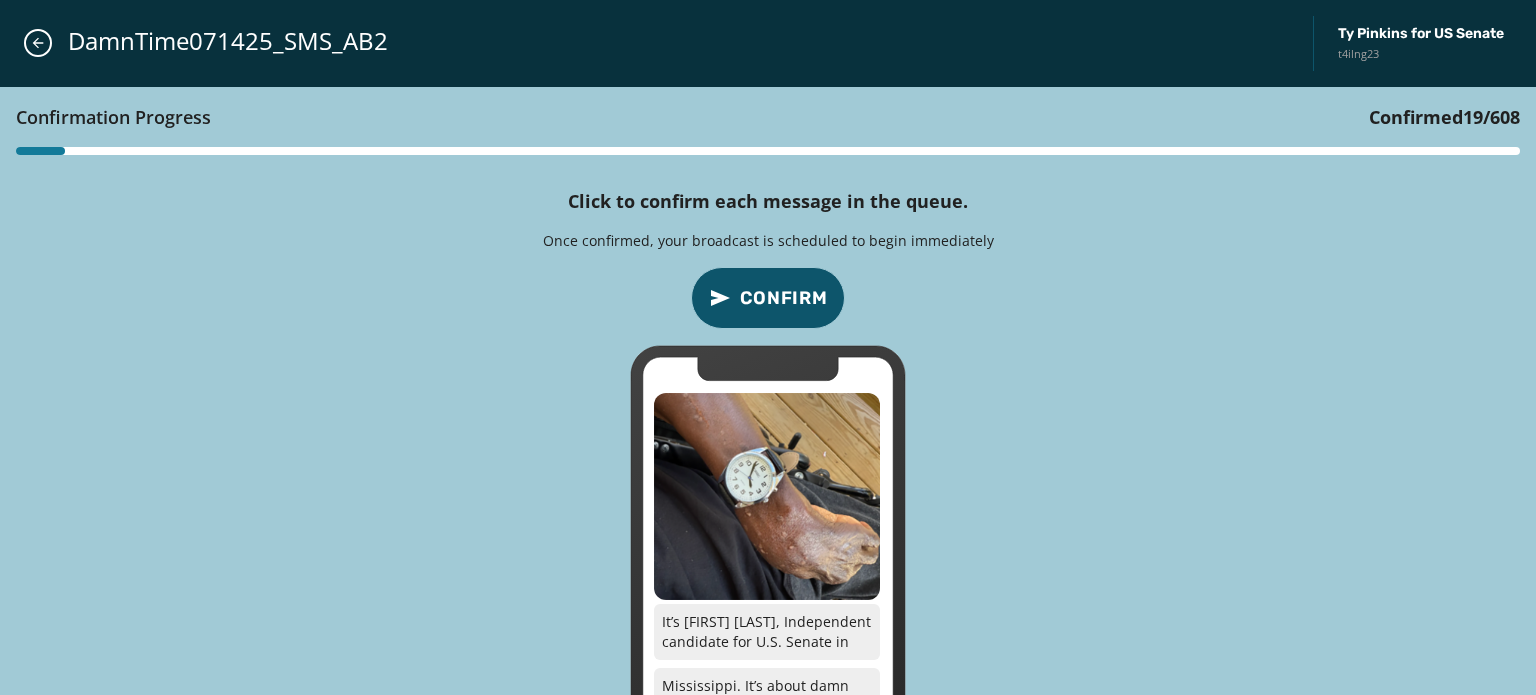 click on "Confirm" at bounding box center (784, 298) 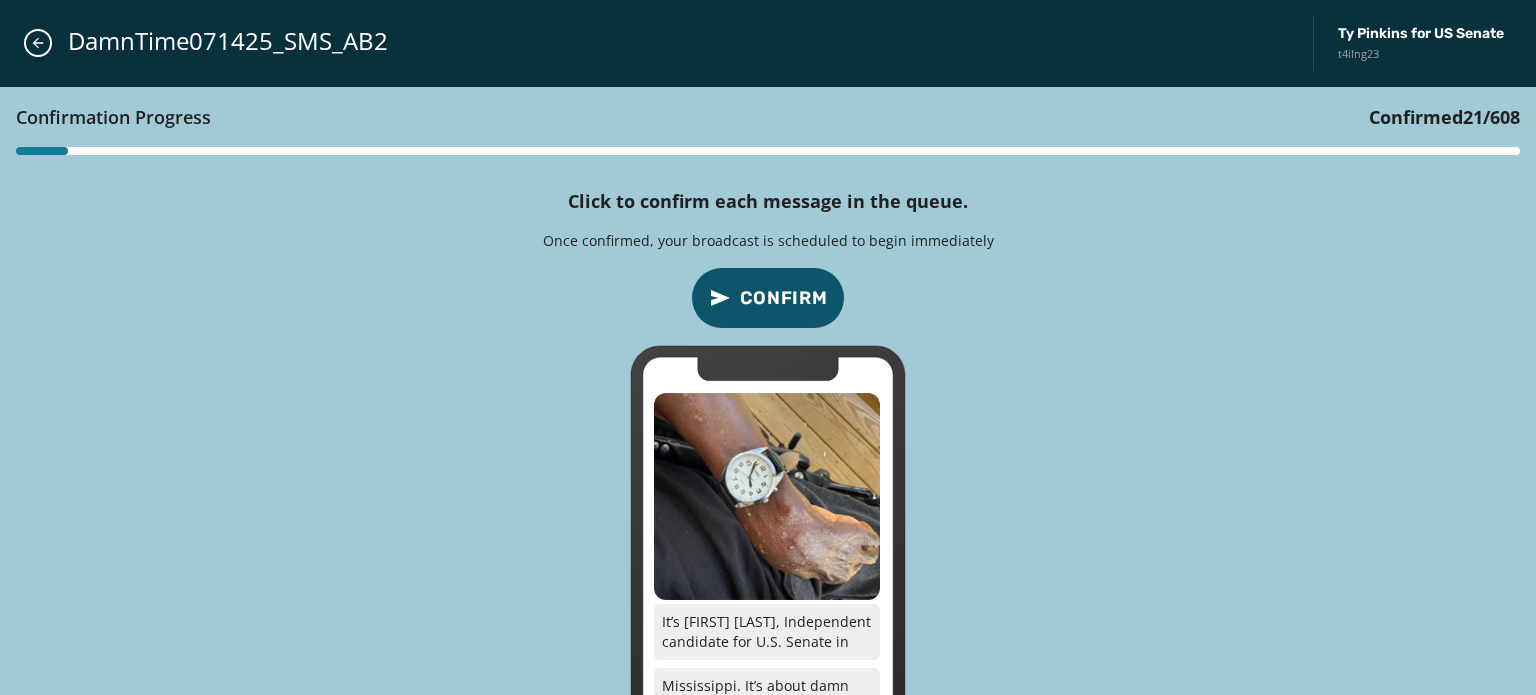 click on "Confirm" at bounding box center [784, 298] 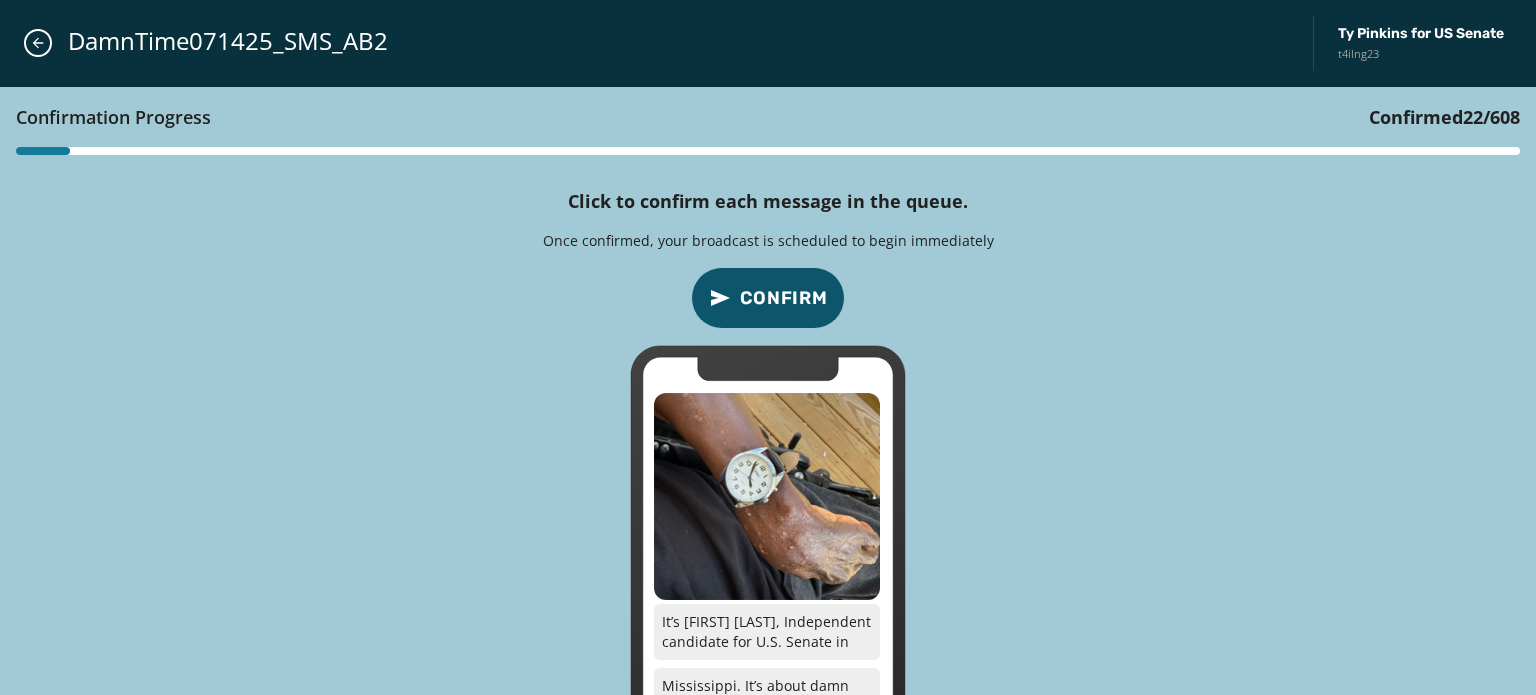 click on "Confirm" at bounding box center (784, 298) 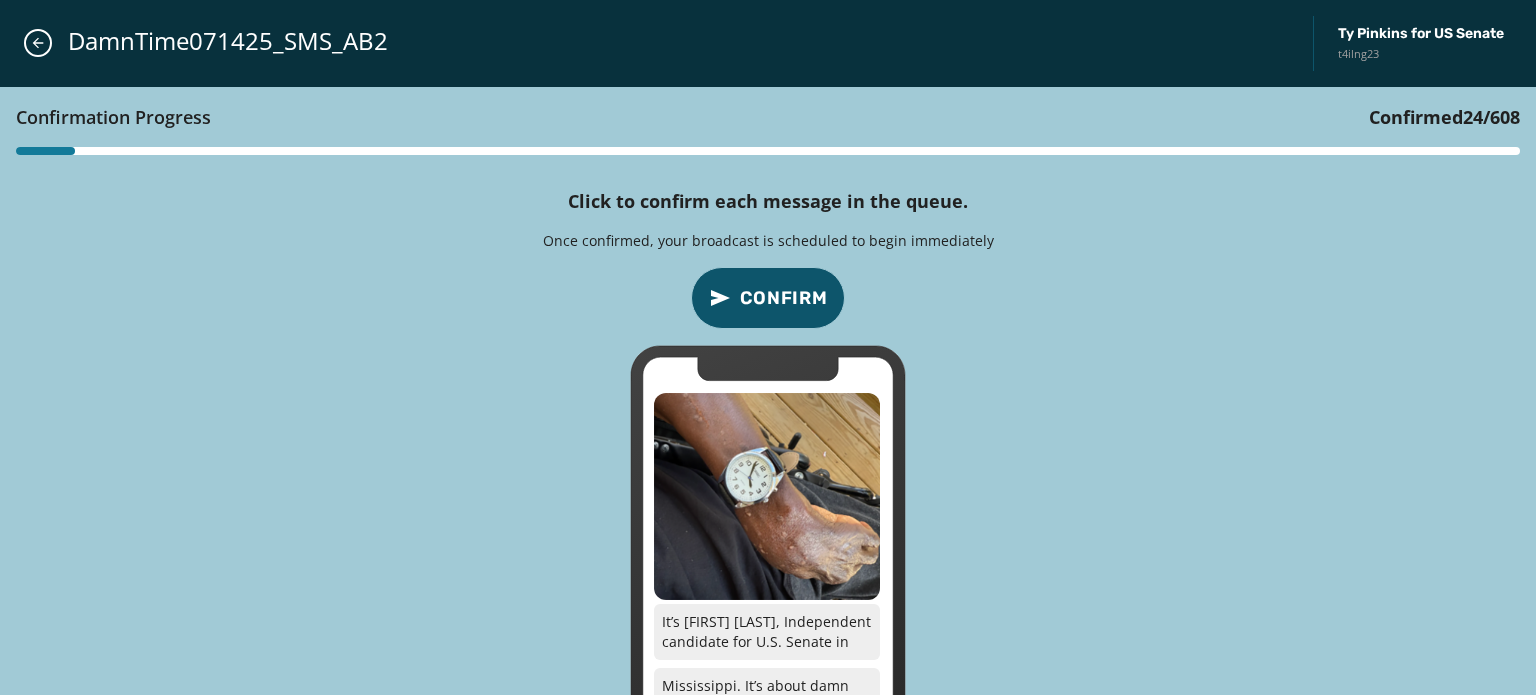 click on "Confirm" at bounding box center (784, 298) 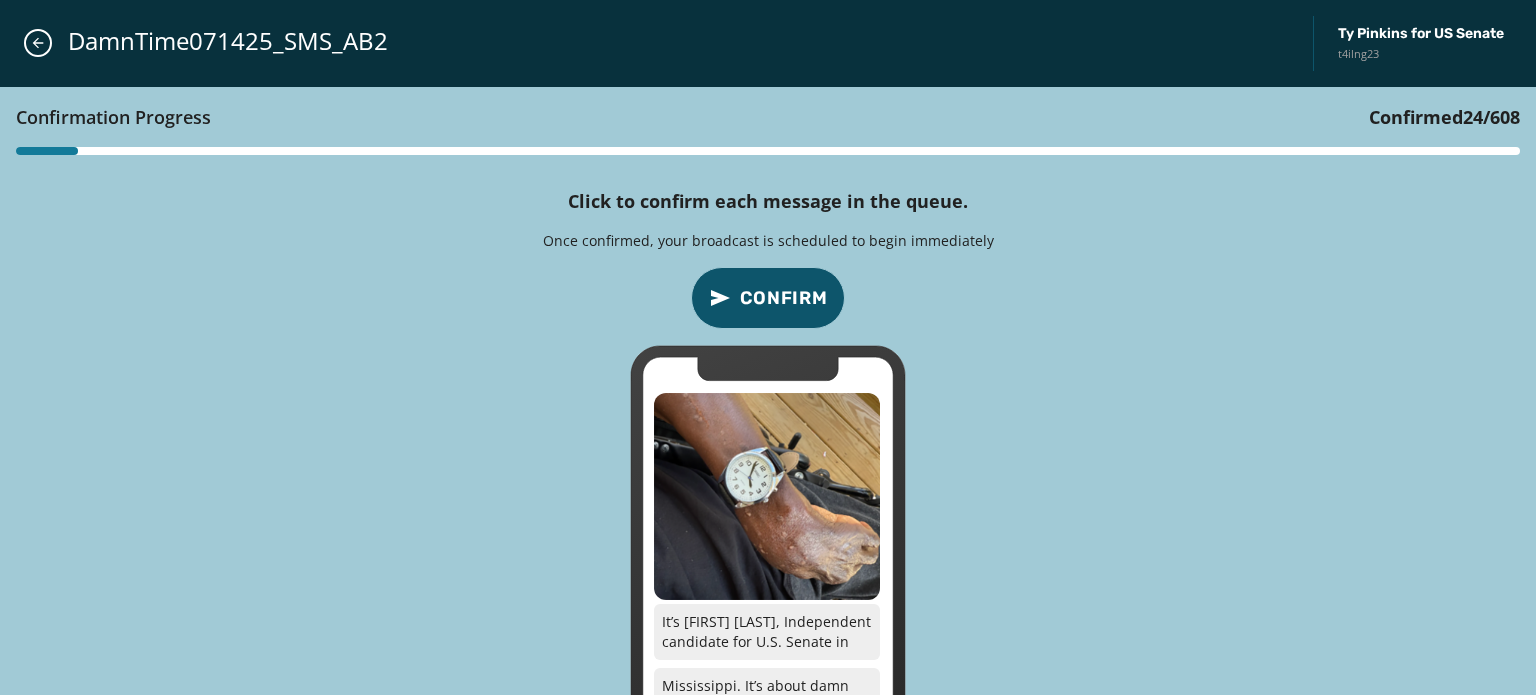 click on "Confirm" at bounding box center [784, 298] 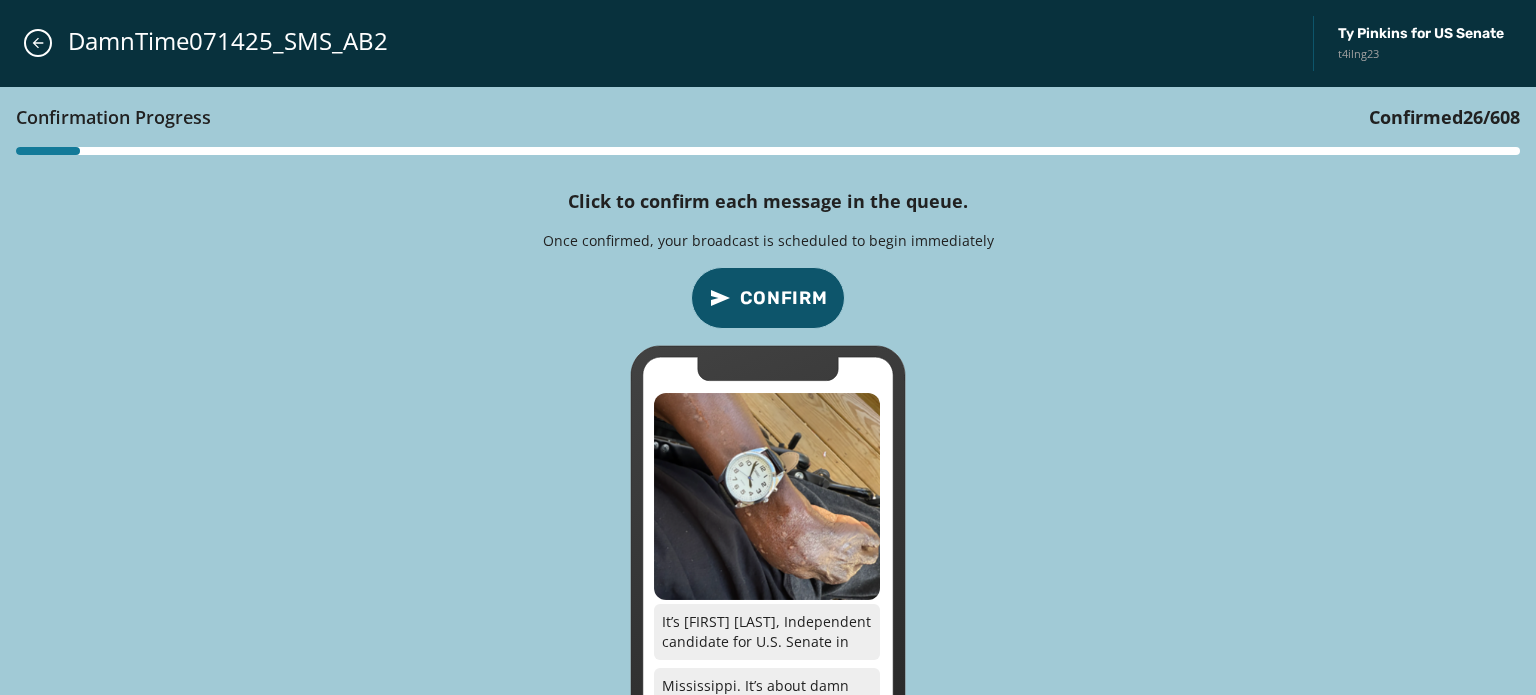 click on "Confirm" at bounding box center (784, 298) 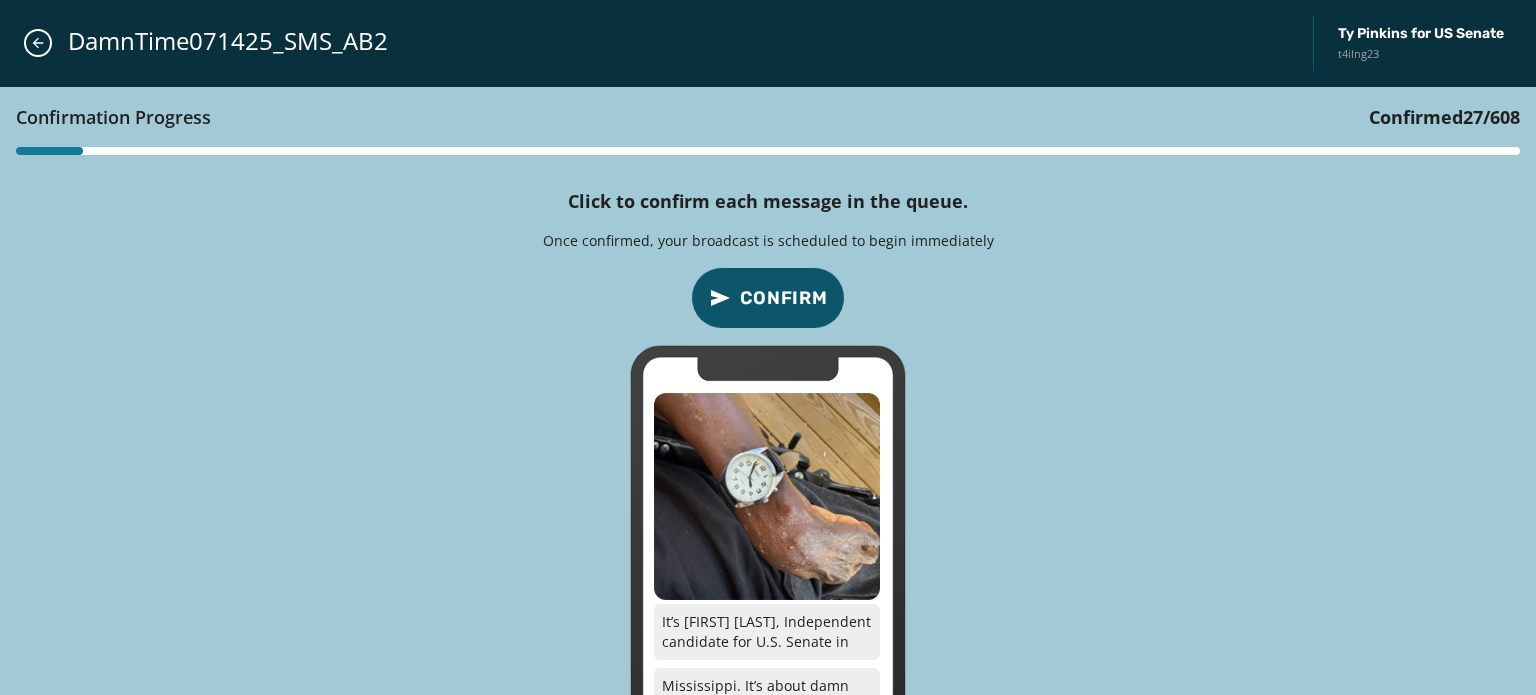 click on "Confirm" at bounding box center (784, 298) 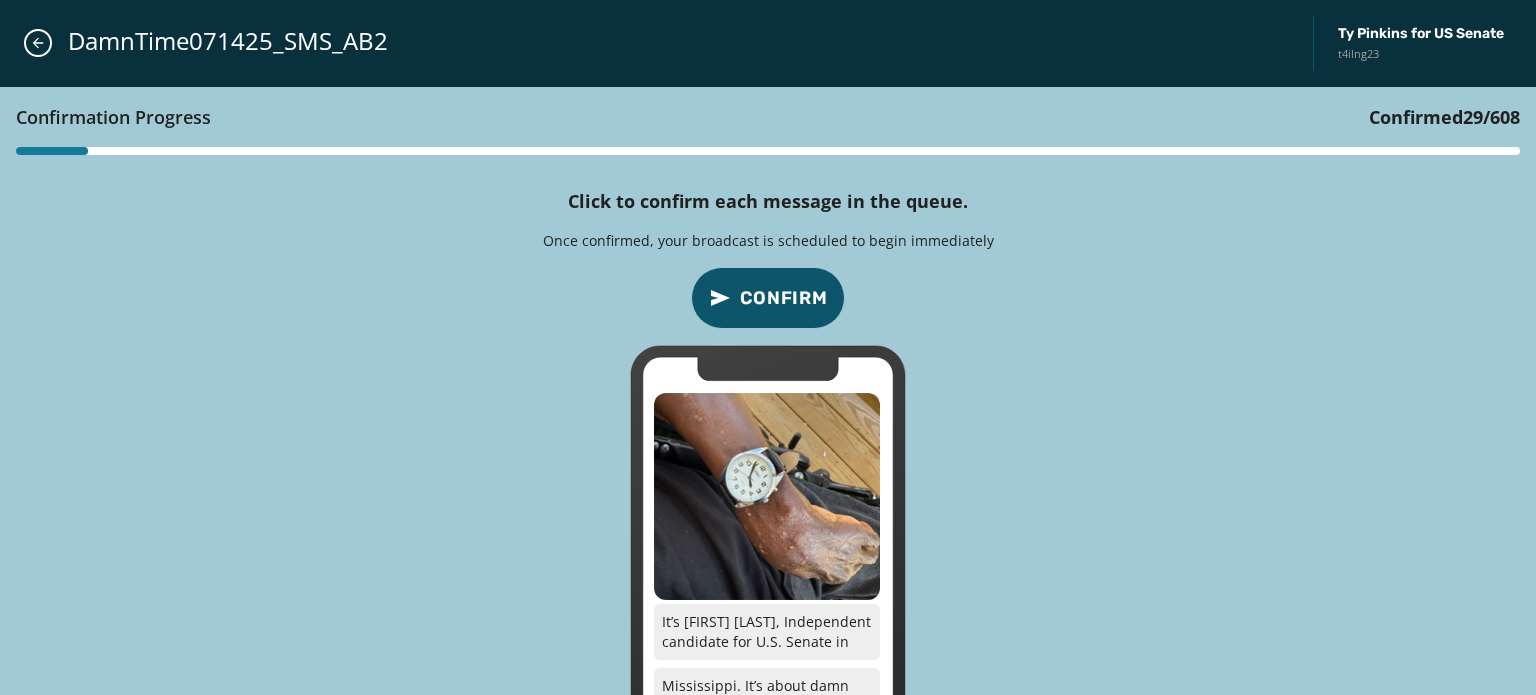 click on "Confirm" at bounding box center [784, 298] 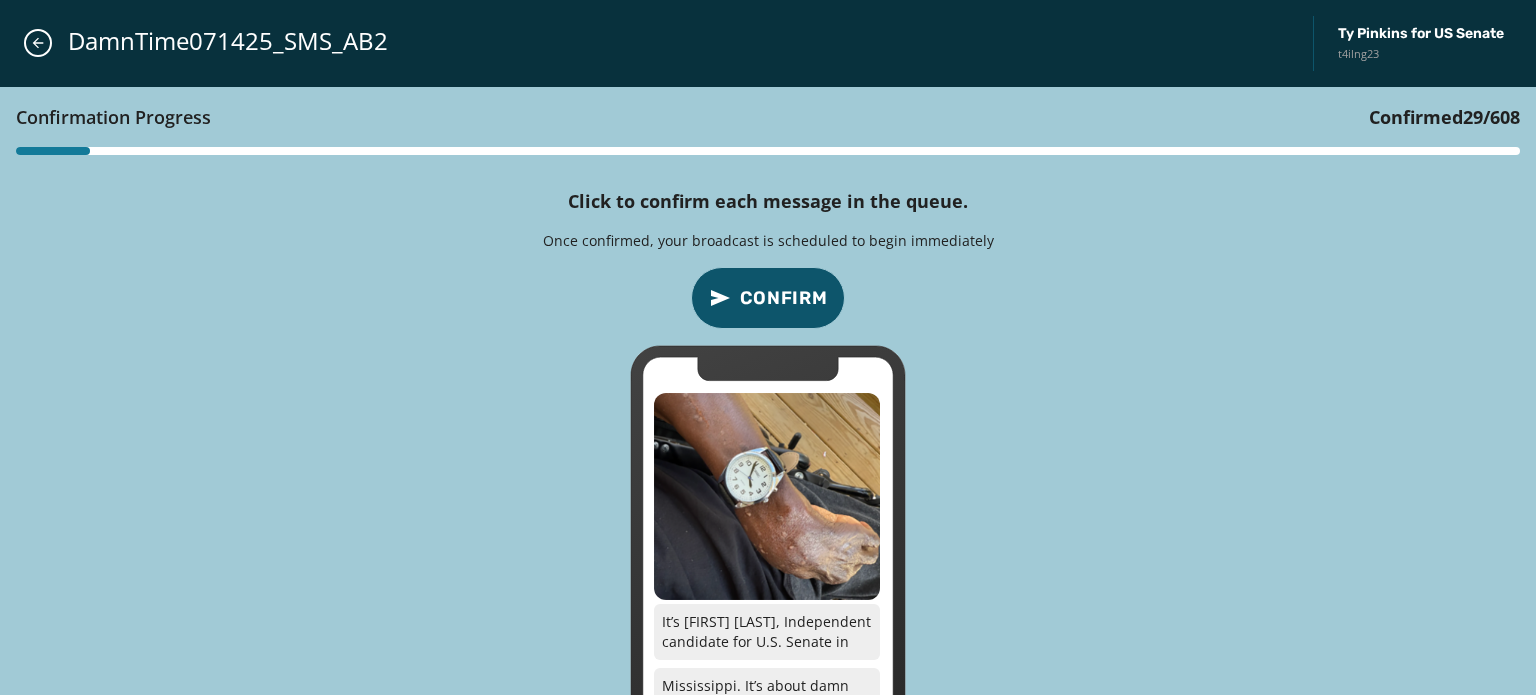 click on "Confirm" at bounding box center (784, 298) 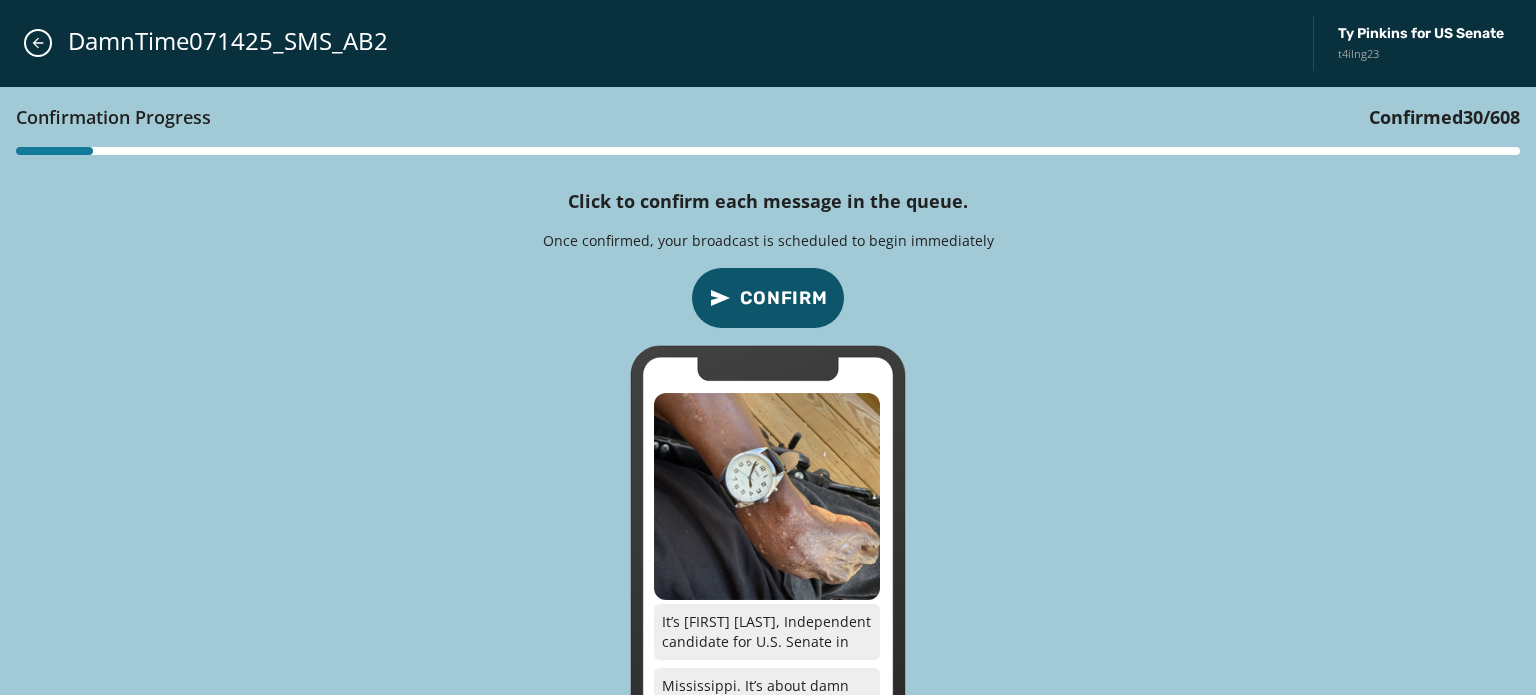 click on "Confirm" at bounding box center (784, 298) 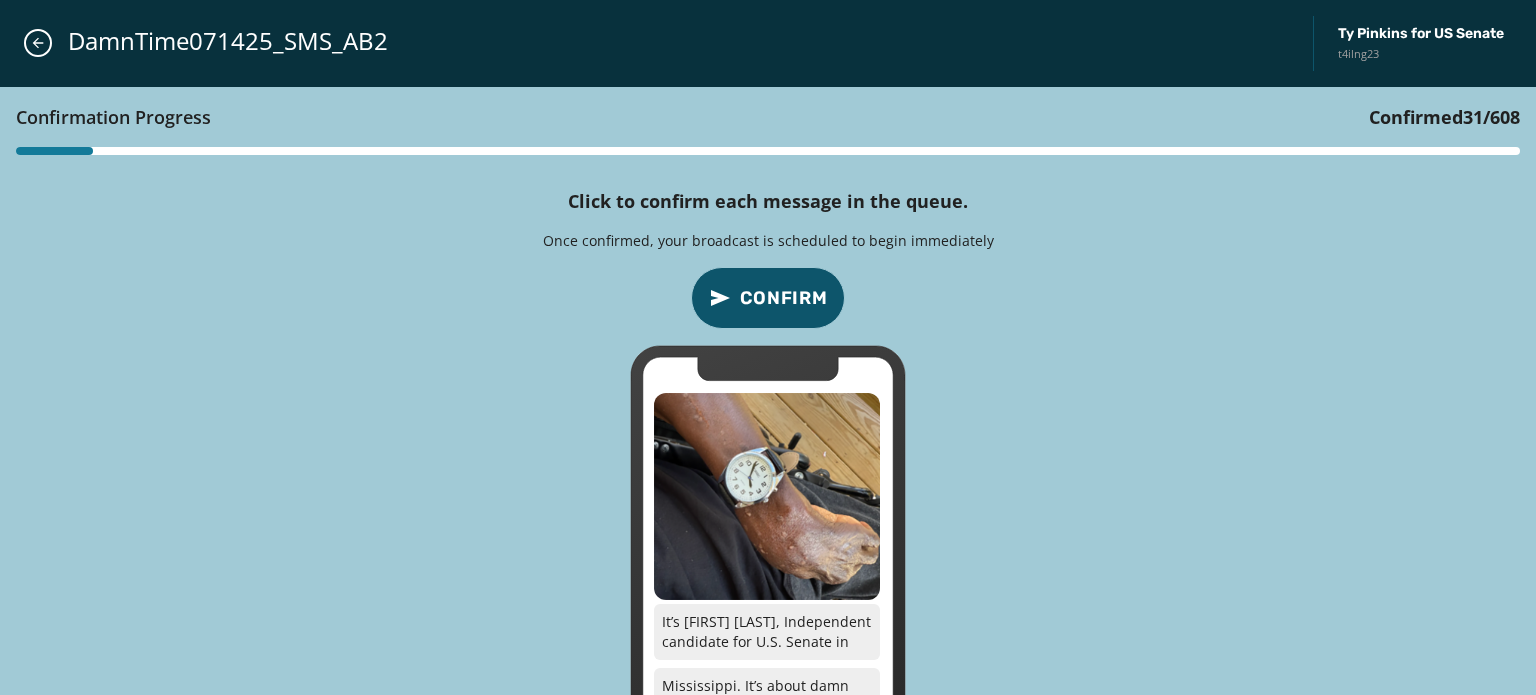 click on "Confirm" at bounding box center (784, 298) 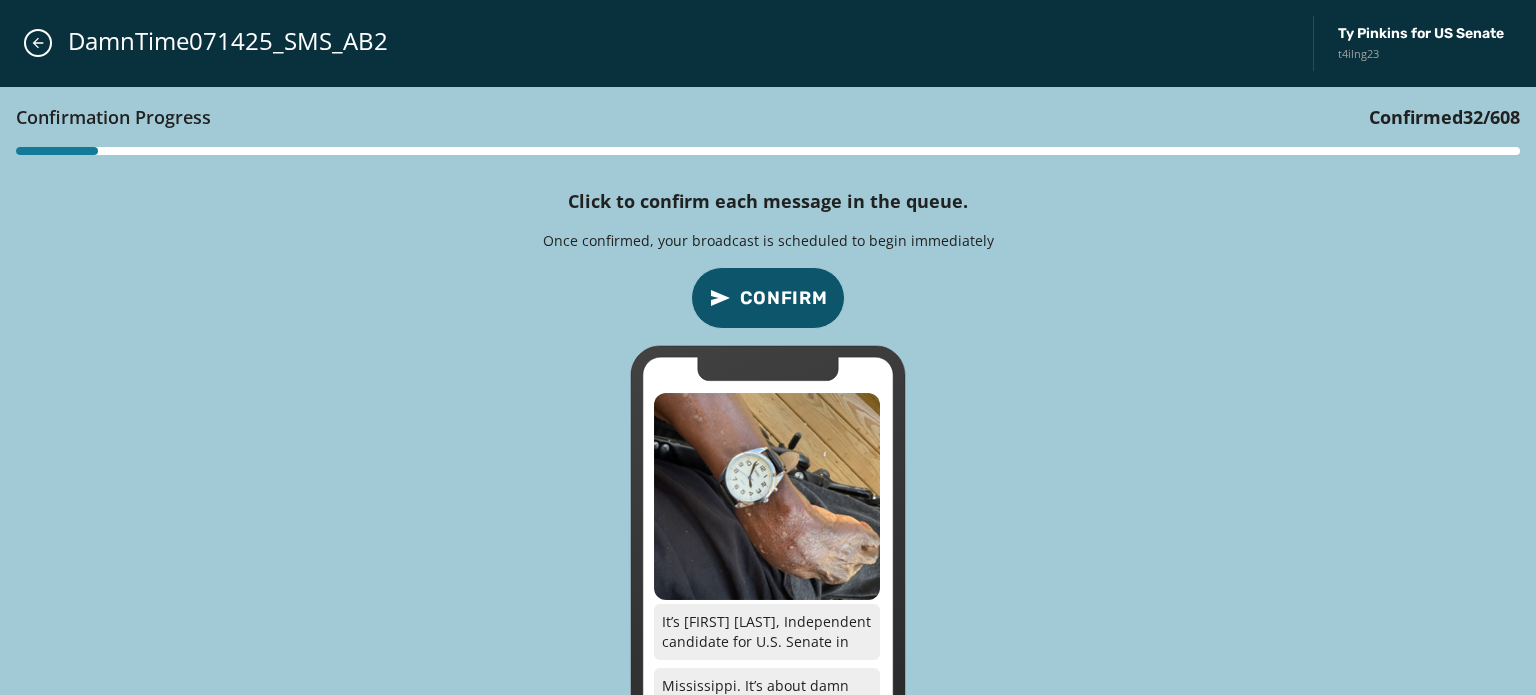 click on "Confirm" at bounding box center [784, 298] 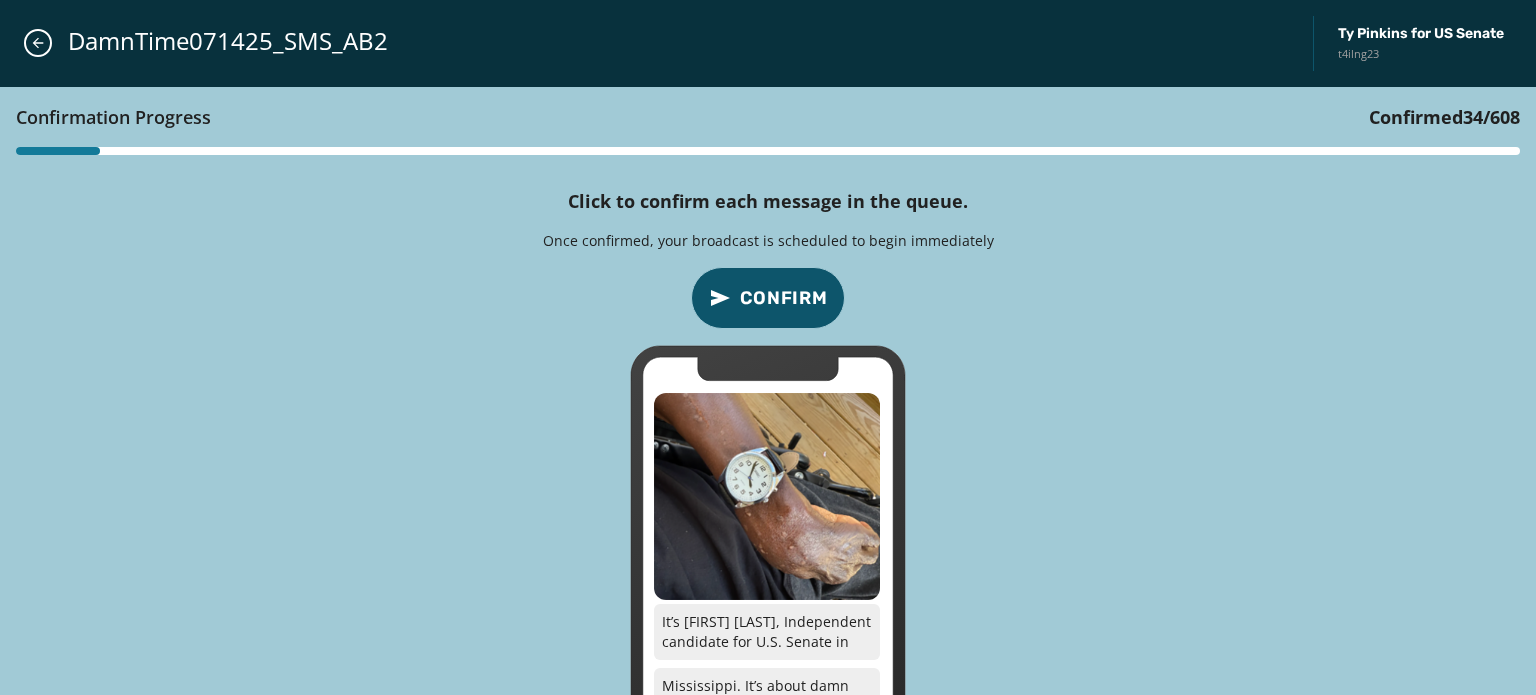 click on "Confirm" at bounding box center [784, 298] 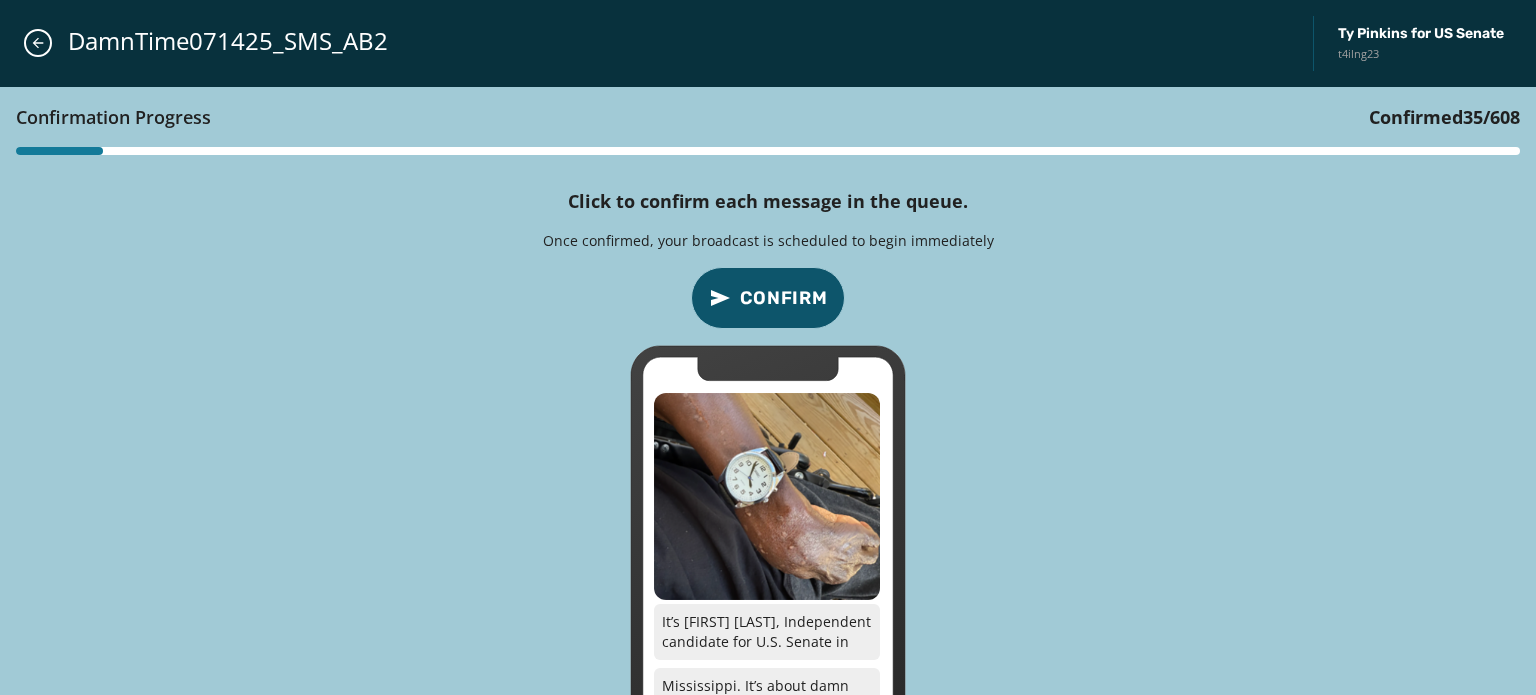 click on "Confirm" at bounding box center [784, 298] 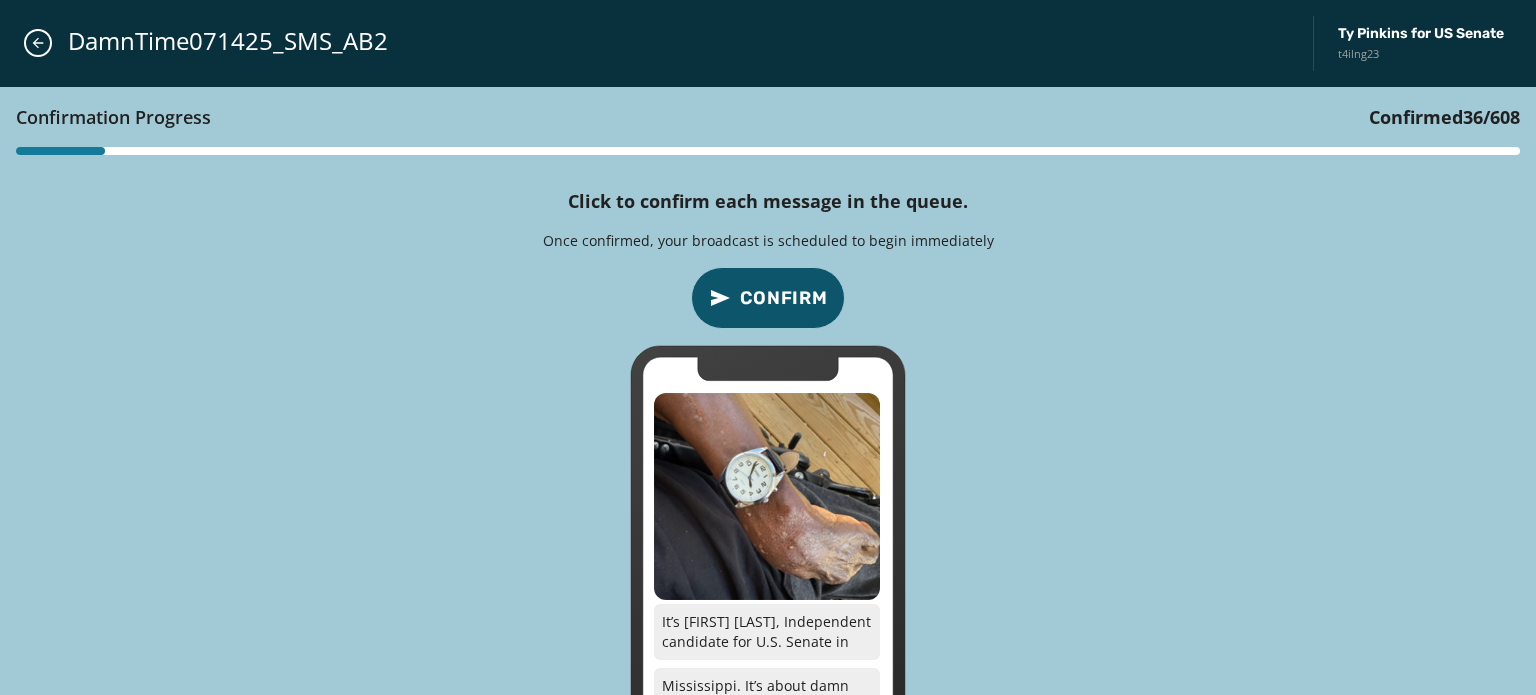 click on "Confirm" at bounding box center [784, 298] 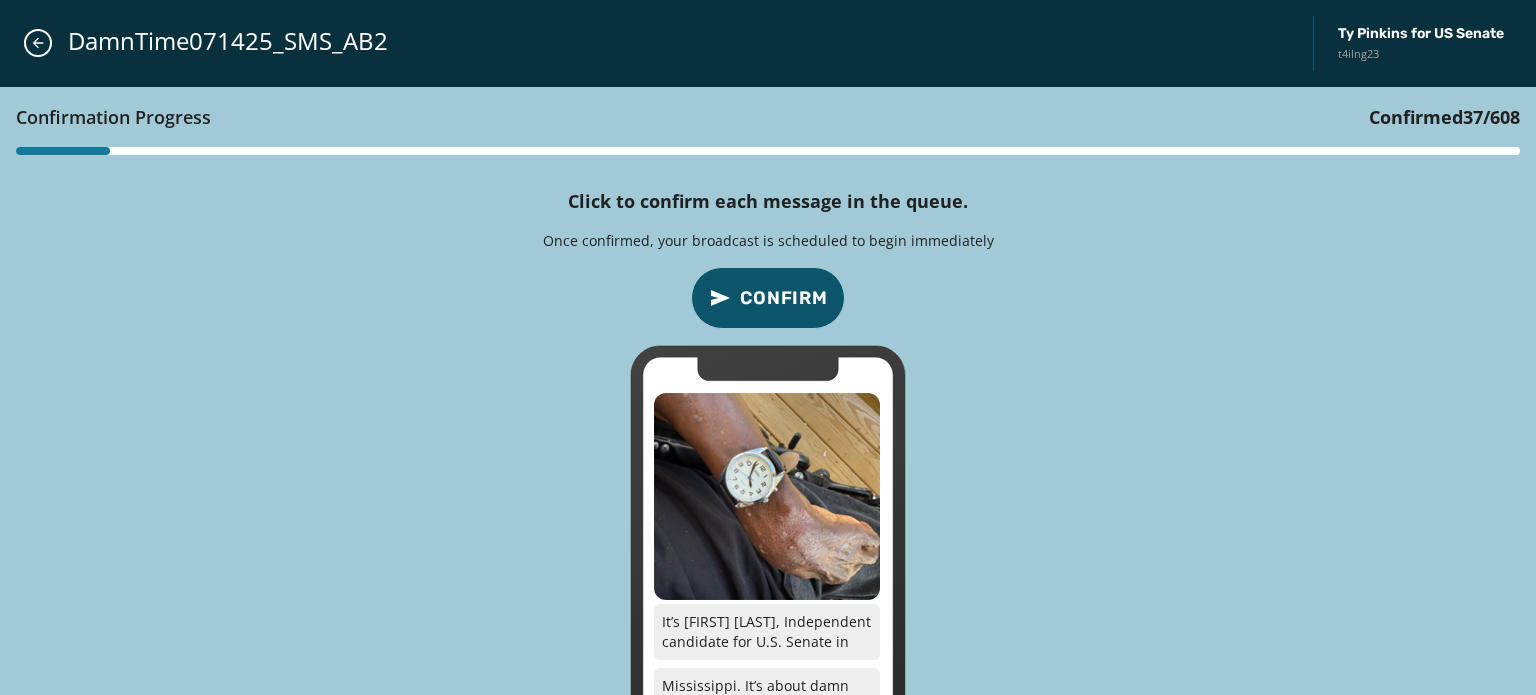 click on "Confirm" at bounding box center (784, 298) 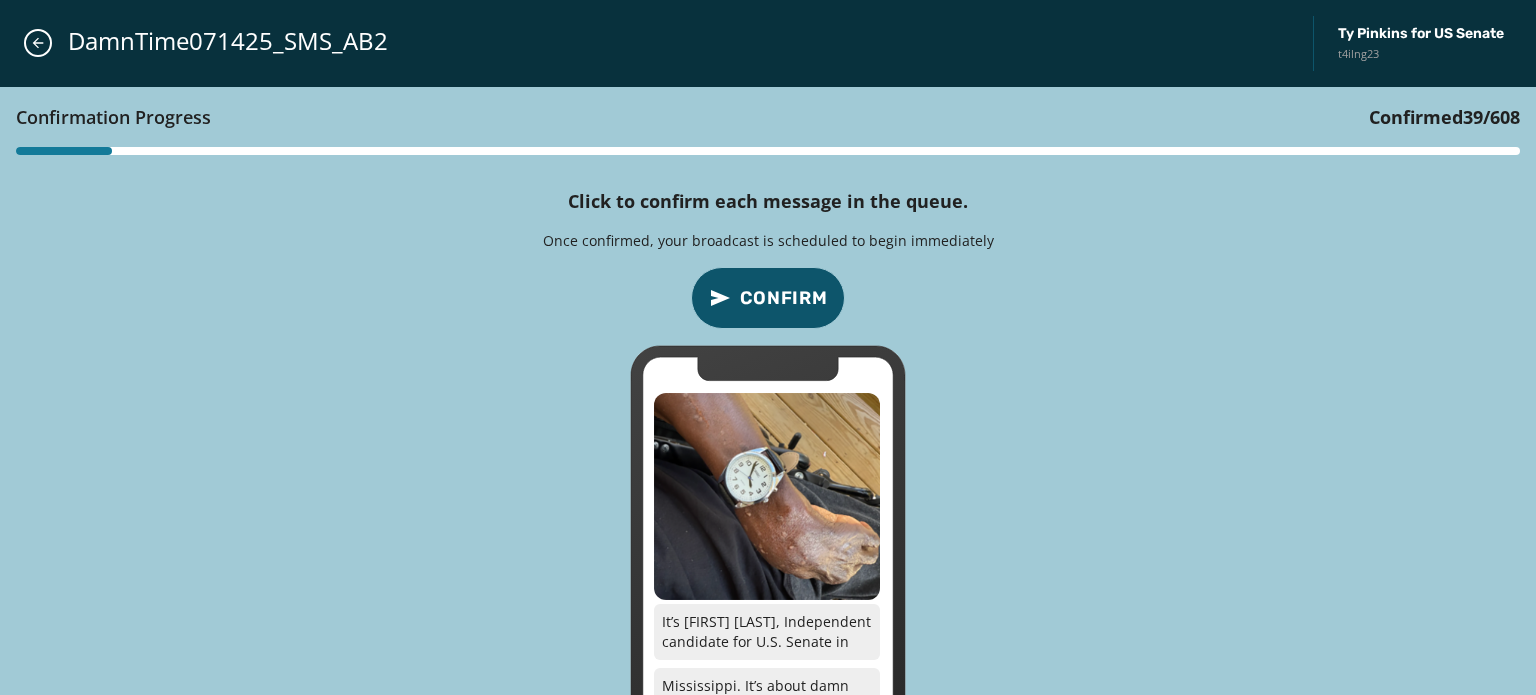 click on "Confirm" at bounding box center [784, 298] 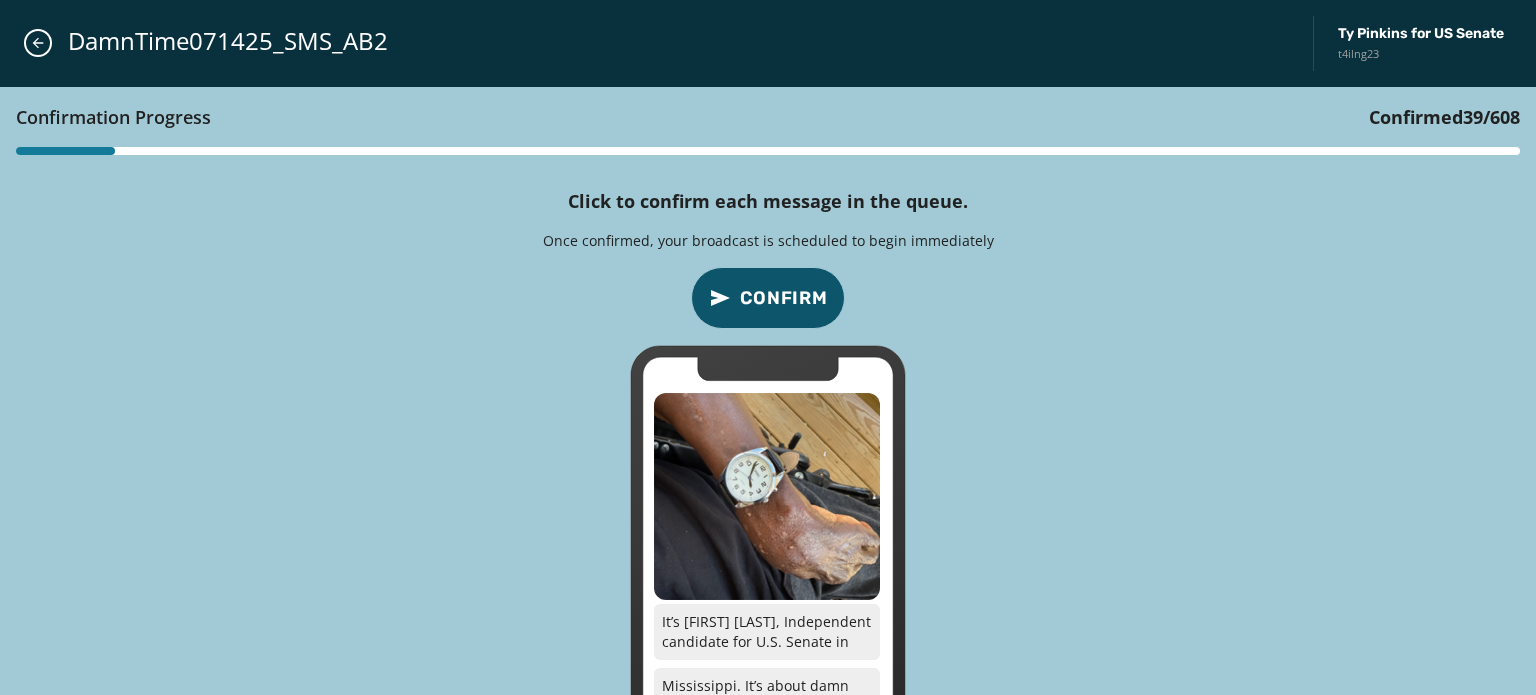 click on "Confirm" at bounding box center [784, 298] 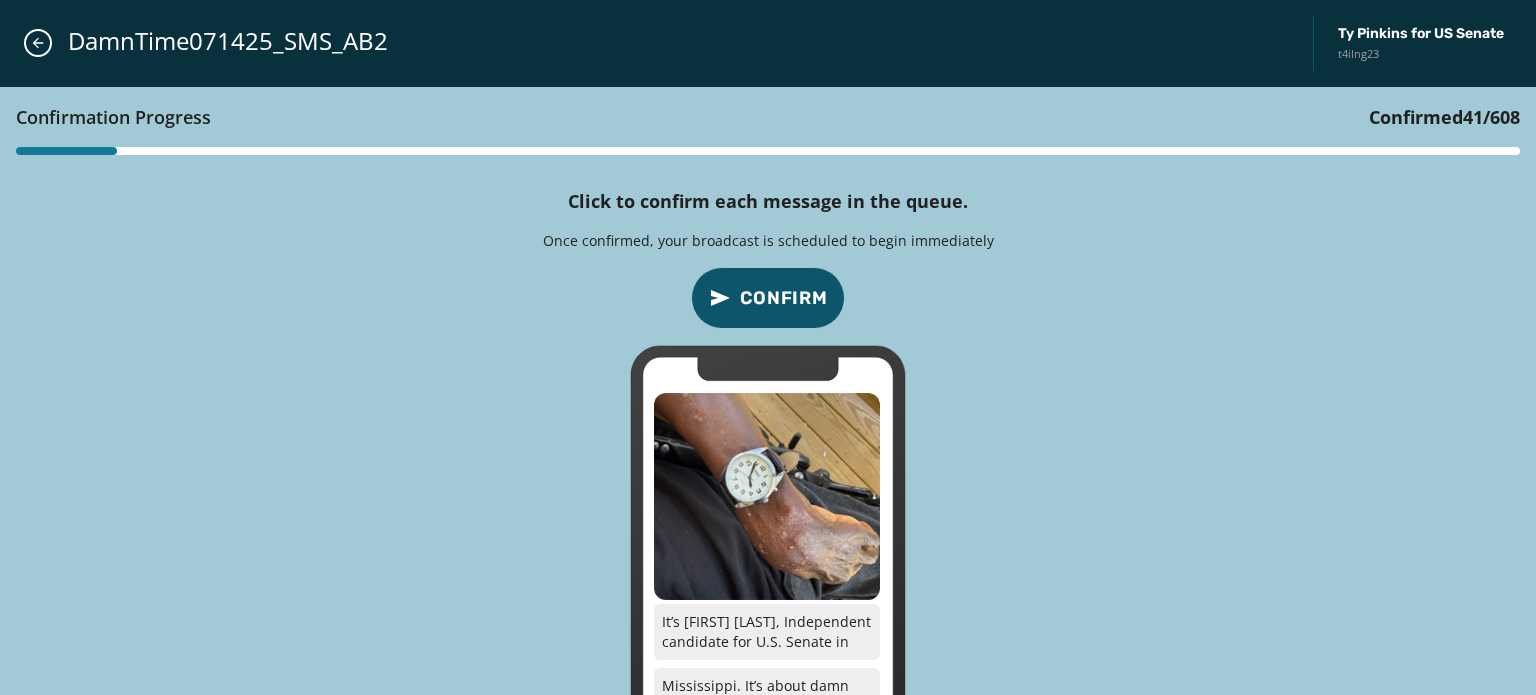 click on "Confirm" at bounding box center [784, 298] 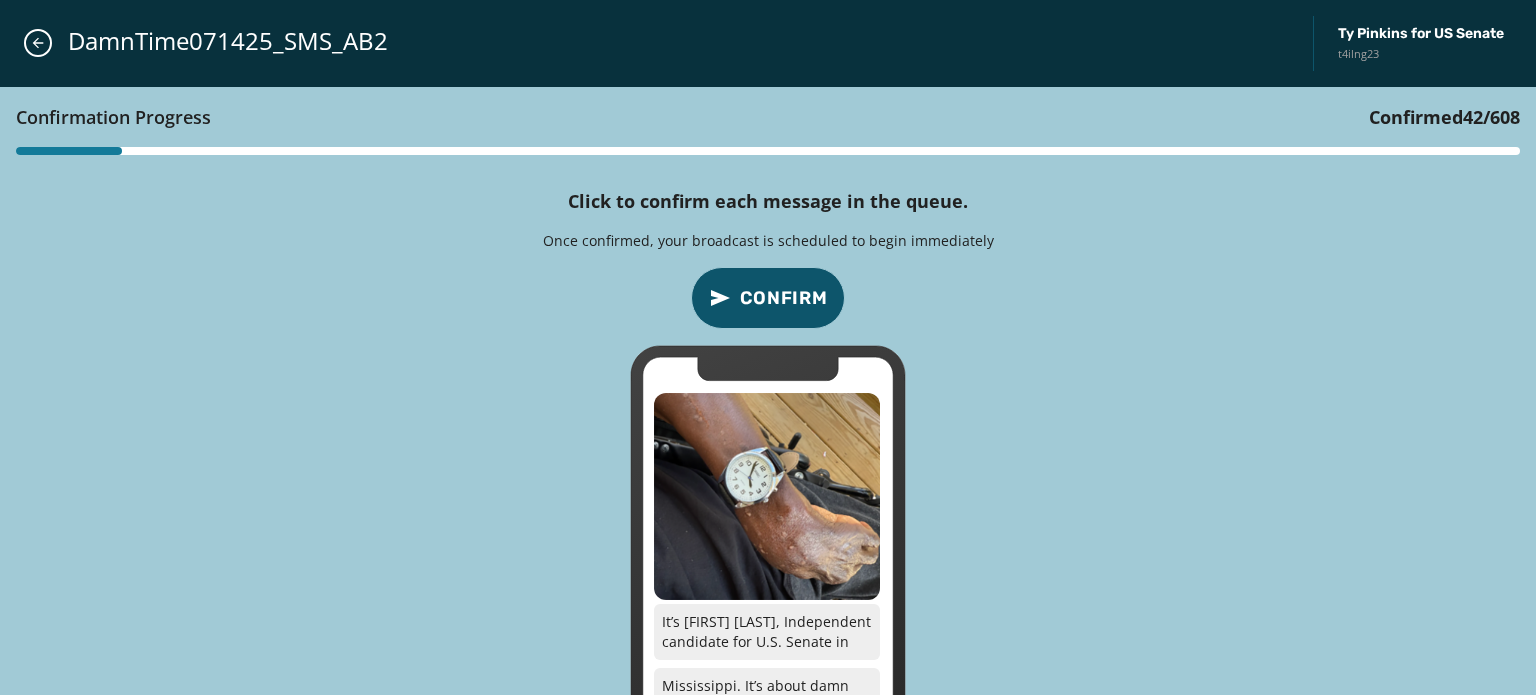 click on "Confirm" at bounding box center [784, 298] 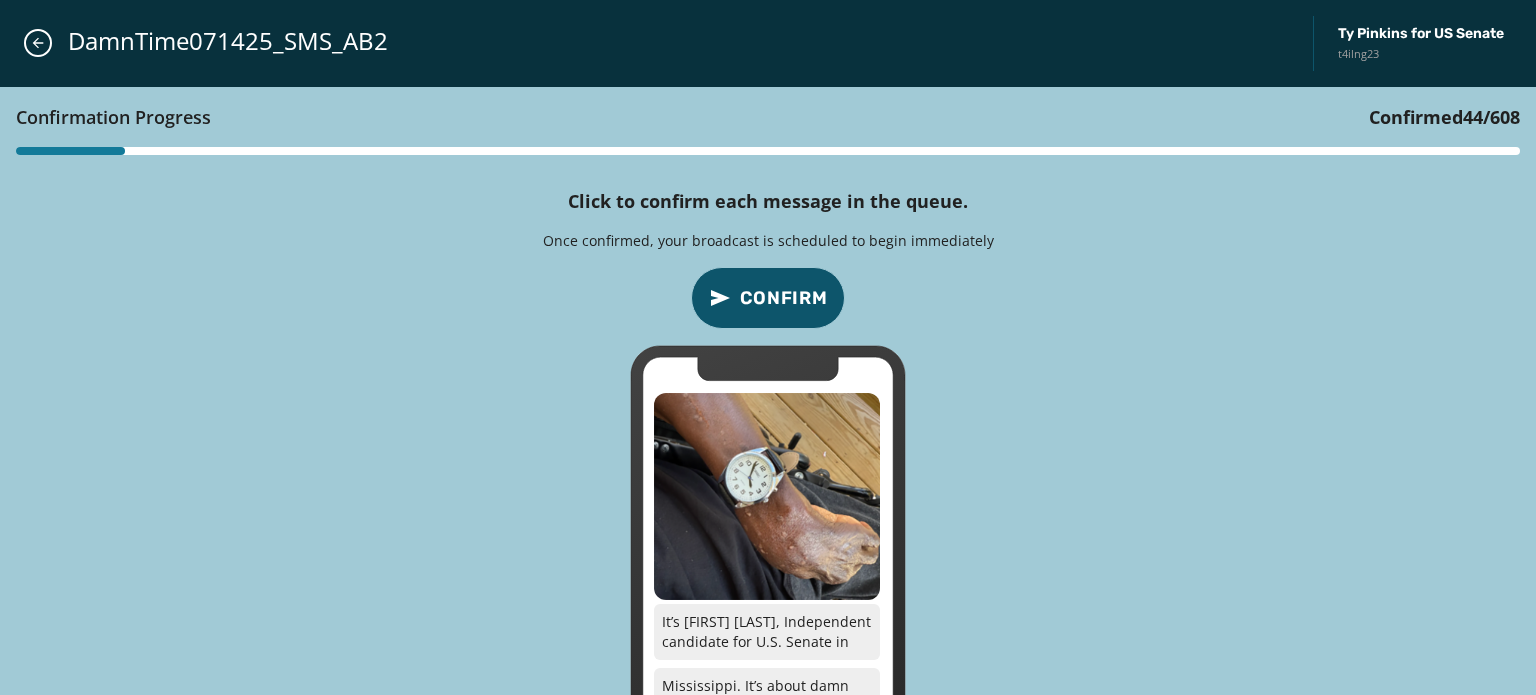 click on "Confirm" at bounding box center [784, 298] 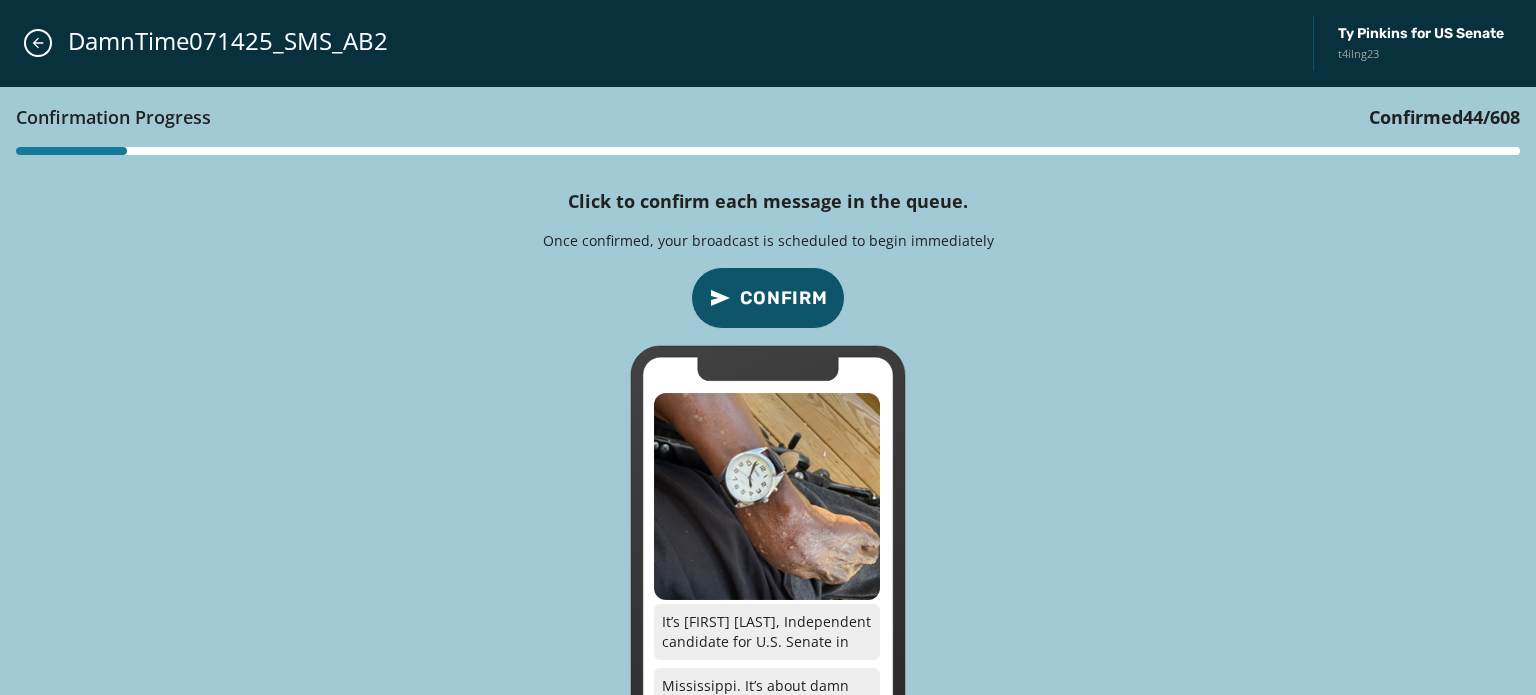 click on "Confirm" at bounding box center [784, 298] 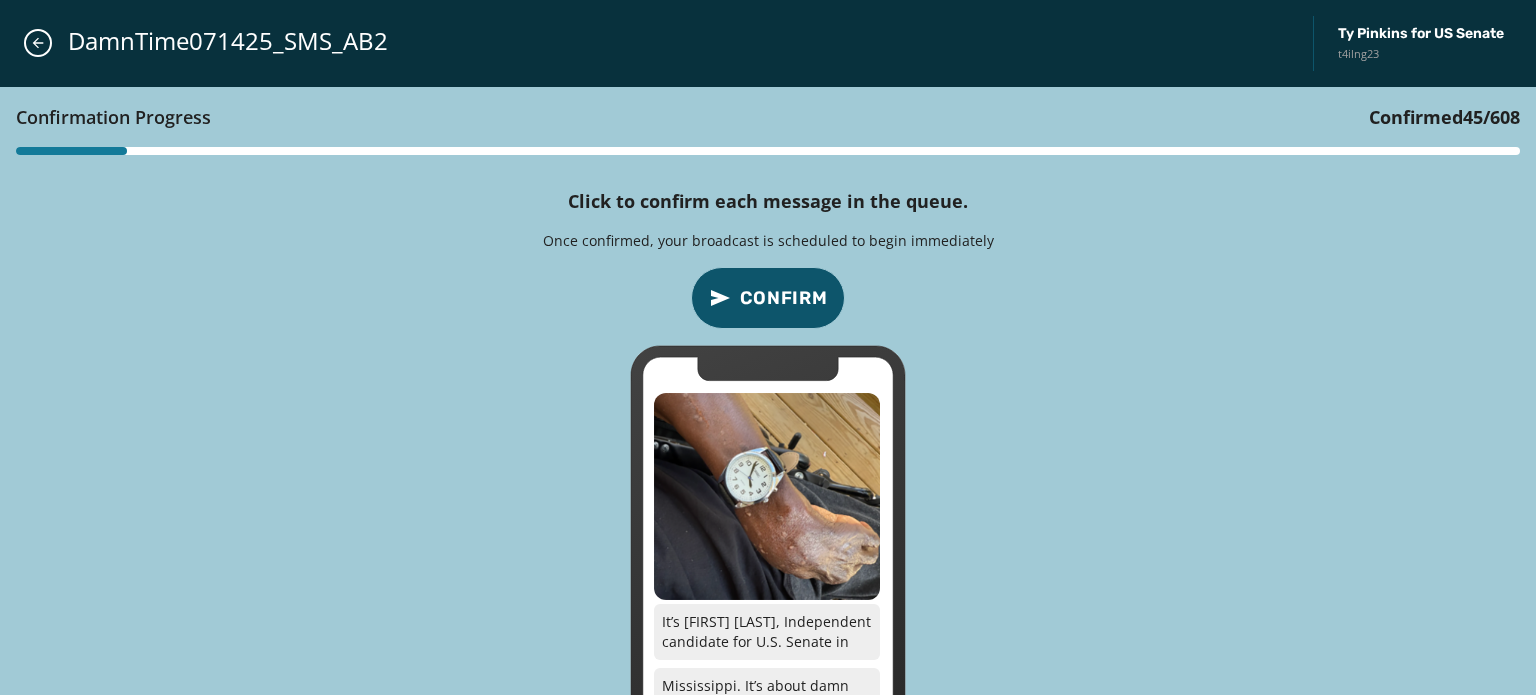 click on "Confirm" at bounding box center (784, 298) 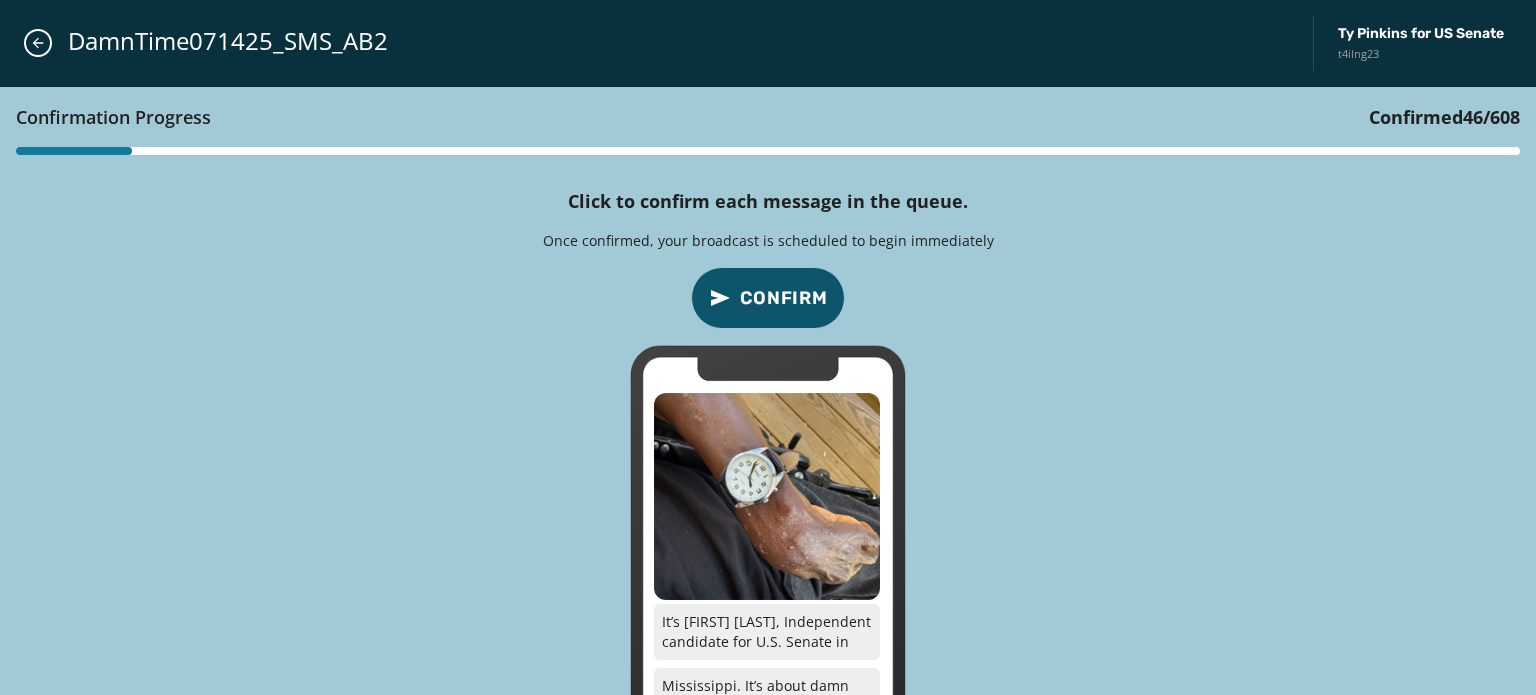 click on "Confirm" at bounding box center [784, 298] 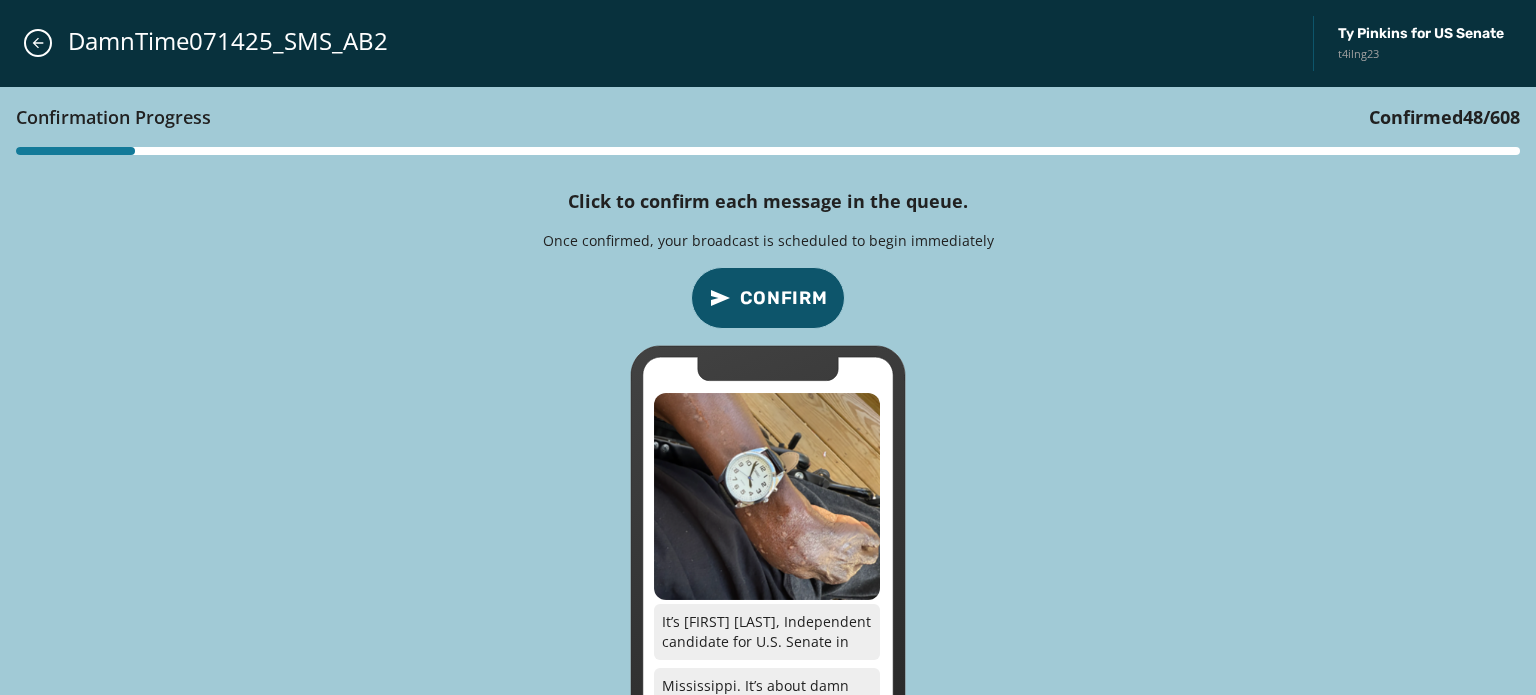 click on "Confirm" at bounding box center [784, 298] 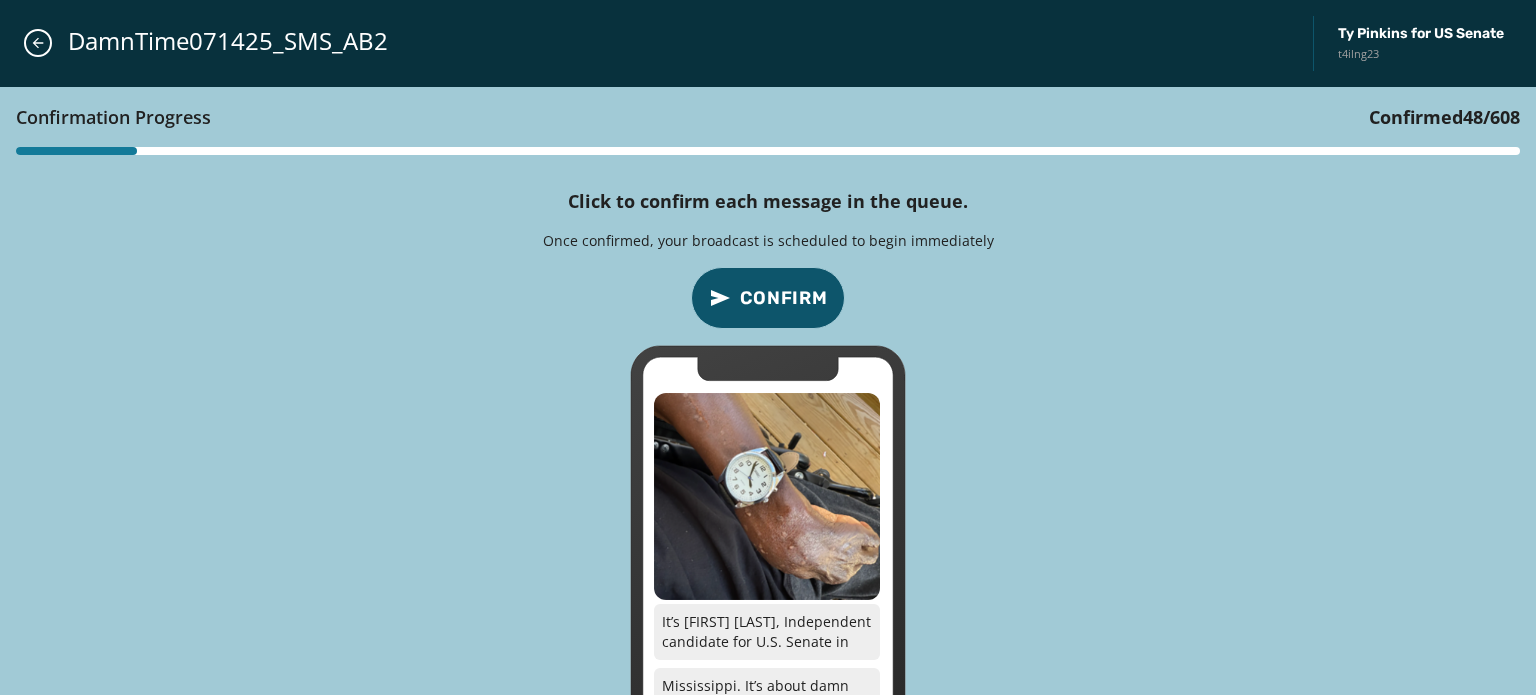 click on "Confirm" at bounding box center [784, 298] 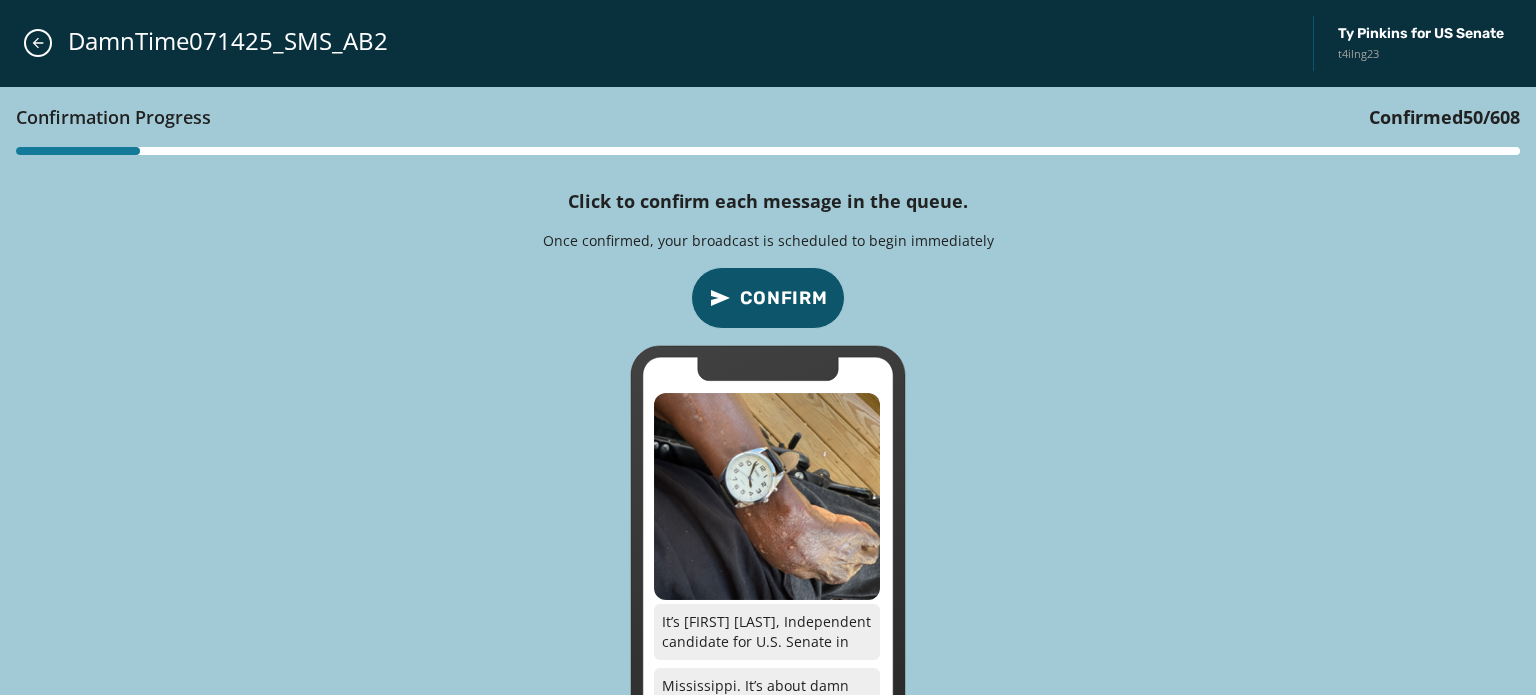click on "Confirm" at bounding box center [784, 298] 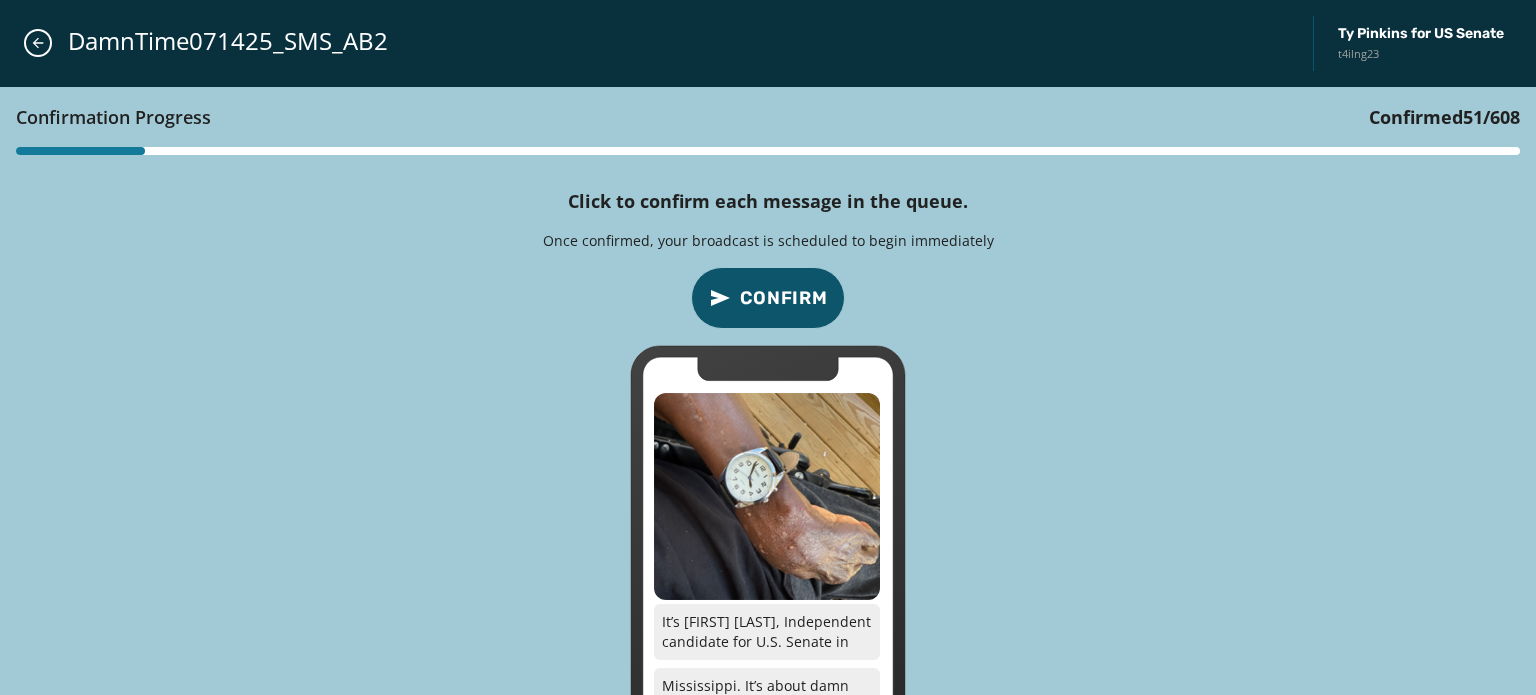 click on "Confirm" at bounding box center [784, 298] 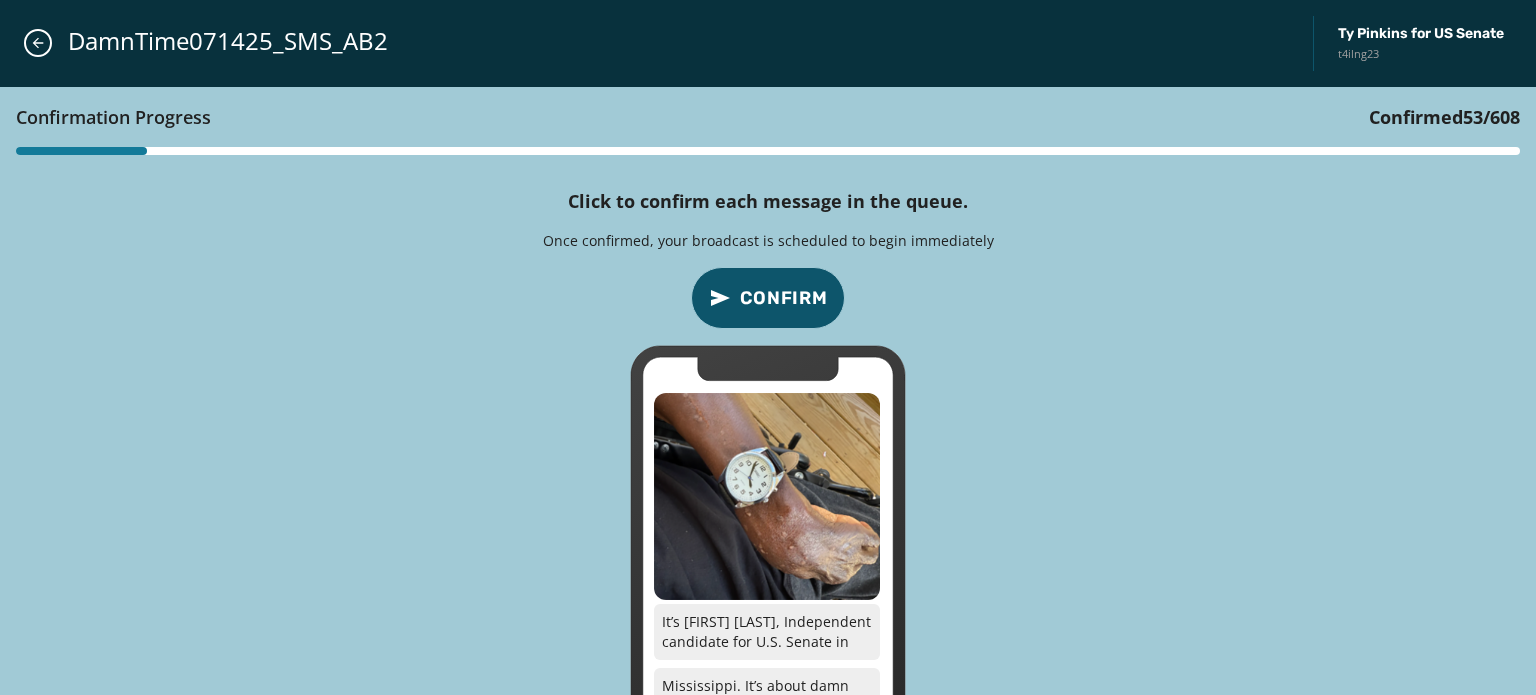 click on "Confirm" at bounding box center (784, 298) 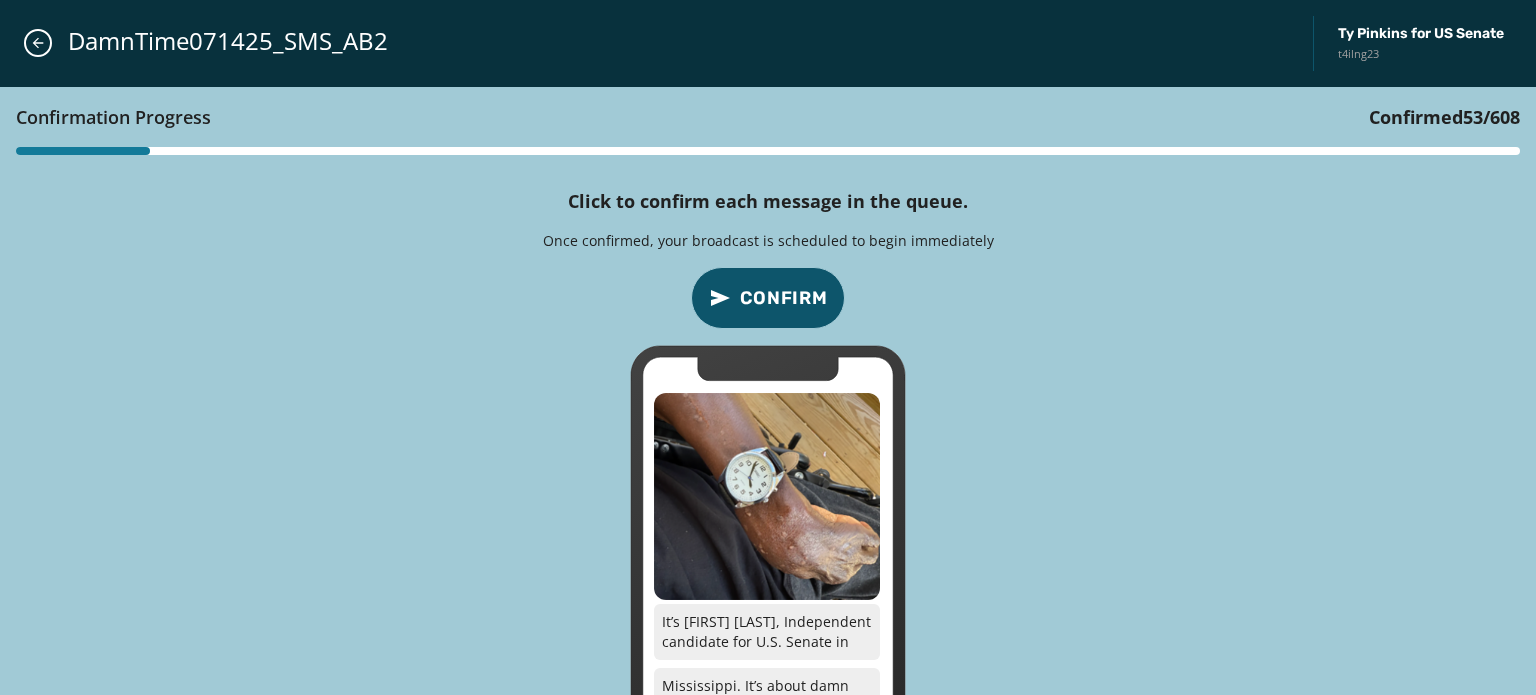 click on "Confirm" at bounding box center [784, 298] 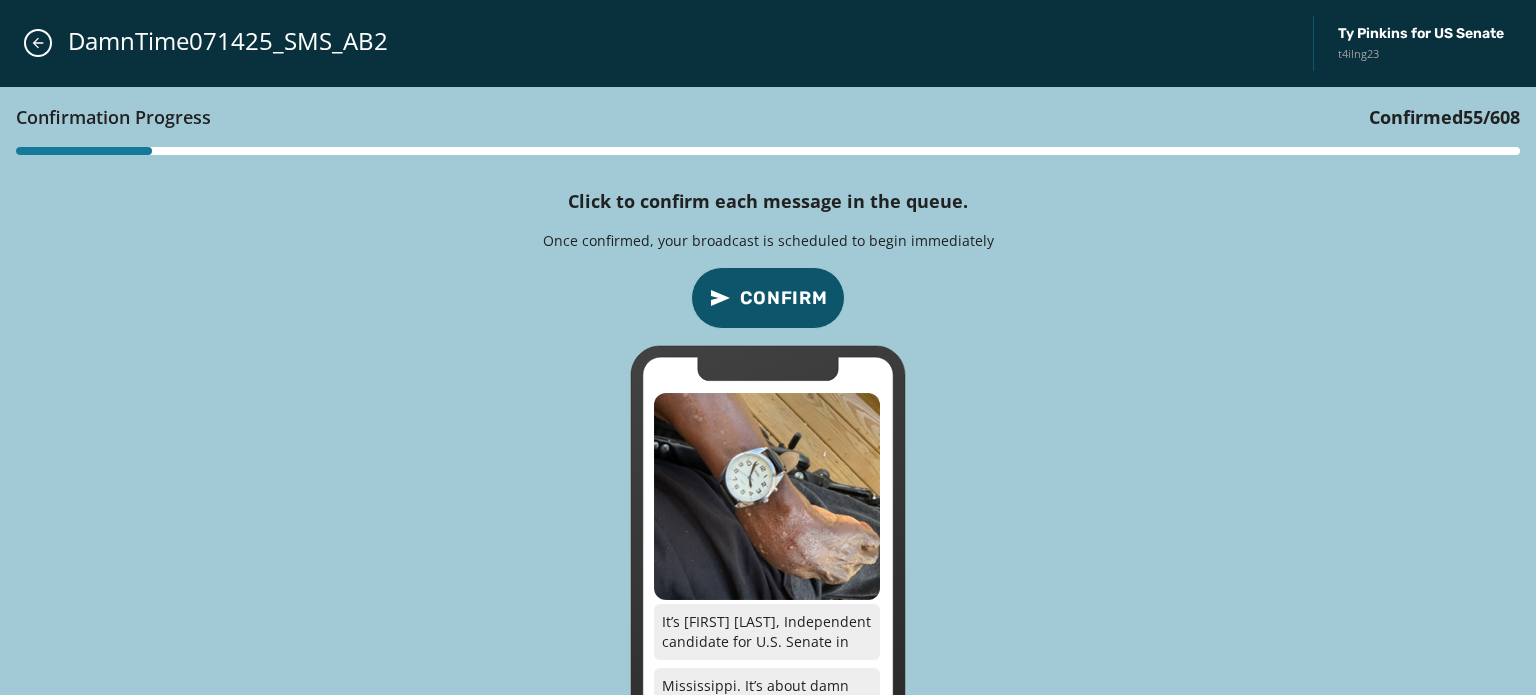 click on "Confirm" at bounding box center (784, 298) 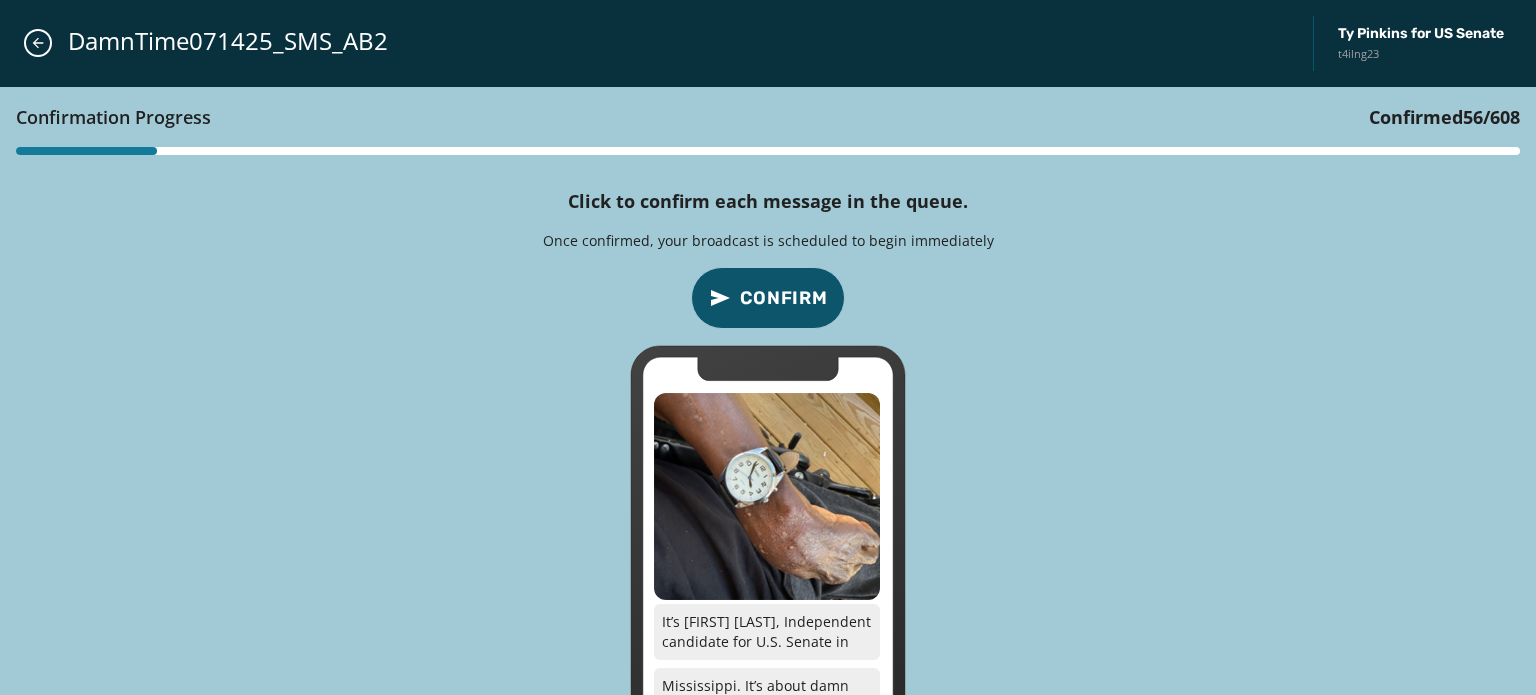 click on "Confirm" at bounding box center (784, 298) 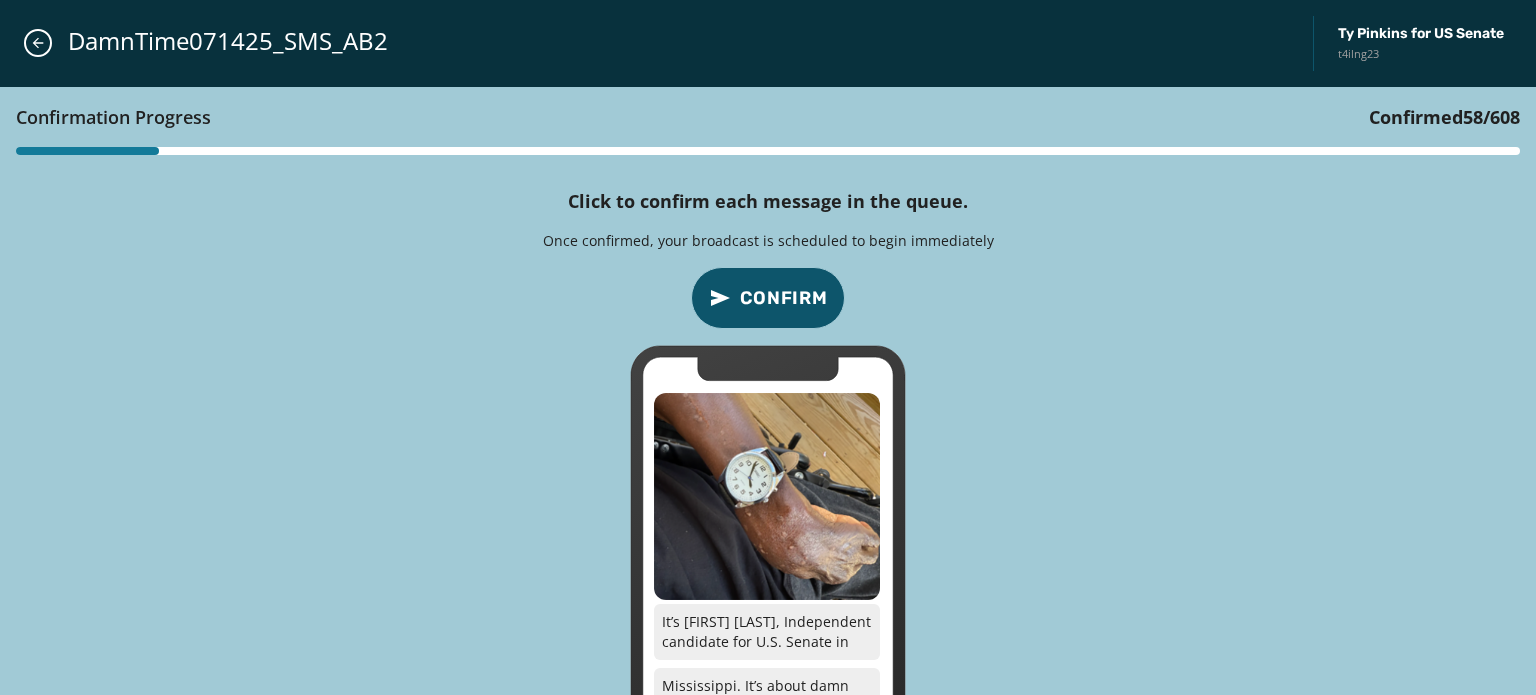 click on "Confirm" at bounding box center [784, 298] 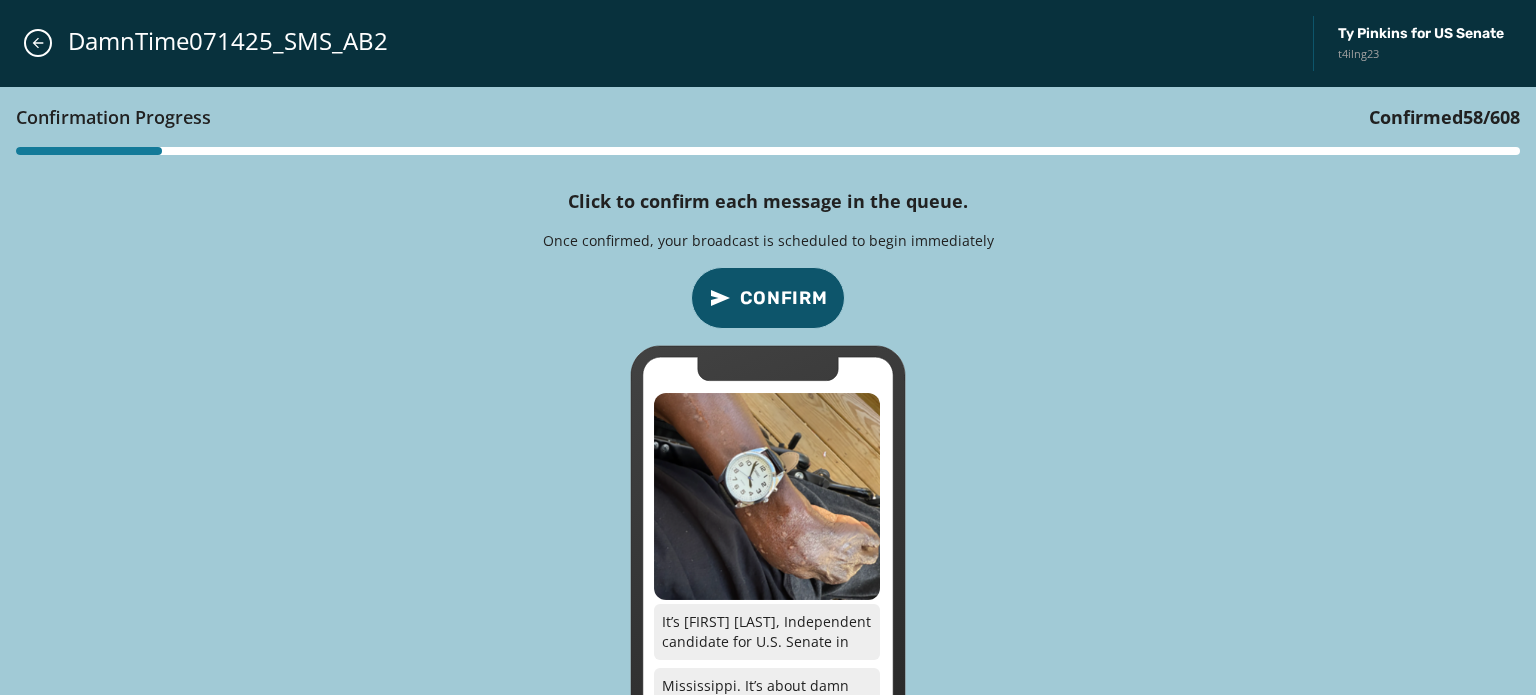 click on "Confirm" at bounding box center [784, 298] 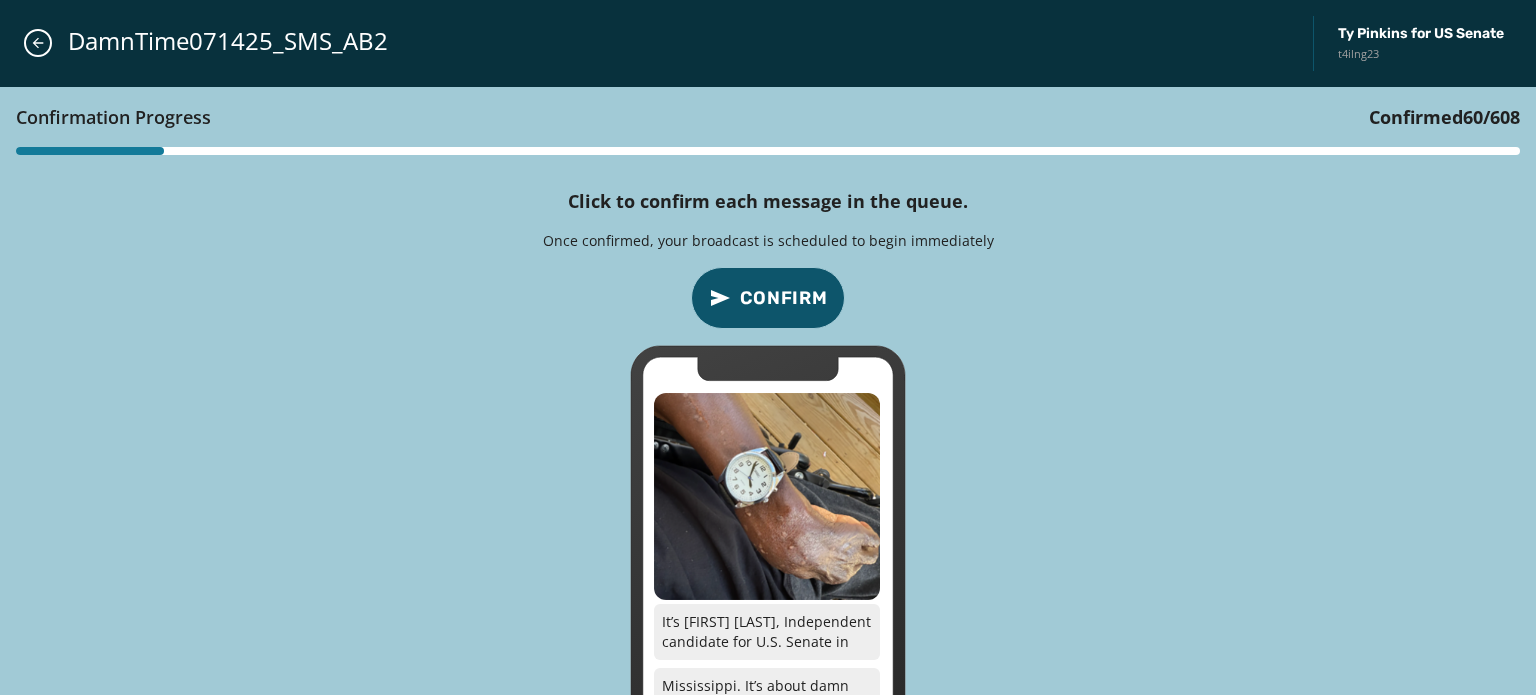 click on "Confirm" at bounding box center [784, 298] 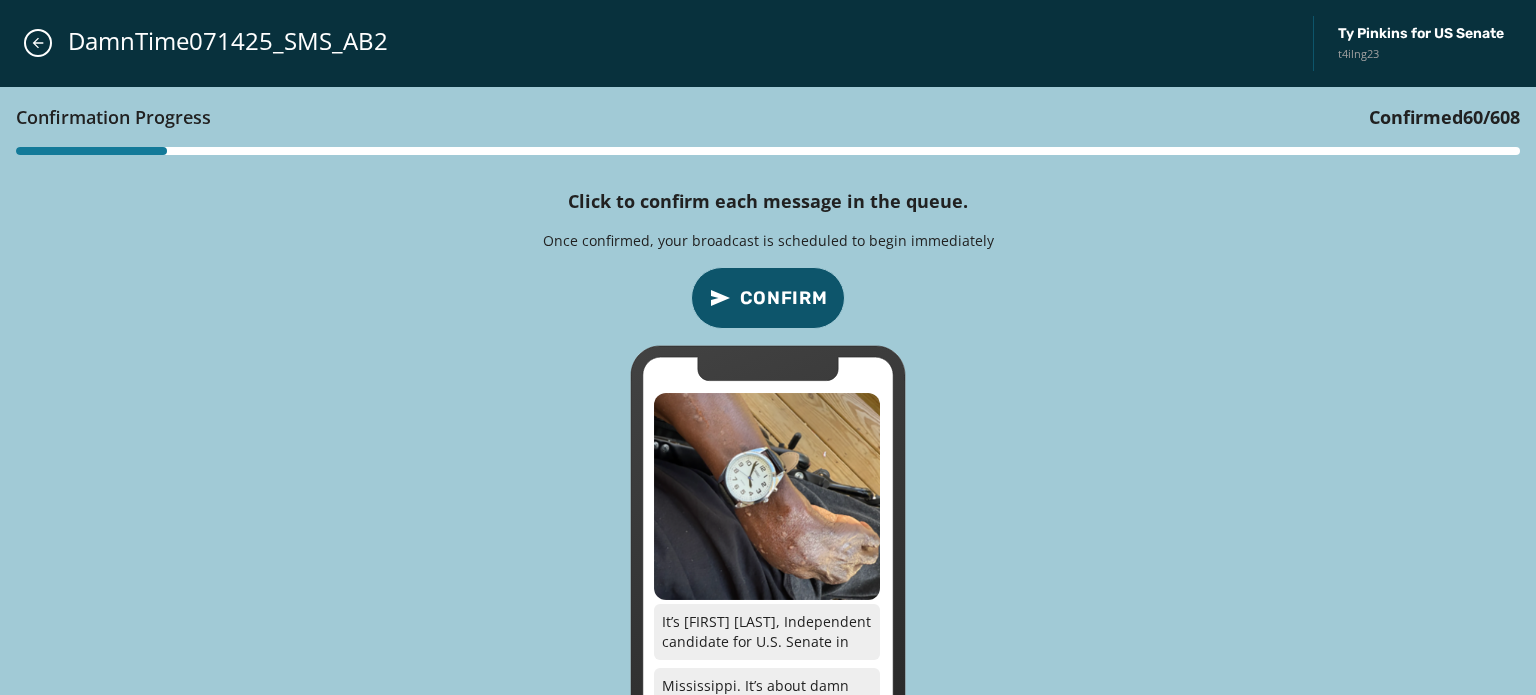 click on "Confirm" at bounding box center [784, 298] 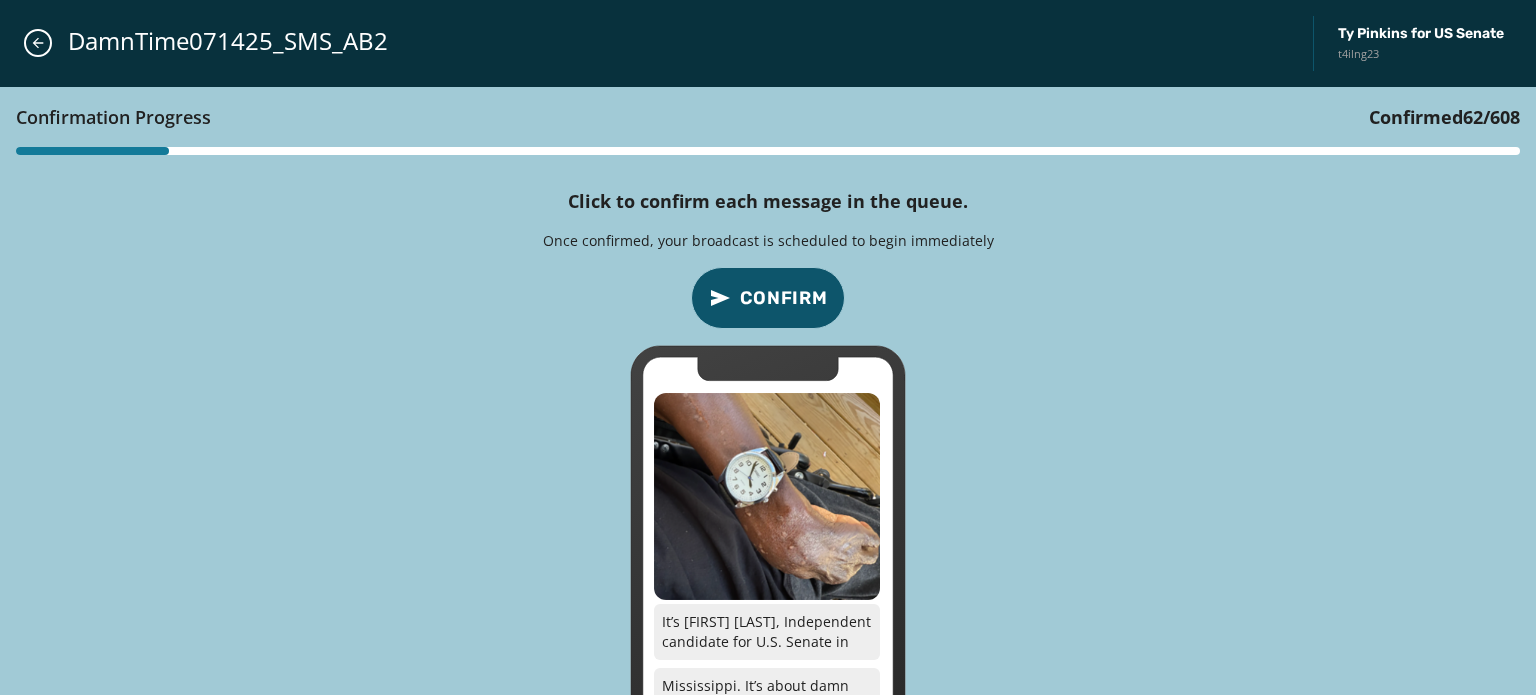 click on "Confirm" at bounding box center [784, 298] 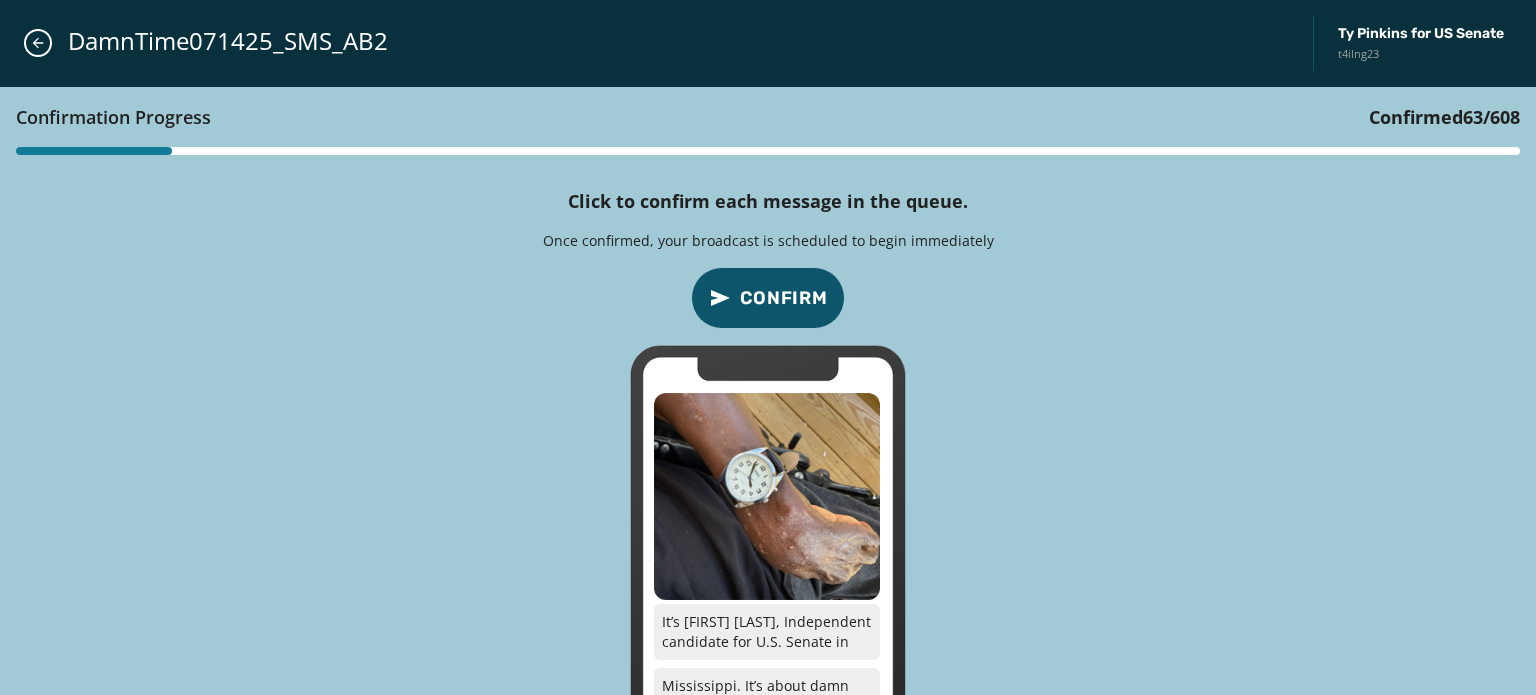 click on "Confirm" at bounding box center (784, 298) 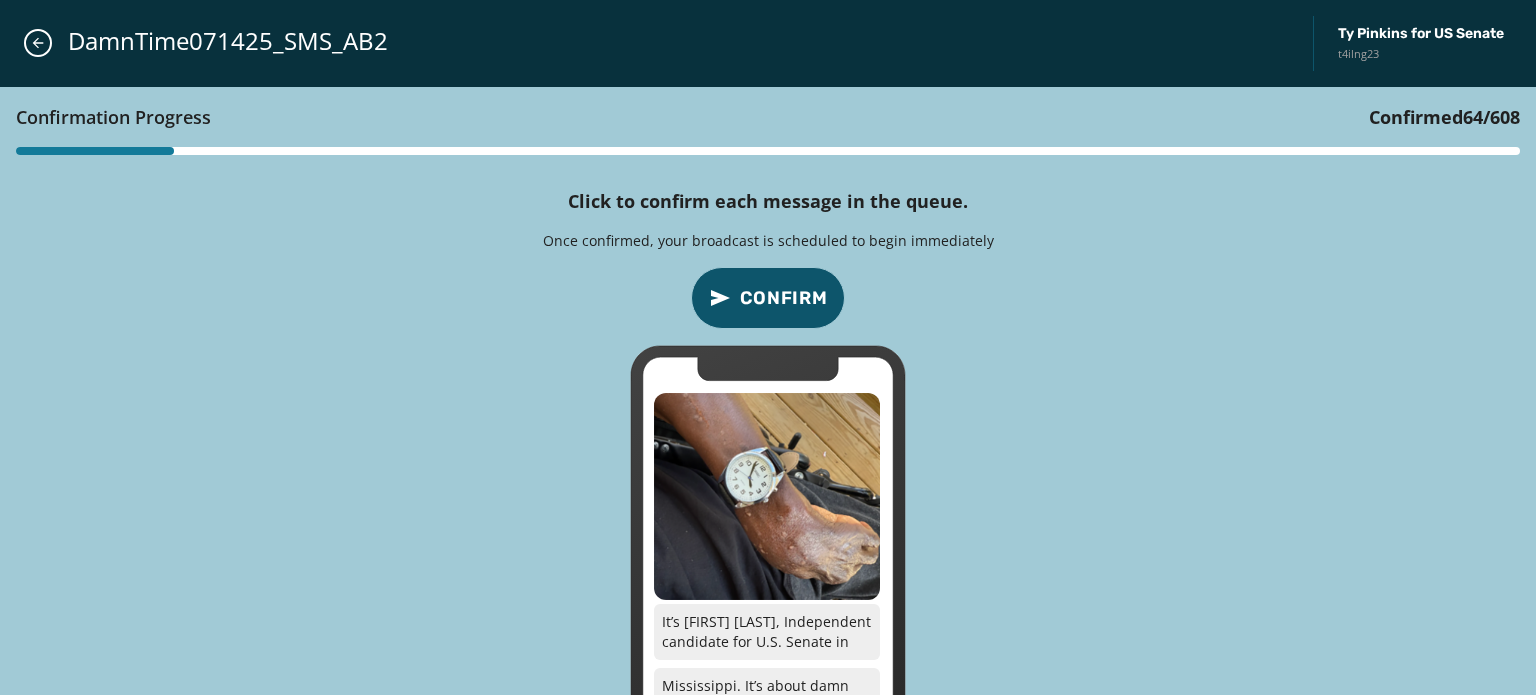 click on "Confirm" at bounding box center (784, 298) 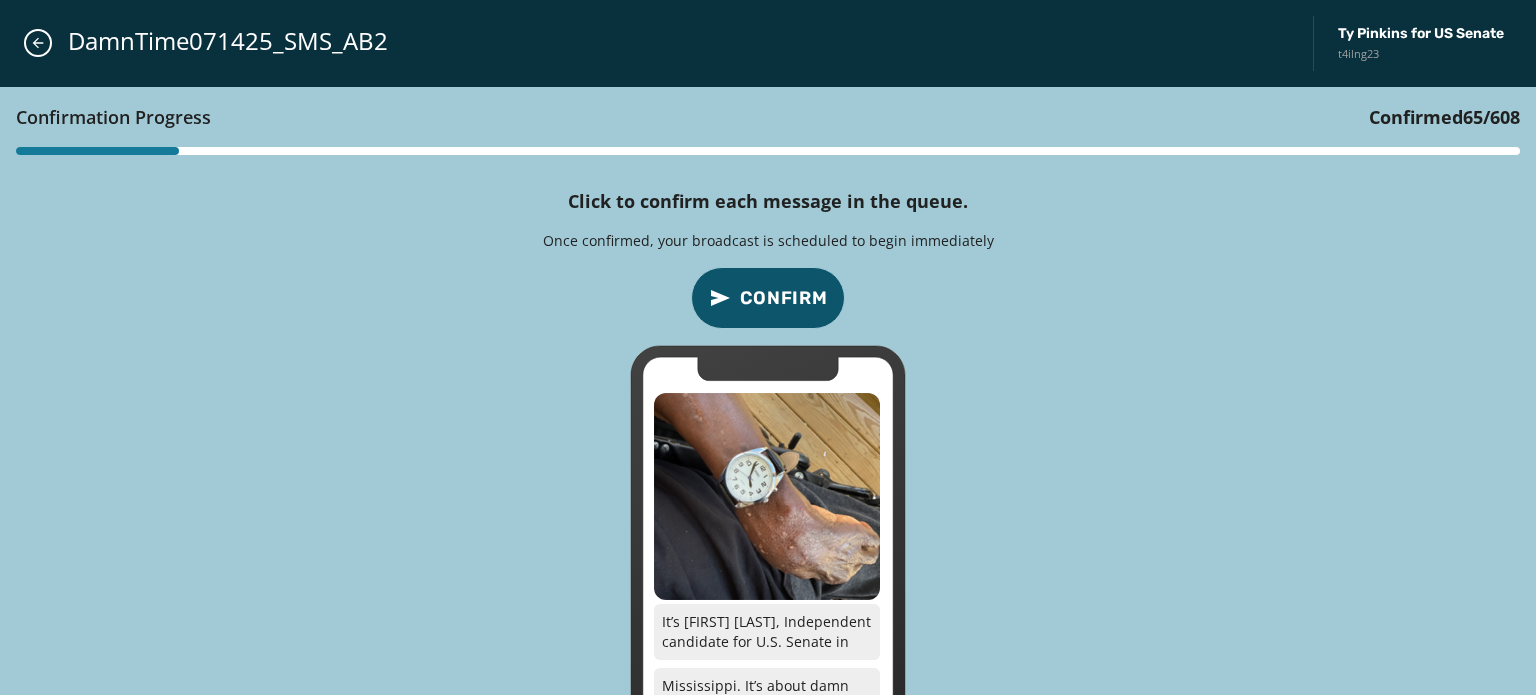 click on "Confirm" at bounding box center [784, 298] 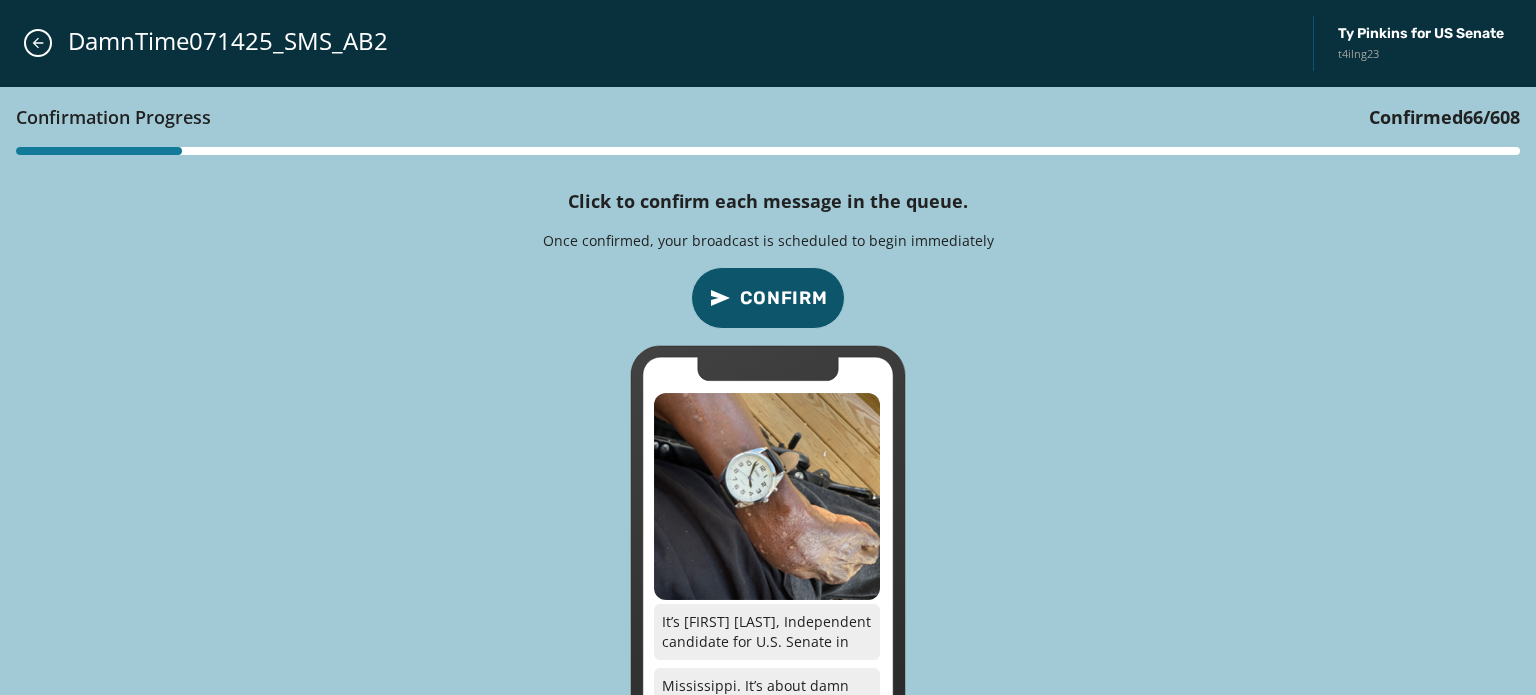 click on "Confirm" at bounding box center [784, 298] 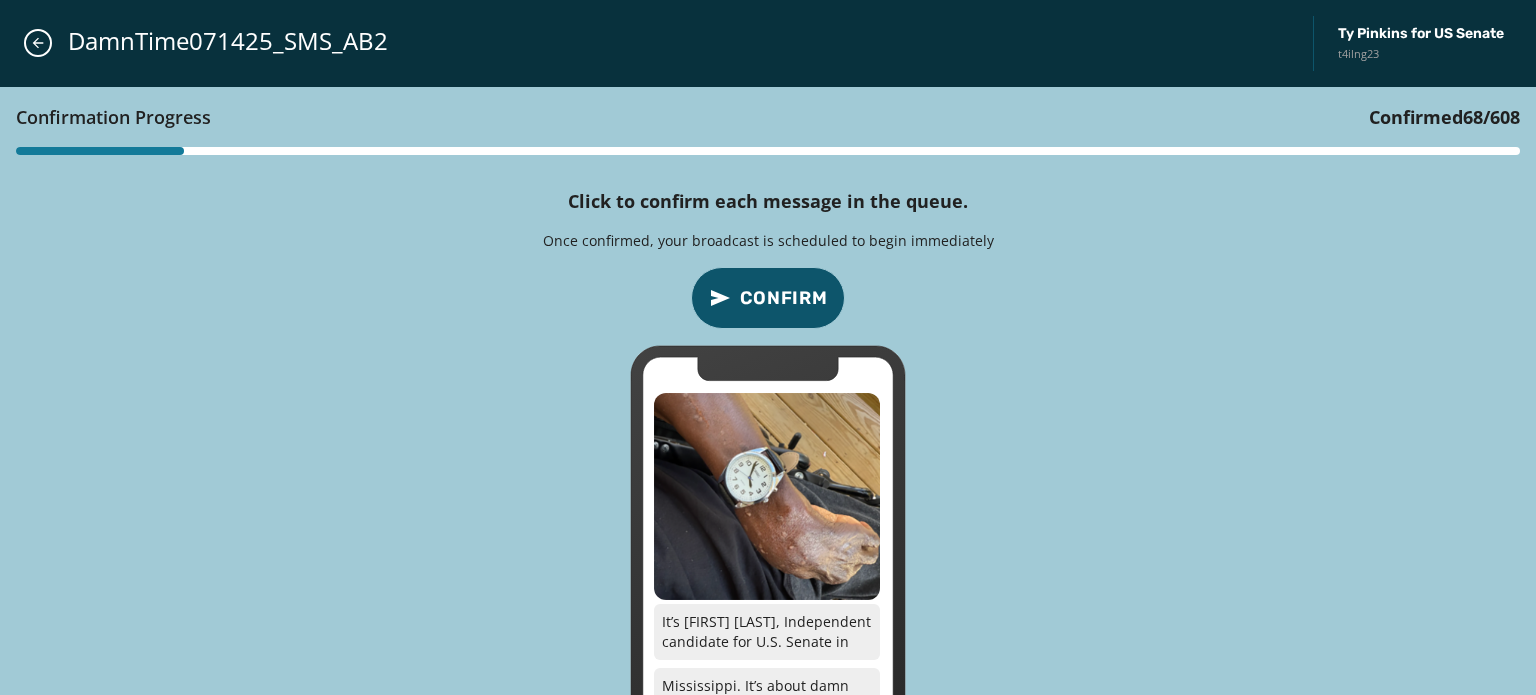click on "Confirm" at bounding box center (784, 298) 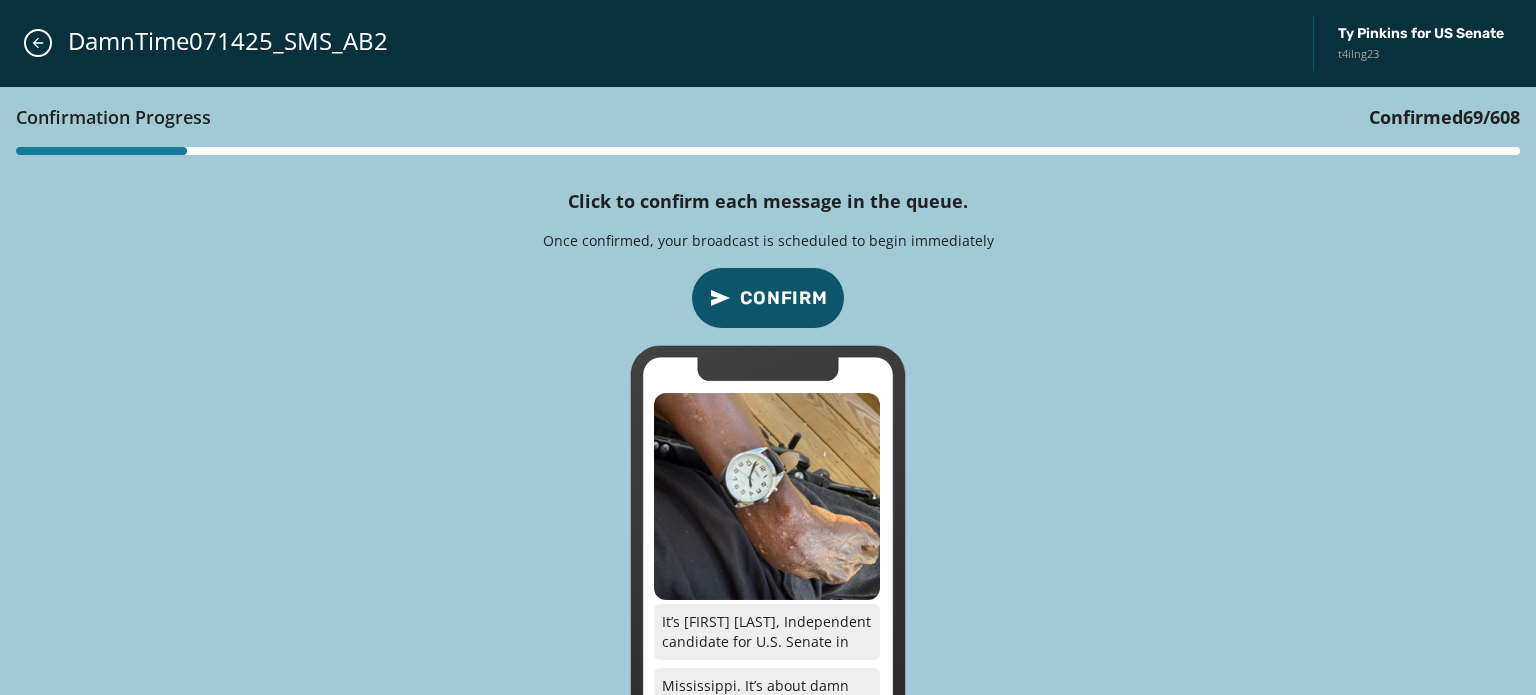click on "Confirm" at bounding box center [784, 298] 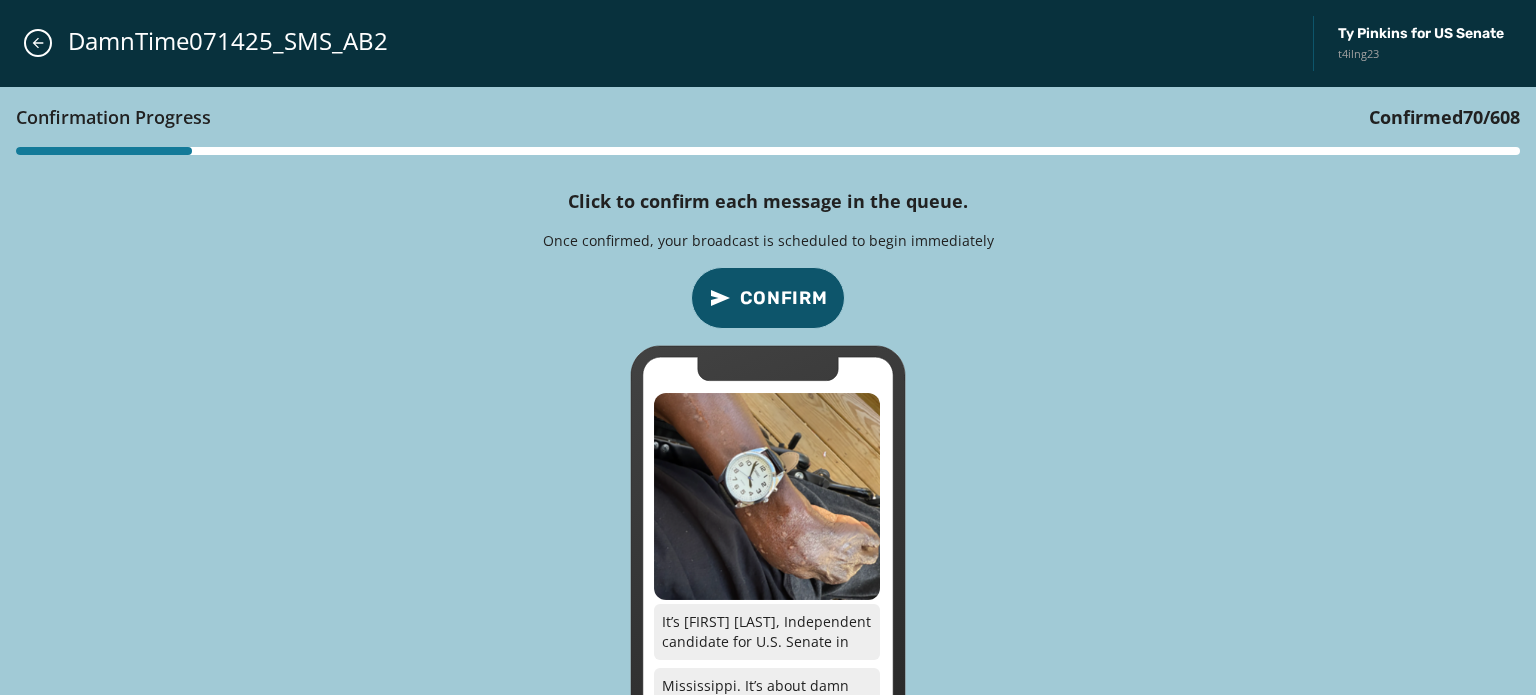 click on "Confirm" at bounding box center (784, 298) 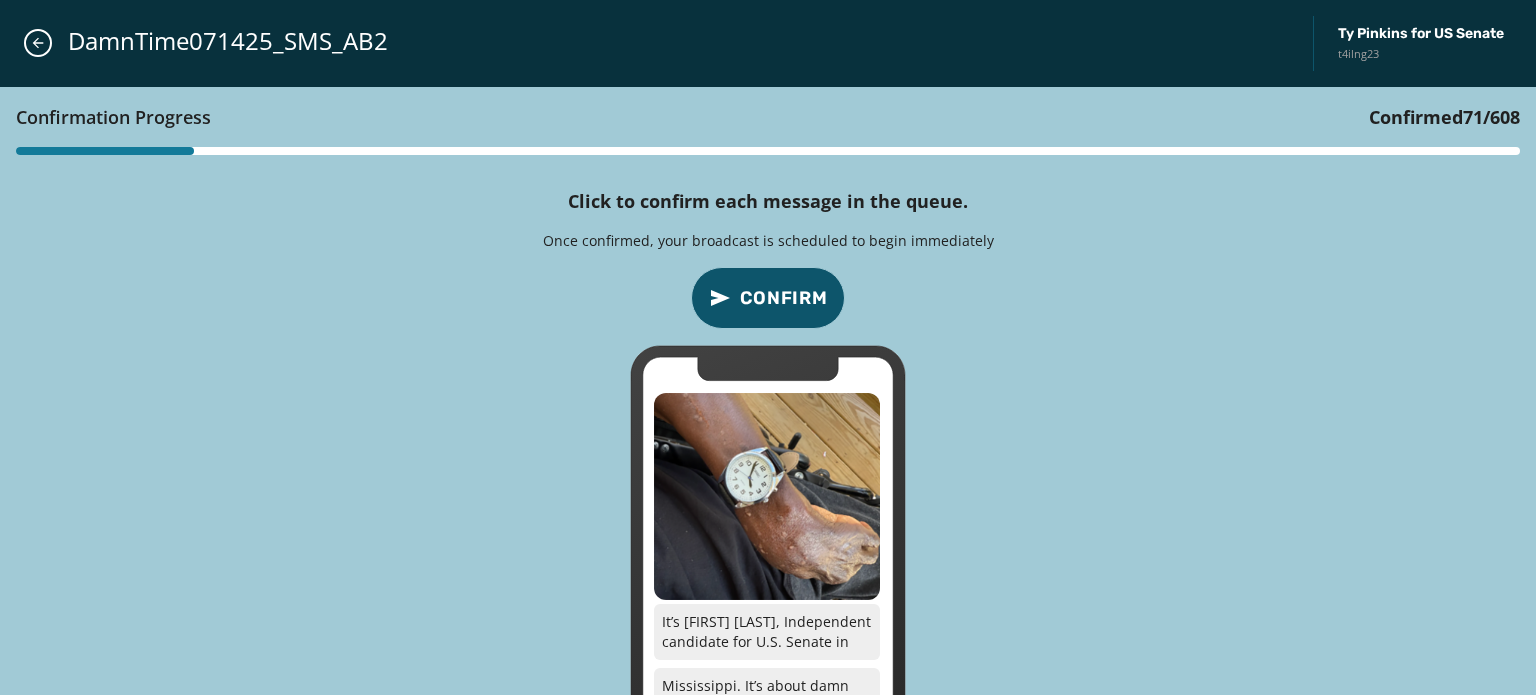 click on "Confirm" at bounding box center (784, 298) 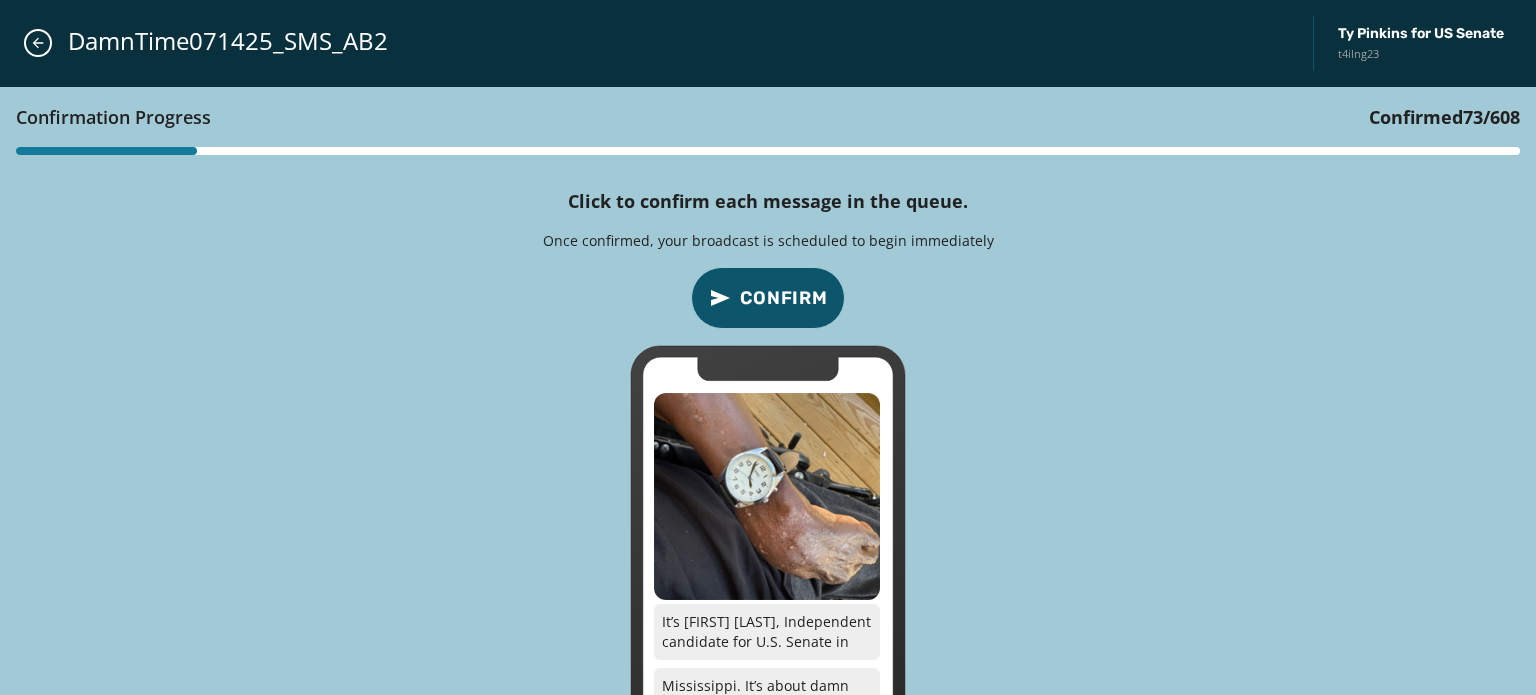 click on "Confirm" at bounding box center [784, 298] 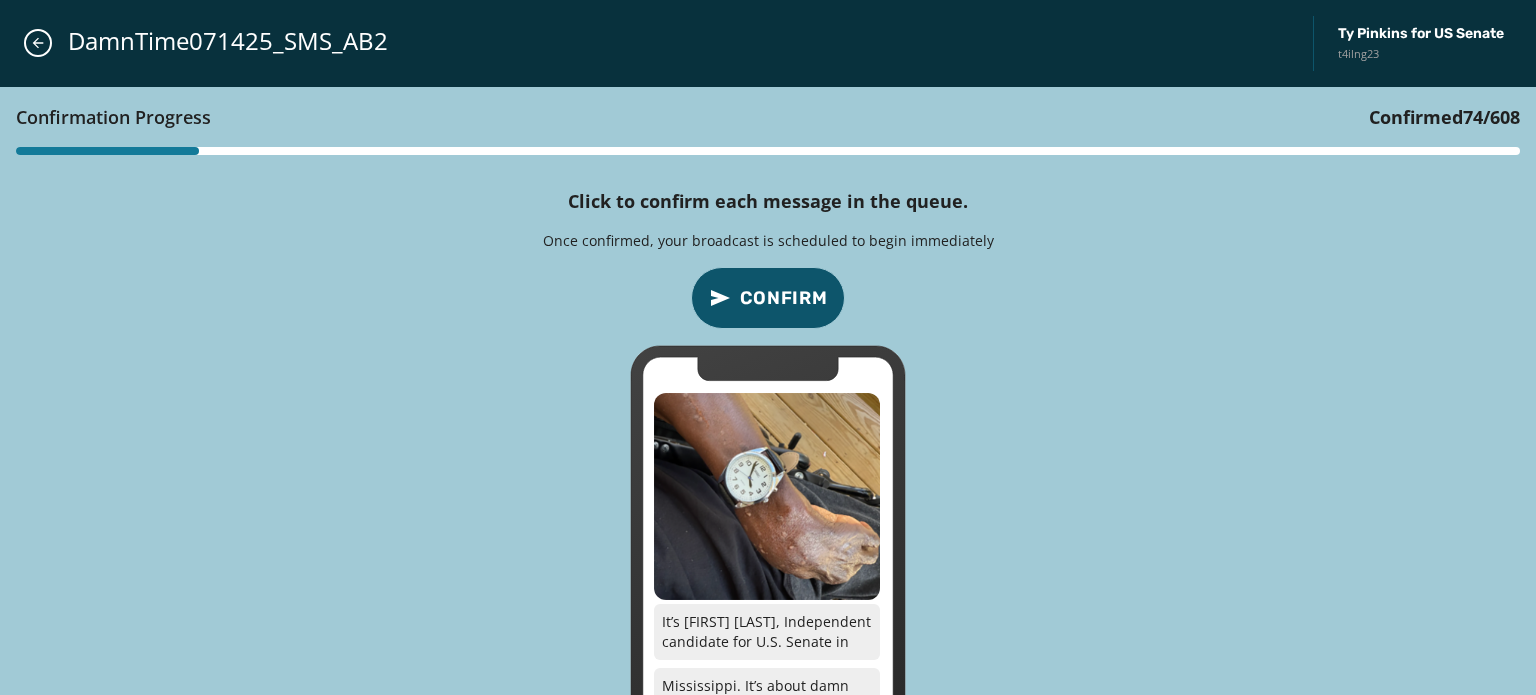 click on "Confirm" at bounding box center (784, 298) 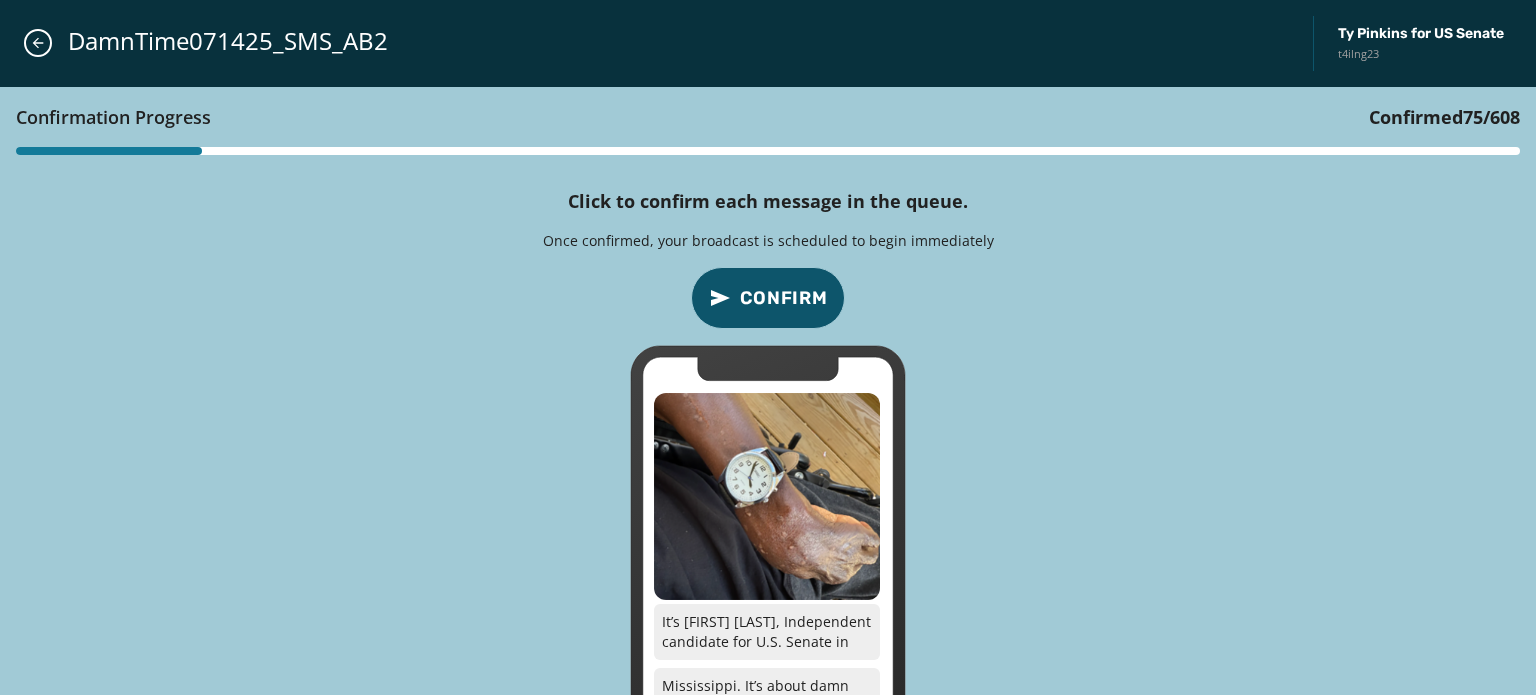 click on "Confirm" at bounding box center (784, 298) 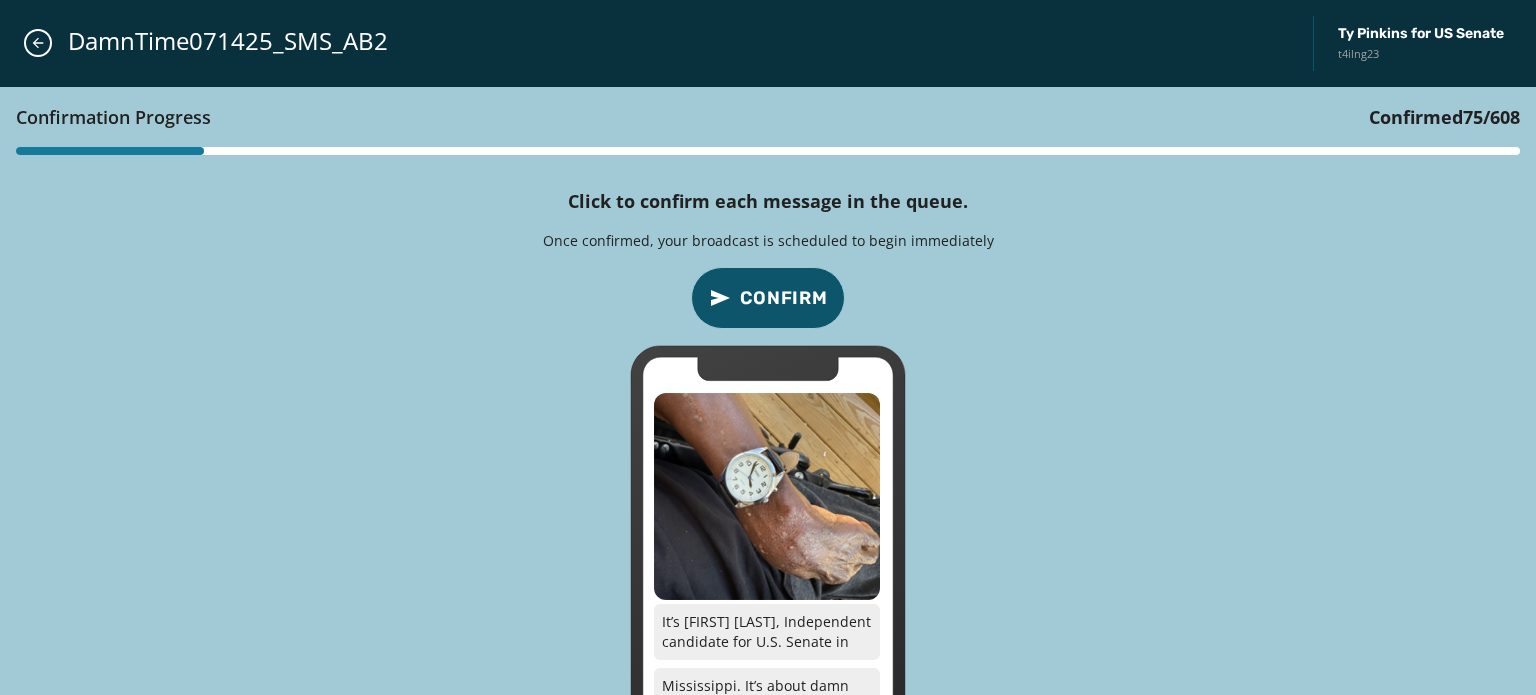 click on "Confirm" at bounding box center [784, 298] 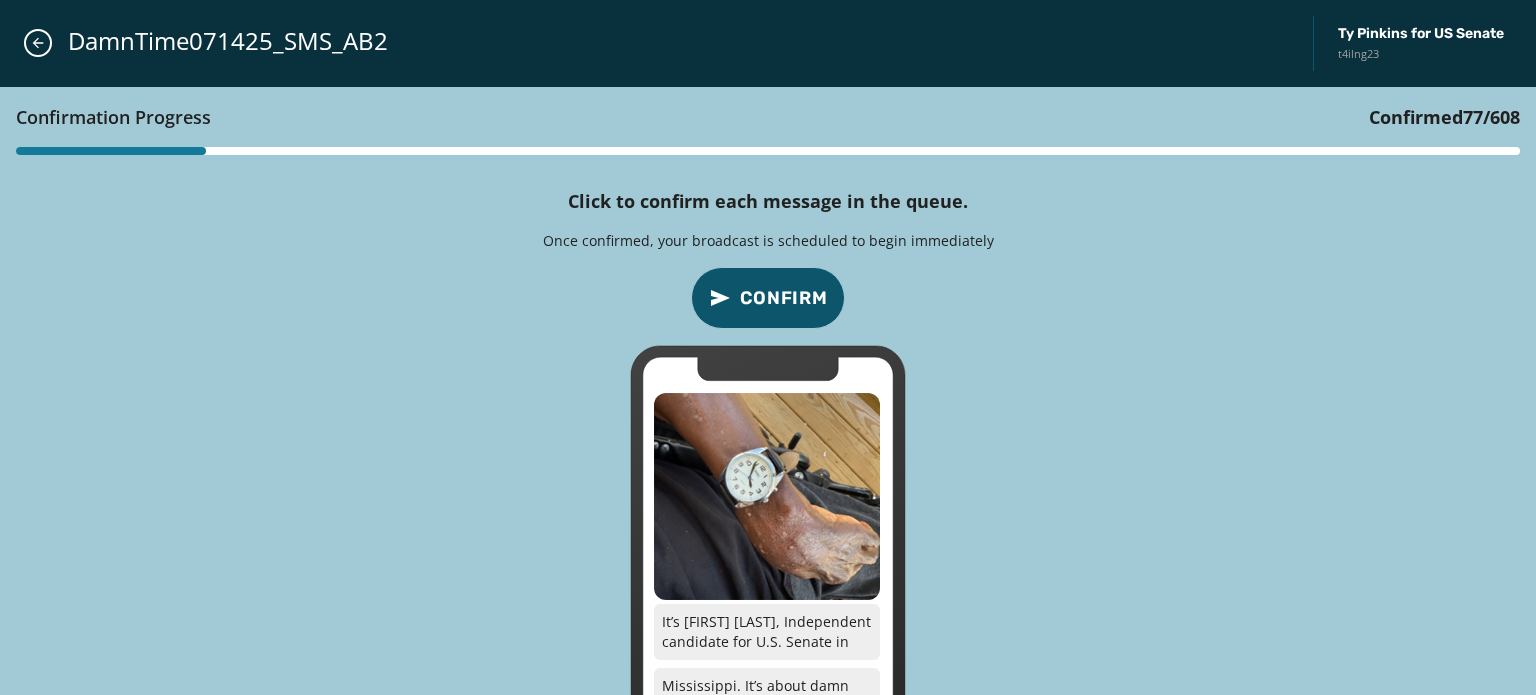 click on "Confirm" at bounding box center [784, 298] 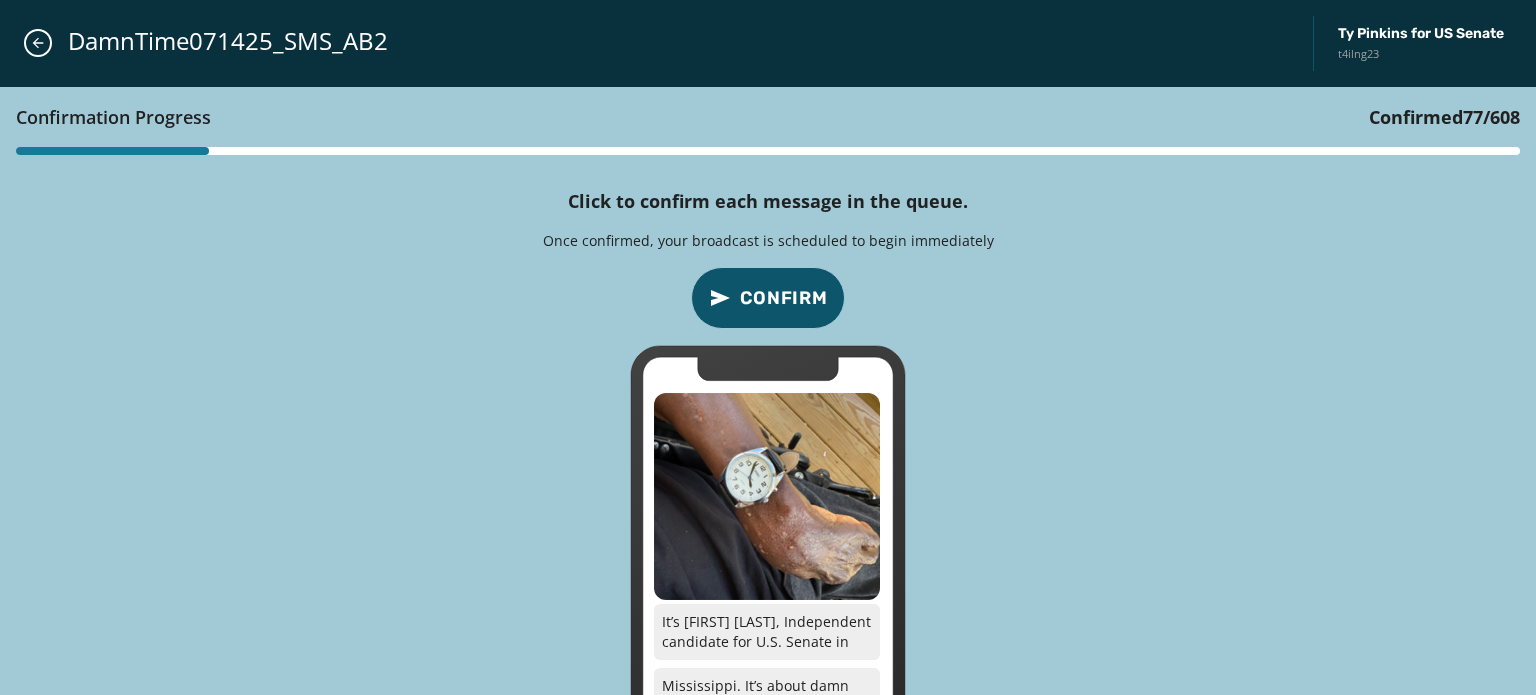 click on "Confirm" at bounding box center (784, 298) 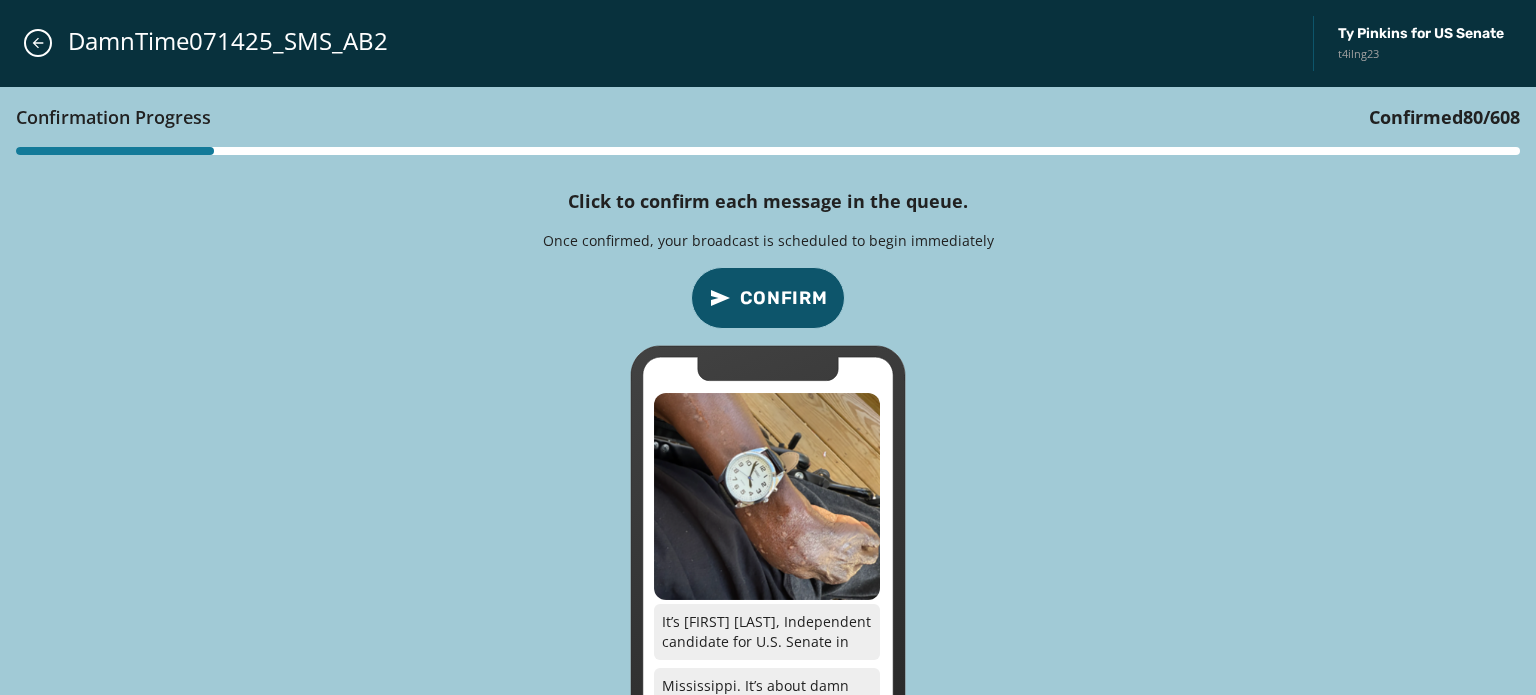 click on "Confirm" at bounding box center [784, 298] 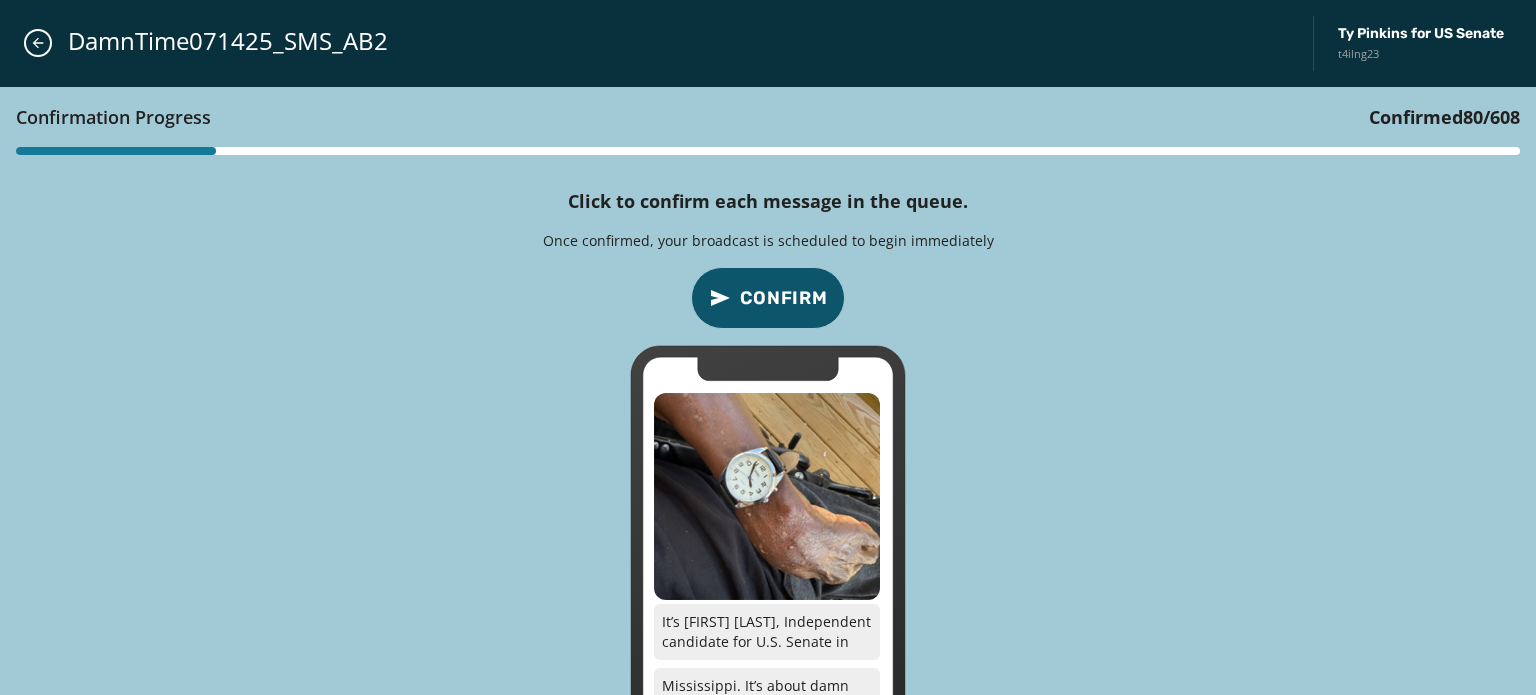 click on "Confirm" at bounding box center (784, 298) 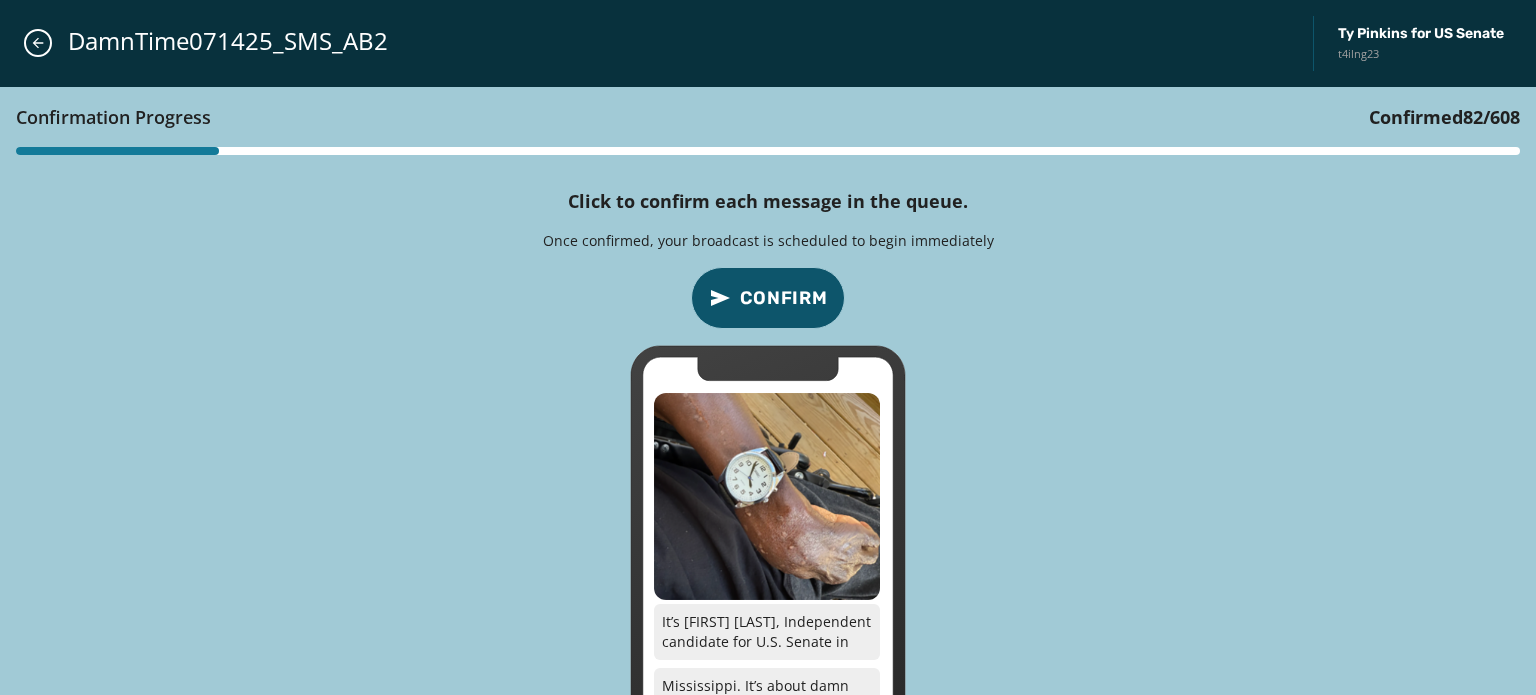 click 